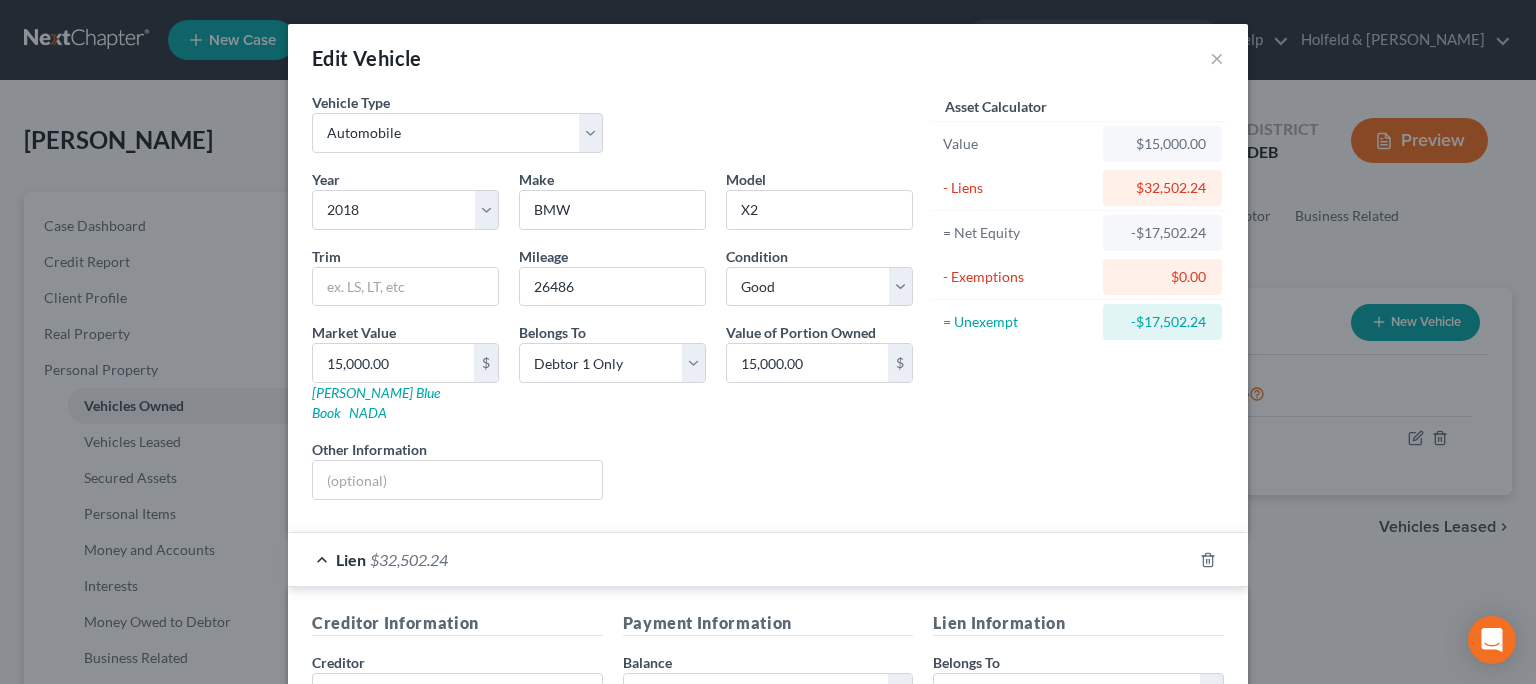 select on "0" 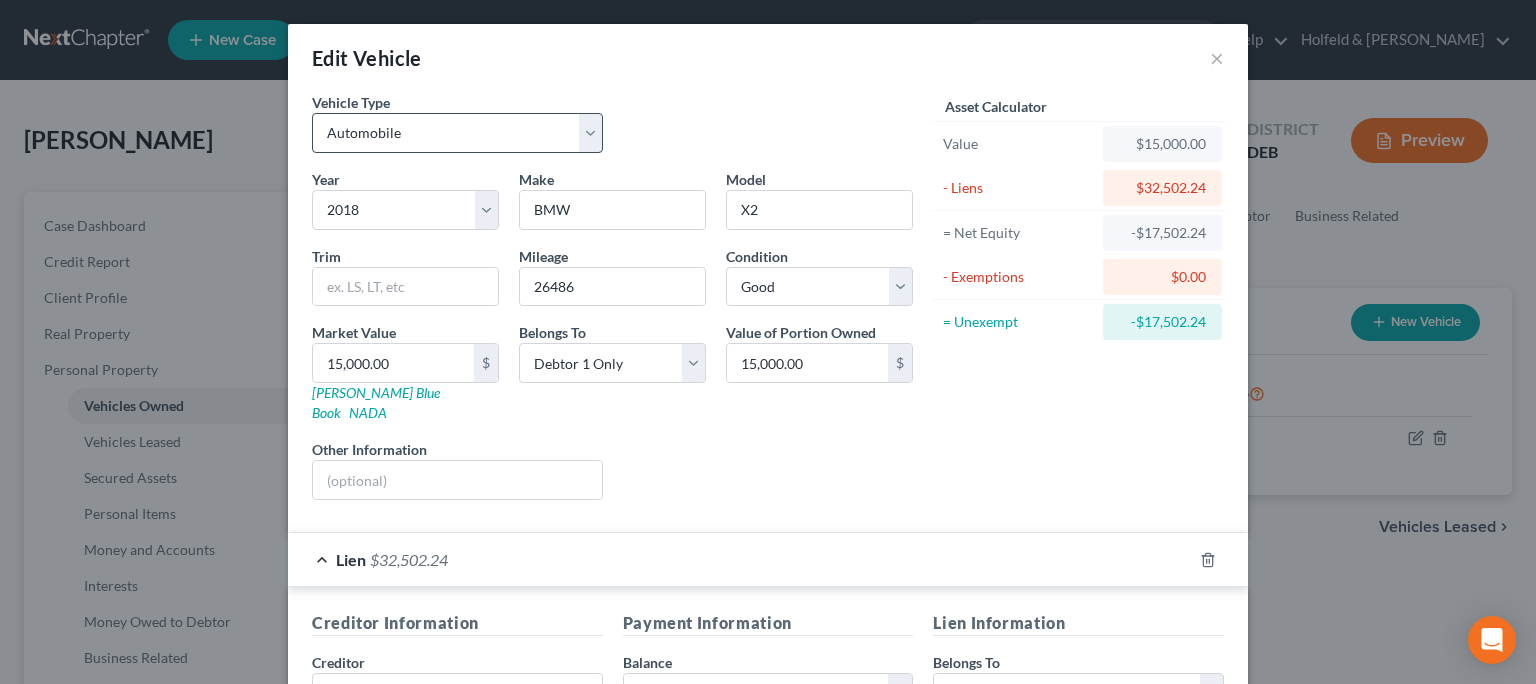 scroll, scrollTop: 0, scrollLeft: 0, axis: both 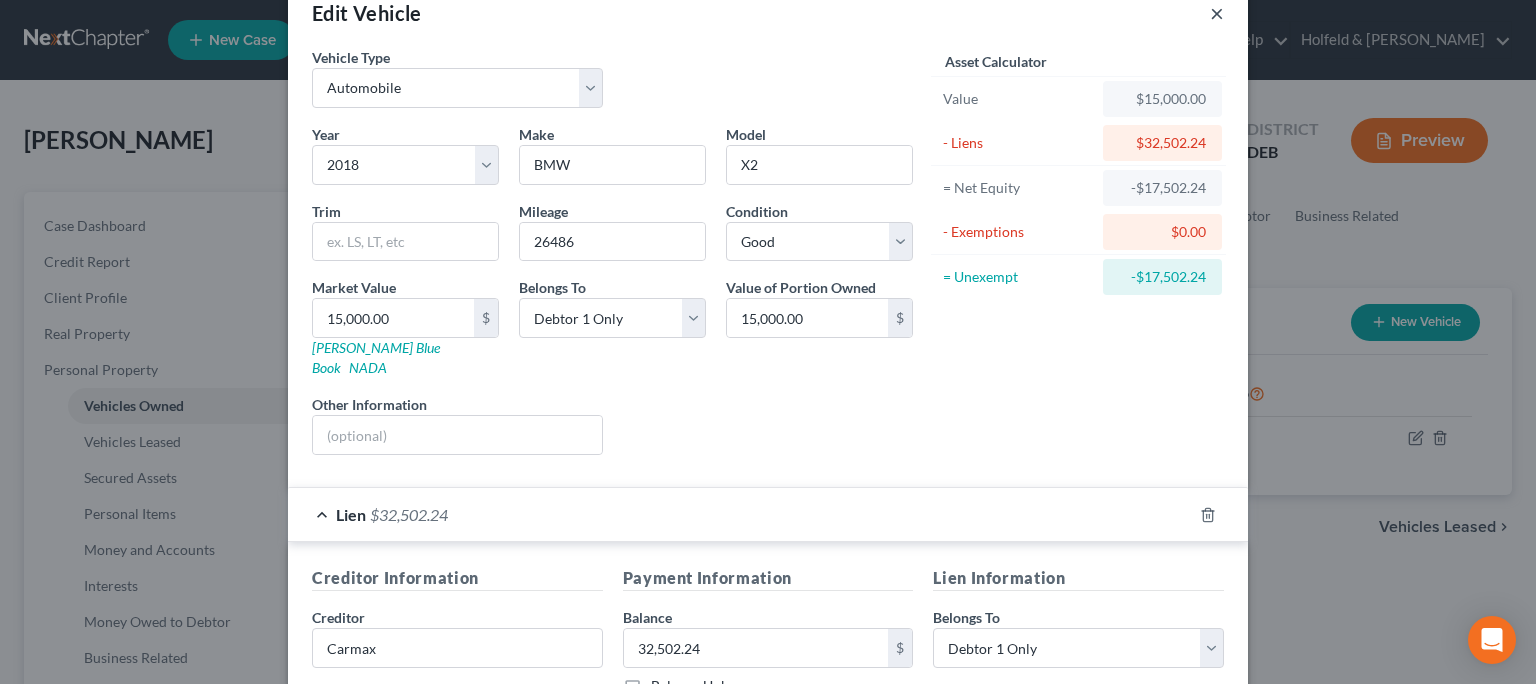 click on "×" at bounding box center (1217, 13) 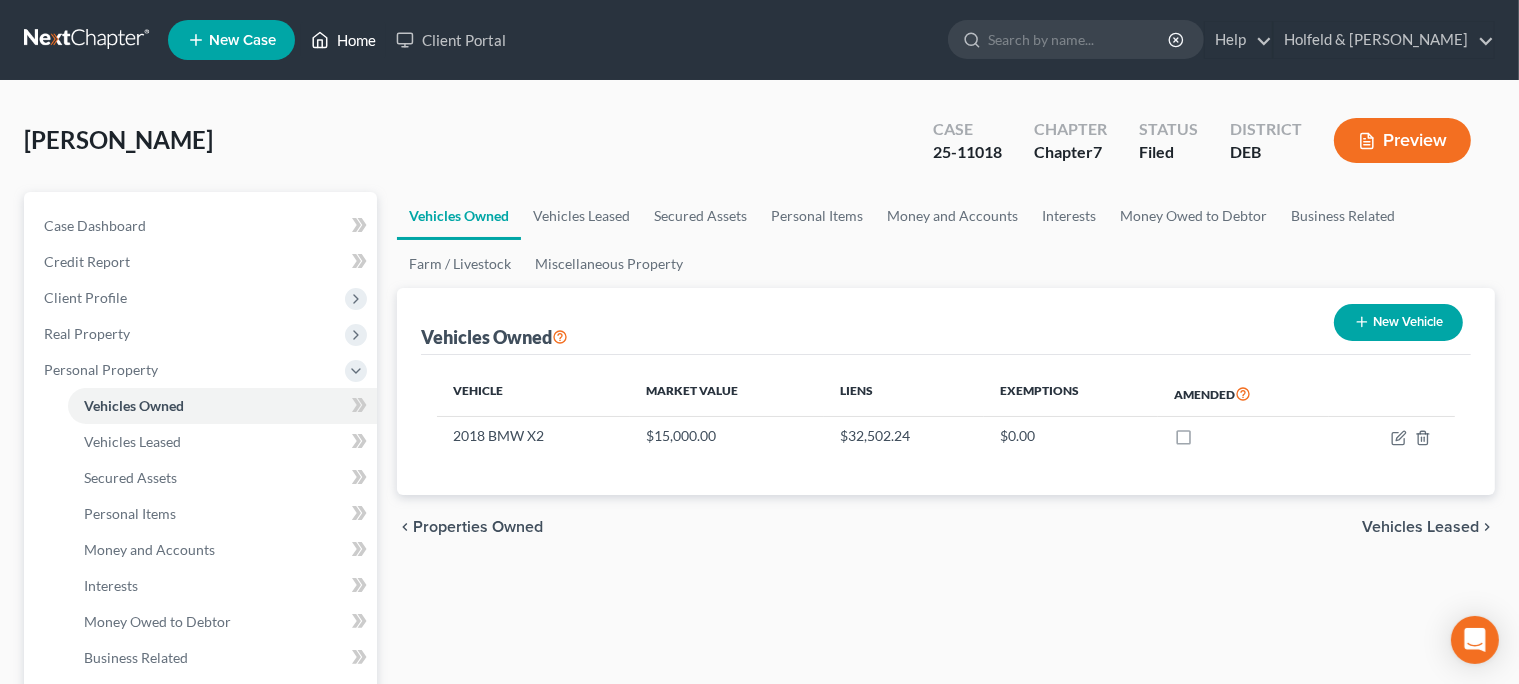 click on "Home" at bounding box center (343, 40) 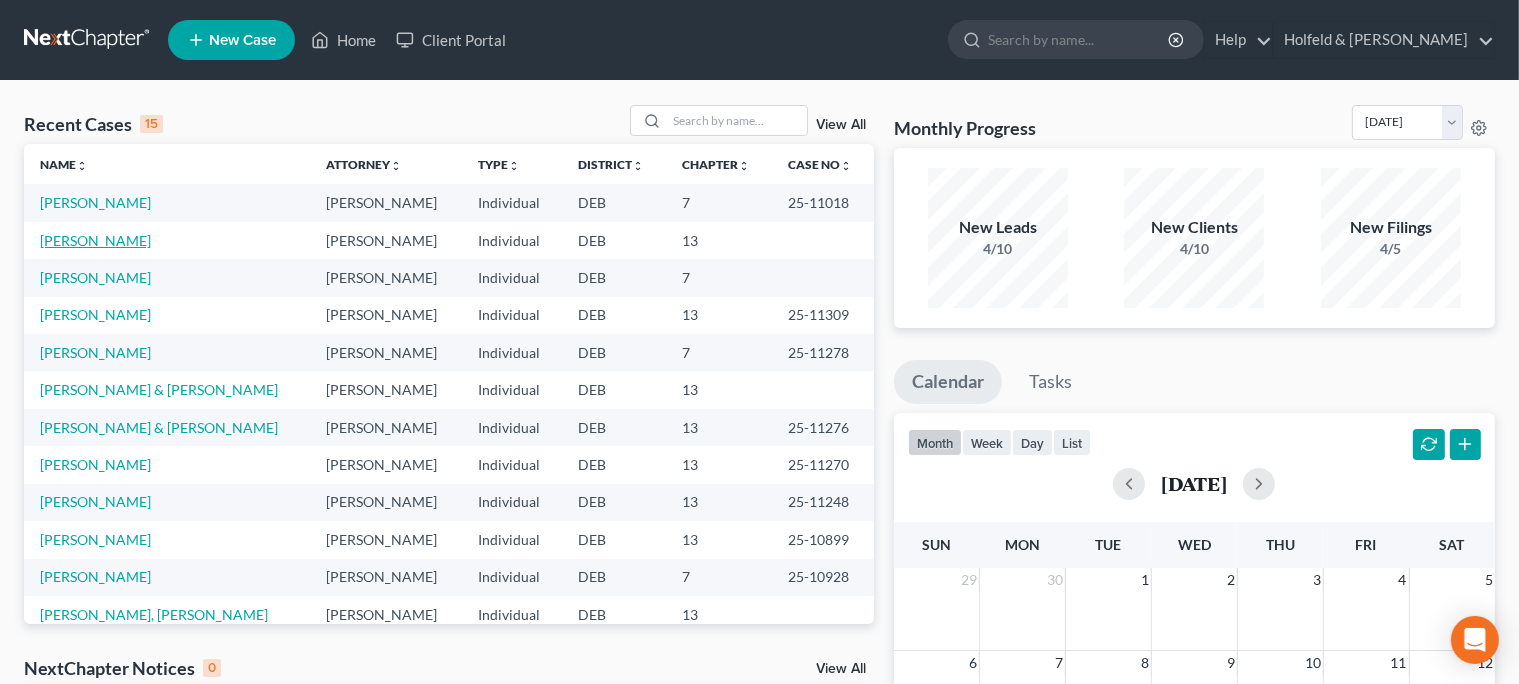 click on "[PERSON_NAME]" at bounding box center (95, 240) 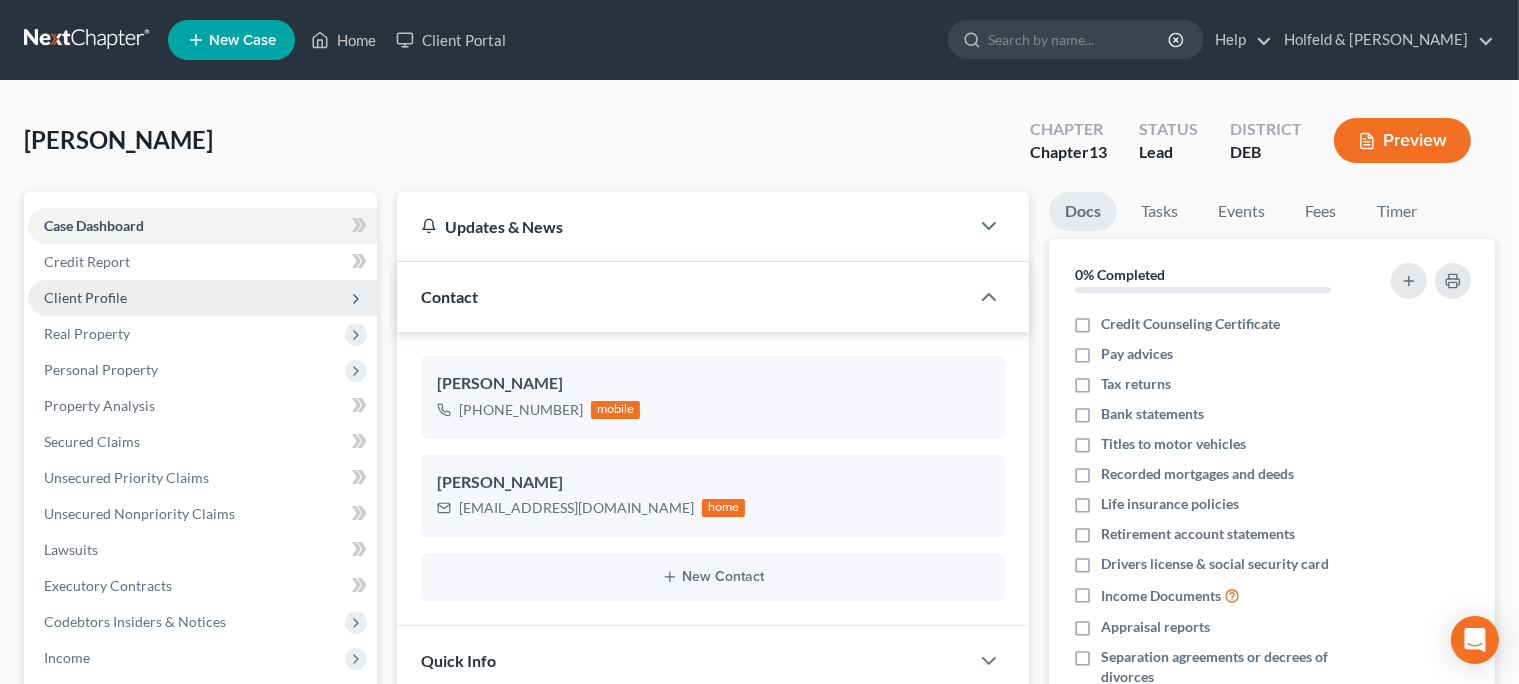 click on "Client Profile" at bounding box center [202, 298] 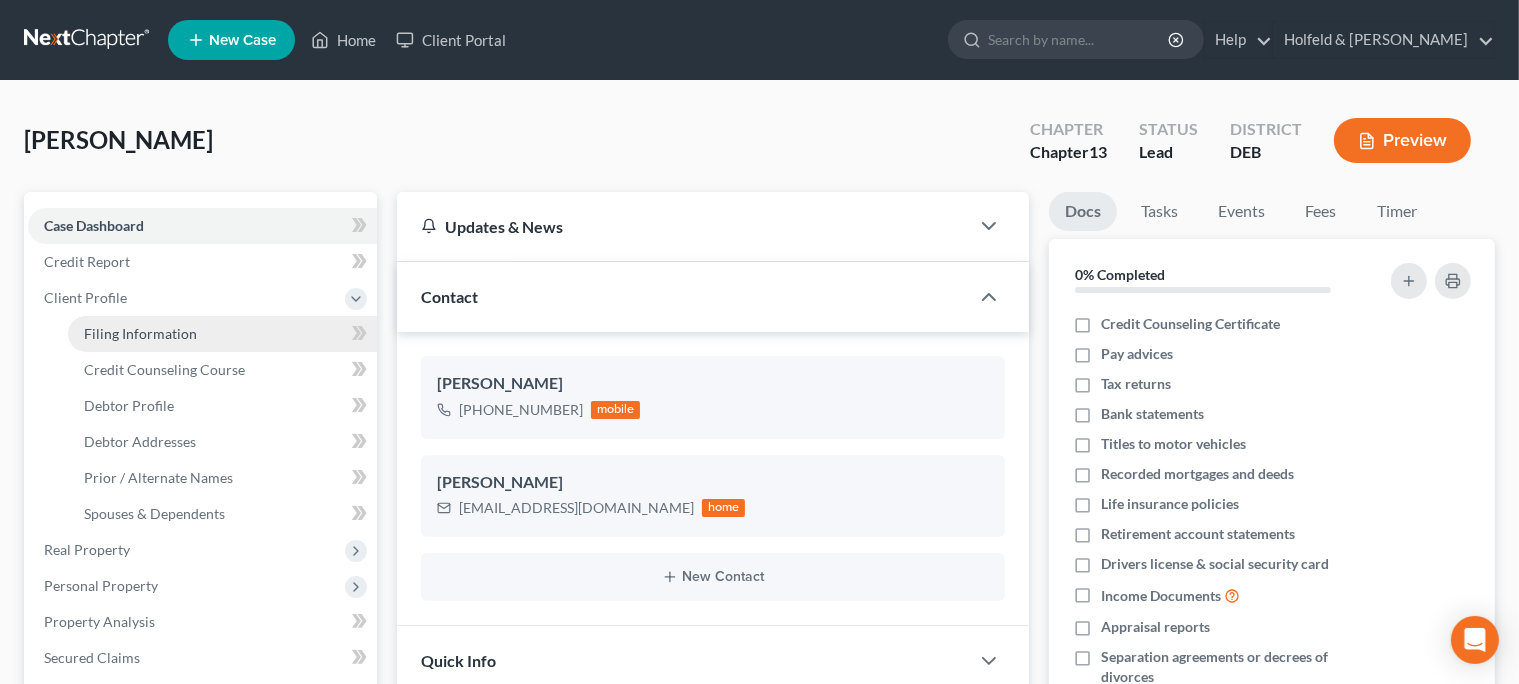 click on "Filing Information" at bounding box center [140, 333] 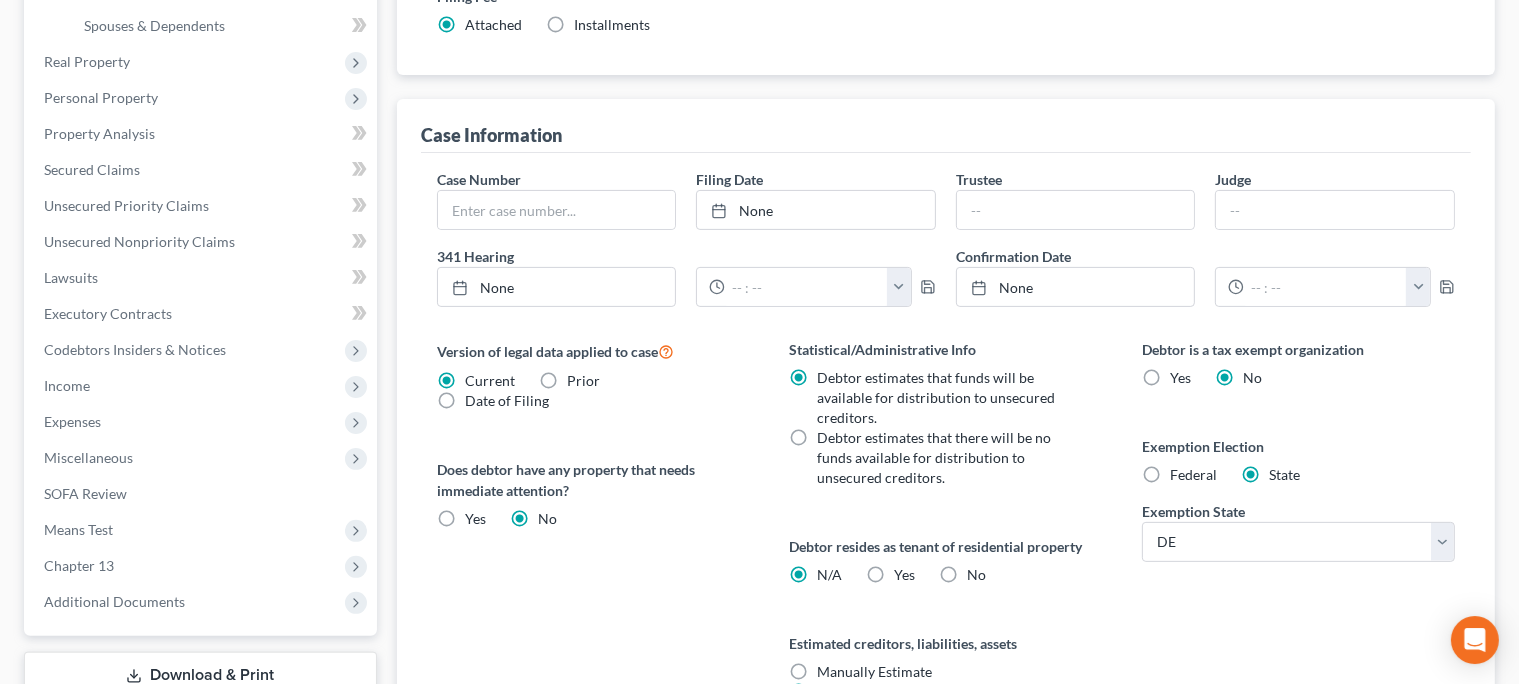 scroll, scrollTop: 494, scrollLeft: 0, axis: vertical 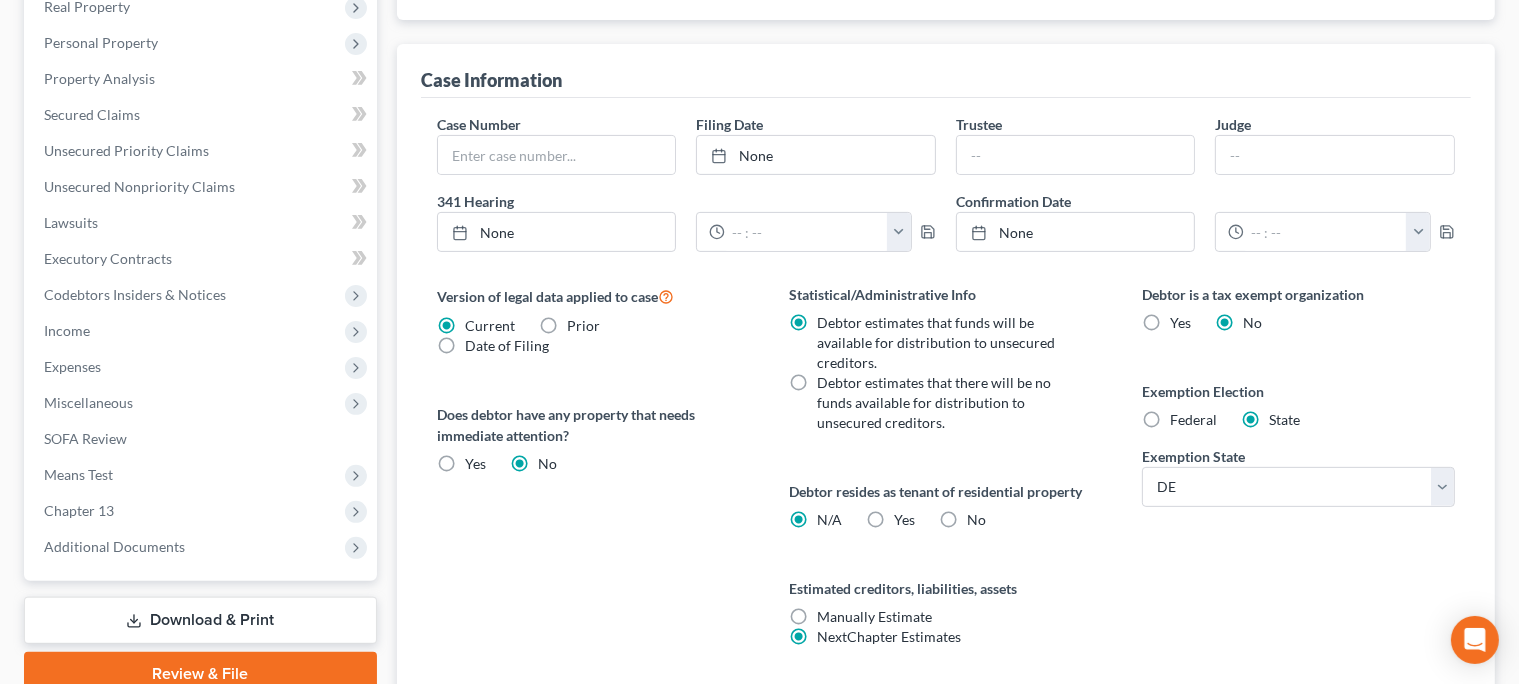 click on "Yes Yes" at bounding box center [905, 520] 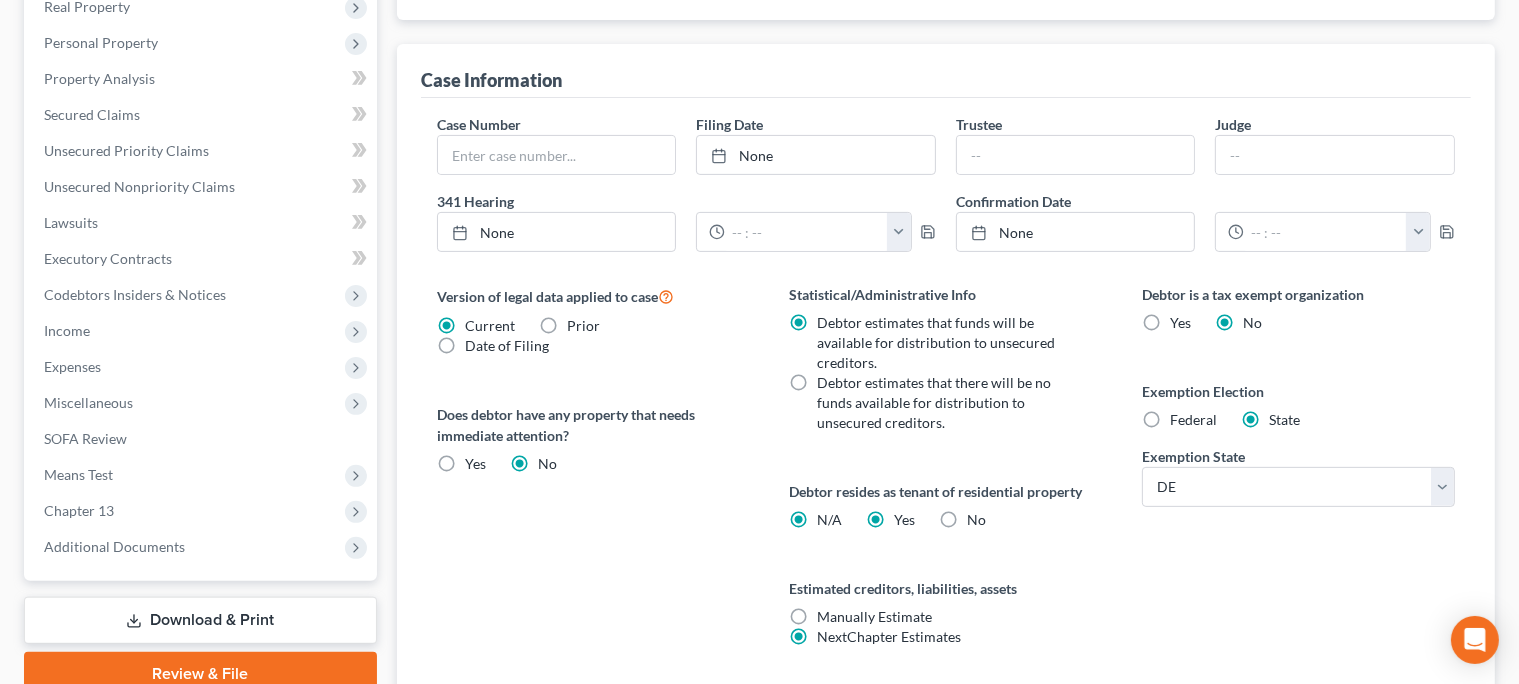 radio on "false" 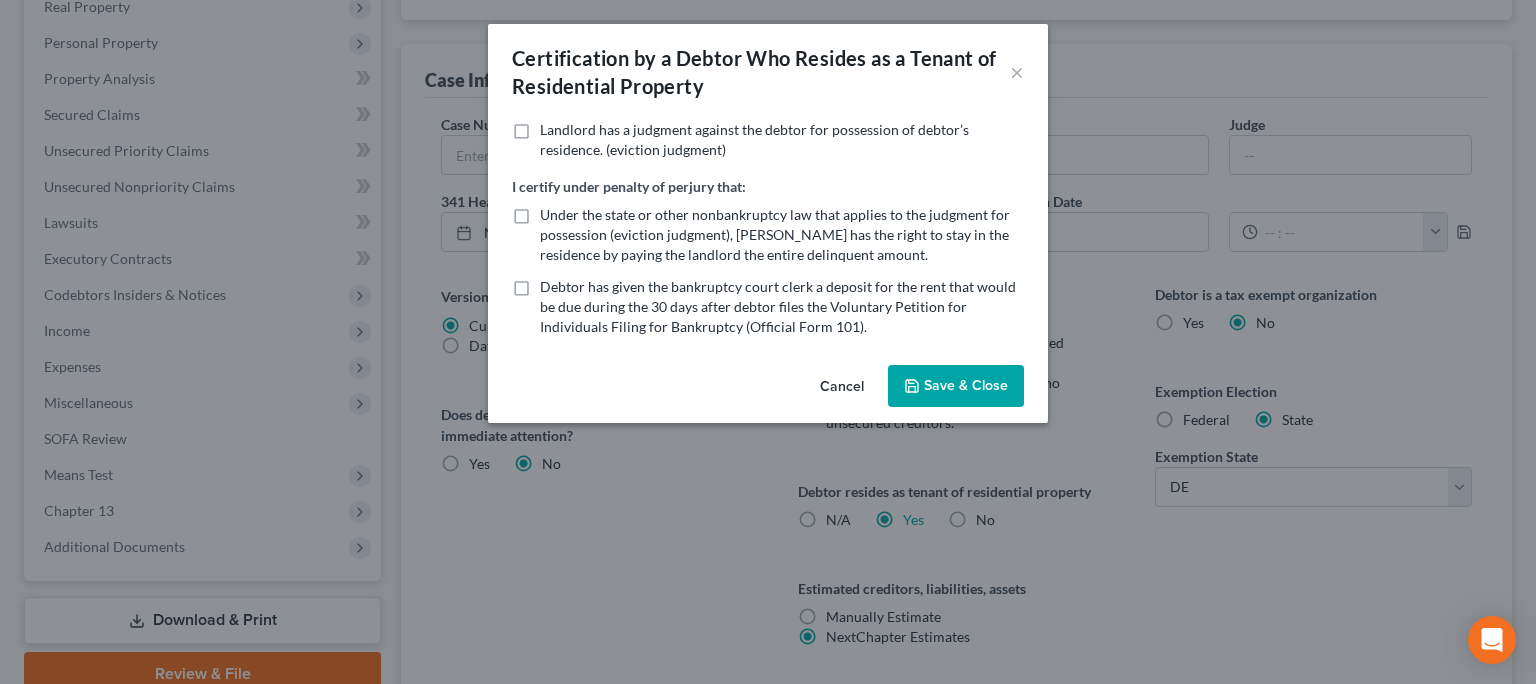 click on "Save & Close" at bounding box center (956, 386) 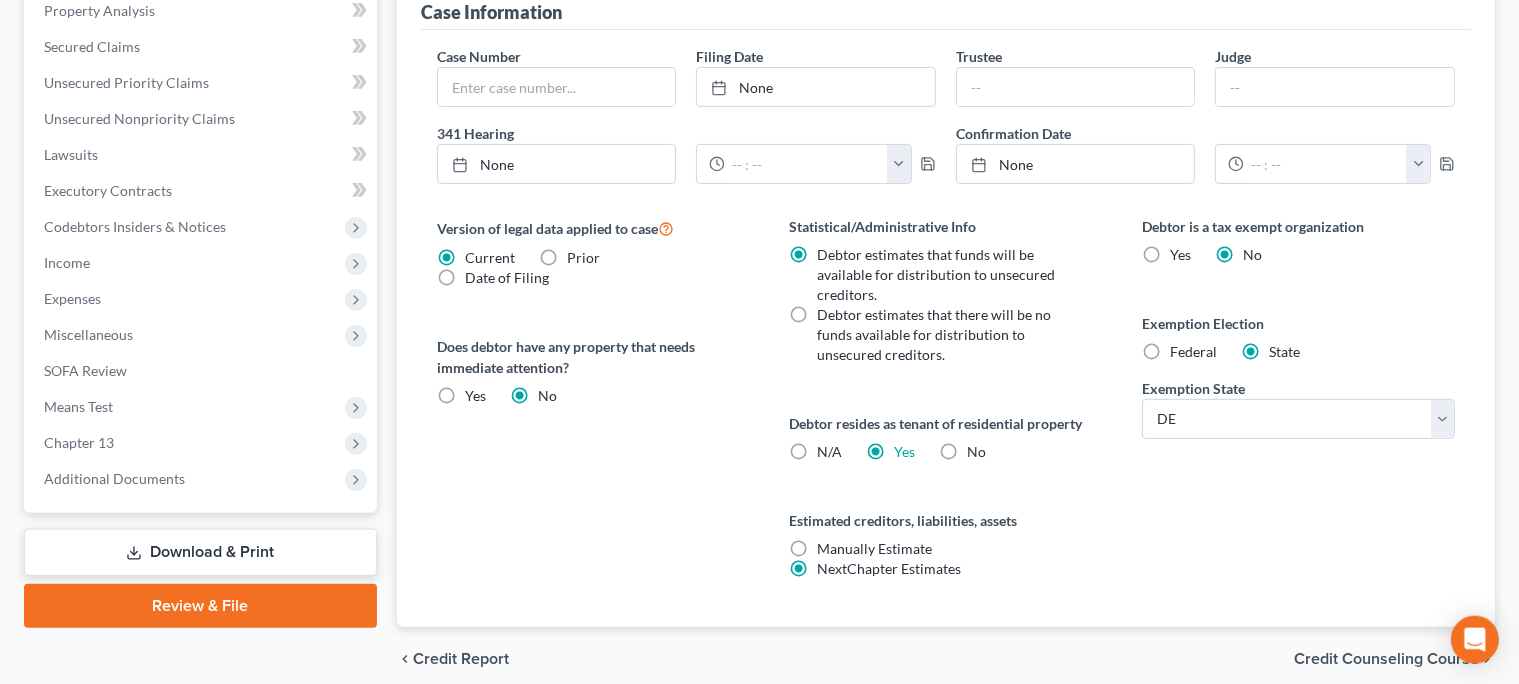 scroll, scrollTop: 691, scrollLeft: 0, axis: vertical 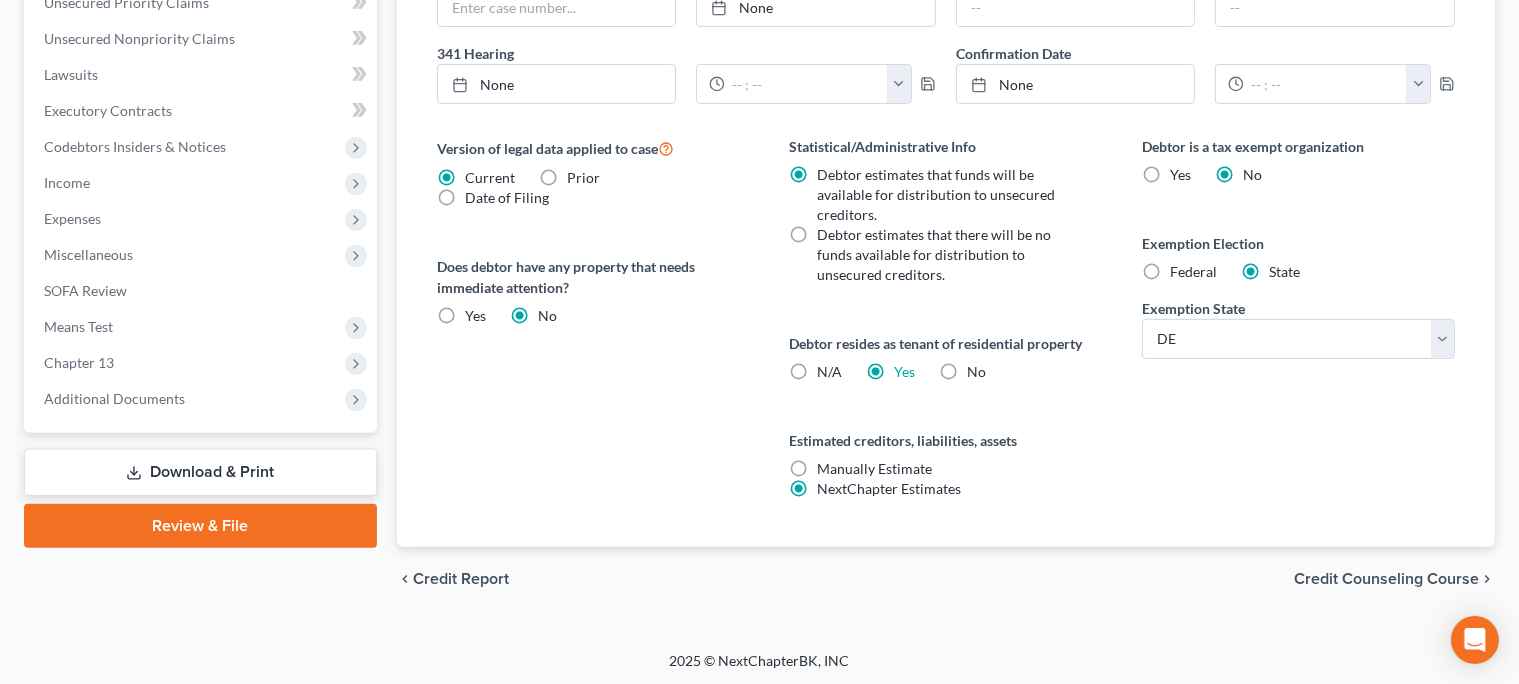 click on "Credit Counseling Course" at bounding box center (1386, 579) 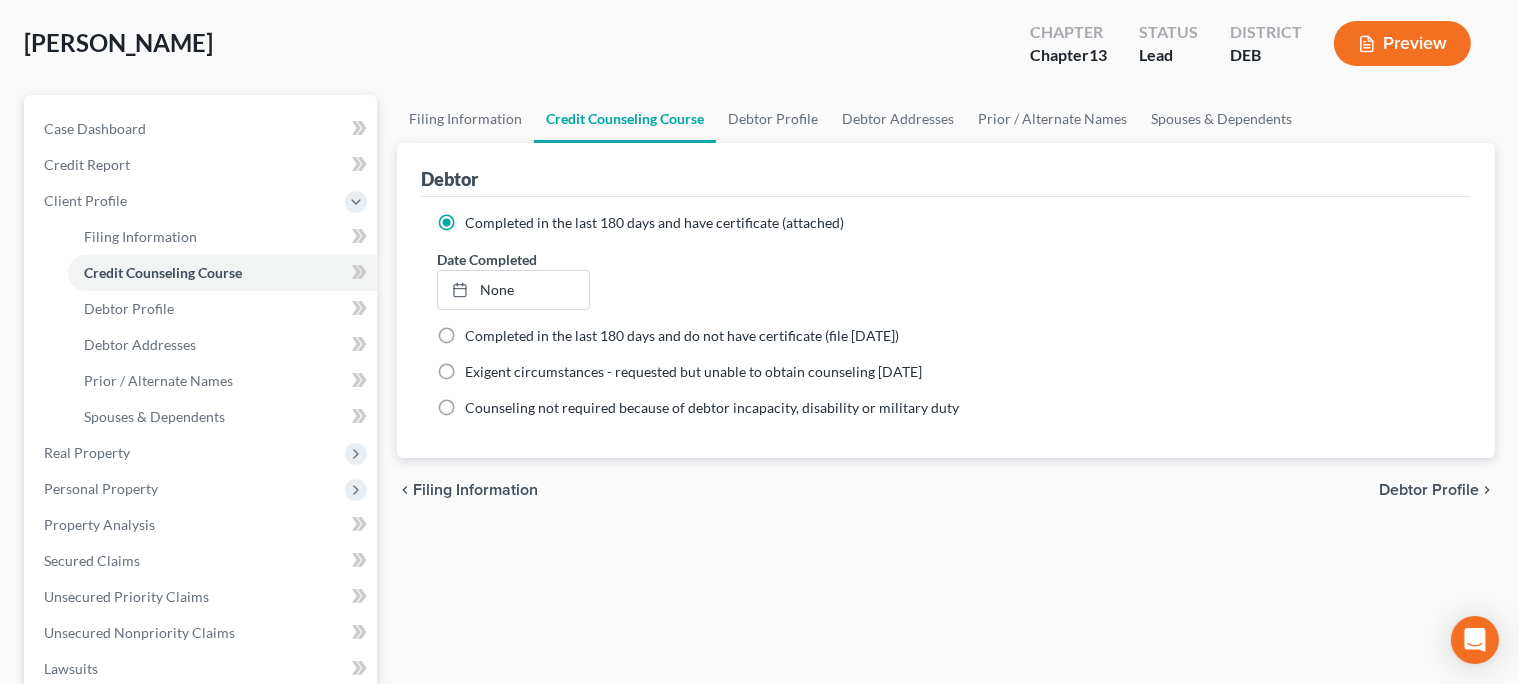 scroll, scrollTop: 94, scrollLeft: 0, axis: vertical 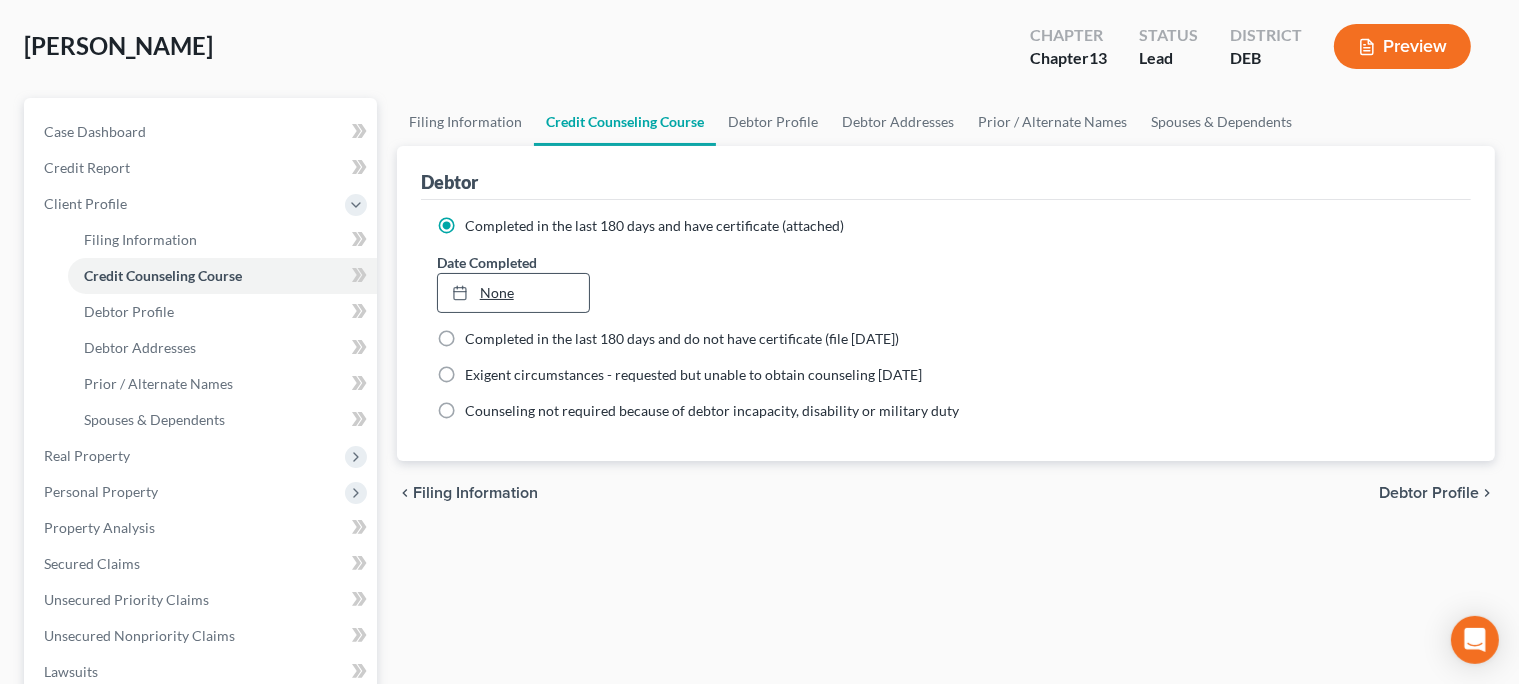 type on "[DATE]" 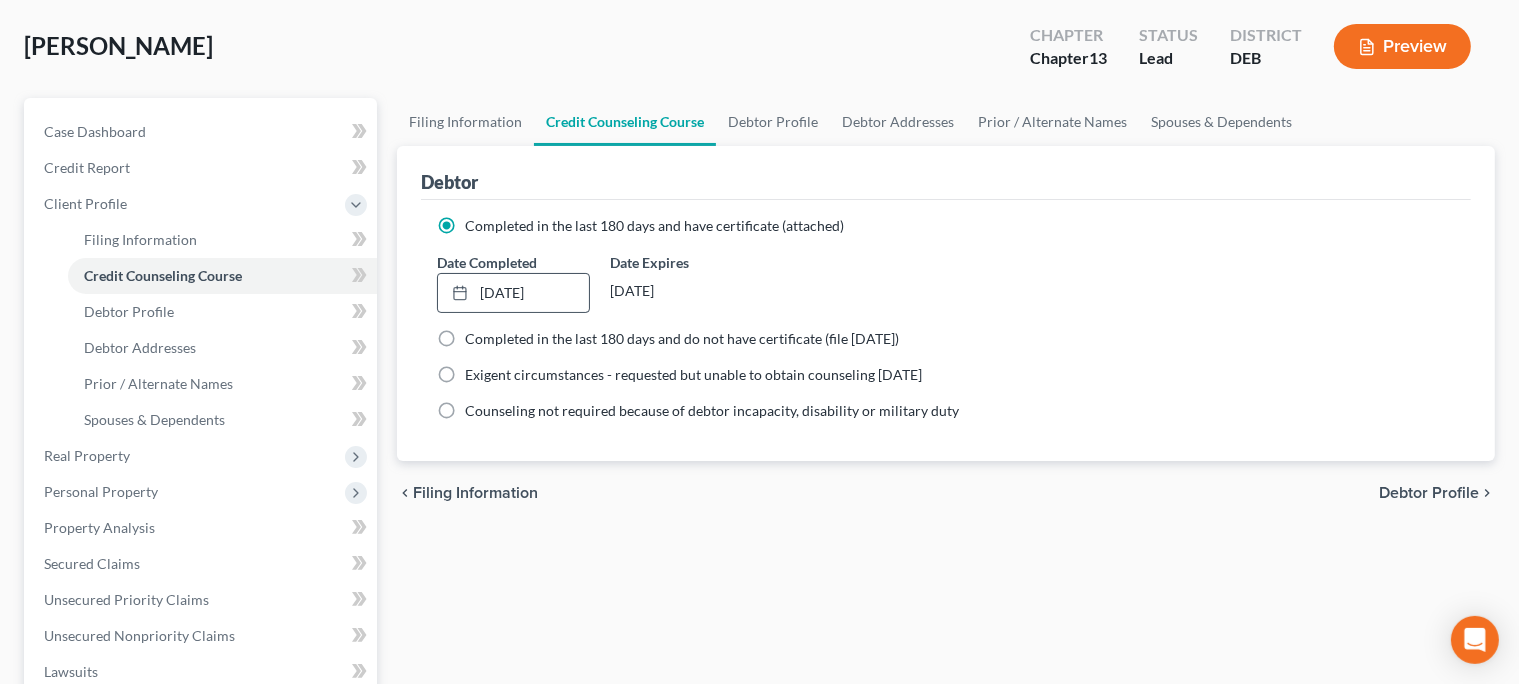 click on "Debtor Profile" at bounding box center [1429, 493] 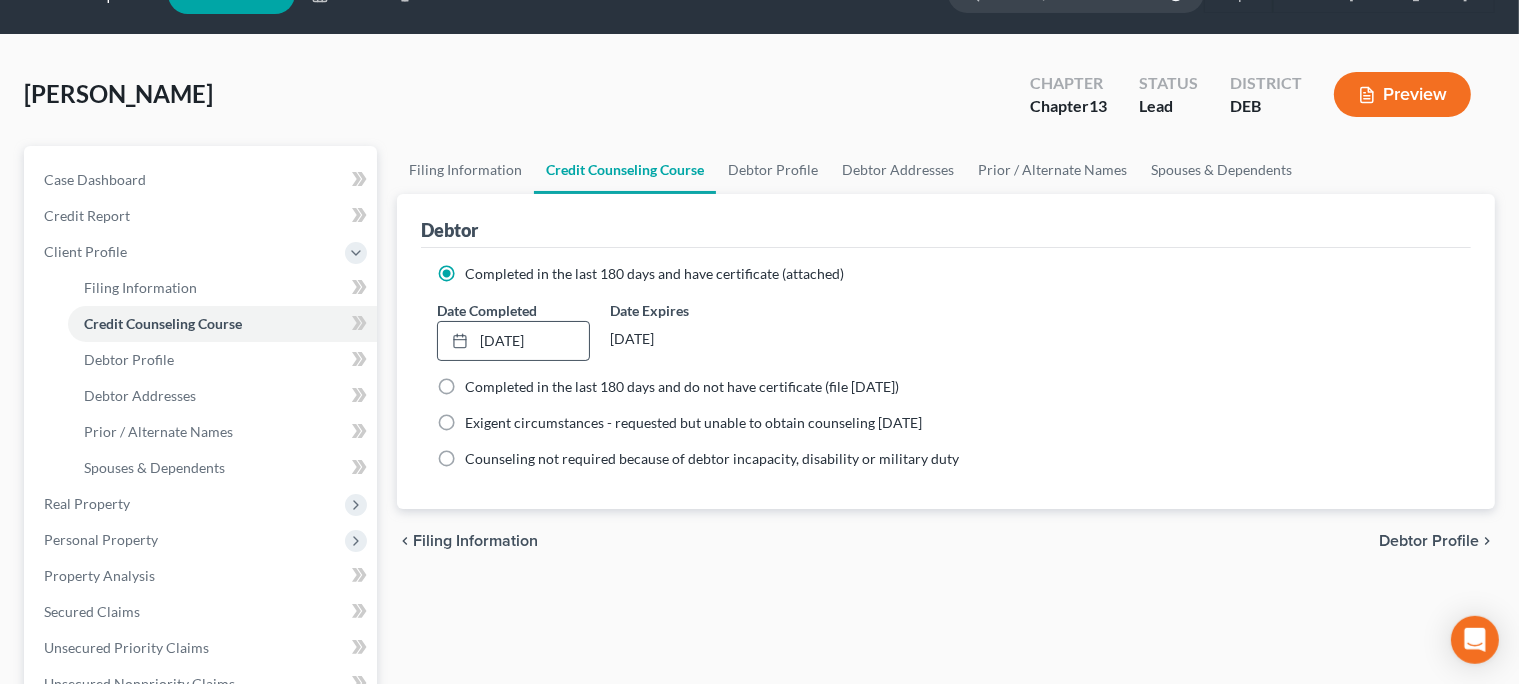 select on "1" 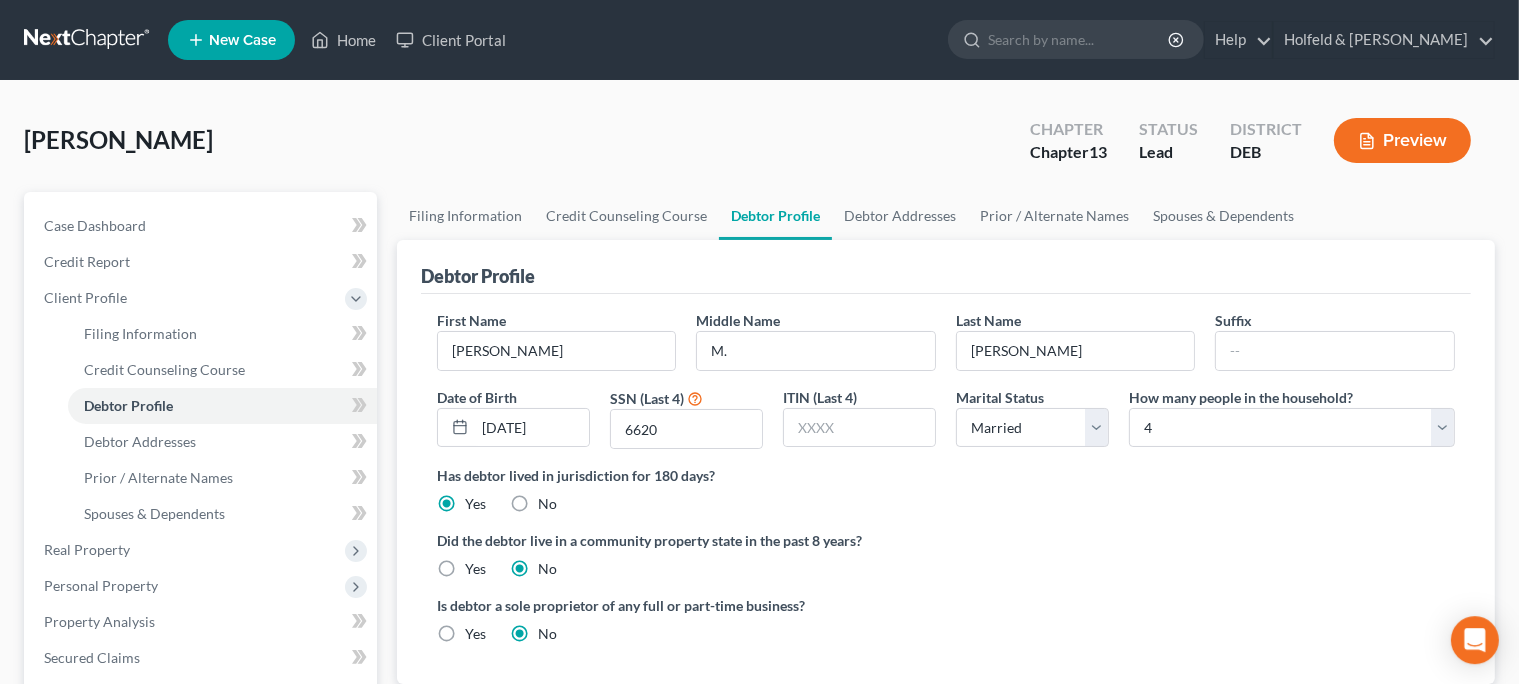 scroll, scrollTop: 0, scrollLeft: 0, axis: both 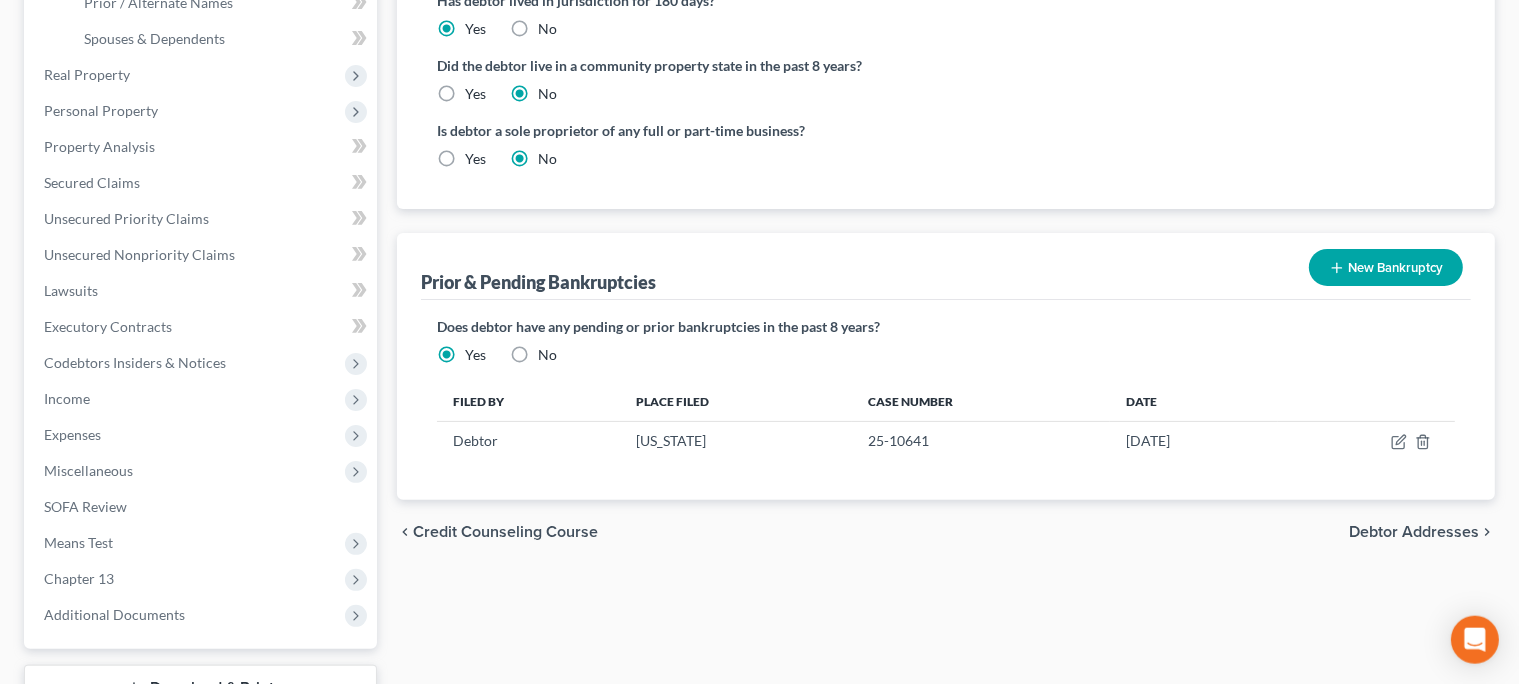 click on "Debtor Addresses" at bounding box center [1414, 532] 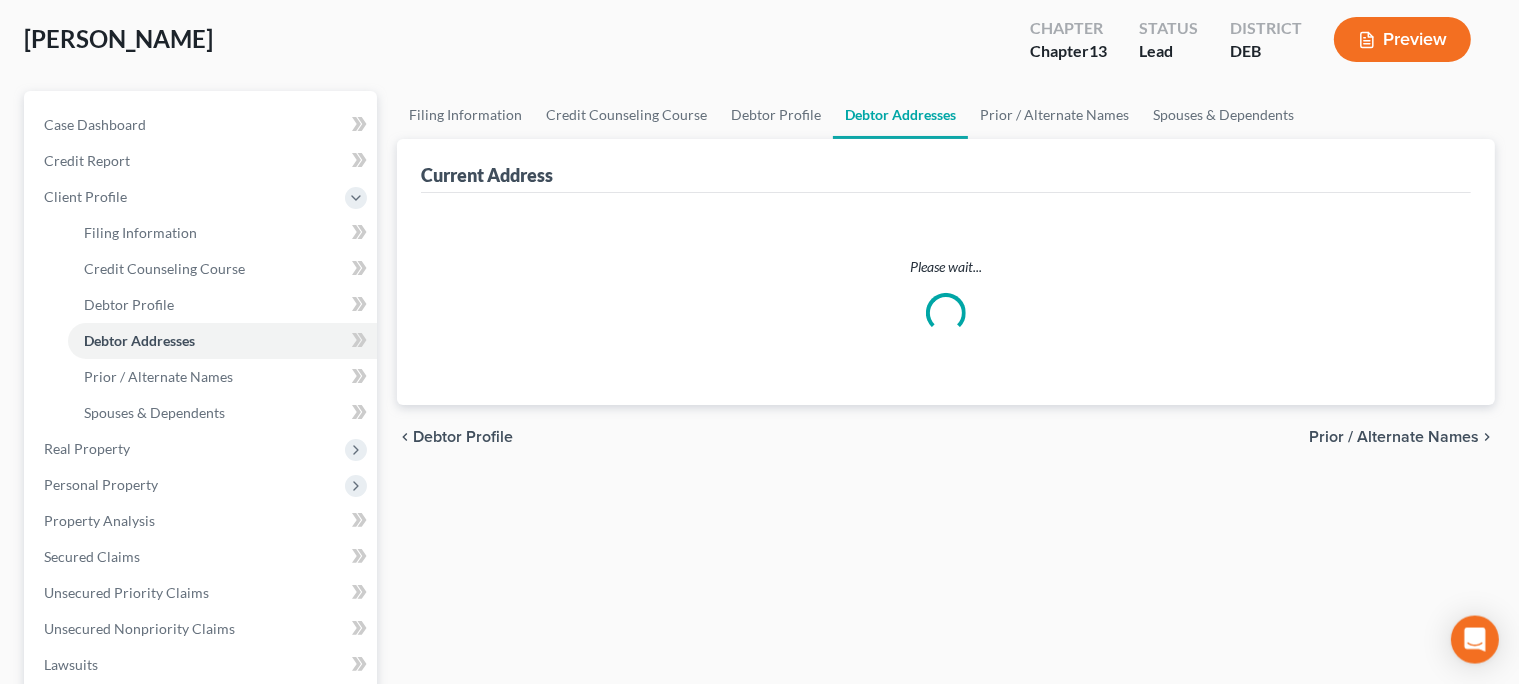select on "0" 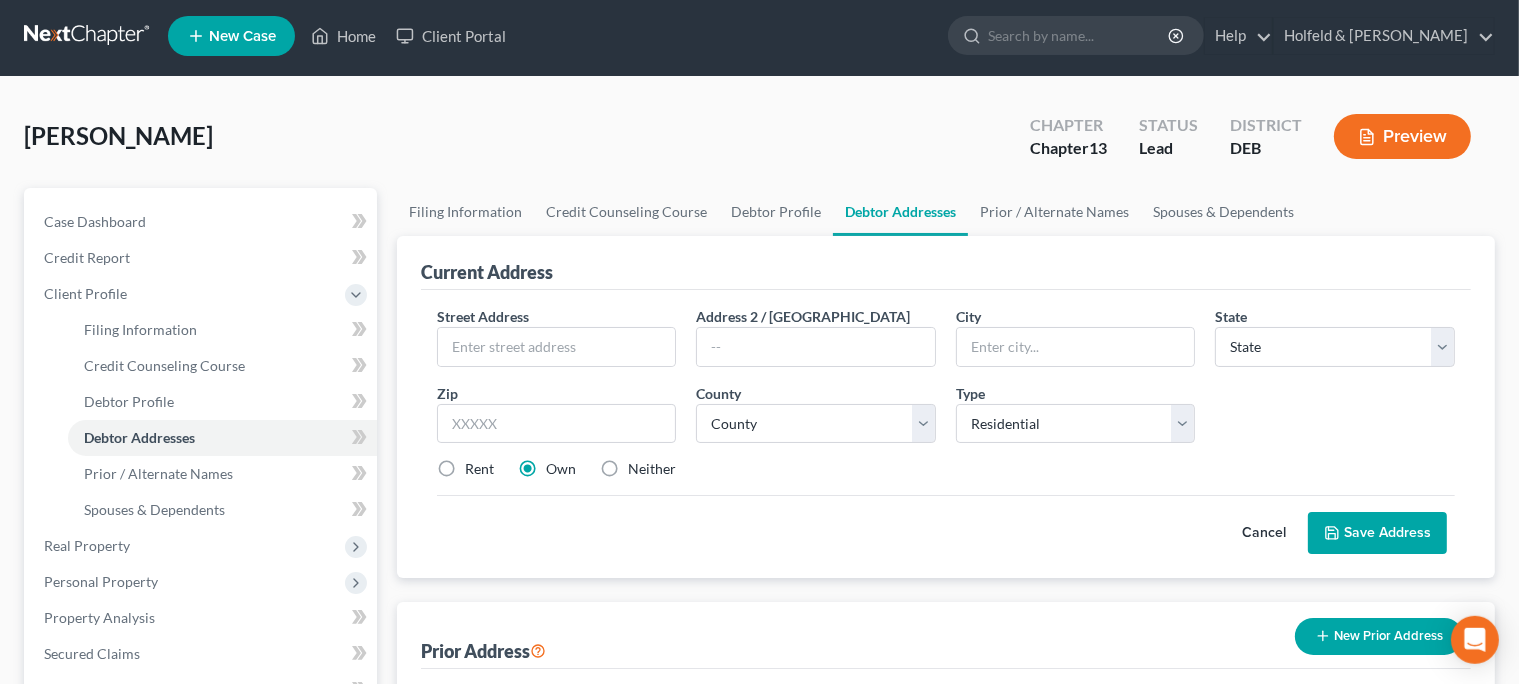 scroll, scrollTop: 0, scrollLeft: 0, axis: both 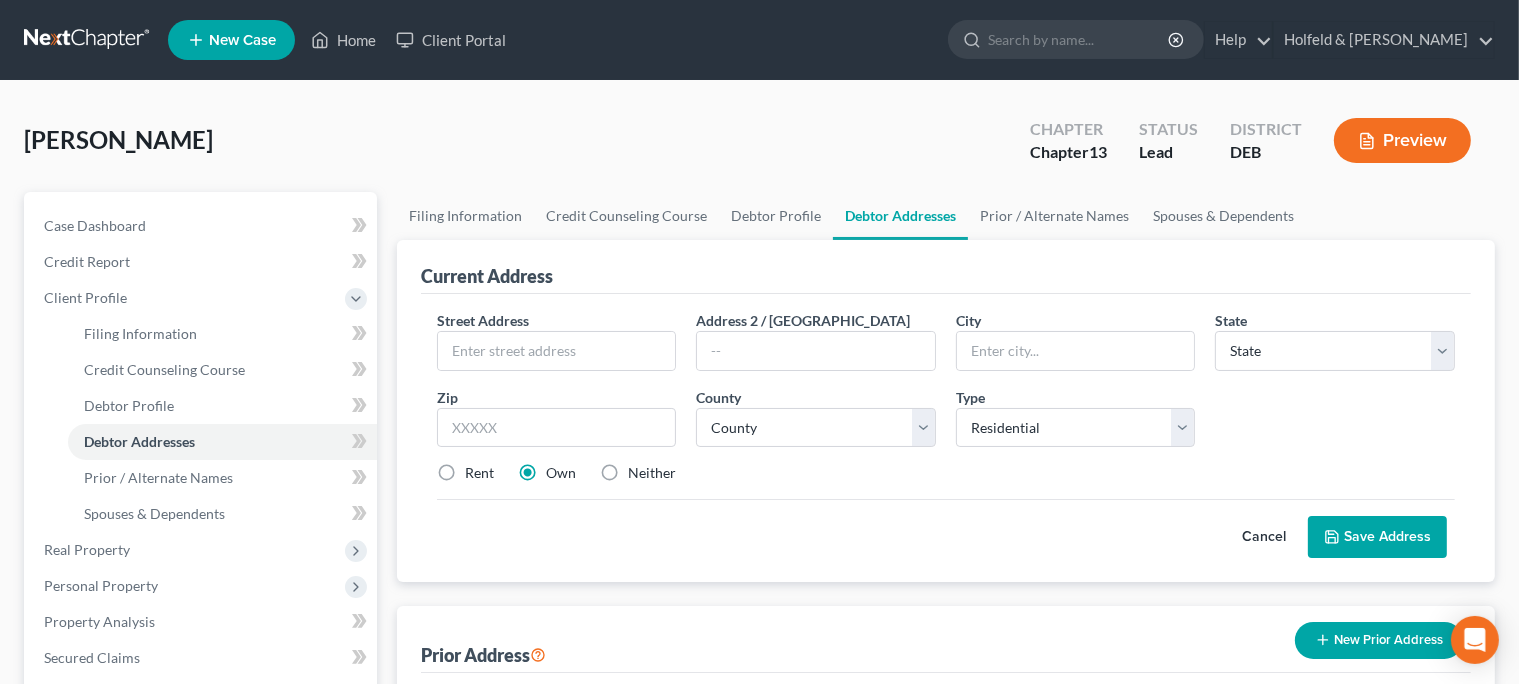 click on "Rent" at bounding box center (479, 473) 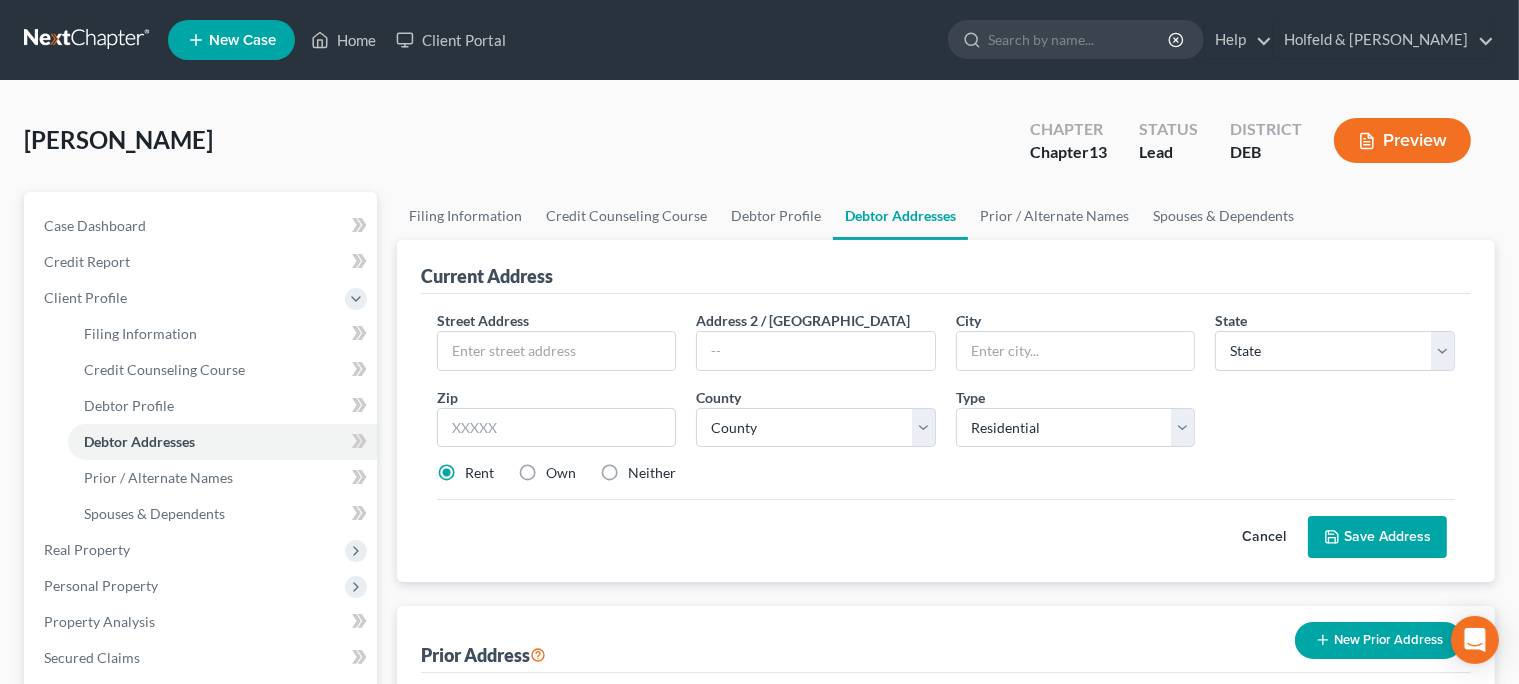 click on "Save Address" at bounding box center [1377, 537] 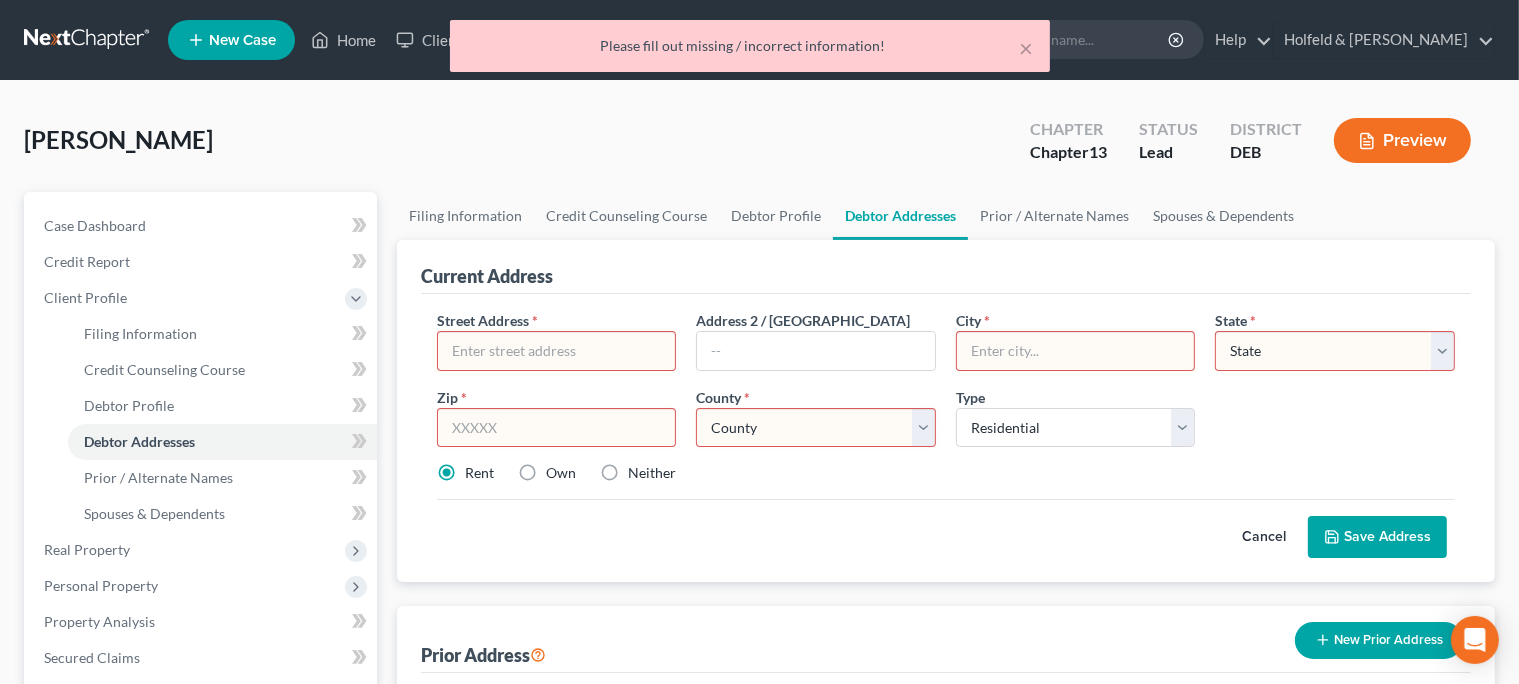 click at bounding box center [557, 428] 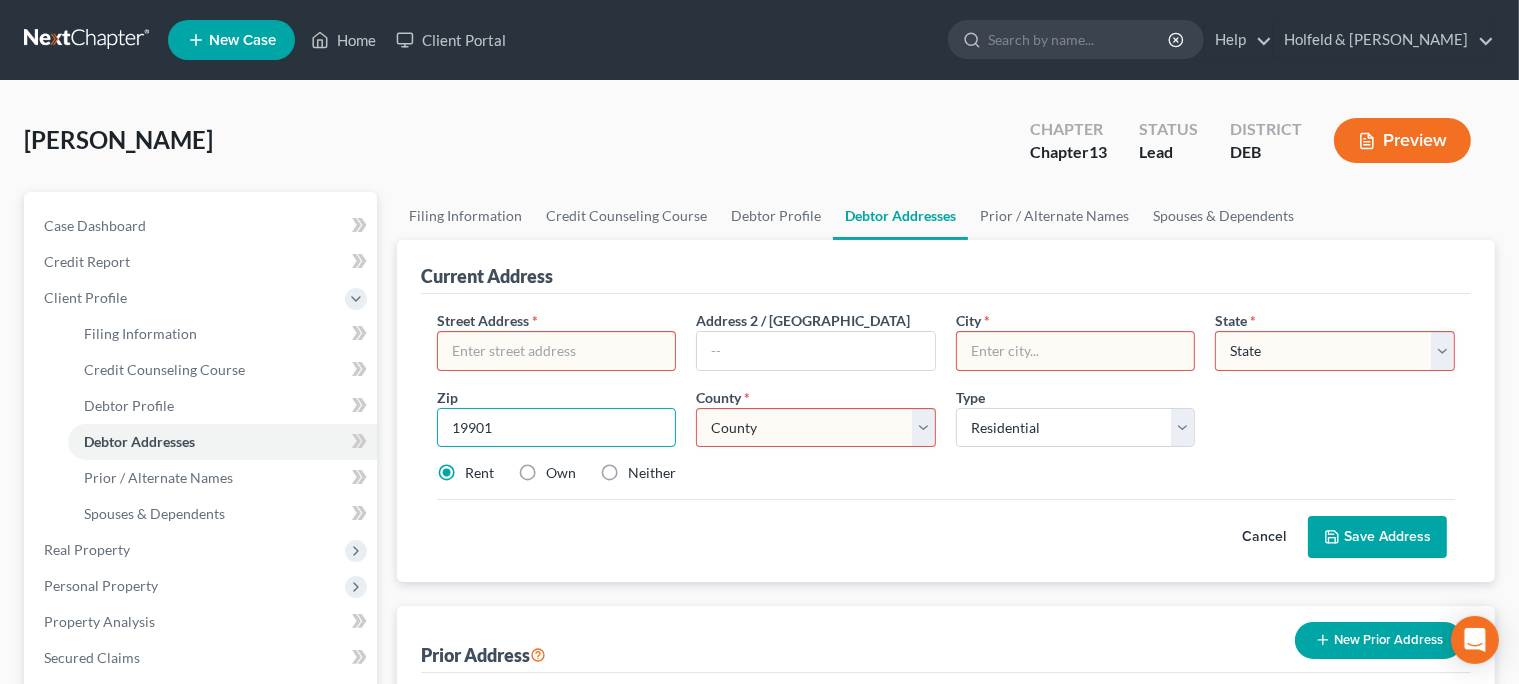 type on "19901" 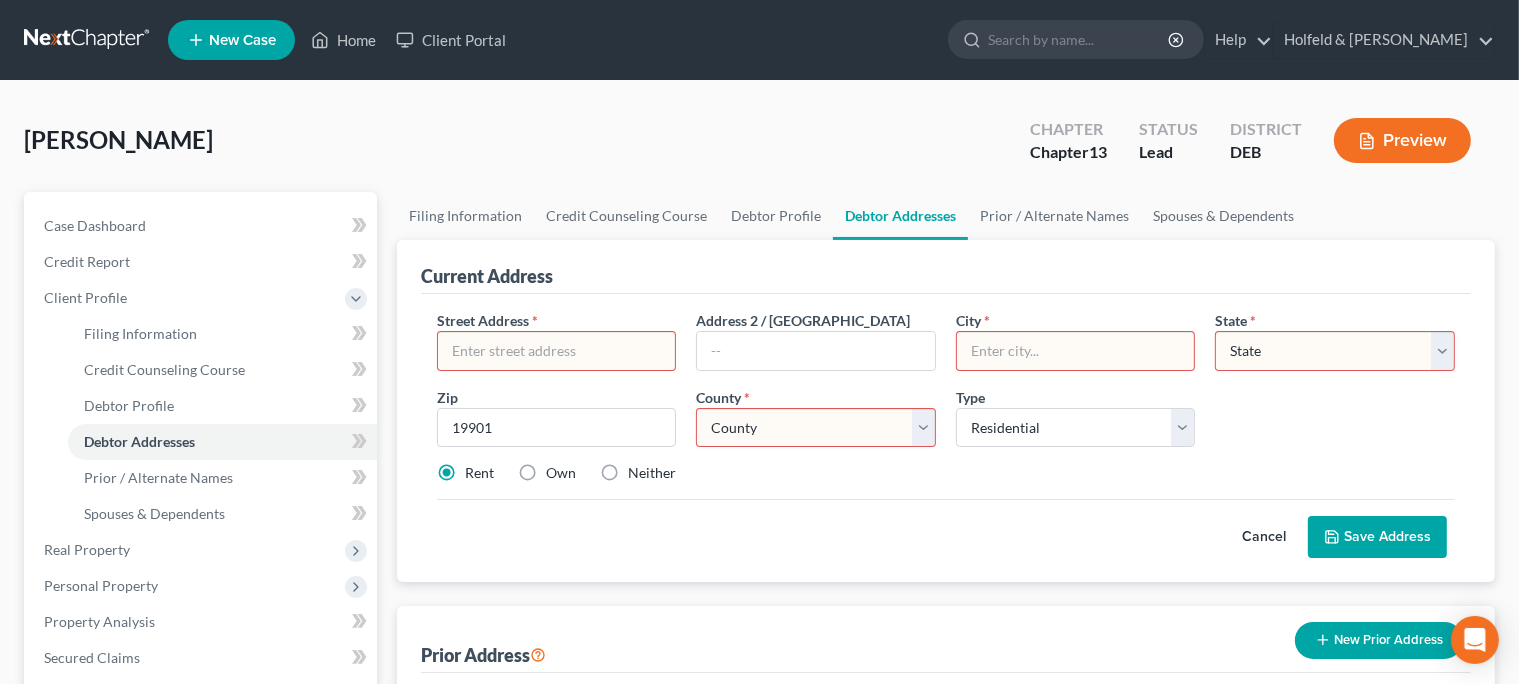type on "[GEOGRAPHIC_DATA]" 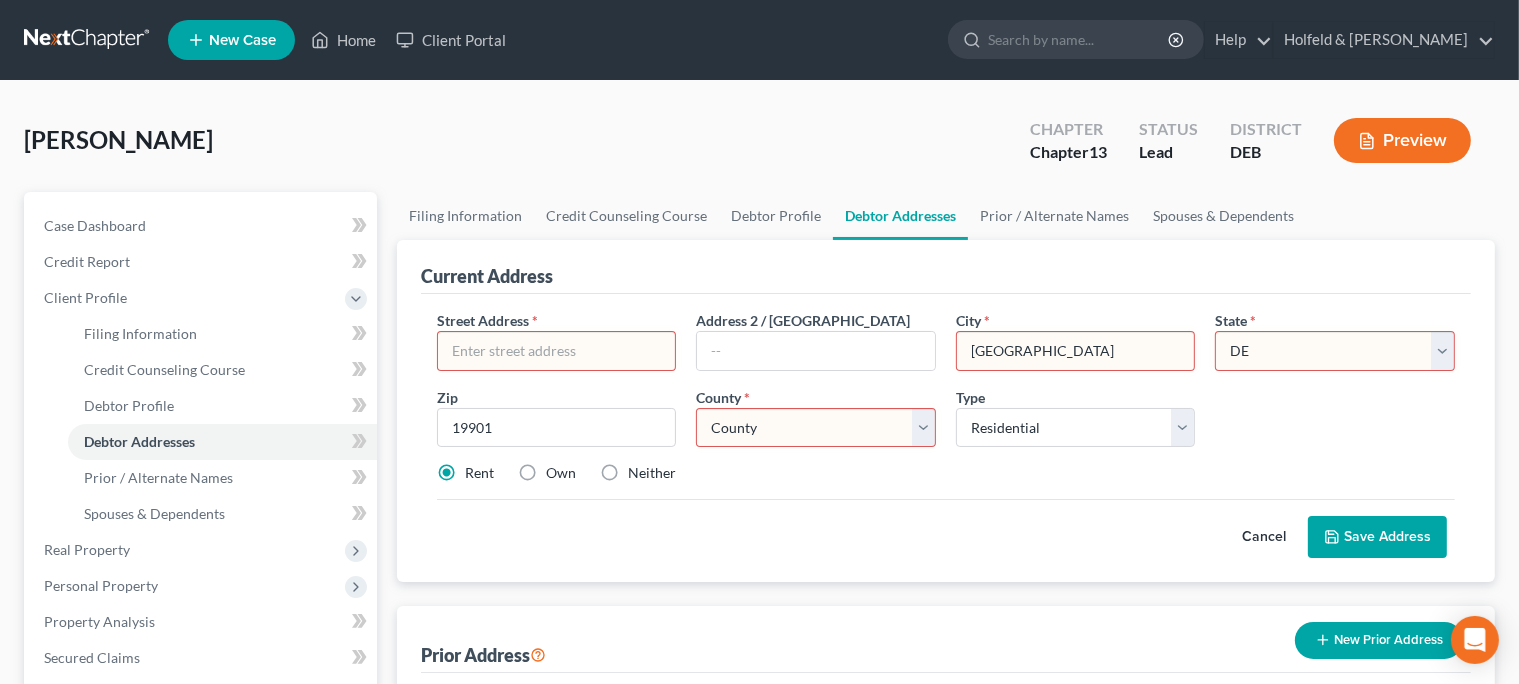 click on "Cancel Save Address" at bounding box center [946, 528] 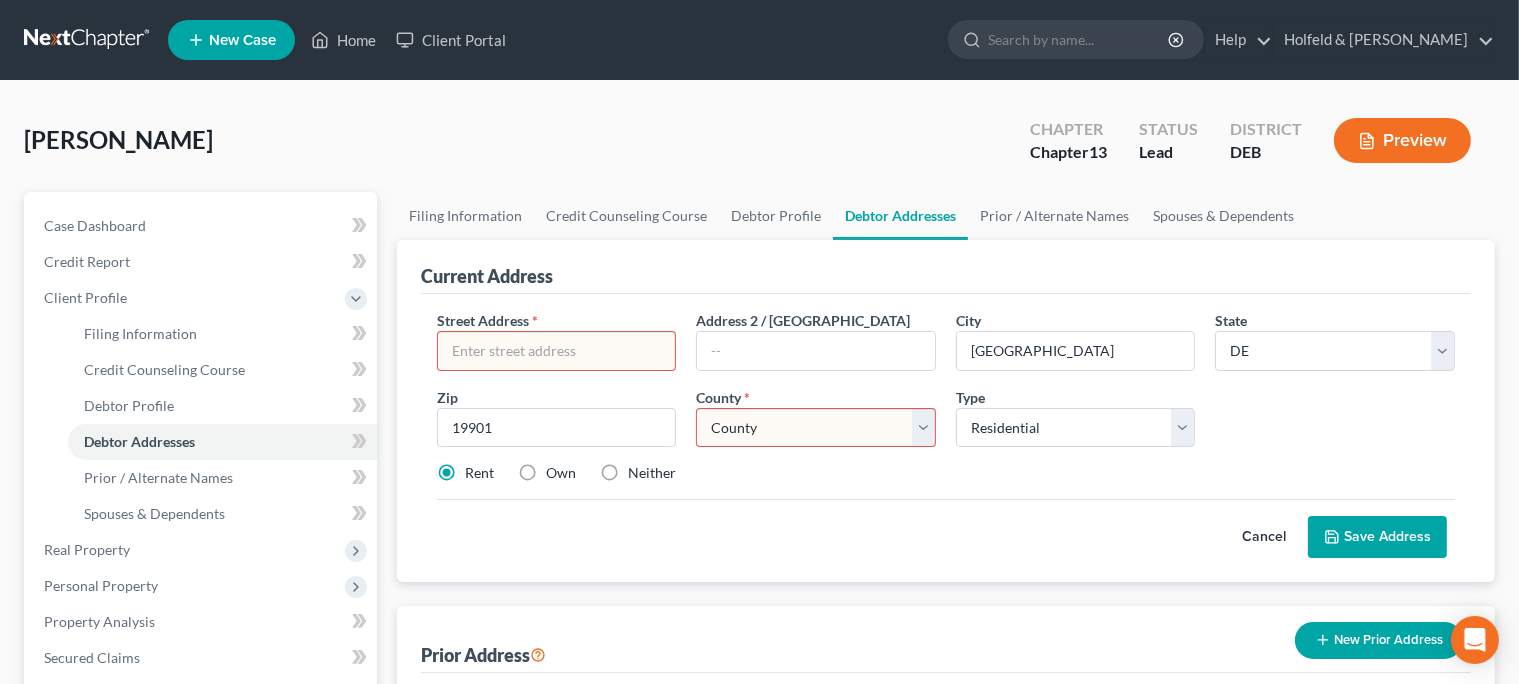 click on "County [GEOGRAPHIC_DATA] [GEOGRAPHIC_DATA] [GEOGRAPHIC_DATA]" at bounding box center [816, 428] 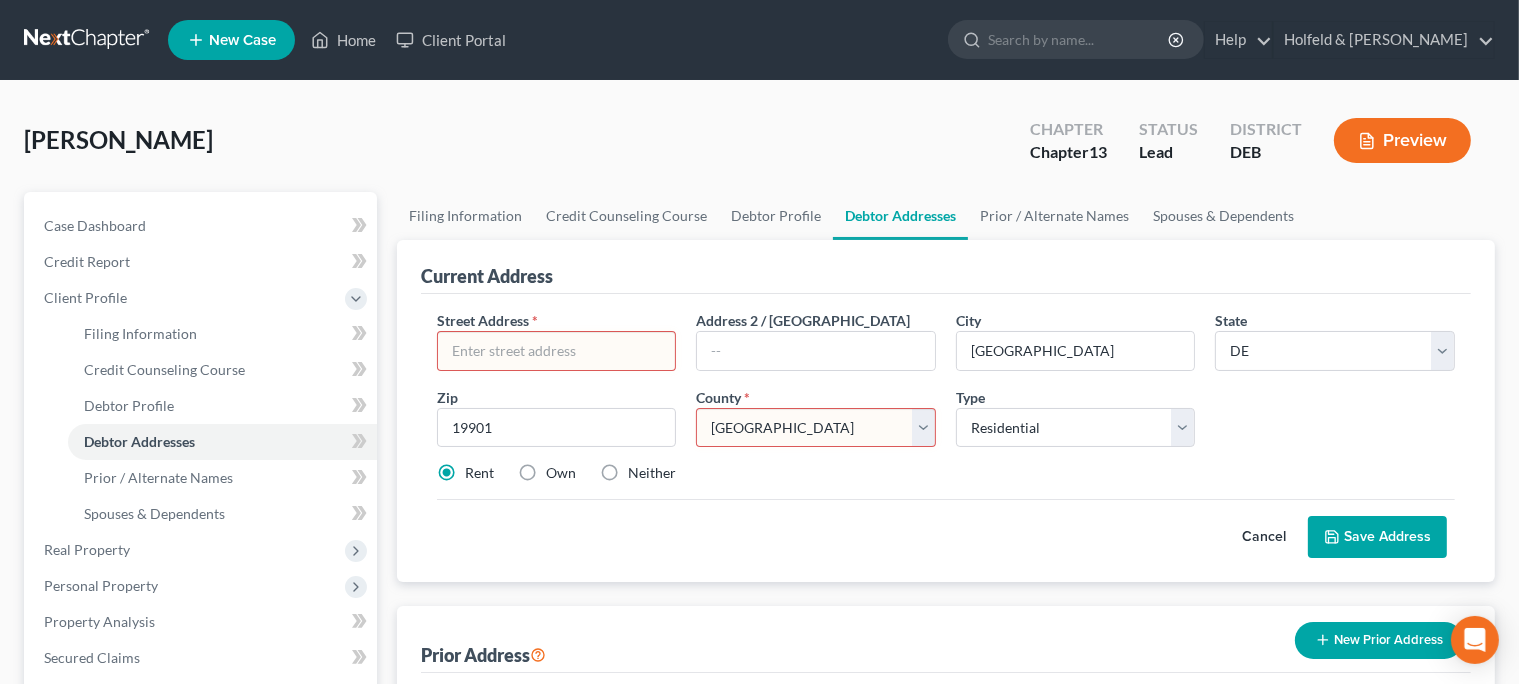 click on "[GEOGRAPHIC_DATA]" at bounding box center [0, 0] 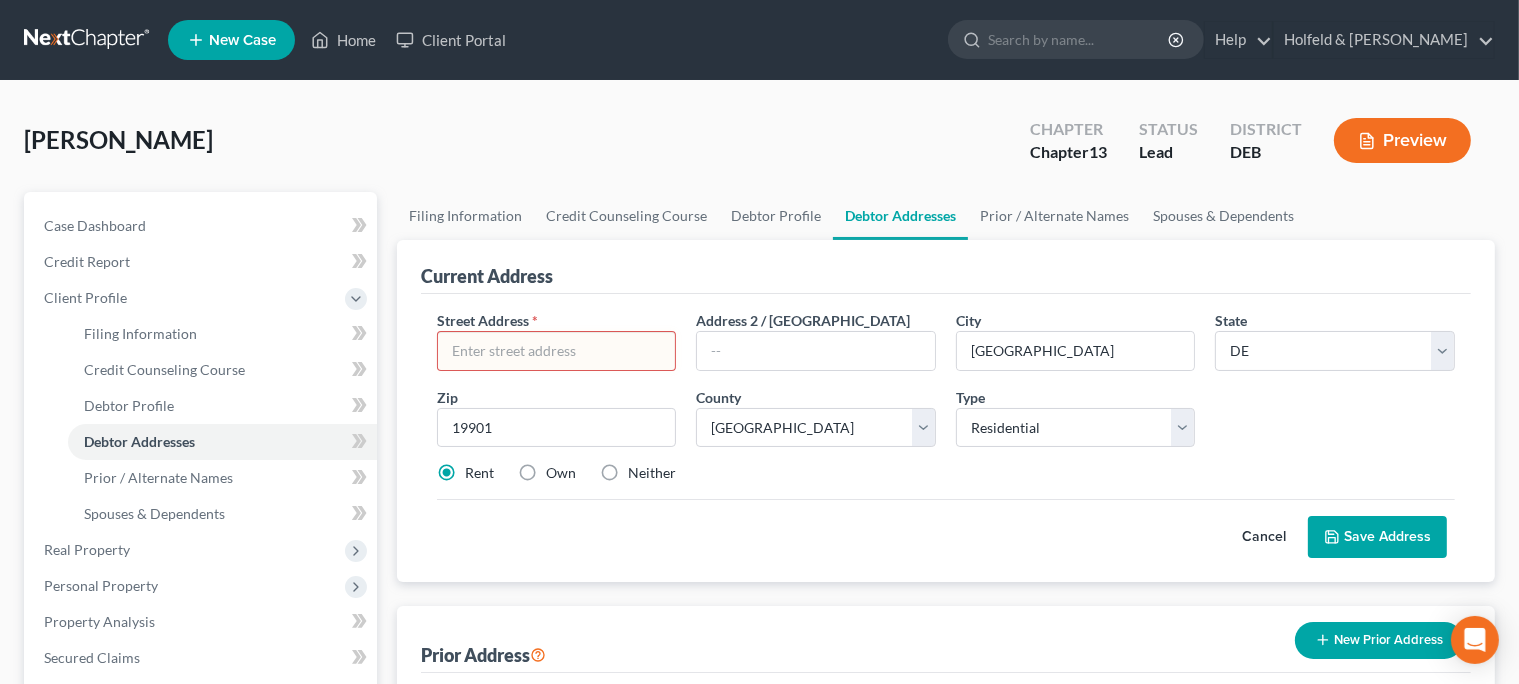click on "Save Address" at bounding box center [1377, 537] 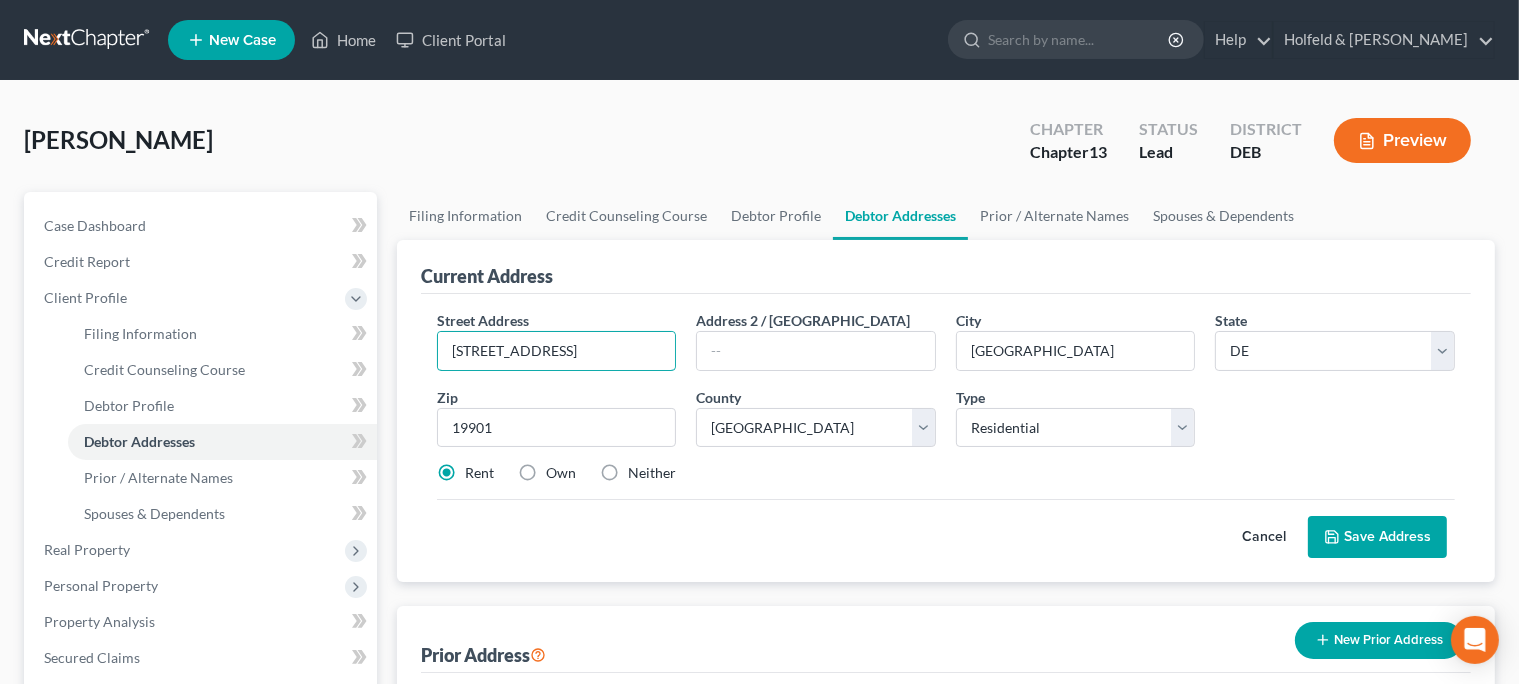 type on "[STREET_ADDRESS]" 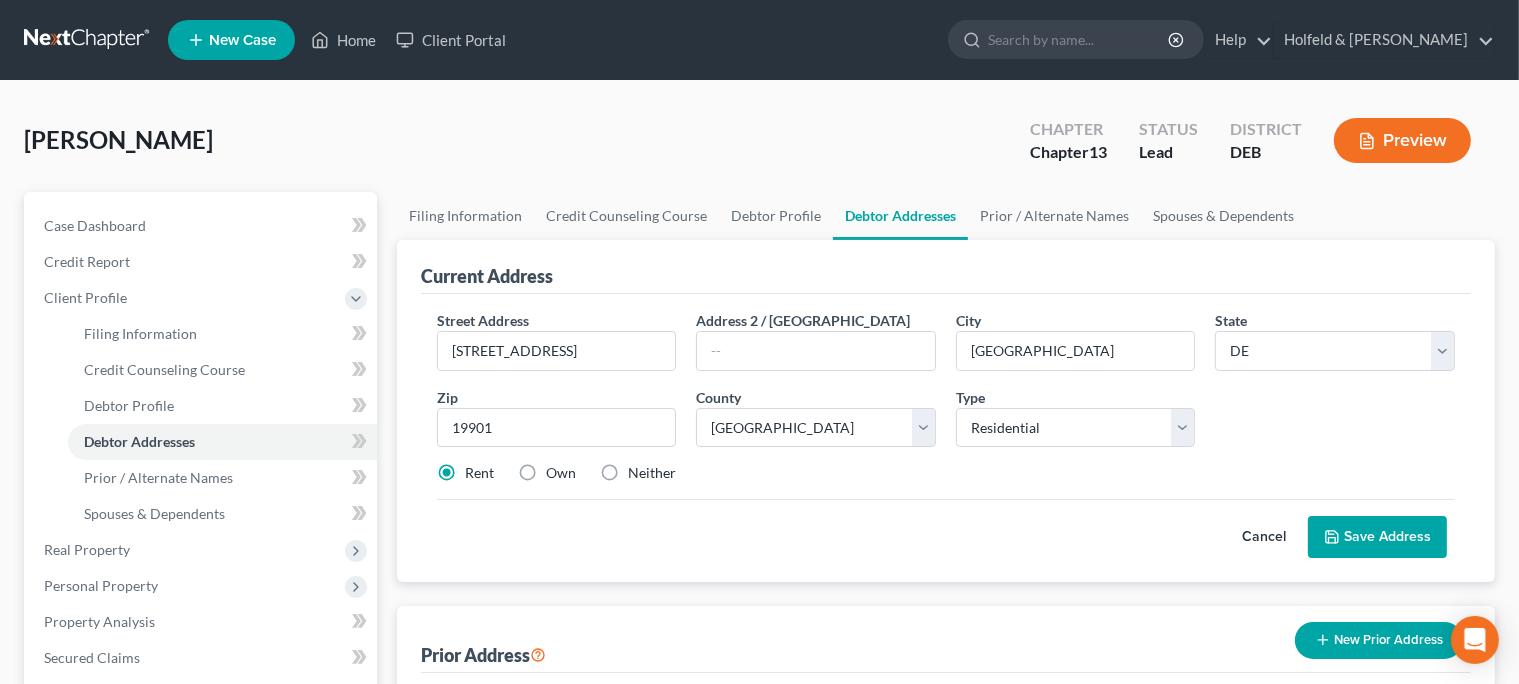 click on "Save Address" at bounding box center [1377, 537] 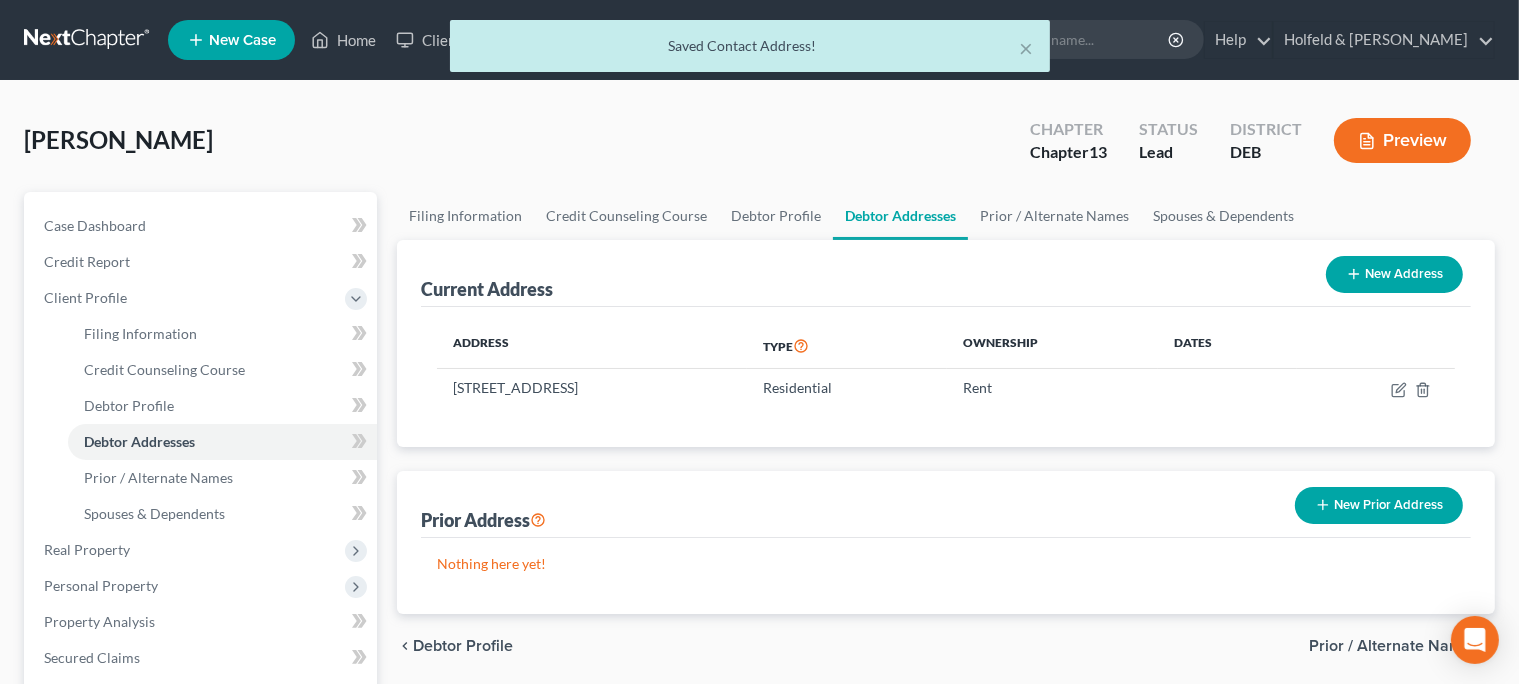 click on "New Prior Address" at bounding box center [1379, 505] 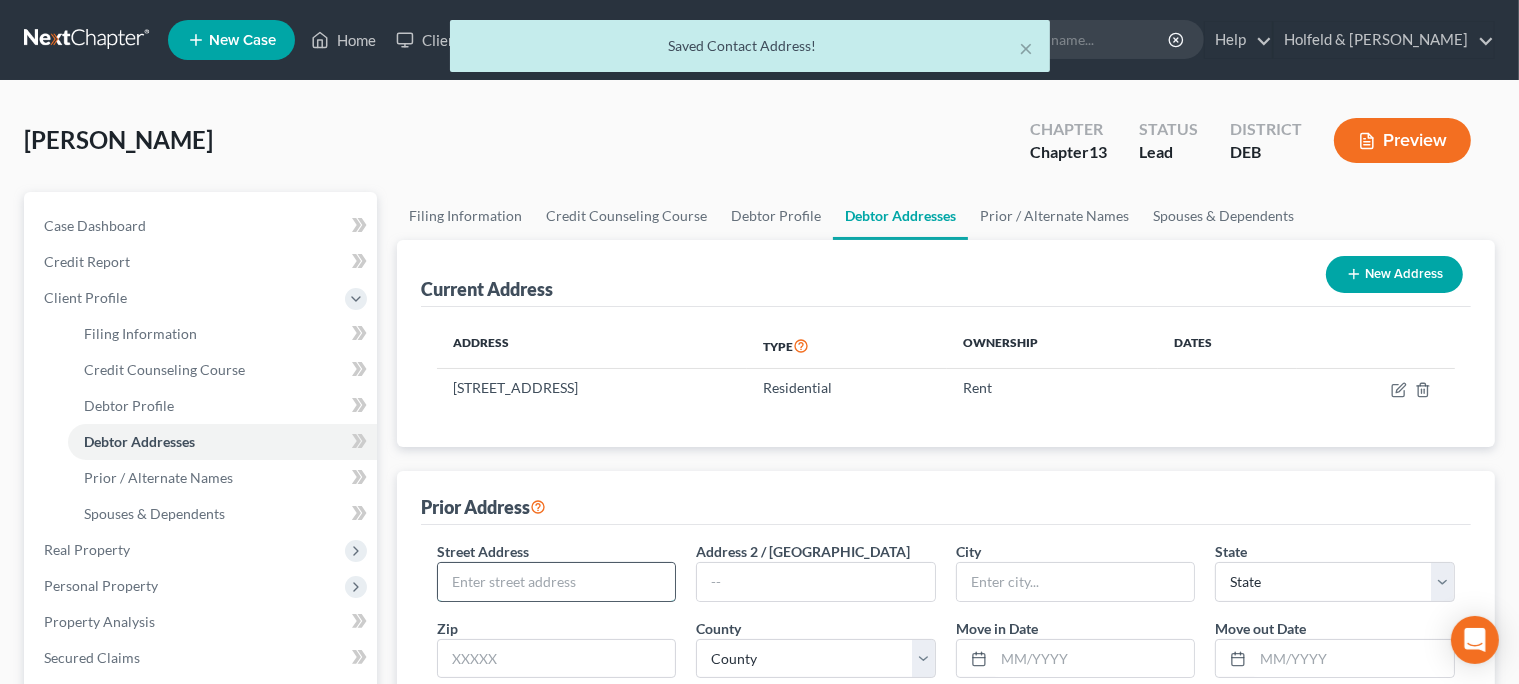 click at bounding box center [557, 582] 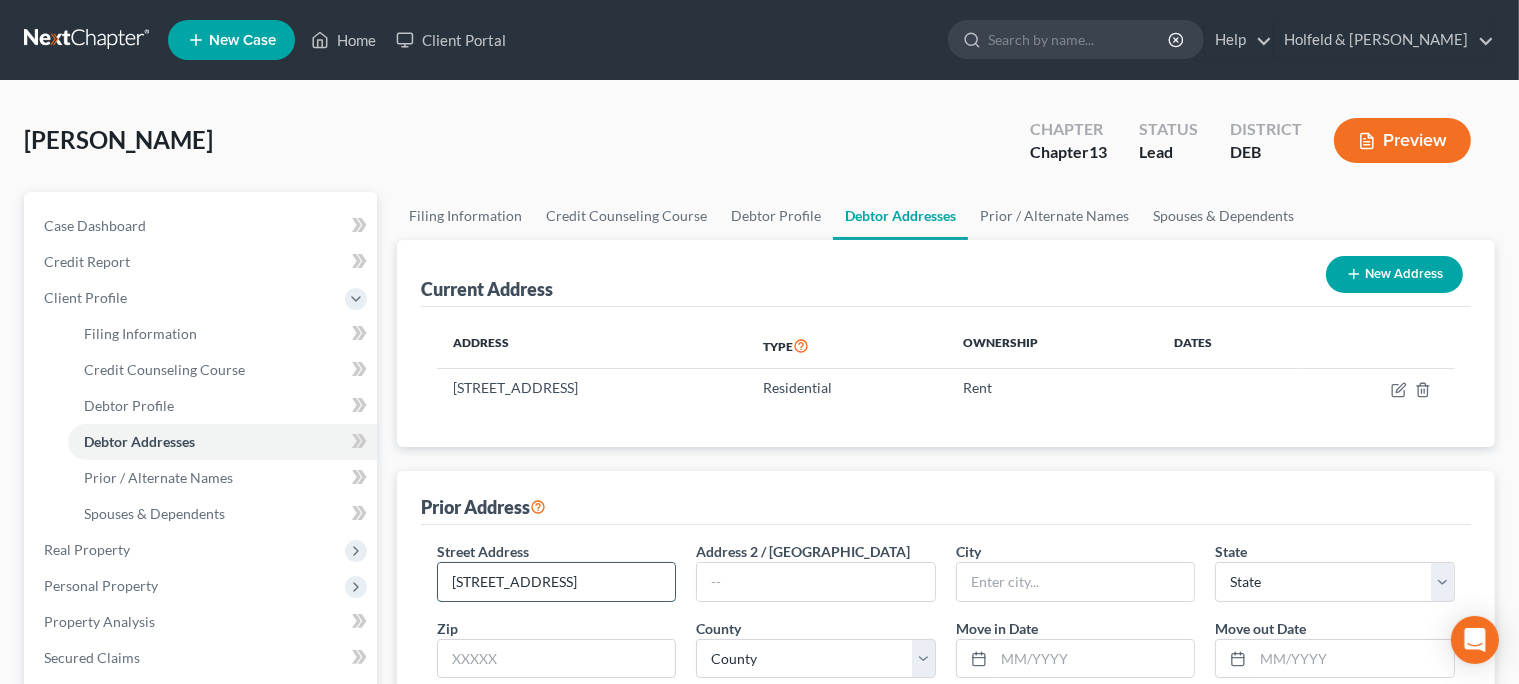 type on "[STREET_ADDRESS]" 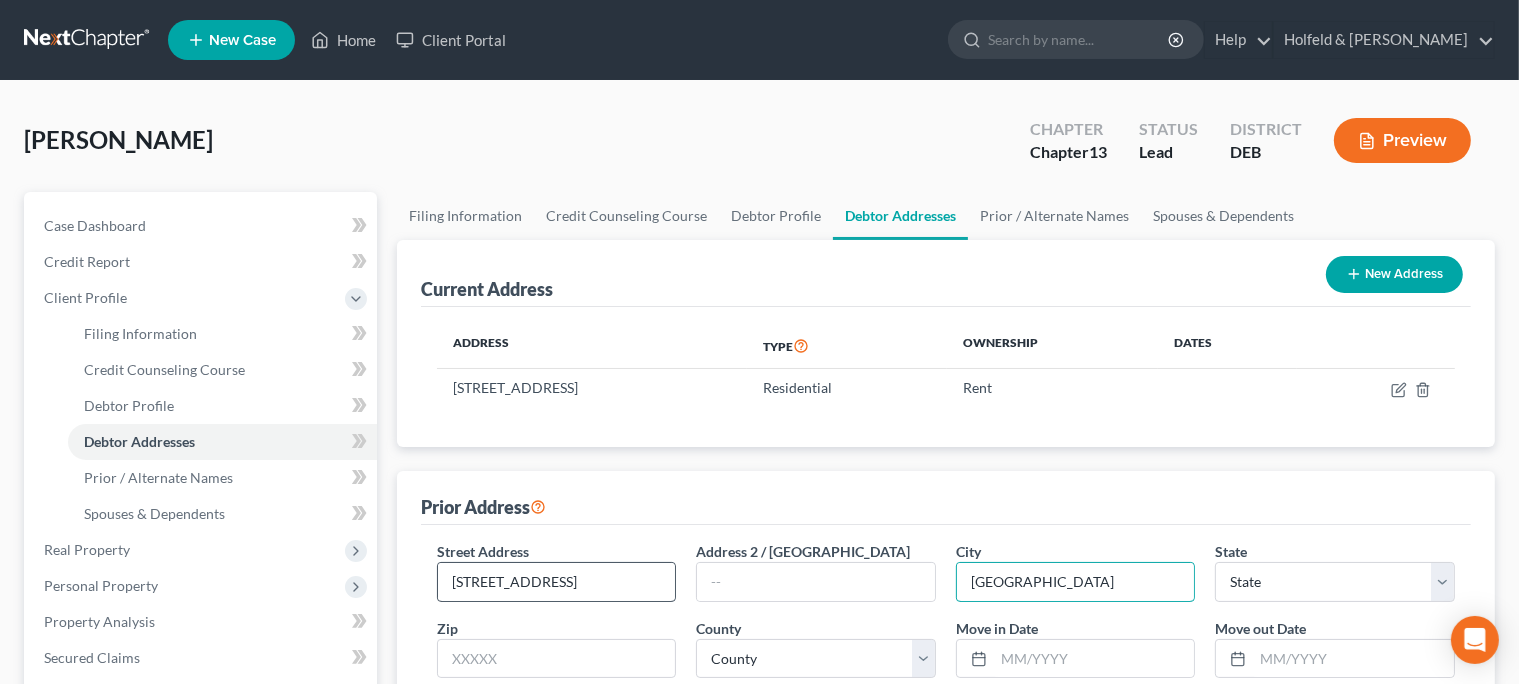 type on "[GEOGRAPHIC_DATA]" 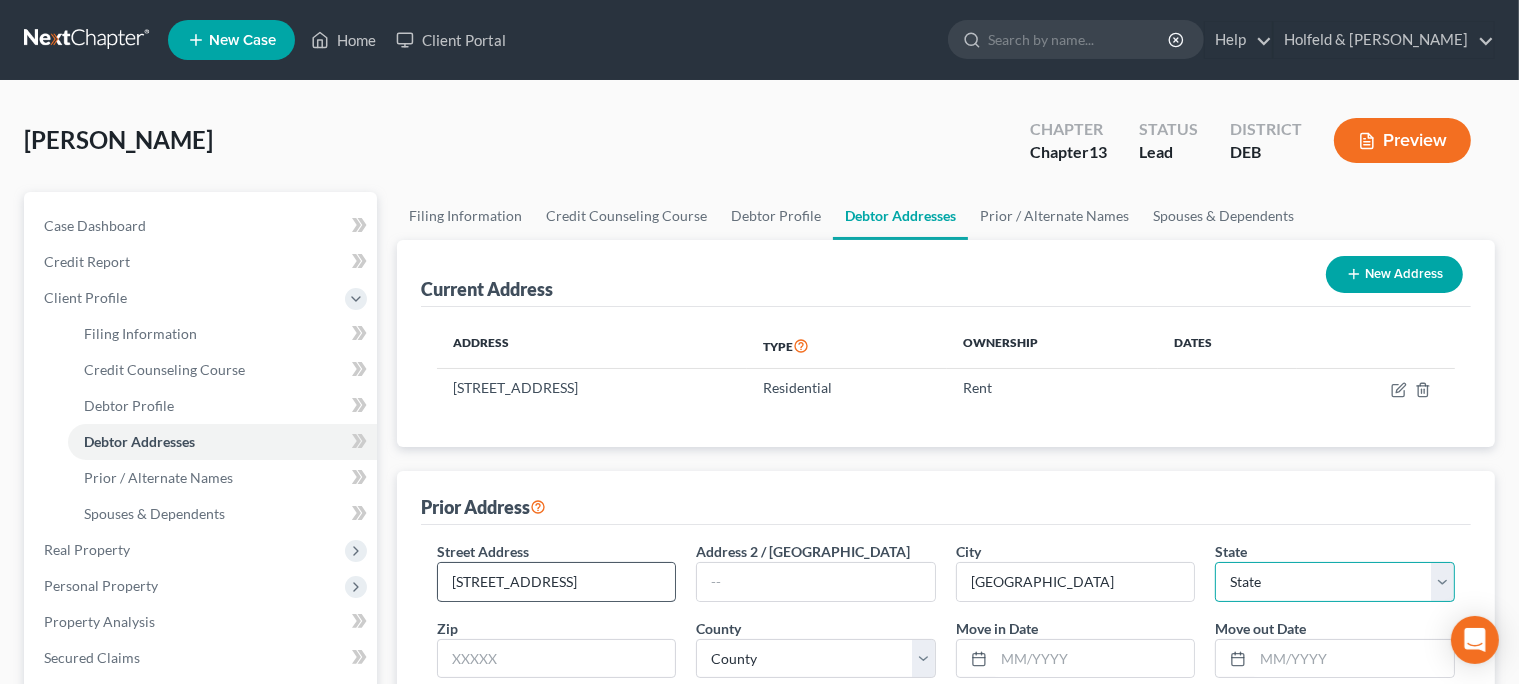 select on "7" 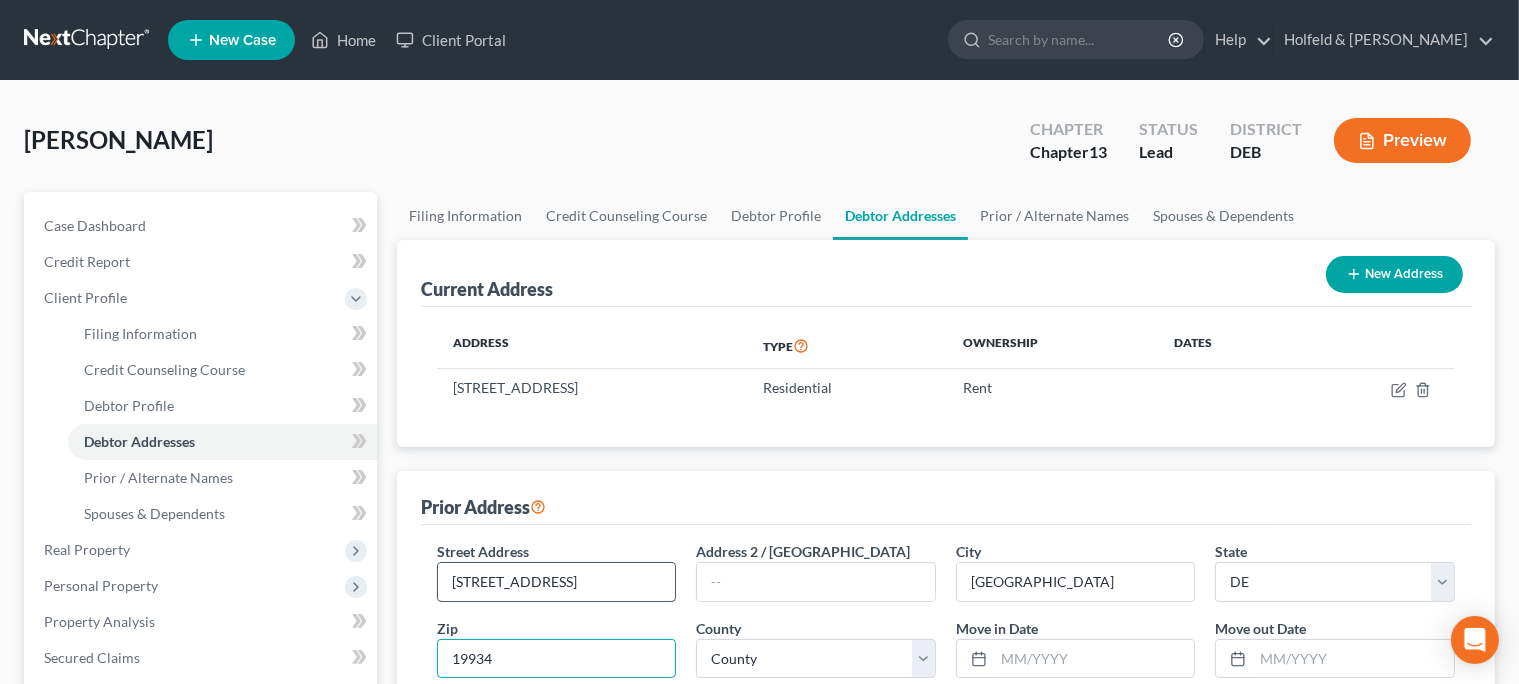 type on "19934" 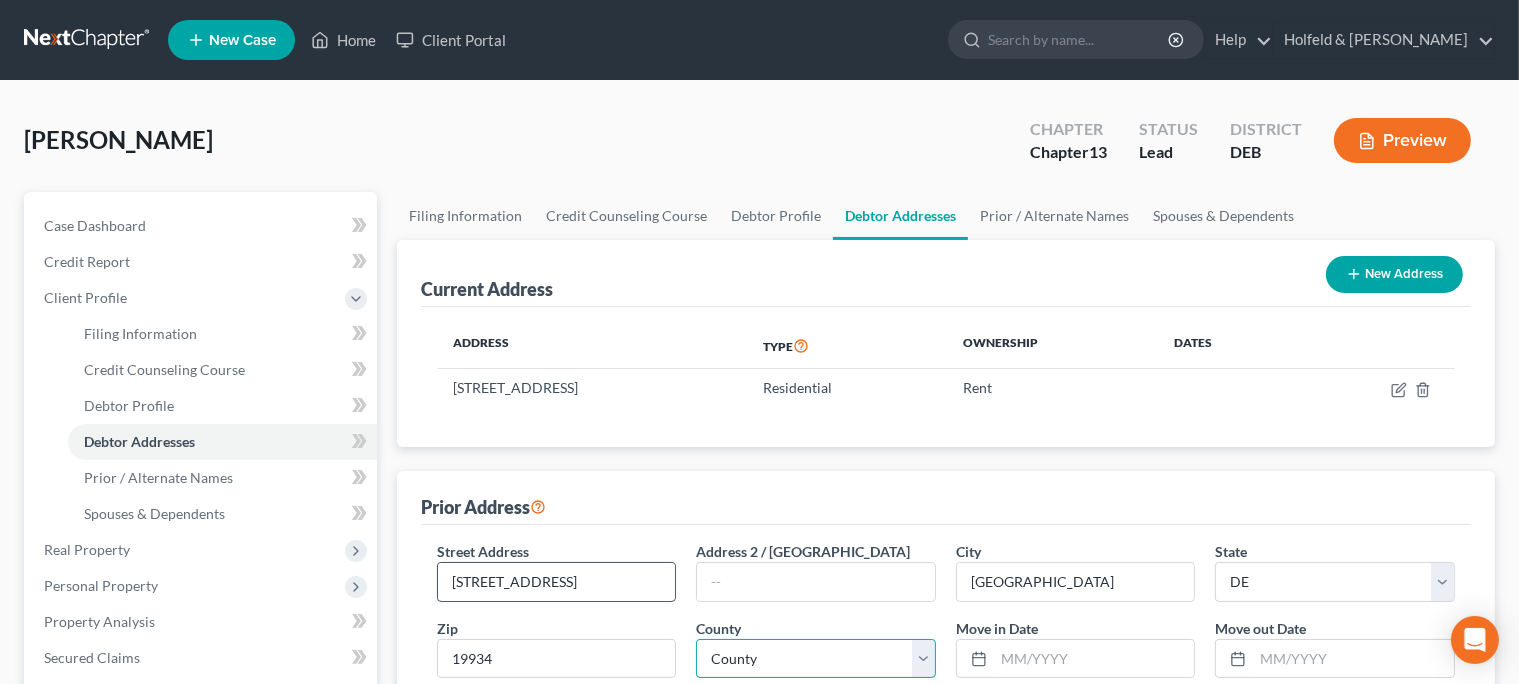 type on "Camden [US_STATE]" 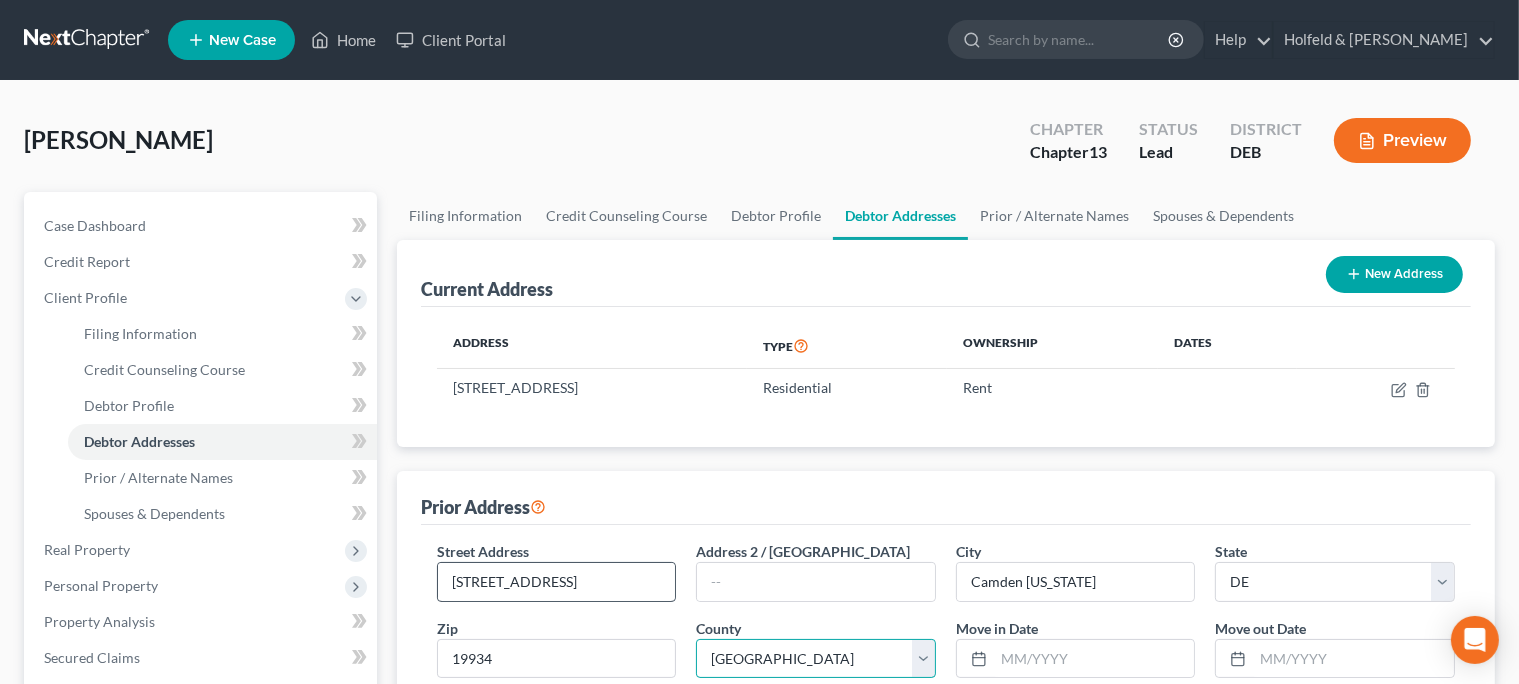 select on "0" 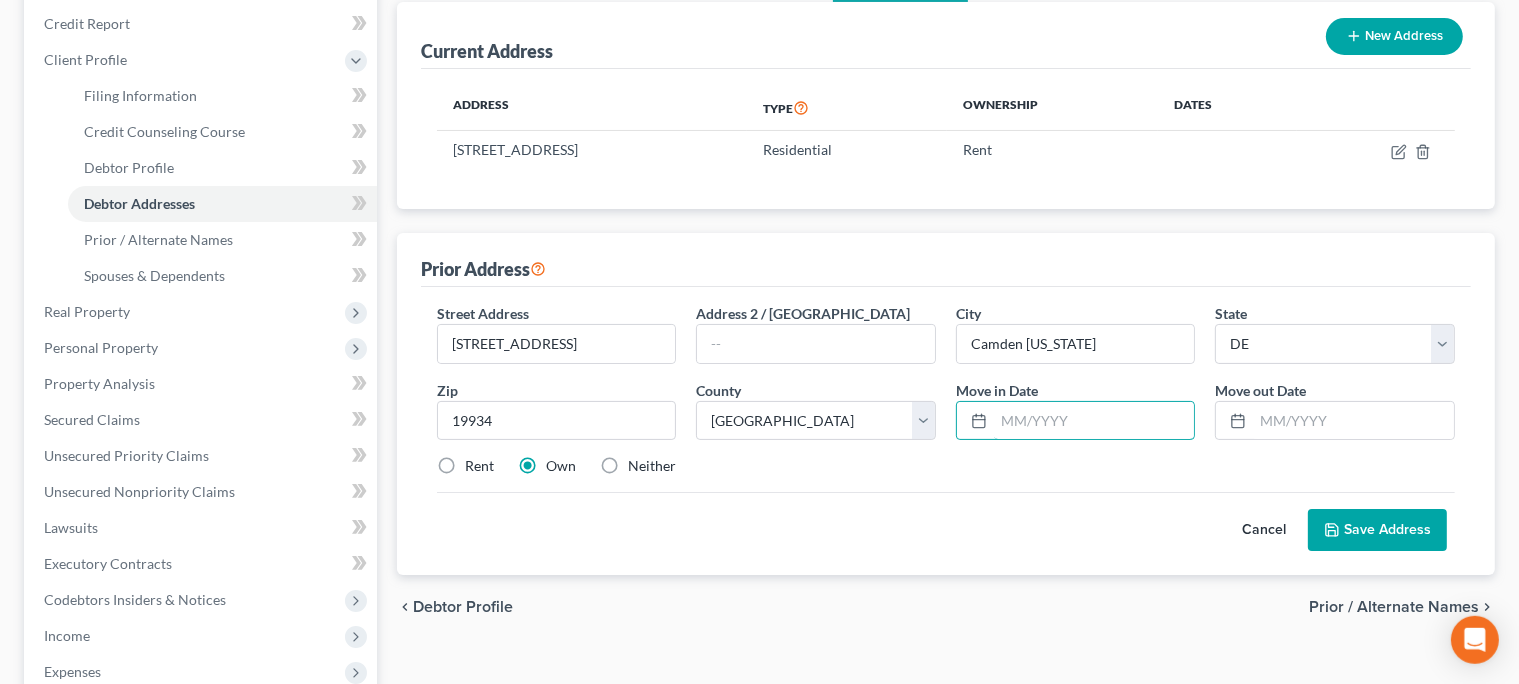 scroll, scrollTop: 299, scrollLeft: 0, axis: vertical 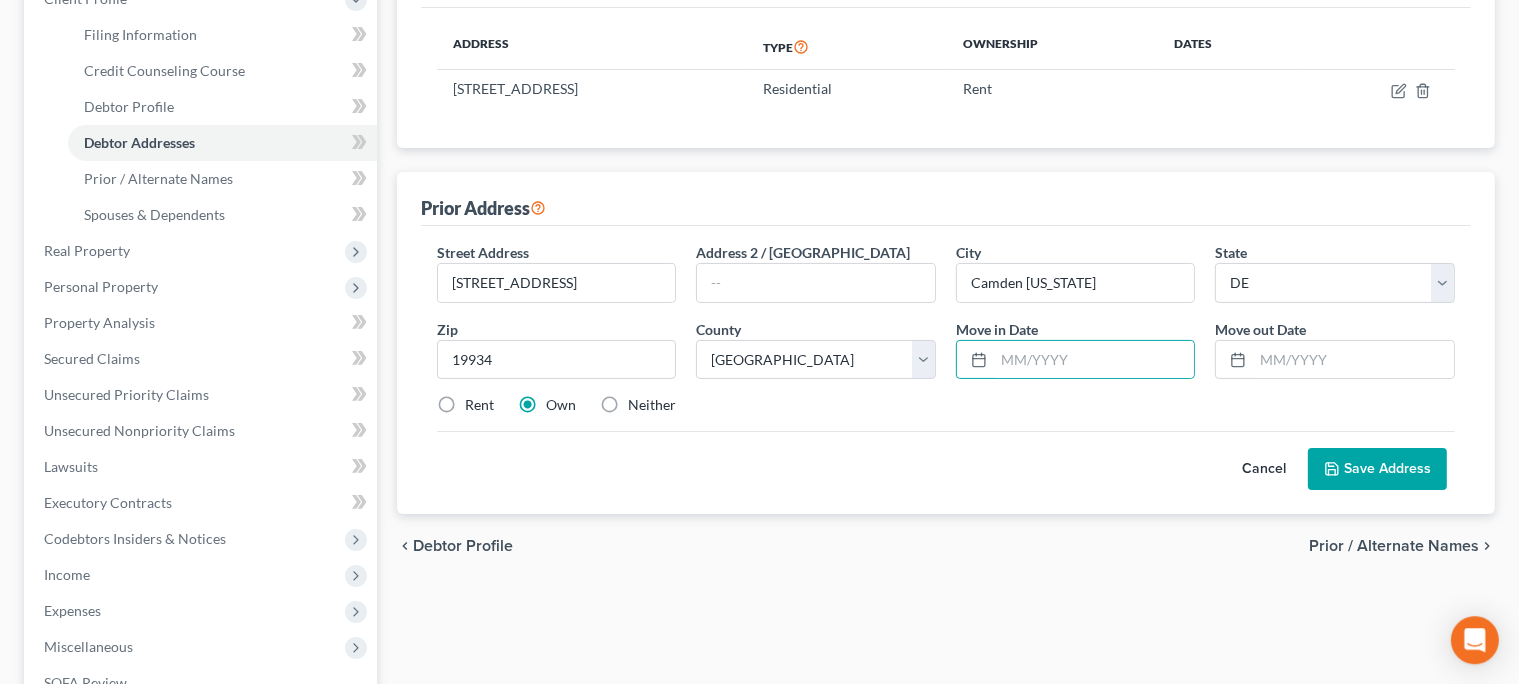 click on "Save Address" at bounding box center [1377, 469] 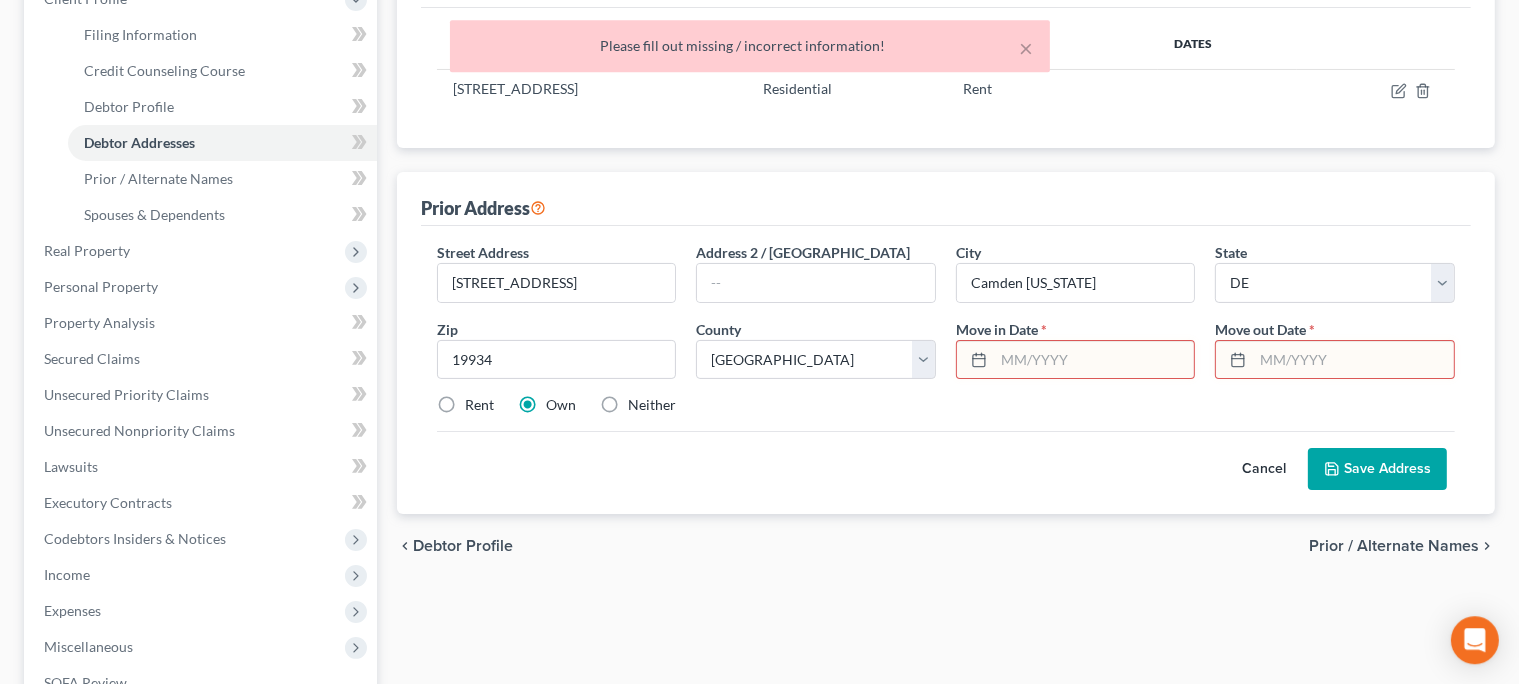 click at bounding box center [1094, 360] 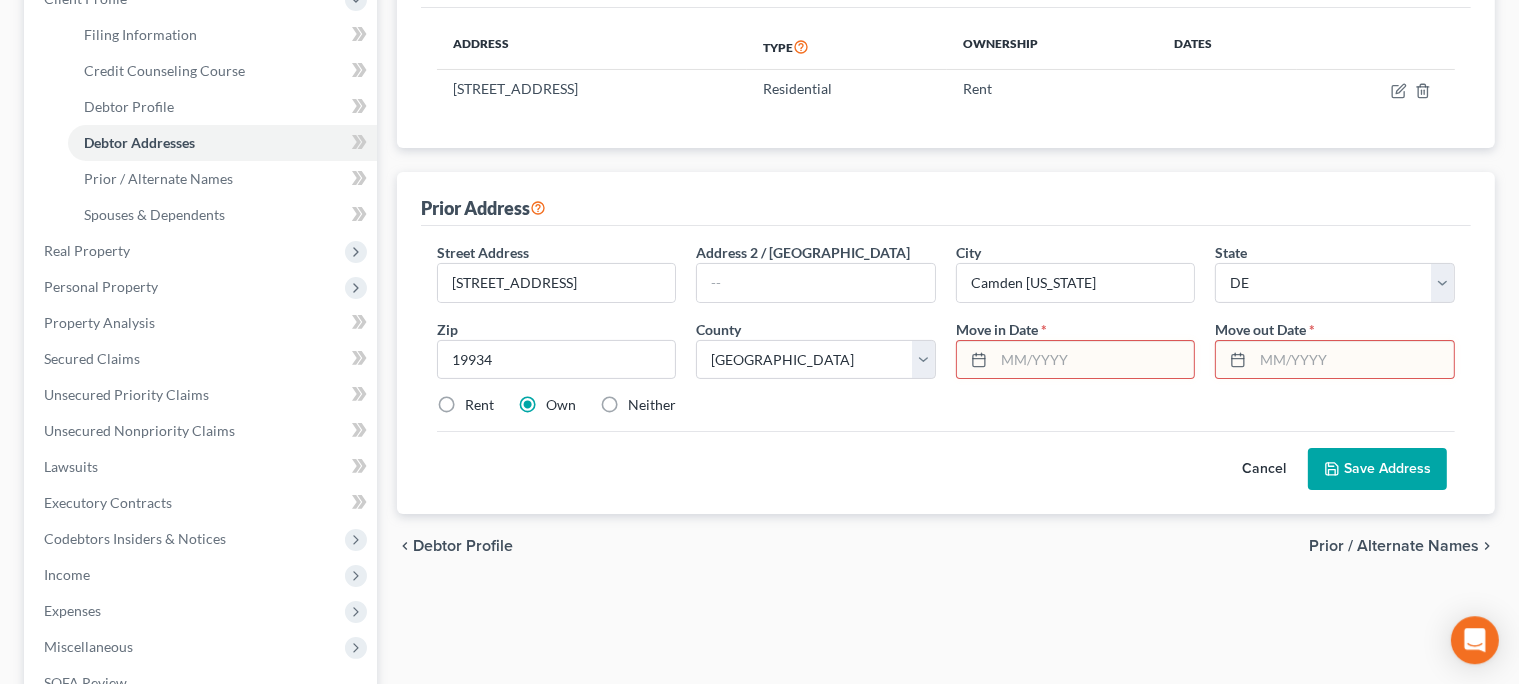 click at bounding box center [1353, 360] 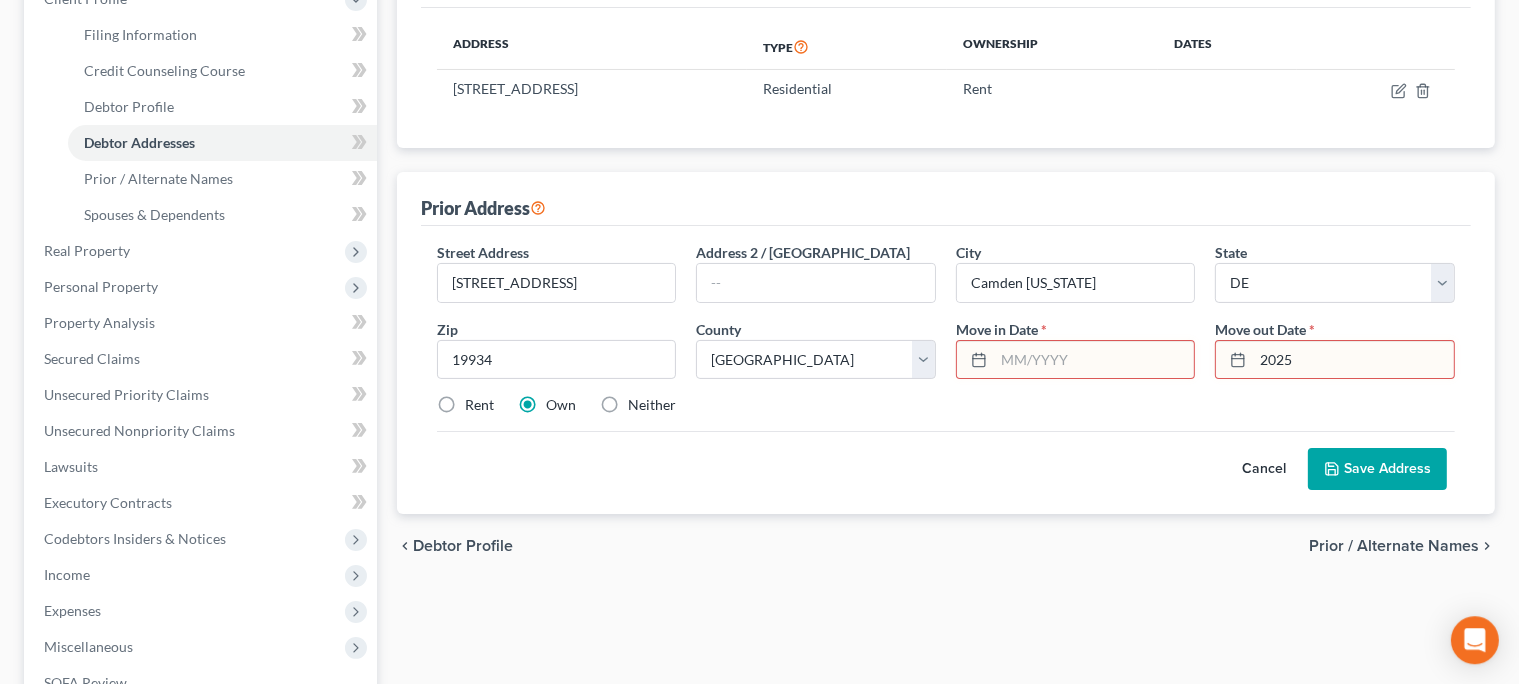 type on "2025" 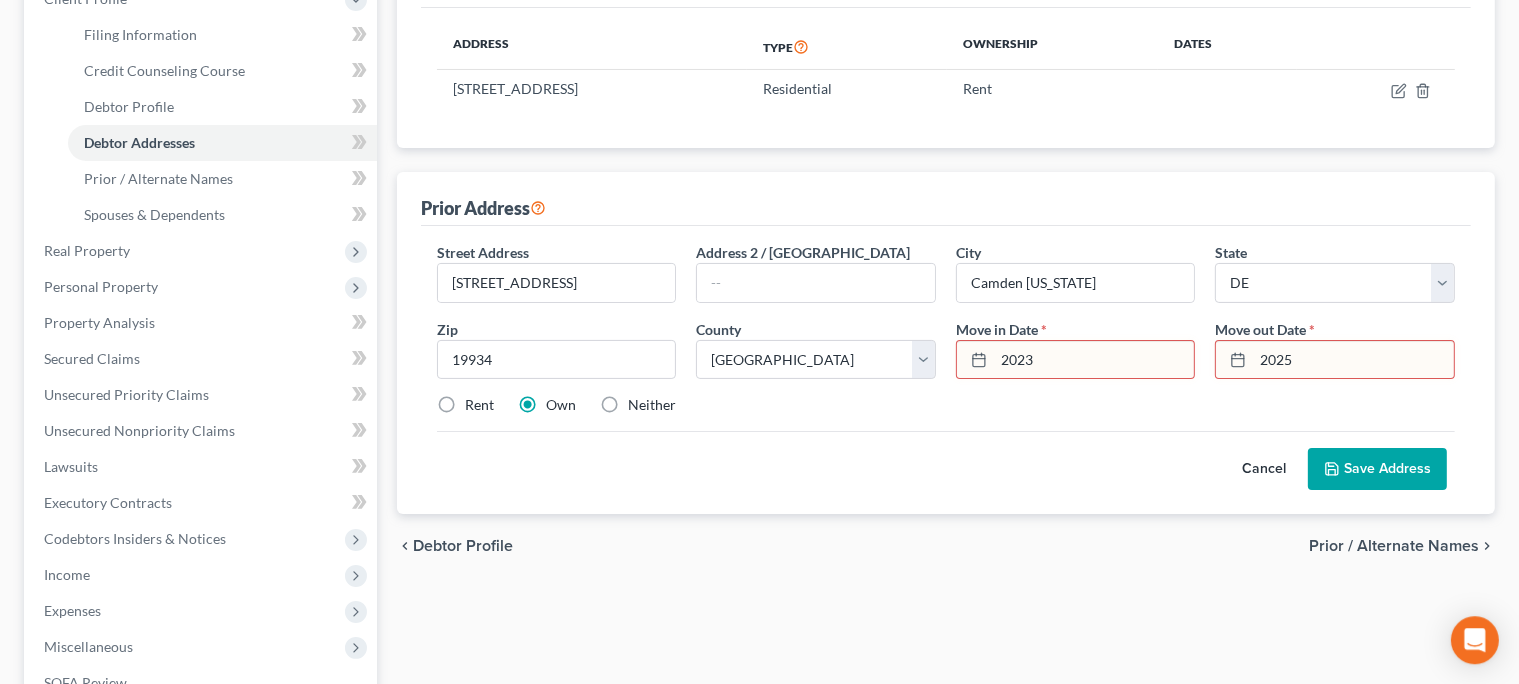 click on "Save Address" at bounding box center (1377, 469) 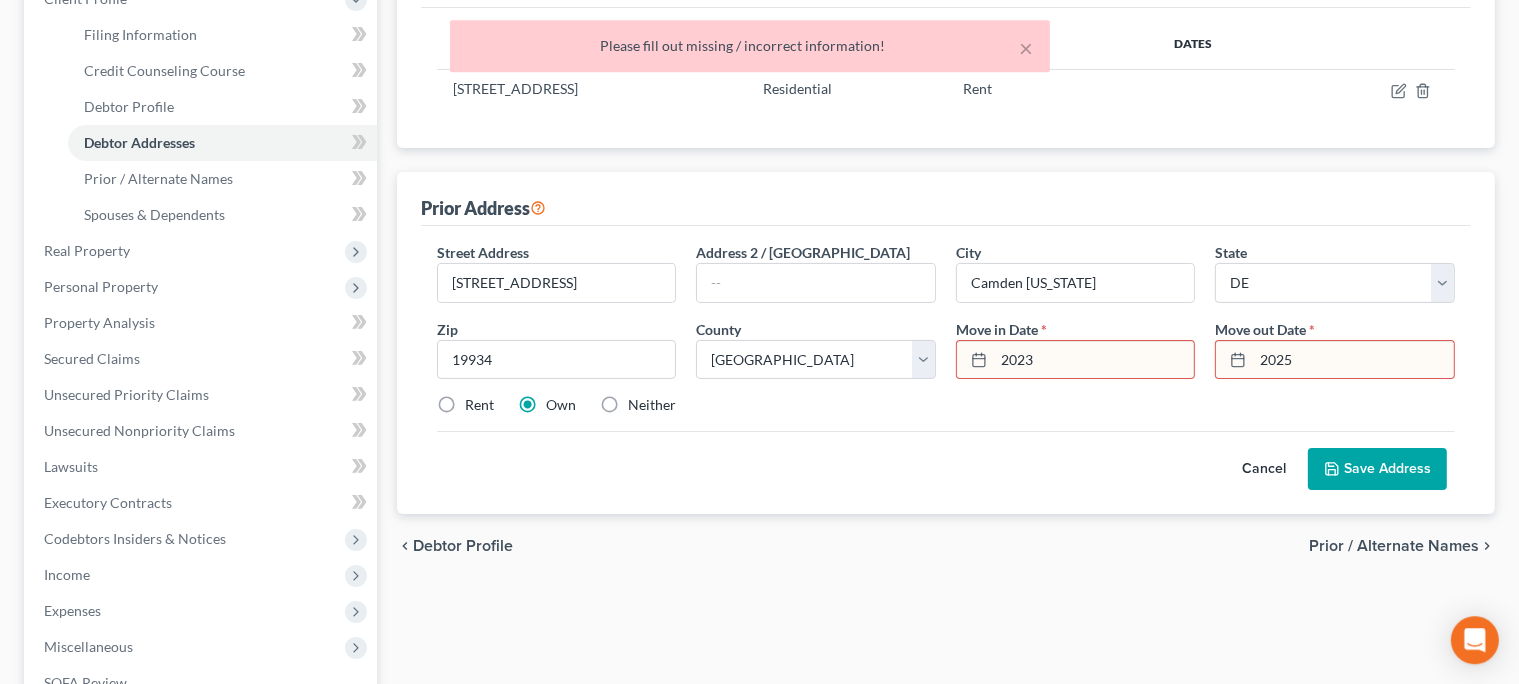 click on "2023" at bounding box center (1094, 360) 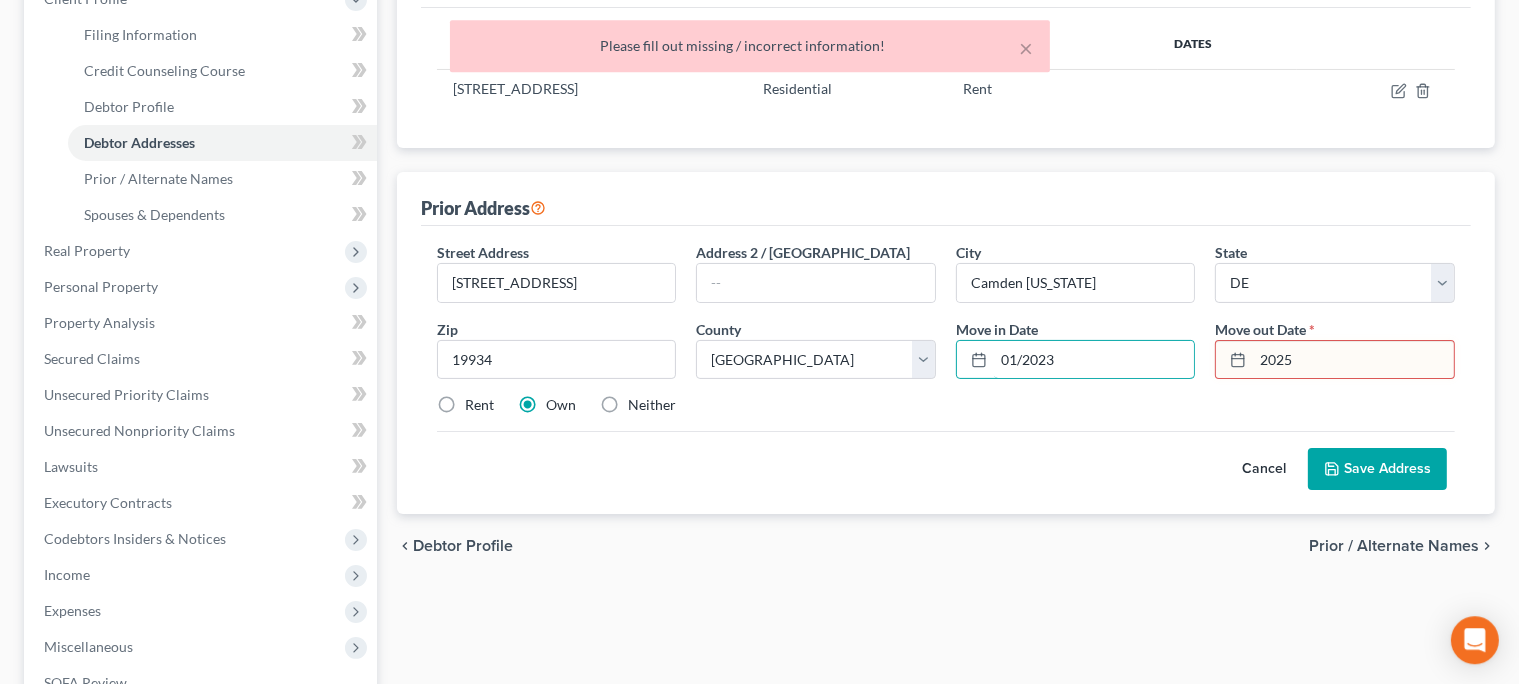 type on "01/2023" 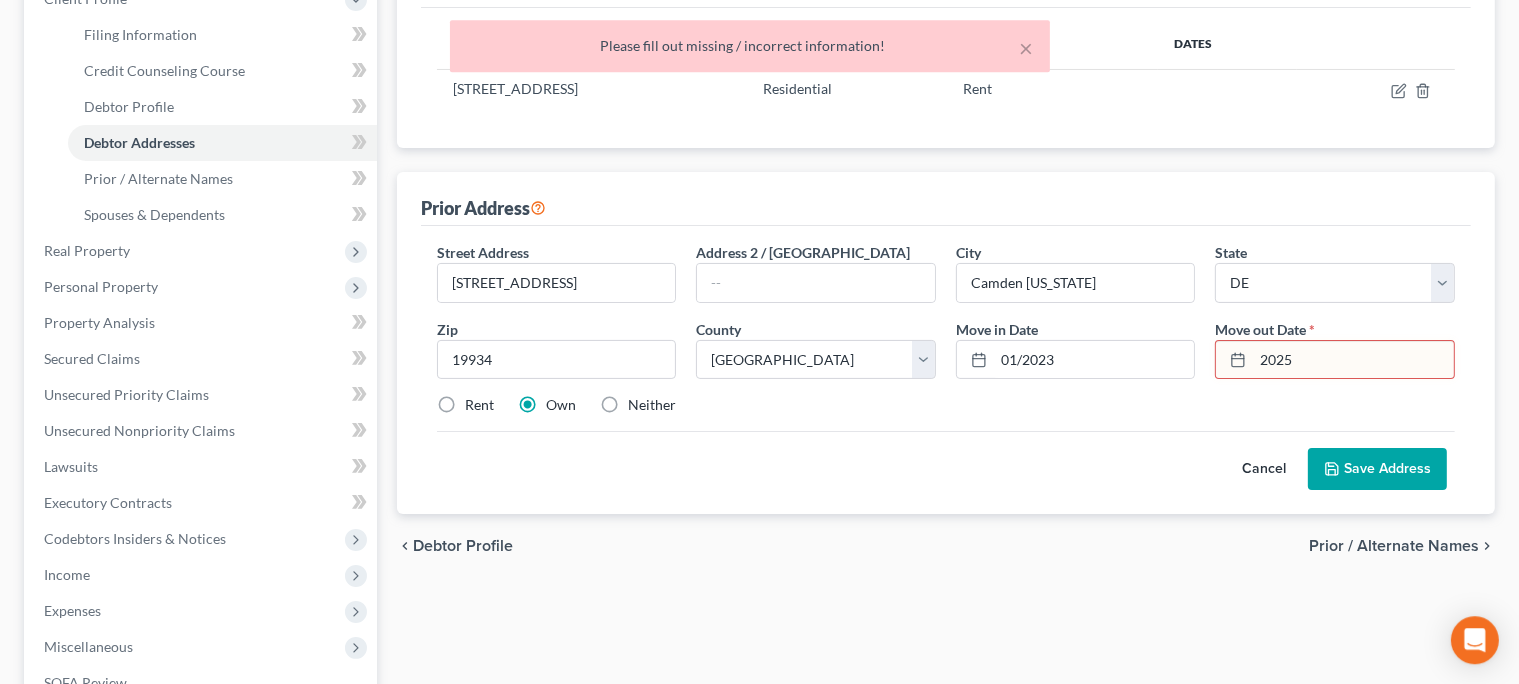 click at bounding box center [1234, 360] 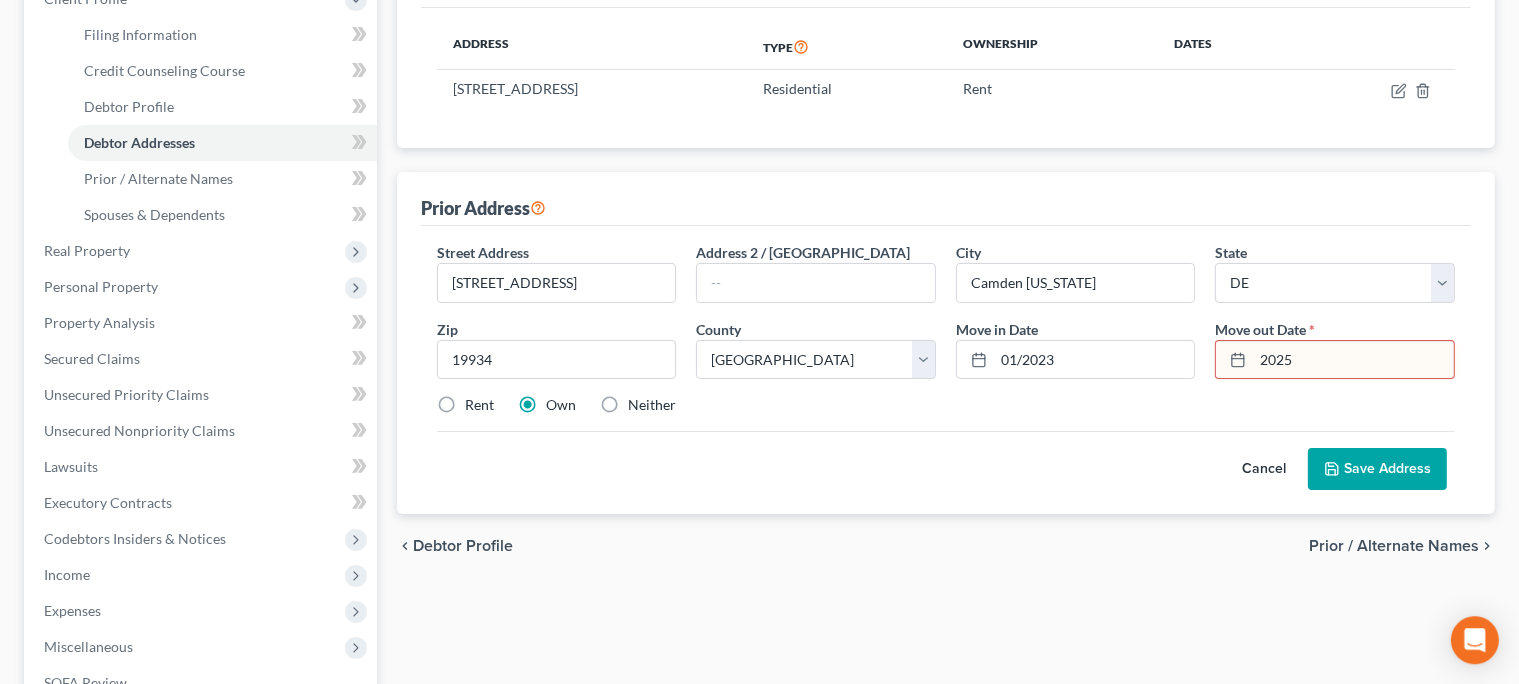 click on "2025" at bounding box center (1353, 360) 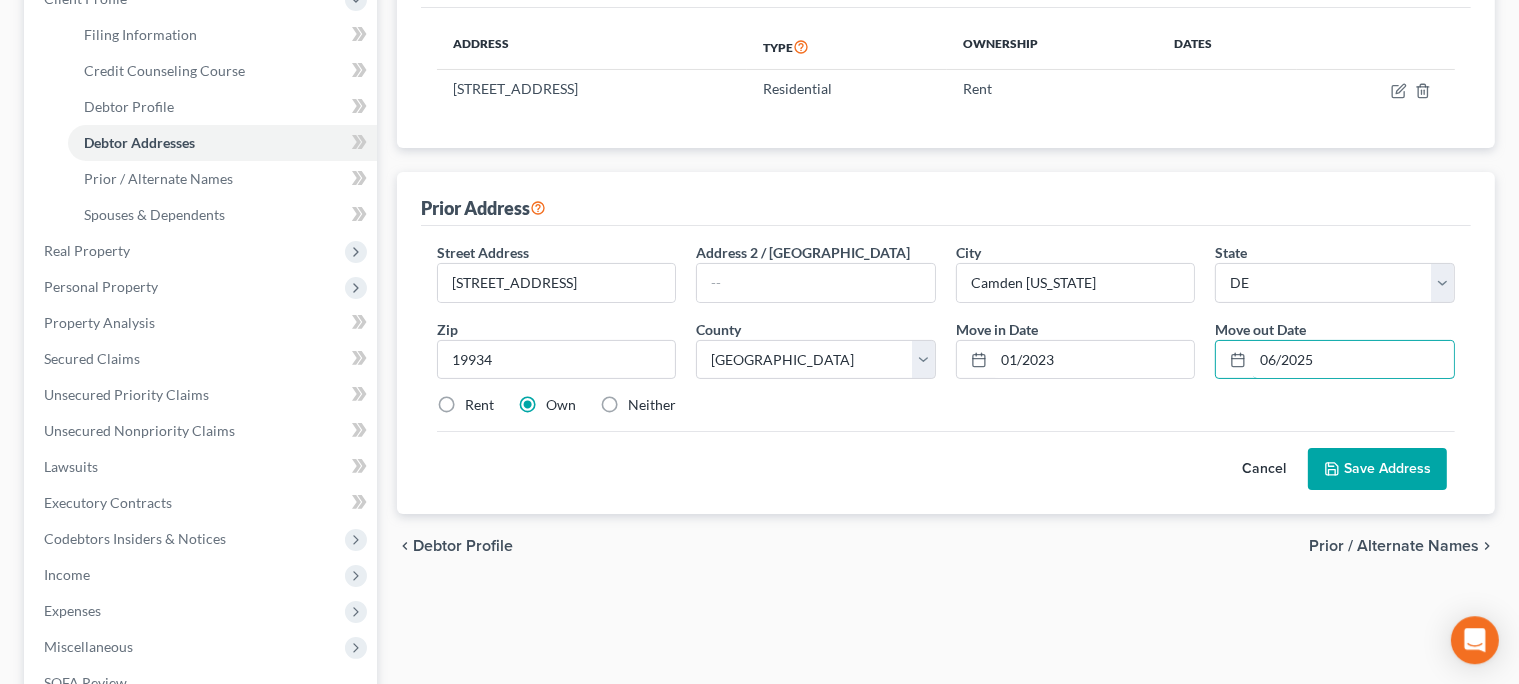 type on "06/2025" 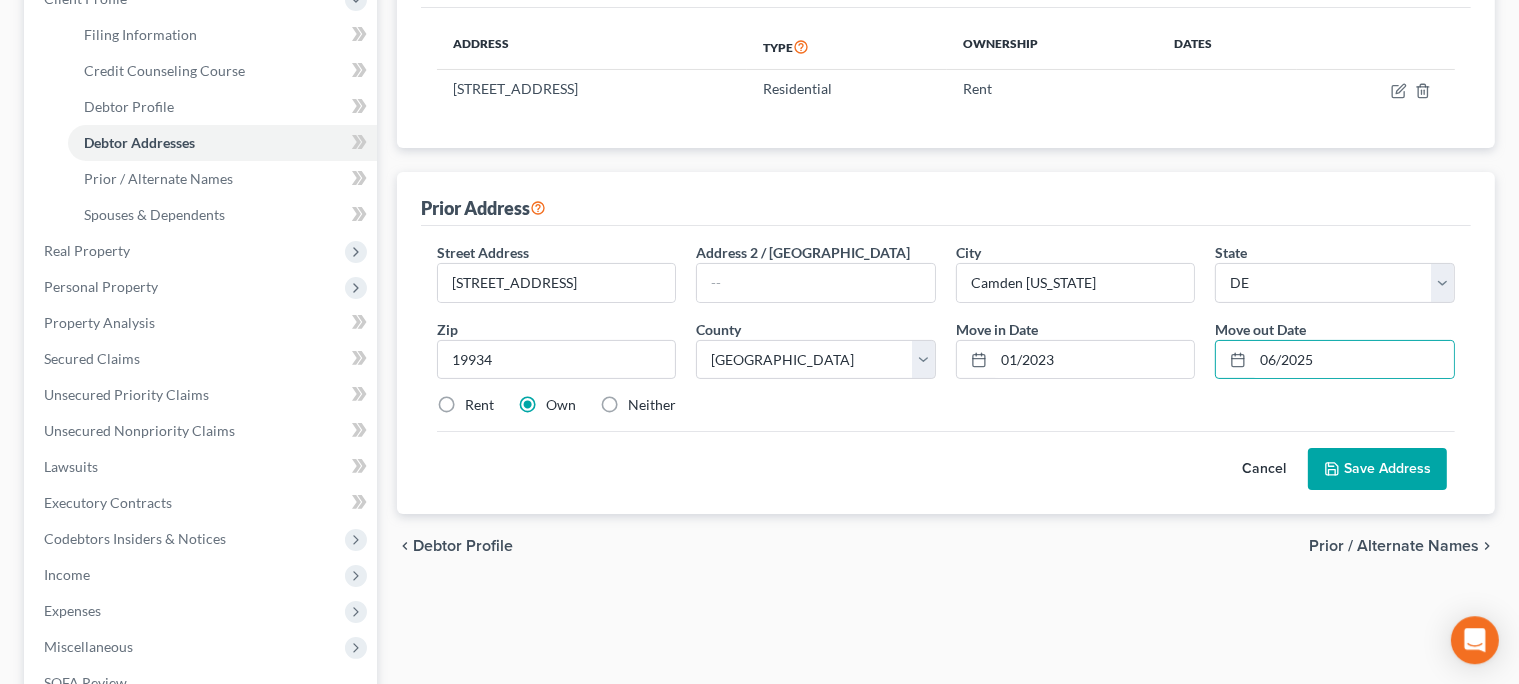 click on "Save Address" at bounding box center [1377, 469] 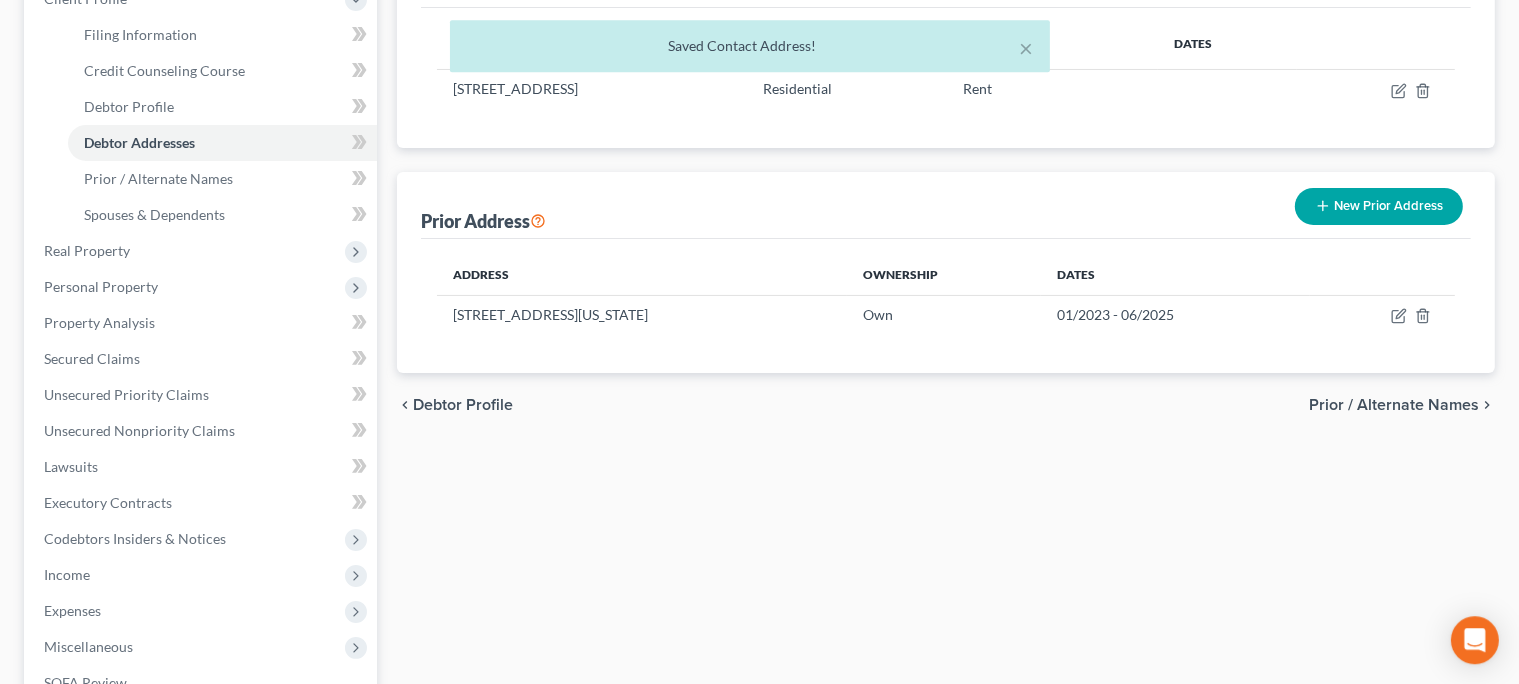 click on "Prior / Alternate Names" at bounding box center (1394, 405) 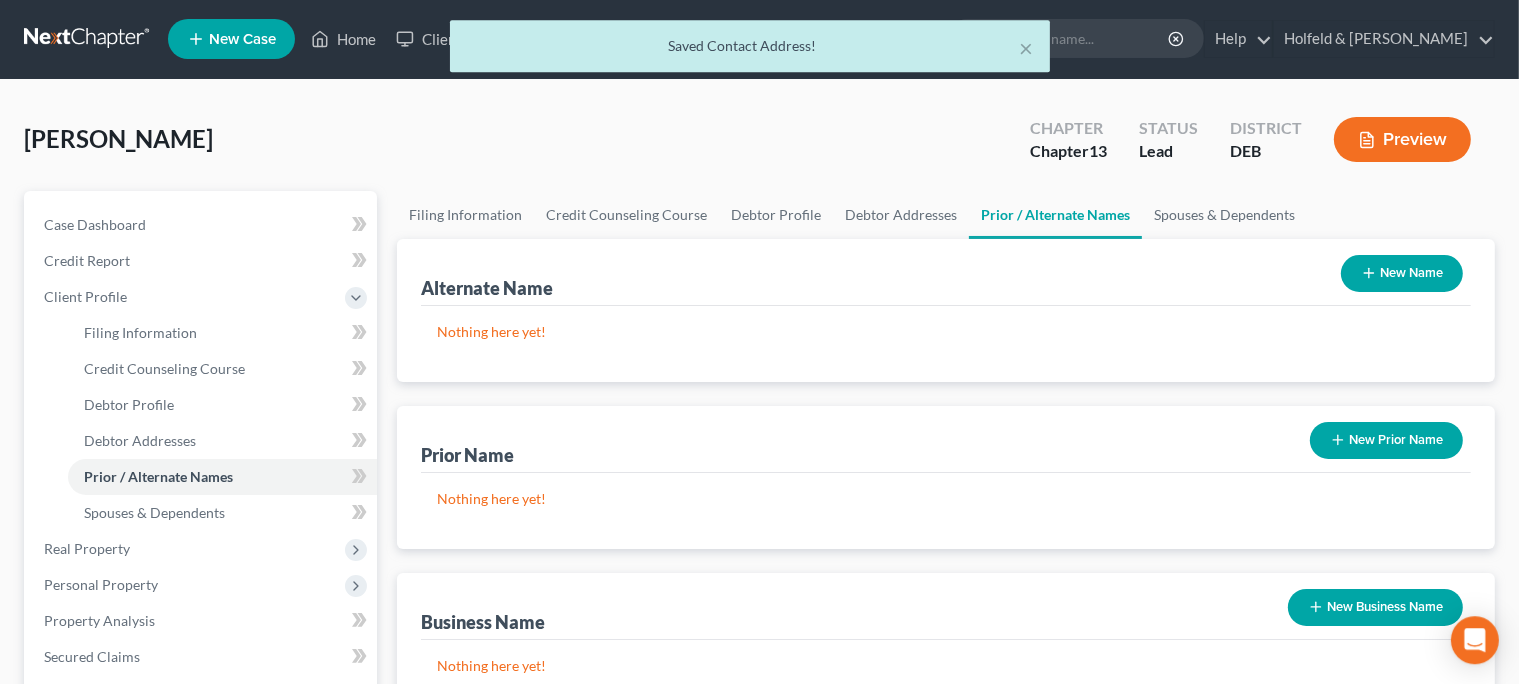 scroll, scrollTop: 0, scrollLeft: 0, axis: both 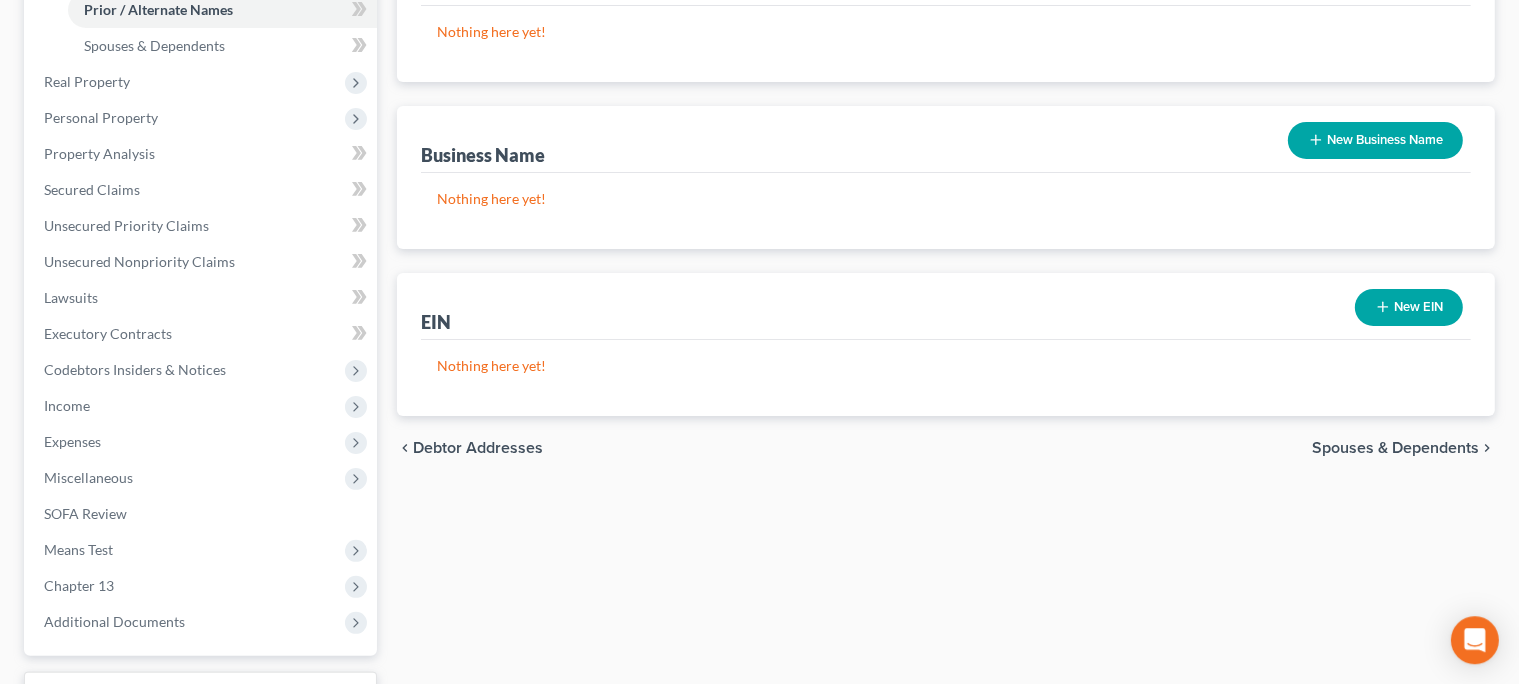 click on "Spouses & Dependents" at bounding box center (1395, 448) 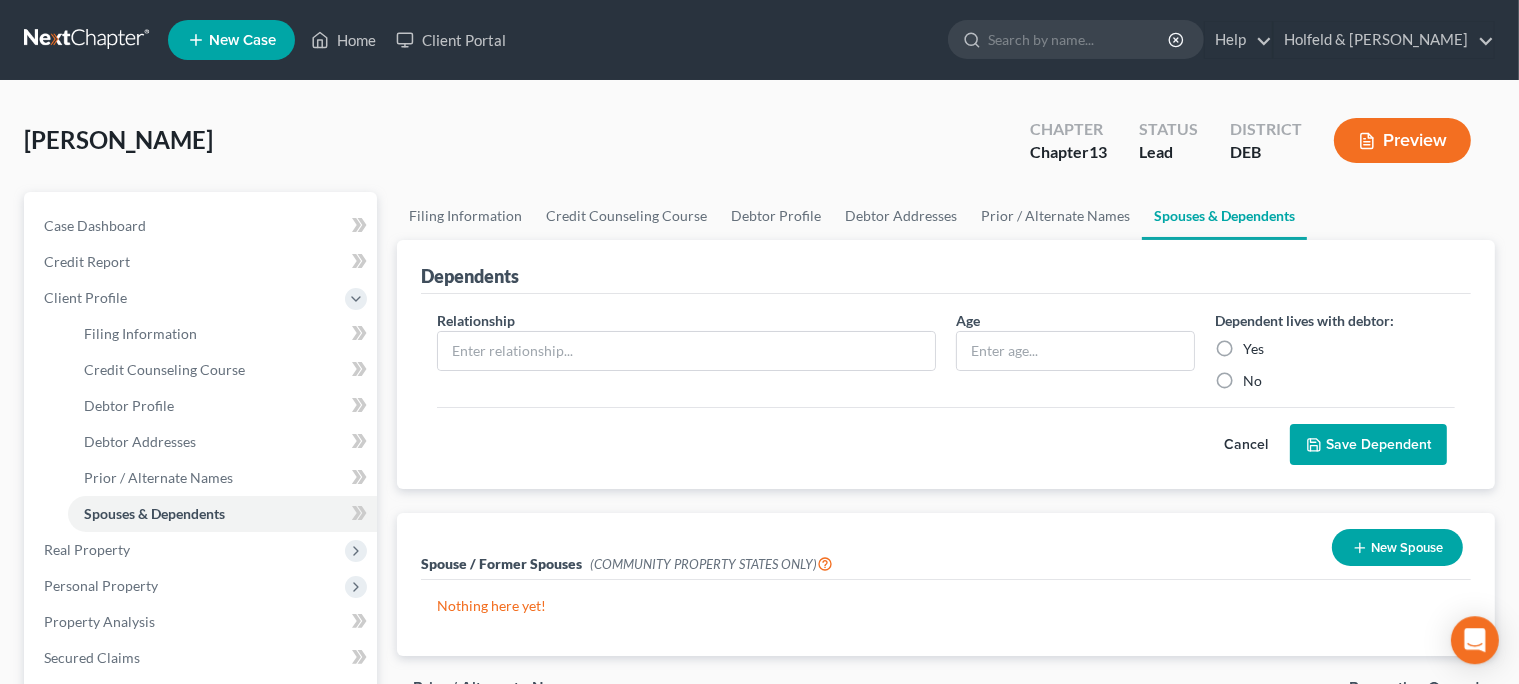 scroll, scrollTop: 0, scrollLeft: 0, axis: both 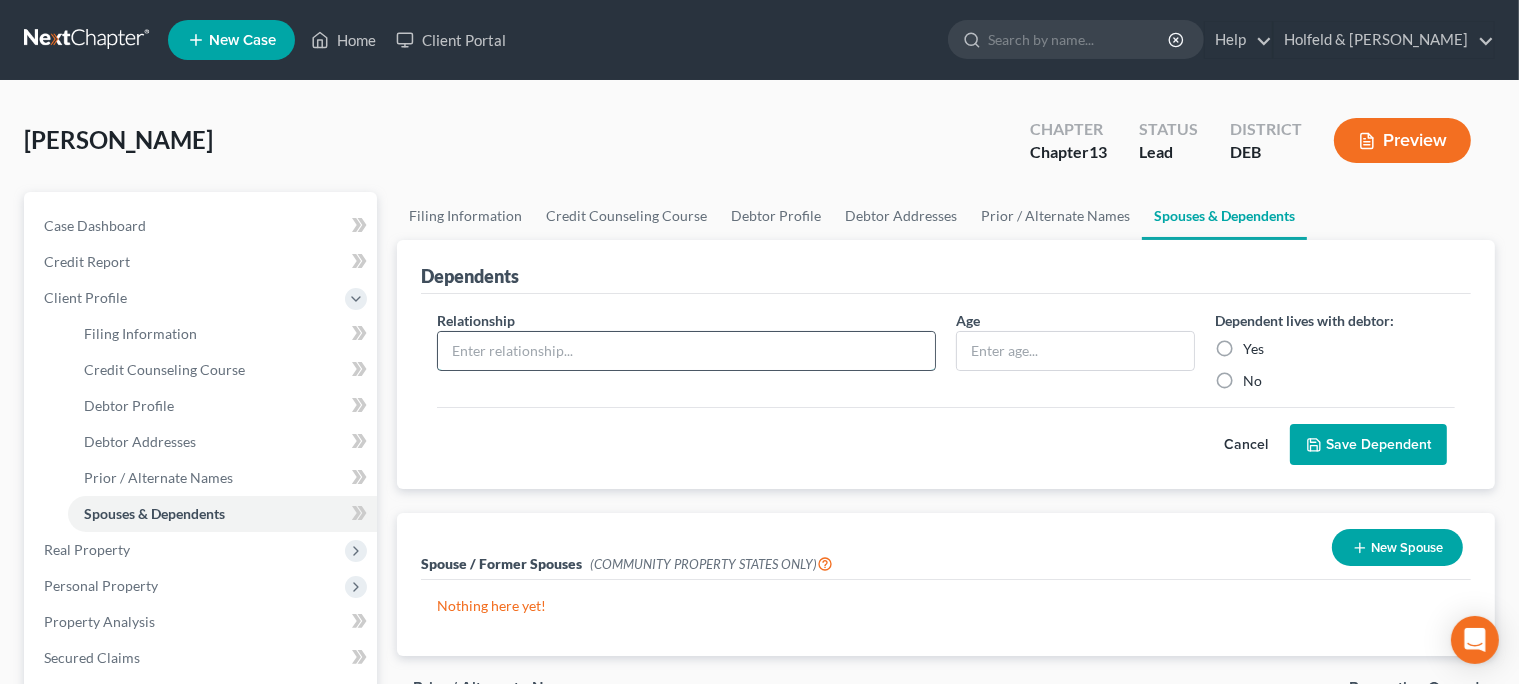 click at bounding box center [686, 351] 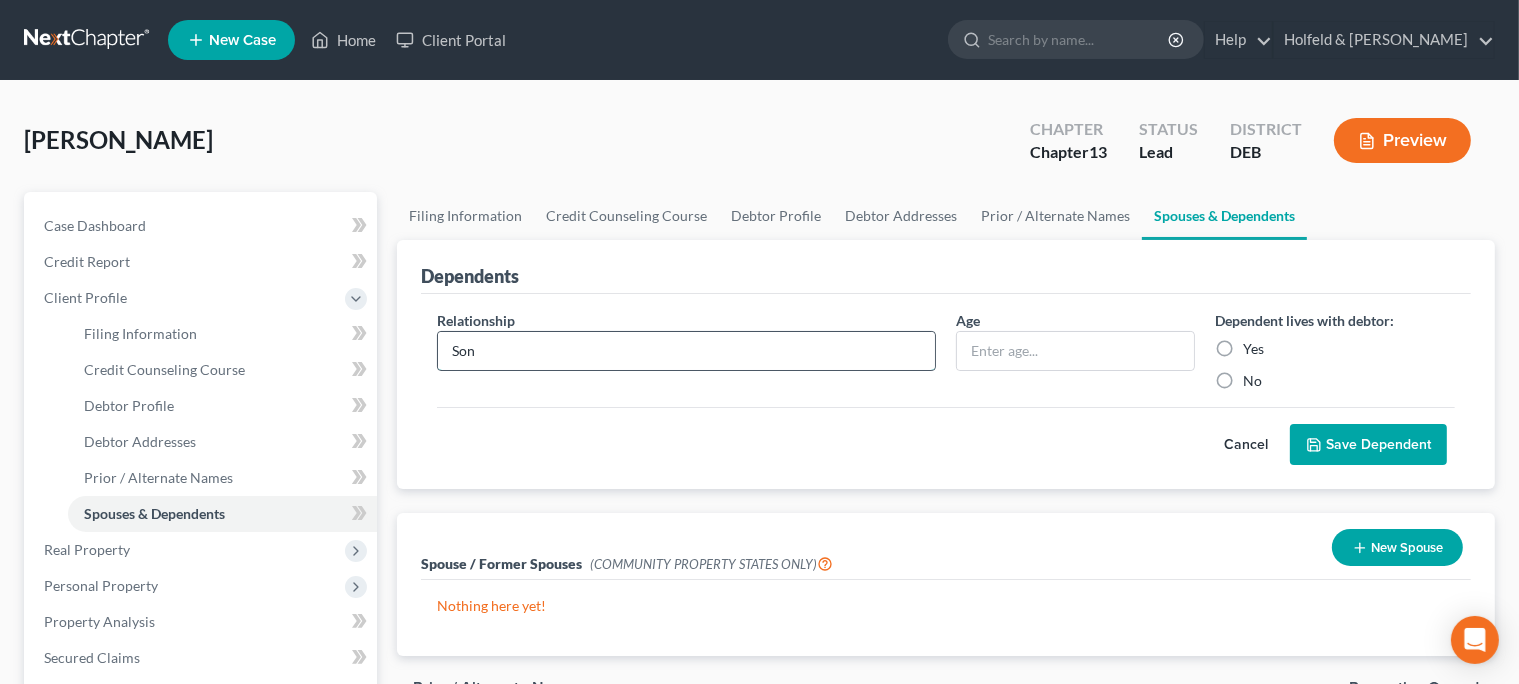 type on "Son" 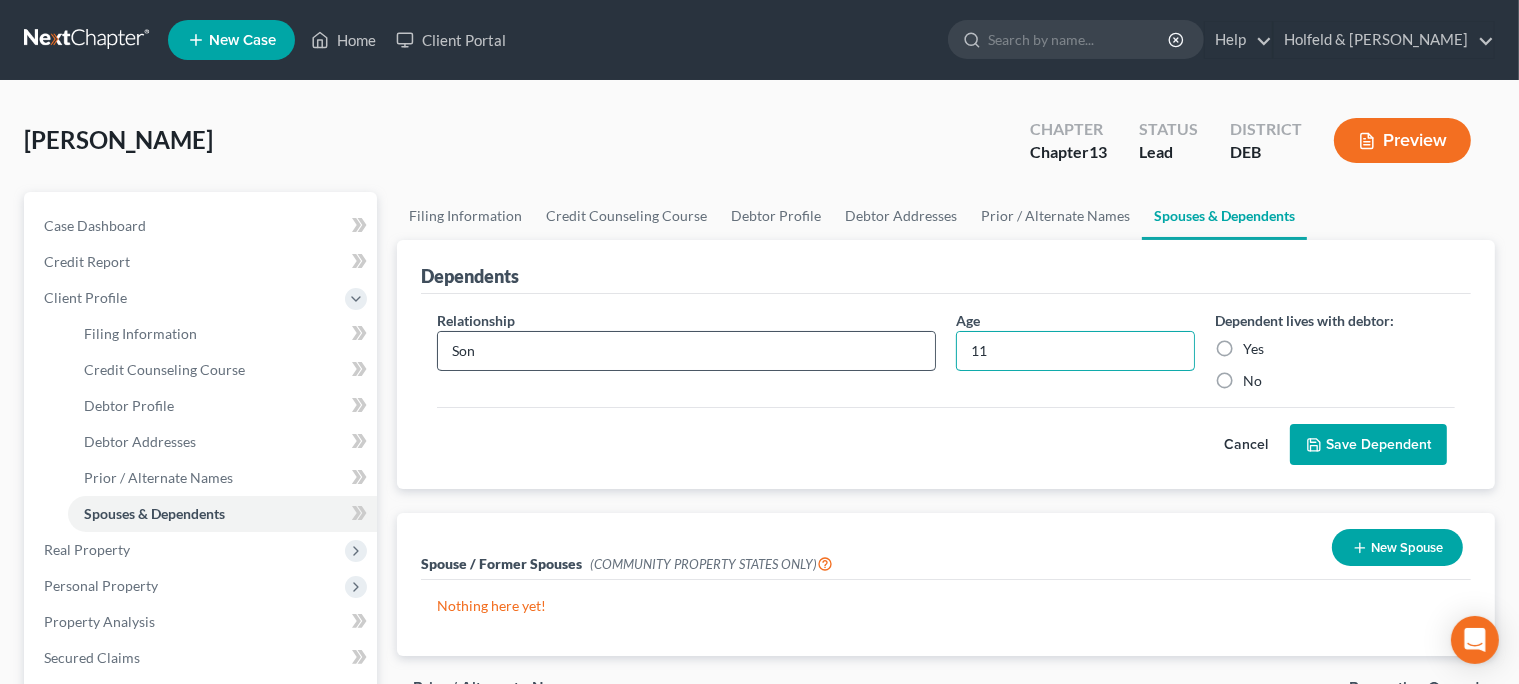 type on "11" 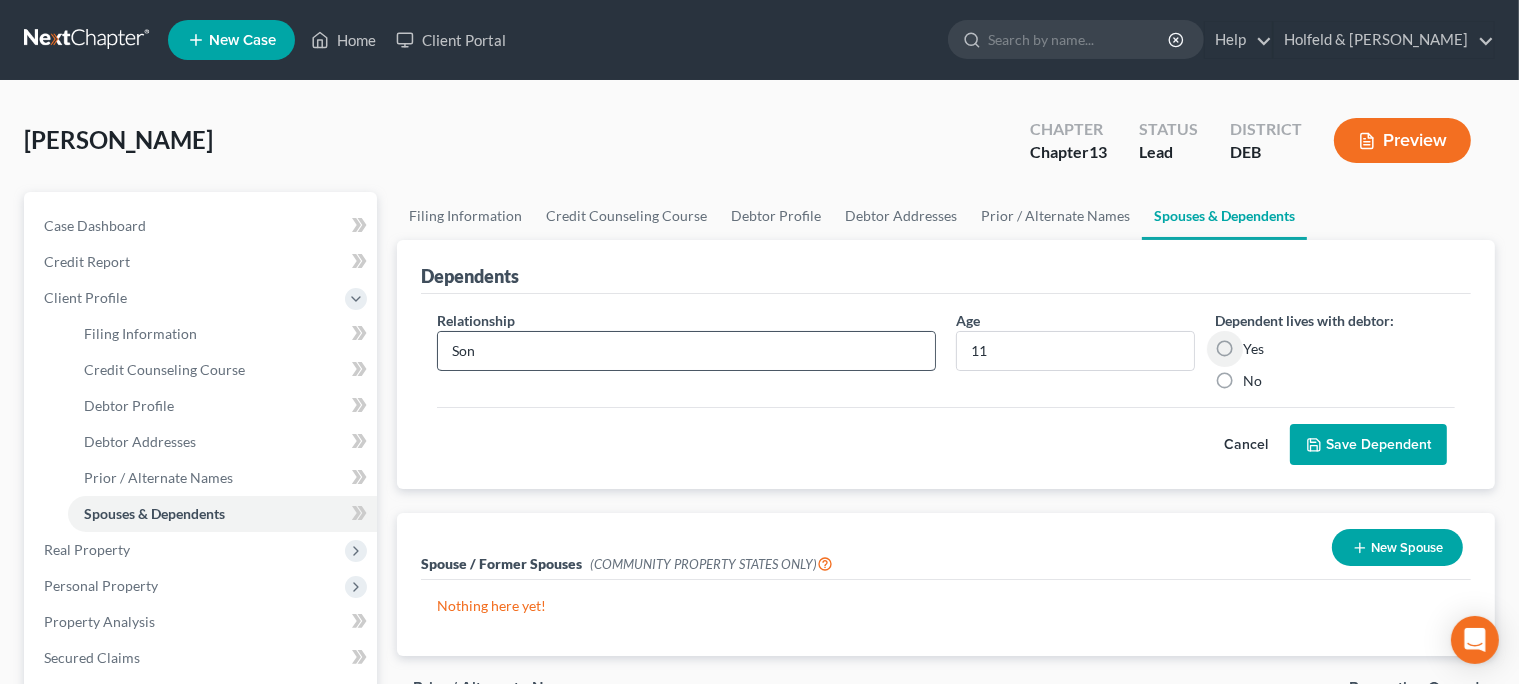 click on "Yes" at bounding box center [1257, 345] 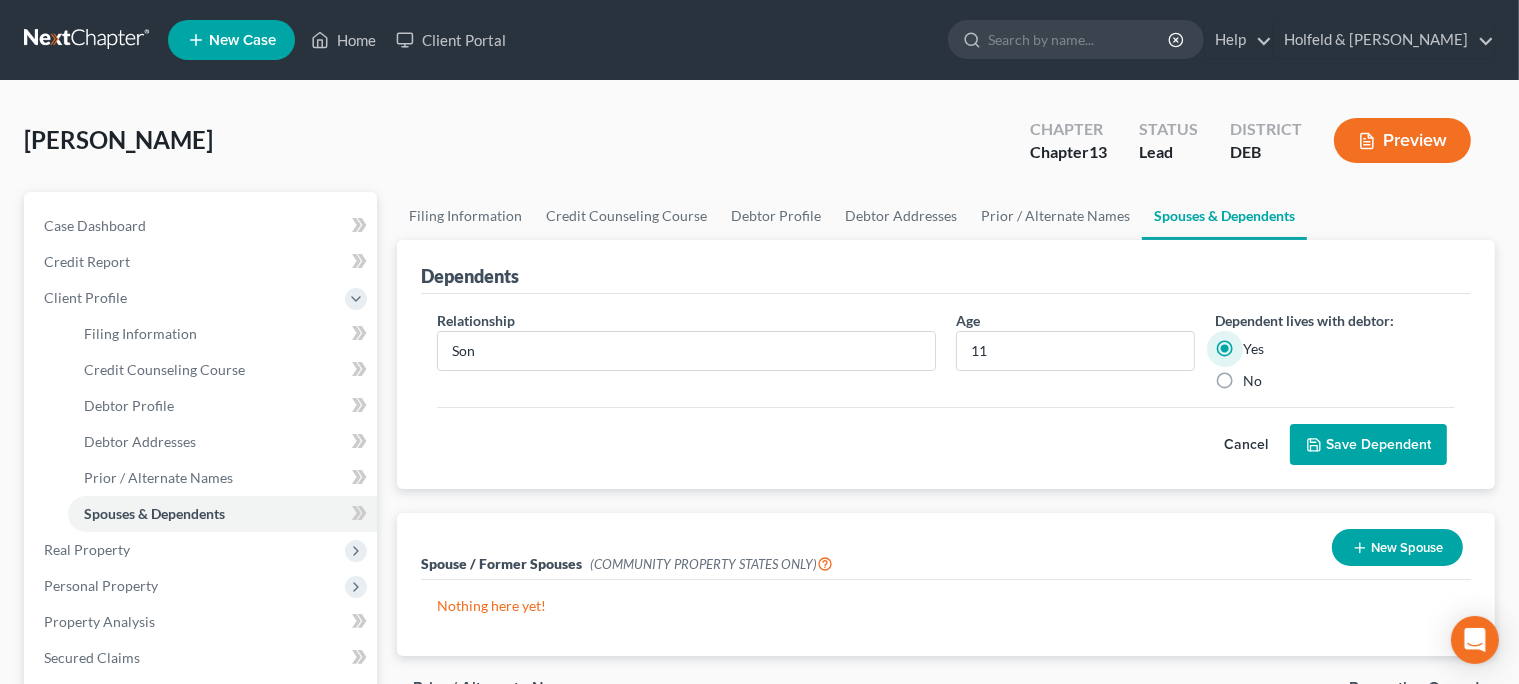 click on "Save Dependent" at bounding box center (1368, 445) 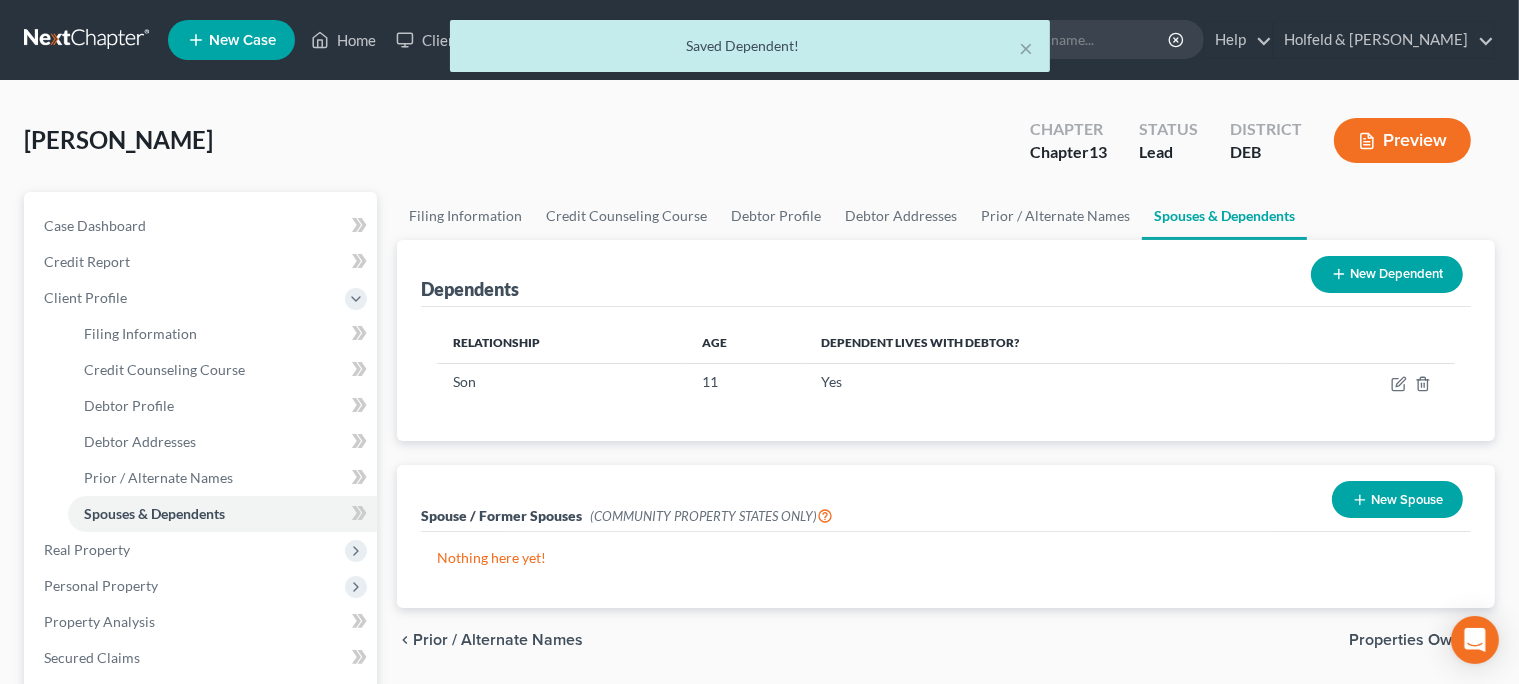 click on "New Dependent" at bounding box center (1387, 274) 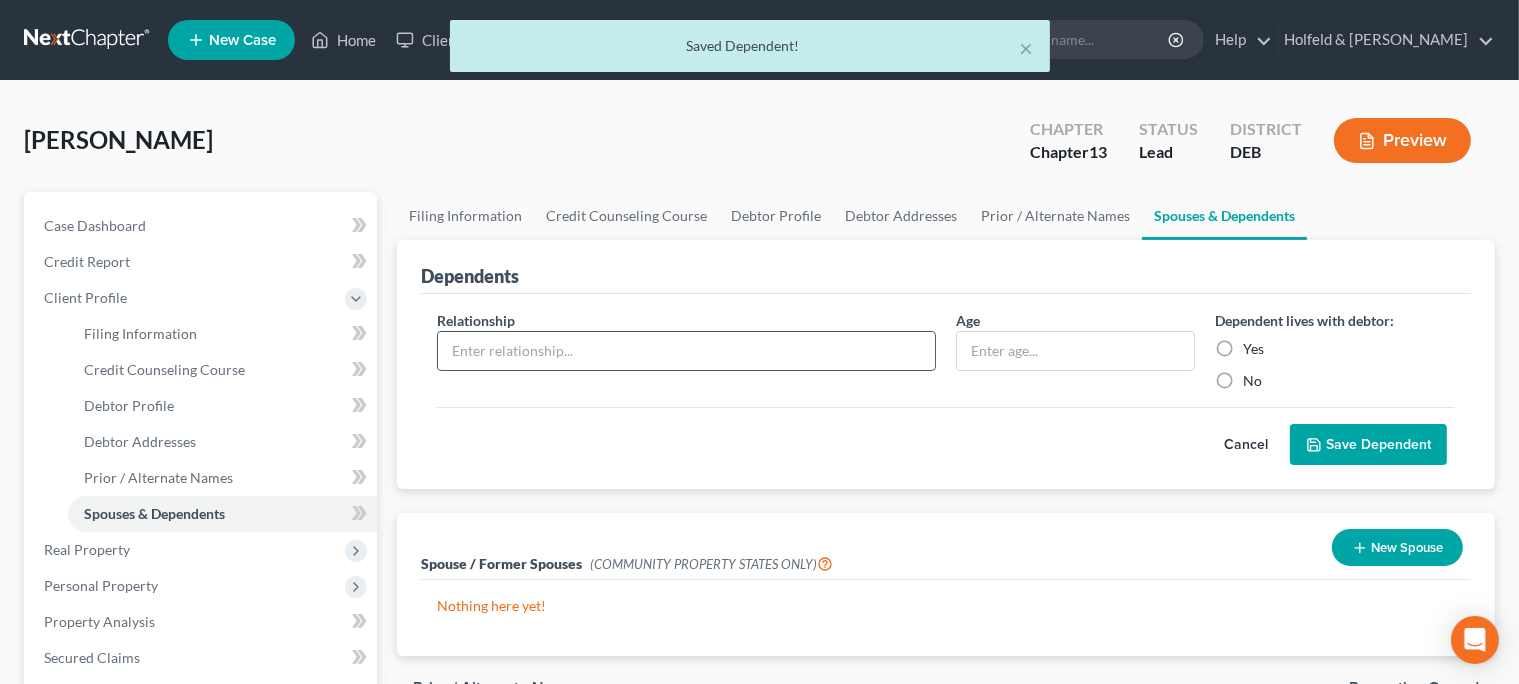 click at bounding box center (686, 351) 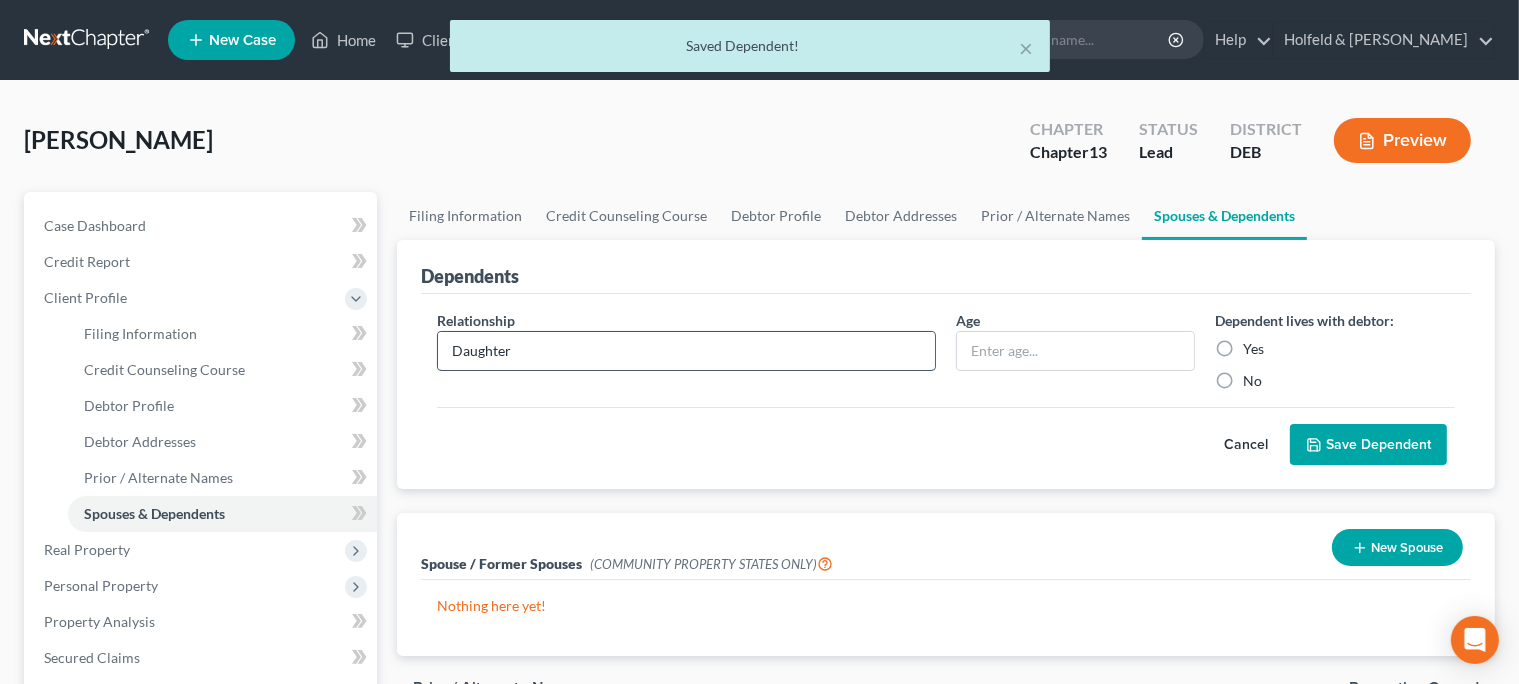 type on "Daughter" 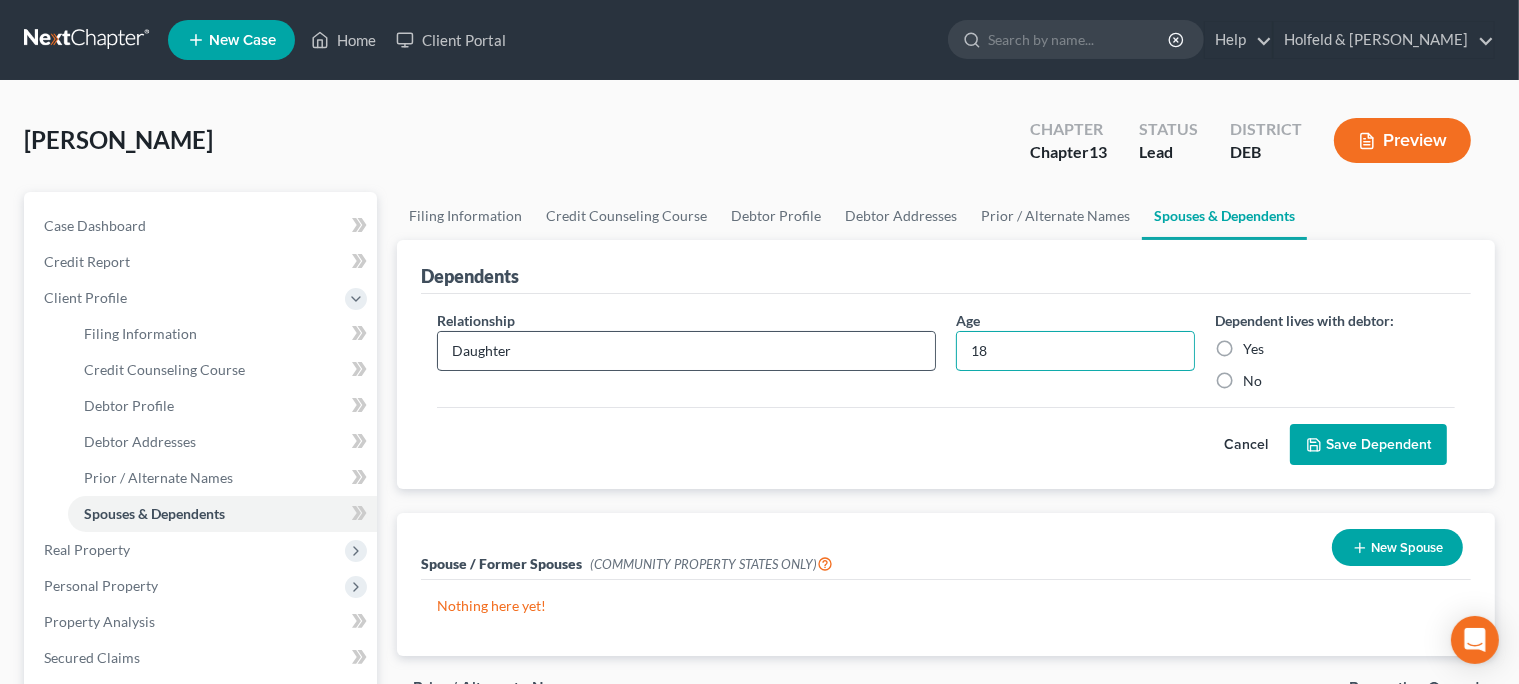 type on "18" 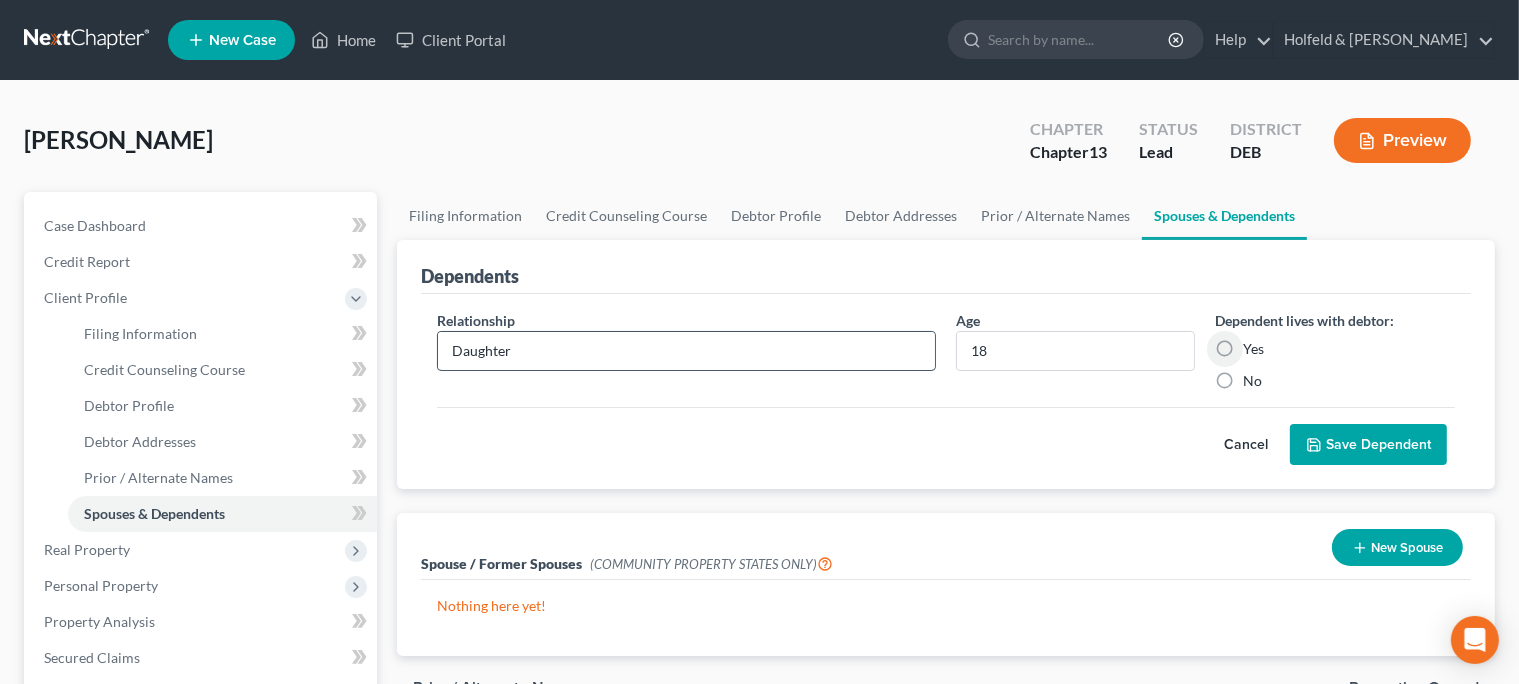 click on "Yes" at bounding box center (1257, 345) 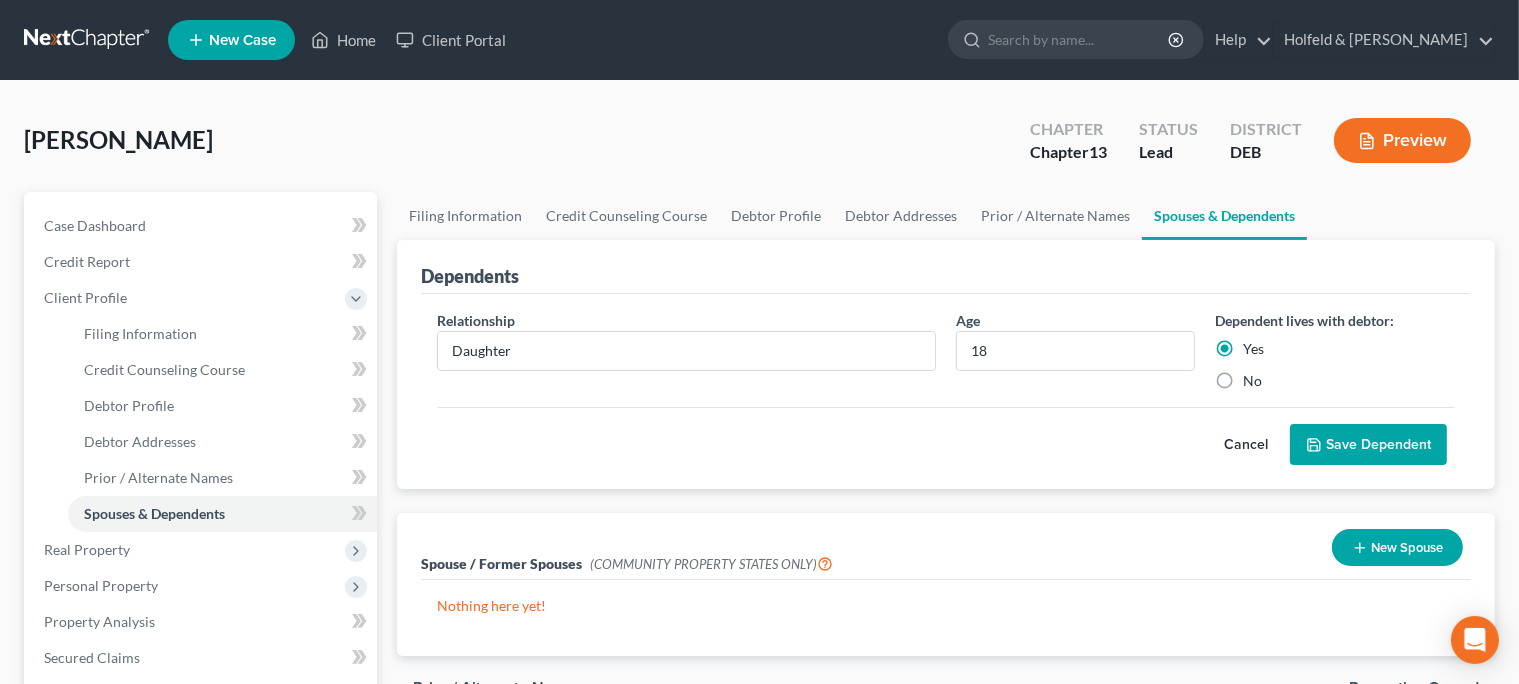 click on "Save Dependent" at bounding box center (1368, 445) 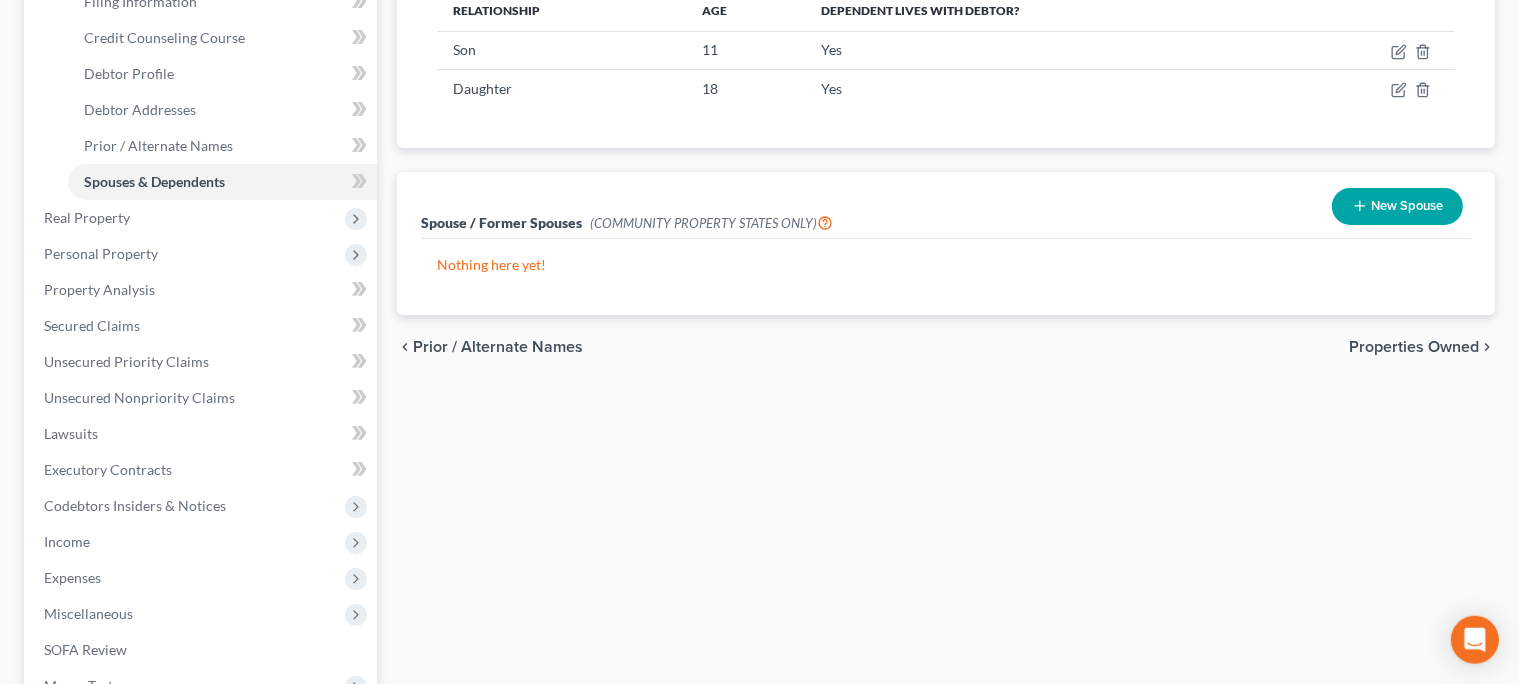 scroll, scrollTop: 336, scrollLeft: 0, axis: vertical 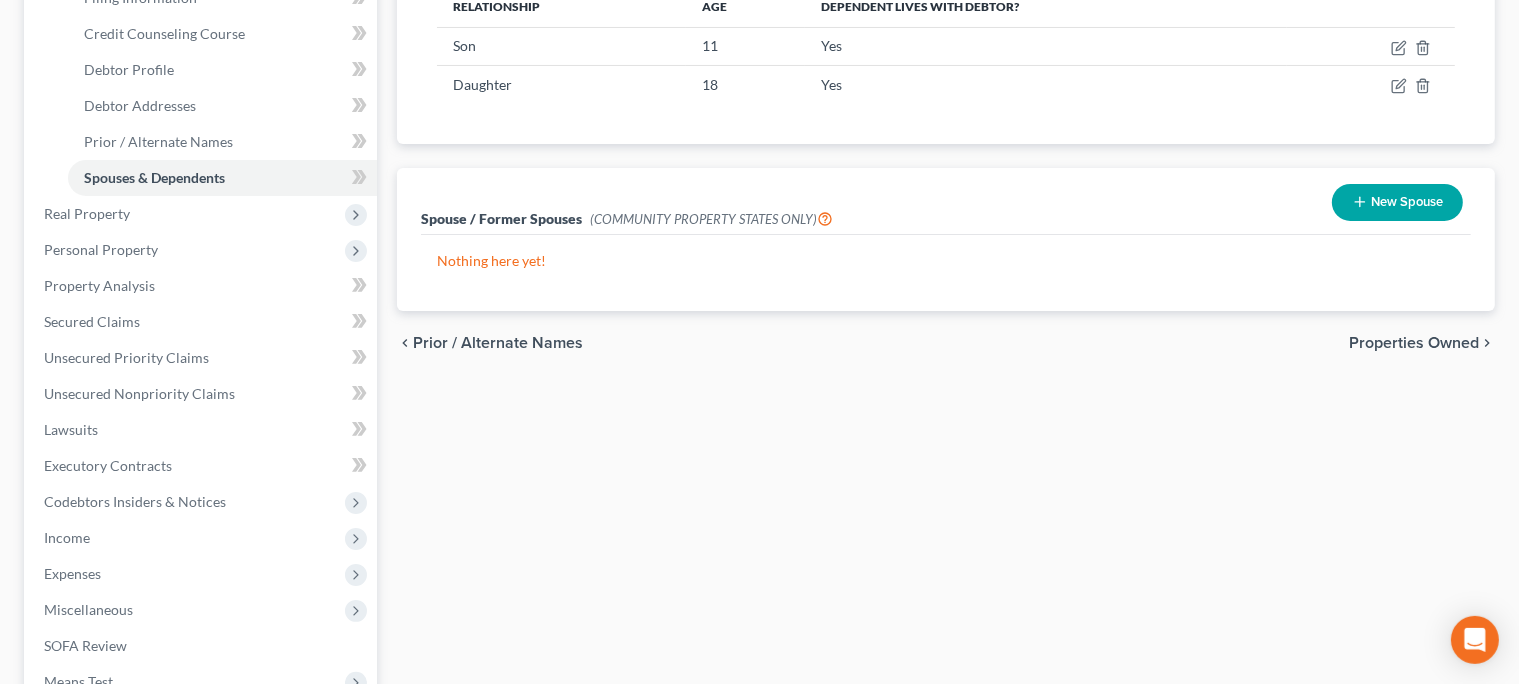 click on "Properties Owned" at bounding box center [1414, 343] 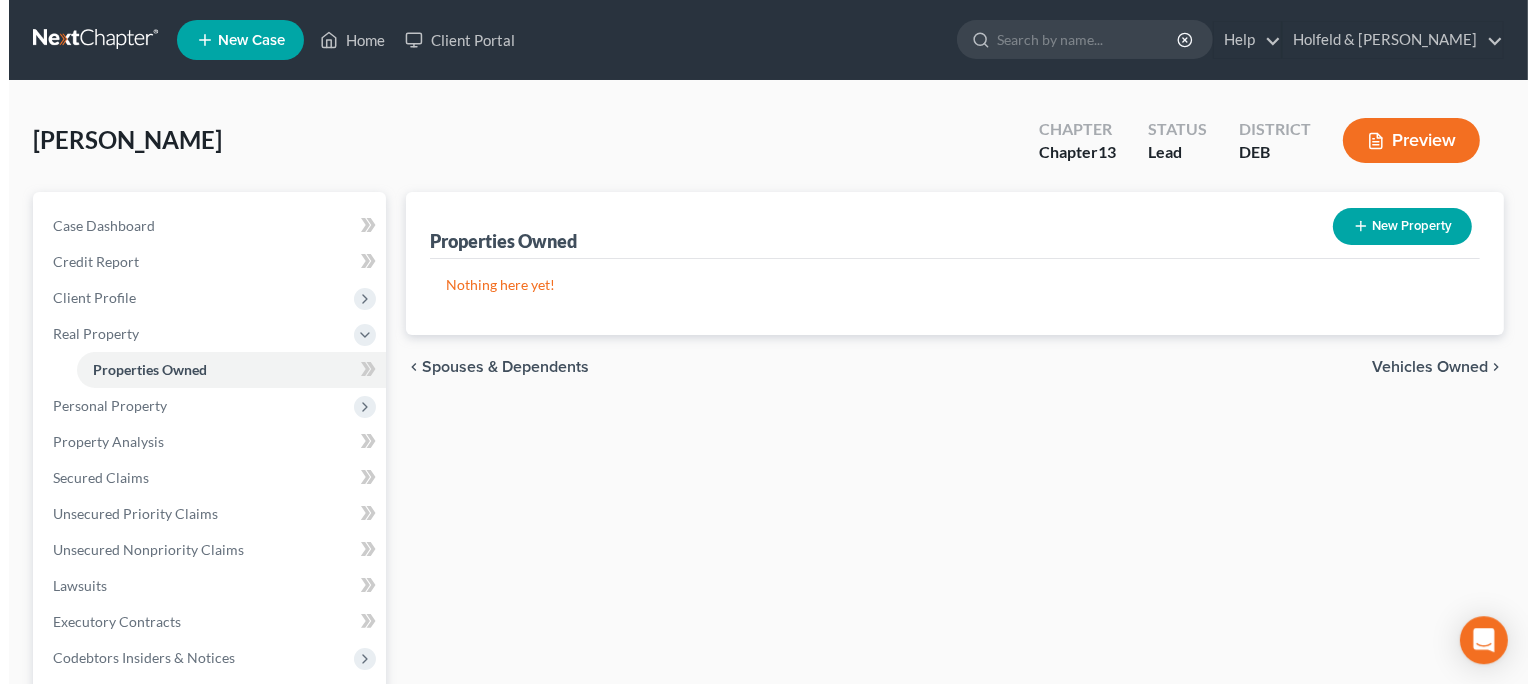 scroll, scrollTop: 0, scrollLeft: 0, axis: both 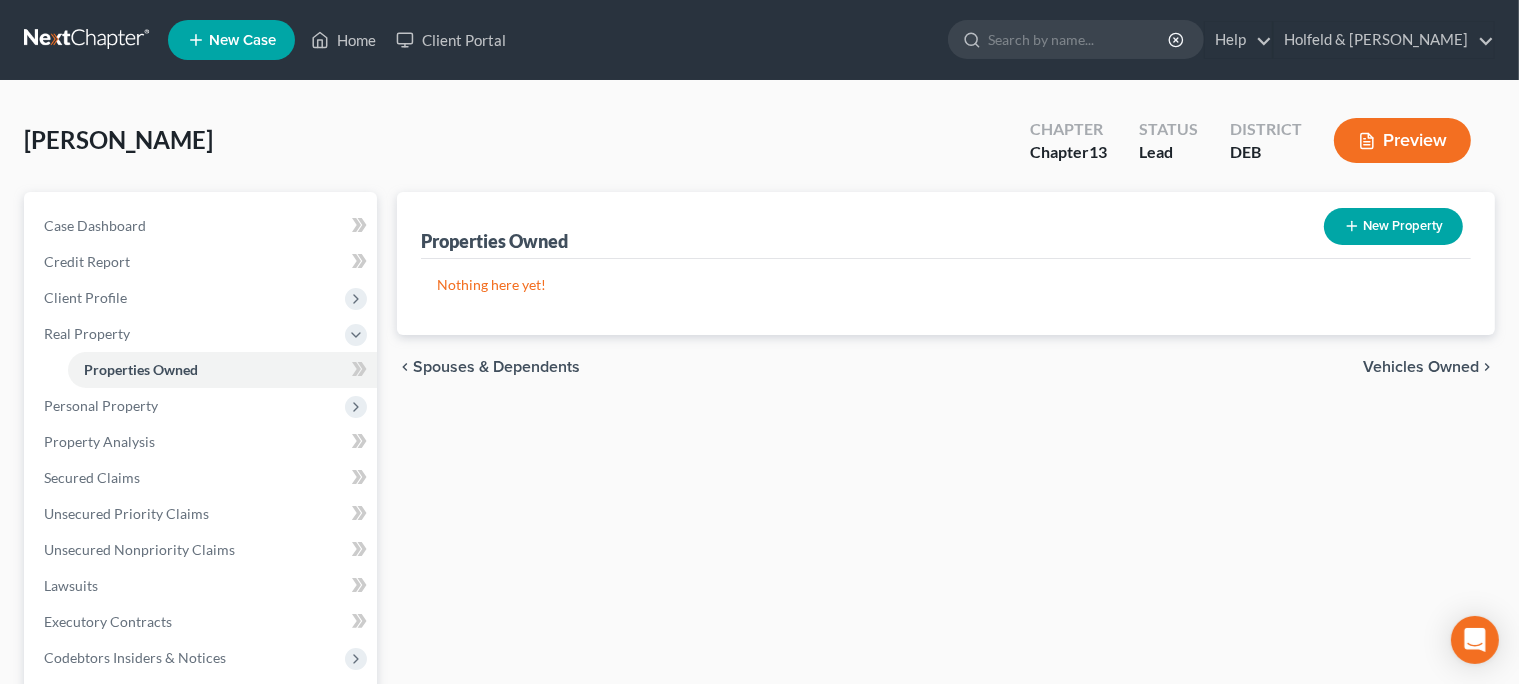 click on "Vehicles Owned" at bounding box center (1421, 367) 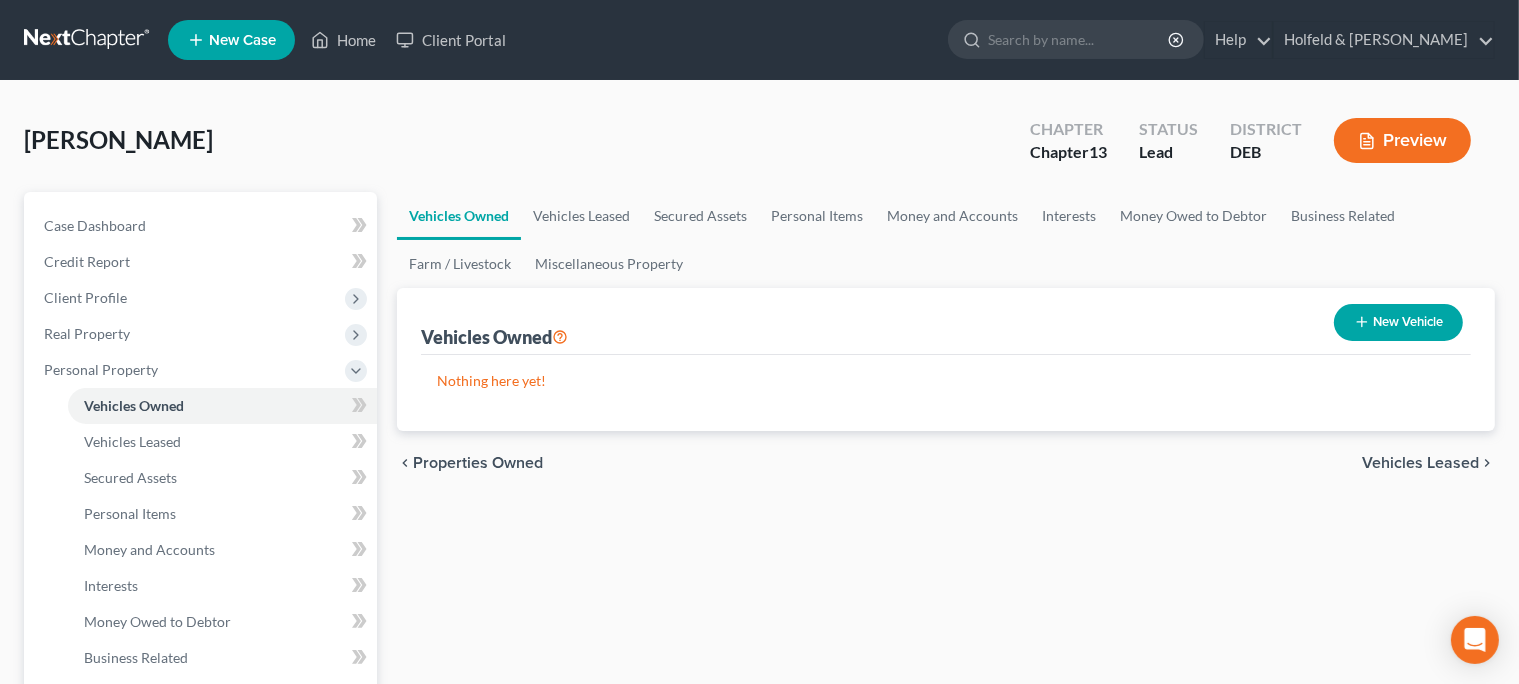 click on "Vehicles Leased" at bounding box center (1420, 463) 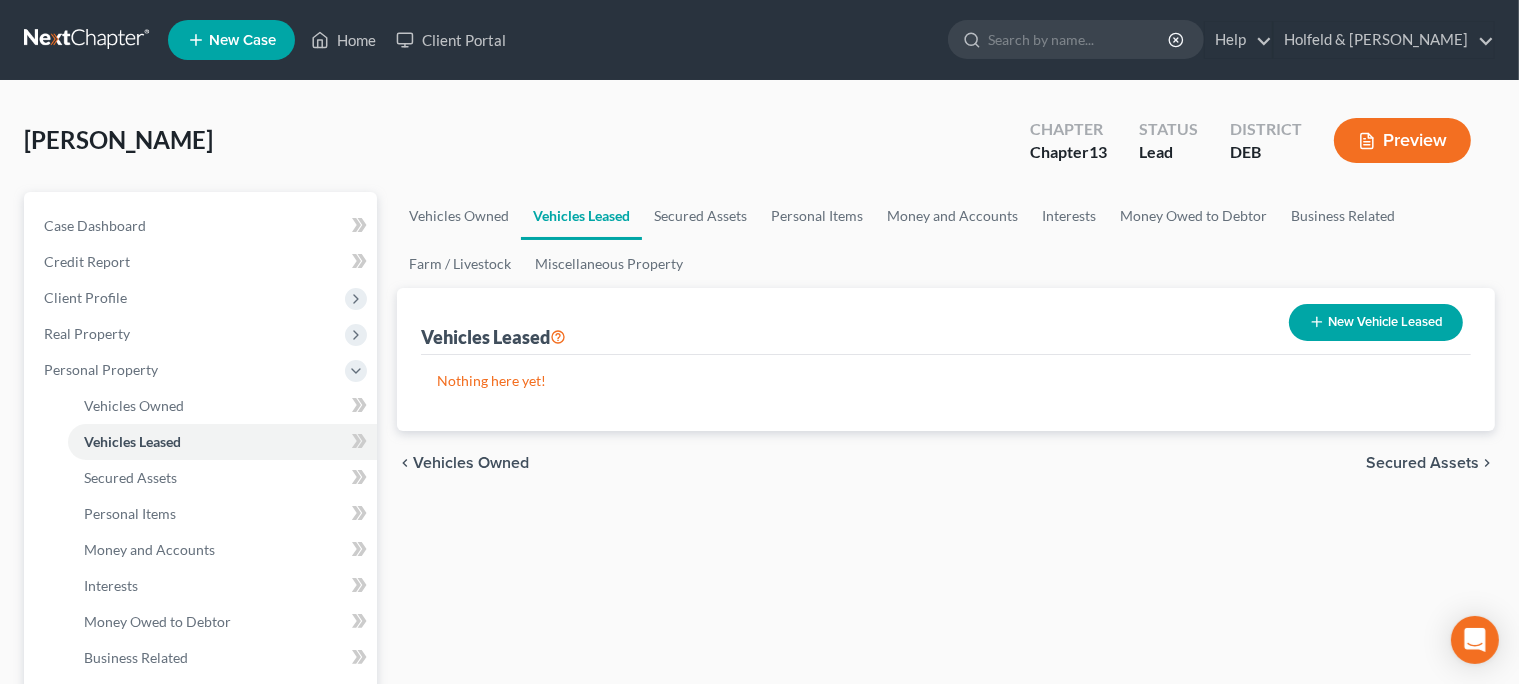 click on "Secured Assets" at bounding box center (1422, 463) 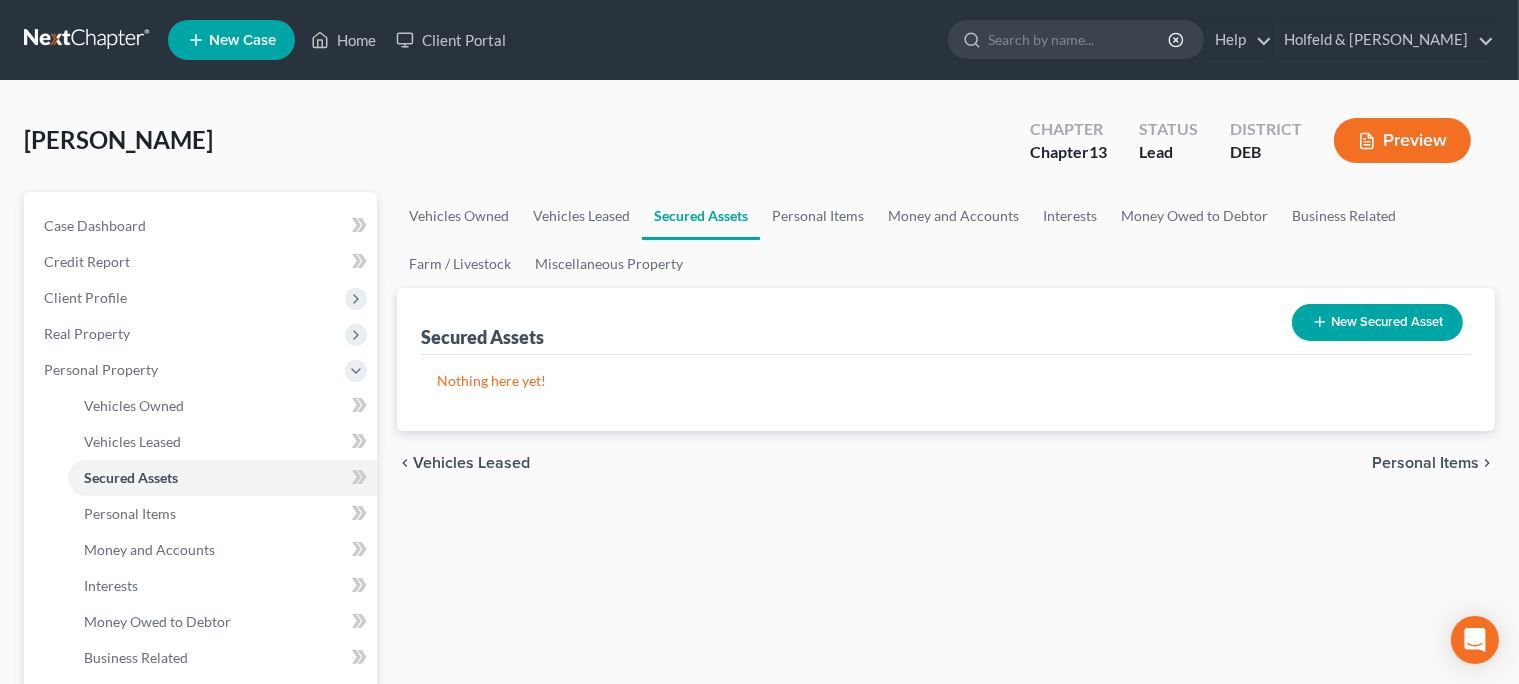 click on "Personal Items" at bounding box center (1425, 463) 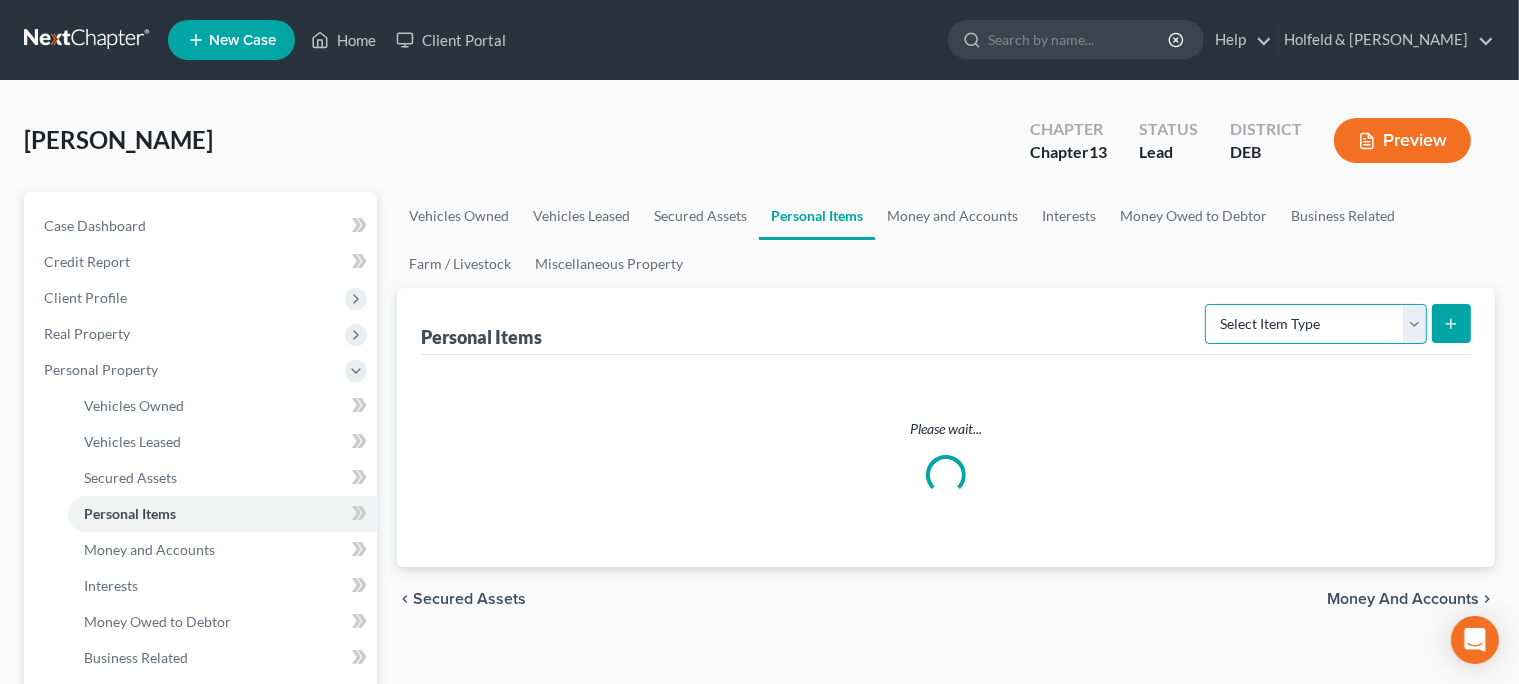 click on "Select Item Type Clothing Collectibles Of Value Electronics Firearms Household Goods Jewelry Other Pet(s) Sports & Hobby Equipment" at bounding box center (1316, 324) 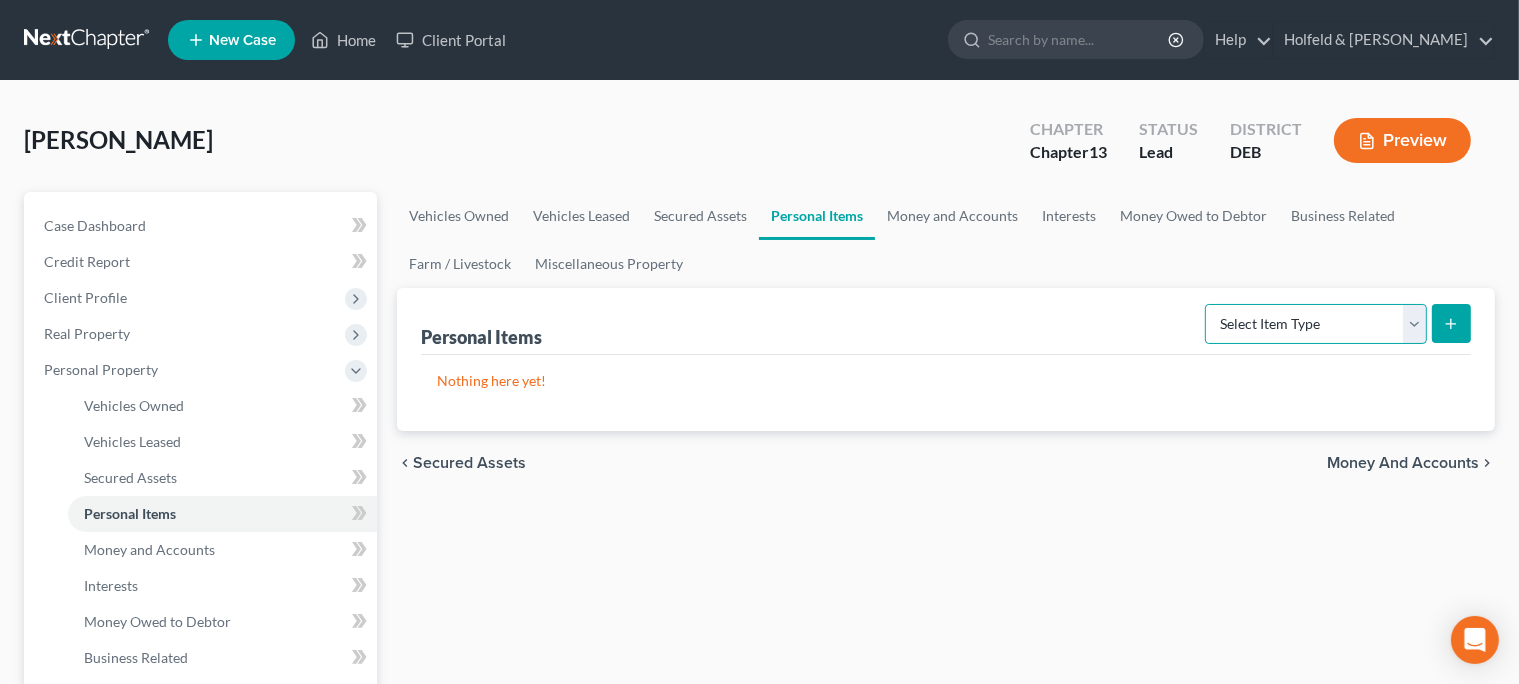 select on "household_goods" 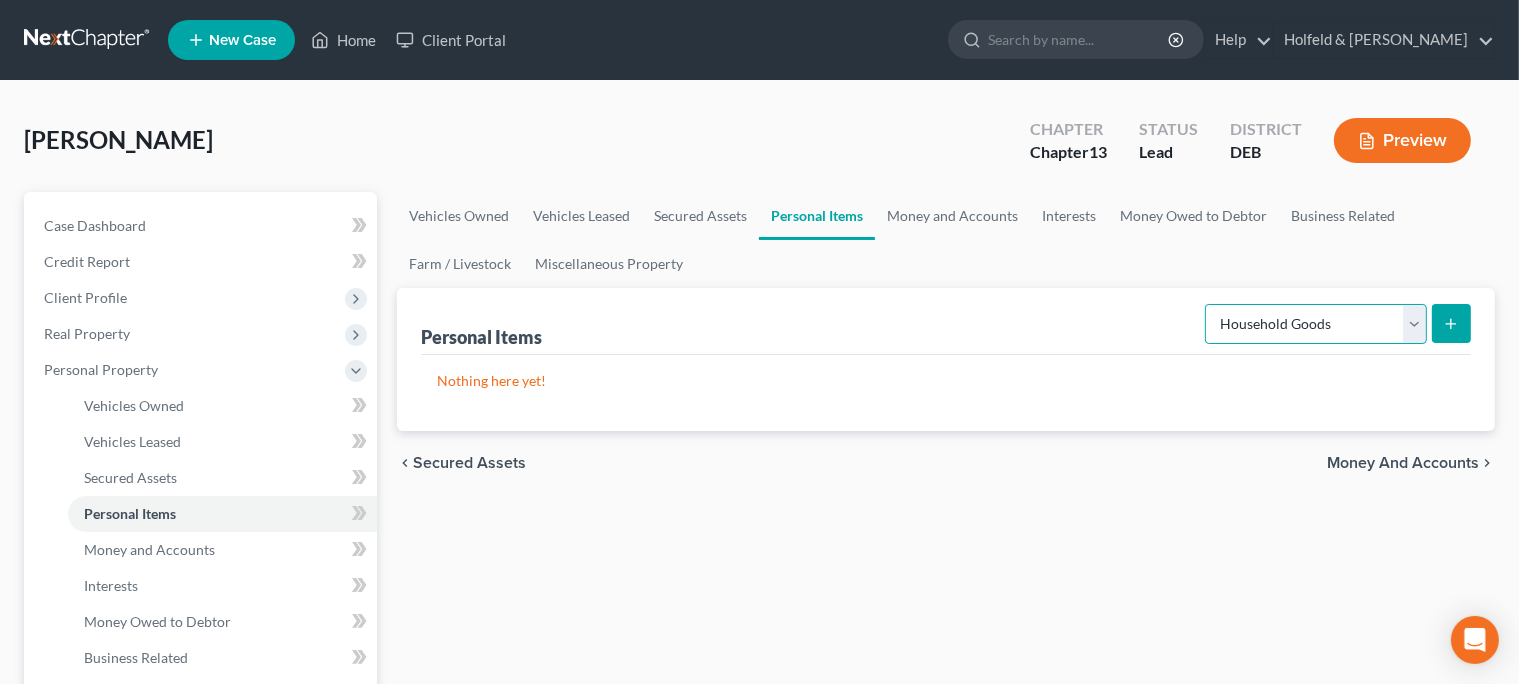 click on "Household Goods" at bounding box center [0, 0] 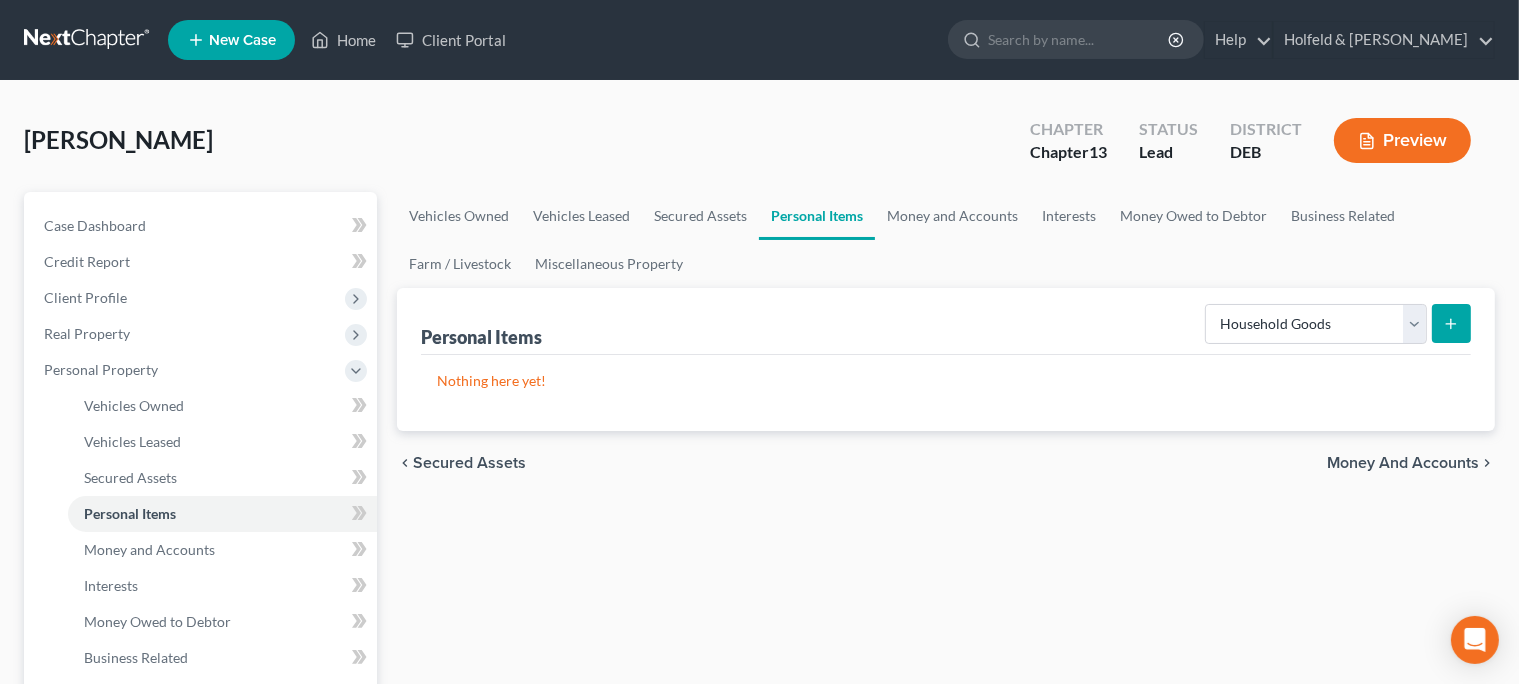click 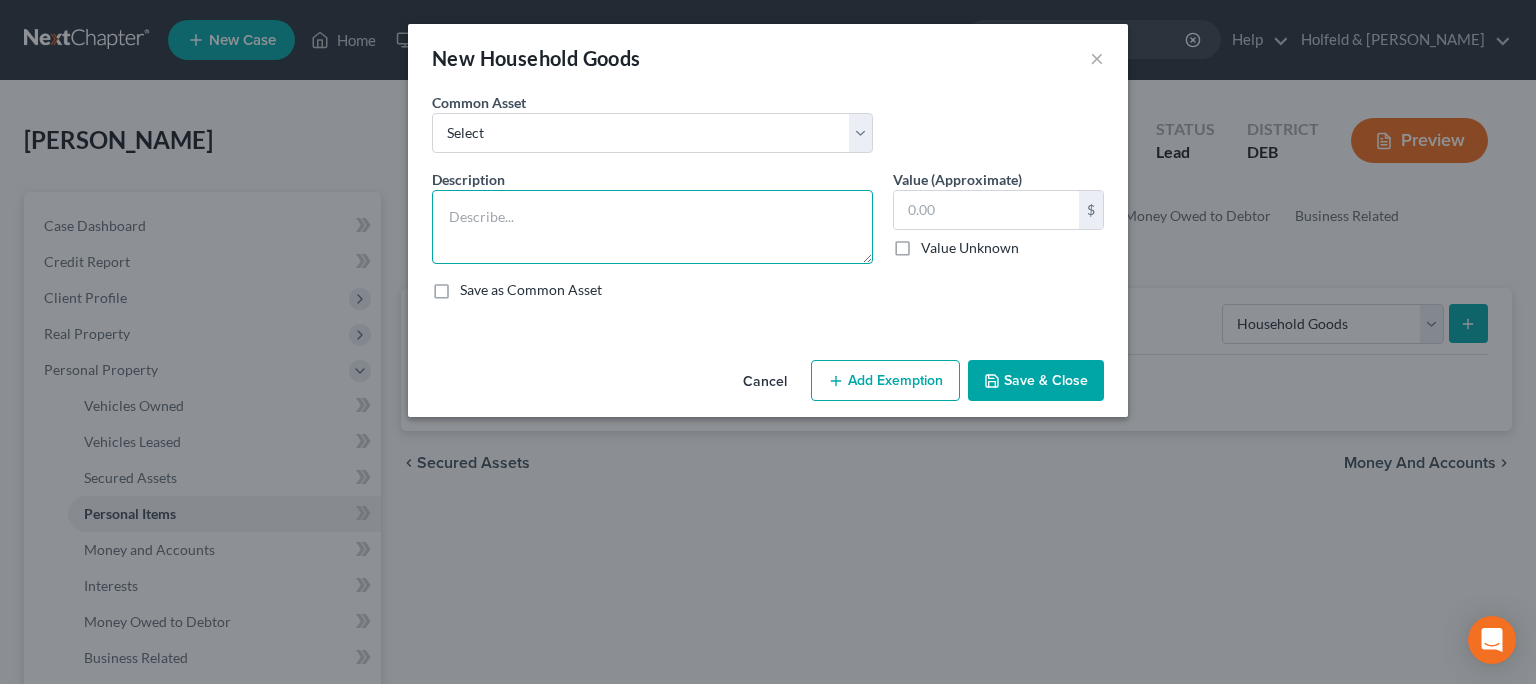 click at bounding box center [652, 227] 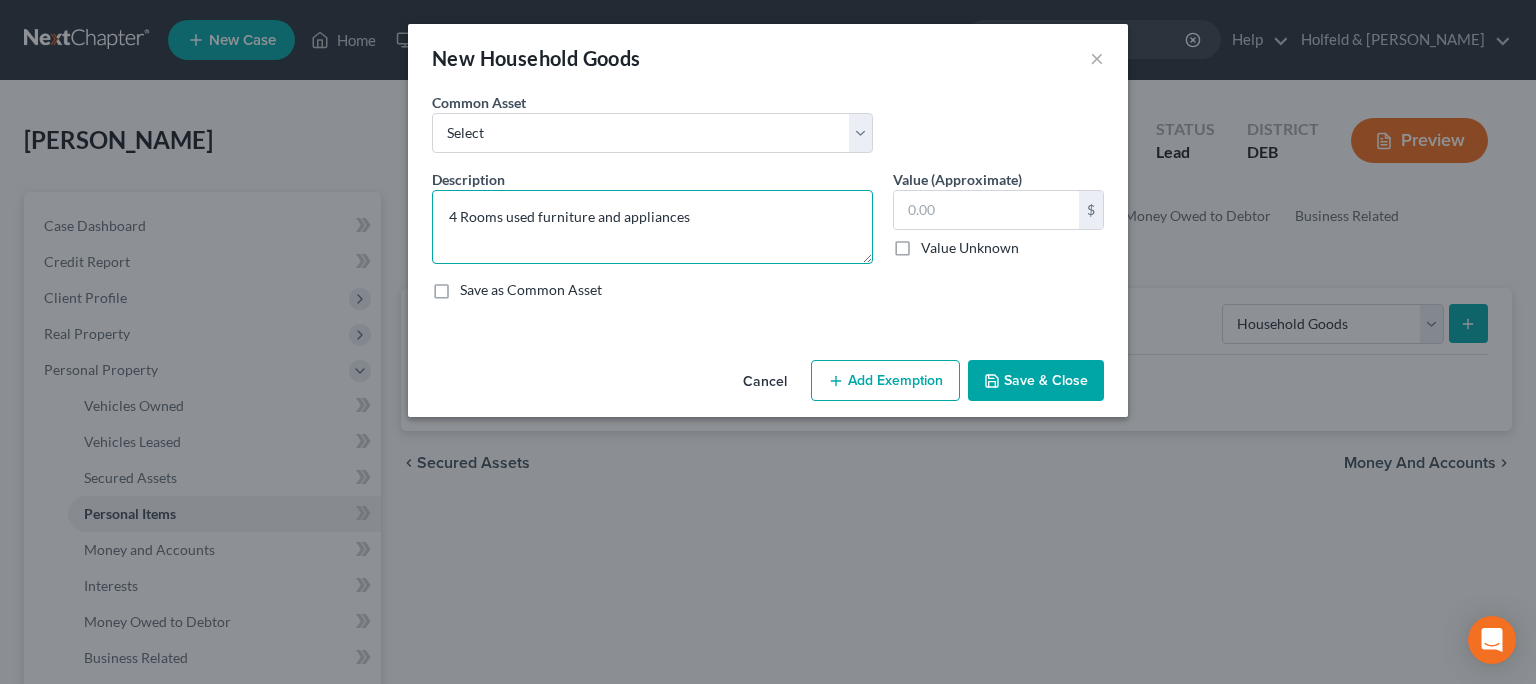 type on "4 Rooms used furniture and appliances" 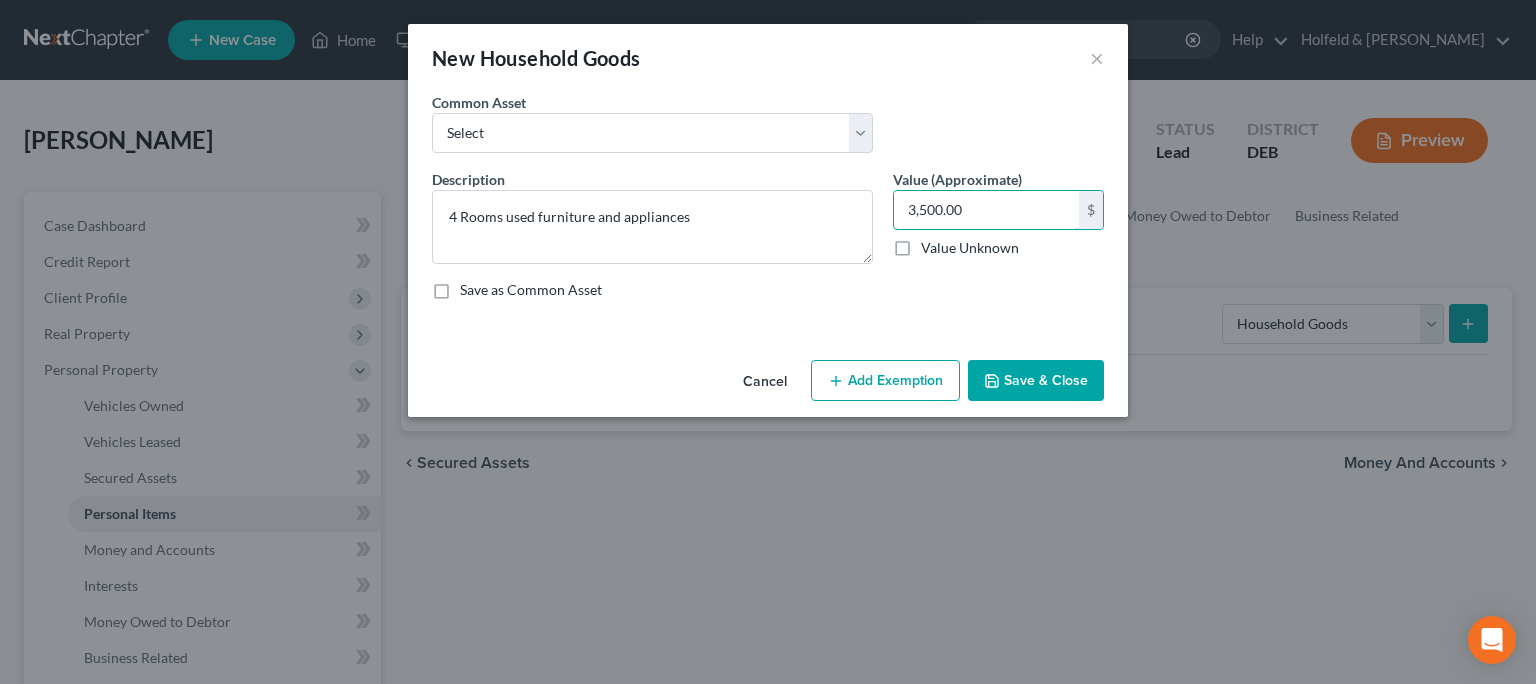 type on "3,500.00" 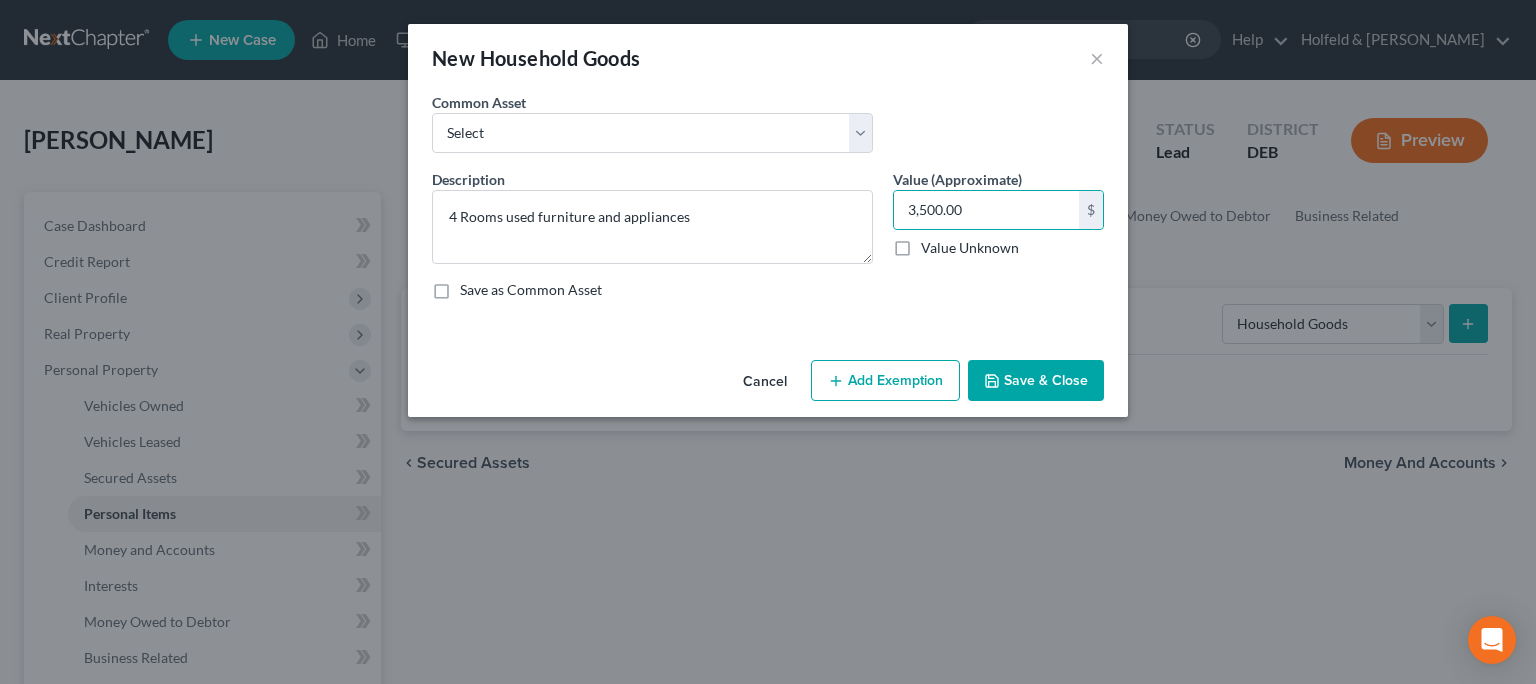 click on "Add Exemption" at bounding box center (885, 381) 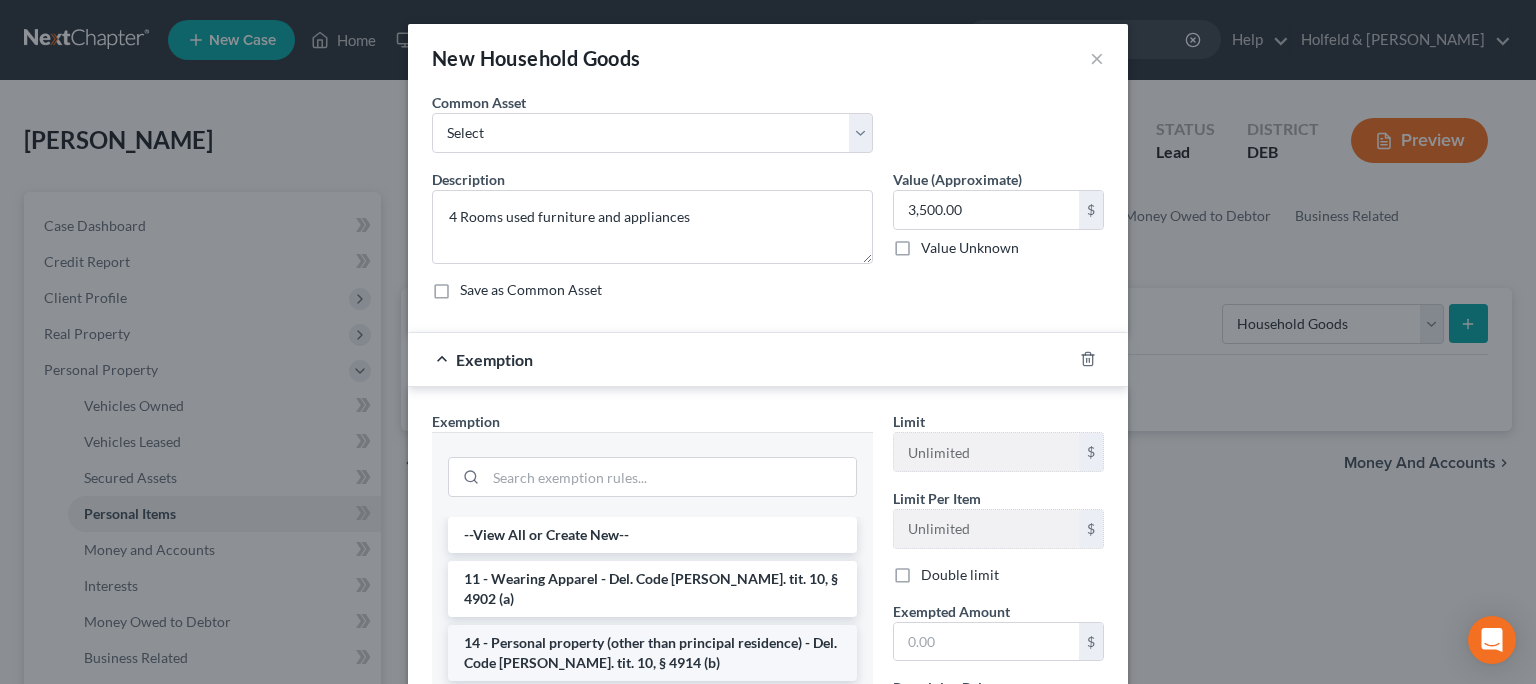 click on "14 - Personal property (other than principal residence) - Del. Code [PERSON_NAME]. tit. 10, § 4914 (b)" at bounding box center [652, 653] 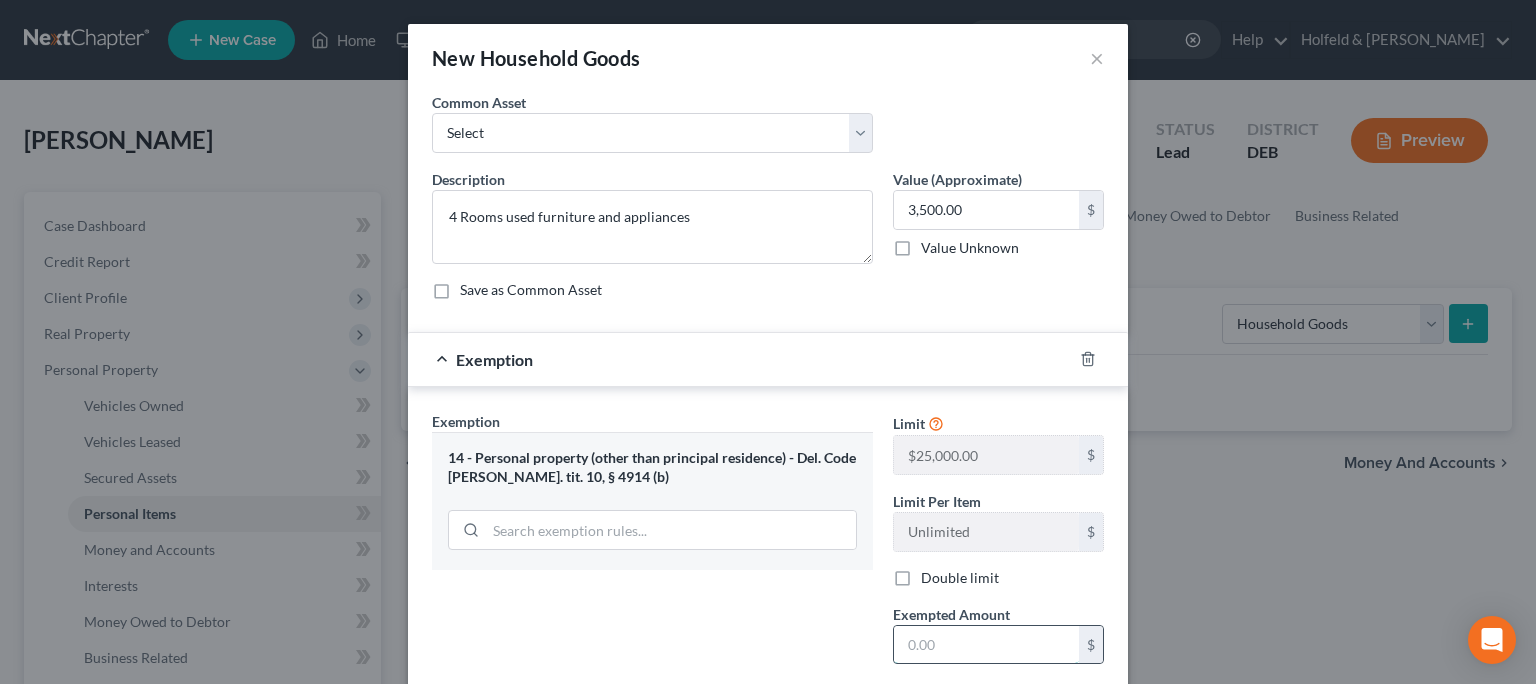 click at bounding box center [986, 645] 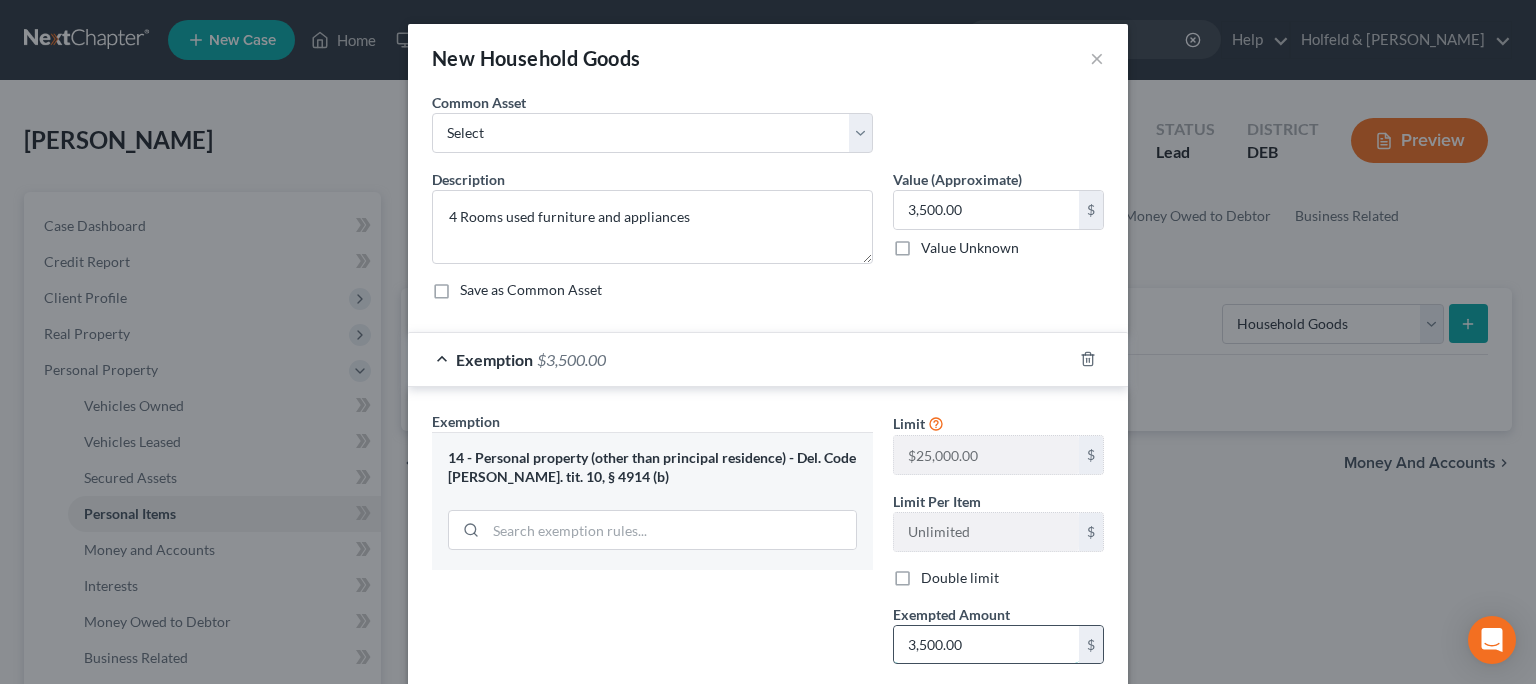 click on "3,500.00" at bounding box center [986, 645] 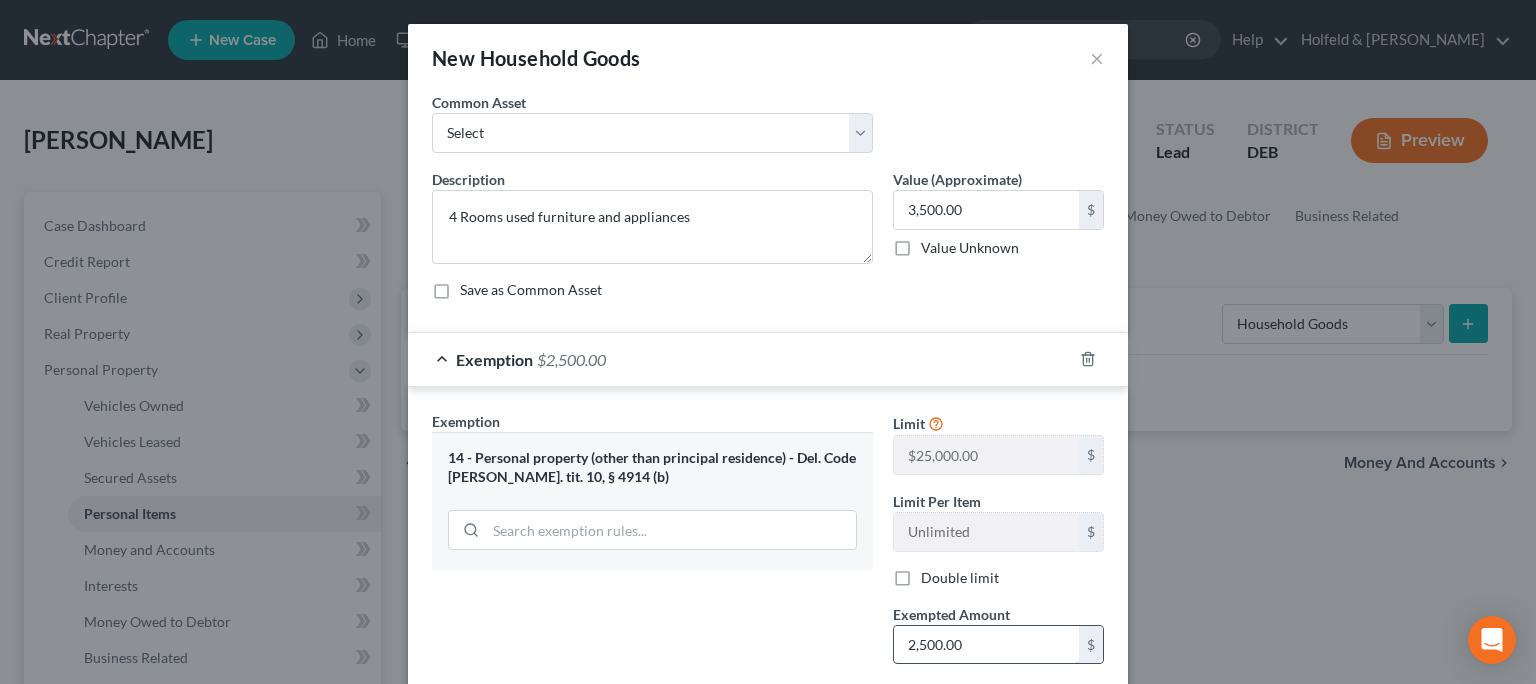 type on "2,500.00" 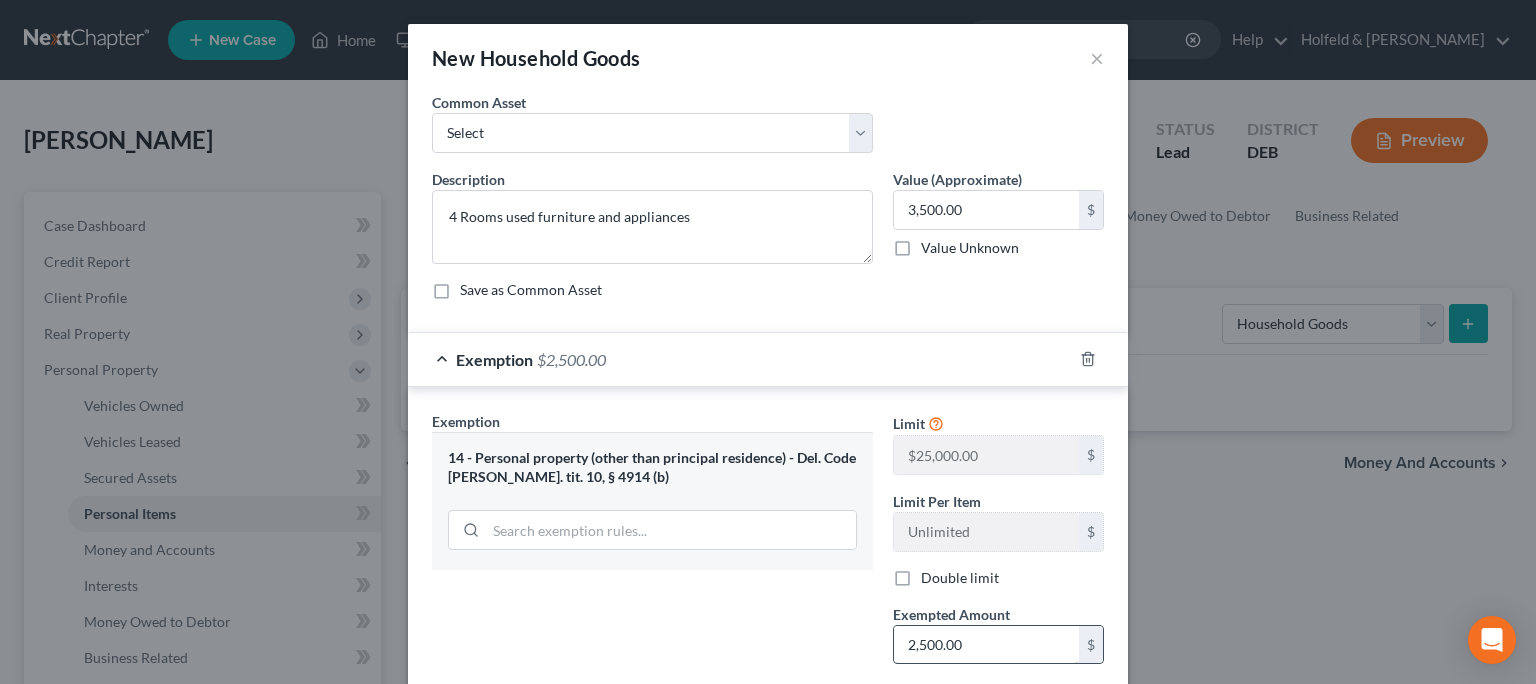 scroll, scrollTop: 197, scrollLeft: 0, axis: vertical 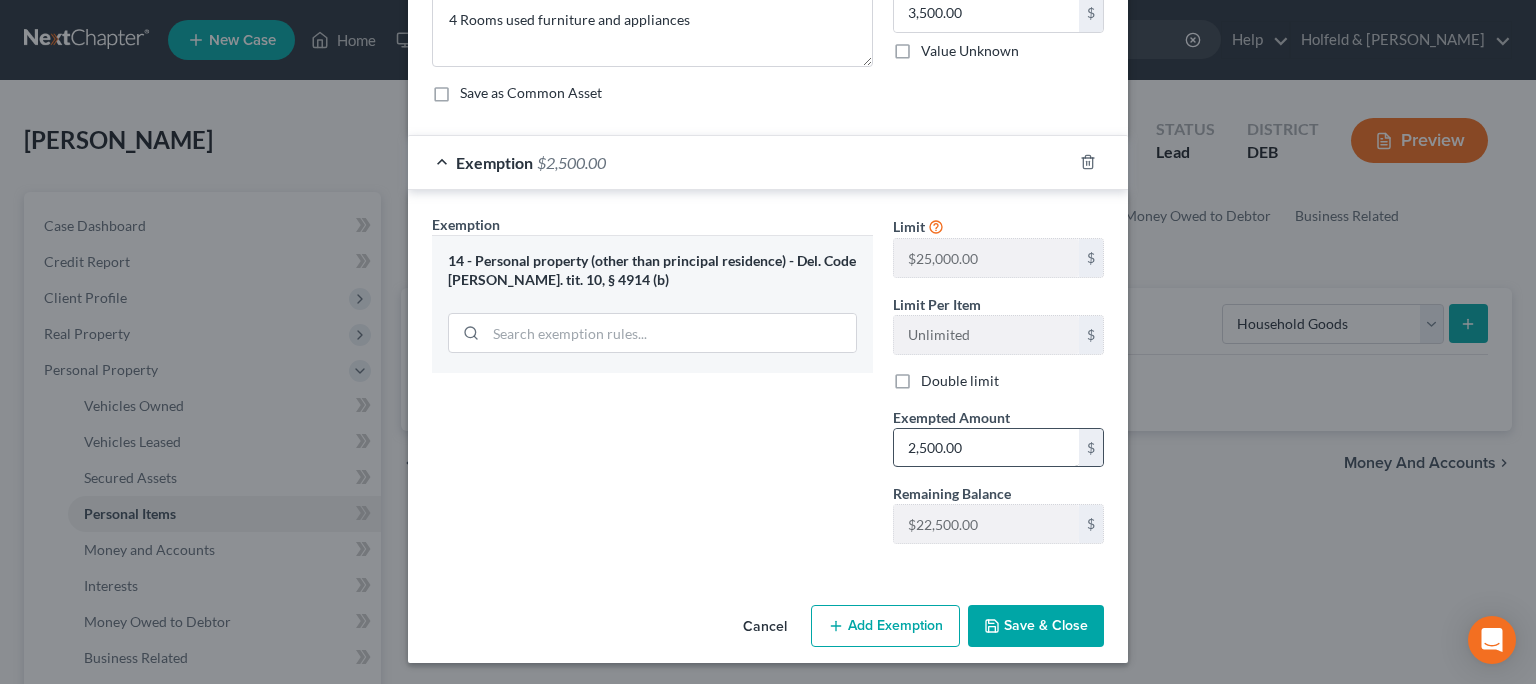 type 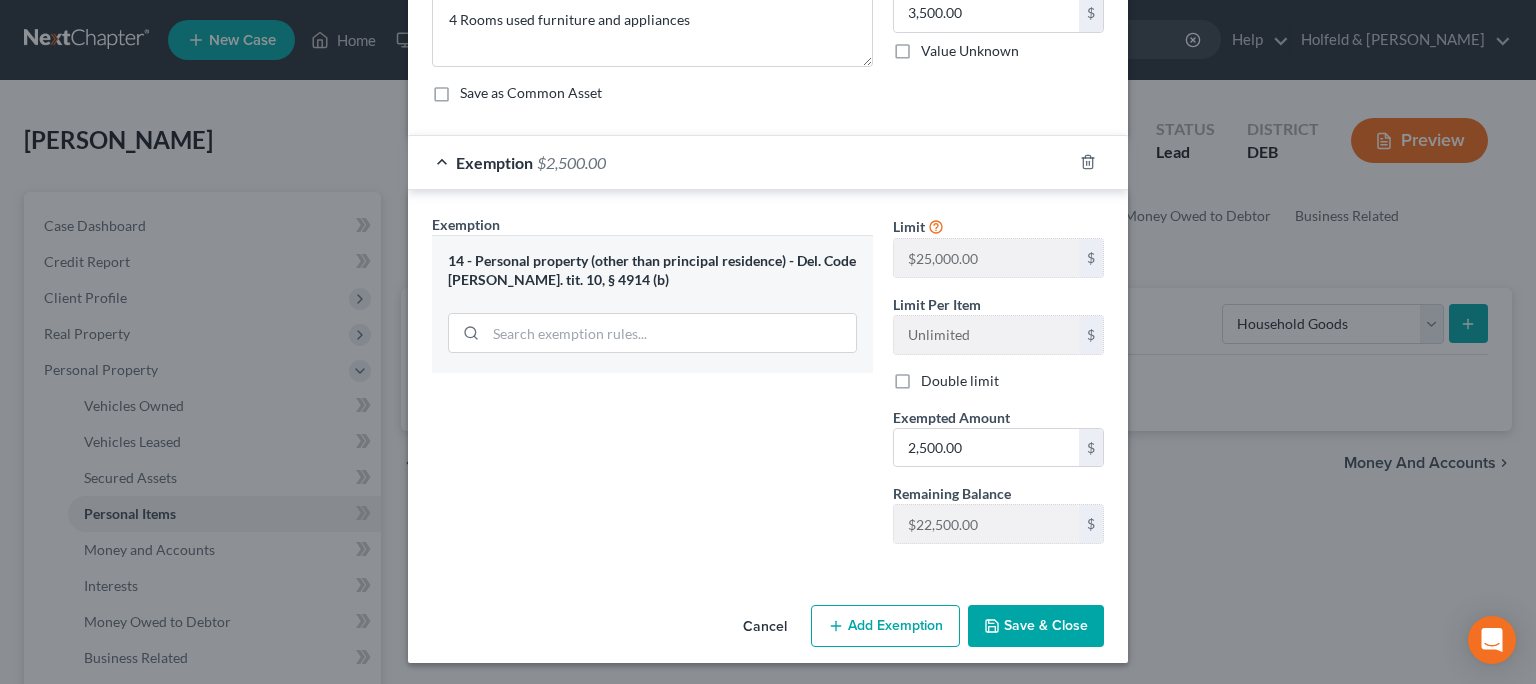 click on "Save & Close" at bounding box center (1036, 626) 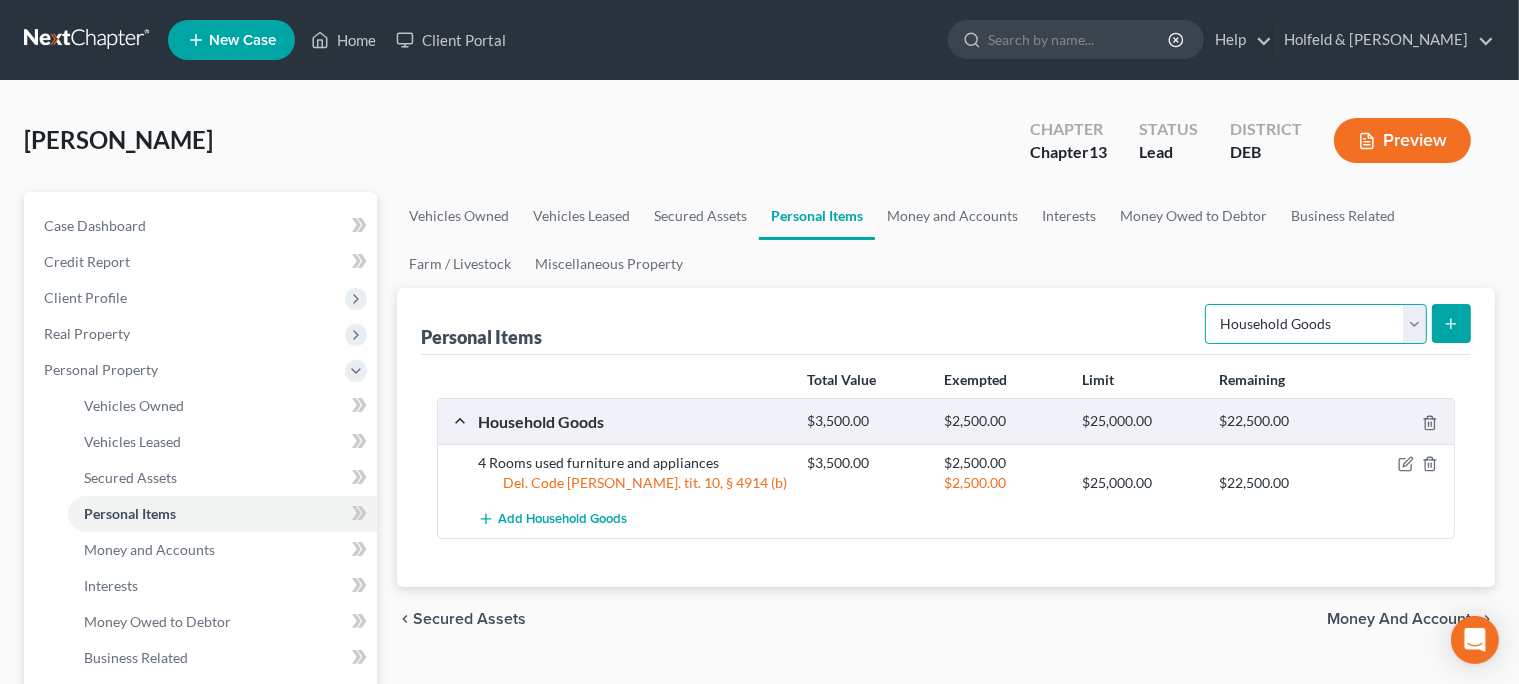 click on "Select Item Type Clothing Collectibles Of Value Electronics Firearms Household Goods Jewelry Other Pet(s) Sports & Hobby Equipment" at bounding box center [1316, 324] 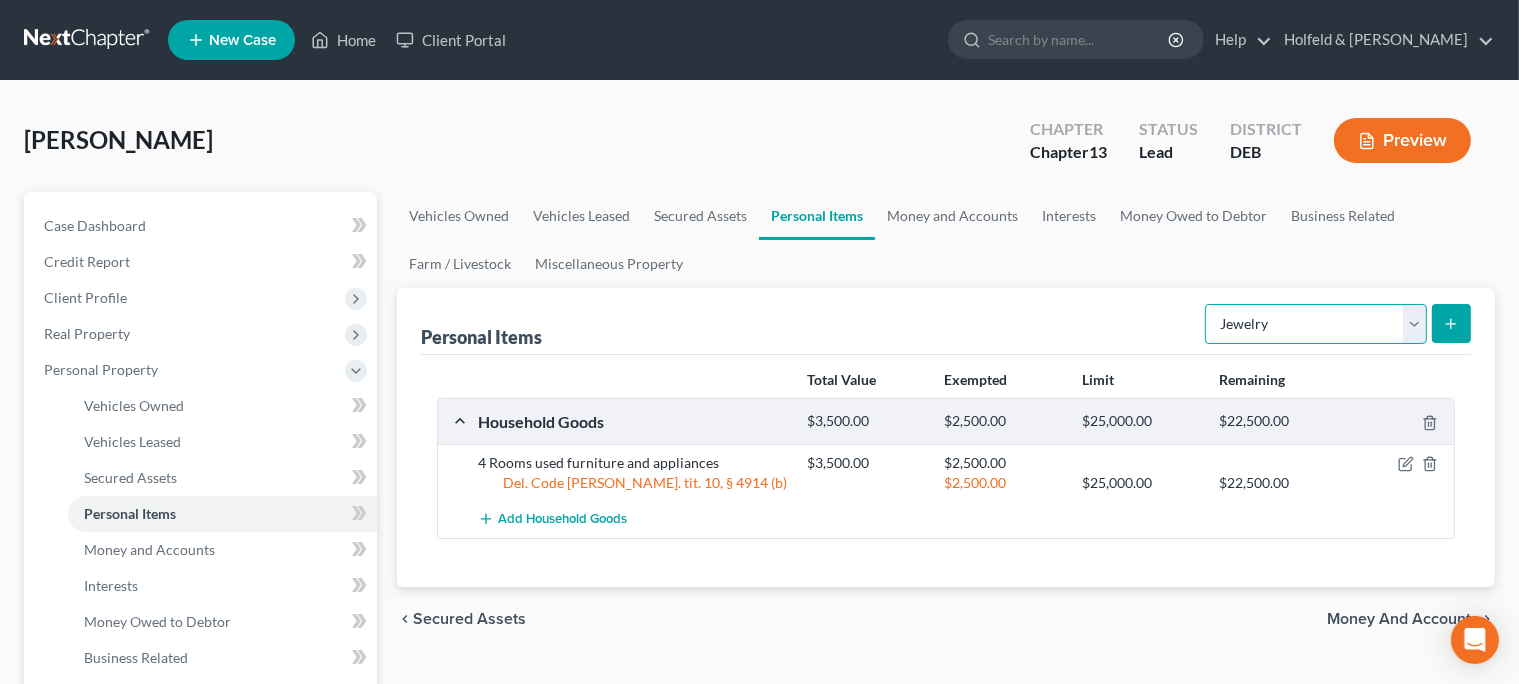 click on "Jewelry" at bounding box center (0, 0) 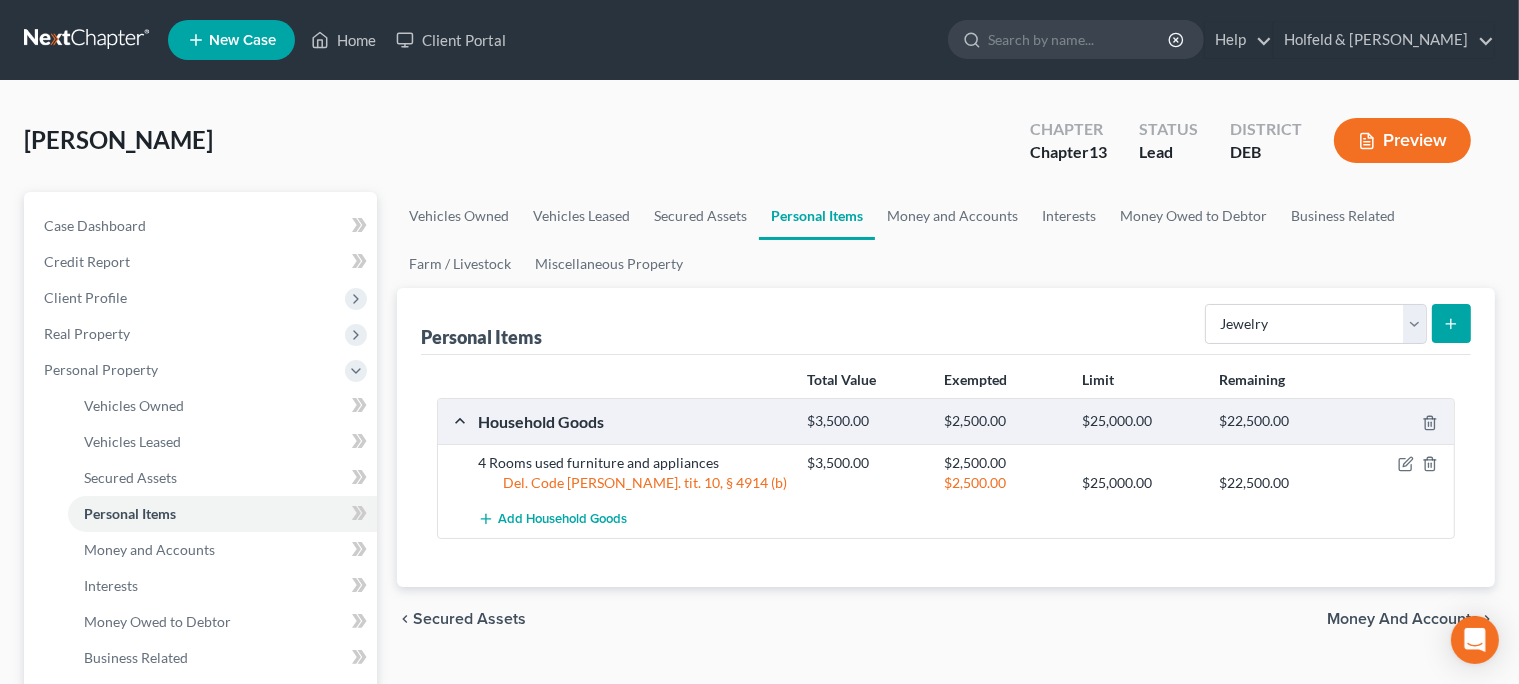click at bounding box center [1451, 323] 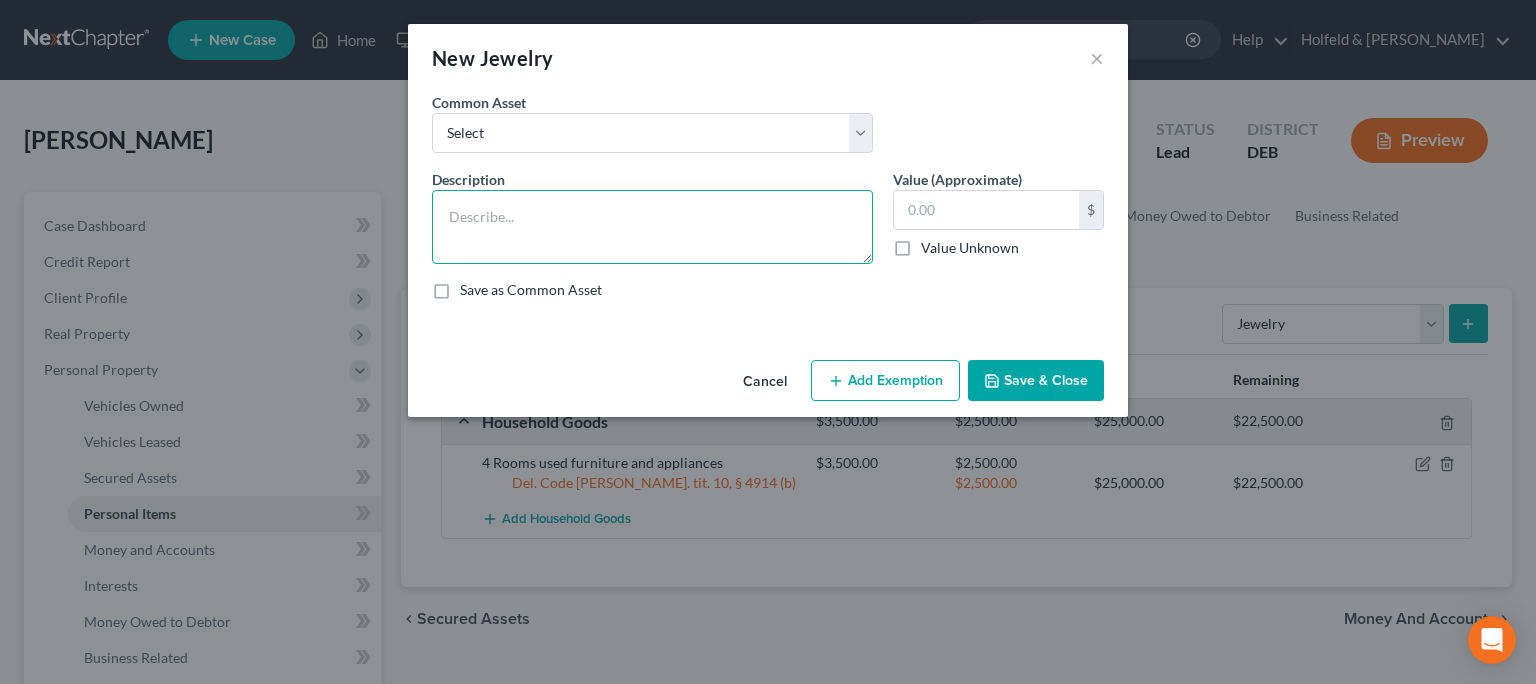 click at bounding box center [652, 227] 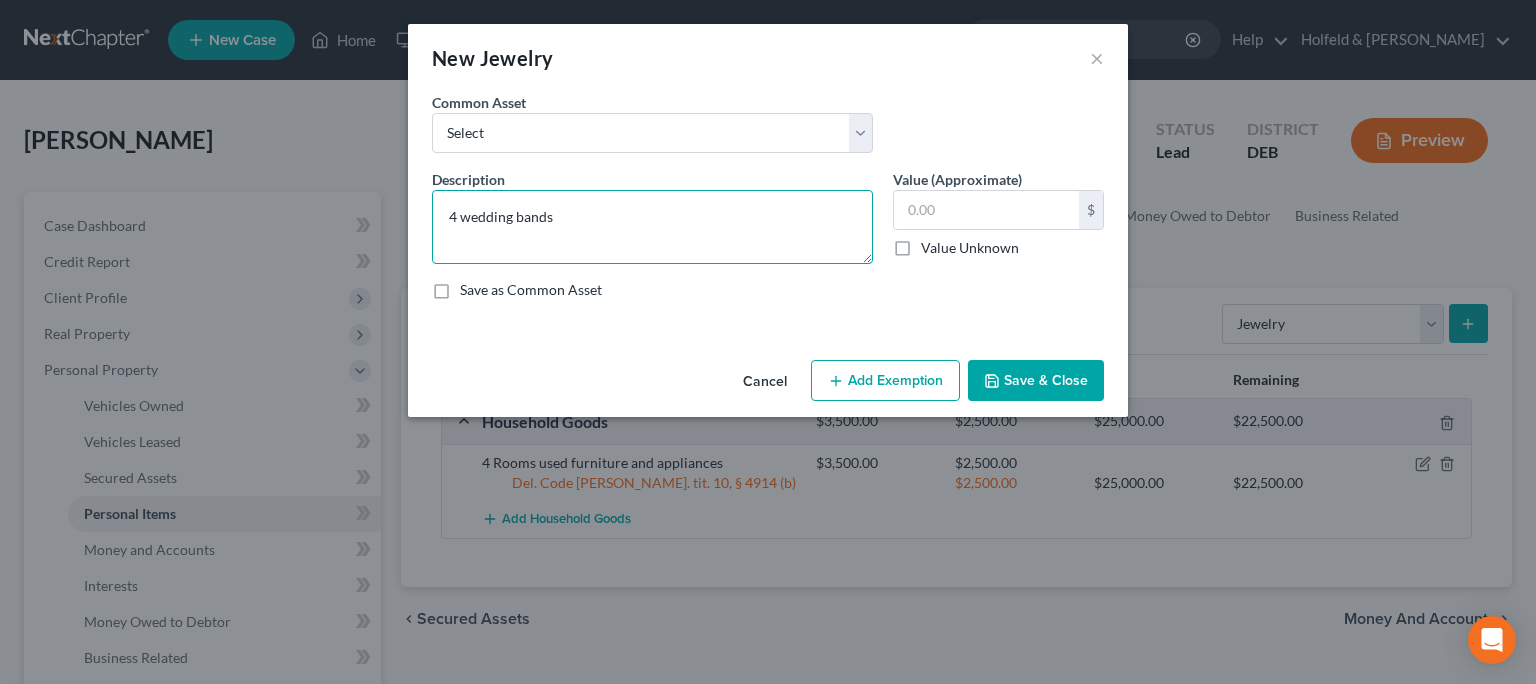 type on "4 wedding bands" 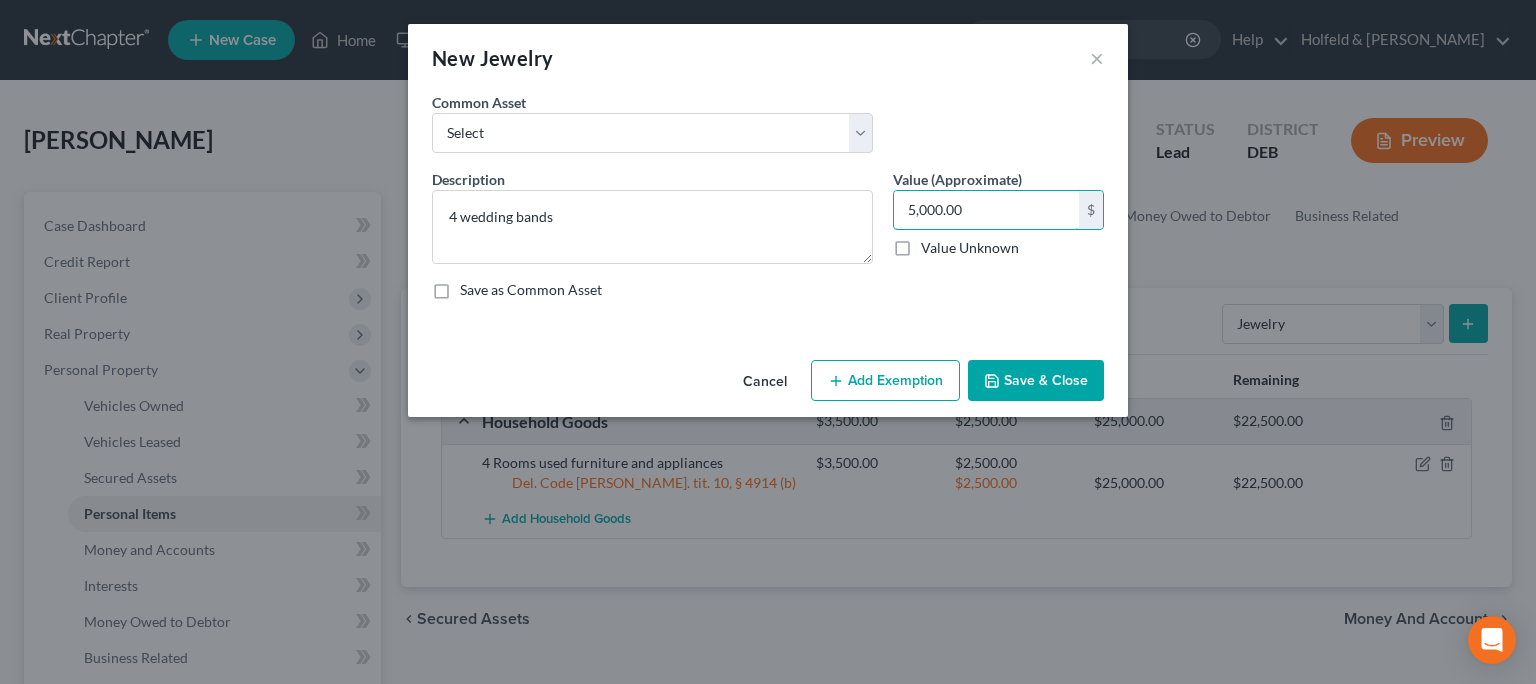 type on "5,000.00" 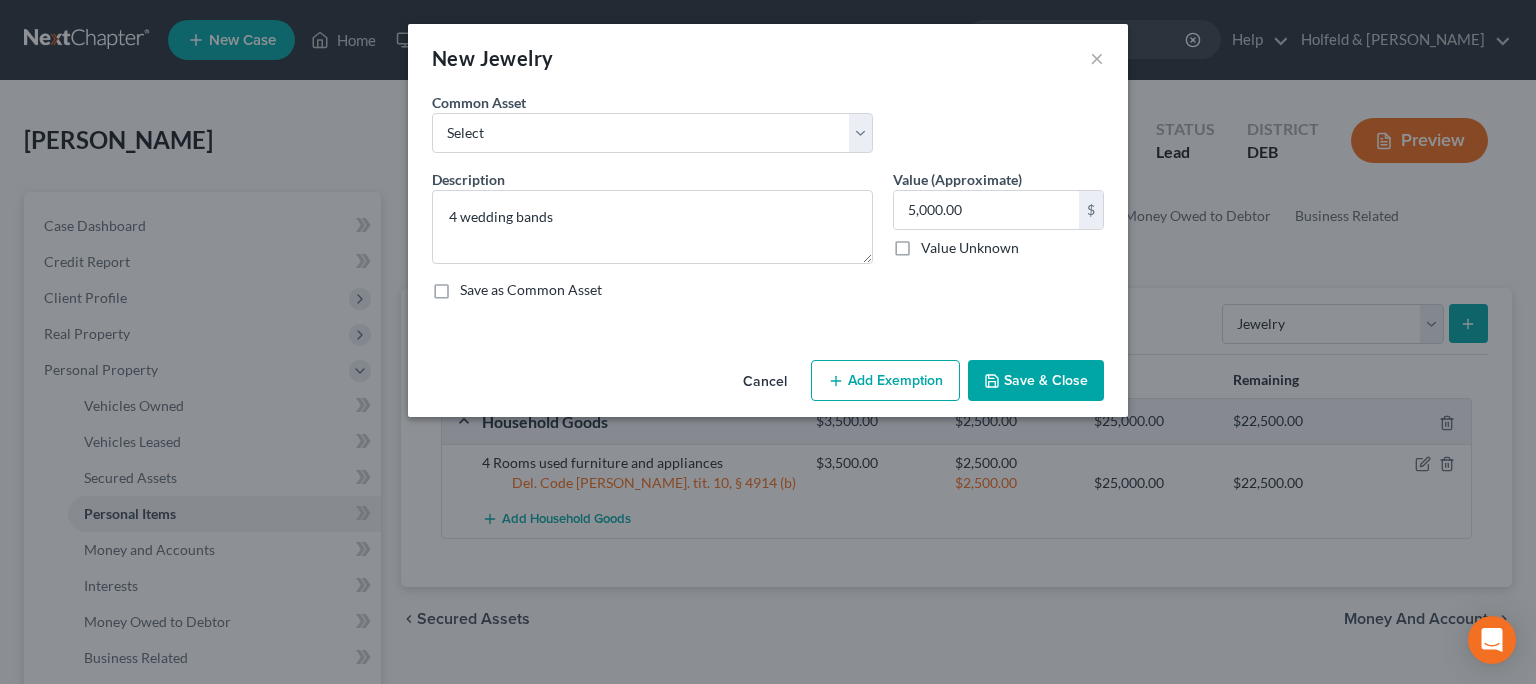 click on "Add Exemption" at bounding box center (885, 381) 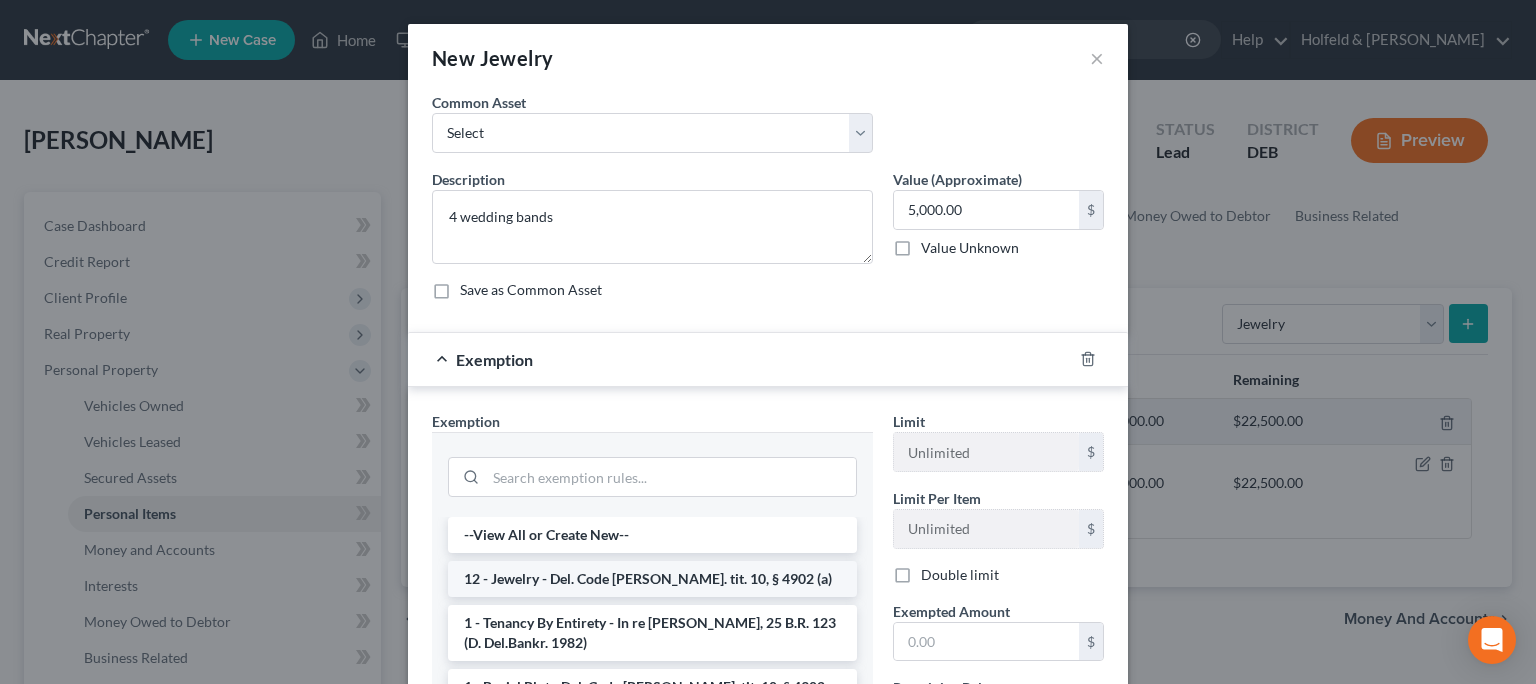 click on "12 - Jewelry - Del. Code [PERSON_NAME]. tit. 10, § 4902 (a)" at bounding box center [652, 579] 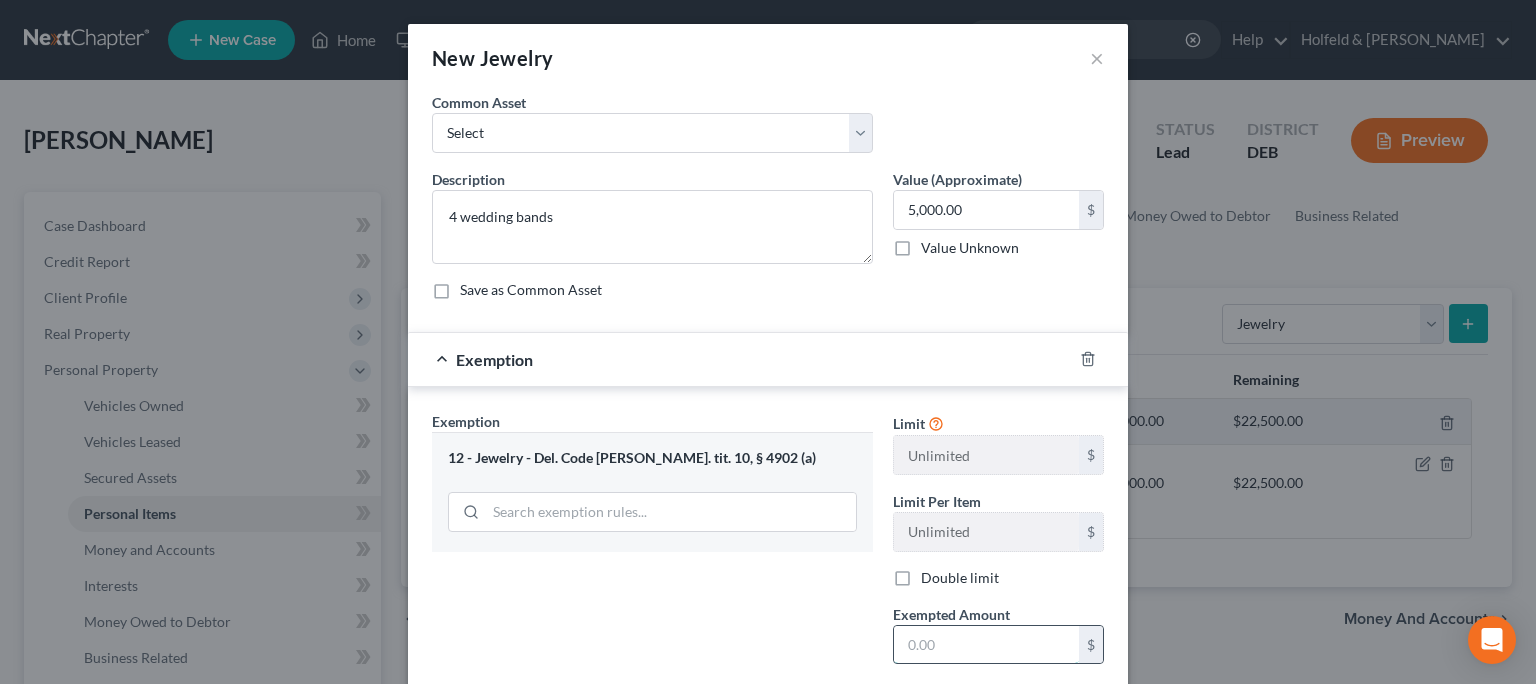click at bounding box center (986, 645) 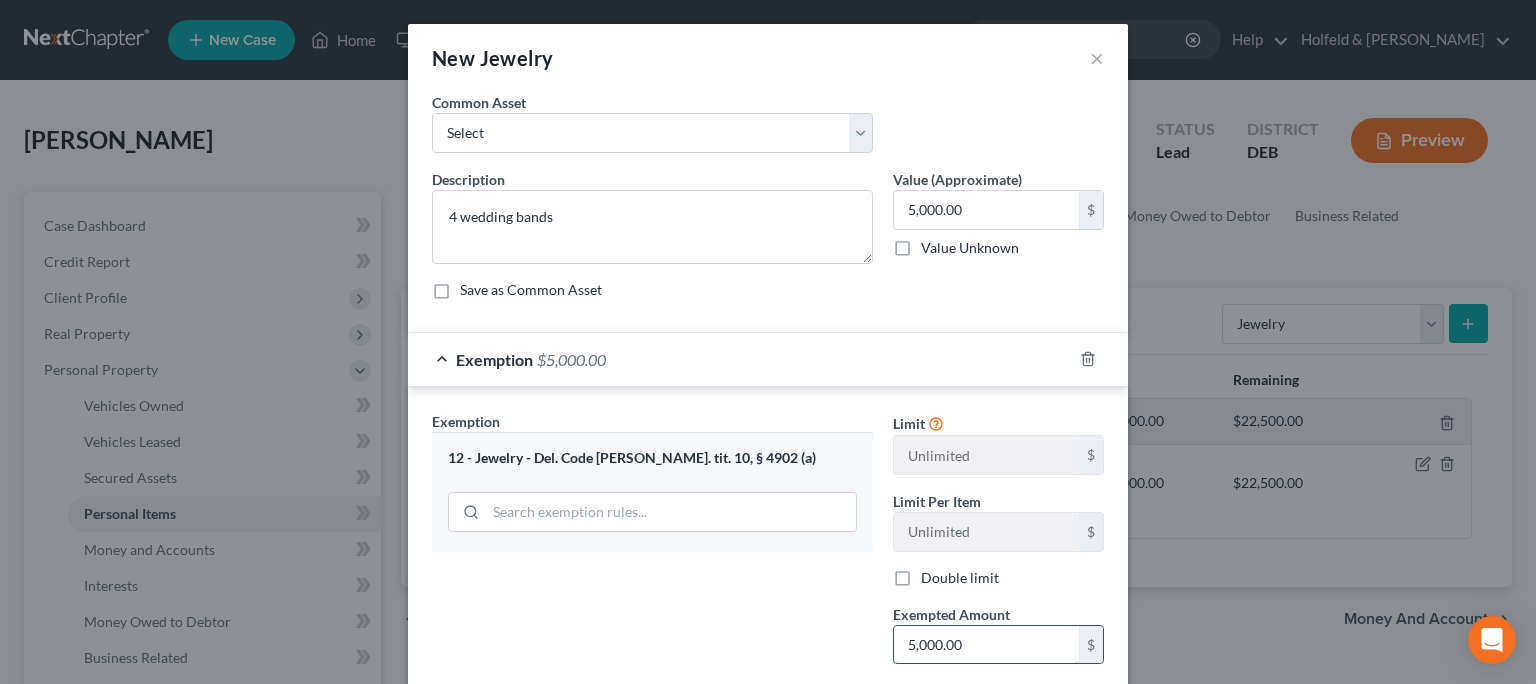 type on "5,000.00" 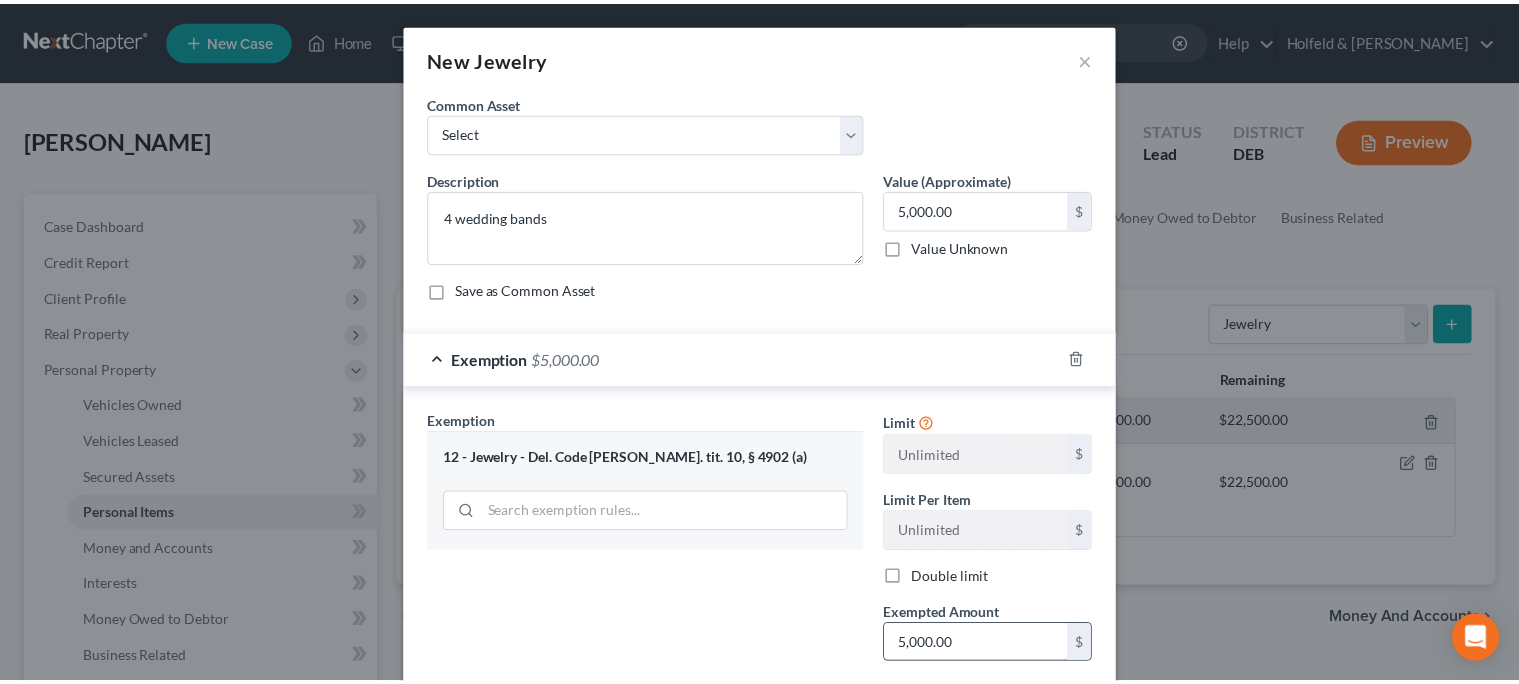 scroll, scrollTop: 197, scrollLeft: 0, axis: vertical 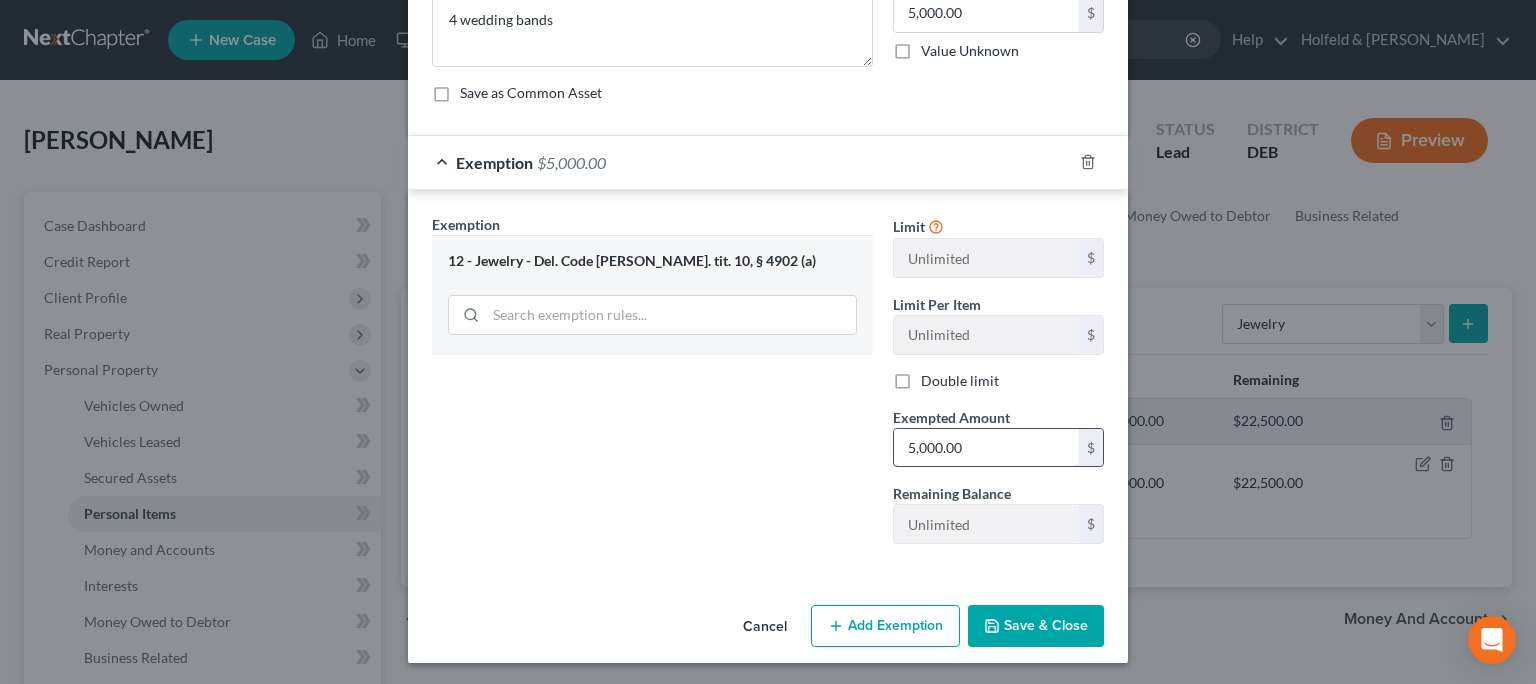 type 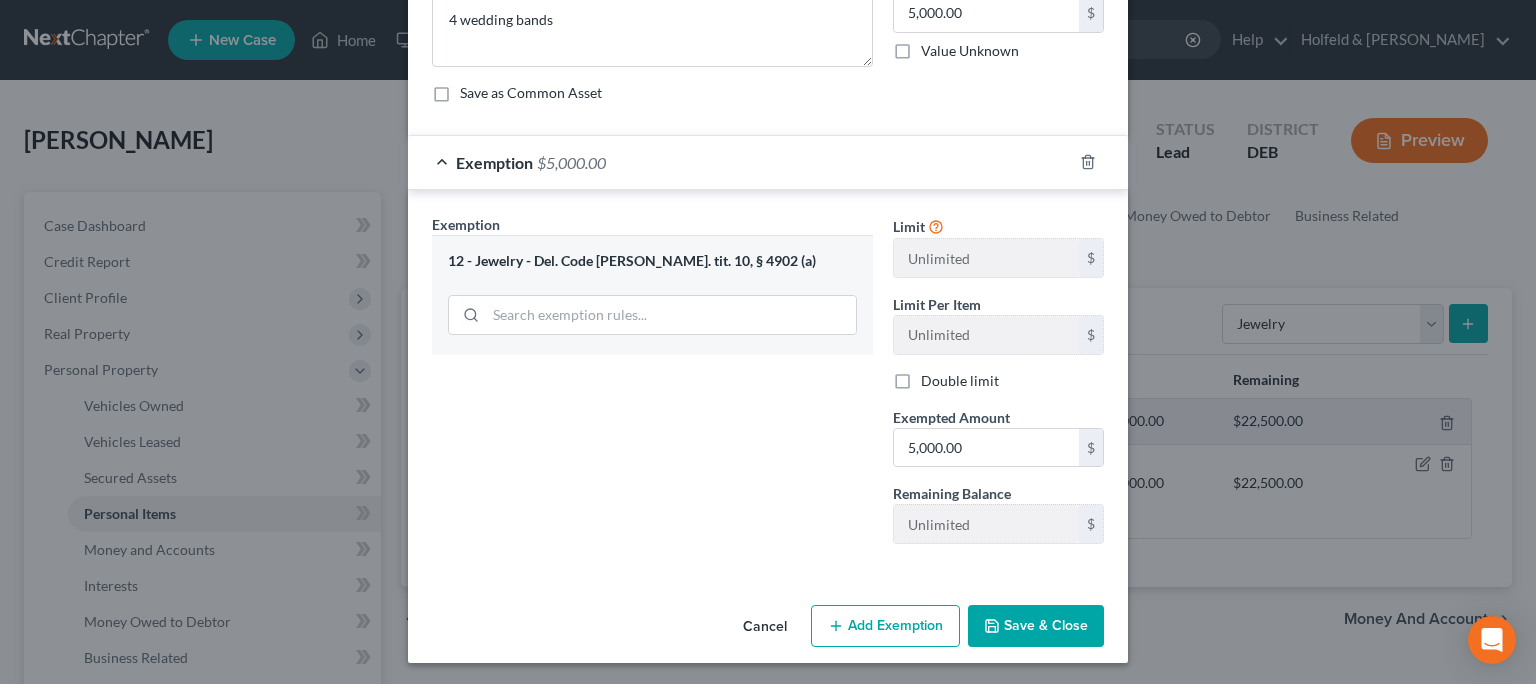 click on "Save & Close" at bounding box center [1036, 626] 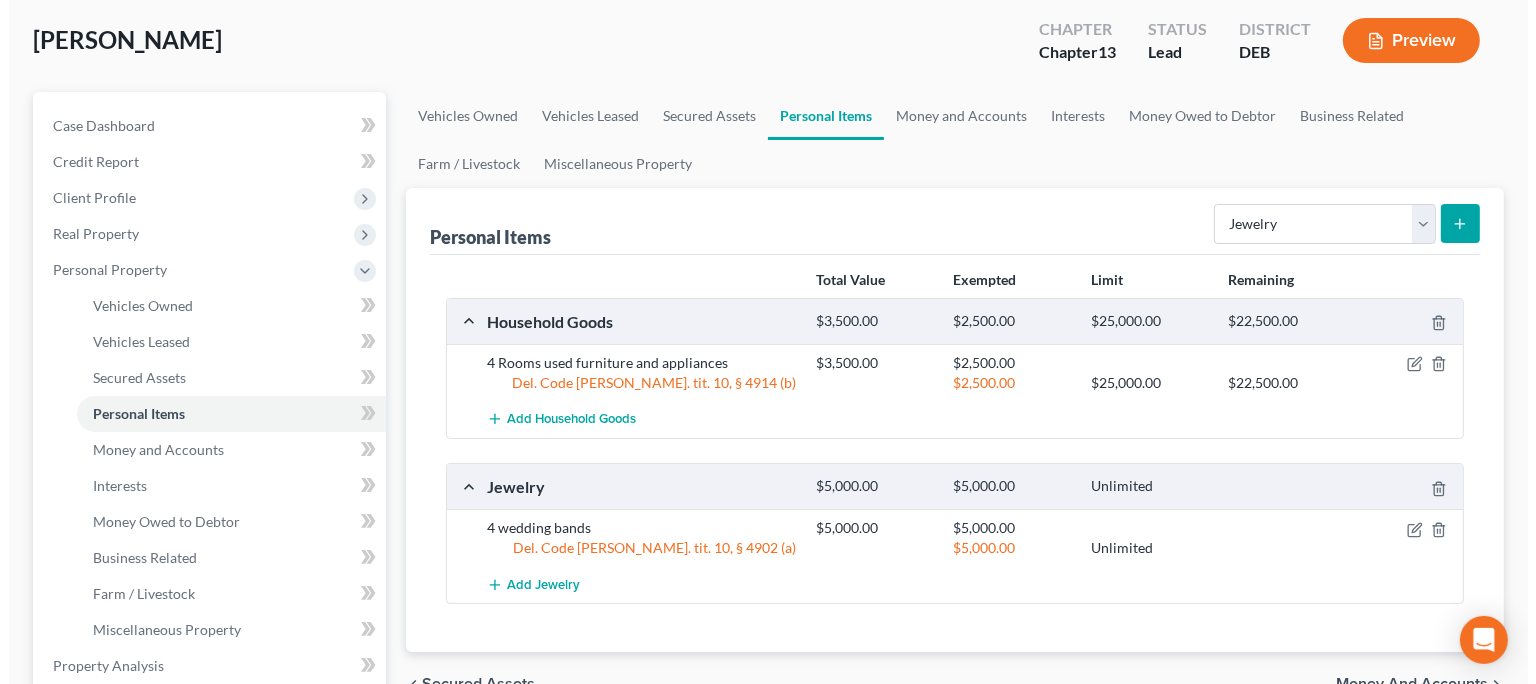 scroll, scrollTop: 101, scrollLeft: 0, axis: vertical 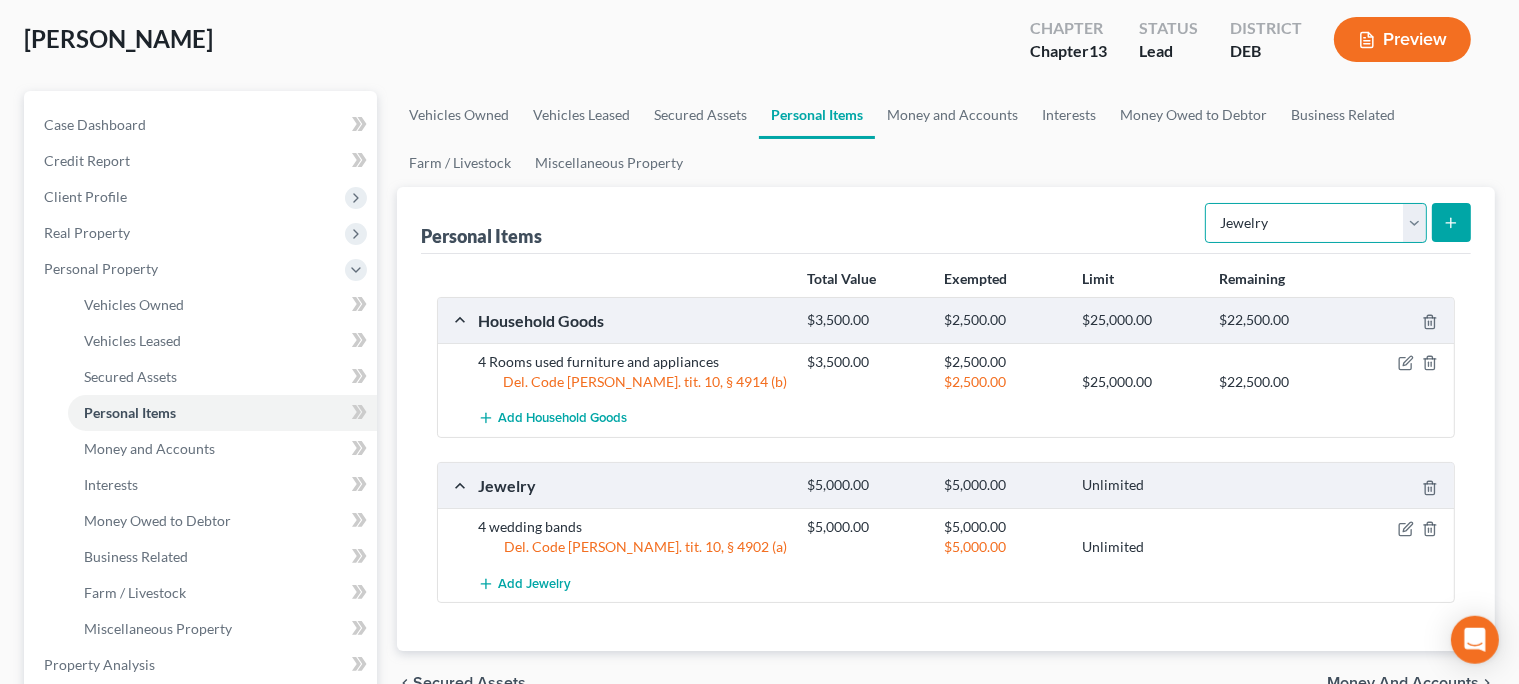 click on "Select Item Type Clothing Collectibles Of Value Electronics Firearms Household Goods Jewelry Other Pet(s) Sports & Hobby Equipment" at bounding box center [1316, 223] 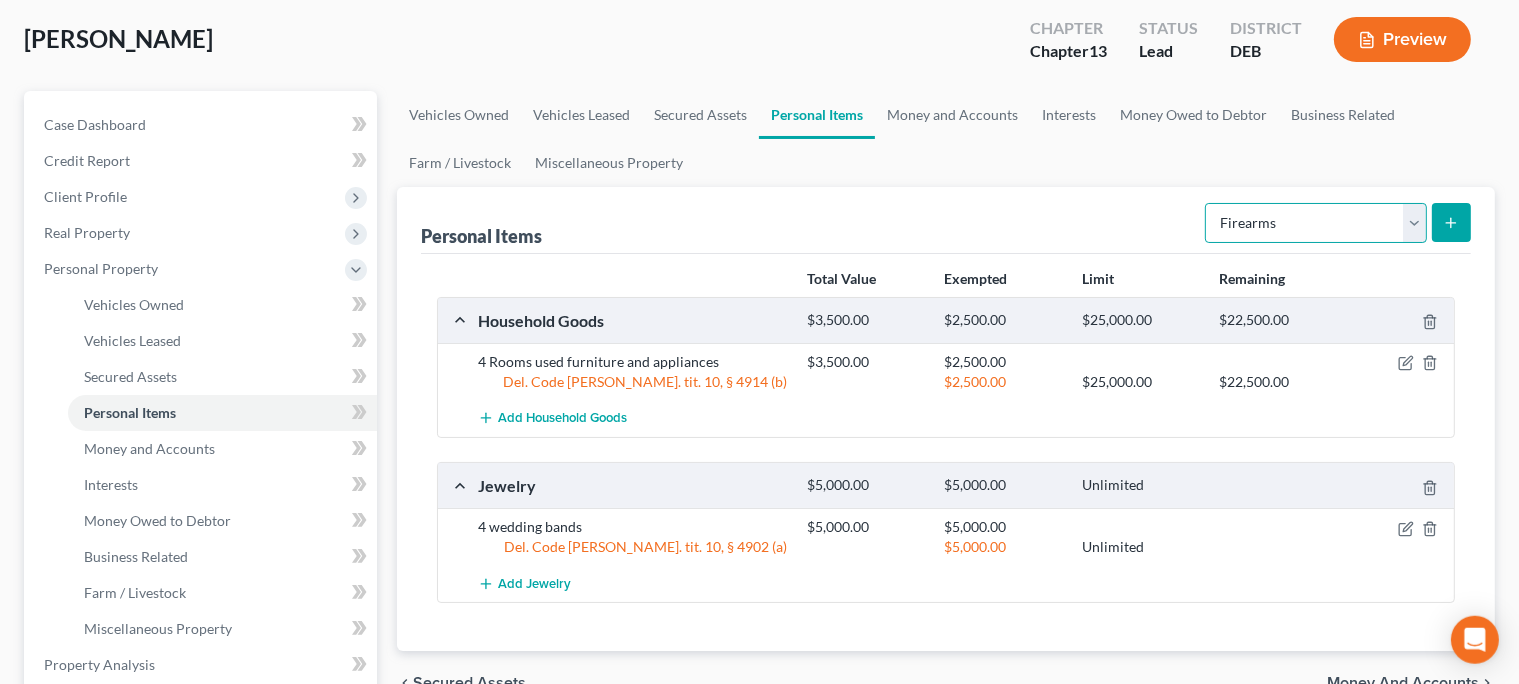click on "Firearms" at bounding box center [0, 0] 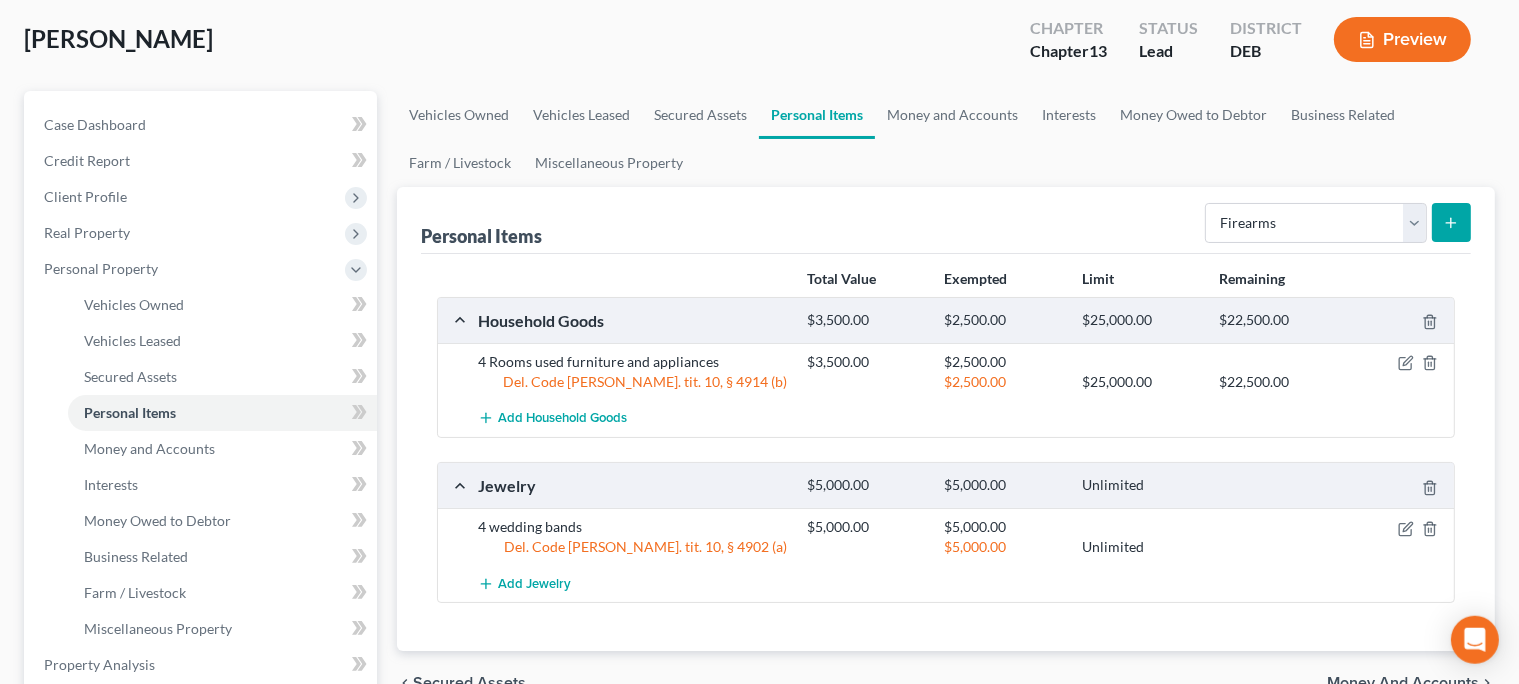 click at bounding box center [1451, 222] 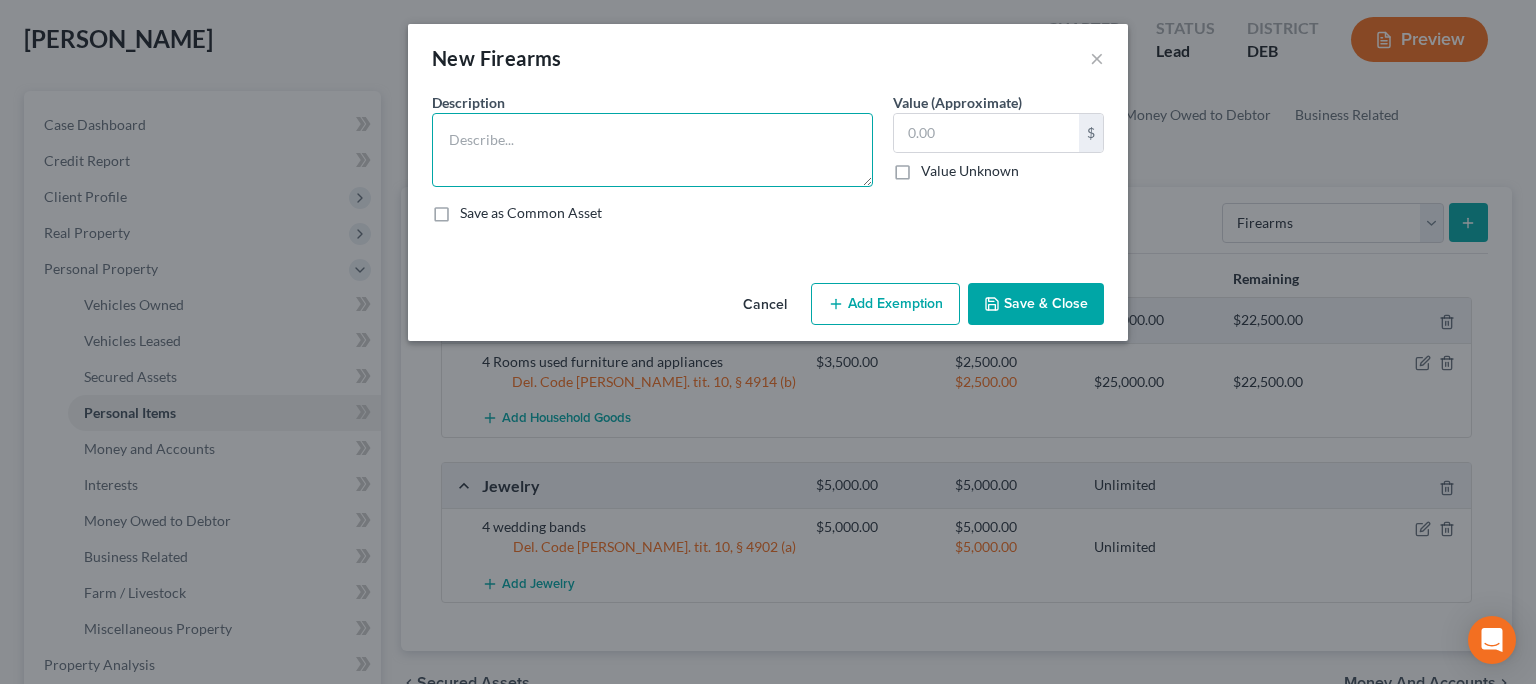 click at bounding box center (652, 150) 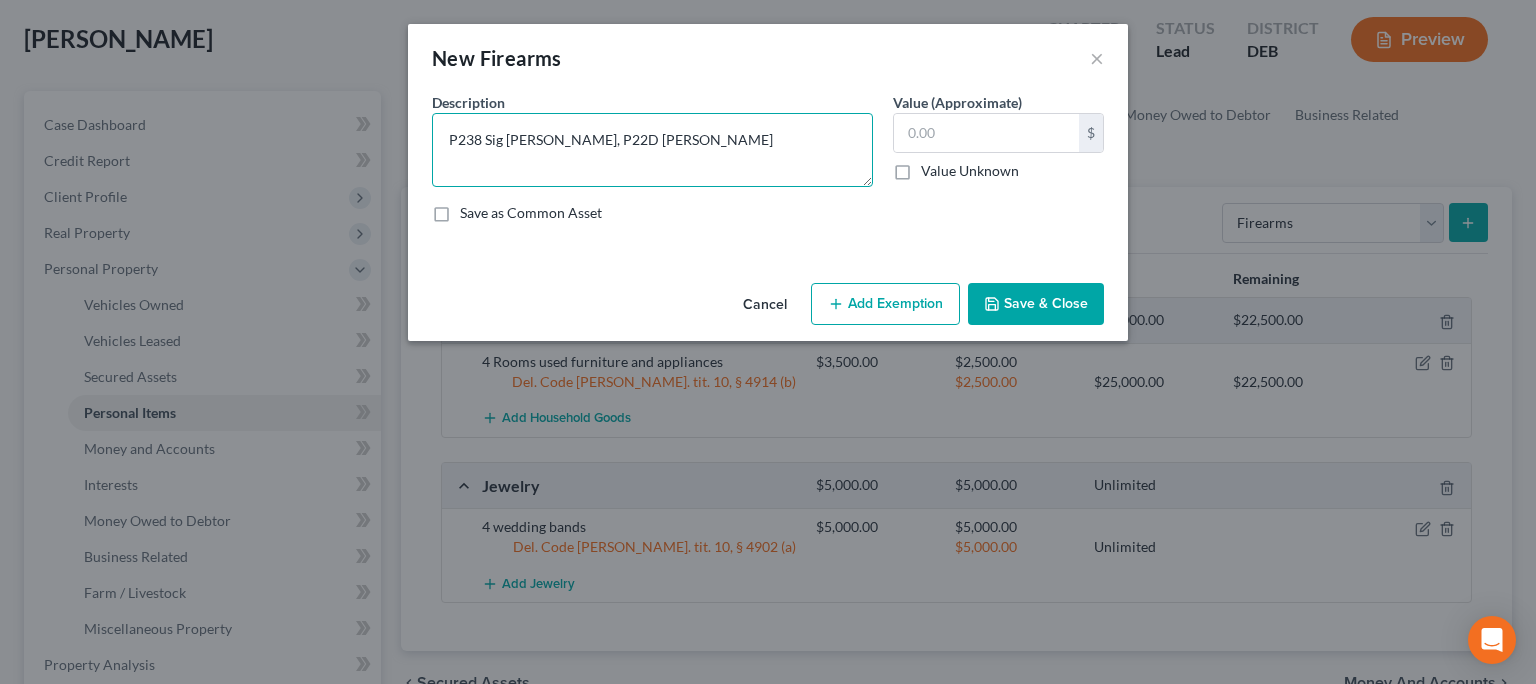 type on "P238 Sig [PERSON_NAME], P22D [PERSON_NAME]" 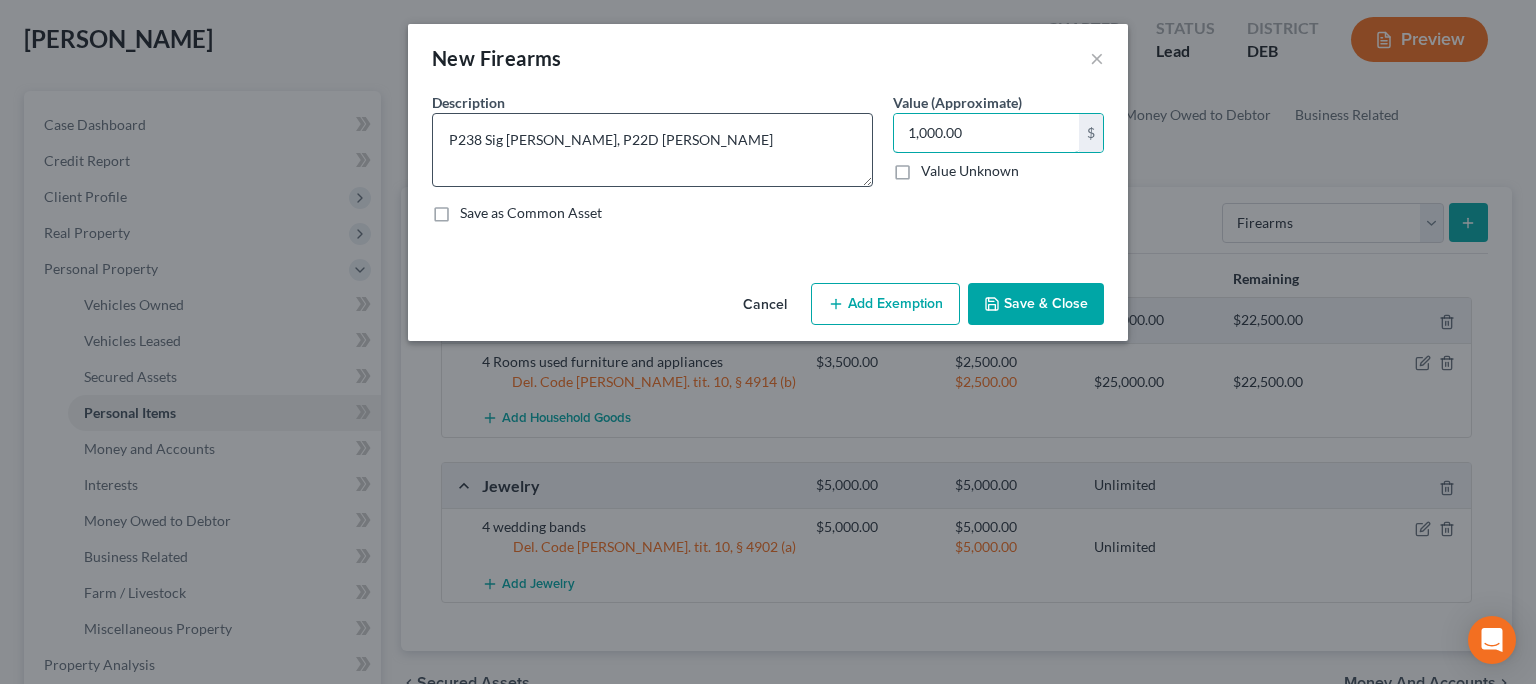 type on "1,000.00" 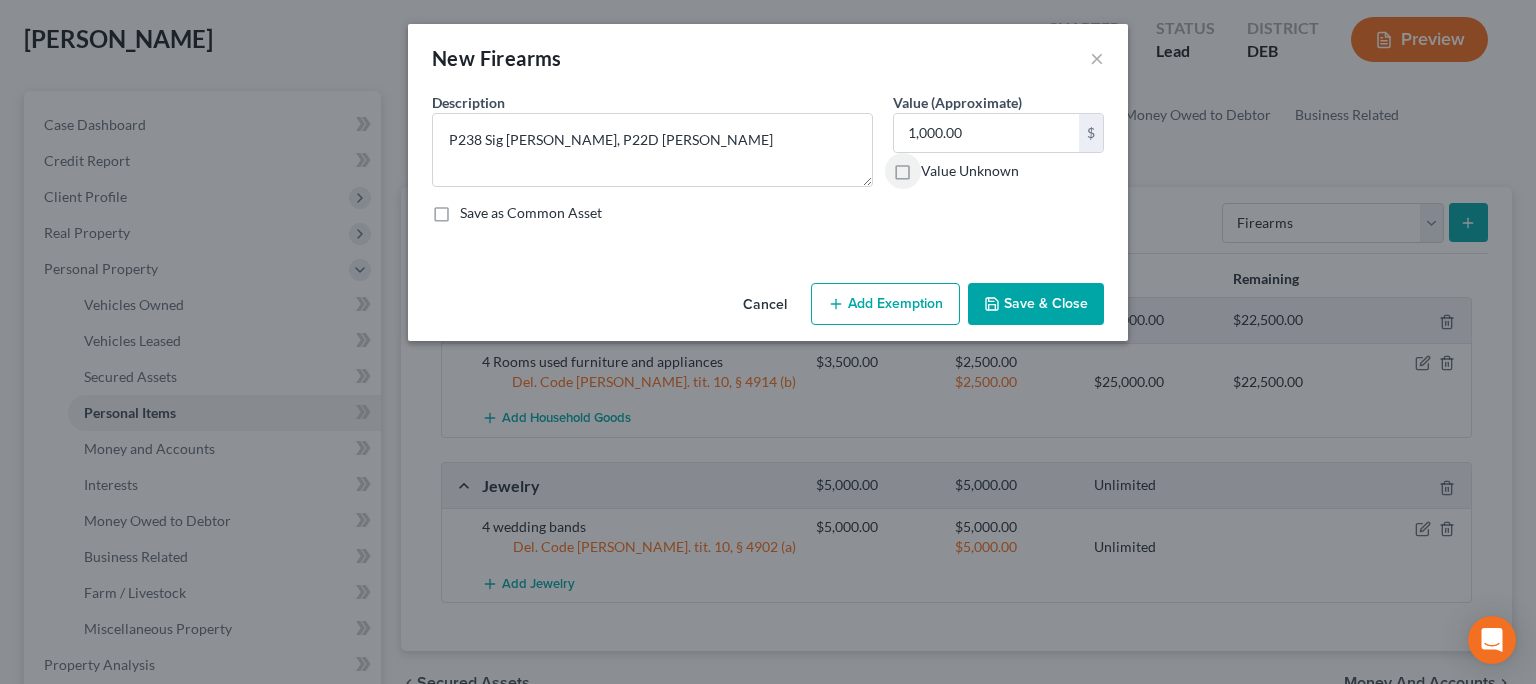 click on "Add Exemption" at bounding box center (885, 304) 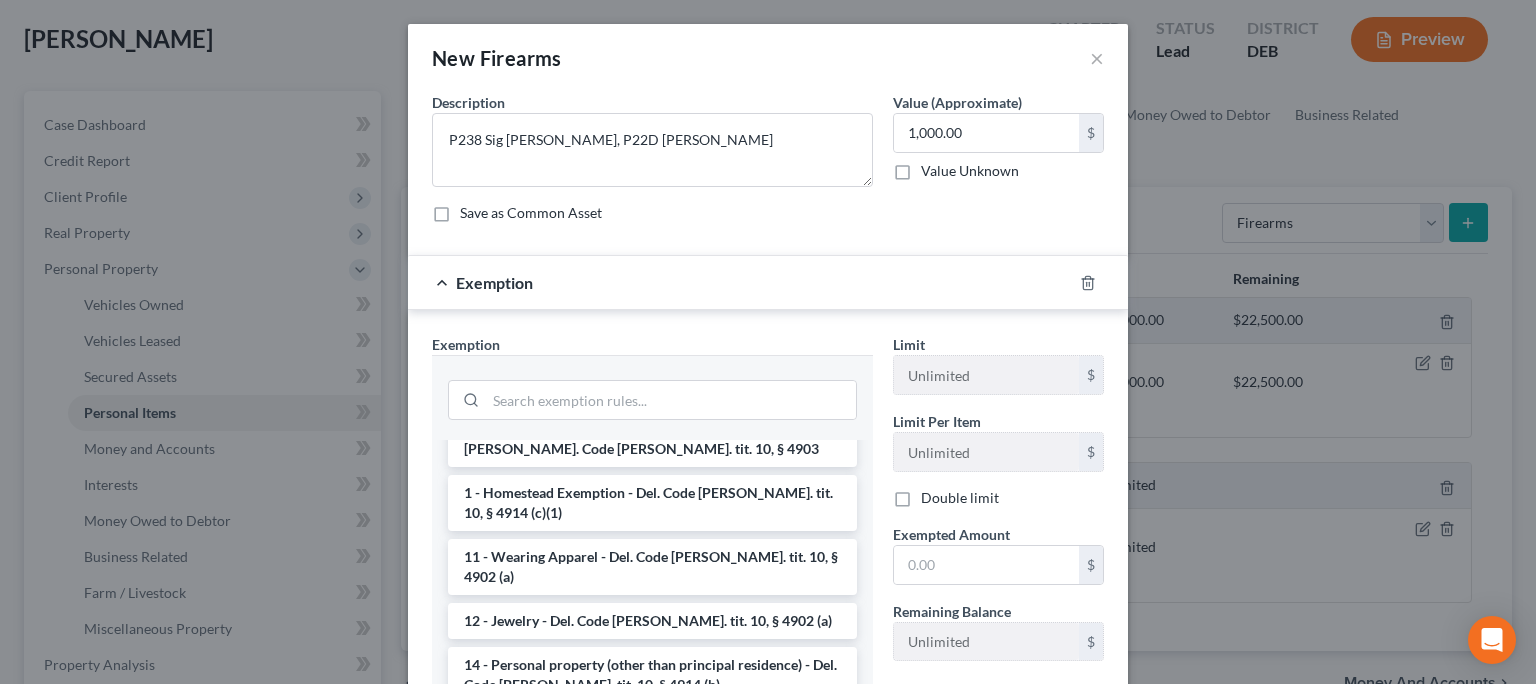 scroll, scrollTop: 234, scrollLeft: 0, axis: vertical 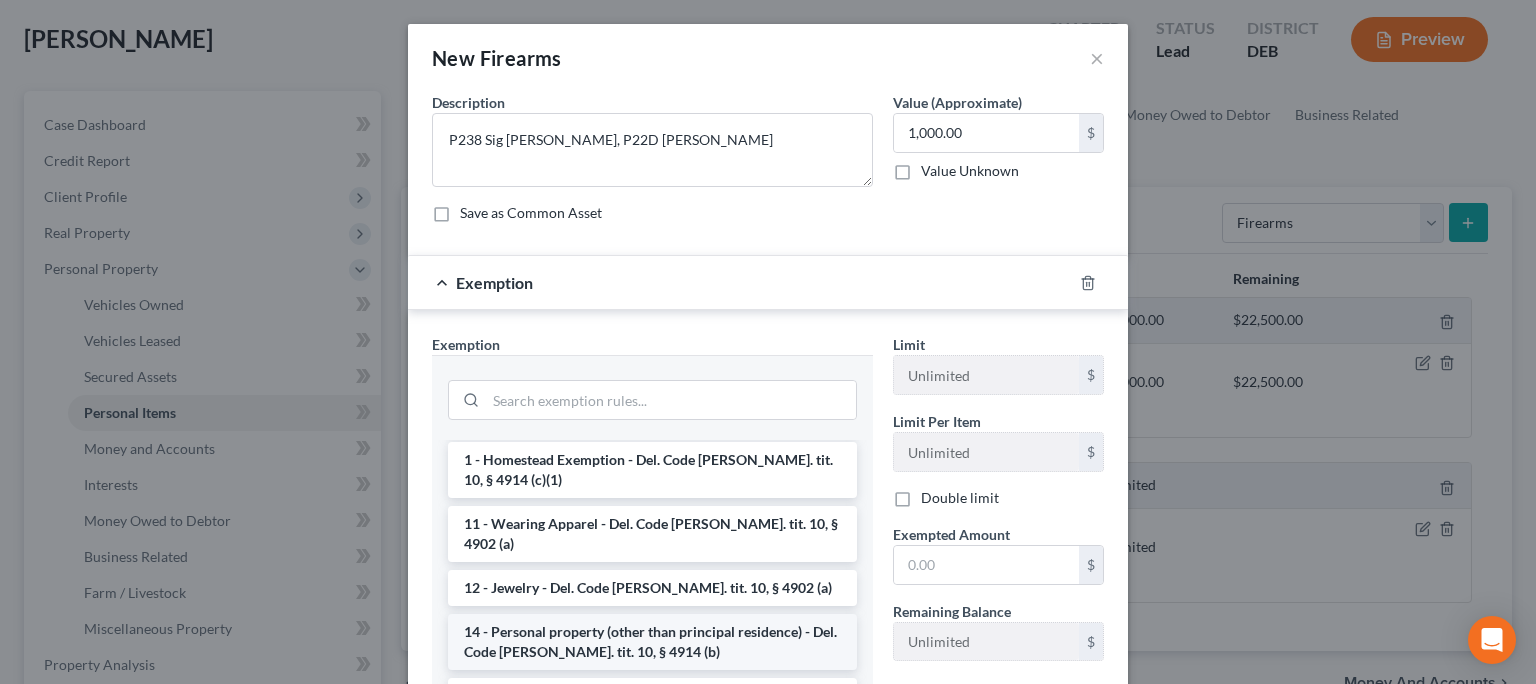 click on "14 - Personal property (other than principal residence) - Del. Code [PERSON_NAME]. tit. 10, § 4914 (b)" at bounding box center [652, 642] 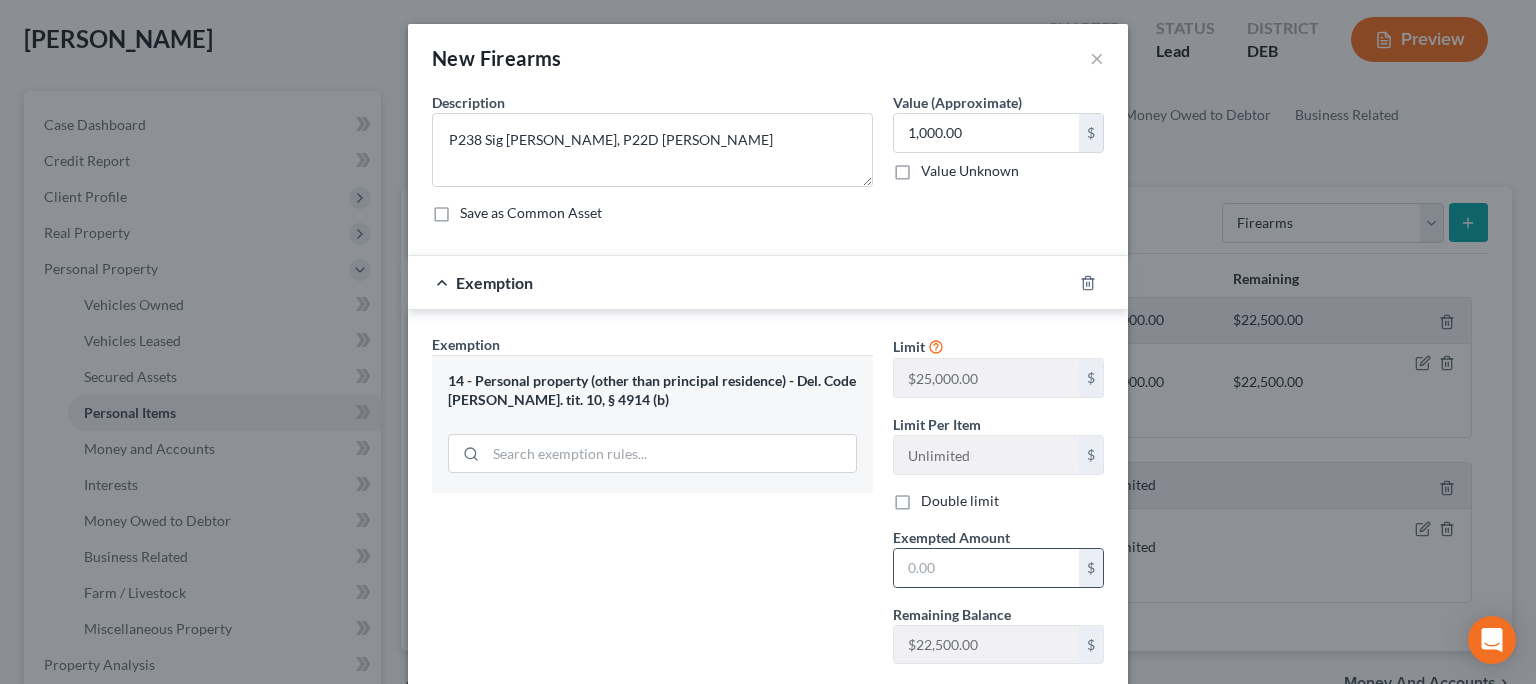 click on "$" at bounding box center [998, 568] 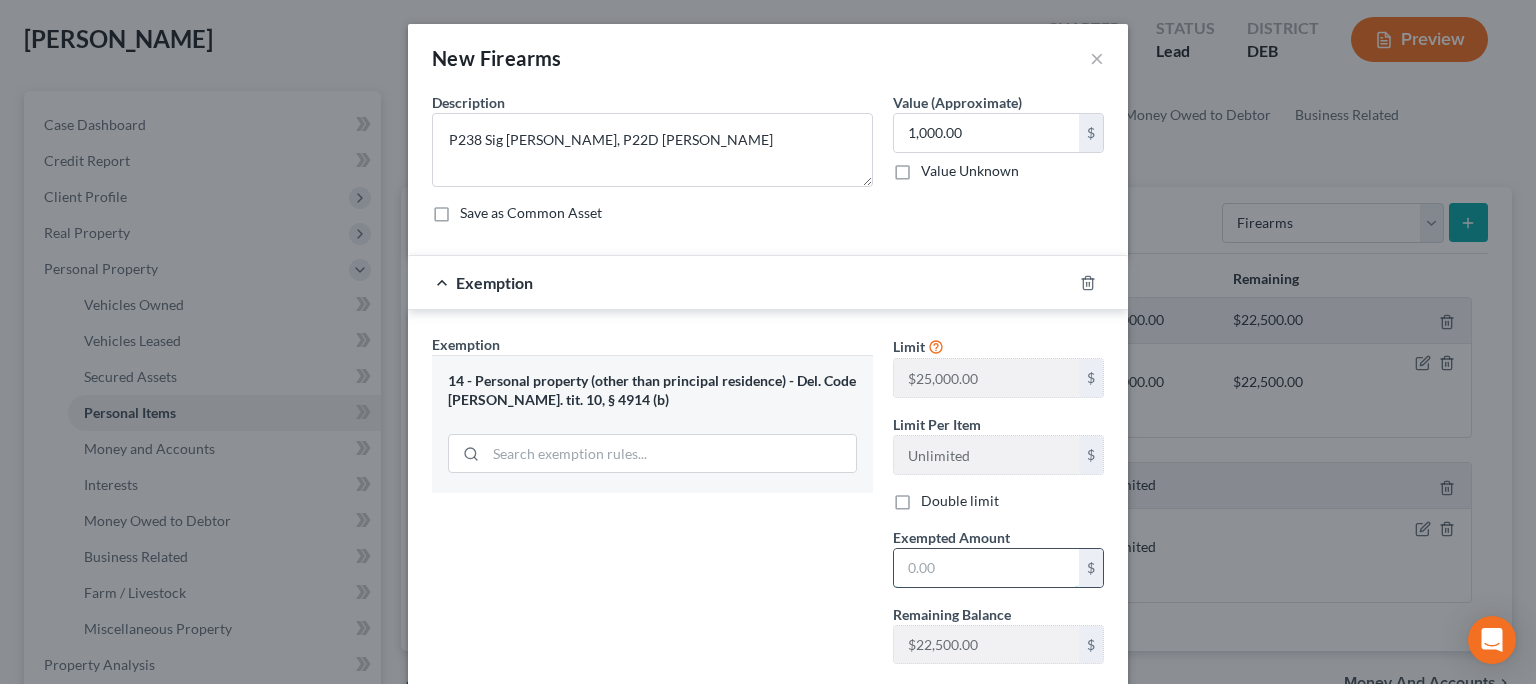 click at bounding box center [986, 568] 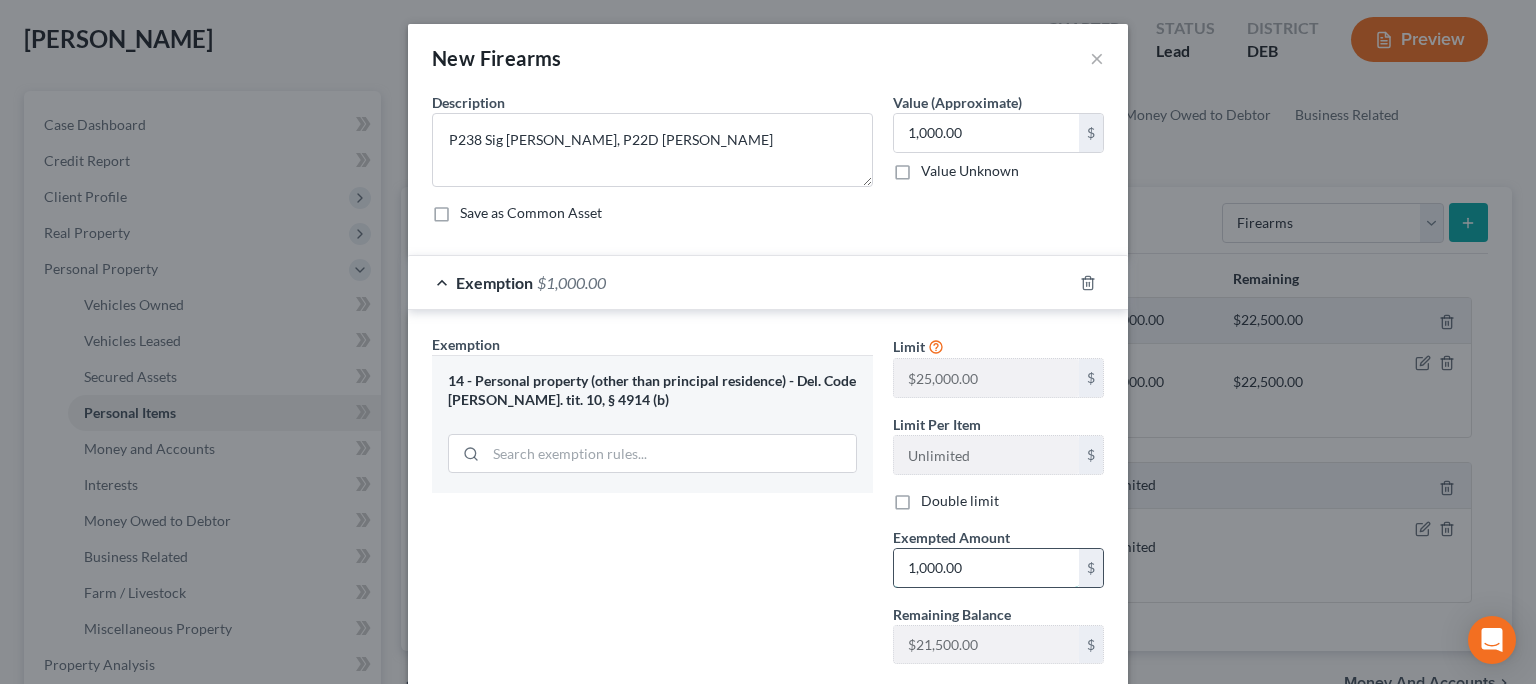 type on "1,000.00" 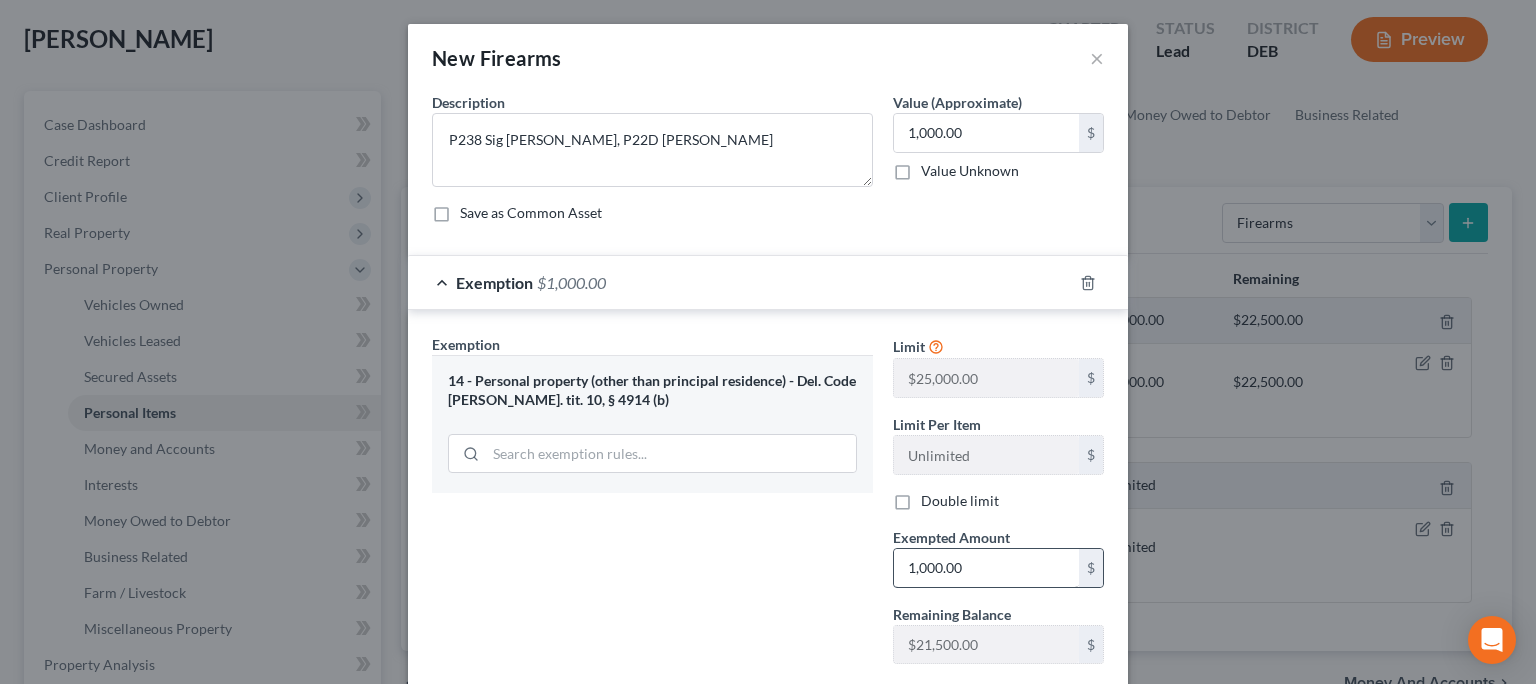 type 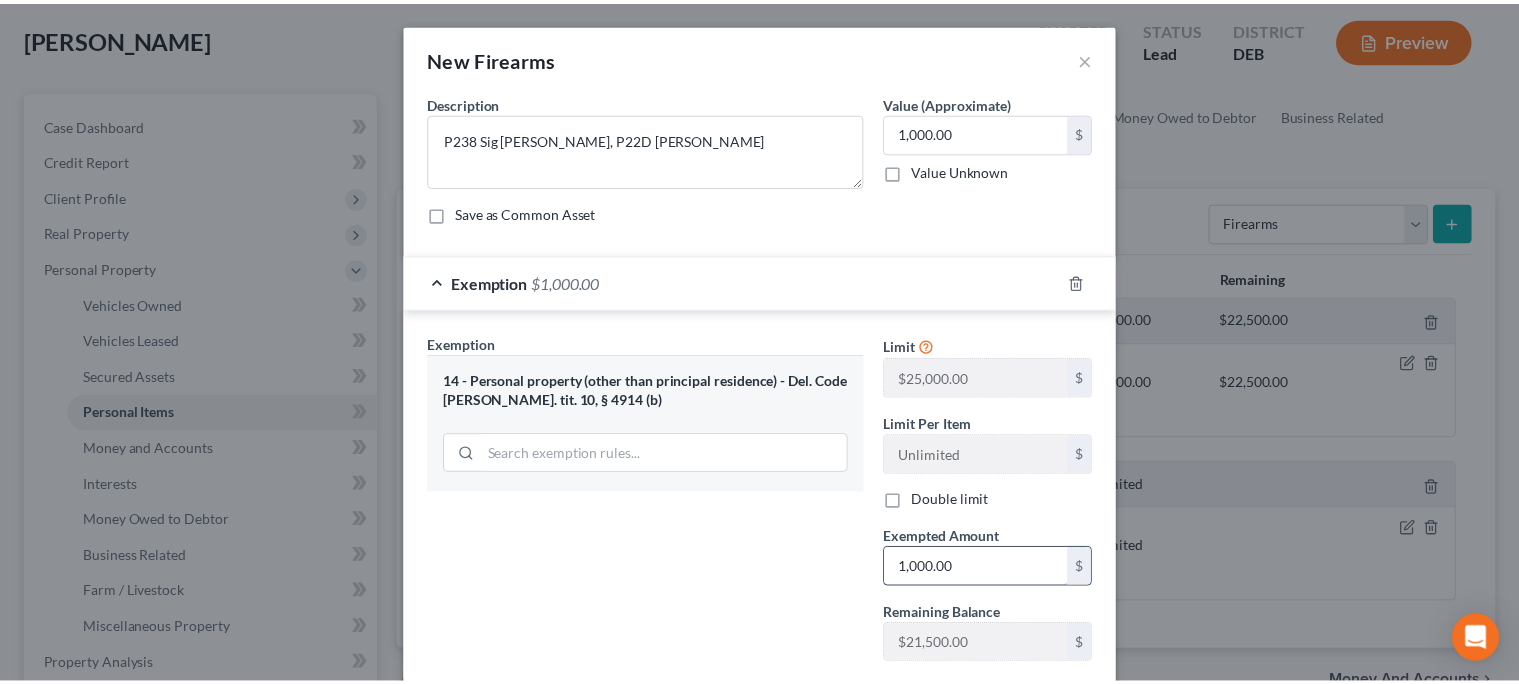 scroll, scrollTop: 121, scrollLeft: 0, axis: vertical 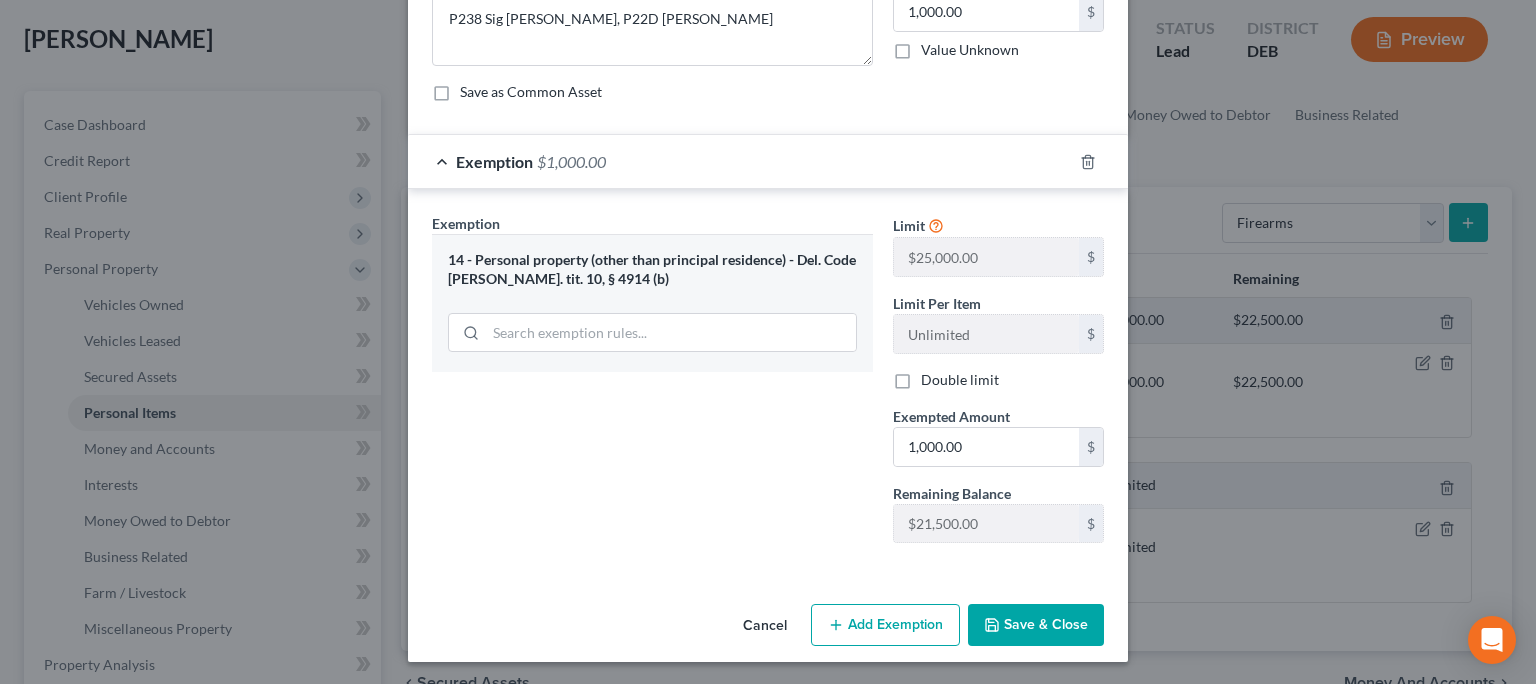 click on "Save & Close" at bounding box center (1036, 625) 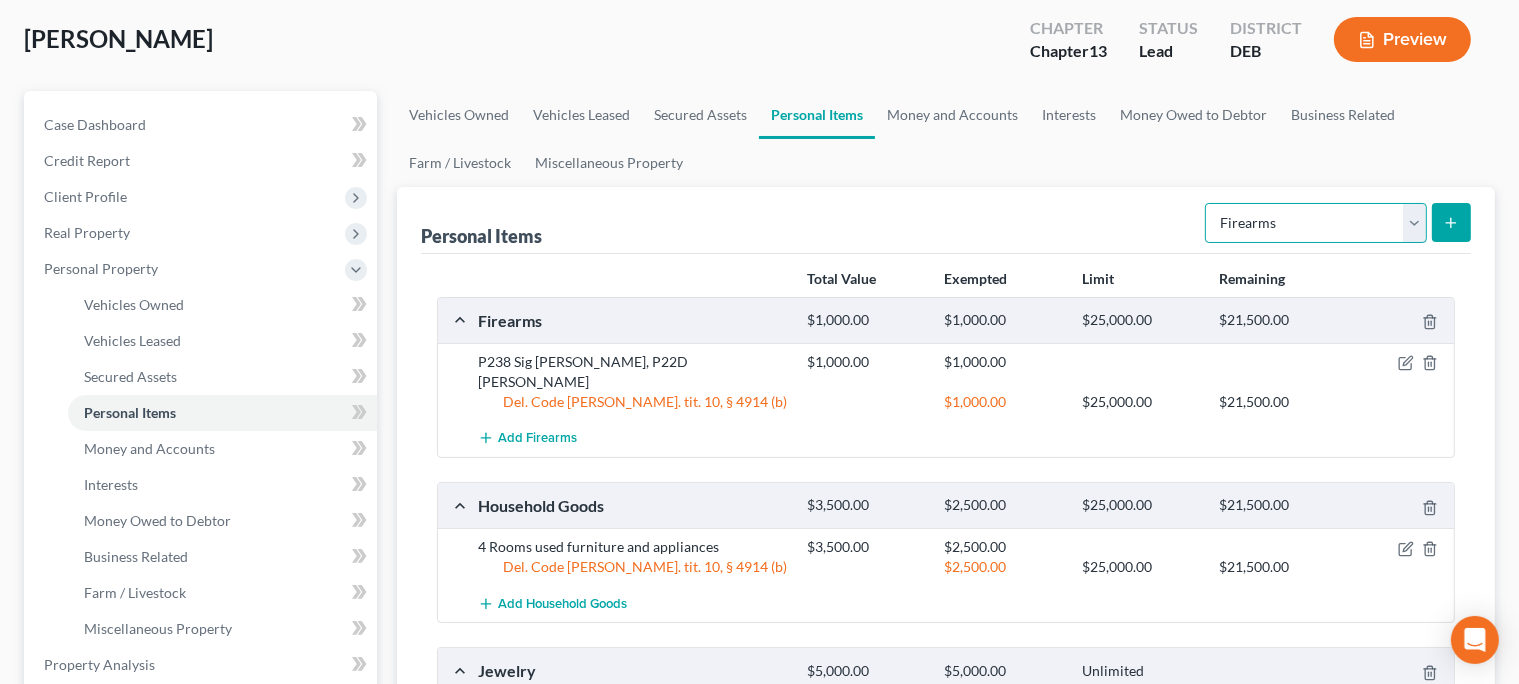click on "Select Item Type Clothing Collectibles Of Value Electronics Firearms Household Goods Jewelry Other Pet(s) Sports & Hobby Equipment" at bounding box center (1316, 223) 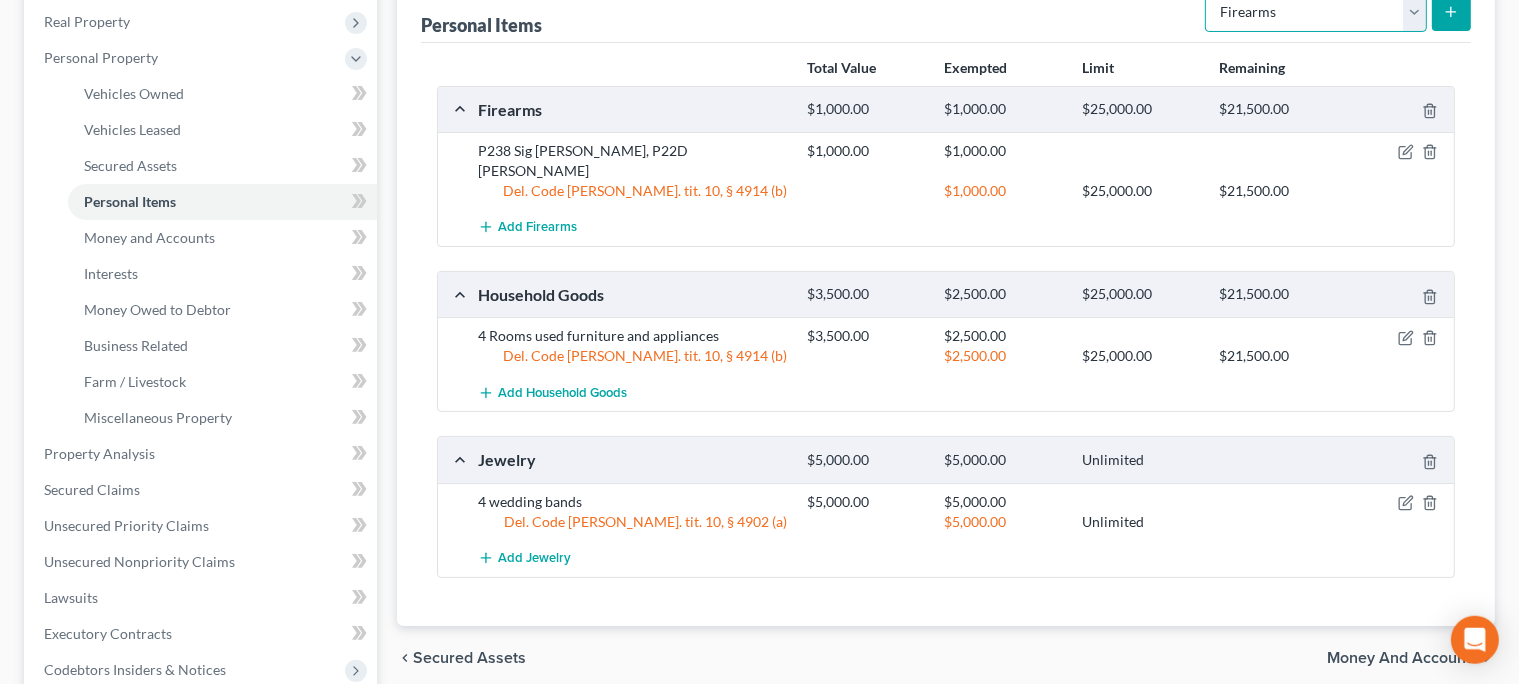 scroll, scrollTop: 401, scrollLeft: 0, axis: vertical 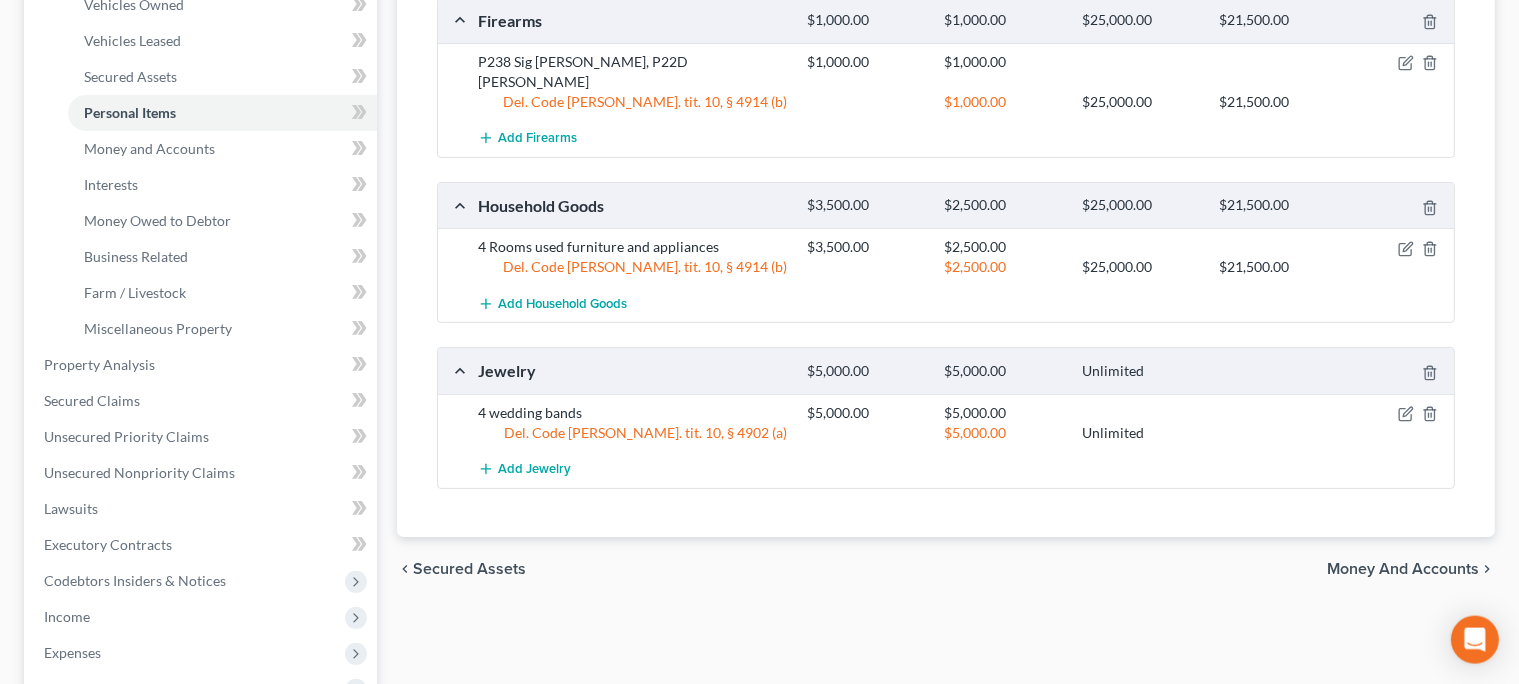 click on "Money and Accounts" at bounding box center (1403, 569) 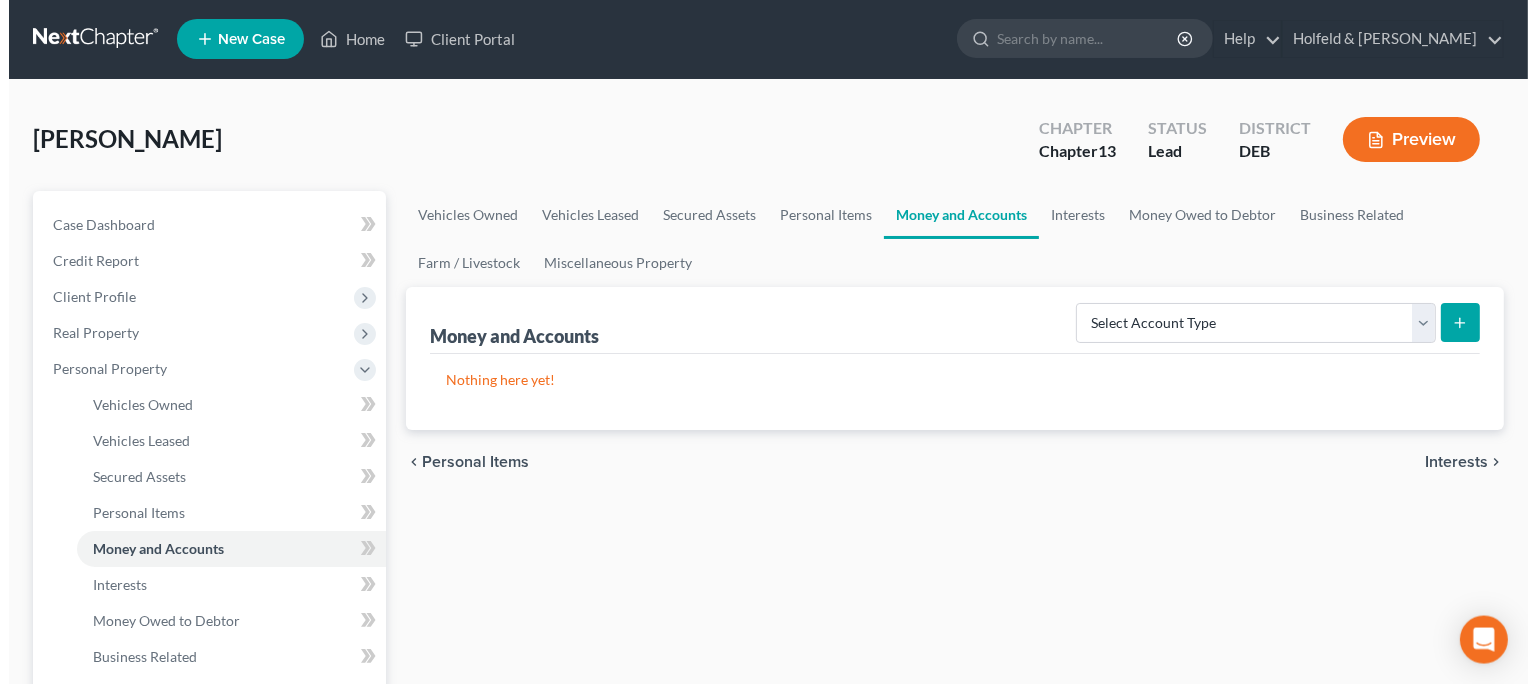 scroll, scrollTop: 0, scrollLeft: 0, axis: both 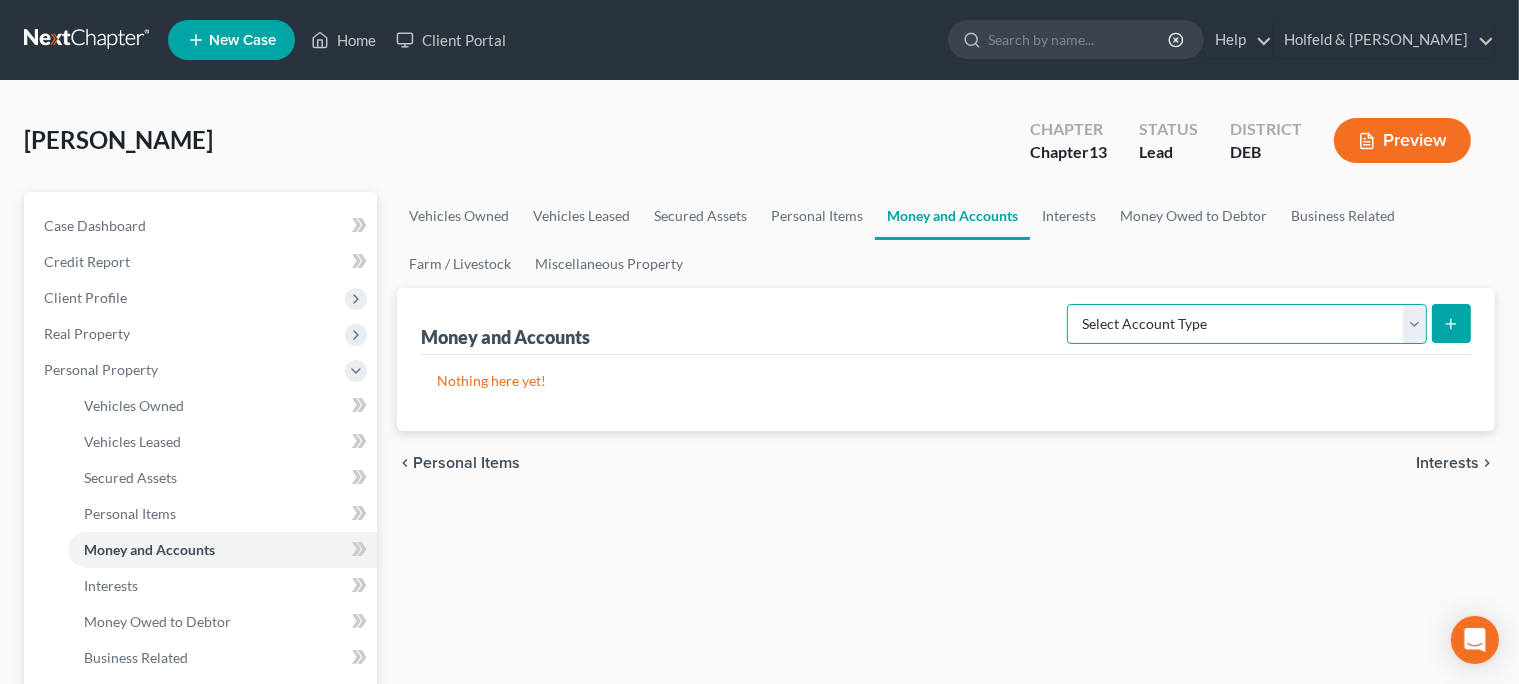 click on "Select Account Type Brokerage Cash on Hand Certificates of Deposit Checking Account Money Market Other (Credit Union, Health Savings Account, etc) Safe Deposit Box Savings Account Security Deposits or Prepayments" at bounding box center [1247, 324] 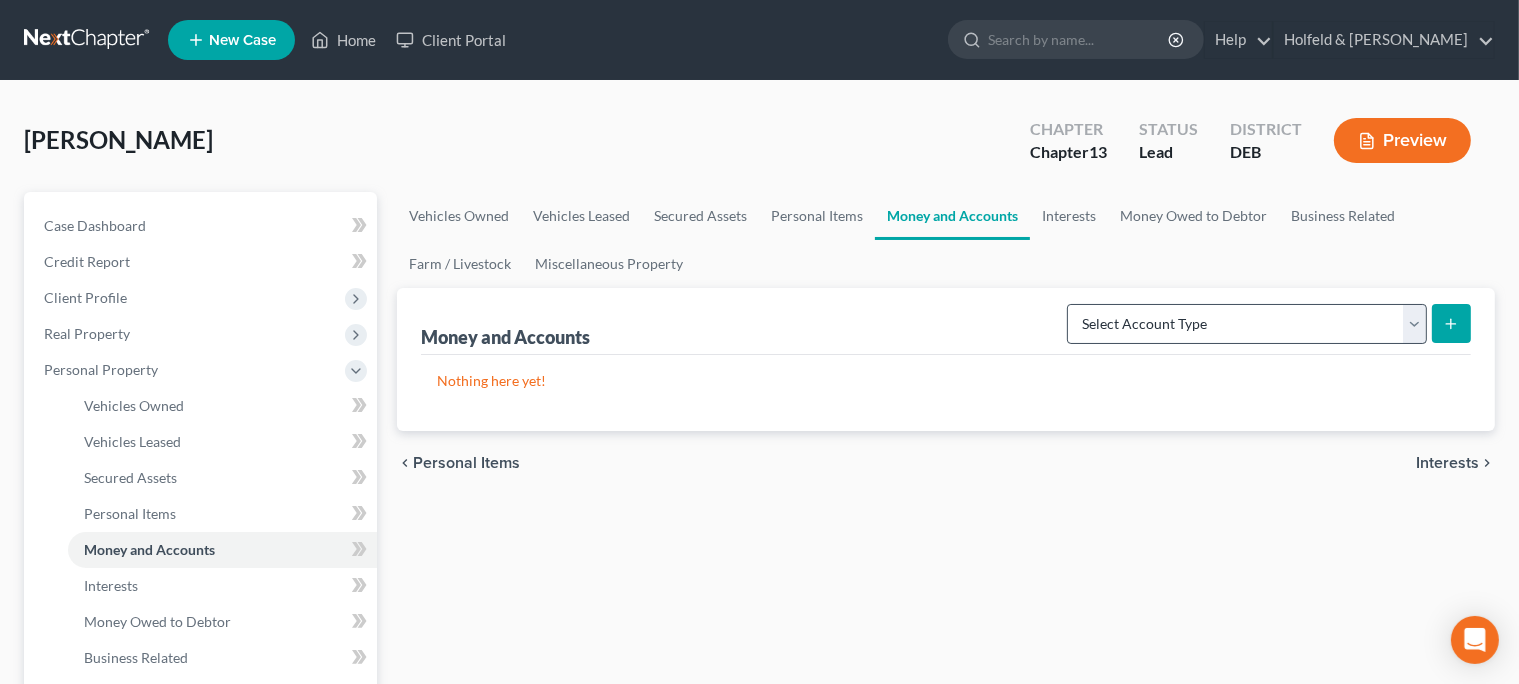 click on "Interests" at bounding box center (1447, 463) 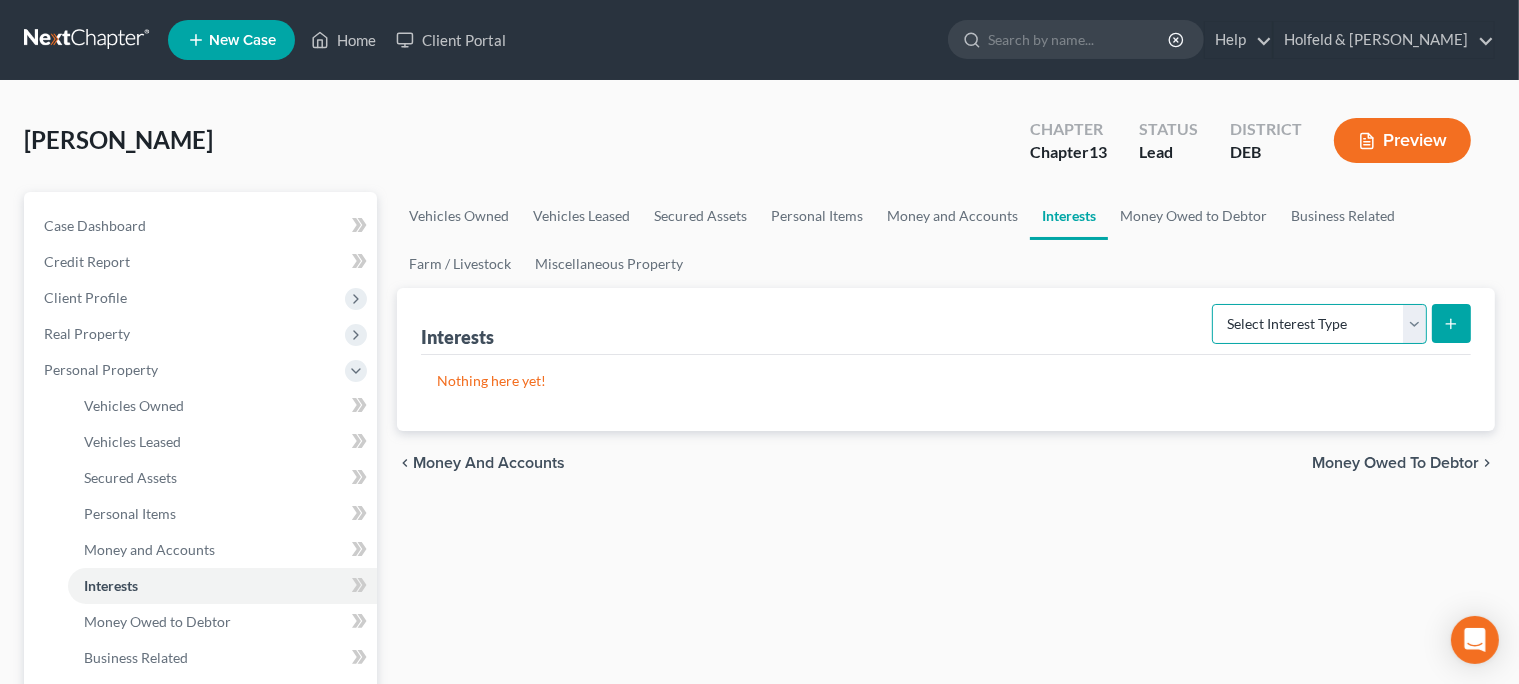 click on "Select Interest Type 401K Annuity Bond Education IRA Government Bond Government Pension Plan Incorporated Business IRA Joint Venture (Active) Joint Venture (Inactive) [PERSON_NAME] Mutual Fund Other Retirement Plan Partnership (Active) Partnership (Inactive) Pension Plan Stock Term Life Insurance Unincorporated Business Whole Life Insurance" at bounding box center (1319, 324) 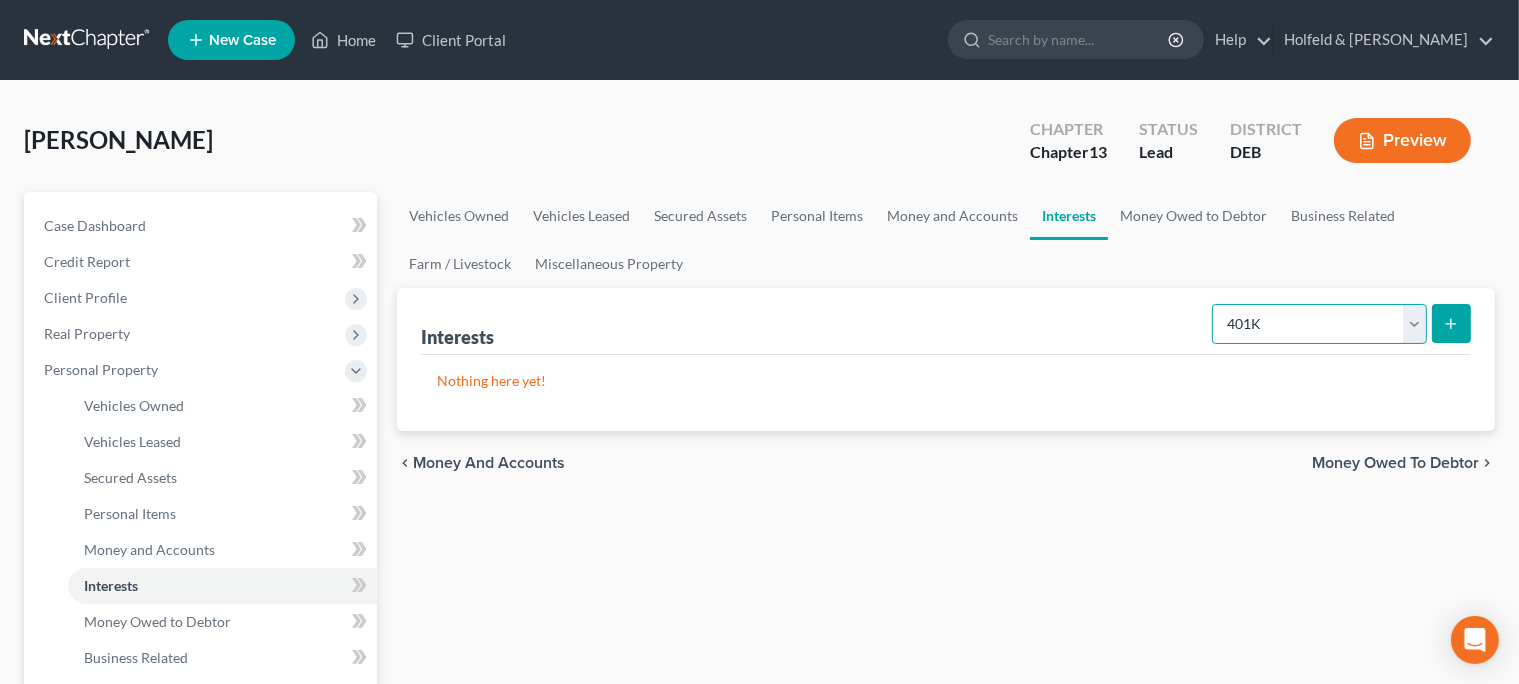 click on "401K" at bounding box center (0, 0) 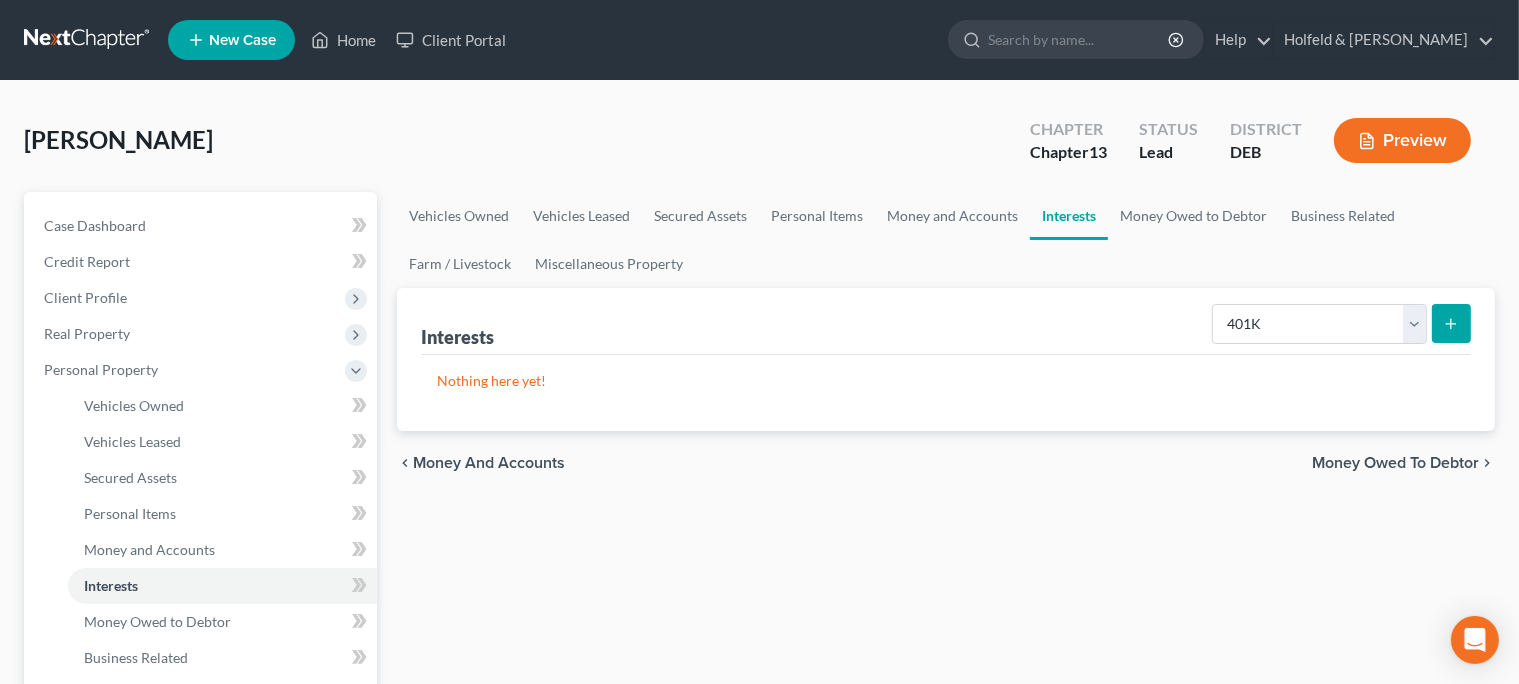 click at bounding box center (1451, 323) 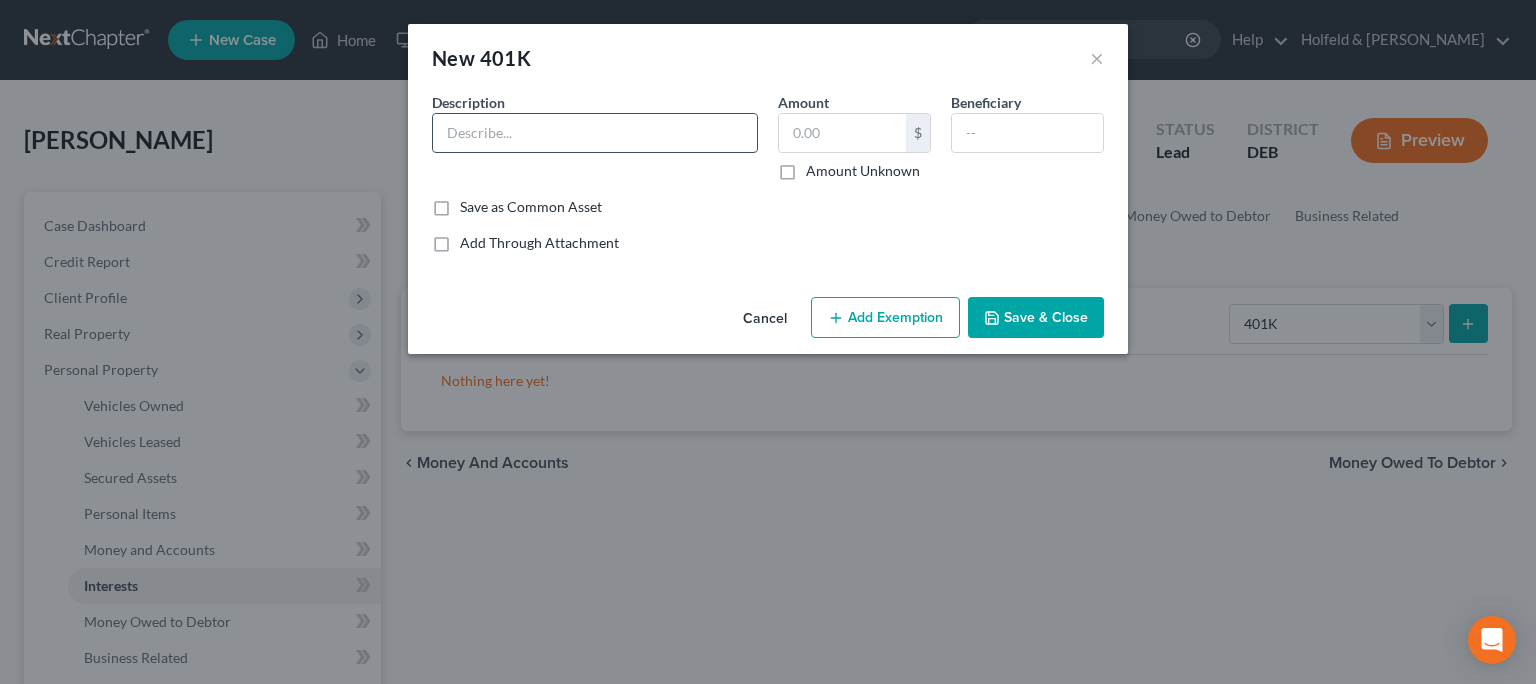 click at bounding box center [595, 133] 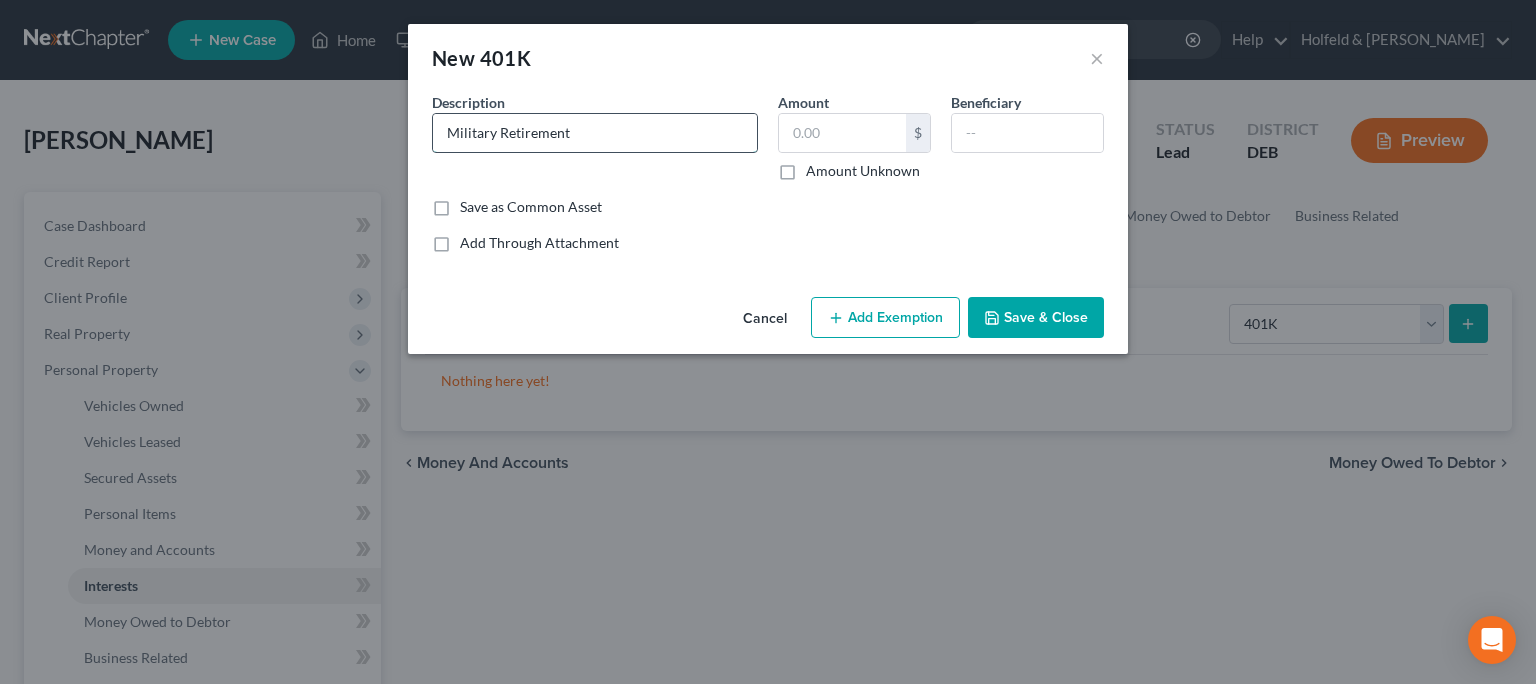 type on "Military Retirement" 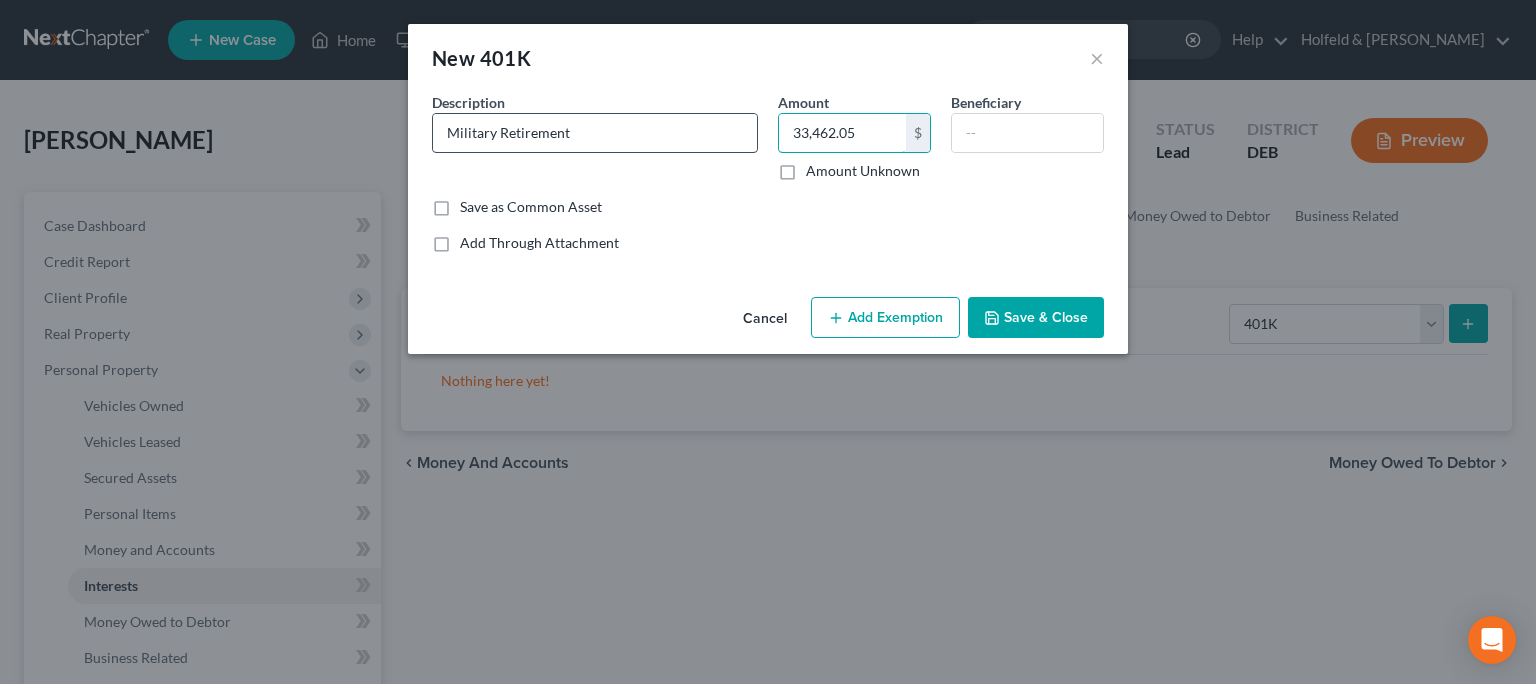 type on "33,462.05" 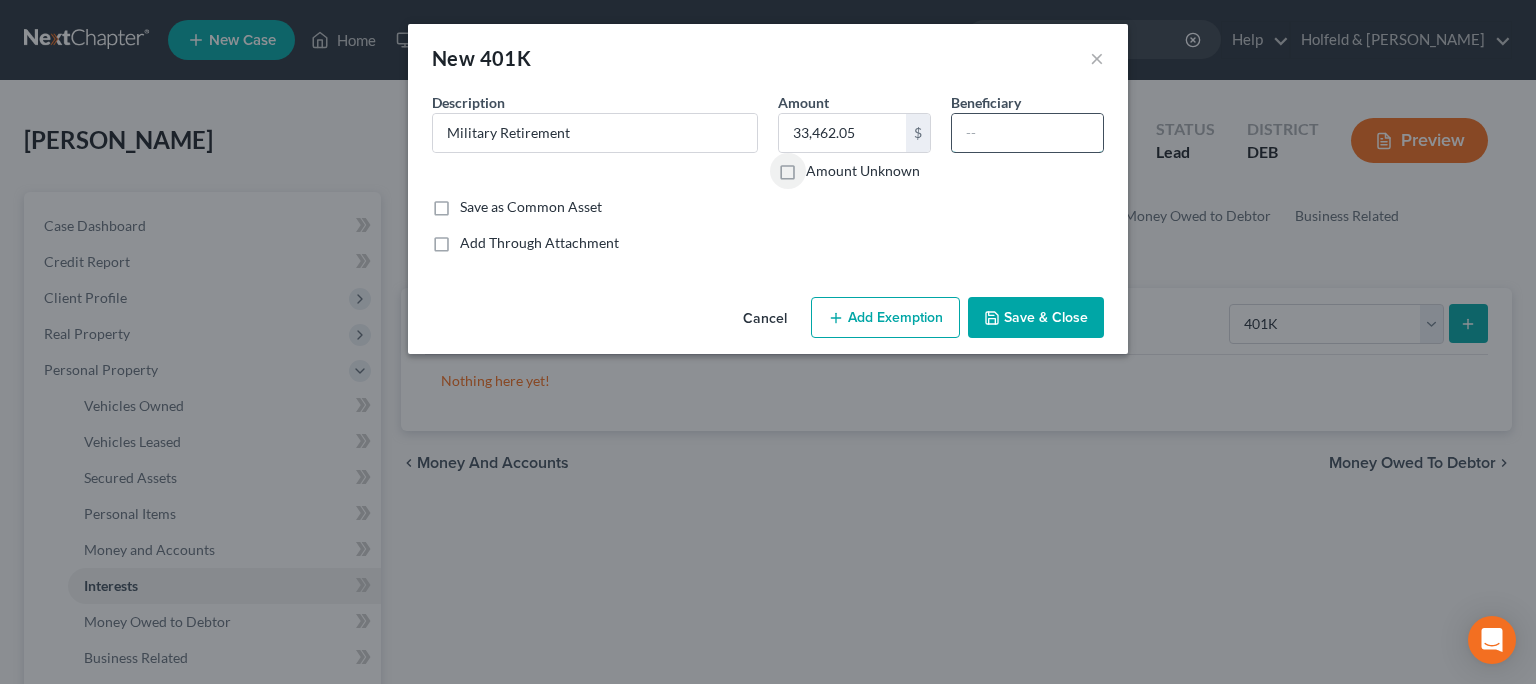 click at bounding box center (1027, 133) 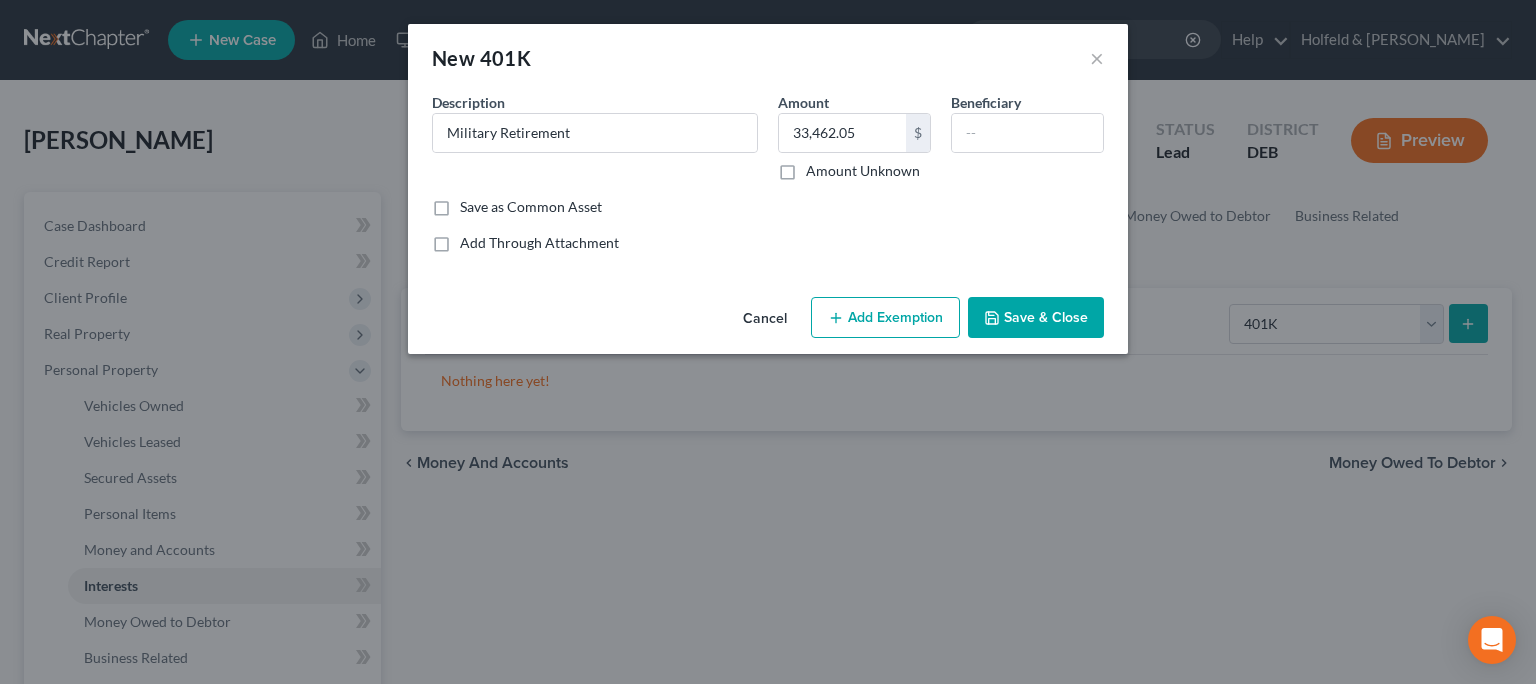 click on "Add Exemption" at bounding box center (885, 318) 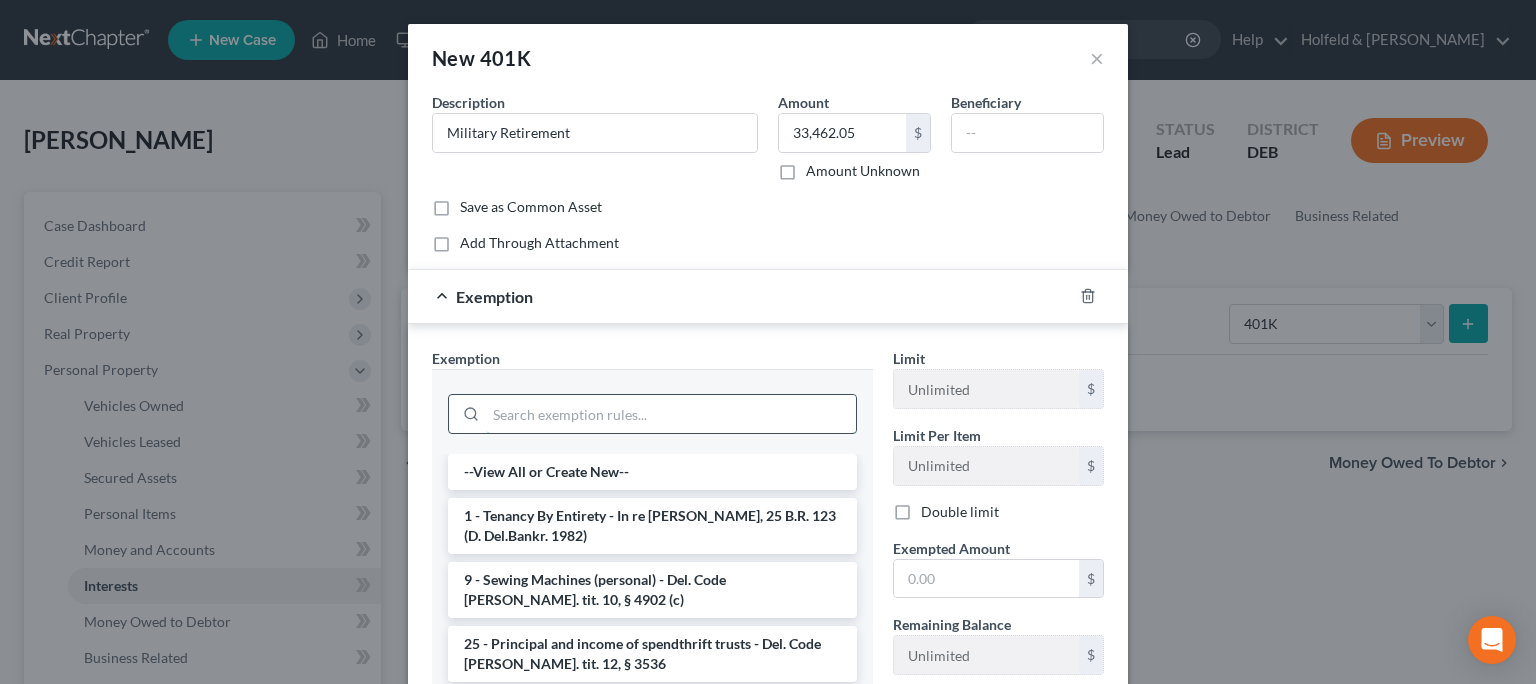 click at bounding box center (671, 414) 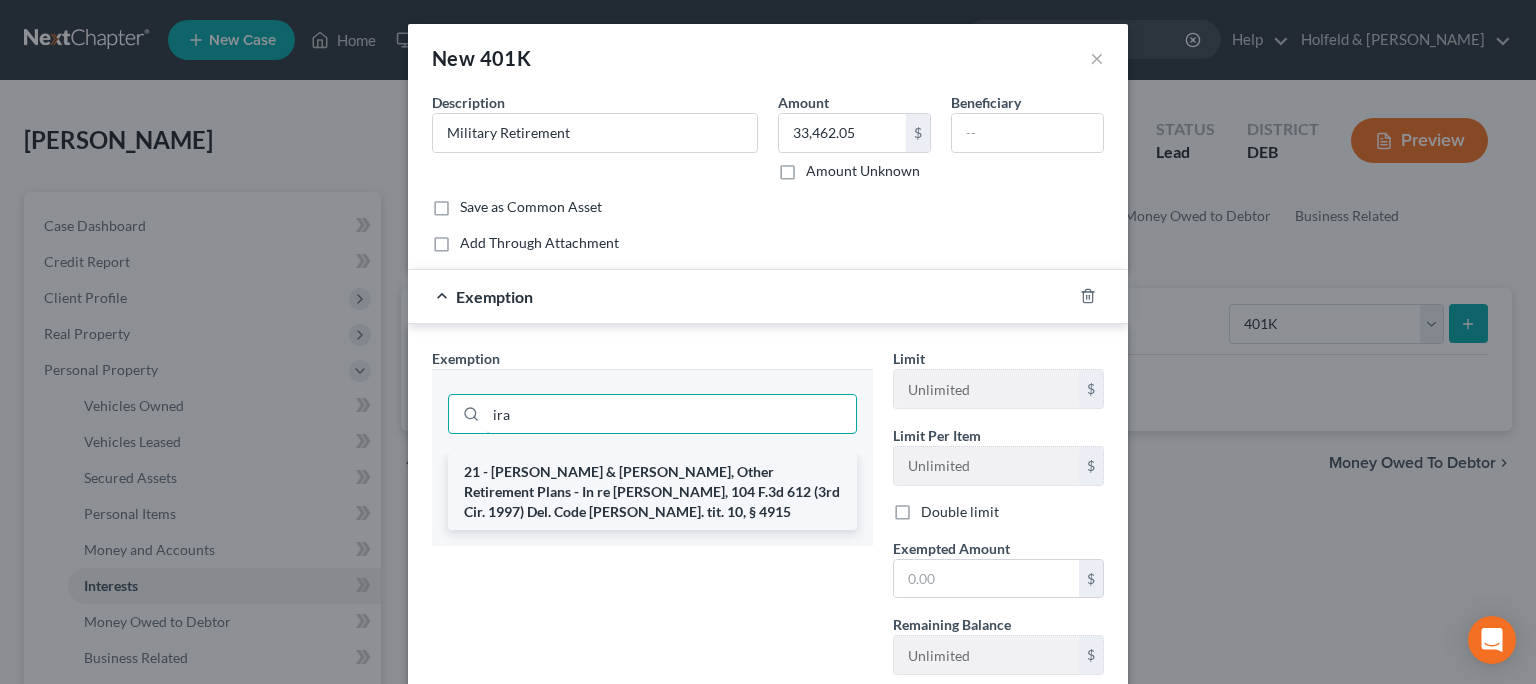 type on "ira" 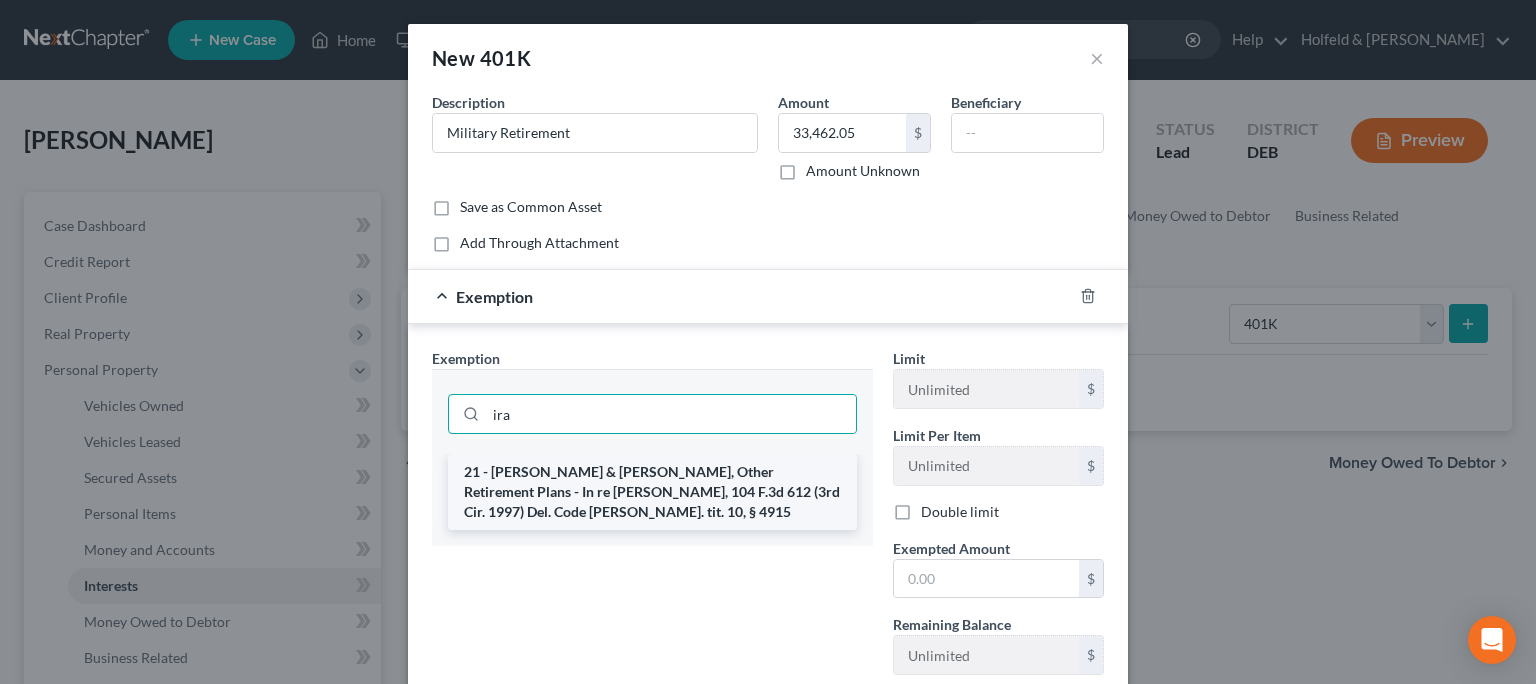 click on "21 - [PERSON_NAME] & [PERSON_NAME], Other Retirement Plans - In re [PERSON_NAME], 104 F.3d 612 (3rd Cir. 1997) Del. Code [PERSON_NAME]. tit. 10, § 4915" at bounding box center [652, 492] 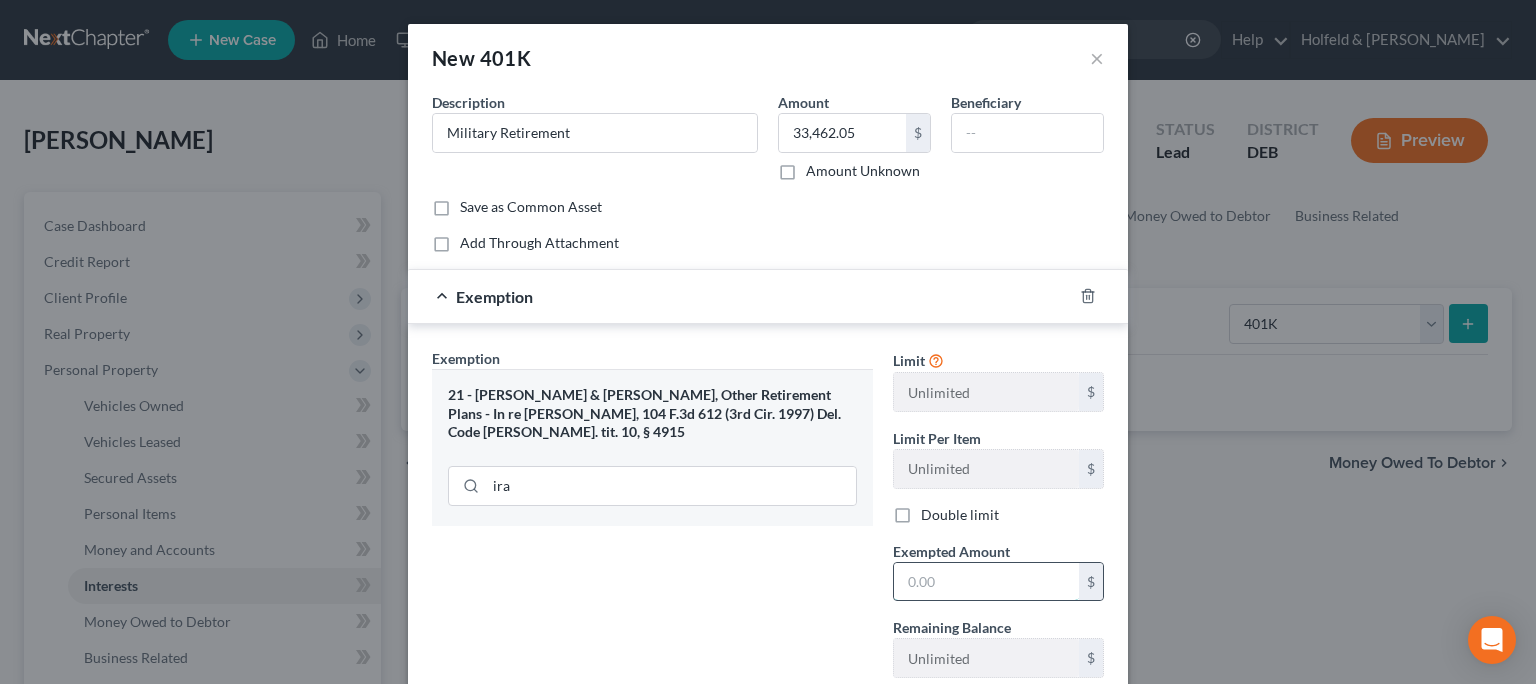 click at bounding box center [986, 582] 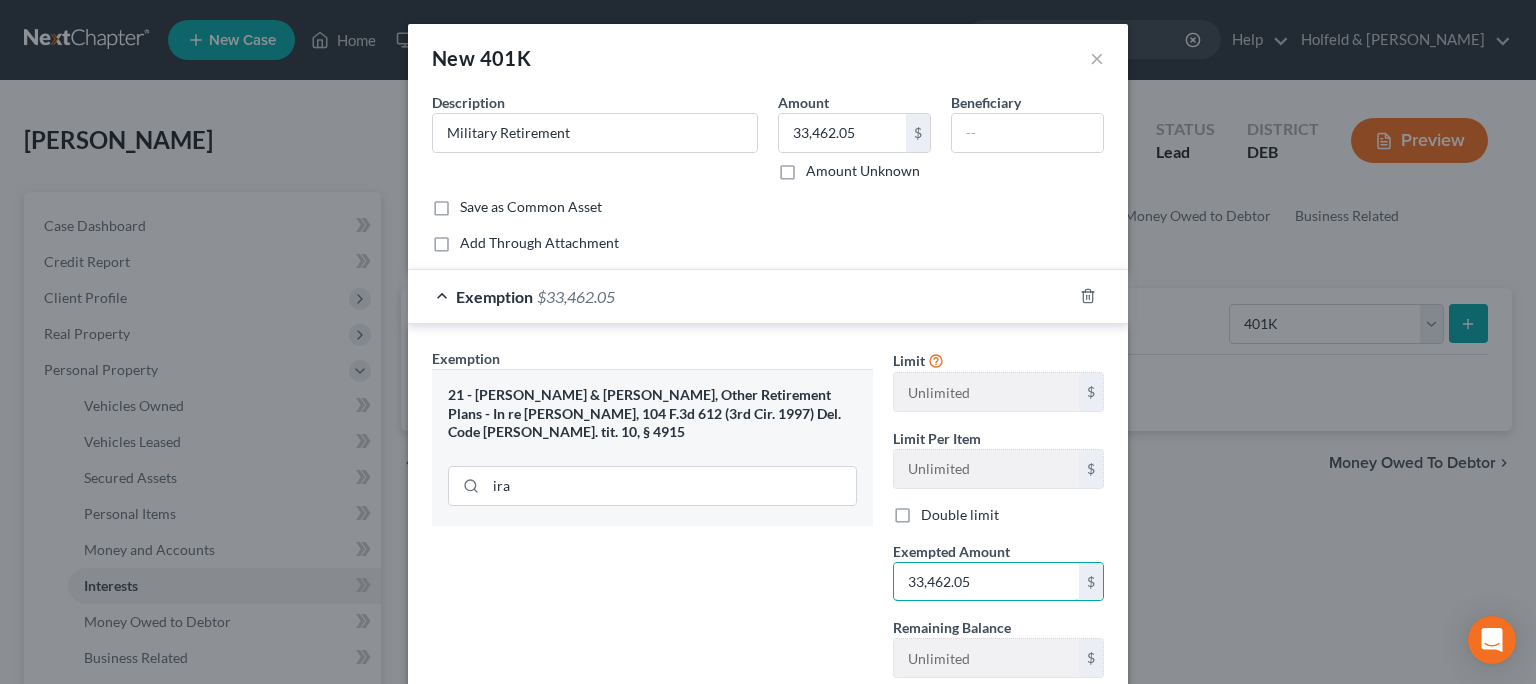 type on "33,462.05" 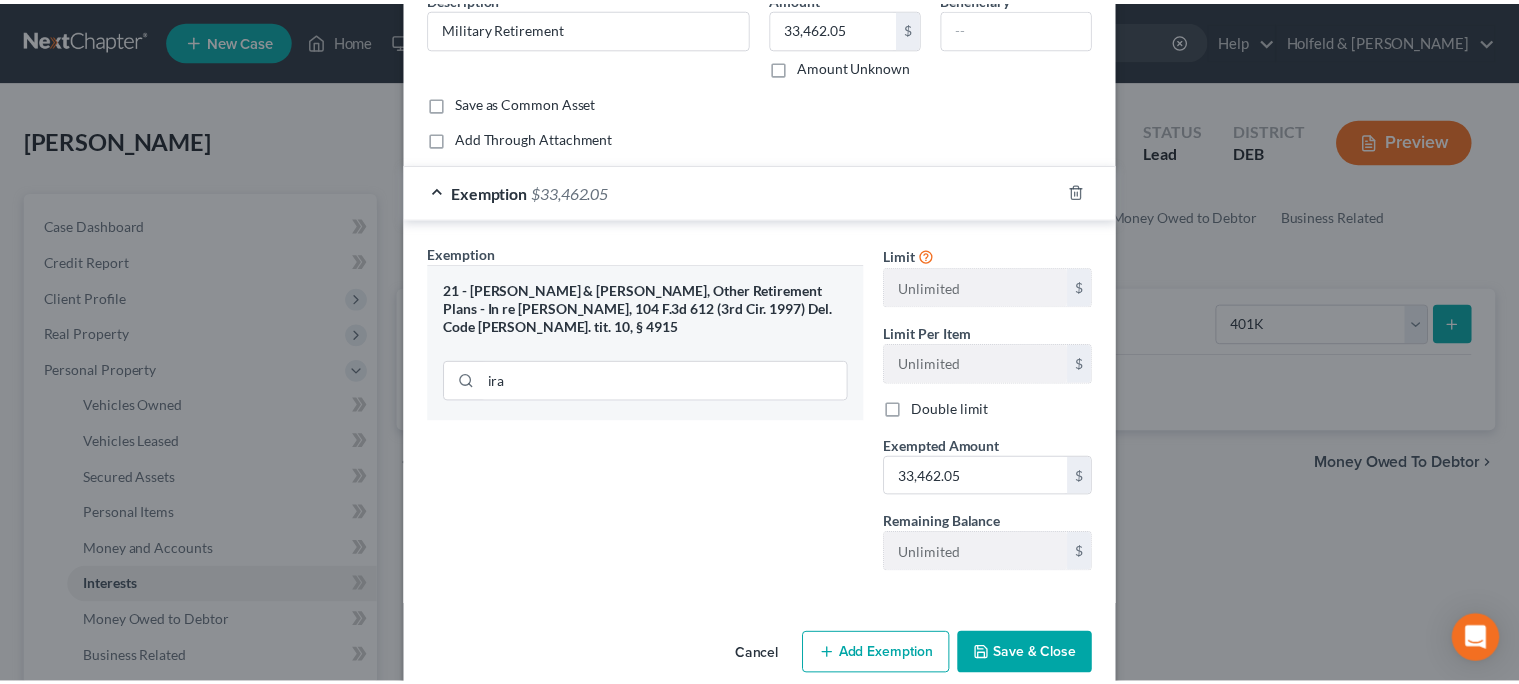 scroll, scrollTop: 130, scrollLeft: 0, axis: vertical 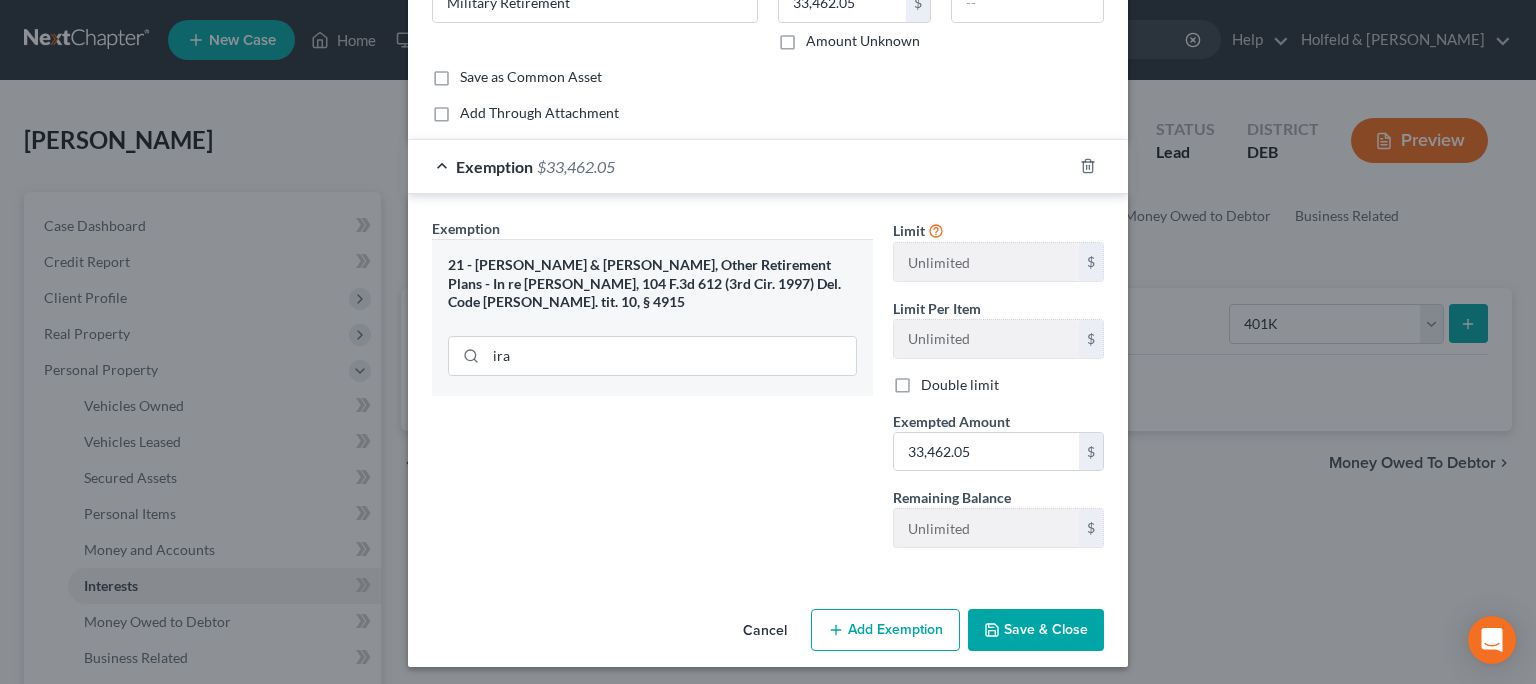 click on "Save & Close" at bounding box center (1036, 630) 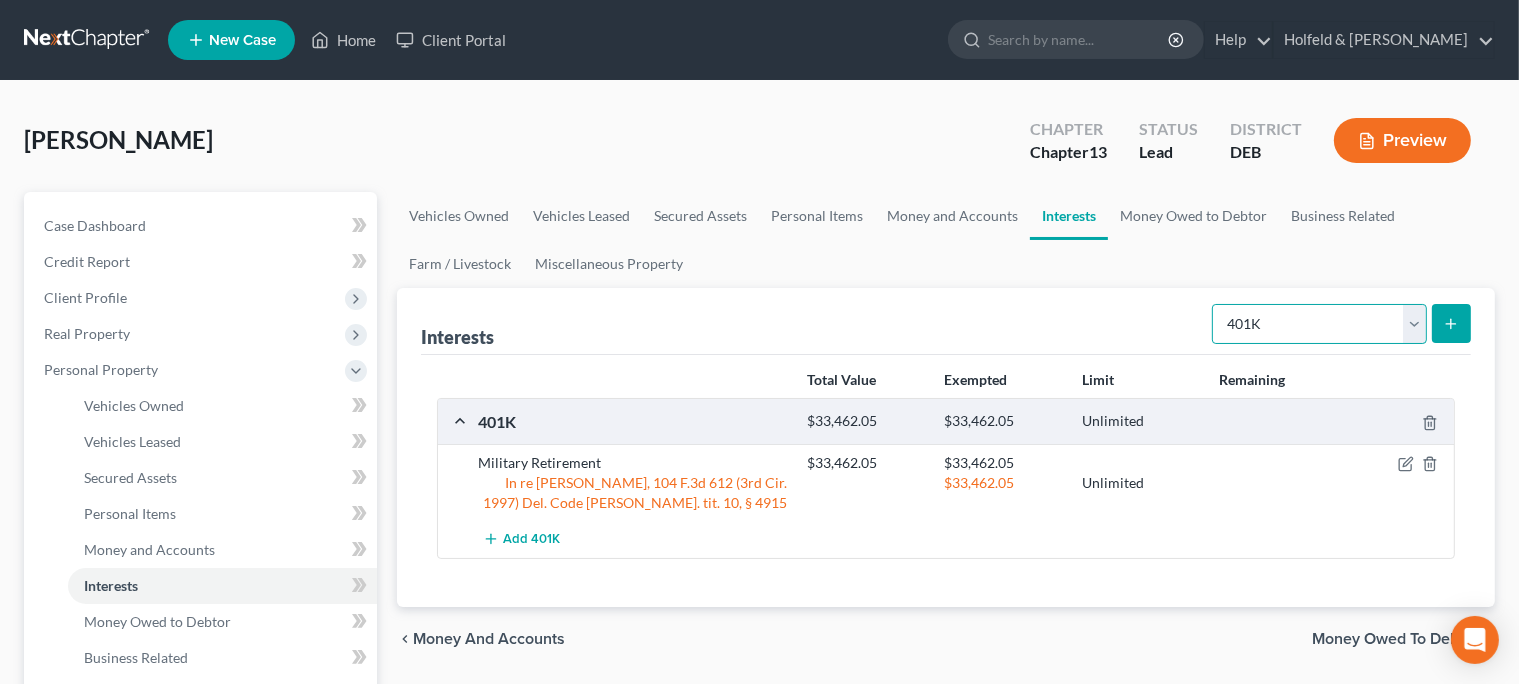 click on "Select Interest Type 401K Annuity Bond Education IRA Government Bond Government Pension Plan Incorporated Business IRA Joint Venture (Active) Joint Venture (Inactive) [PERSON_NAME] Mutual Fund Other Retirement Plan Partnership (Active) Partnership (Inactive) Pension Plan Stock Term Life Insurance Unincorporated Business Whole Life Insurance" at bounding box center [1319, 324] 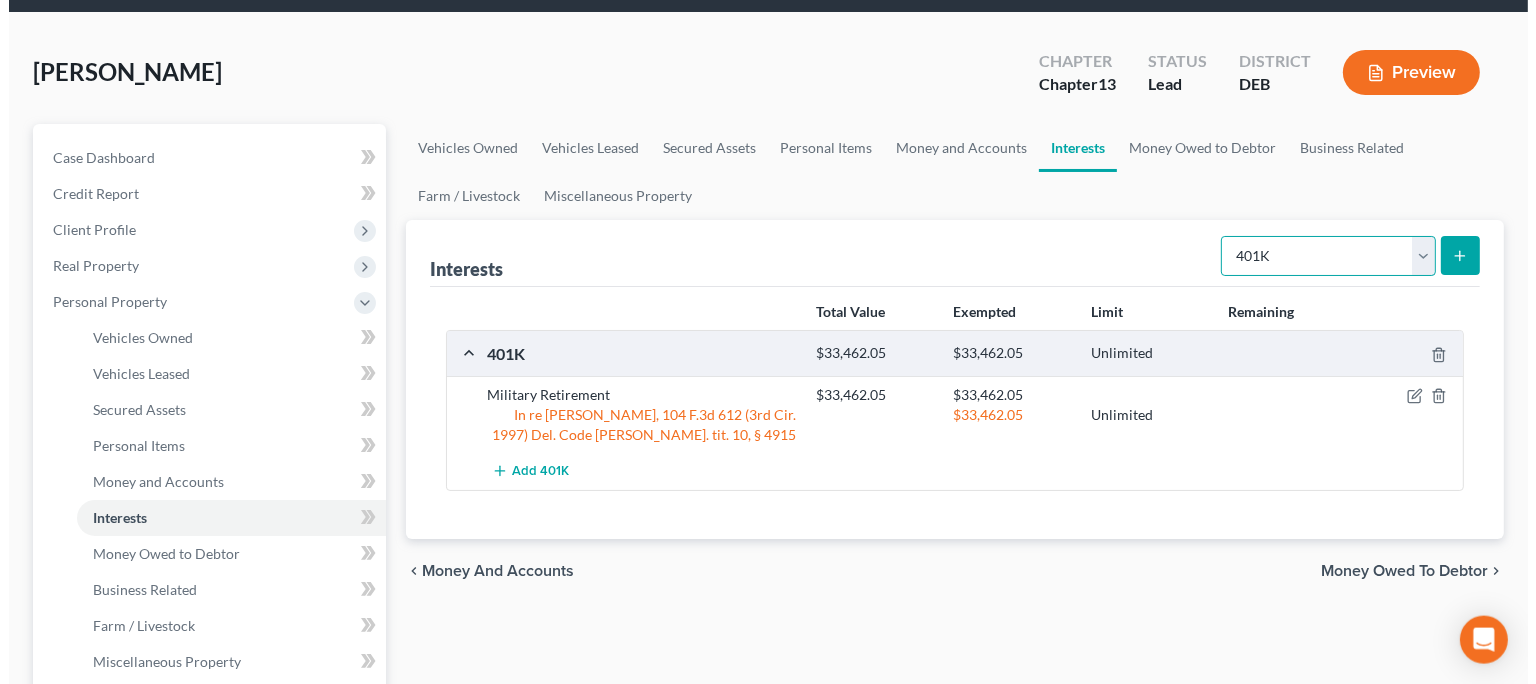 scroll, scrollTop: 0, scrollLeft: 0, axis: both 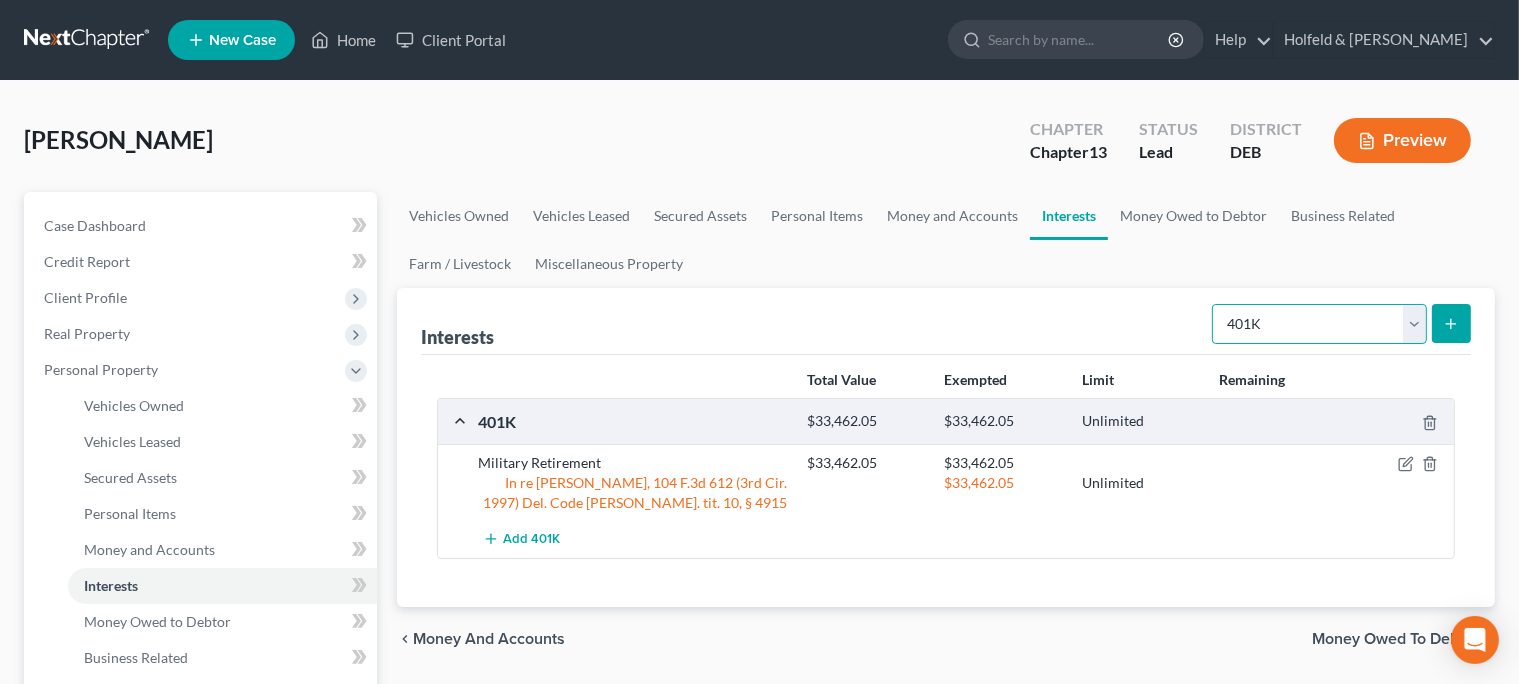click on "Select Interest Type 401K Annuity Bond Education IRA Government Bond Government Pension Plan Incorporated Business IRA Joint Venture (Active) Joint Venture (Inactive) [PERSON_NAME] Mutual Fund Other Retirement Plan Partnership (Active) Partnership (Inactive) Pension Plan Stock Term Life Insurance Unincorporated Business Whole Life Insurance" at bounding box center [1319, 324] 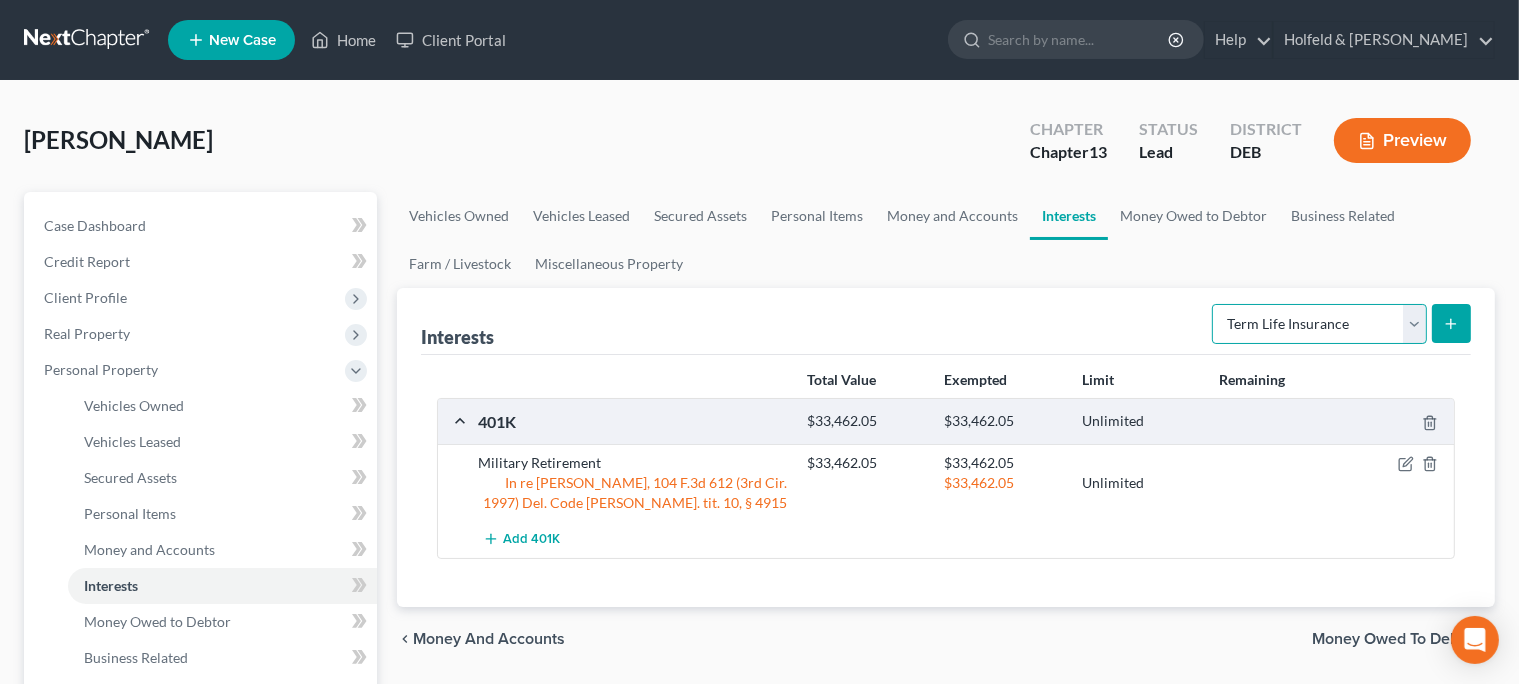 click on "Term Life Insurance" at bounding box center (0, 0) 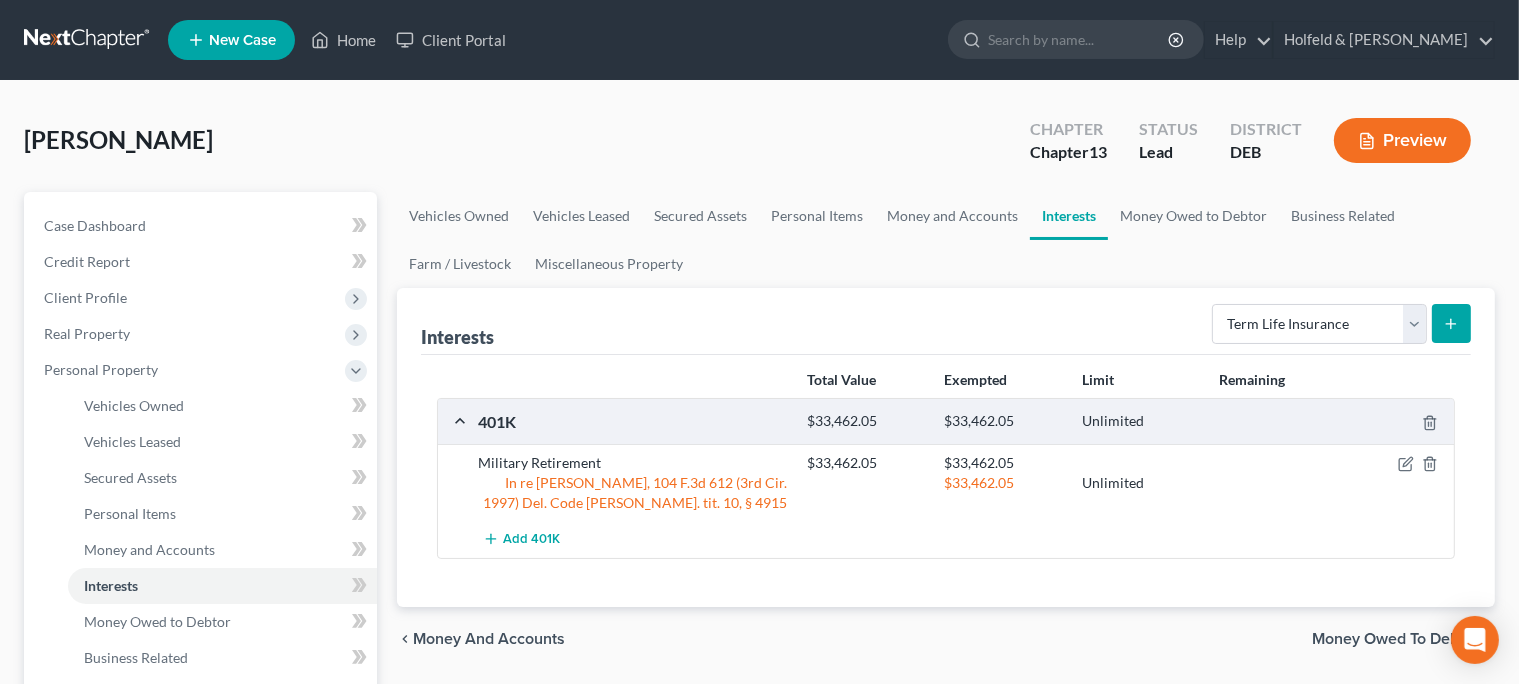 click at bounding box center [1451, 323] 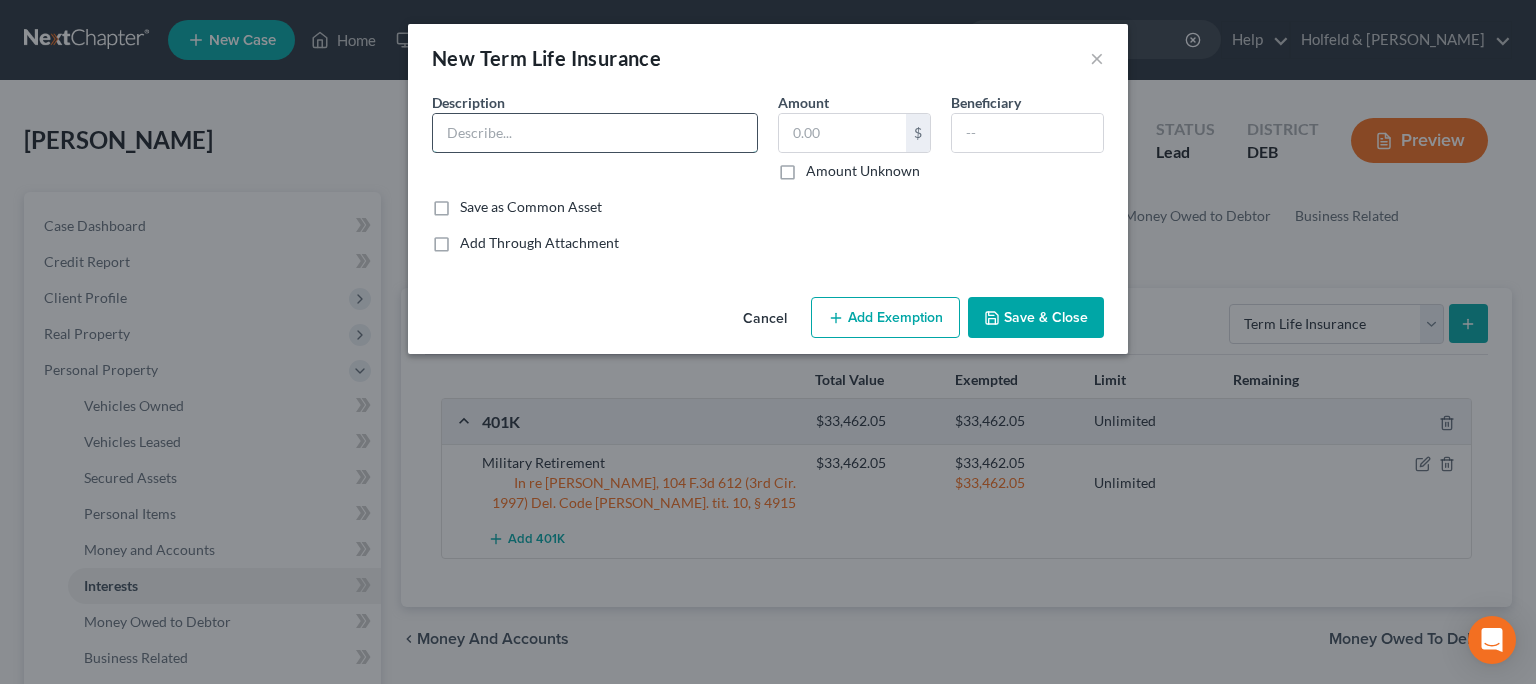 click at bounding box center [595, 133] 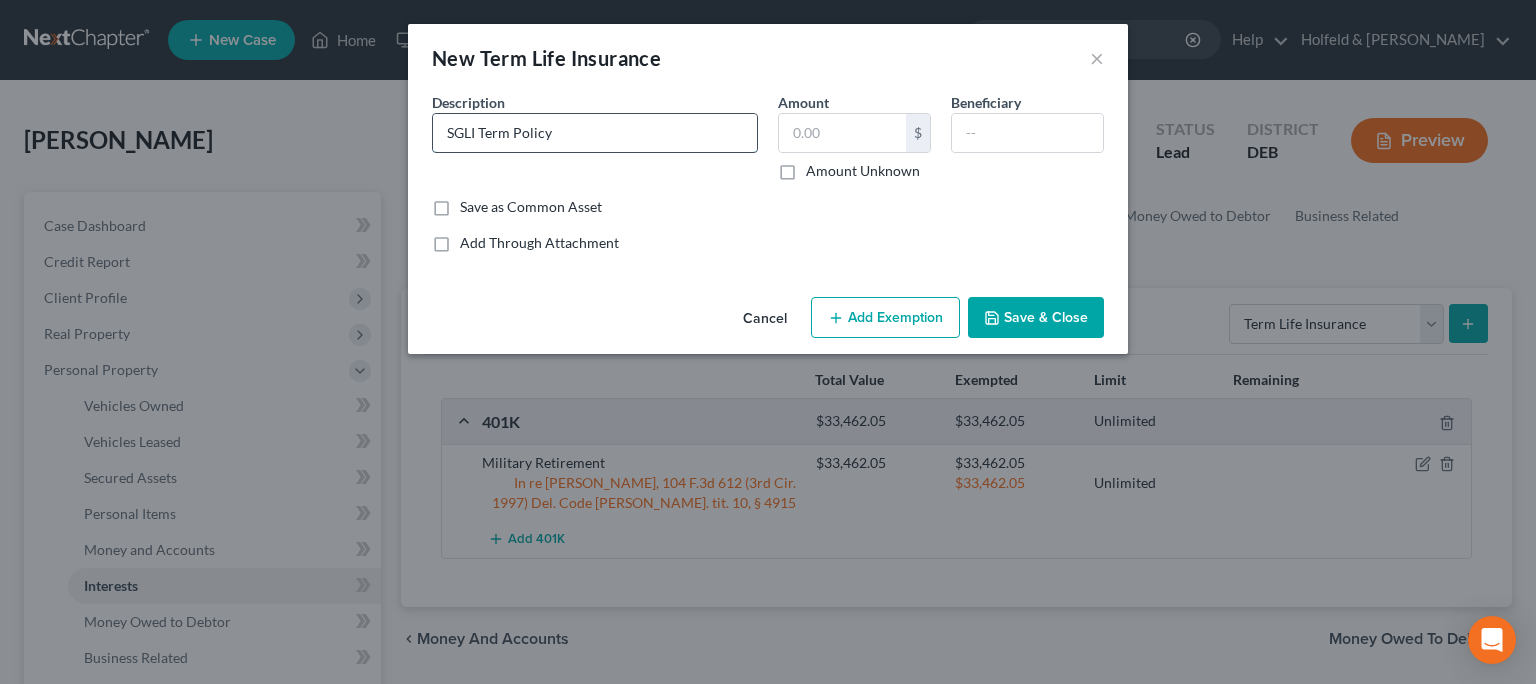 type on "SGLI Term Policy" 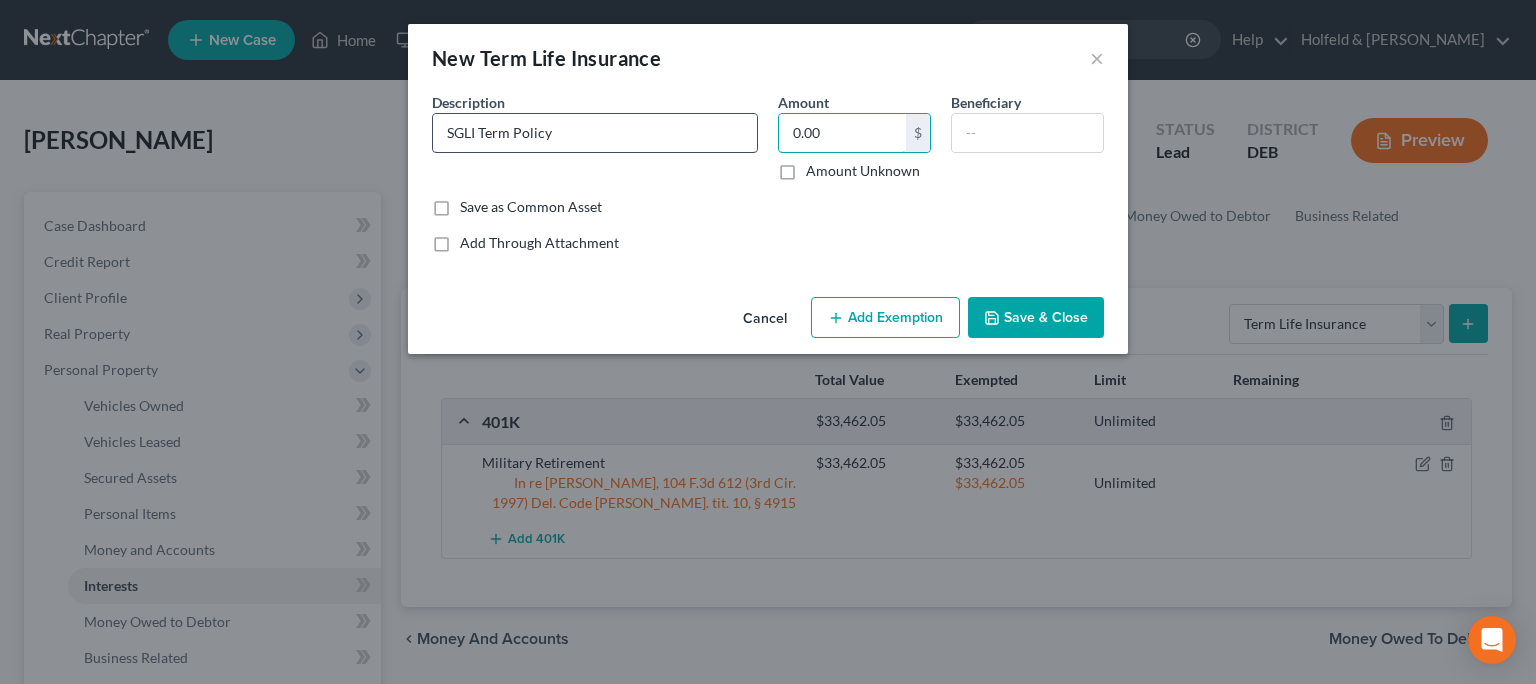 type on "0.00" 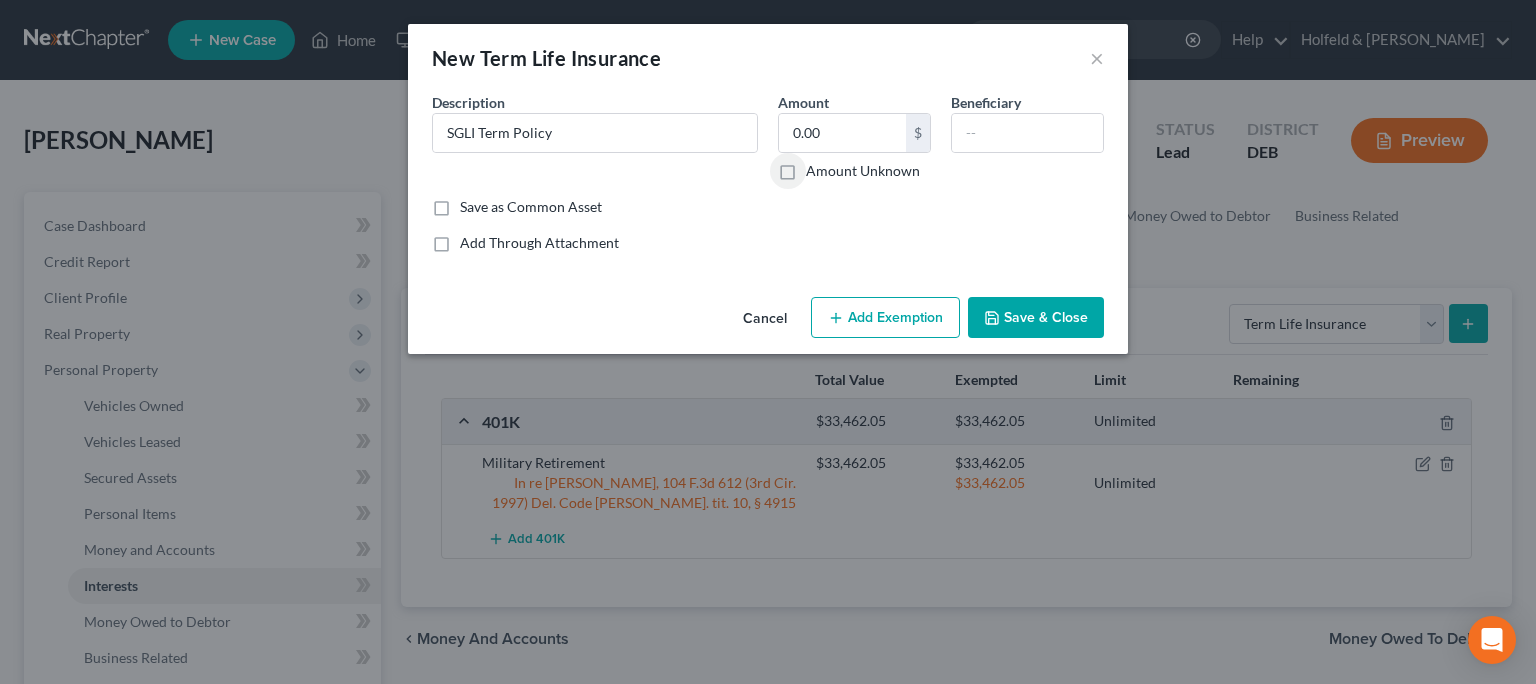 click on "Add Exemption" at bounding box center [885, 318] 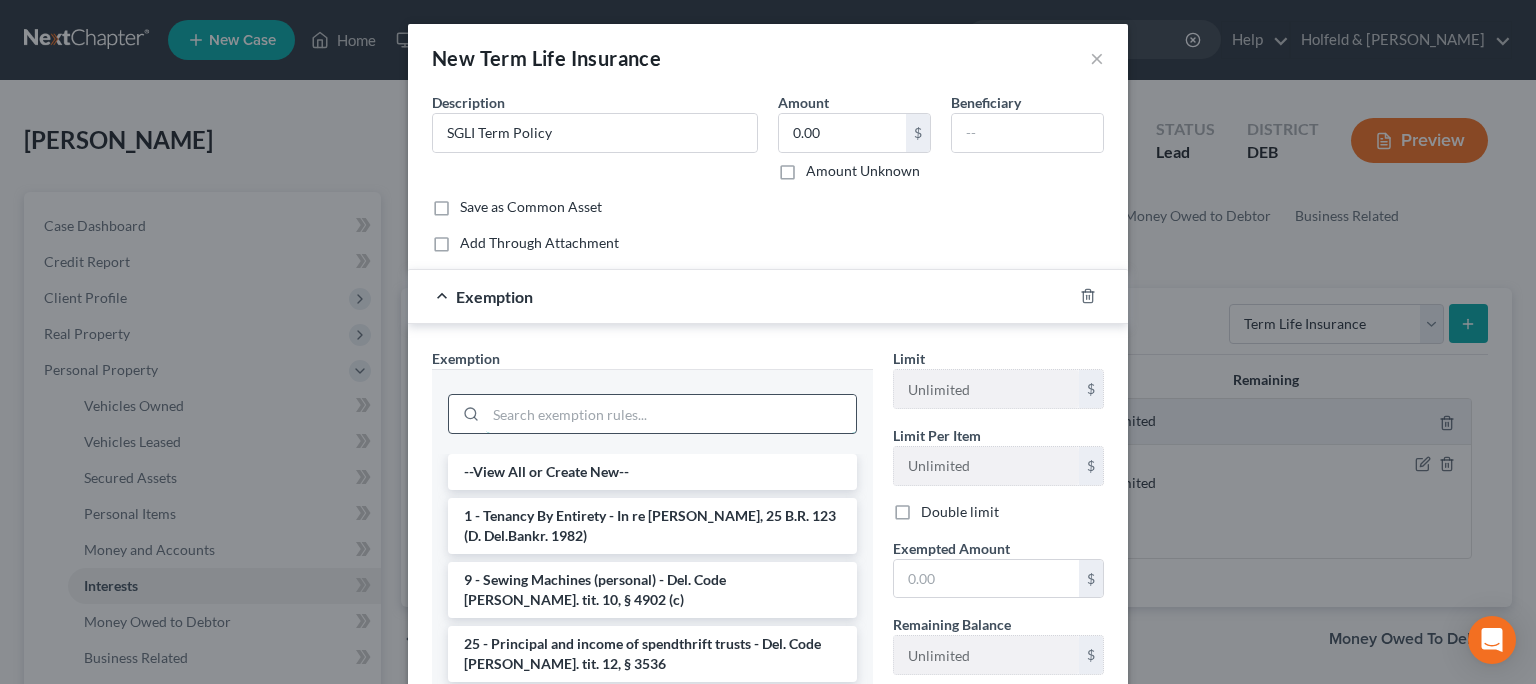 click at bounding box center (671, 414) 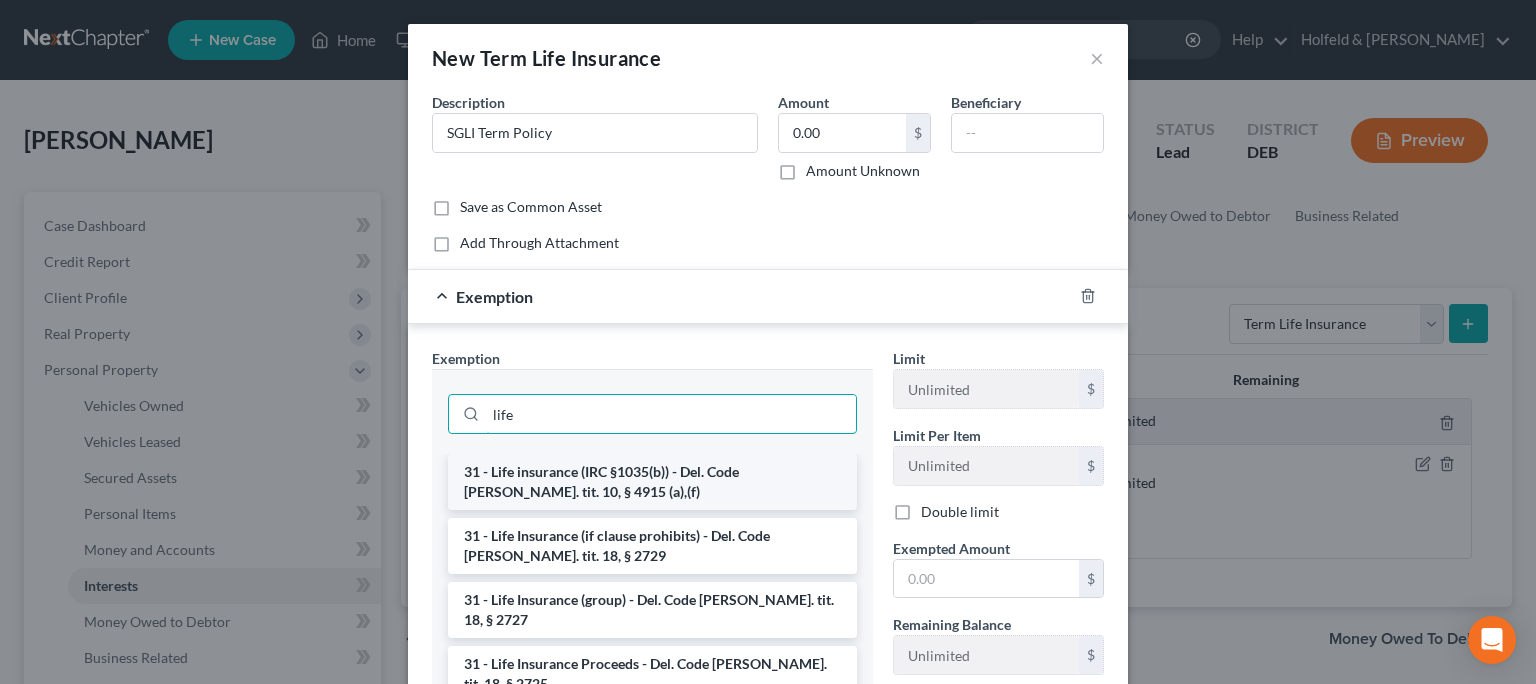 type on "life" 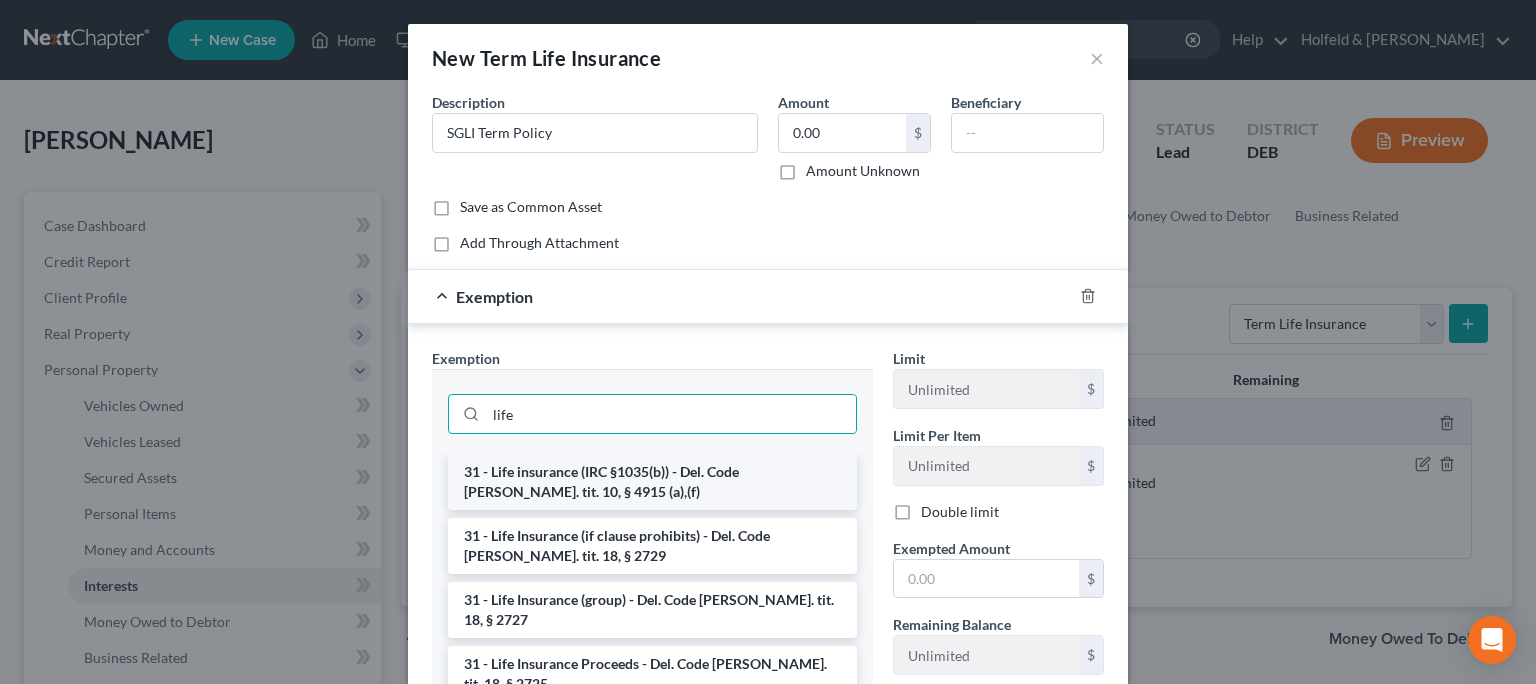 click on "31 - Life insurance (IRC §1035(b)) - Del. Code [PERSON_NAME]. tit. 10, § 4915 (a),(f)" at bounding box center (652, 482) 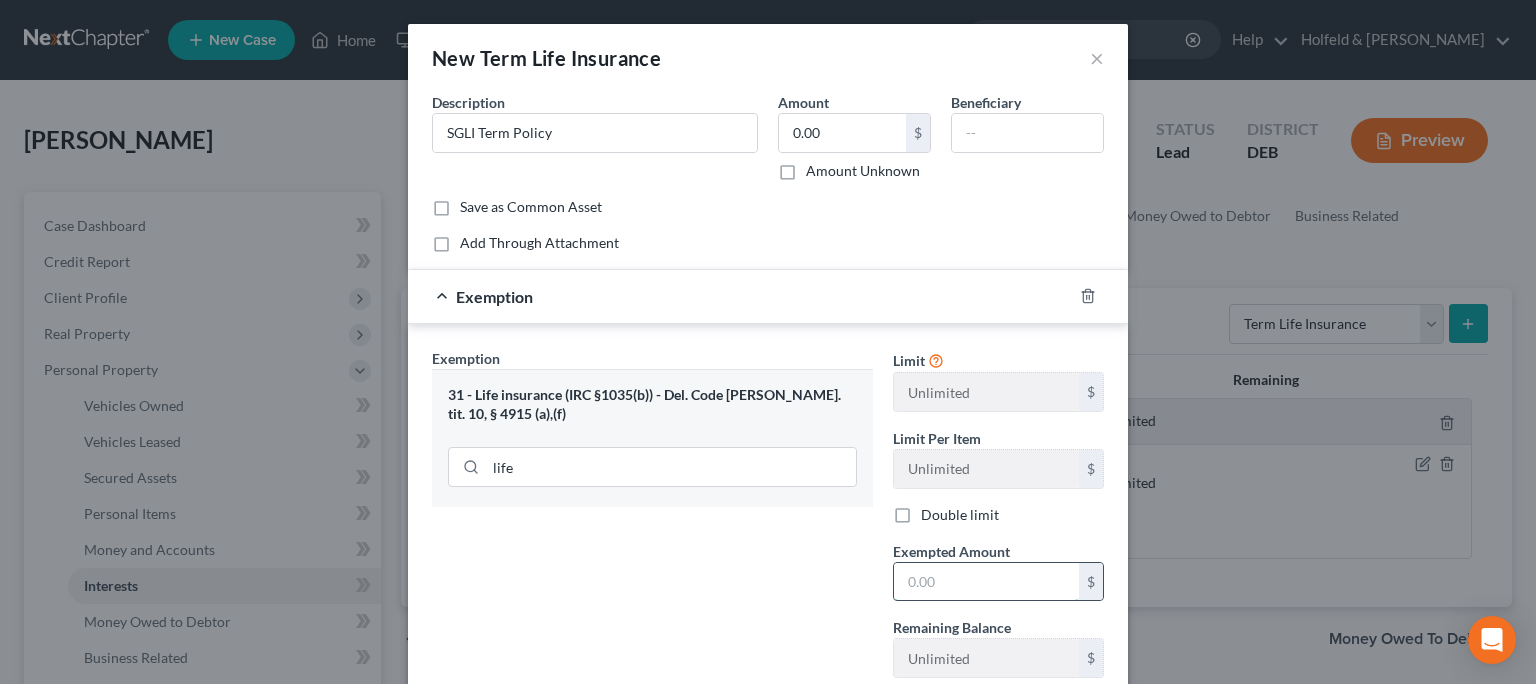 click at bounding box center [986, 582] 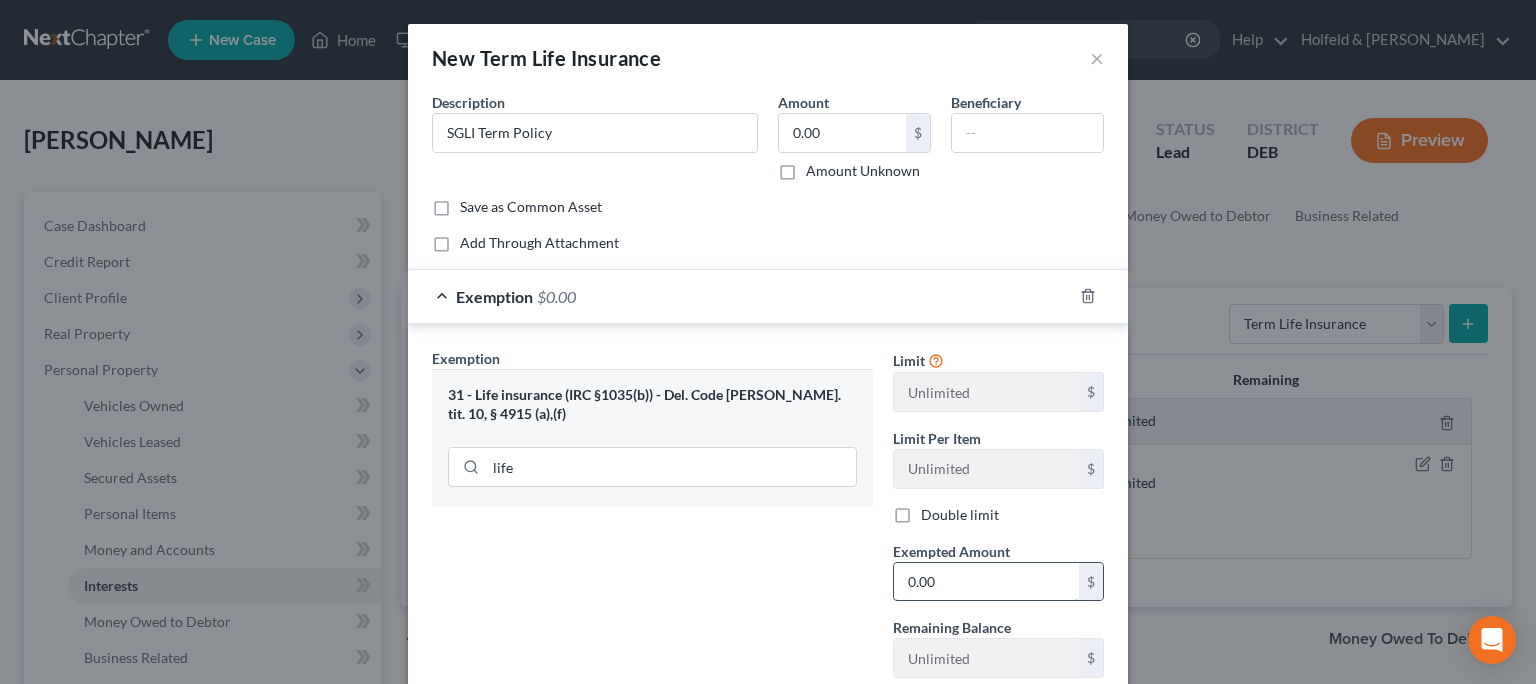type on "0.00" 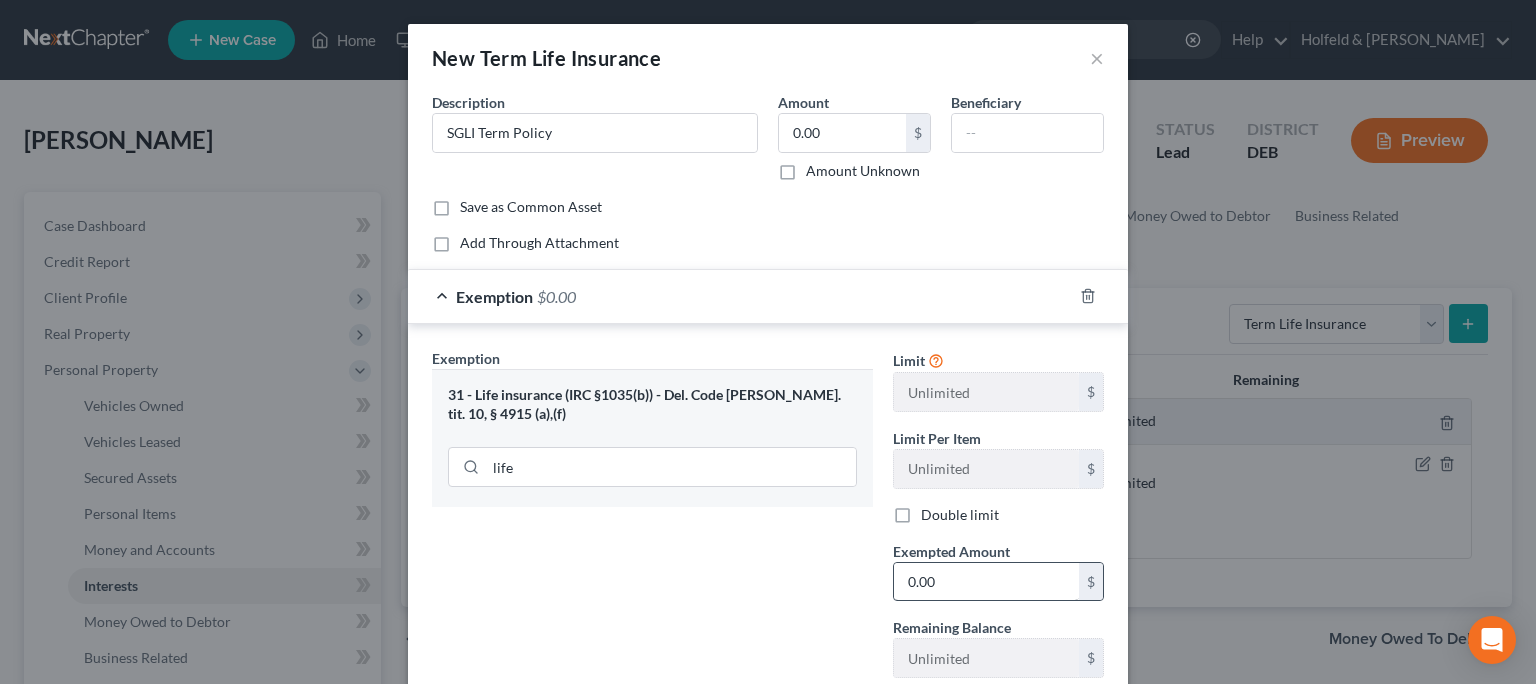 scroll, scrollTop: 134, scrollLeft: 0, axis: vertical 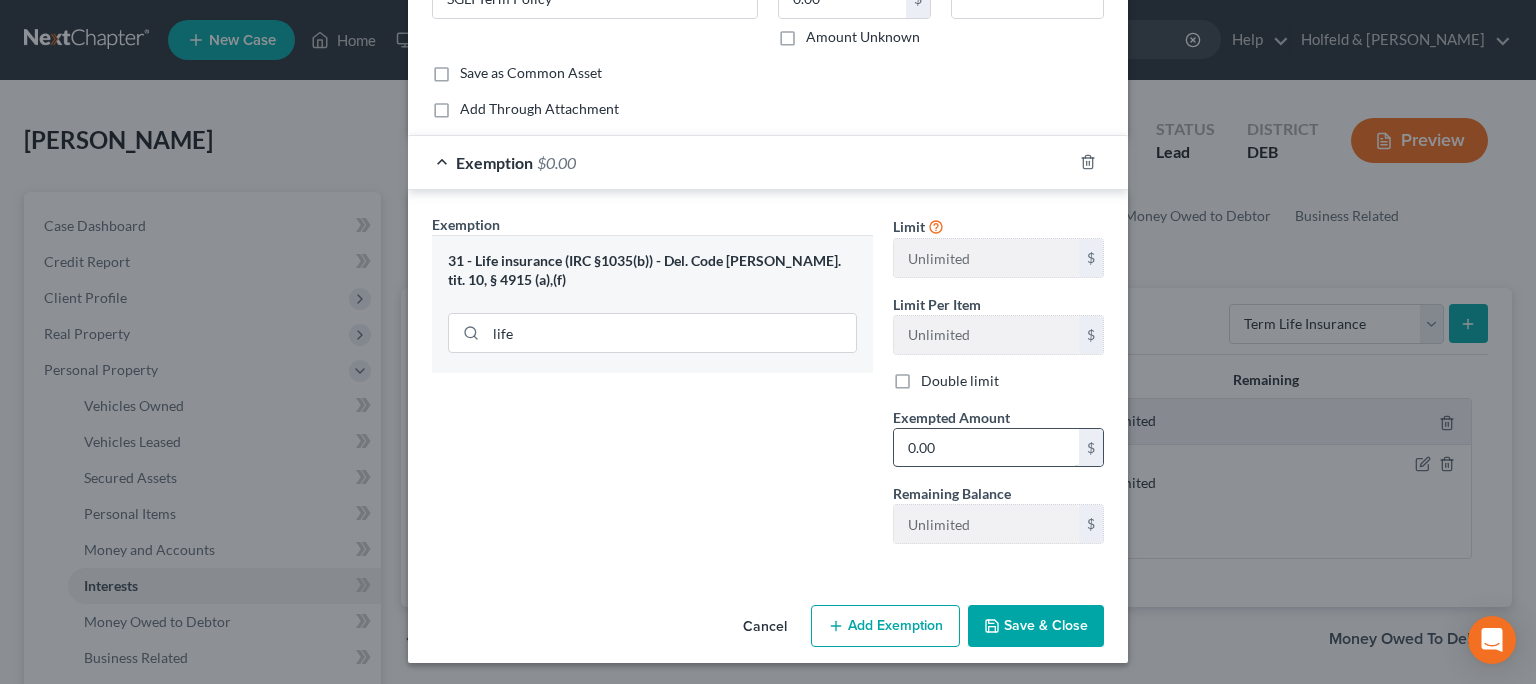 type 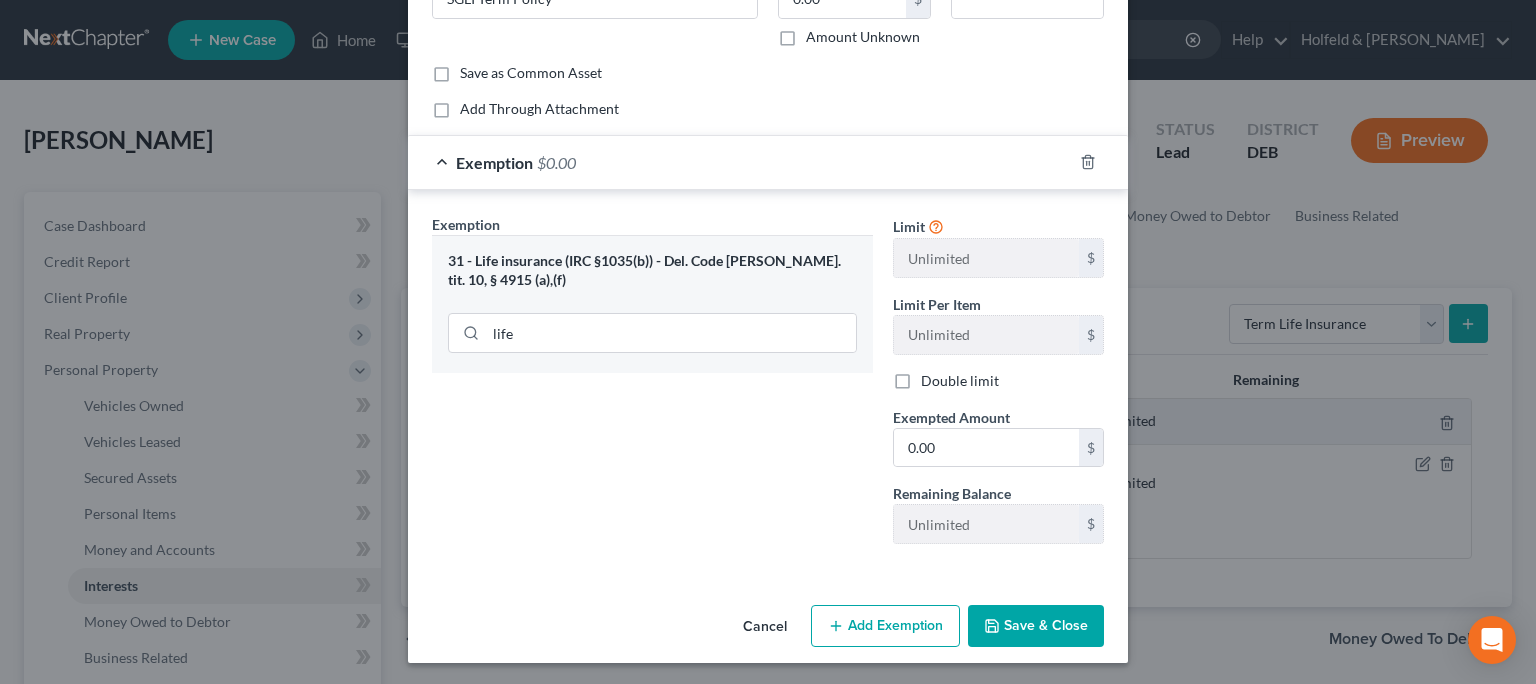 click on "Save & Close" at bounding box center [1036, 626] 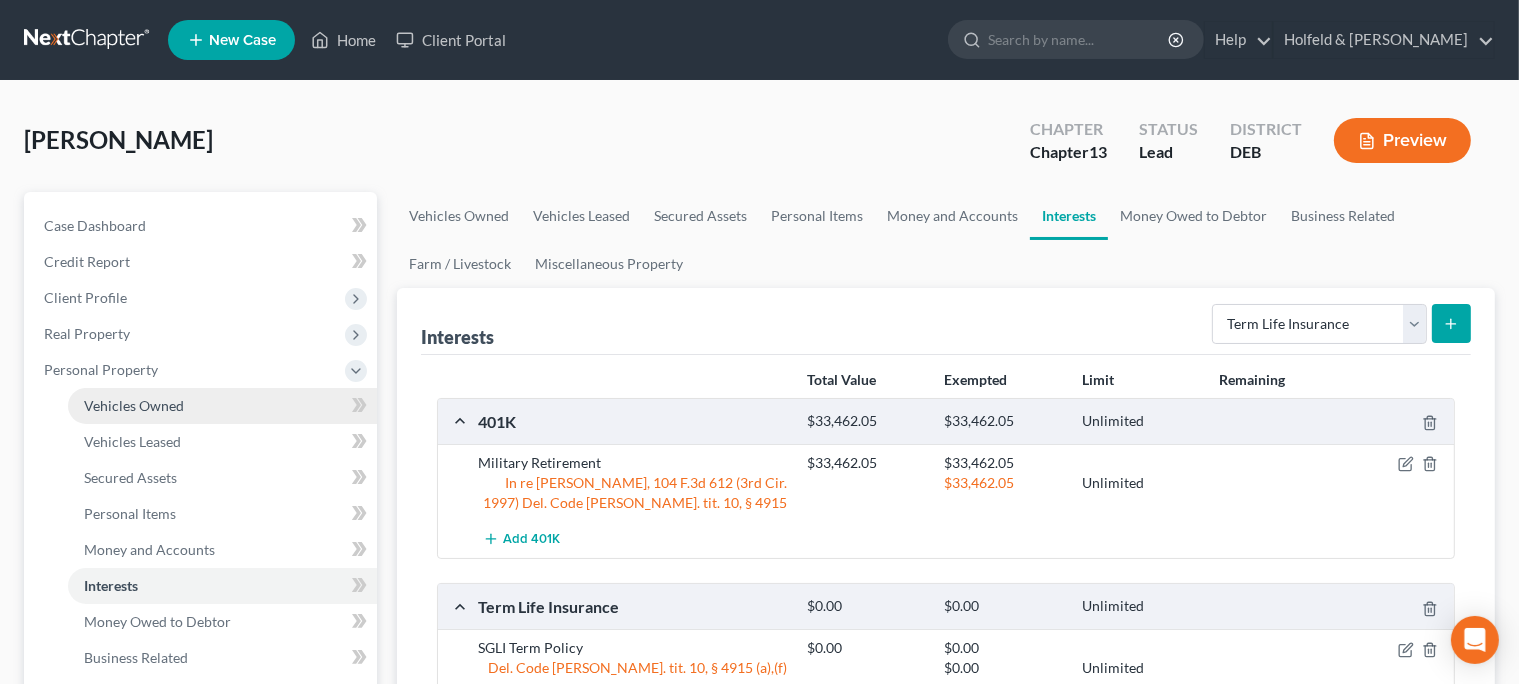 click on "Vehicles Owned" at bounding box center [134, 405] 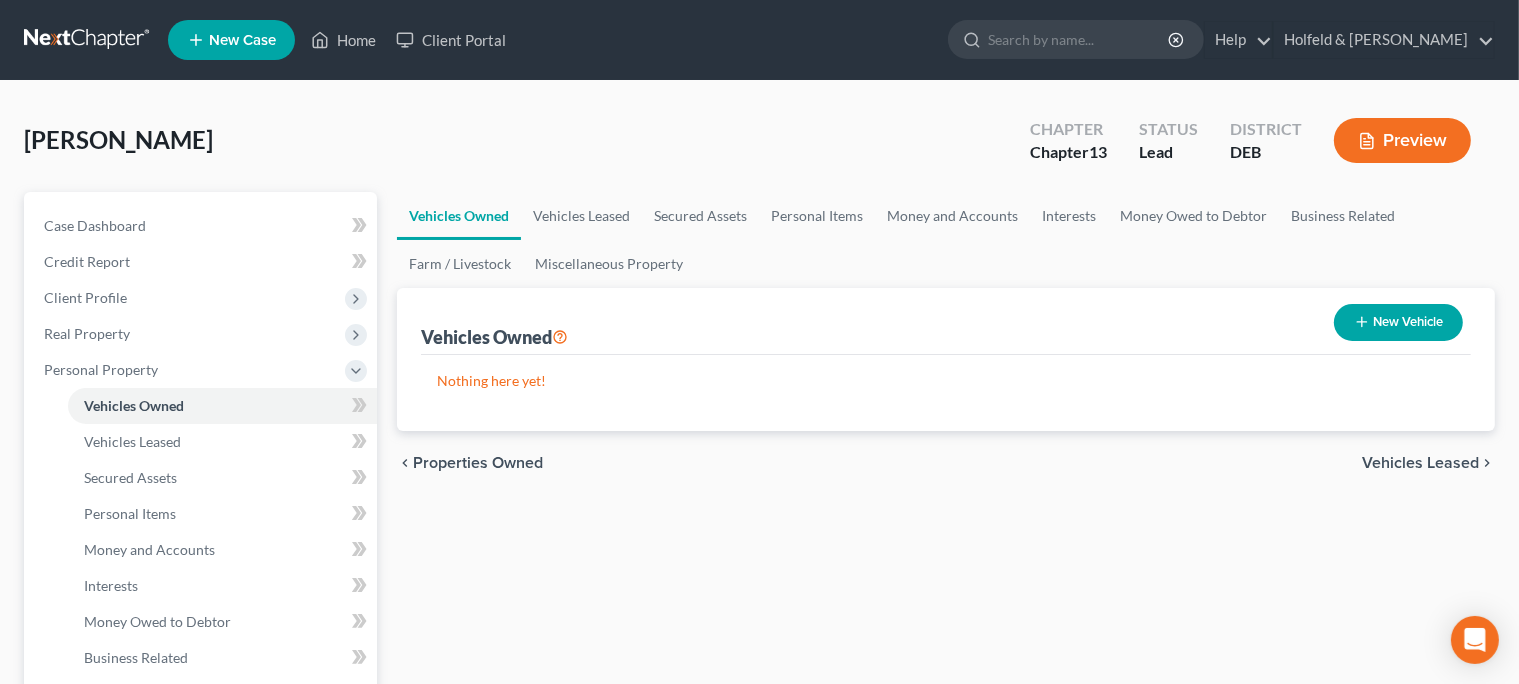 click on "New Vehicle" at bounding box center (1398, 322) 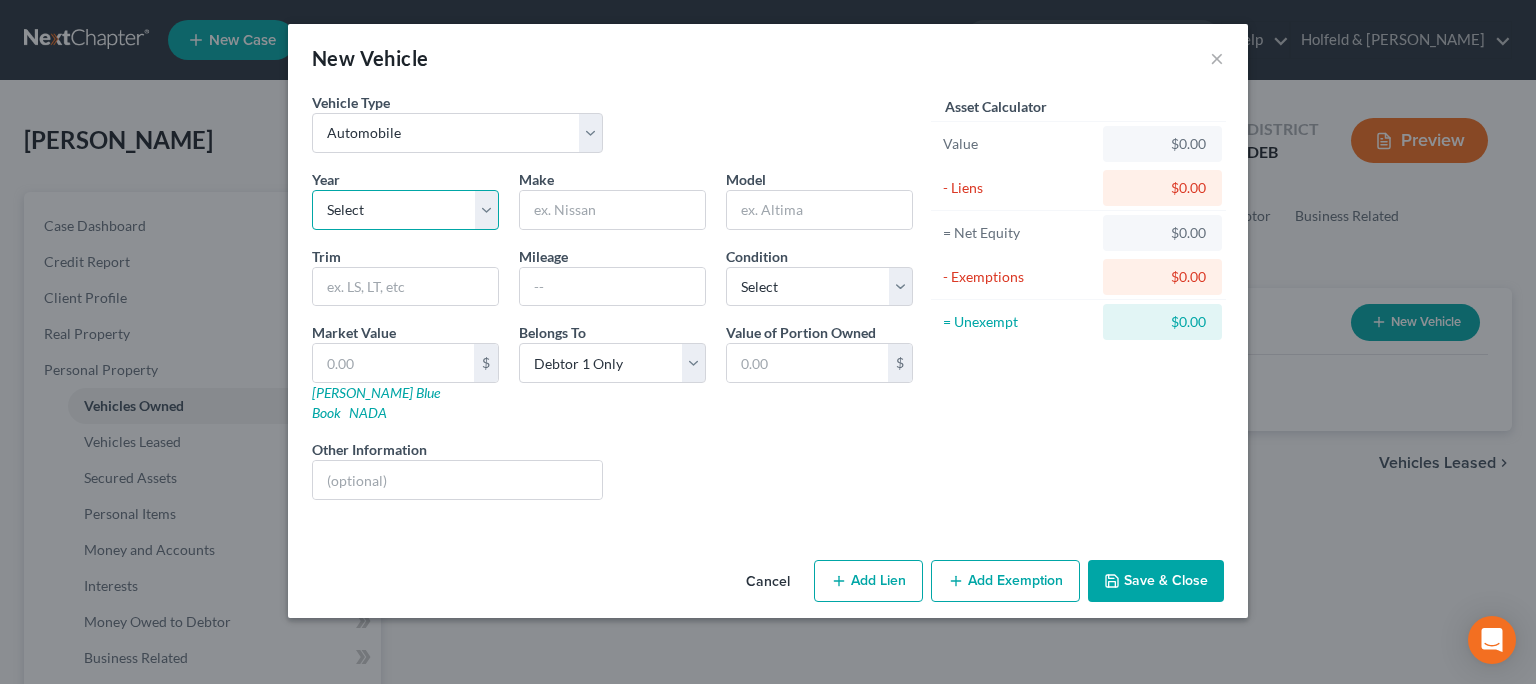 click on "Select 2026 2025 2024 2023 2022 2021 2020 2019 2018 2017 2016 2015 2014 2013 2012 2011 2010 2009 2008 2007 2006 2005 2004 2003 2002 2001 2000 1999 1998 1997 1996 1995 1994 1993 1992 1991 1990 1989 1988 1987 1986 1985 1984 1983 1982 1981 1980 1979 1978 1977 1976 1975 1974 1973 1972 1971 1970 1969 1968 1967 1966 1965 1964 1963 1962 1961 1960 1959 1958 1957 1956 1955 1954 1953 1952 1951 1950 1949 1948 1947 1946 1945 1944 1943 1942 1941 1940 1939 1938 1937 1936 1935 1934 1933 1932 1931 1930 1929 1928 1927 1926 1925 1924 1923 1922 1921 1920 1919 1918 1917 1916 1915 1914 1913 1912 1911 1910 1909 1908 1907 1906 1905 1904 1903 1902 1901" at bounding box center (405, 210) 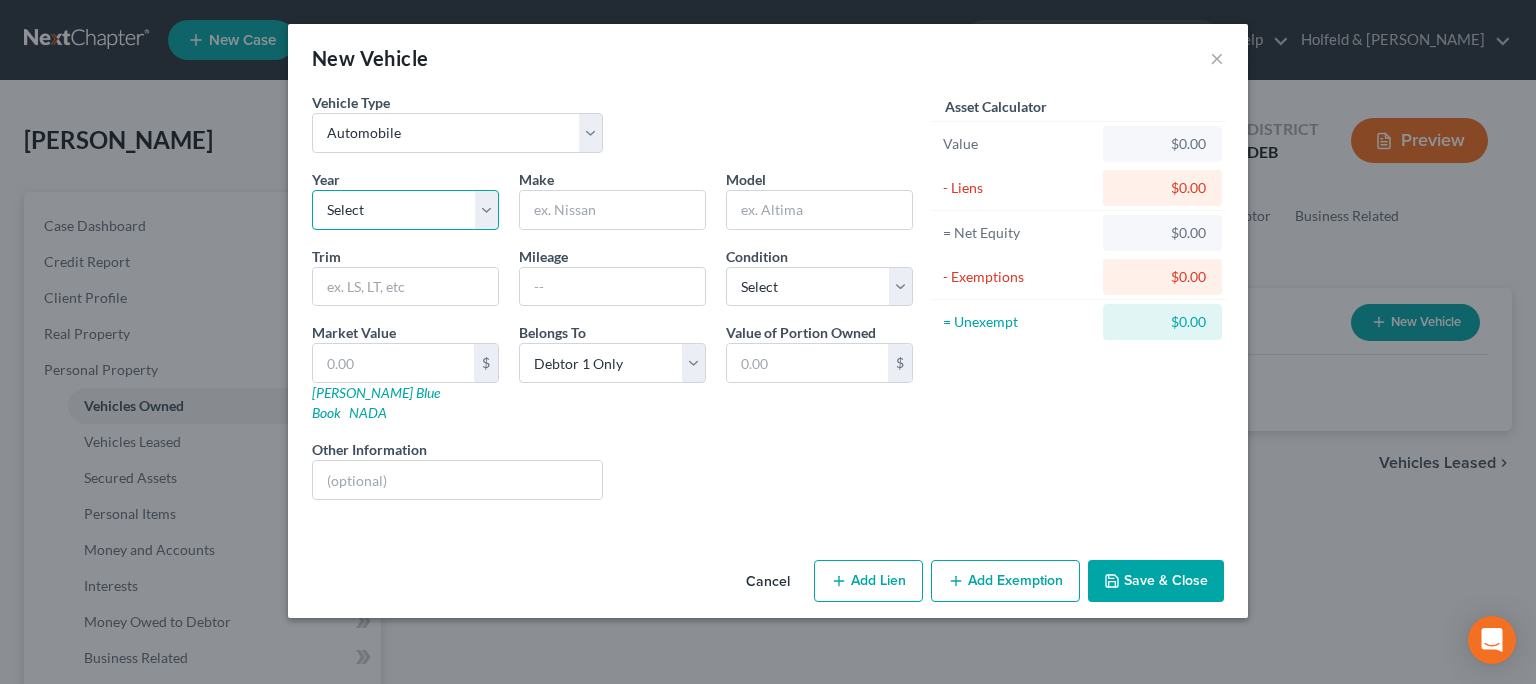 select on "5" 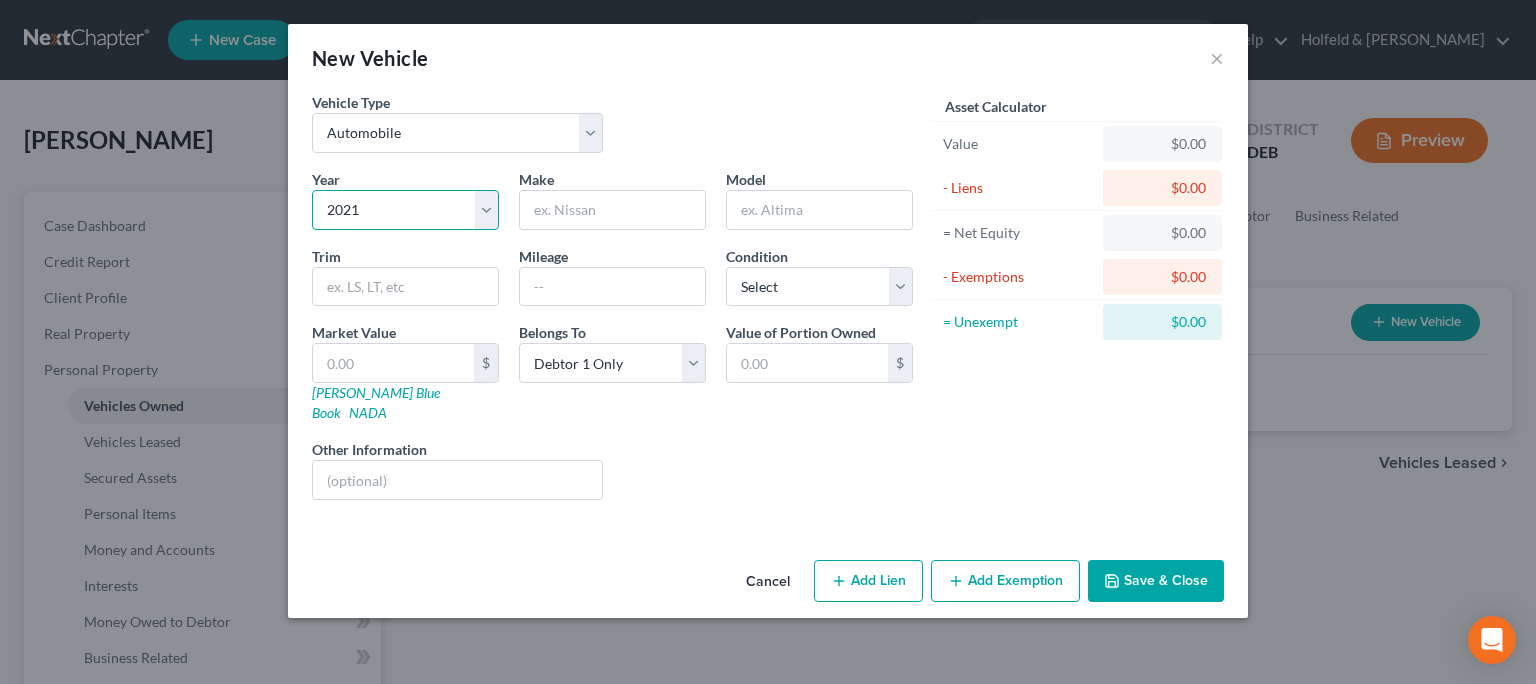click on "2021" at bounding box center (0, 0) 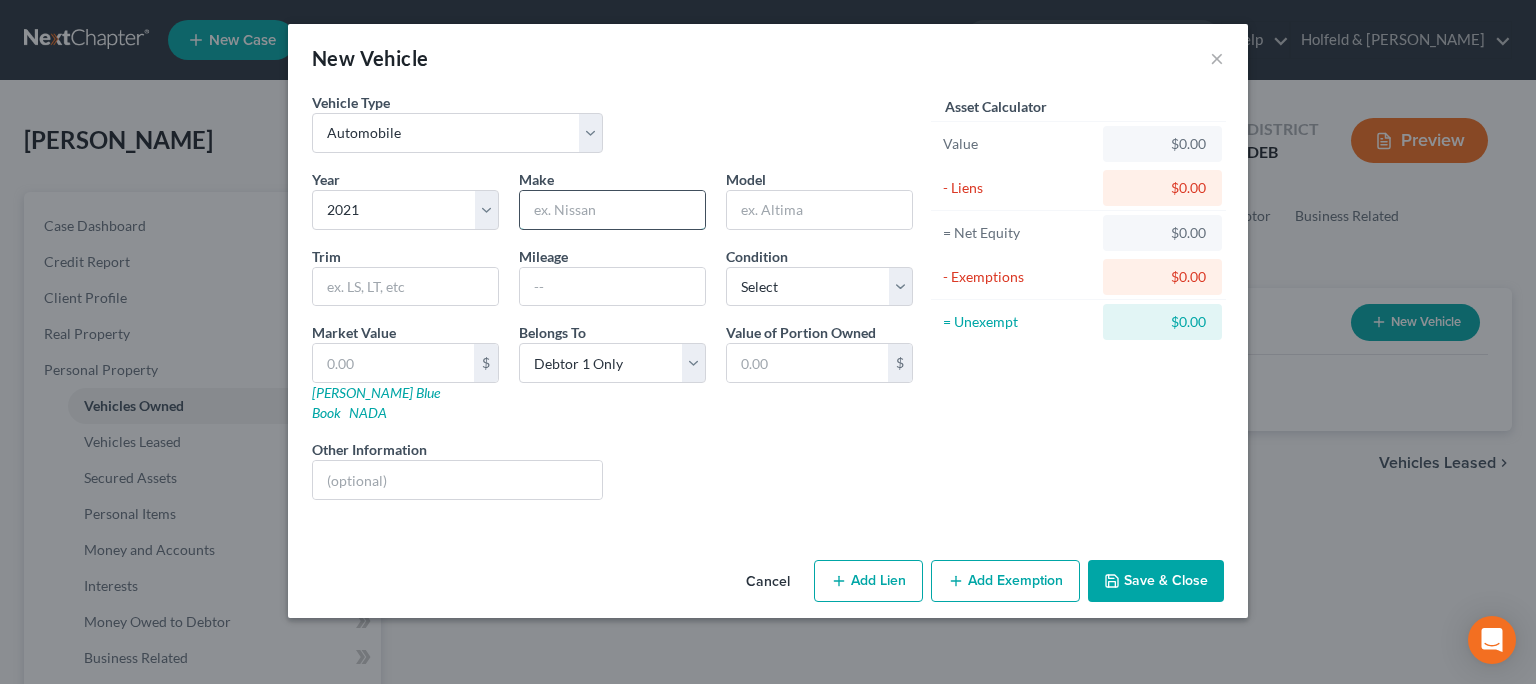 click at bounding box center [612, 210] 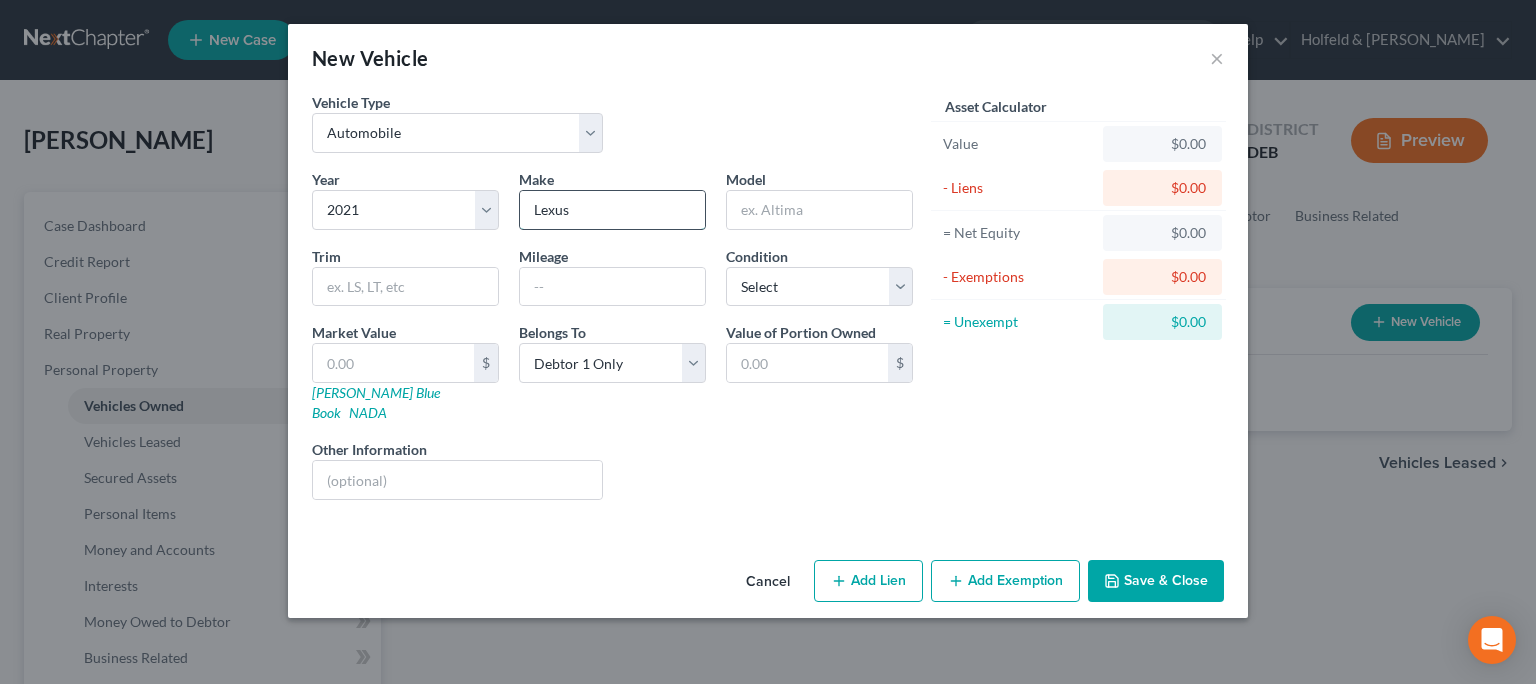 type on "Lexus" 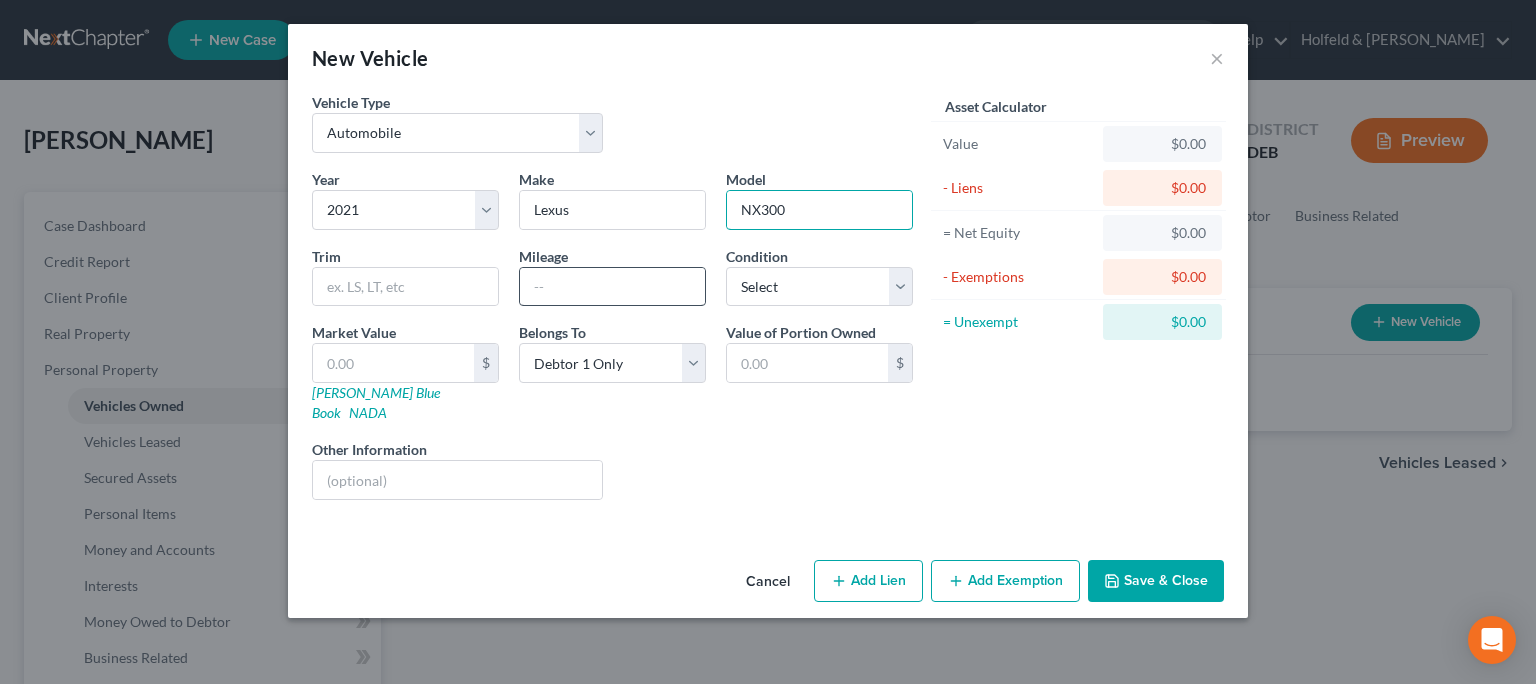 type on "NX300" 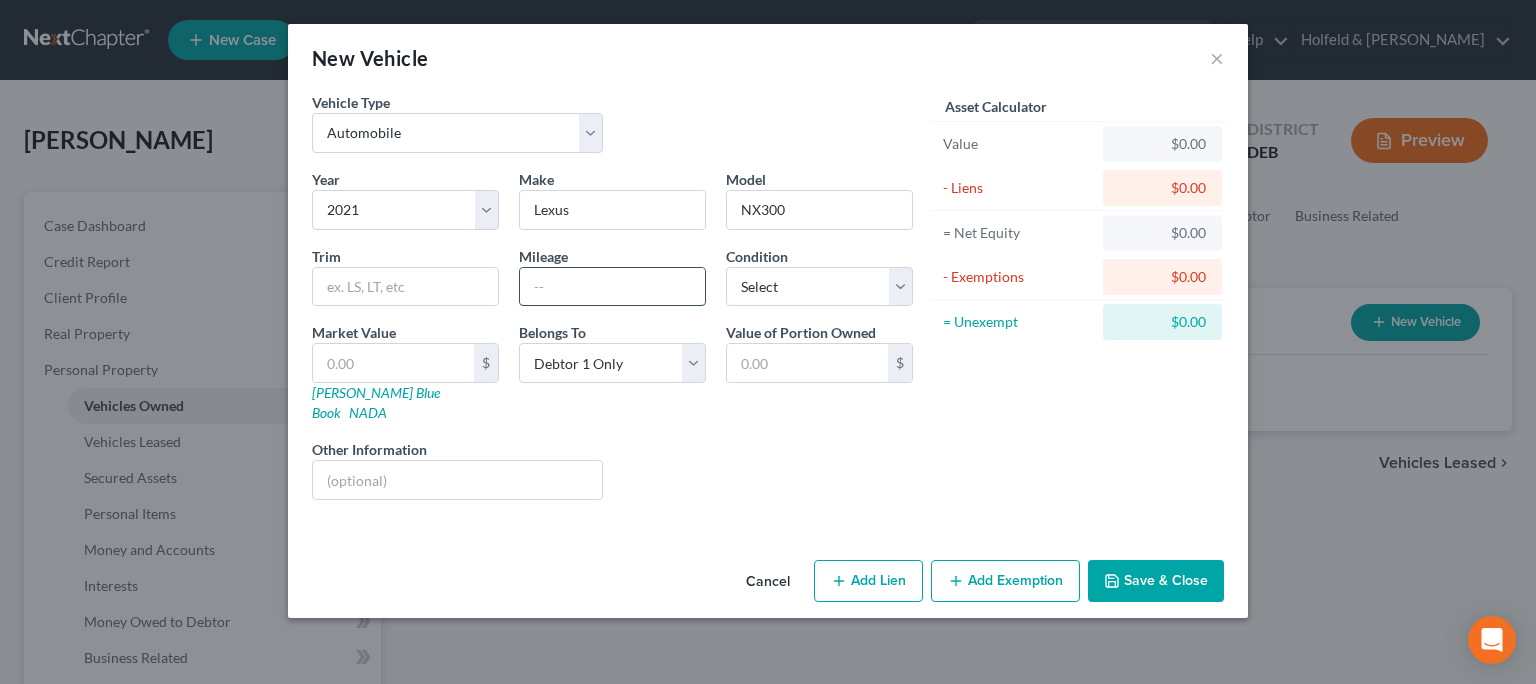 click at bounding box center [612, 287] 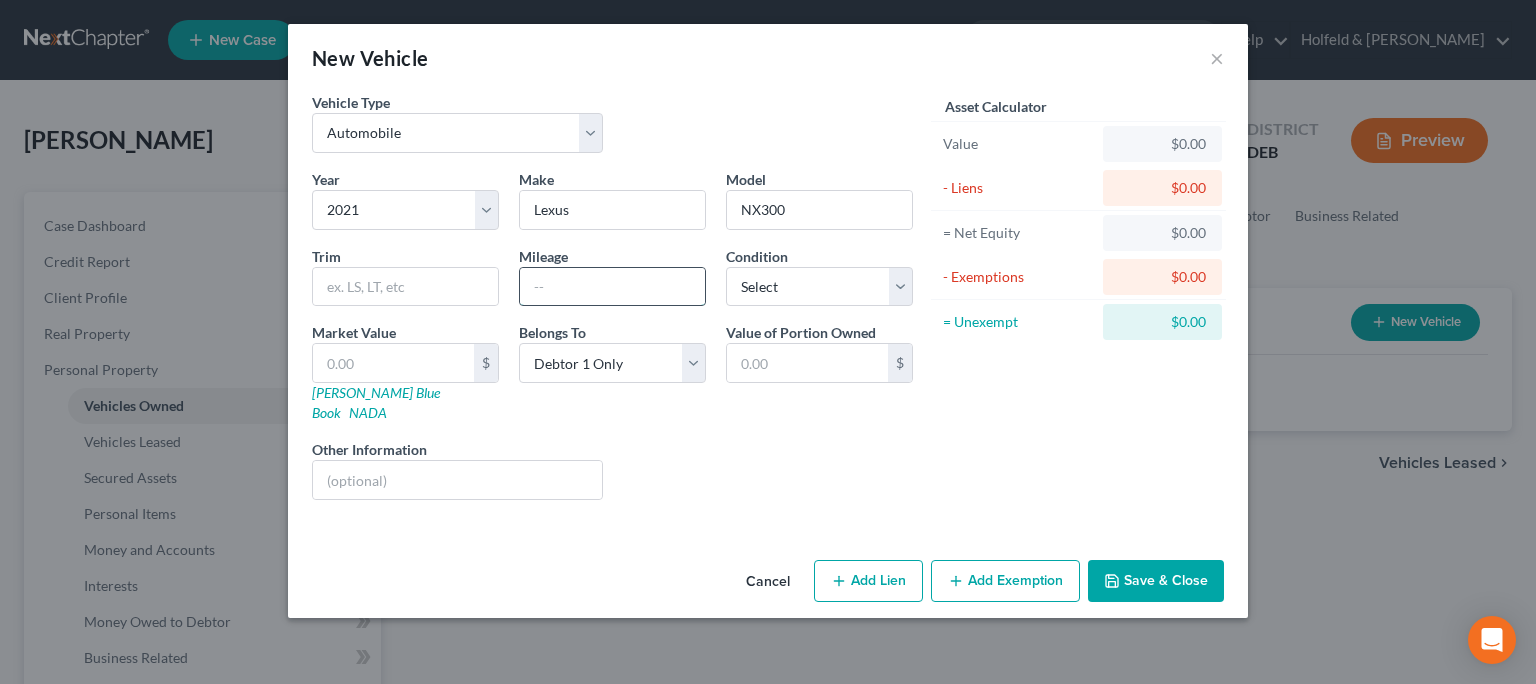 type on "3" 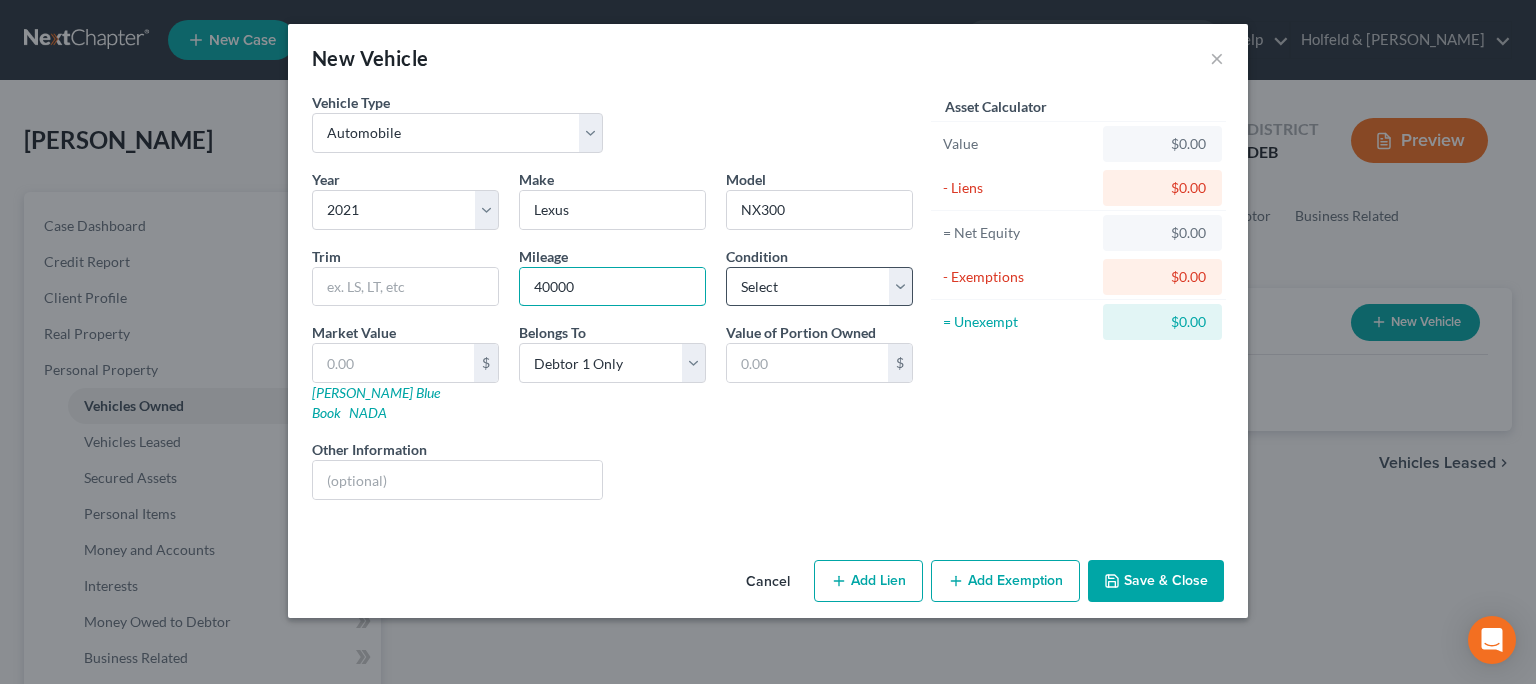 type on "40000" 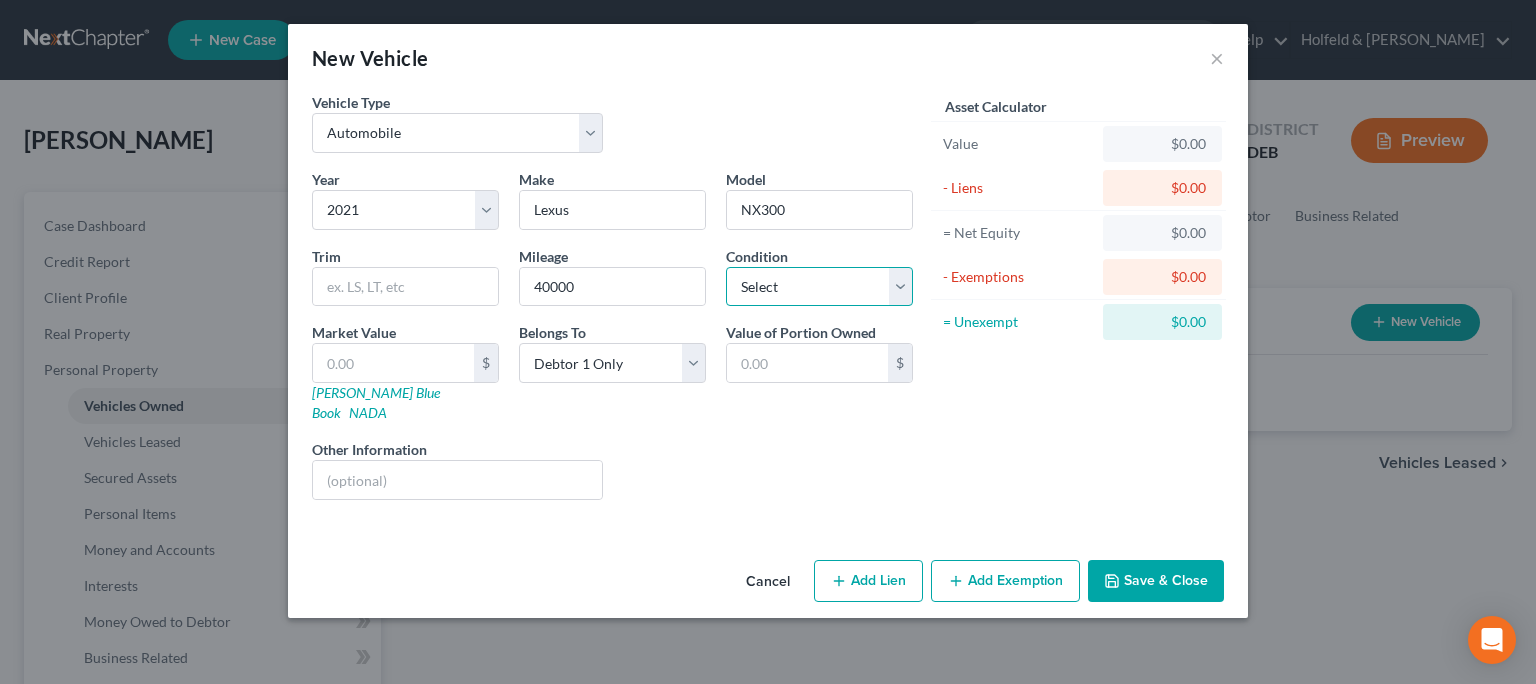 click on "Select Excellent Very Good Good Fair Poor" at bounding box center [819, 287] 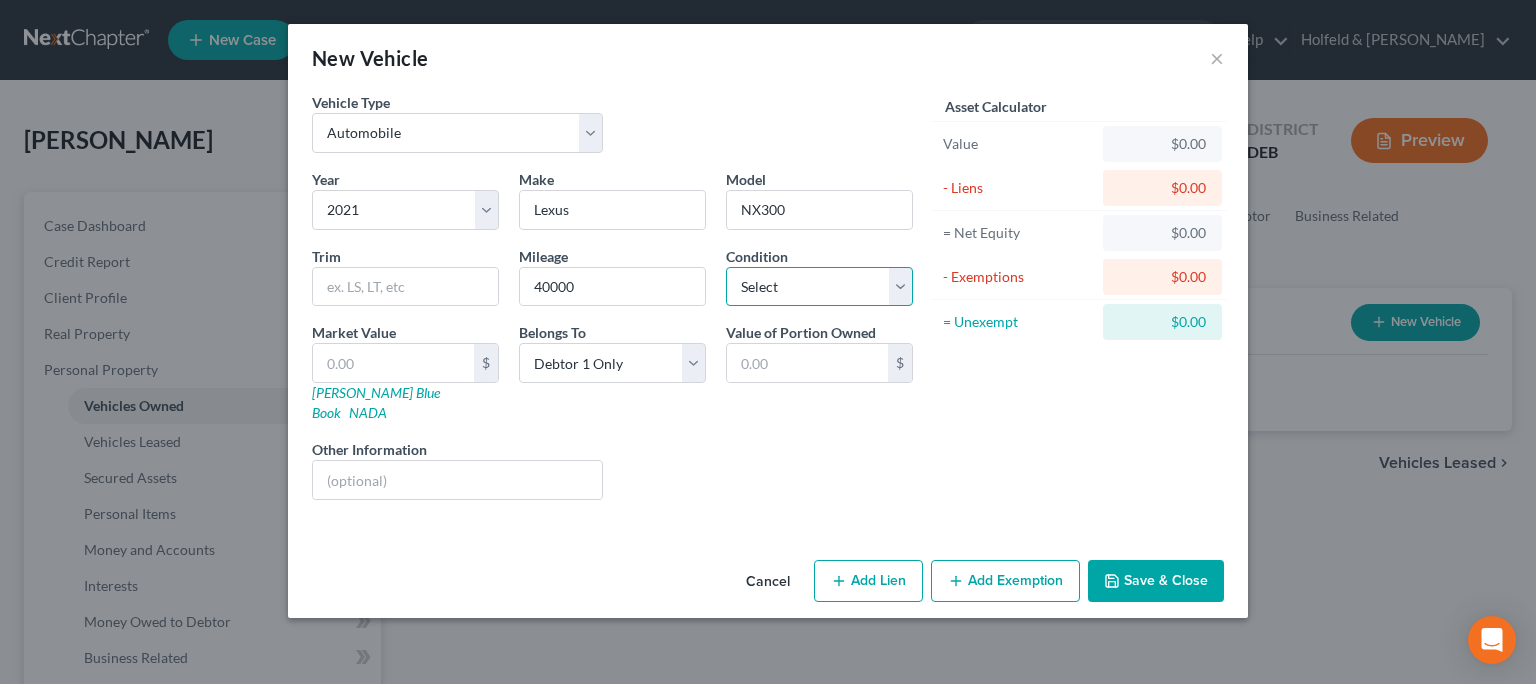 select on "1" 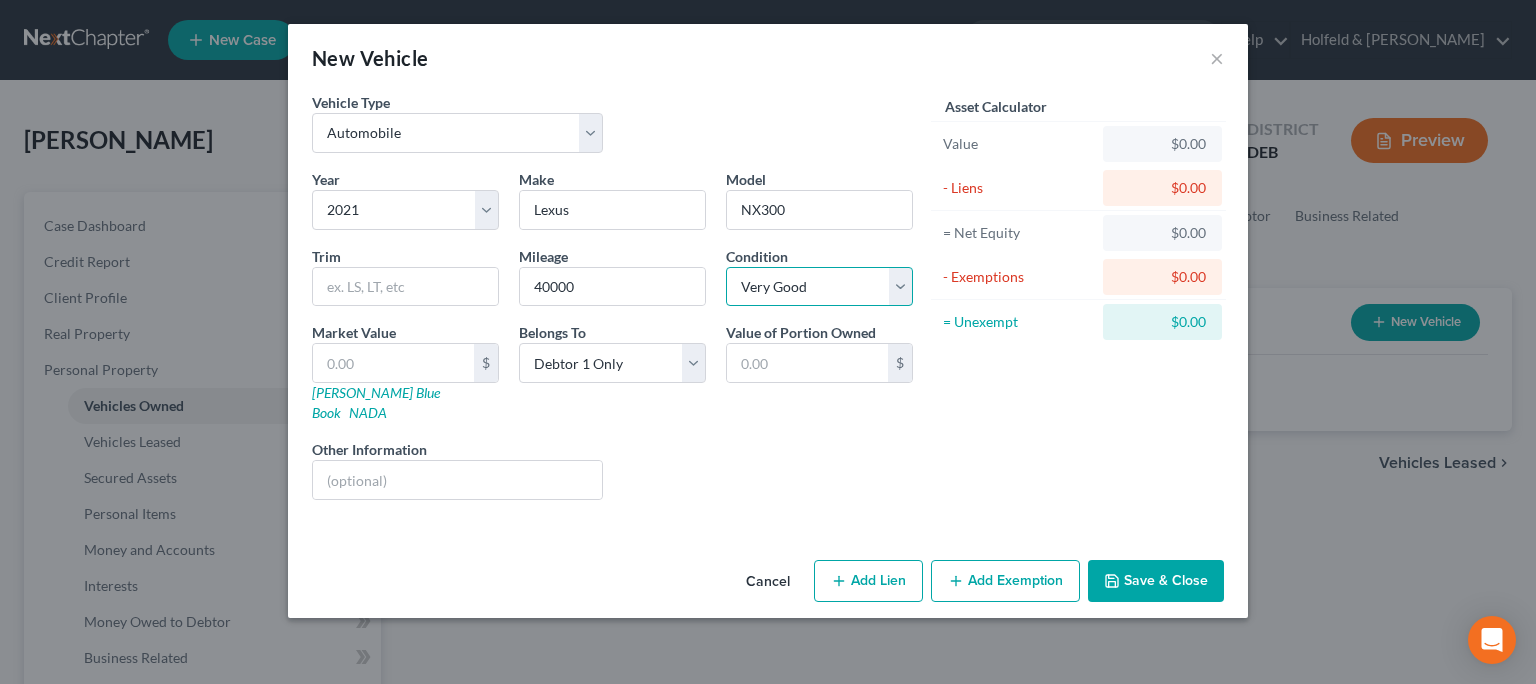 click on "Very Good" at bounding box center [0, 0] 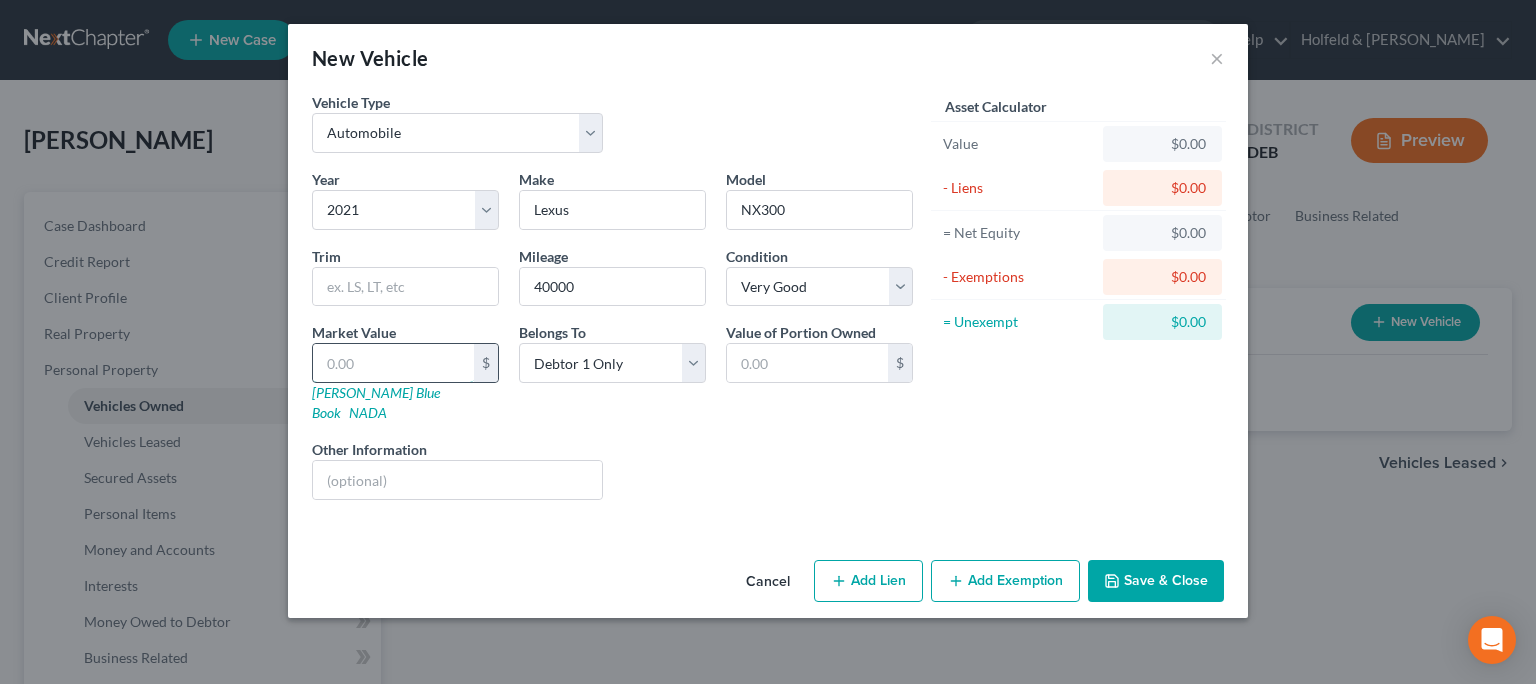 click at bounding box center [393, 363] 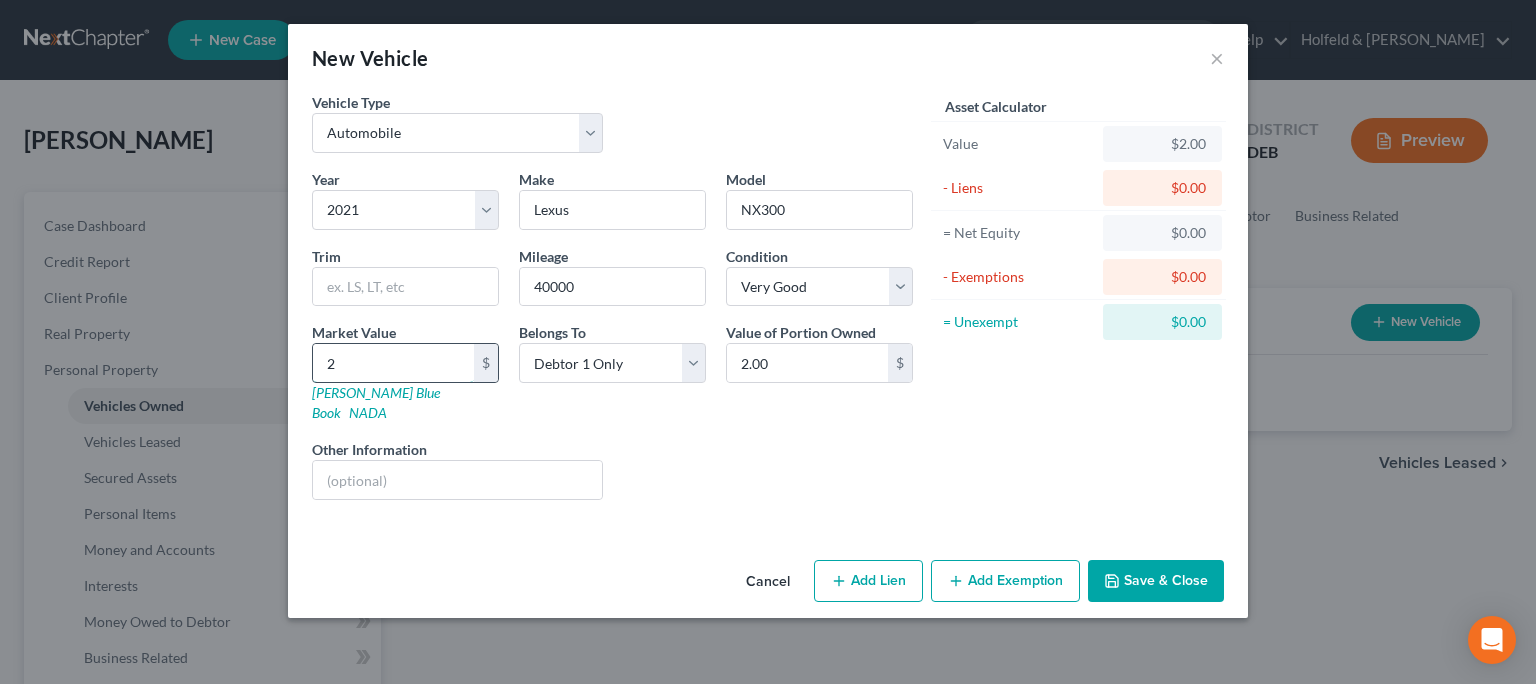 type on "27" 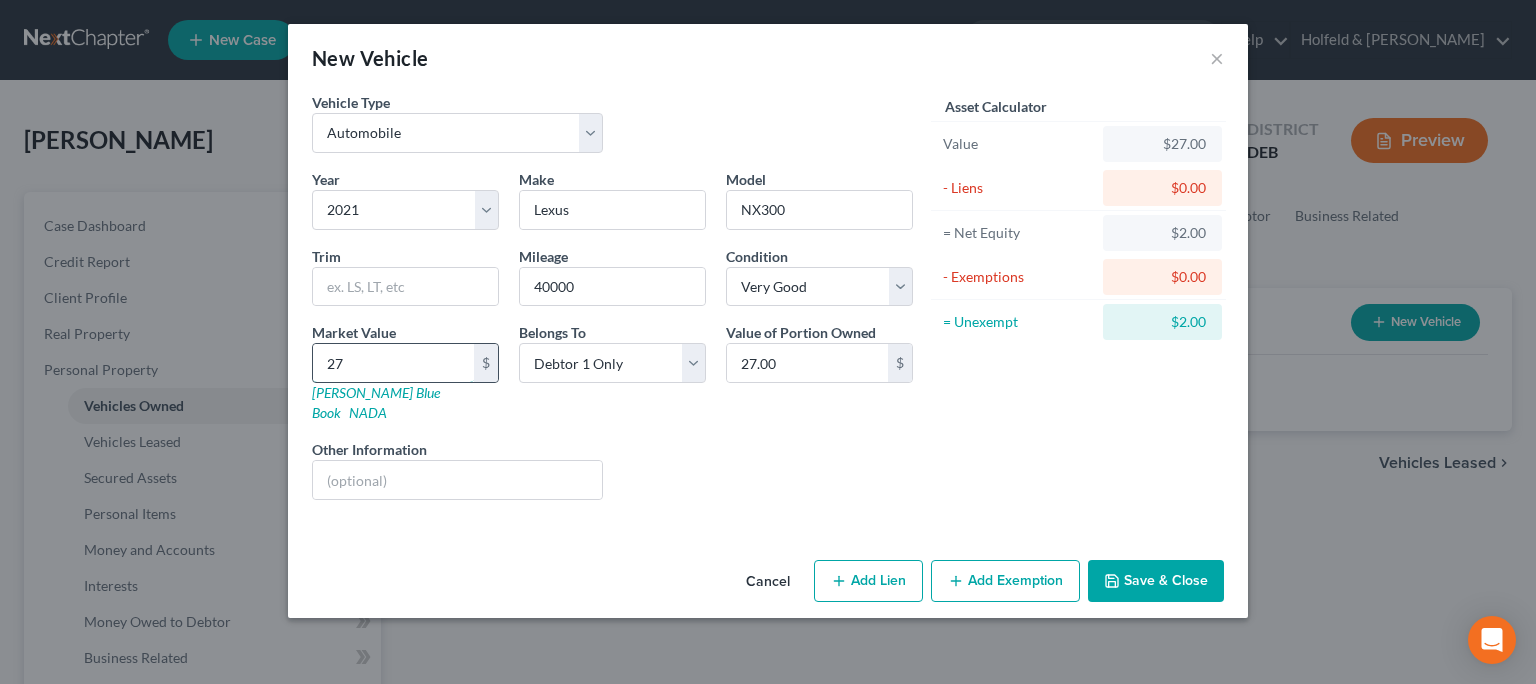 type on "2" 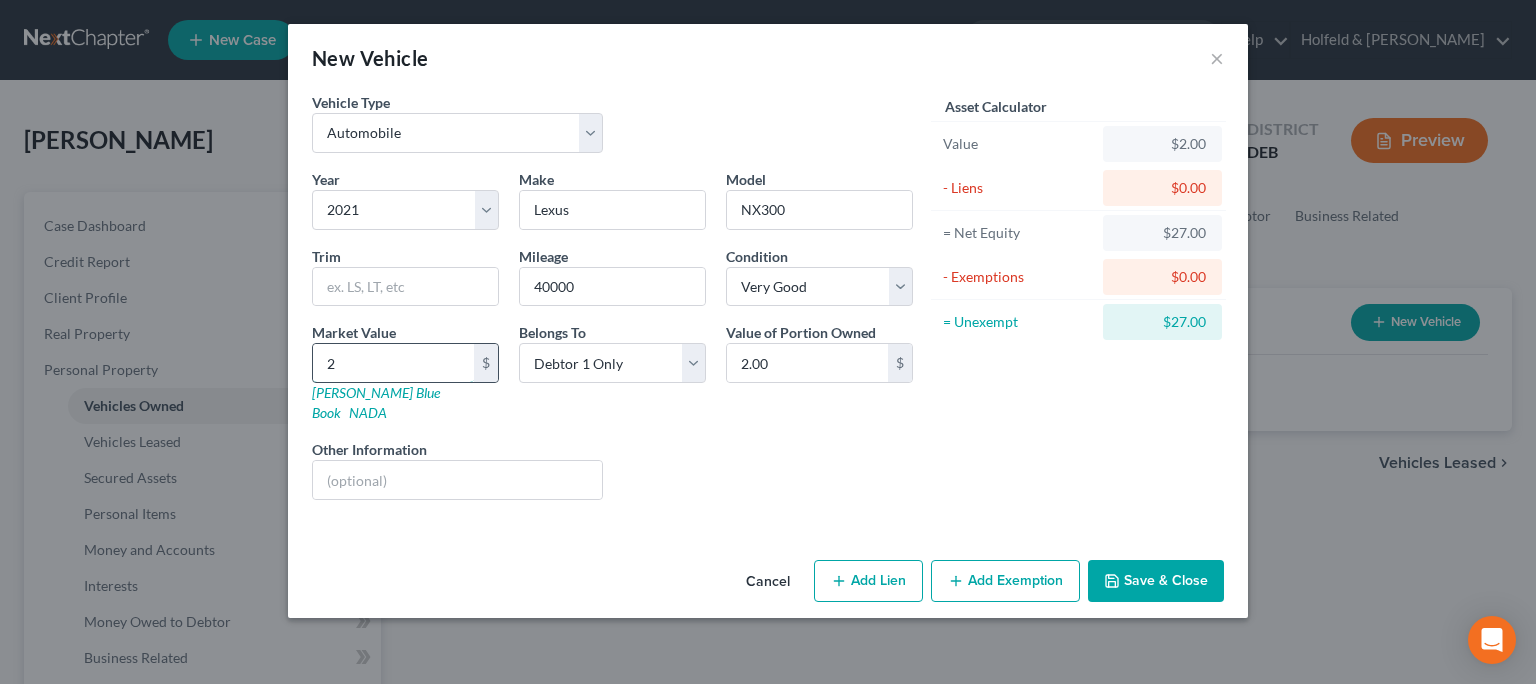 type on "21" 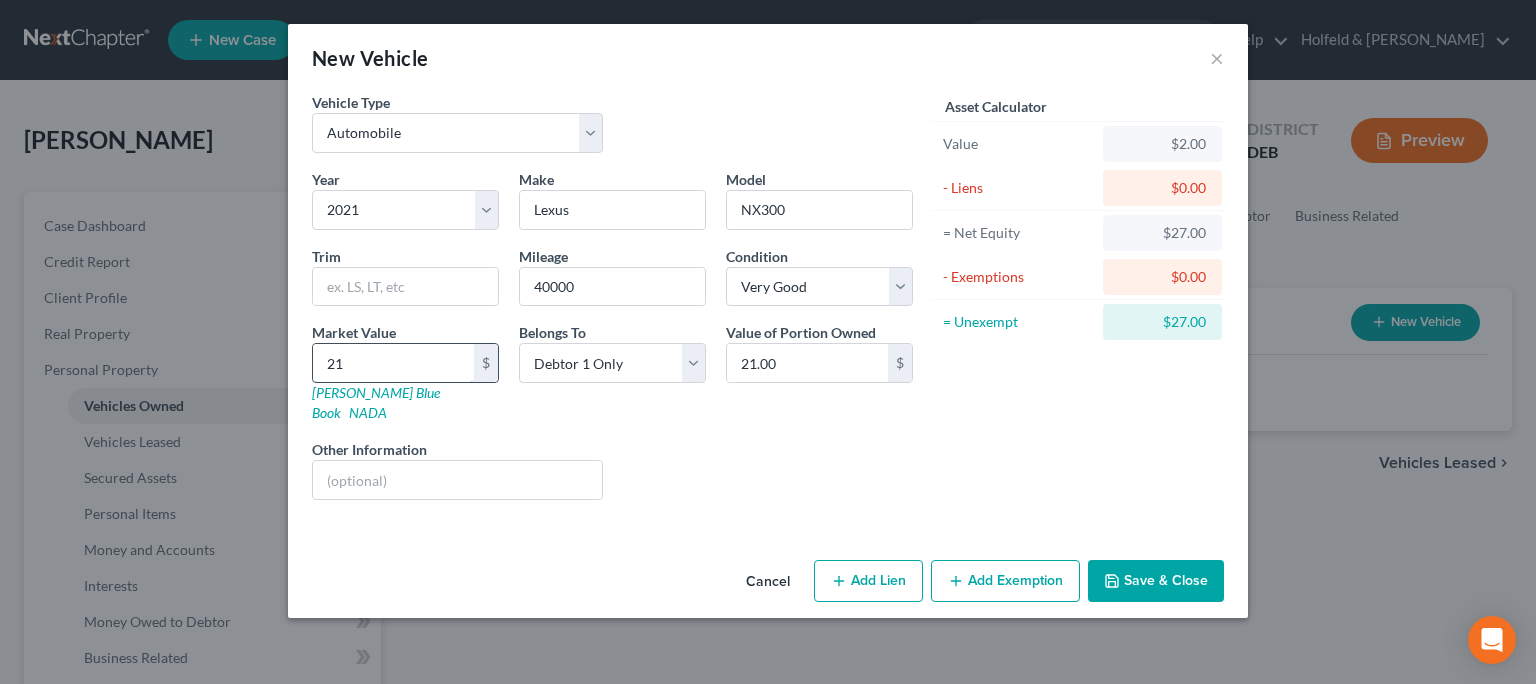 type on "217" 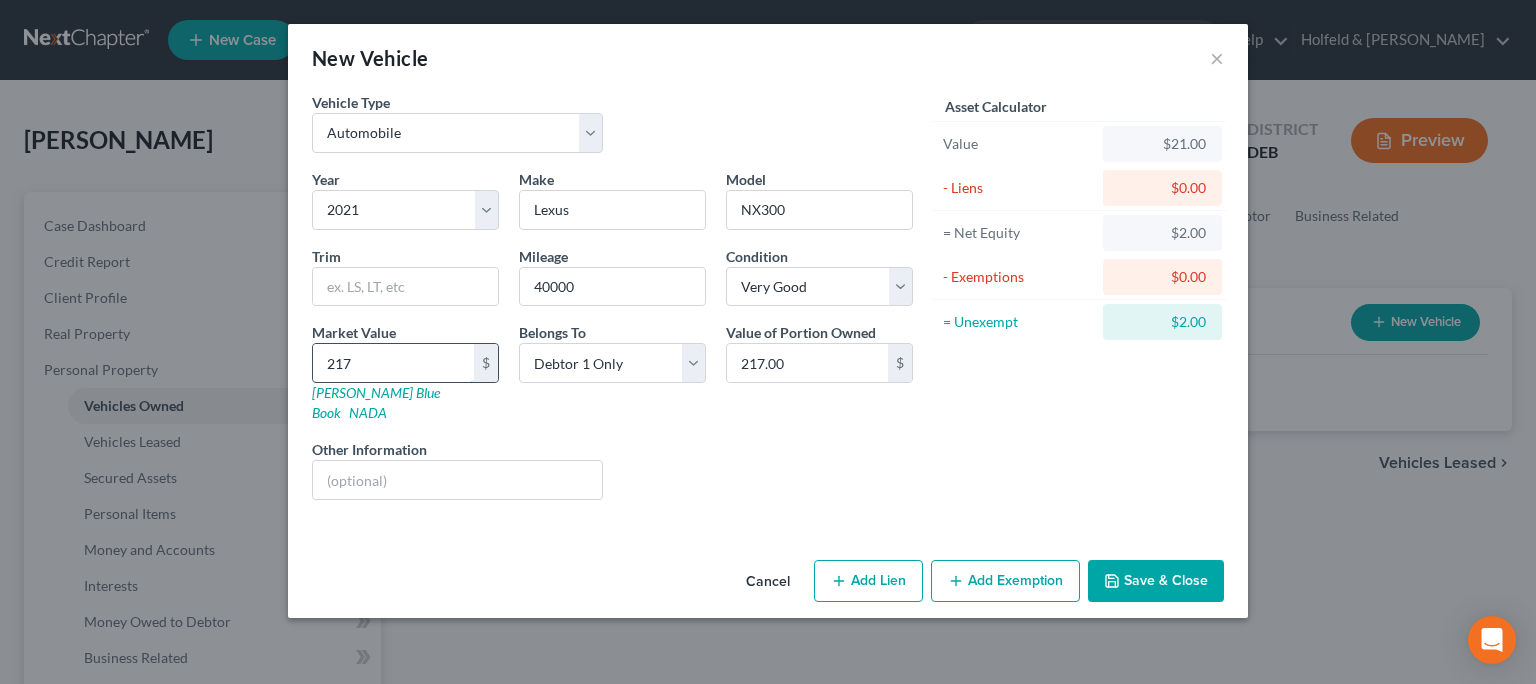 type on "2175" 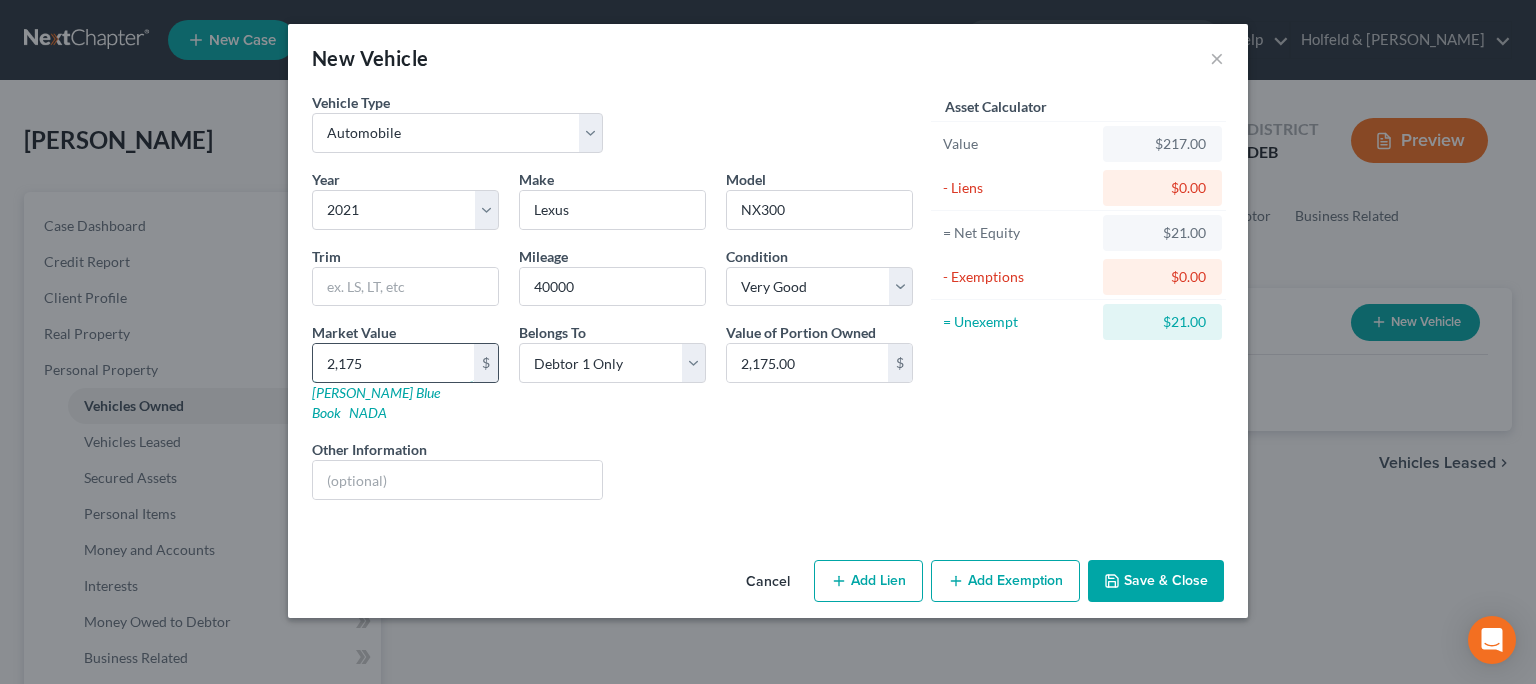 type on "2,1750" 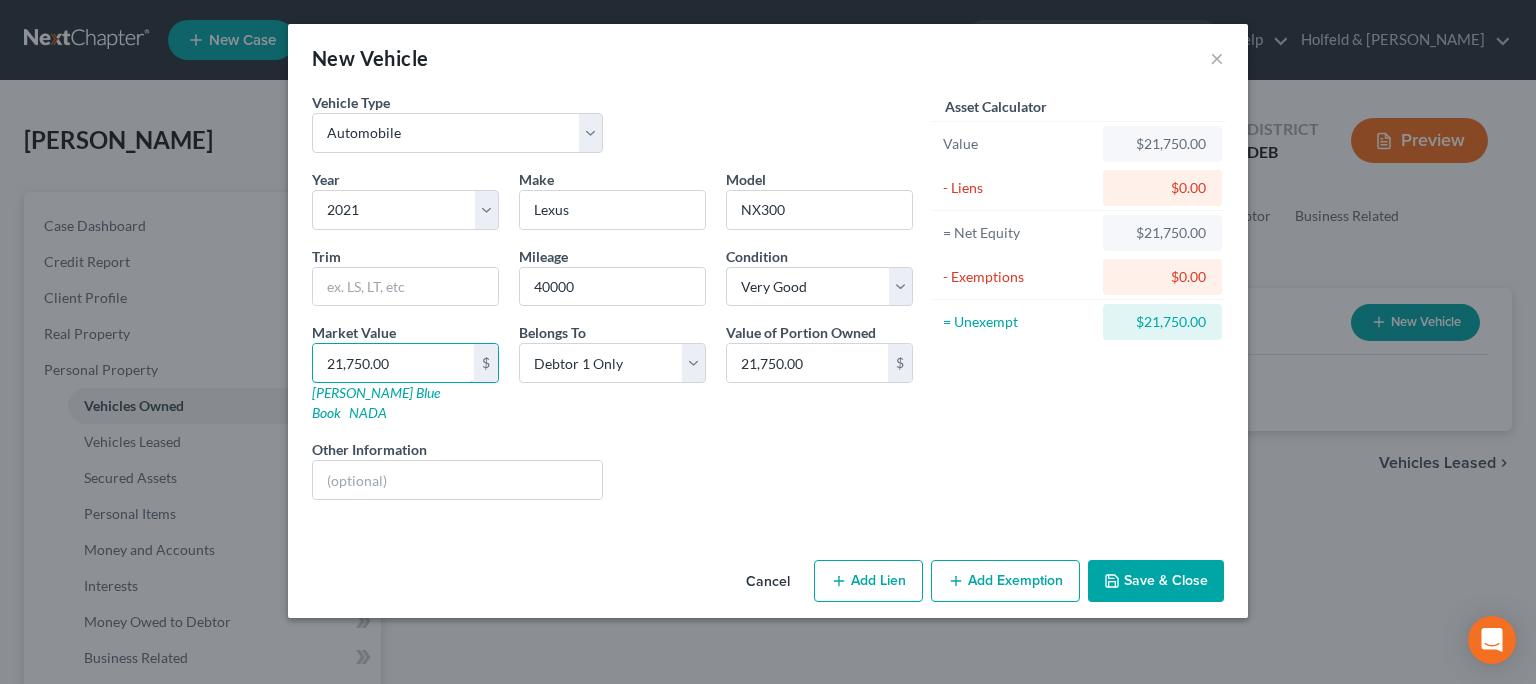type on "21,750.00" 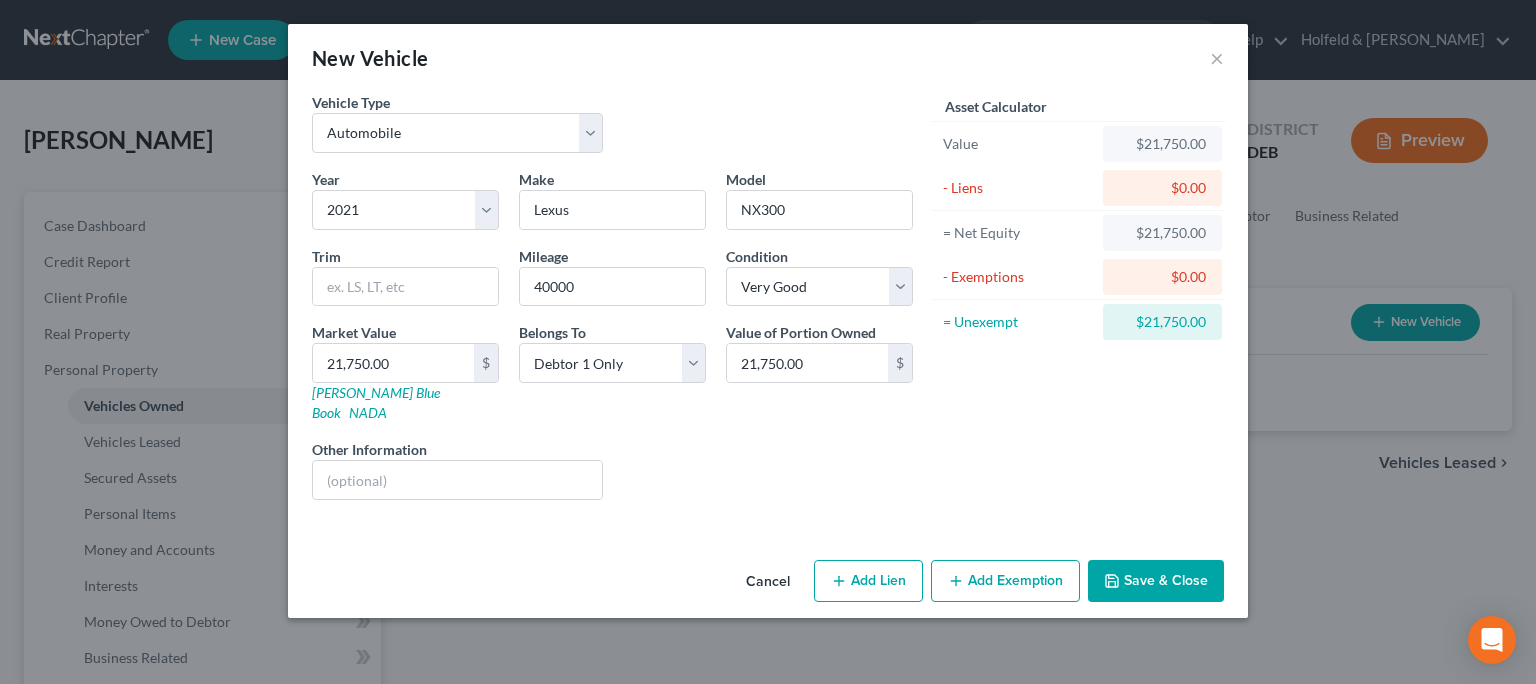 click on "Add Exemption" at bounding box center (1005, 581) 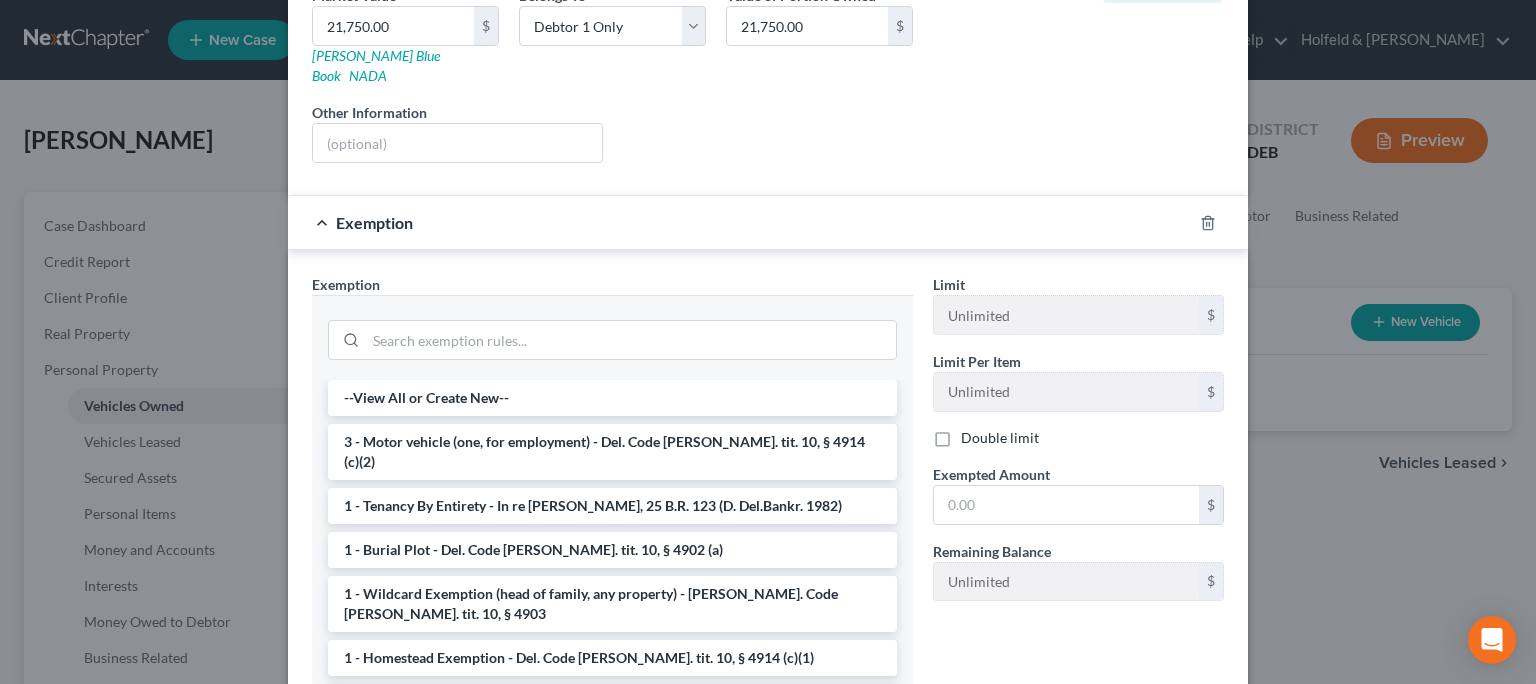 scroll, scrollTop: 473, scrollLeft: 0, axis: vertical 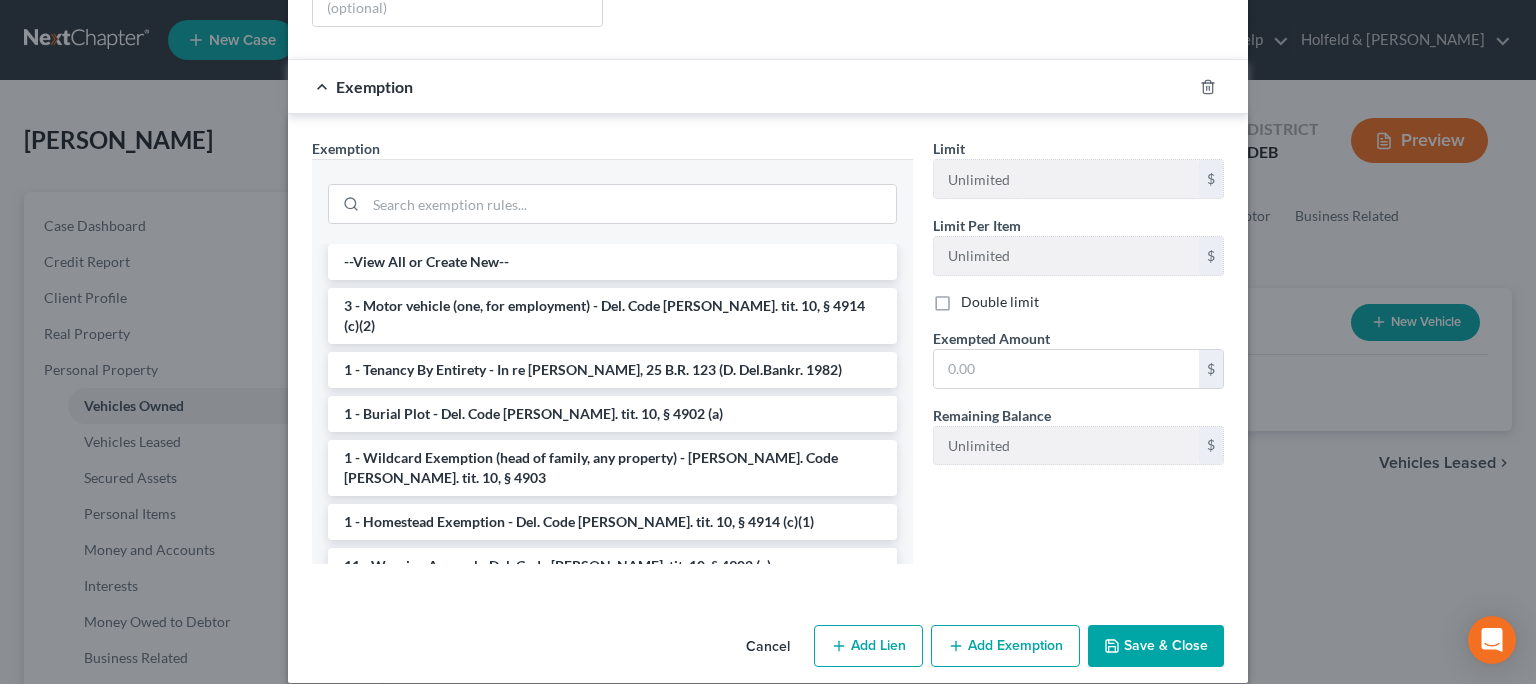 click on "Add Lien" at bounding box center (868, 646) 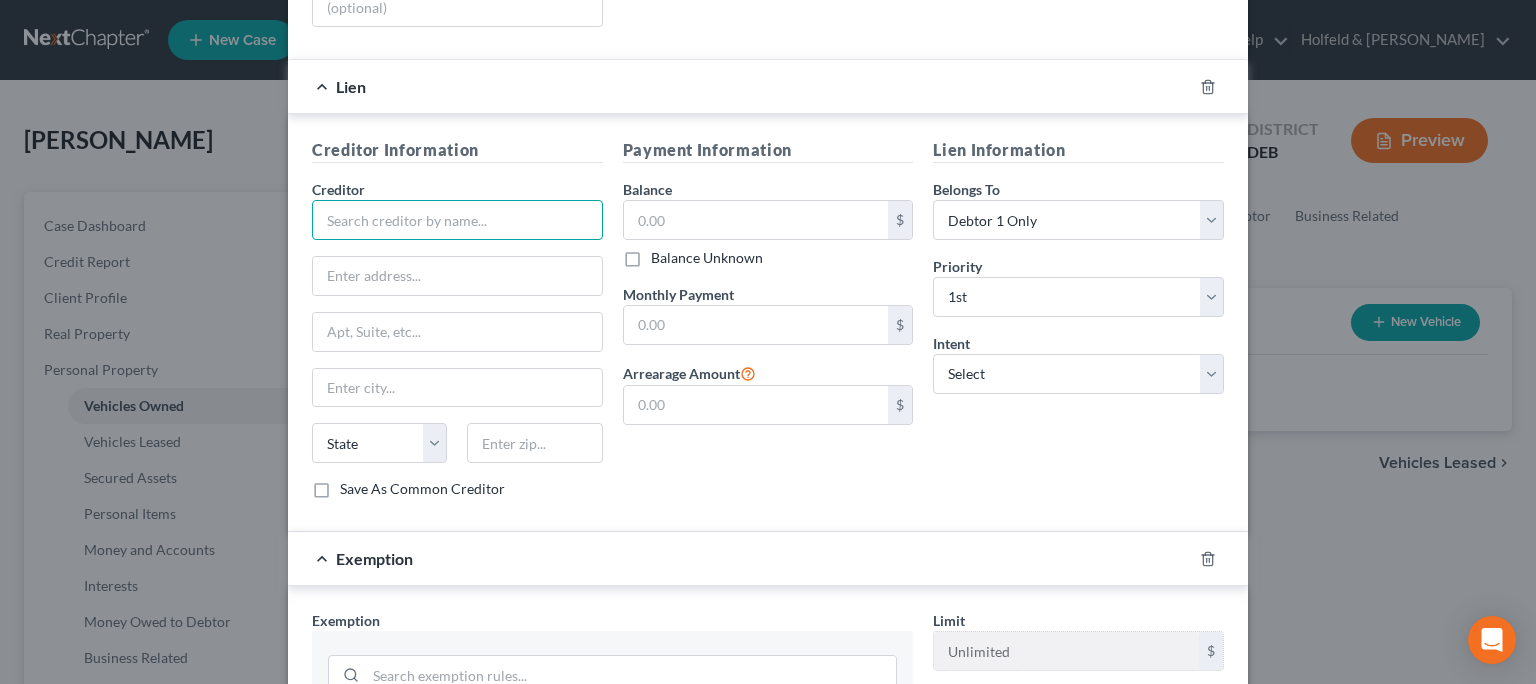 click at bounding box center (457, 220) 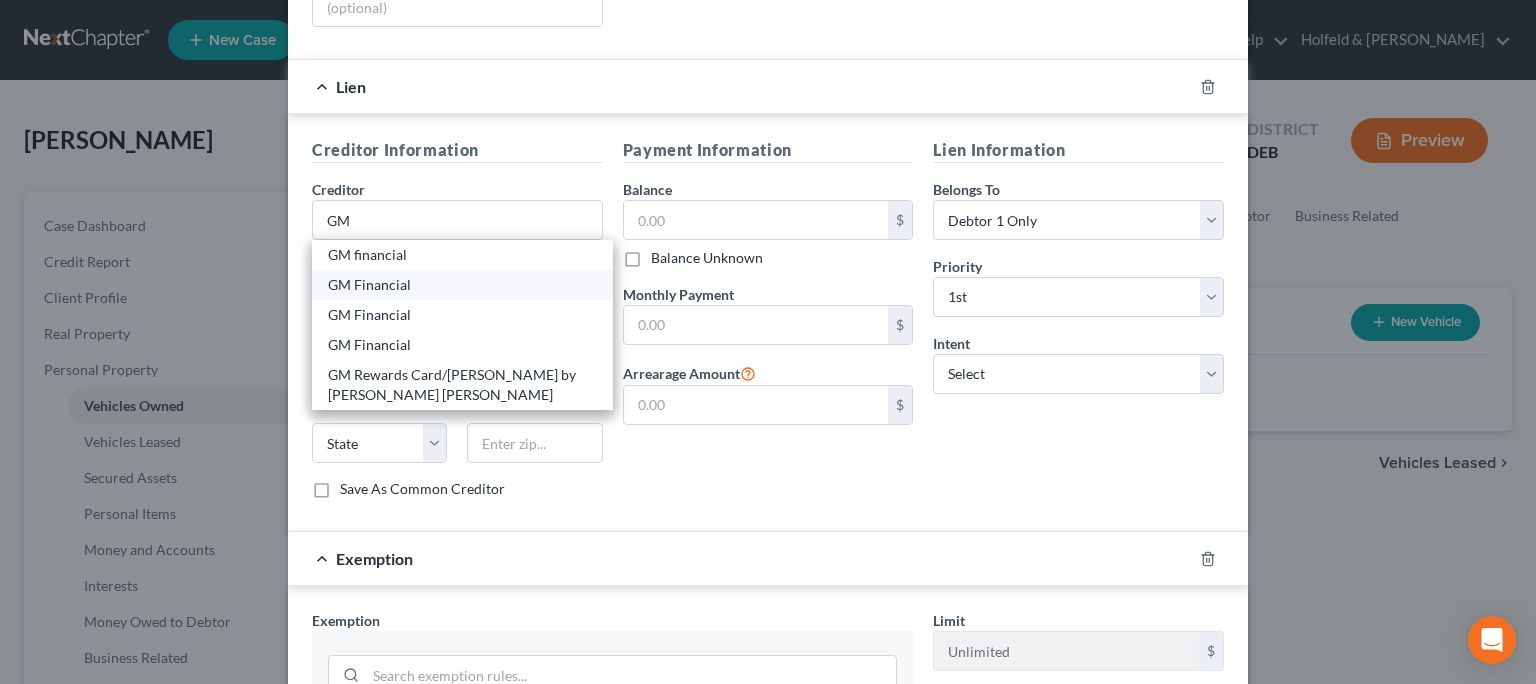 click on "GM Financial" at bounding box center (462, 285) 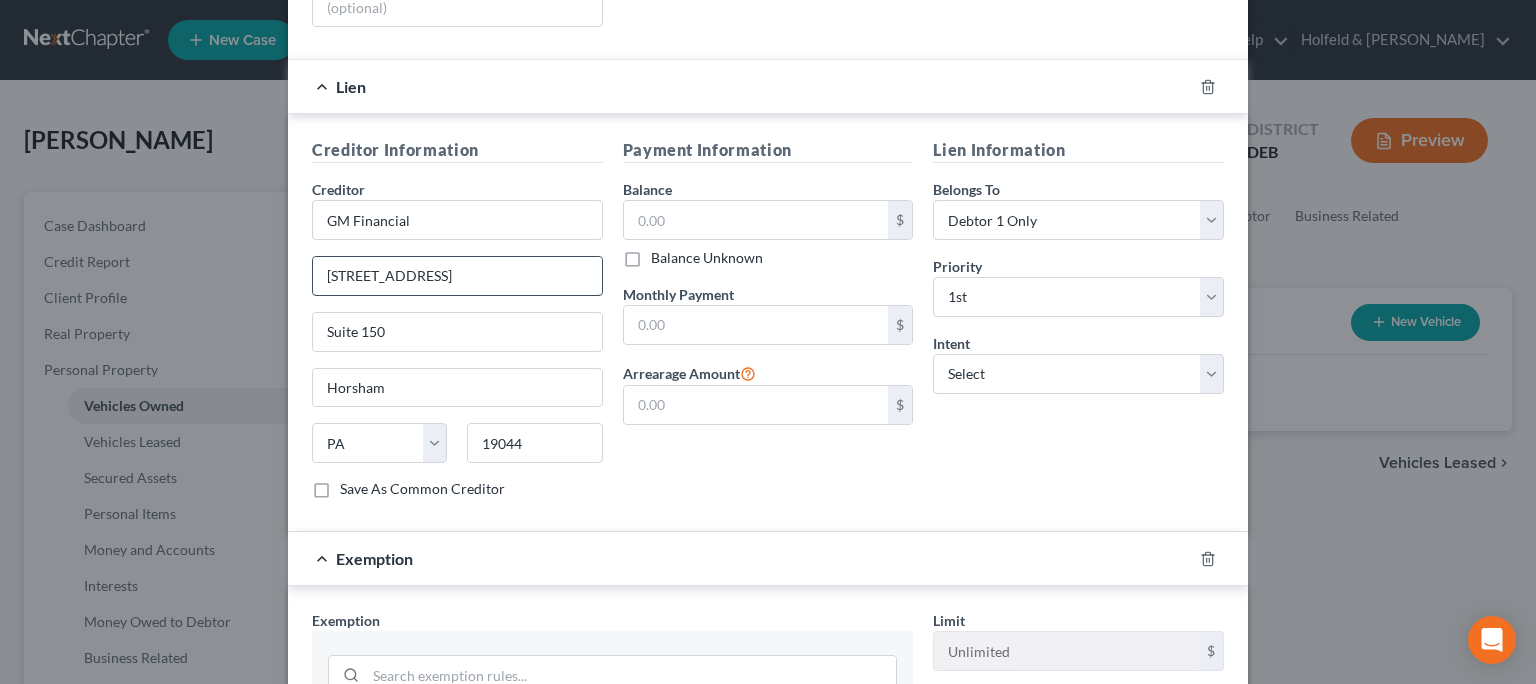 drag, startPoint x: 442, startPoint y: 261, endPoint x: 0, endPoint y: 334, distance: 447.98773 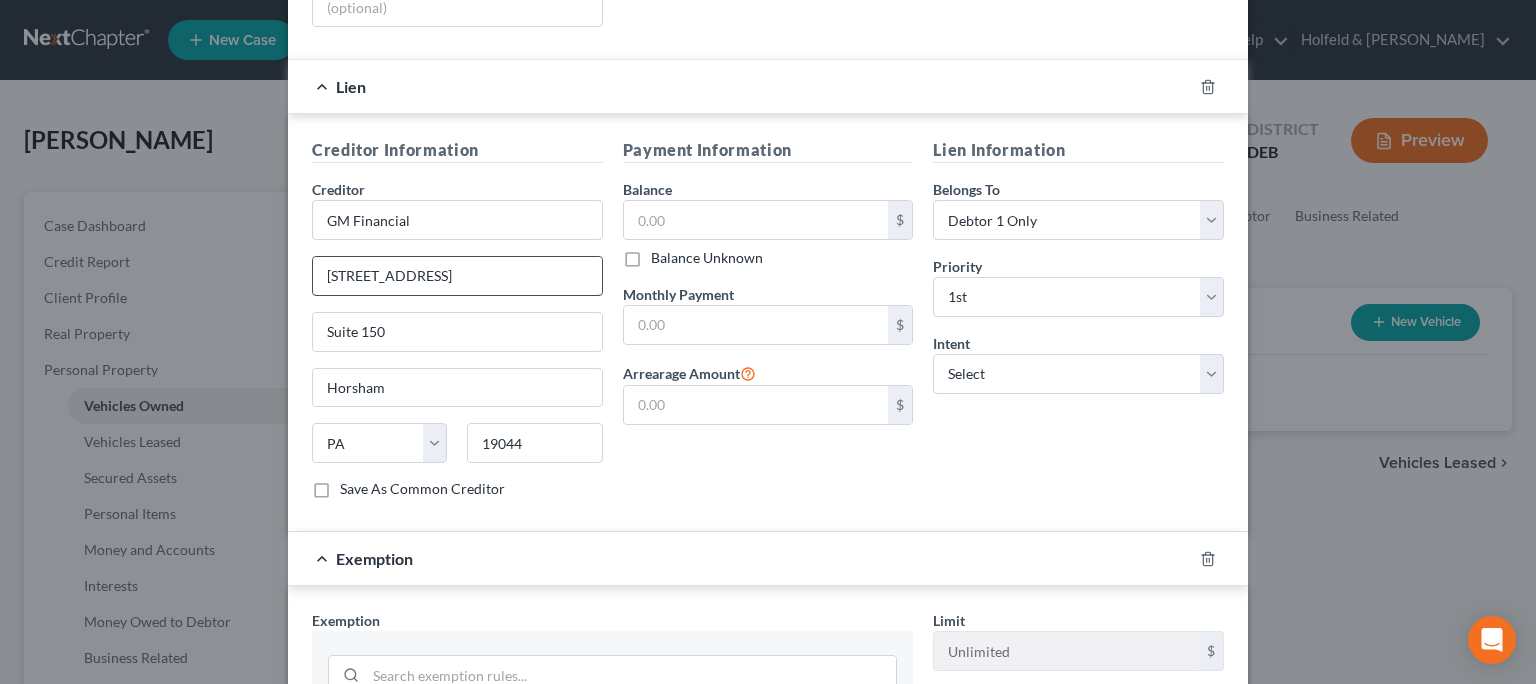 click on "[STREET_ADDRESS]" at bounding box center [457, 276] 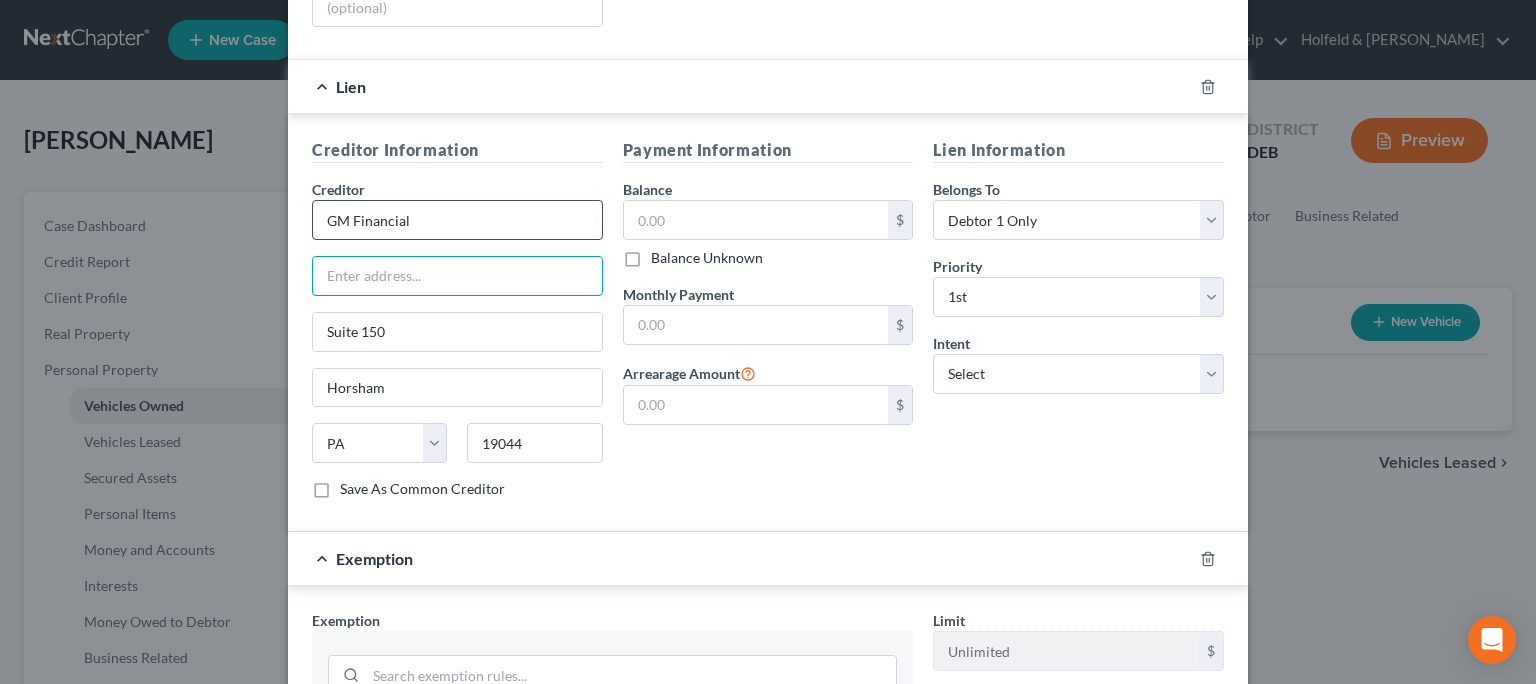type 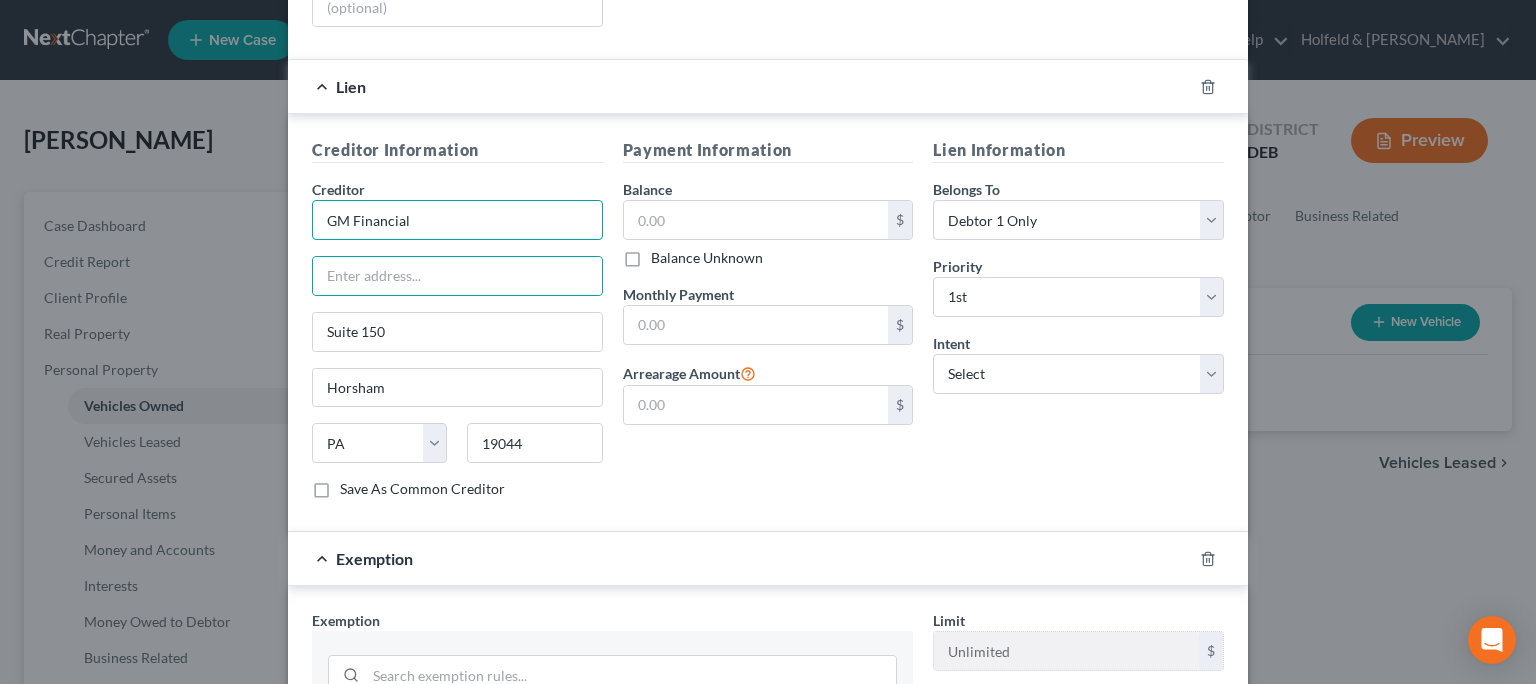 click on "GM Financial" at bounding box center (457, 220) 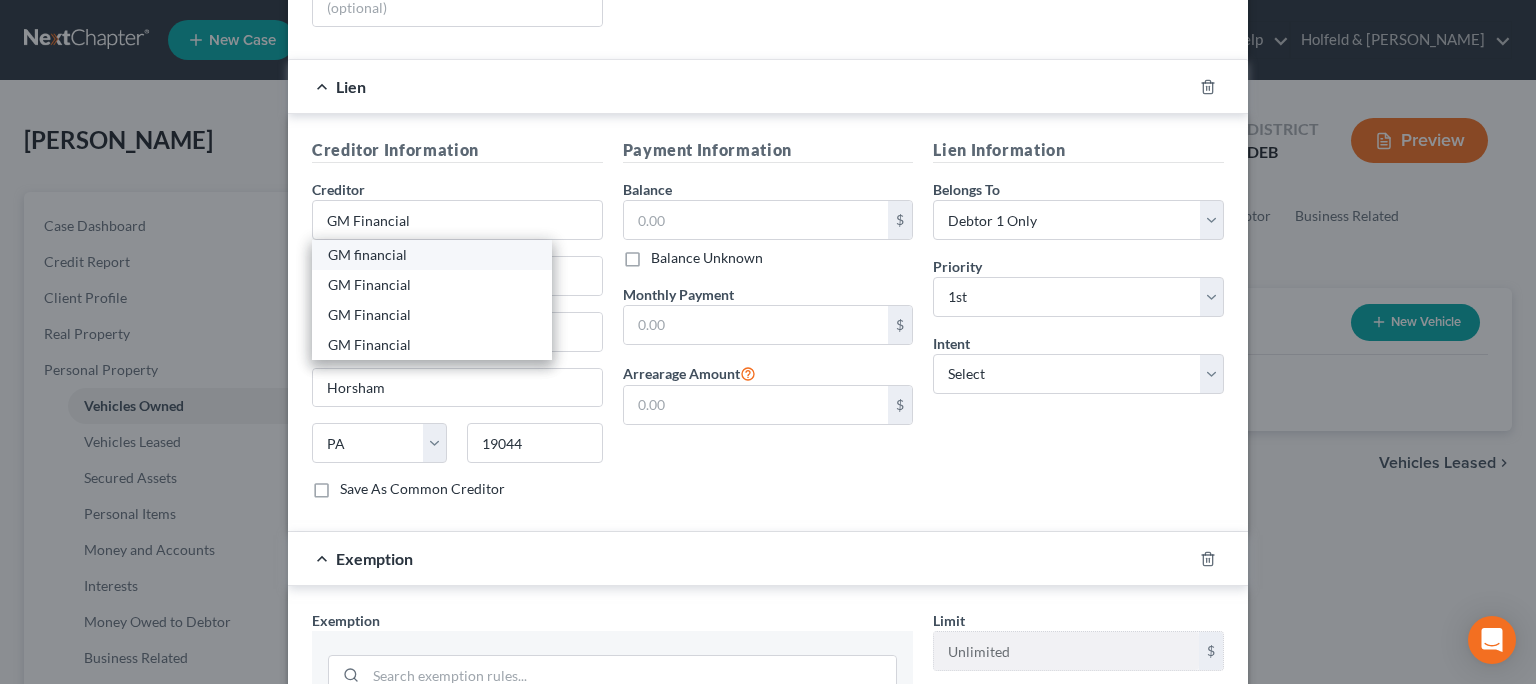 click on "GM financial" at bounding box center (432, 255) 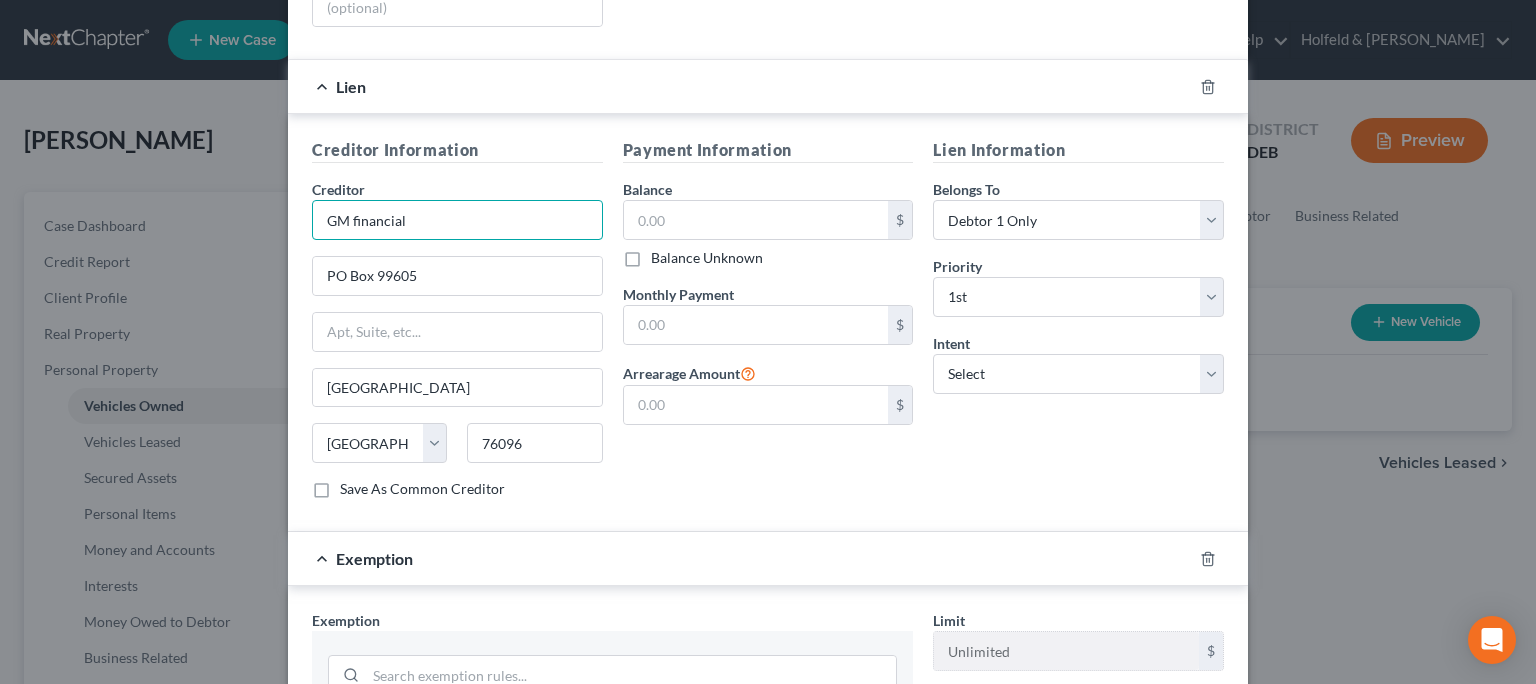 click on "GM financial" at bounding box center (457, 220) 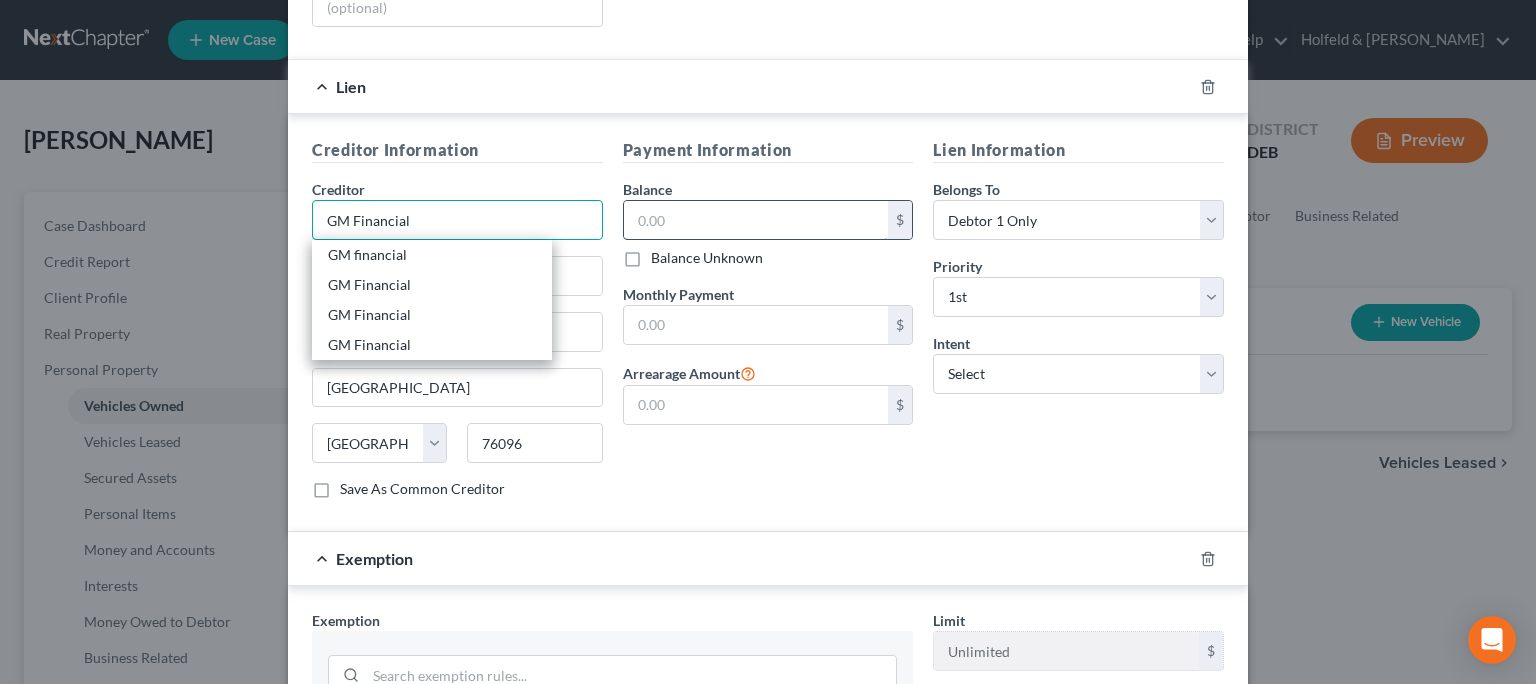 type on "GM Financial" 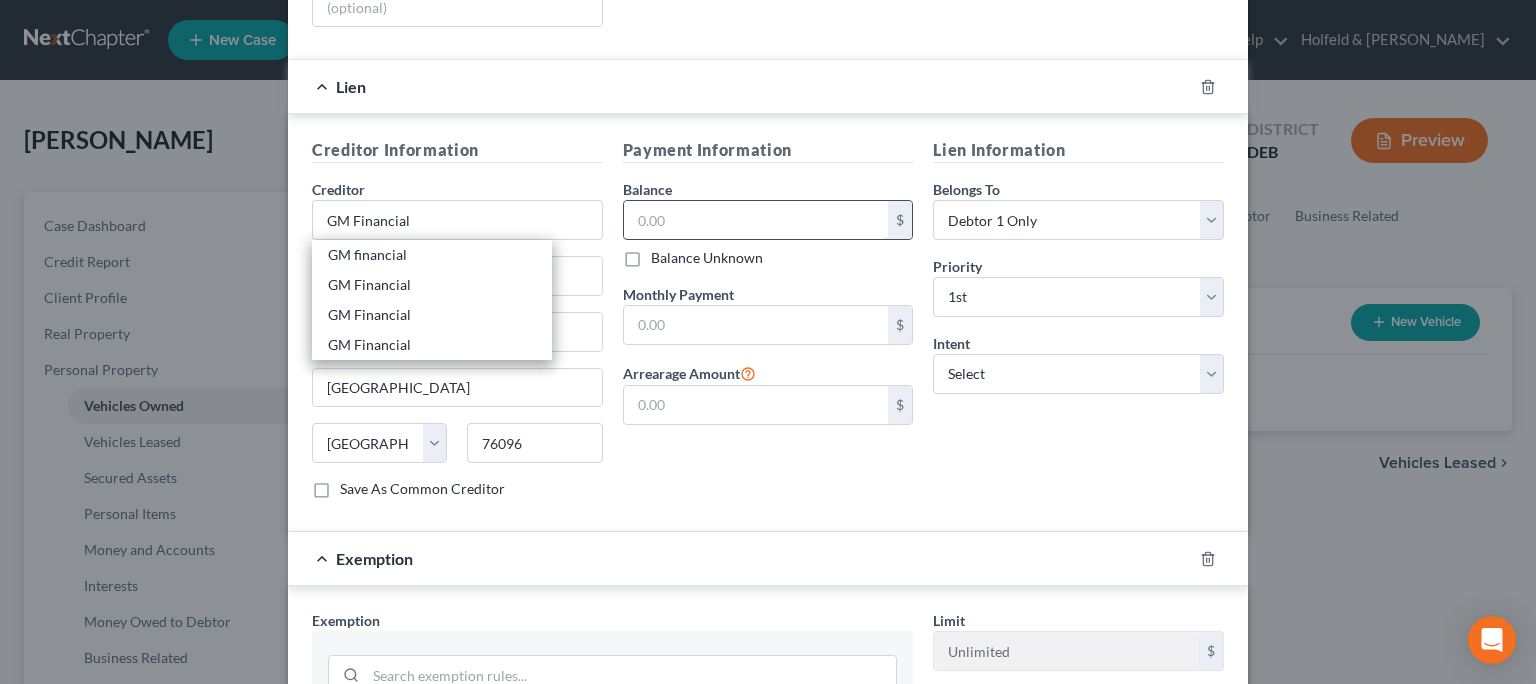 click at bounding box center (756, 220) 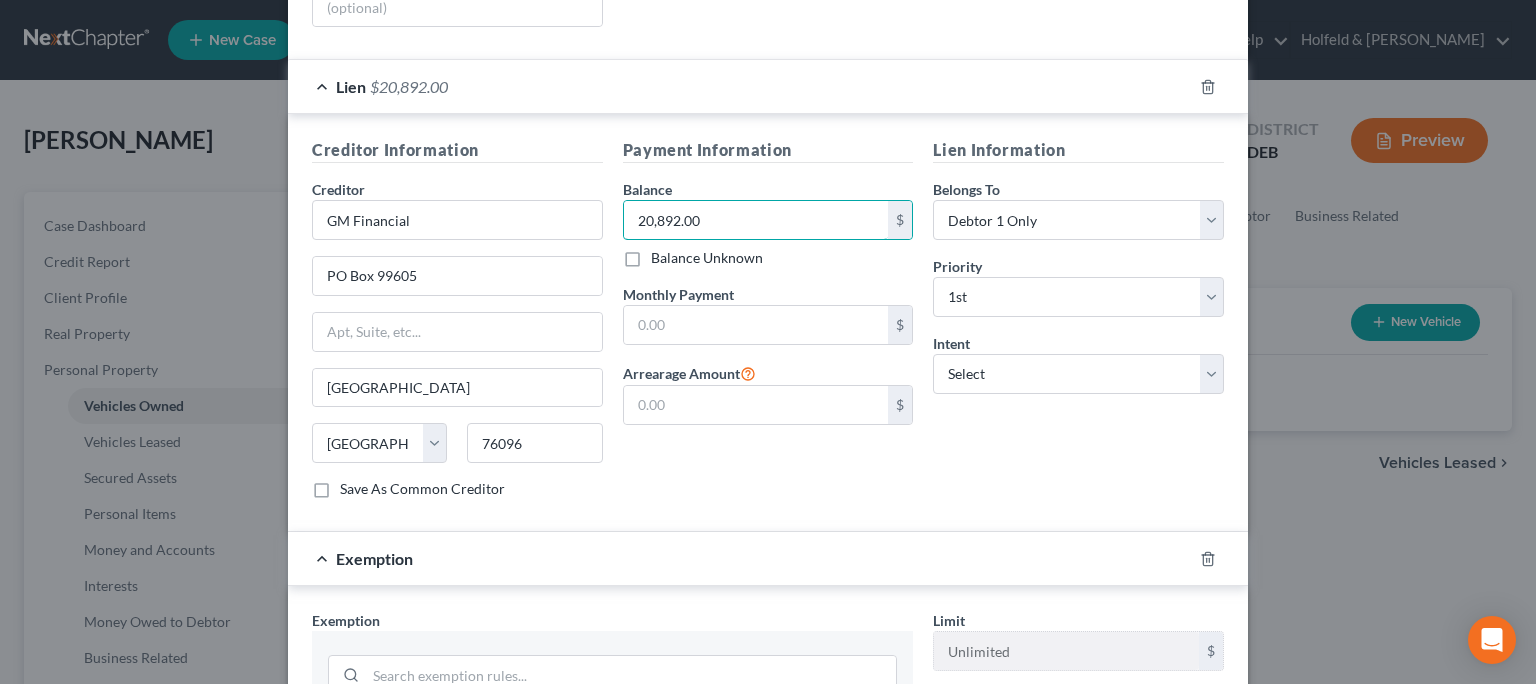type on "20,892.00" 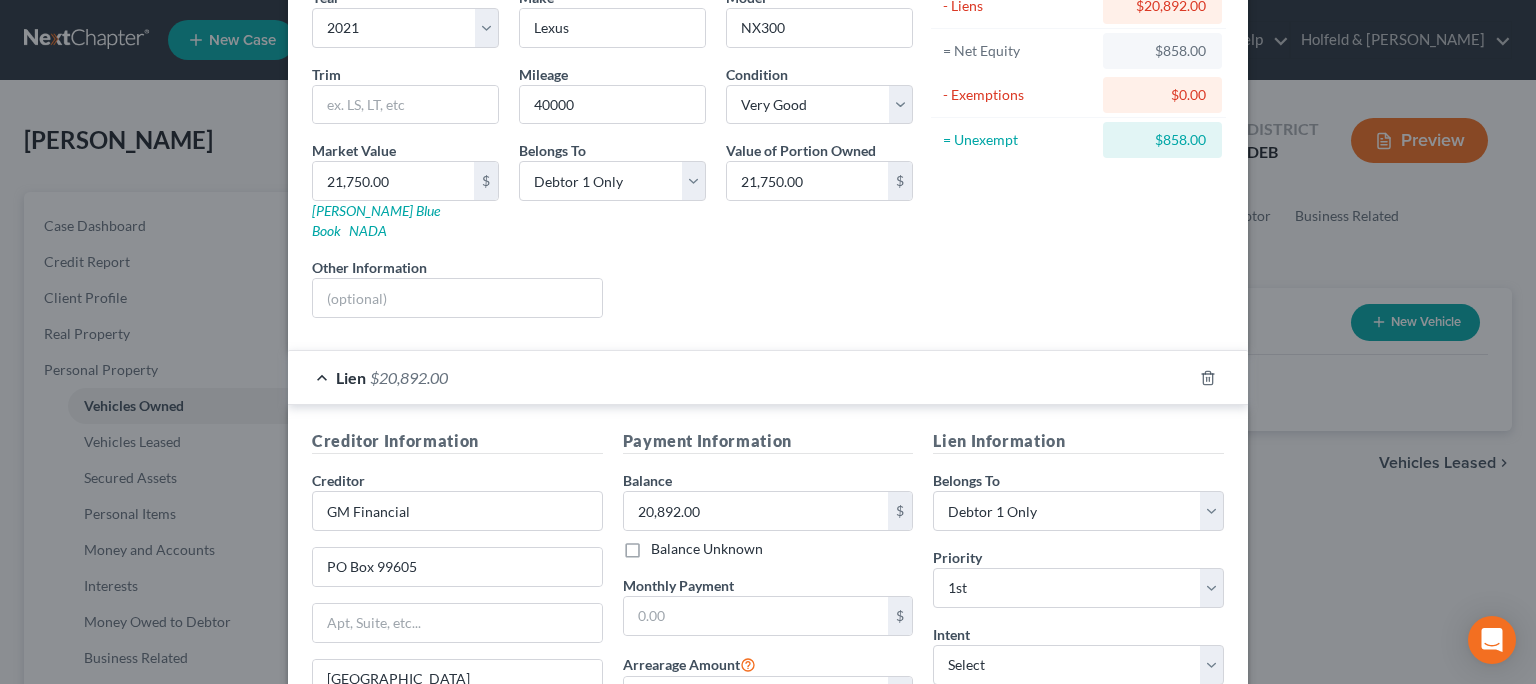 scroll, scrollTop: 176, scrollLeft: 0, axis: vertical 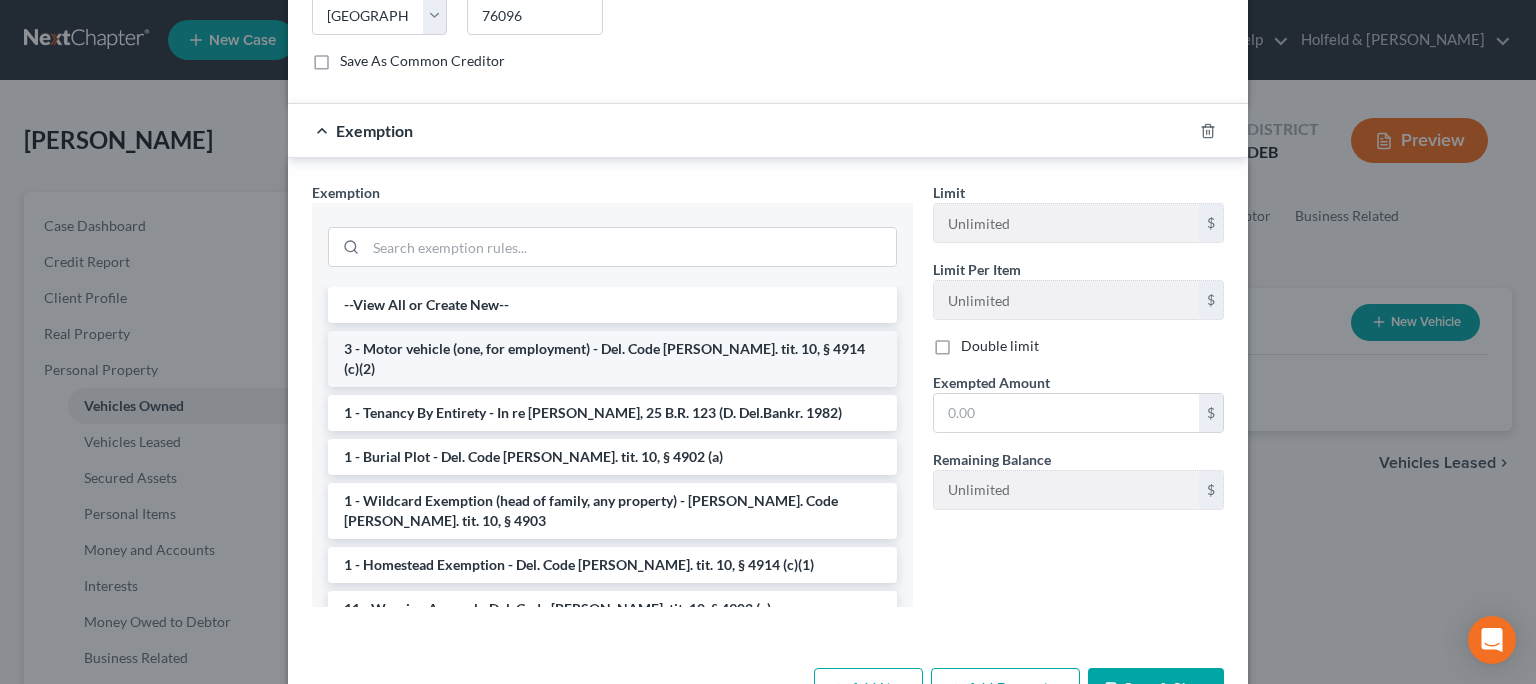 click on "3 - Motor vehicle (one, for employment) - Del. Code [PERSON_NAME]. tit. 10, § 4914 (c)(2)" at bounding box center (612, 359) 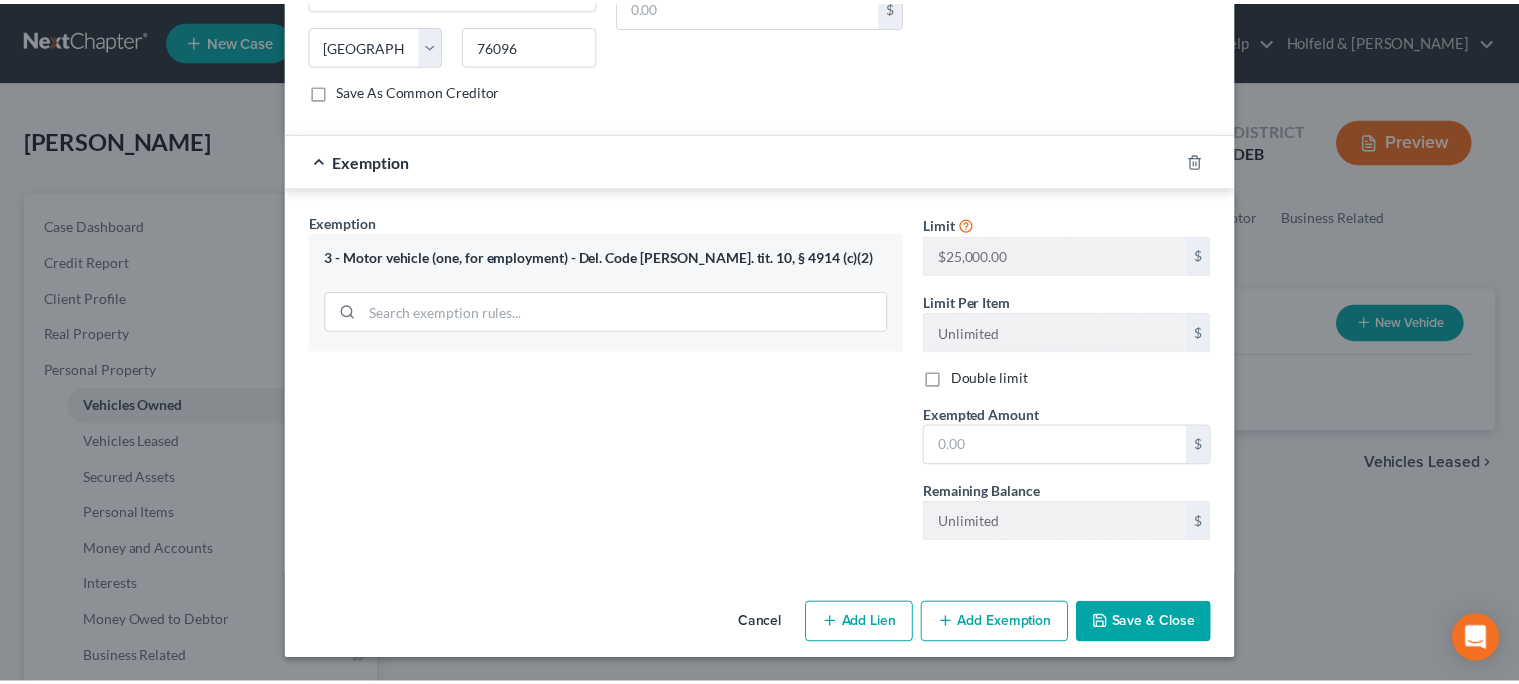 scroll, scrollTop: 846, scrollLeft: 0, axis: vertical 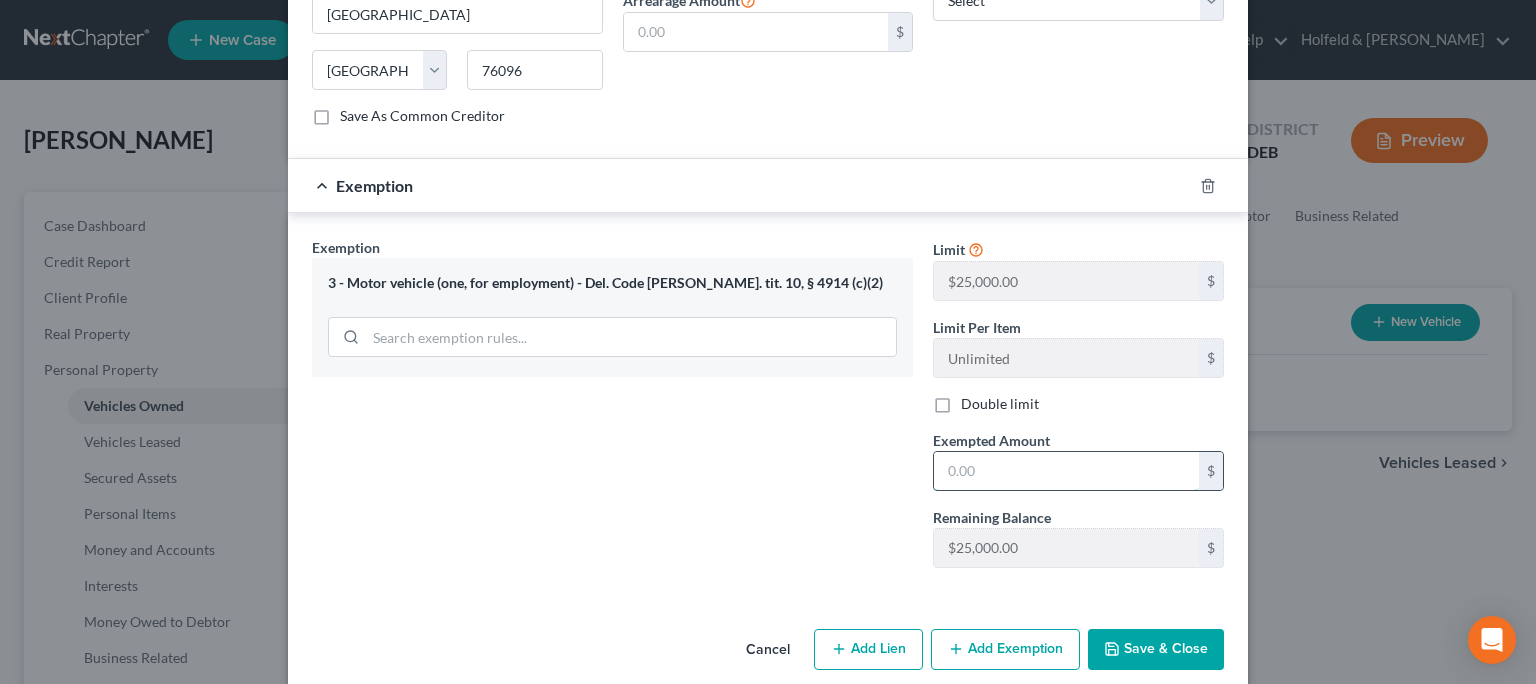 click at bounding box center (1066, 471) 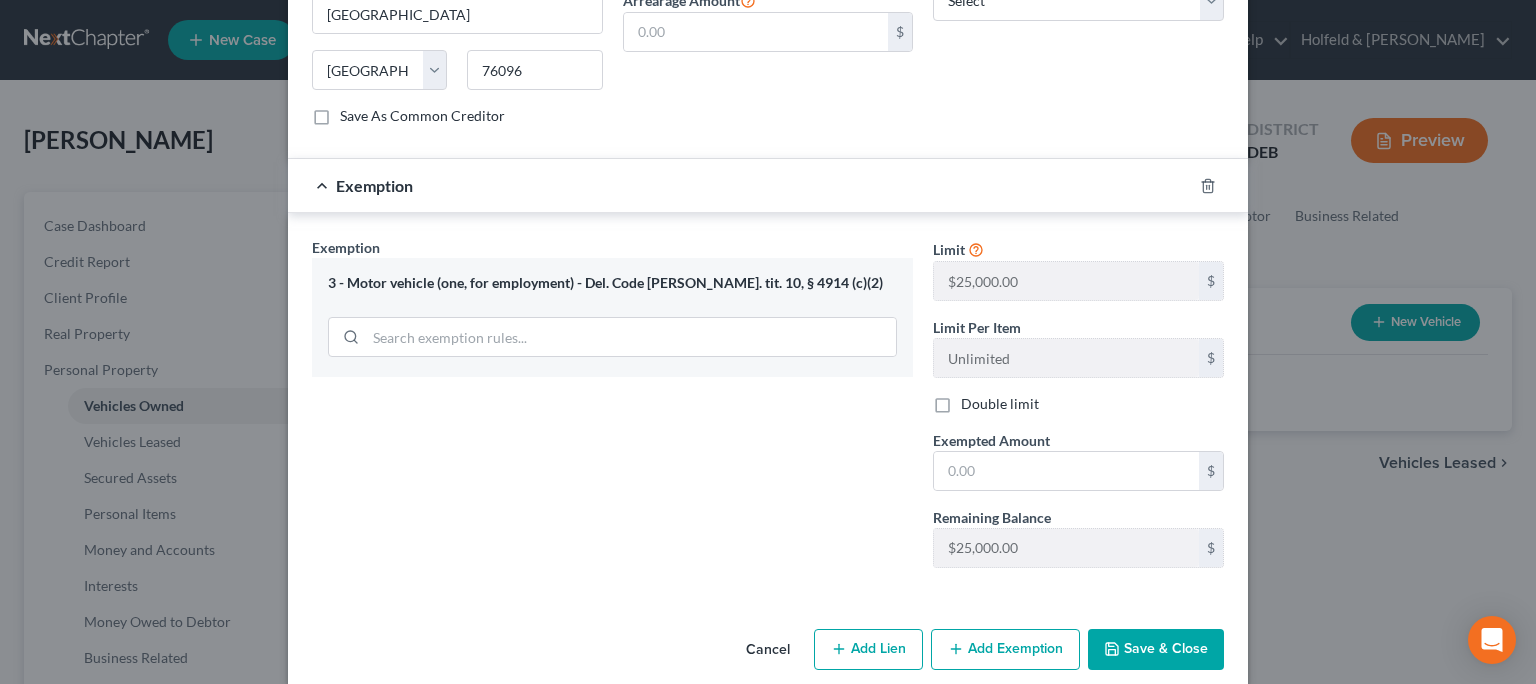click on "Save & Close" at bounding box center (1156, 650) 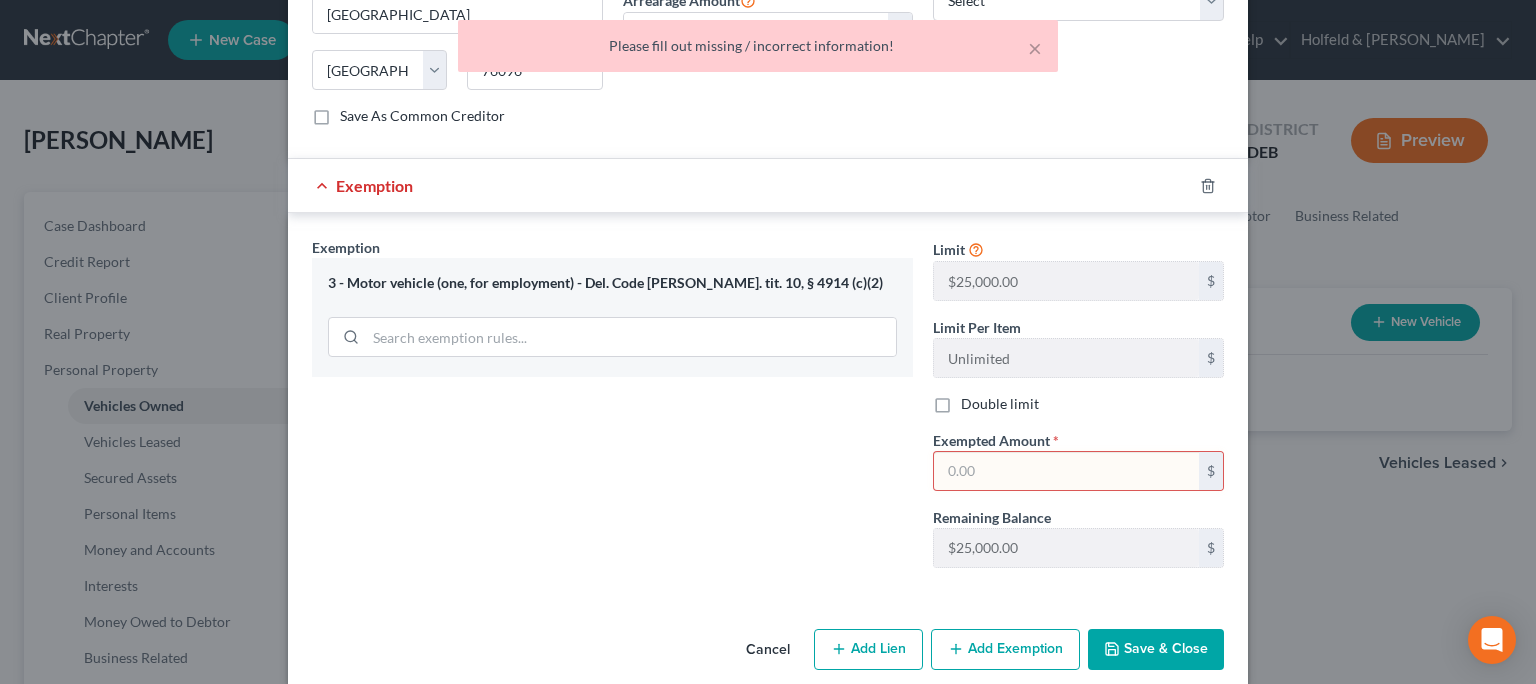 click at bounding box center [1066, 471] 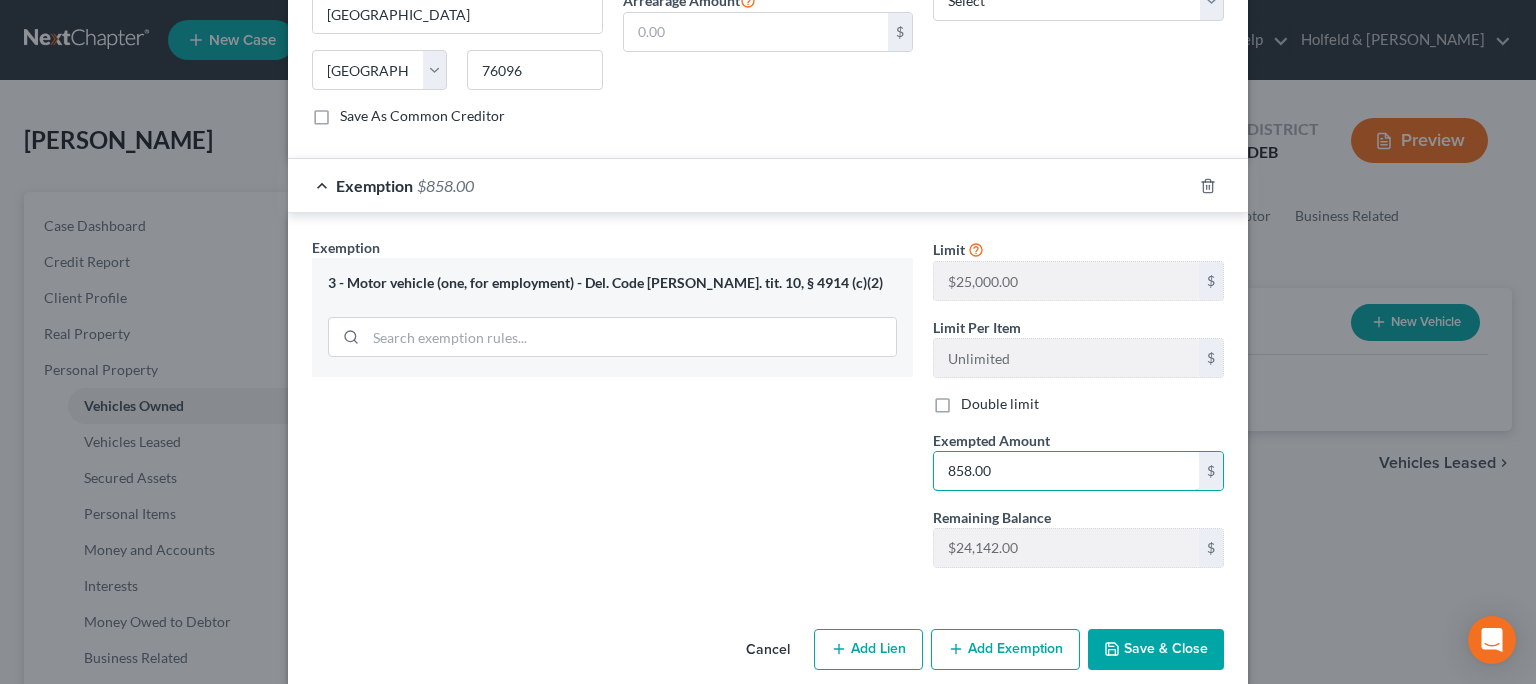type on "858.00" 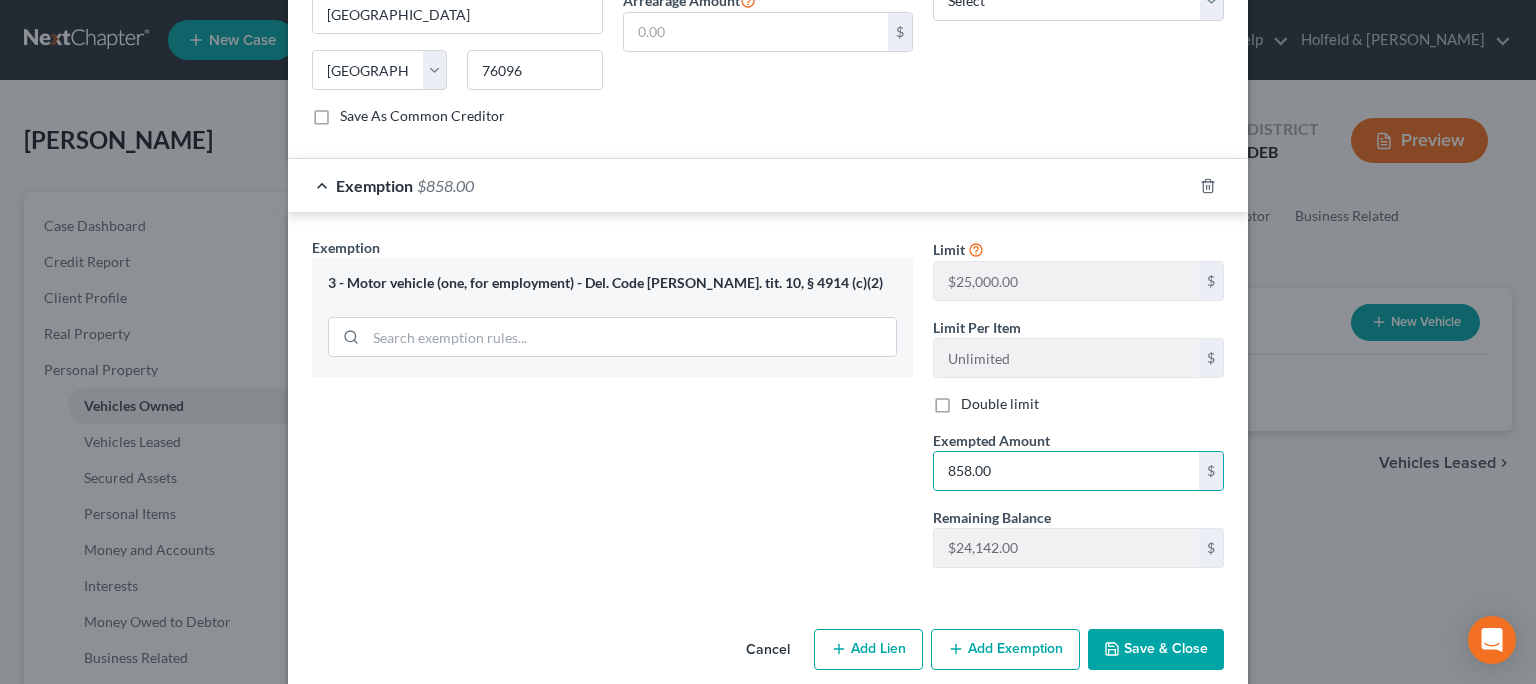 click on "Save & Close" at bounding box center (1156, 650) 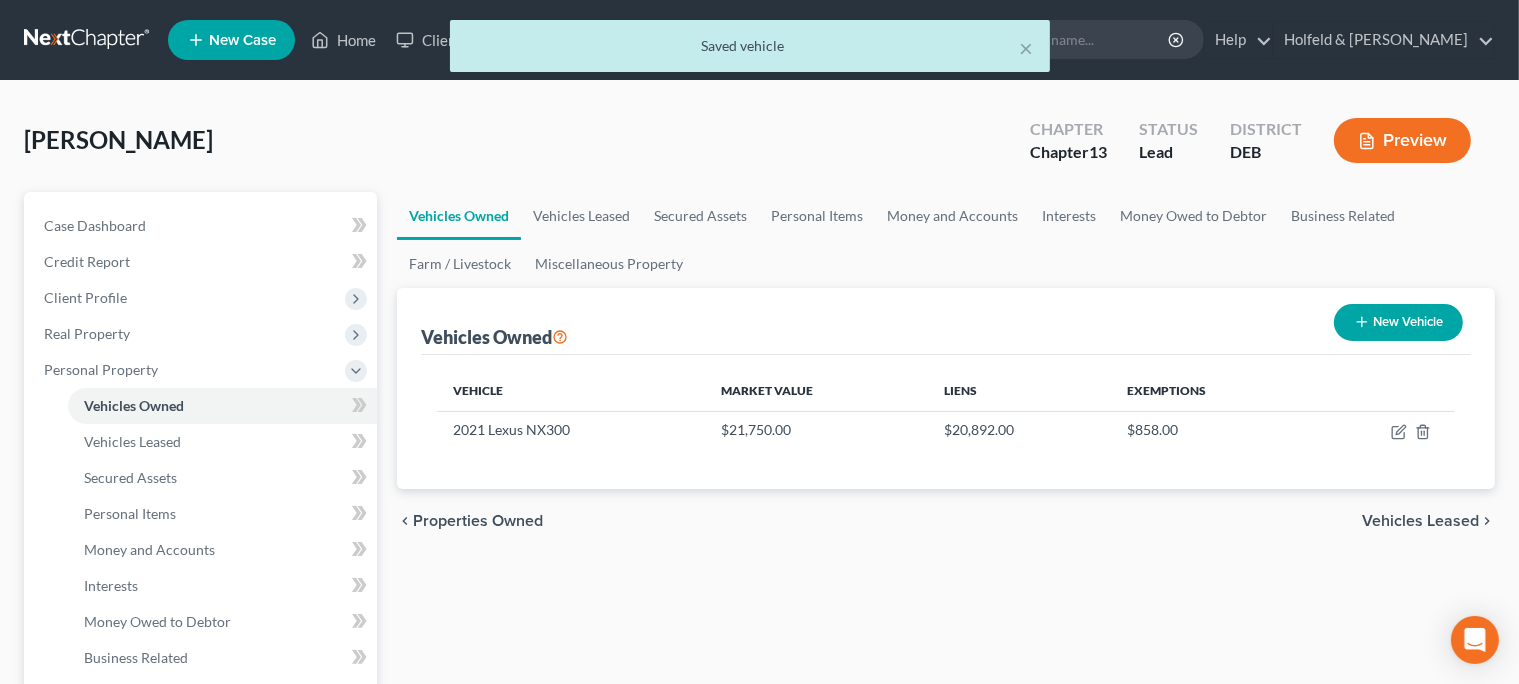 click on "Vehicles Leased" at bounding box center (1420, 521) 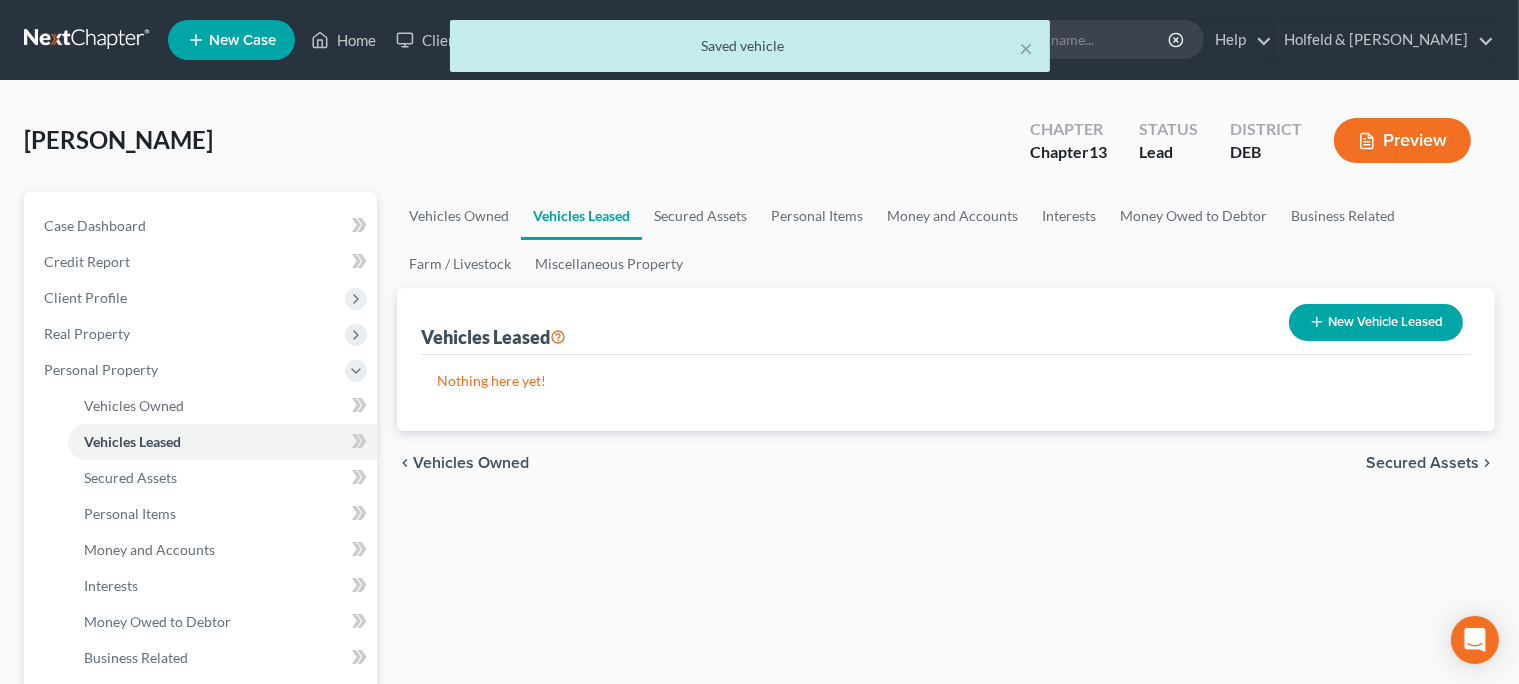 click on "Secured Assets" at bounding box center (1422, 463) 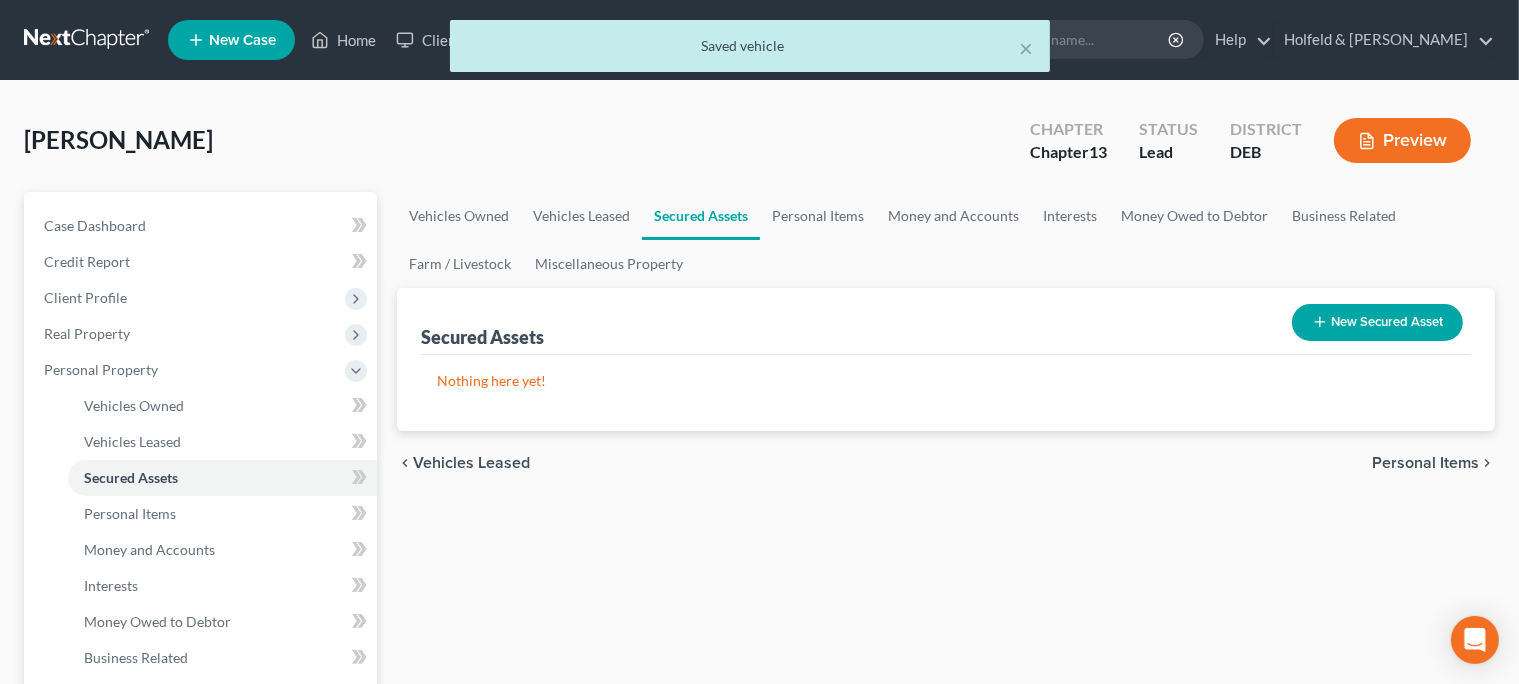 click on "Personal Items" at bounding box center [1425, 463] 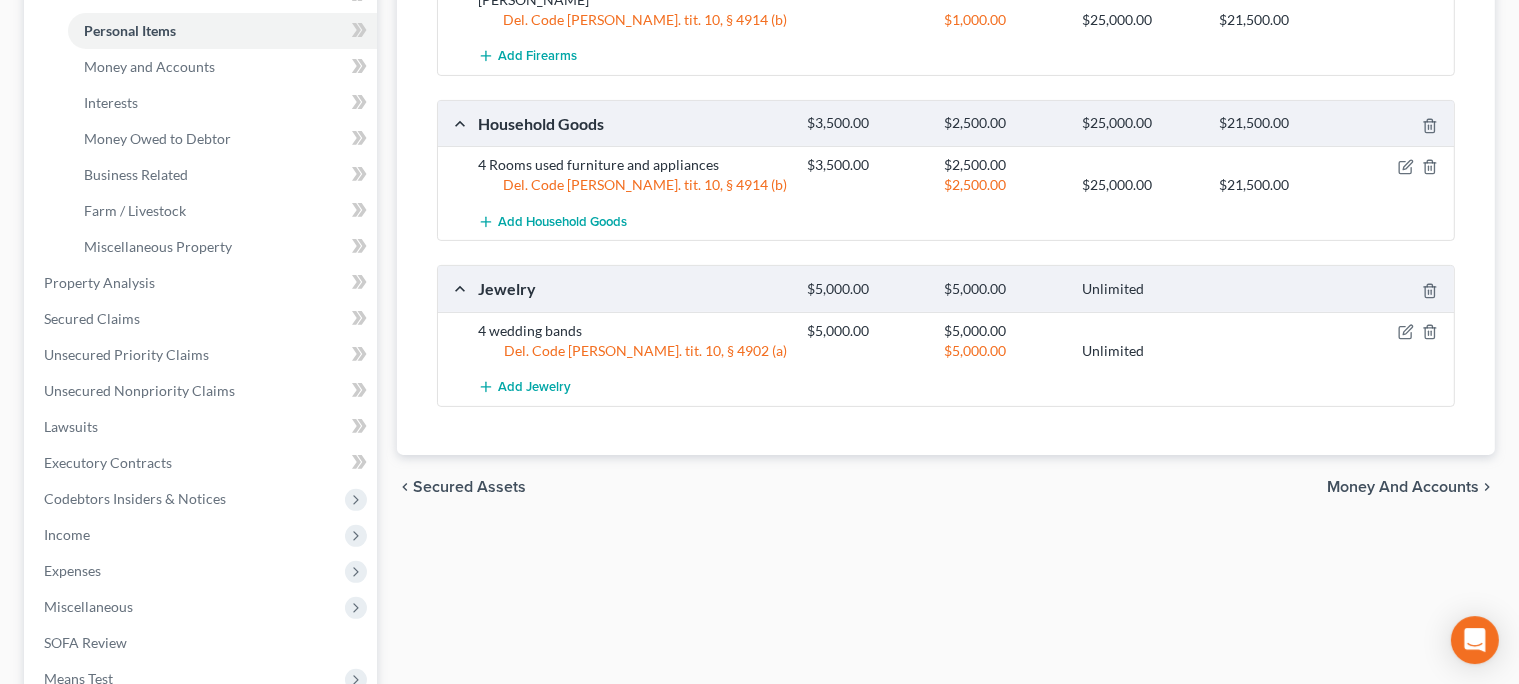 scroll, scrollTop: 488, scrollLeft: 0, axis: vertical 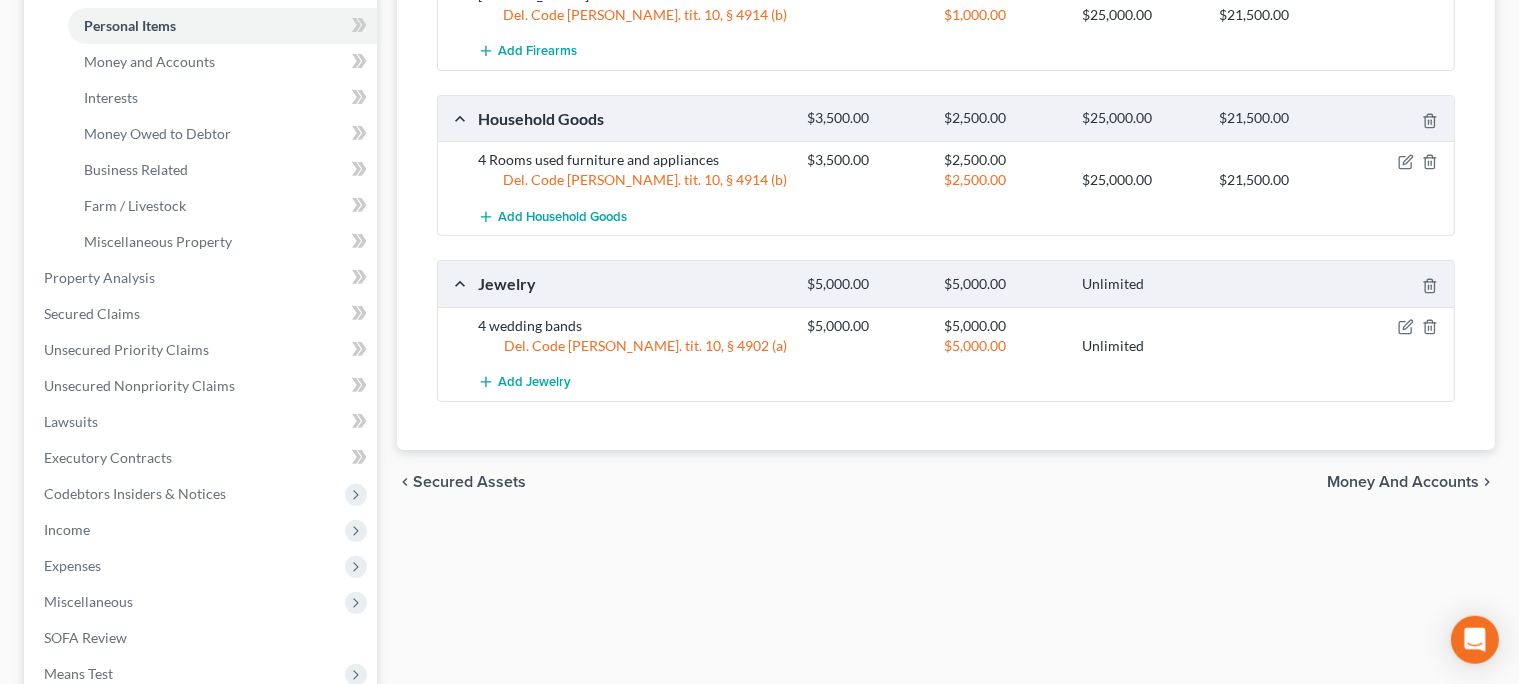 click on "Money and Accounts" at bounding box center (1403, 482) 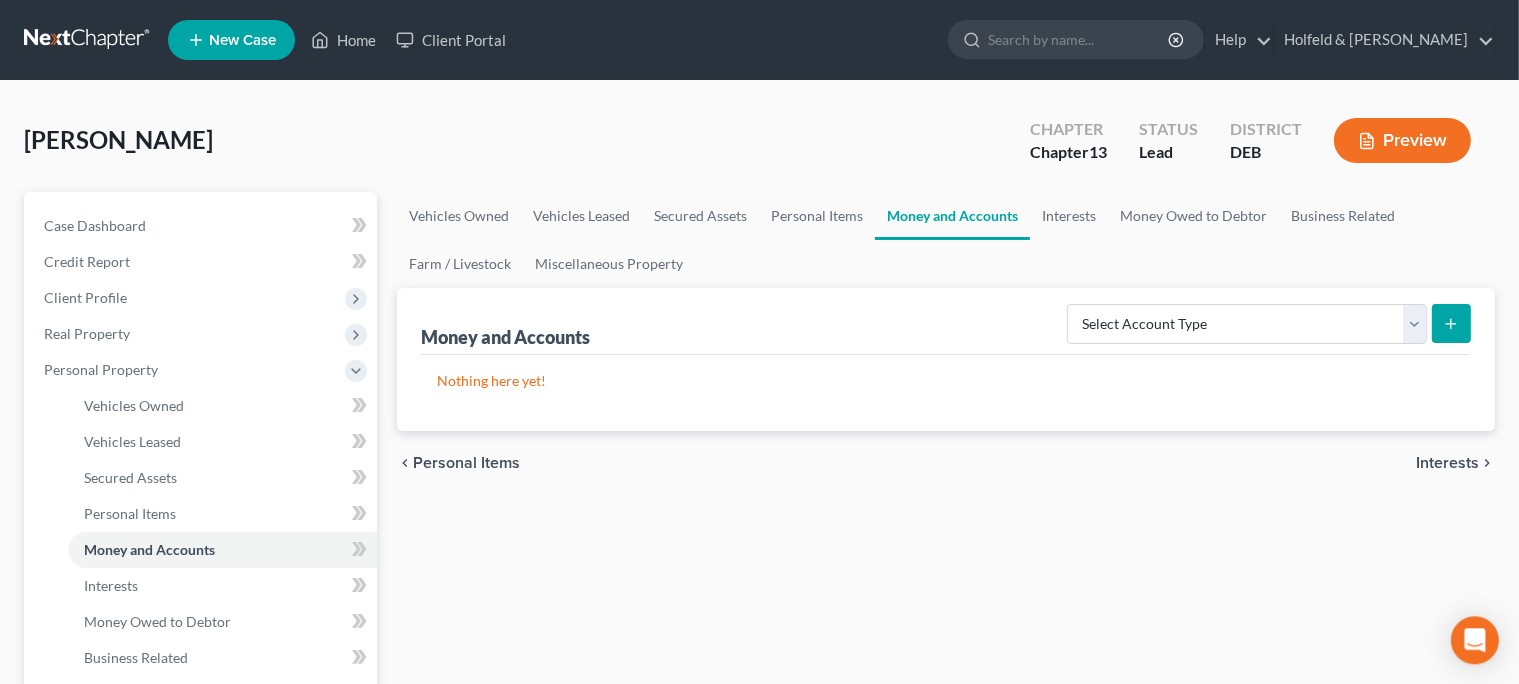 scroll, scrollTop: 0, scrollLeft: 0, axis: both 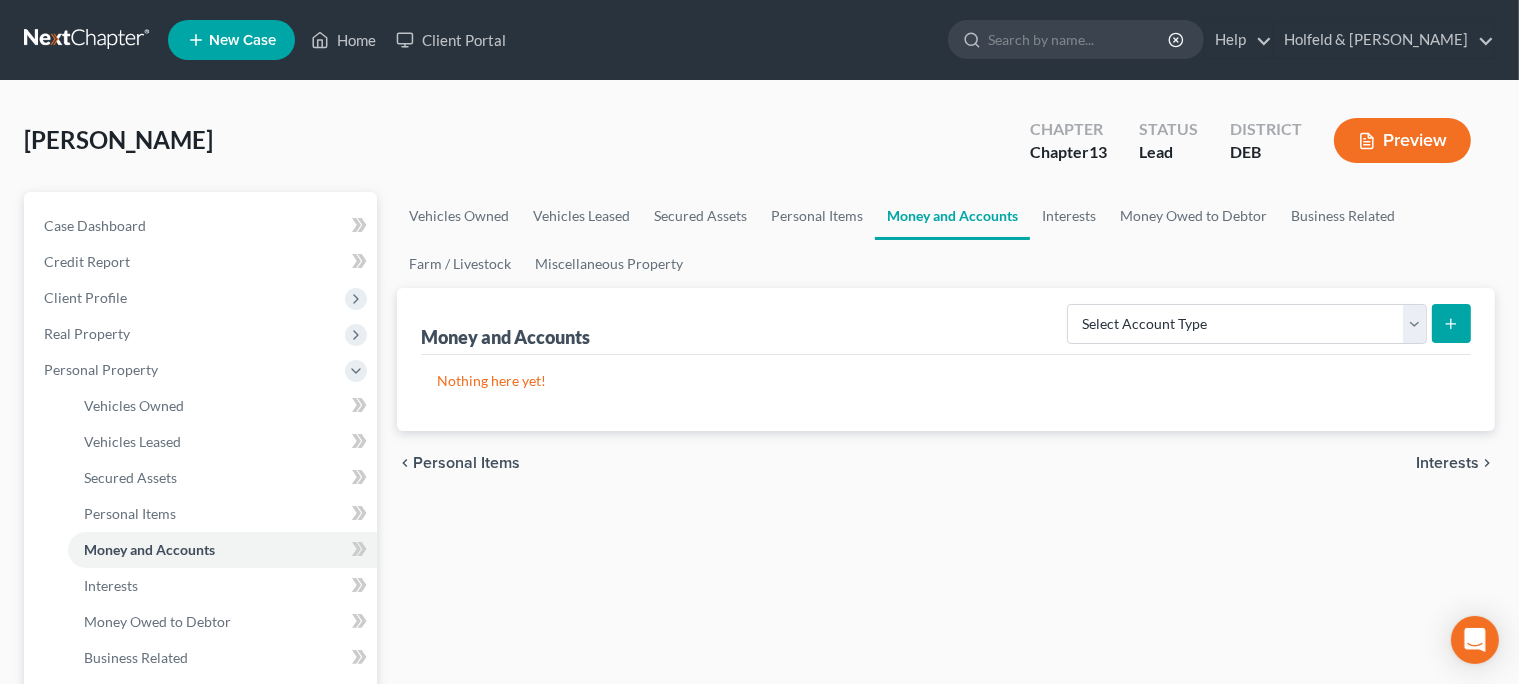 click on "Interests" at bounding box center [1447, 463] 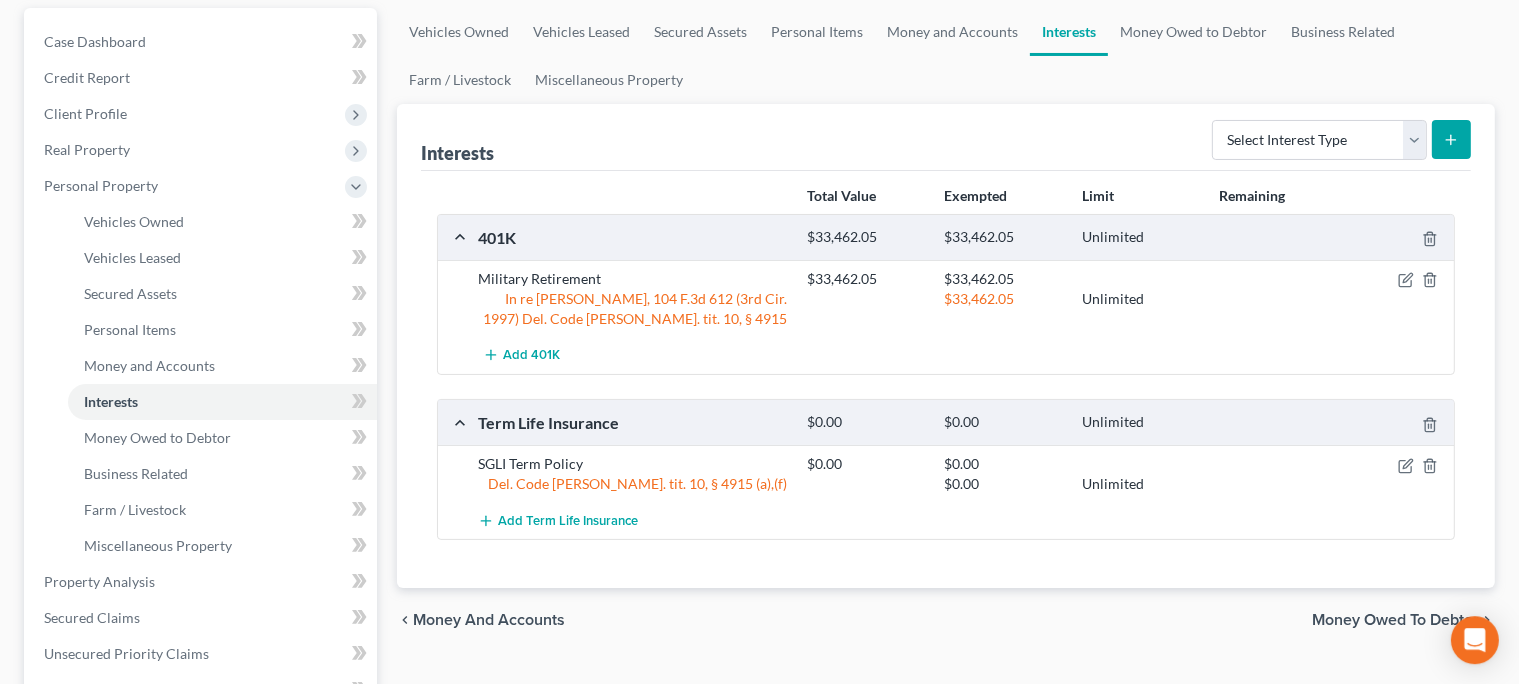scroll, scrollTop: 298, scrollLeft: 0, axis: vertical 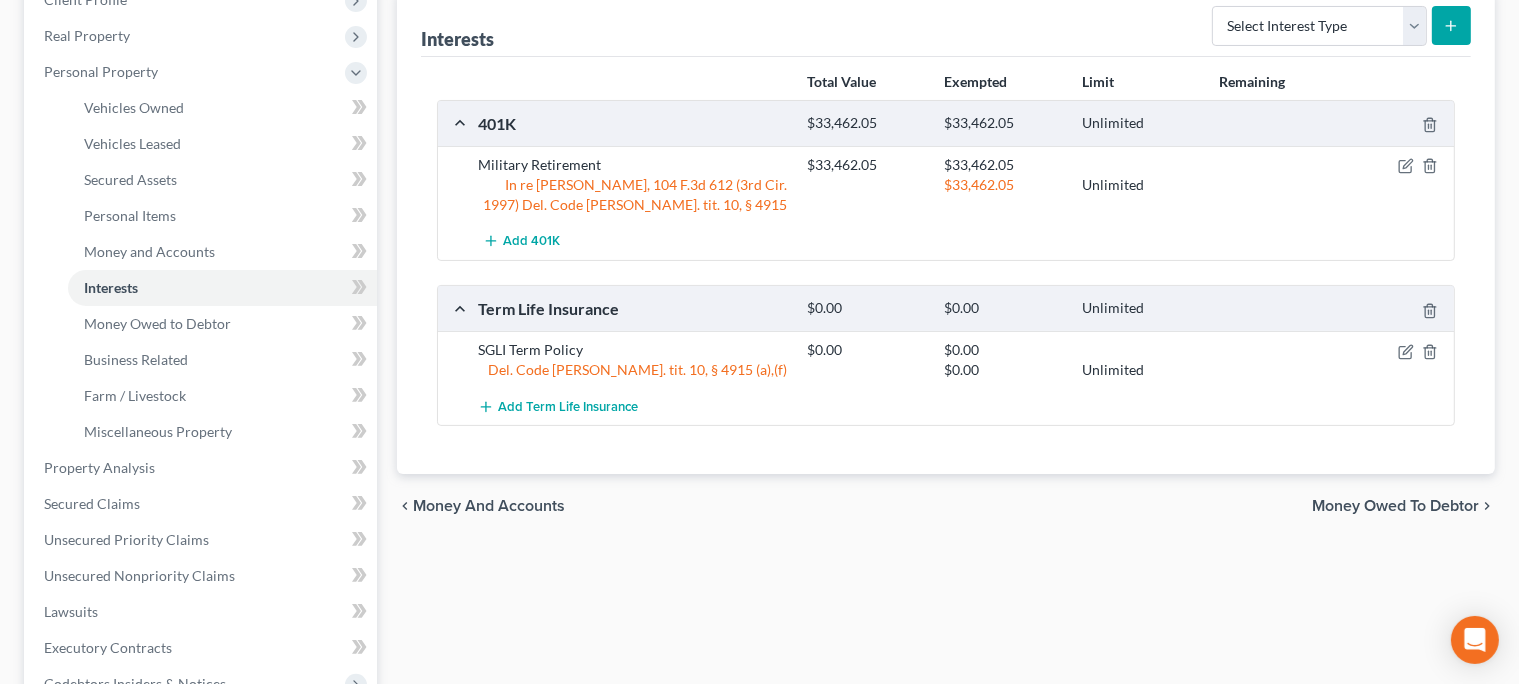 click on "Money Owed to Debtor" at bounding box center (1395, 506) 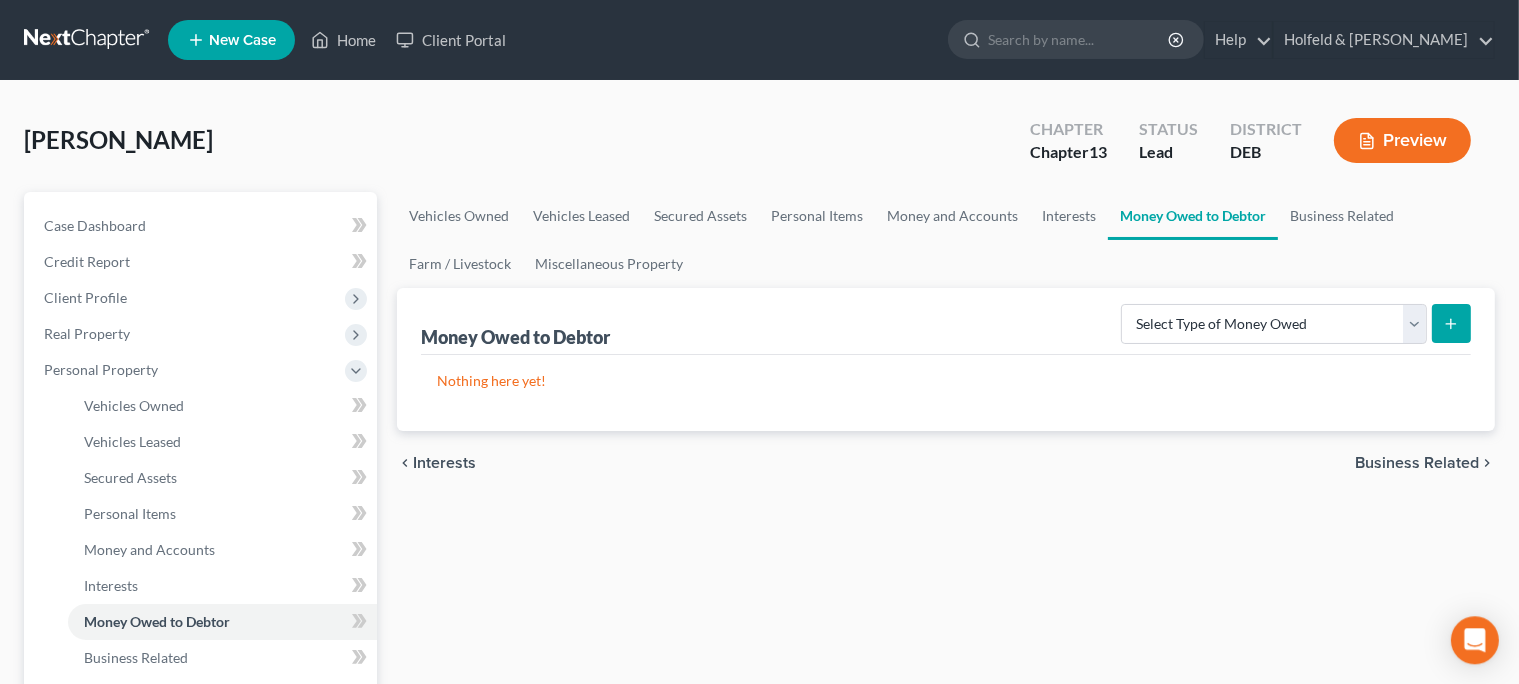 scroll, scrollTop: 0, scrollLeft: 0, axis: both 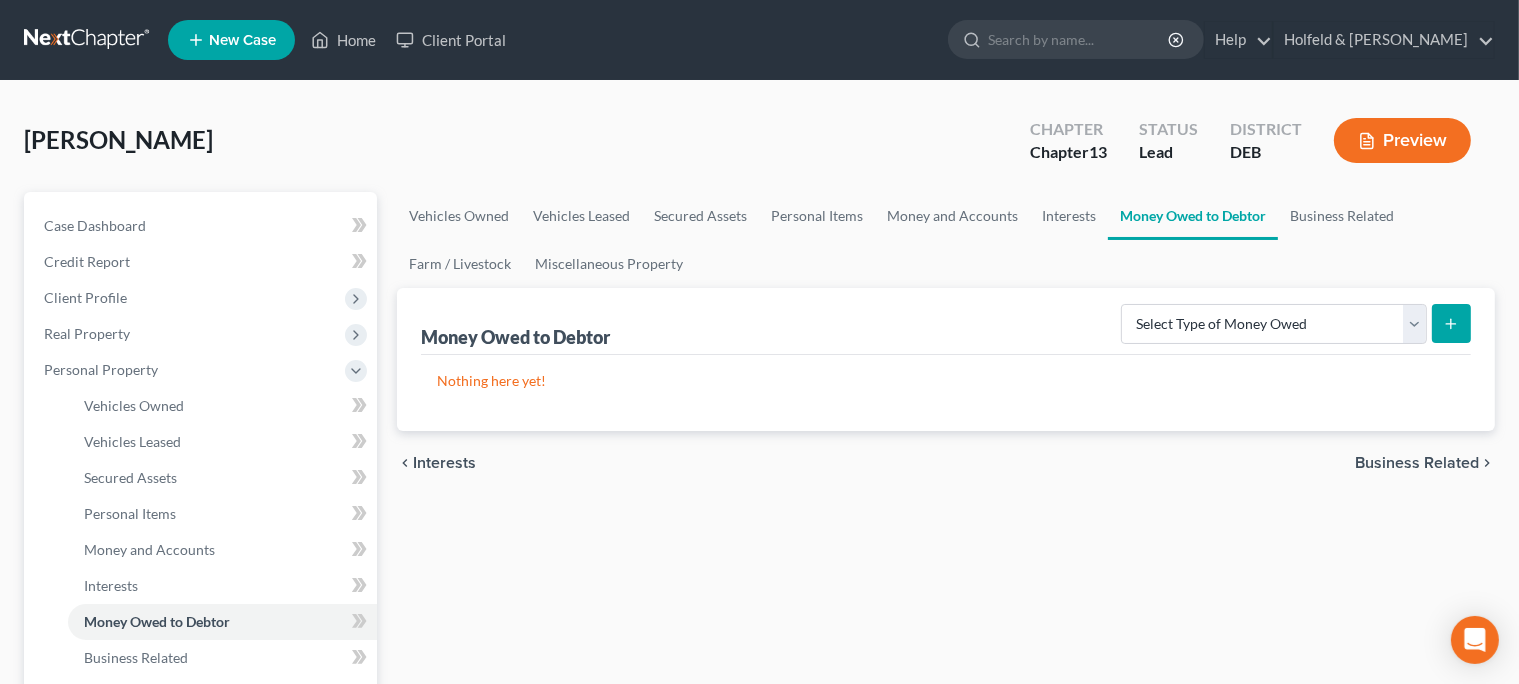 click on "Business Related" at bounding box center (1417, 463) 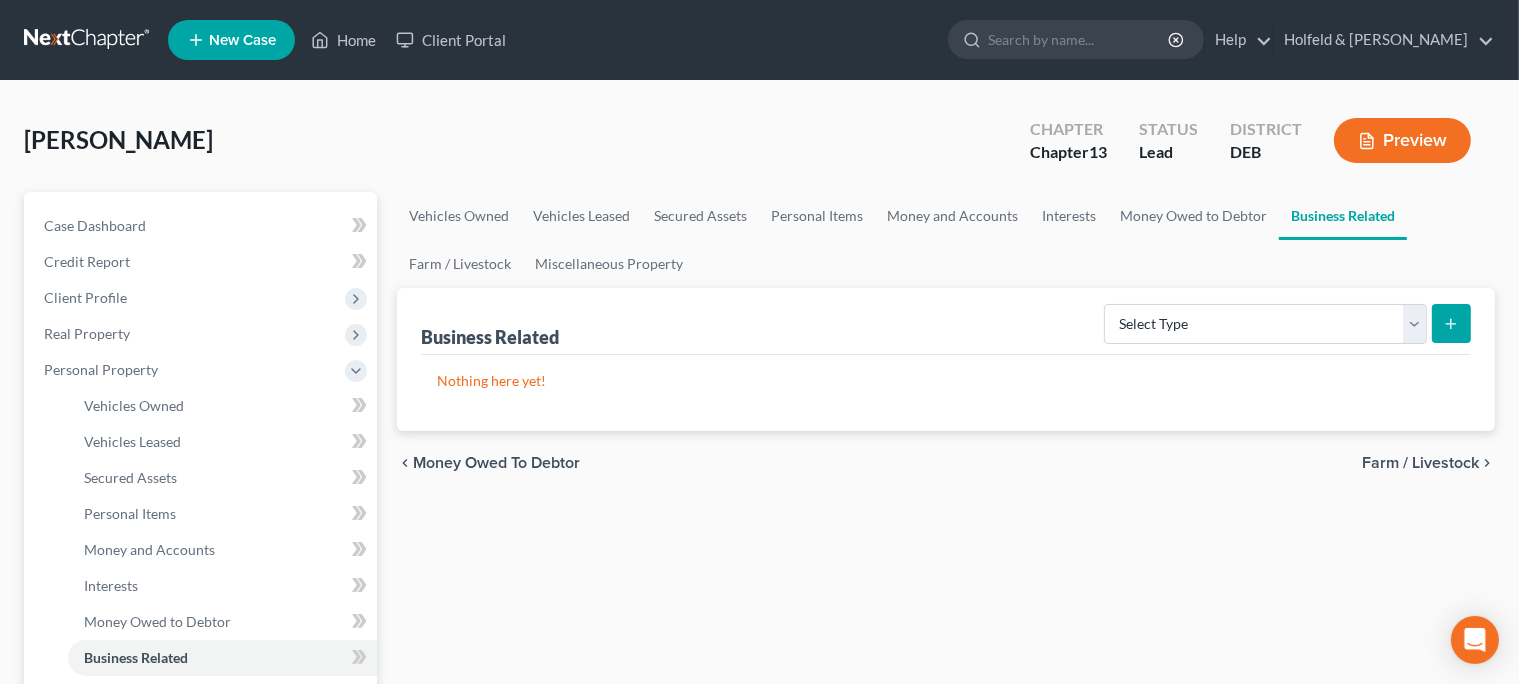 click on "Farm / Livestock" at bounding box center [1420, 463] 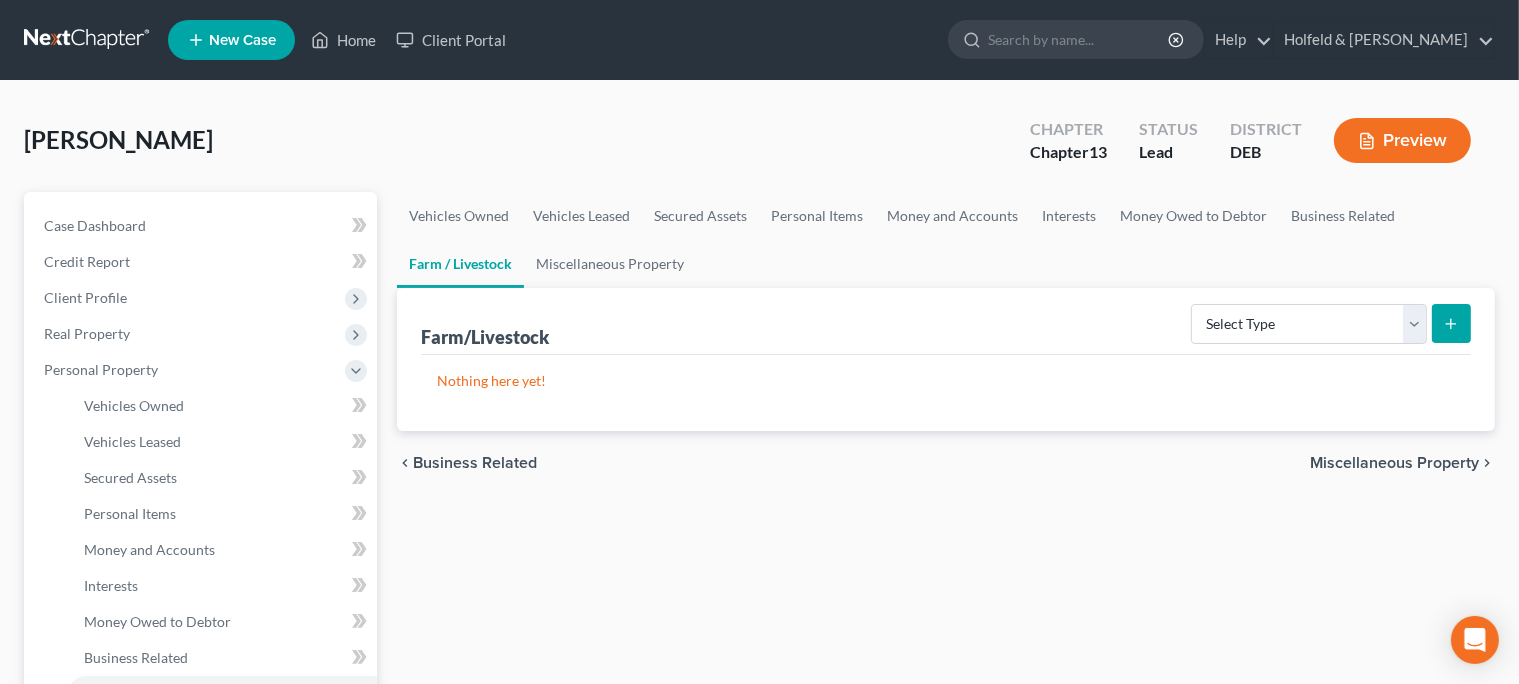 click on "Miscellaneous Property" at bounding box center [1394, 463] 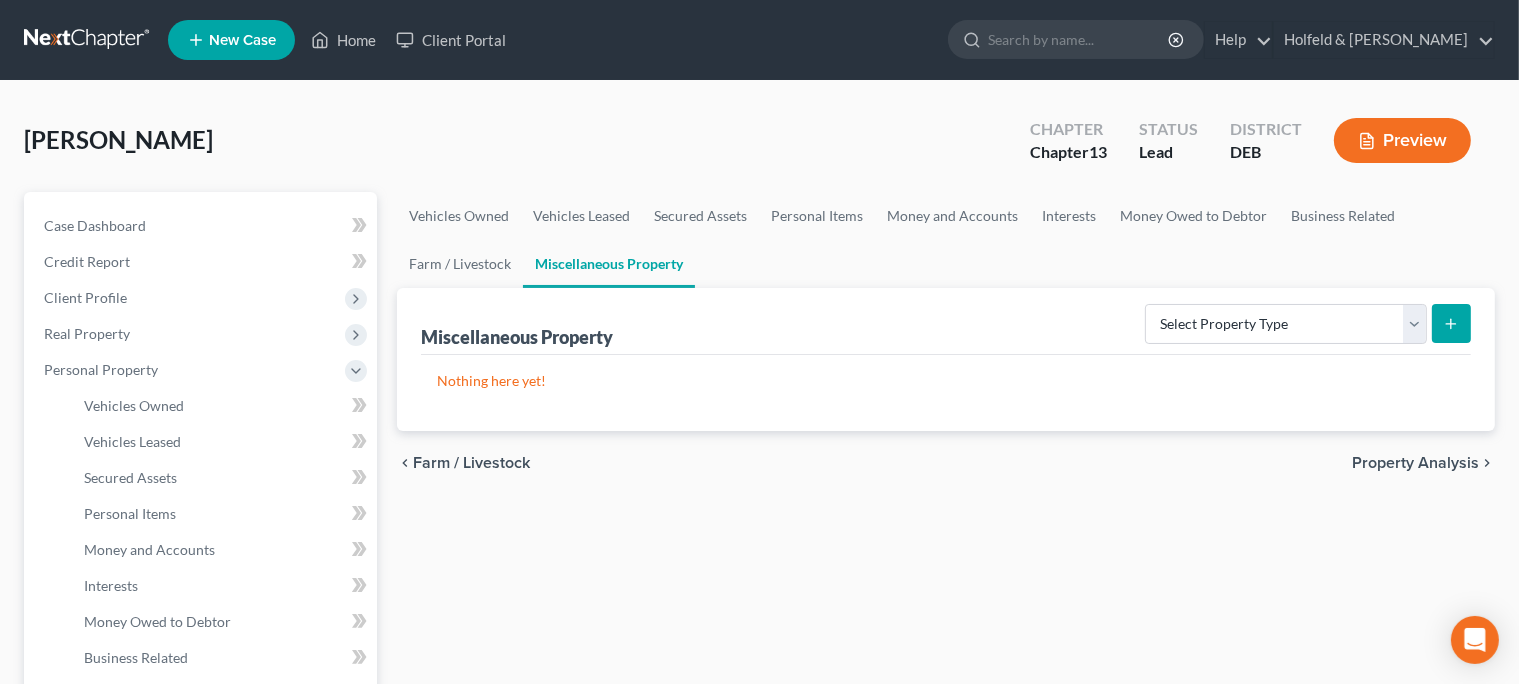 click on "Property Analysis" at bounding box center [1415, 463] 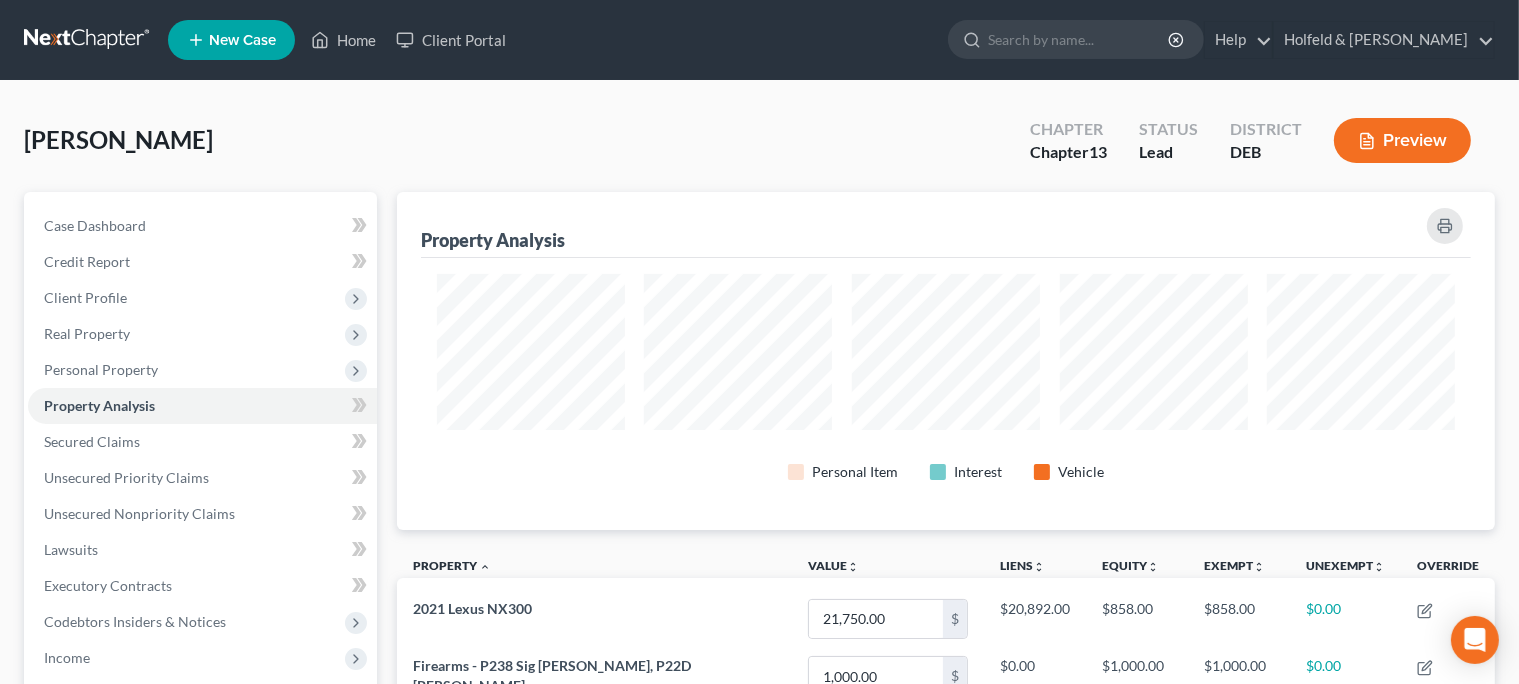 scroll, scrollTop: 999662, scrollLeft: 998902, axis: both 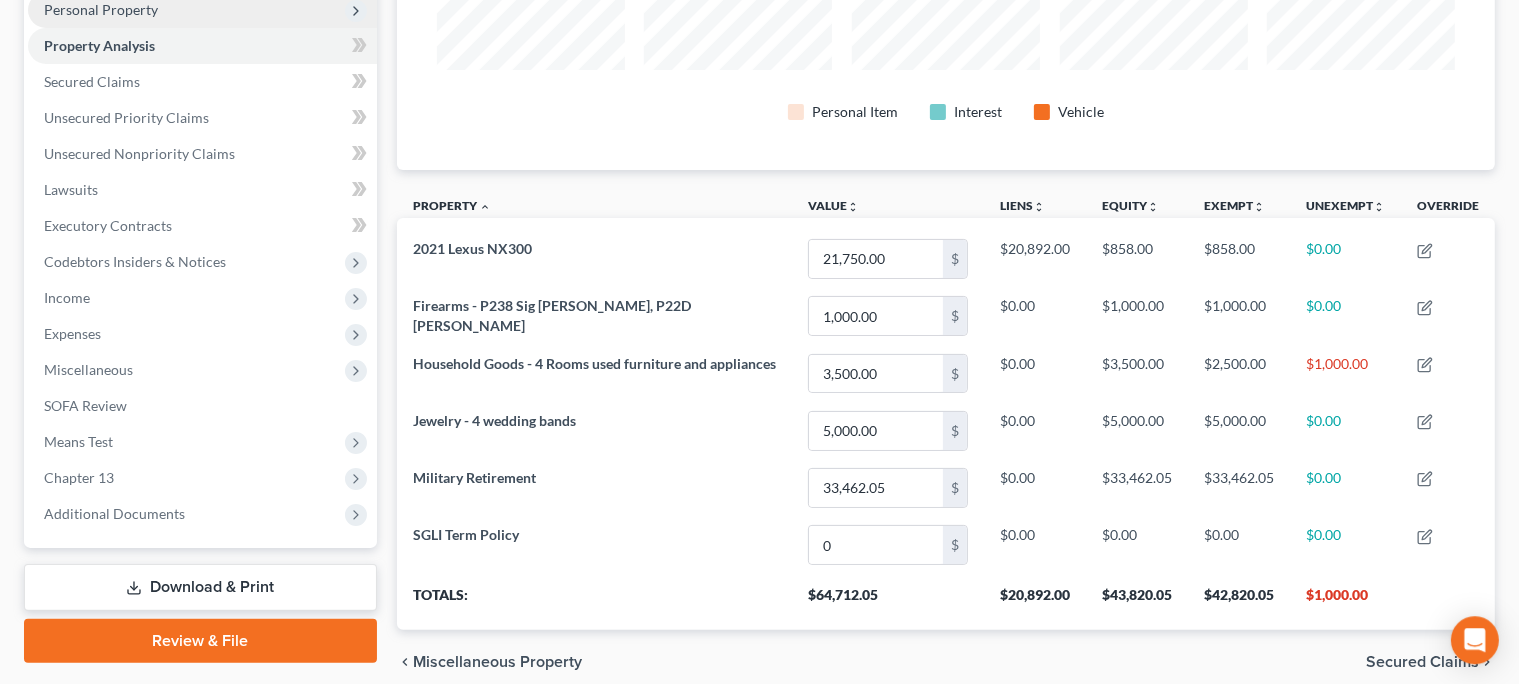 click on "Personal Property" at bounding box center (202, 10) 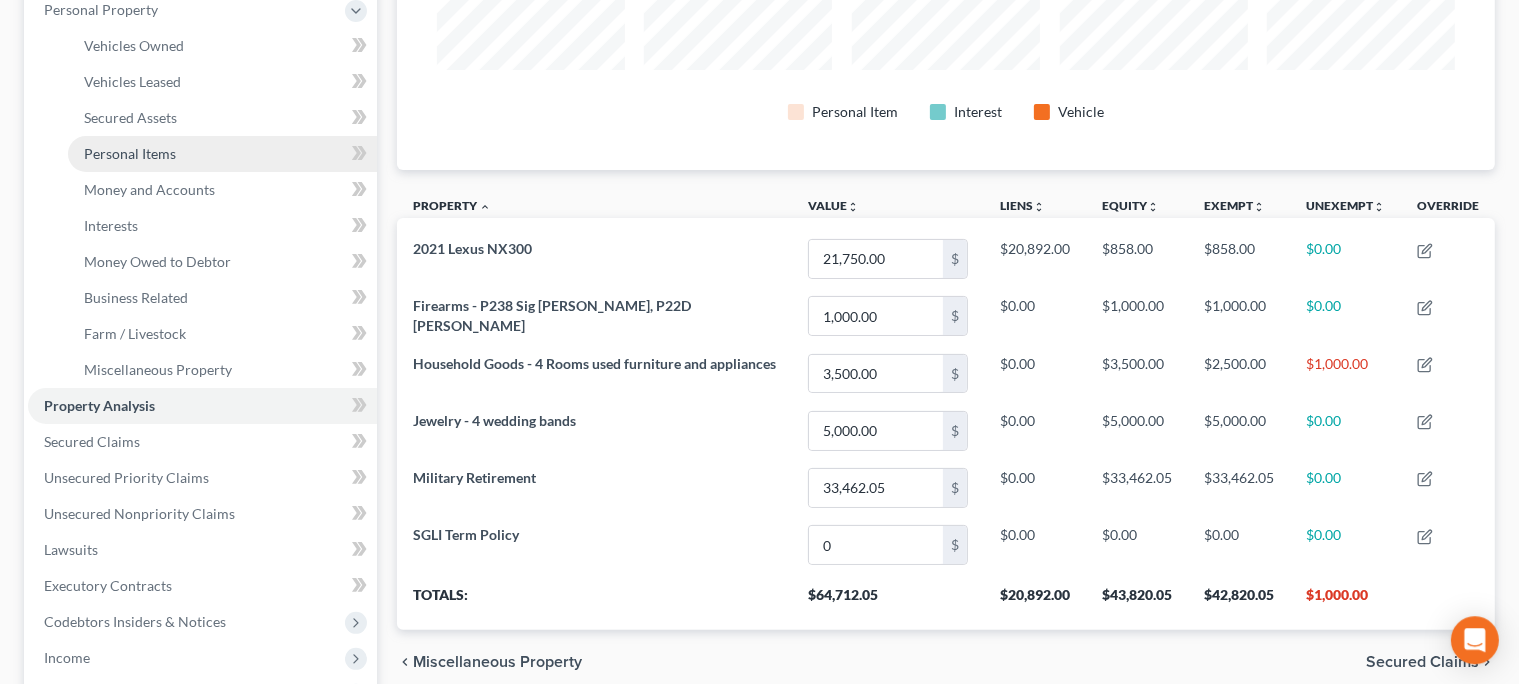 click on "Personal Items" at bounding box center (130, 153) 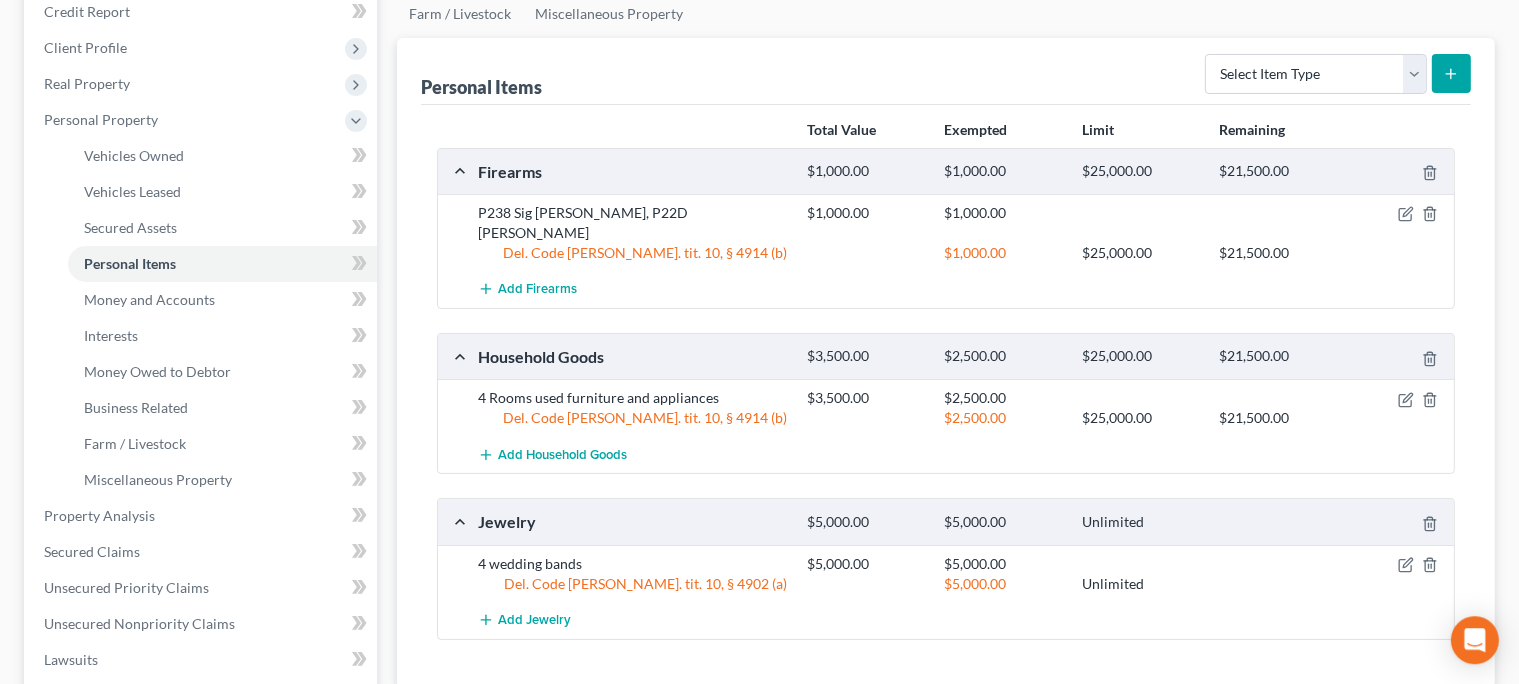 scroll, scrollTop: 280, scrollLeft: 0, axis: vertical 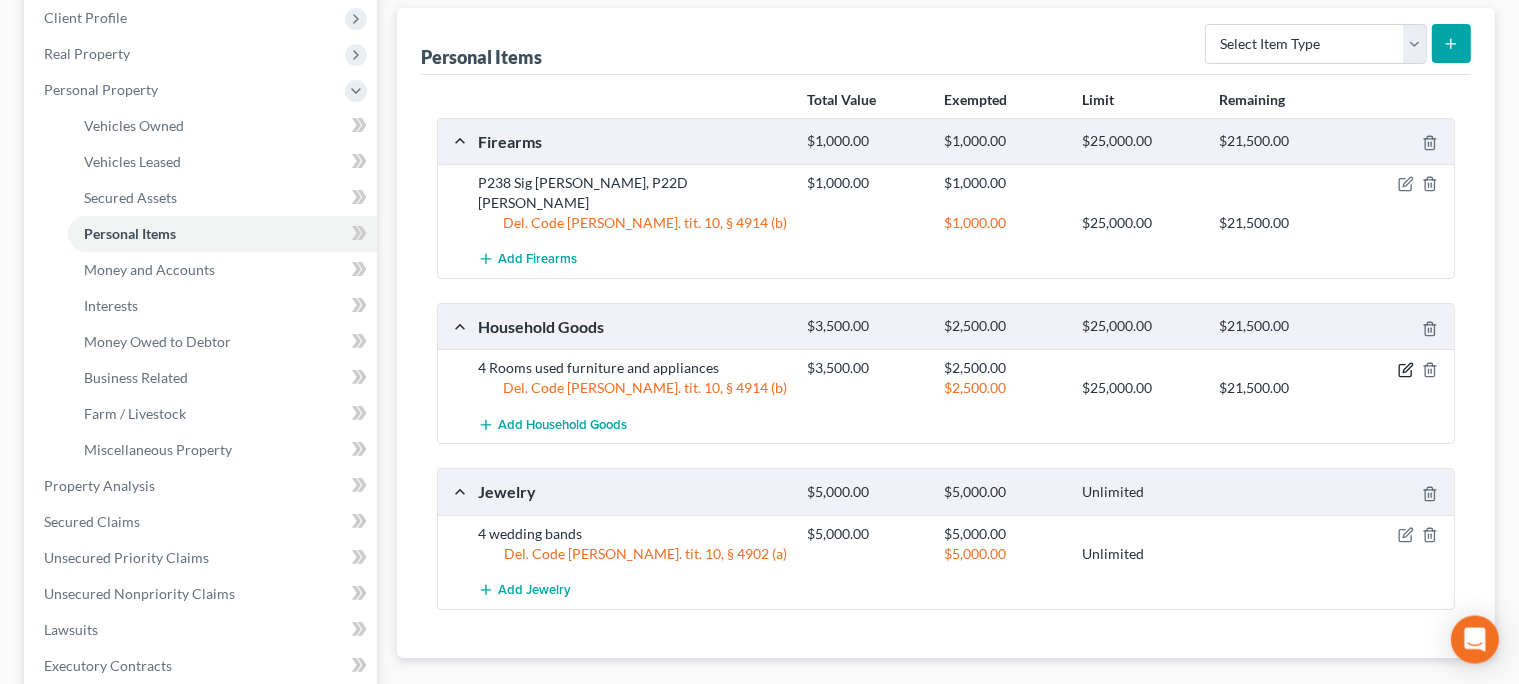 click 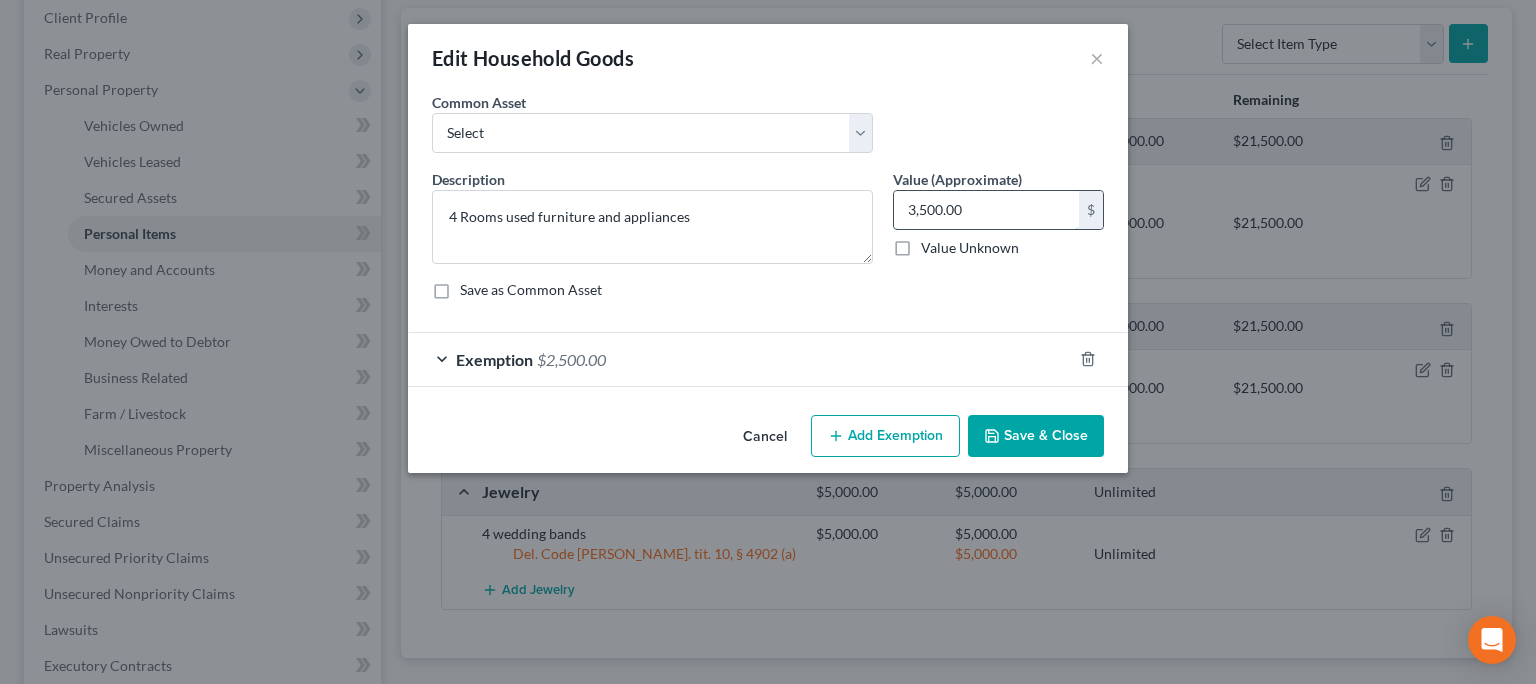 drag, startPoint x: 984, startPoint y: 221, endPoint x: 893, endPoint y: 234, distance: 91.92388 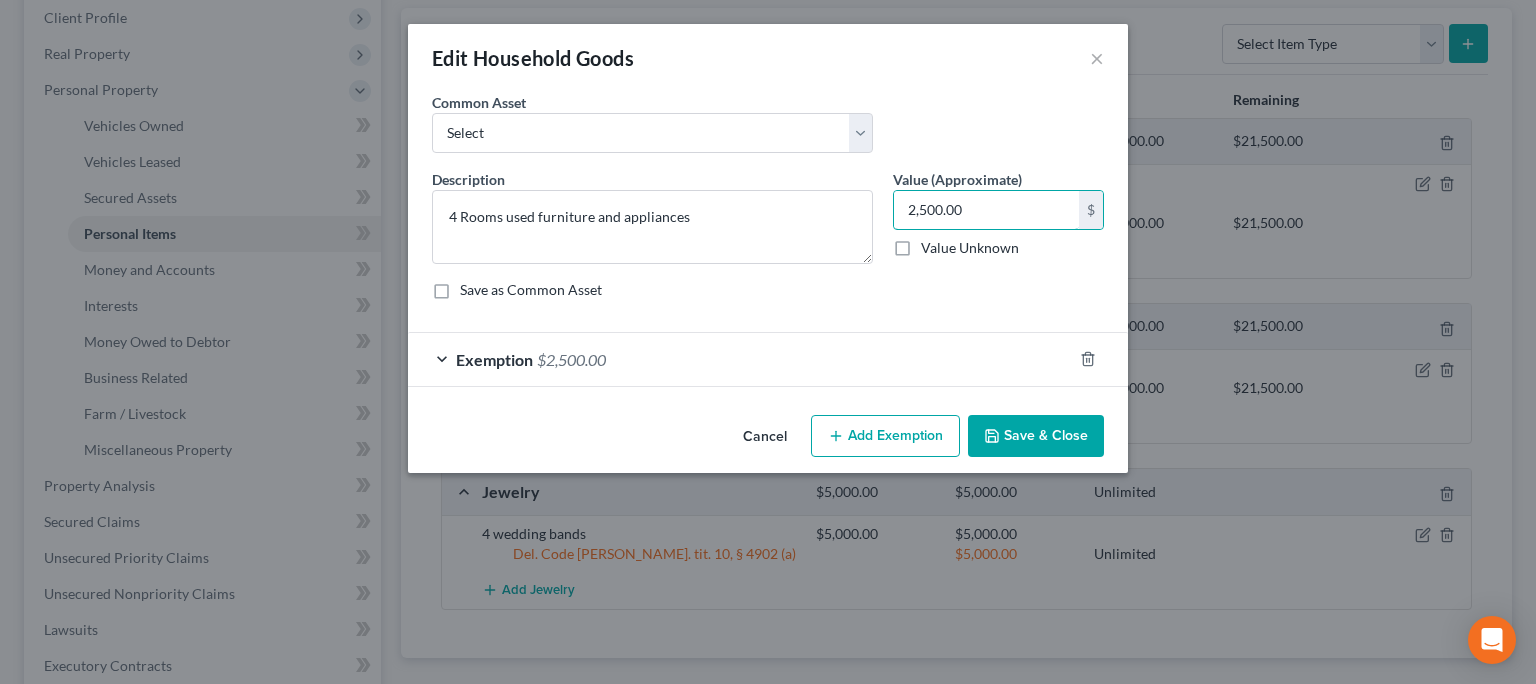 type on "2,500.00" 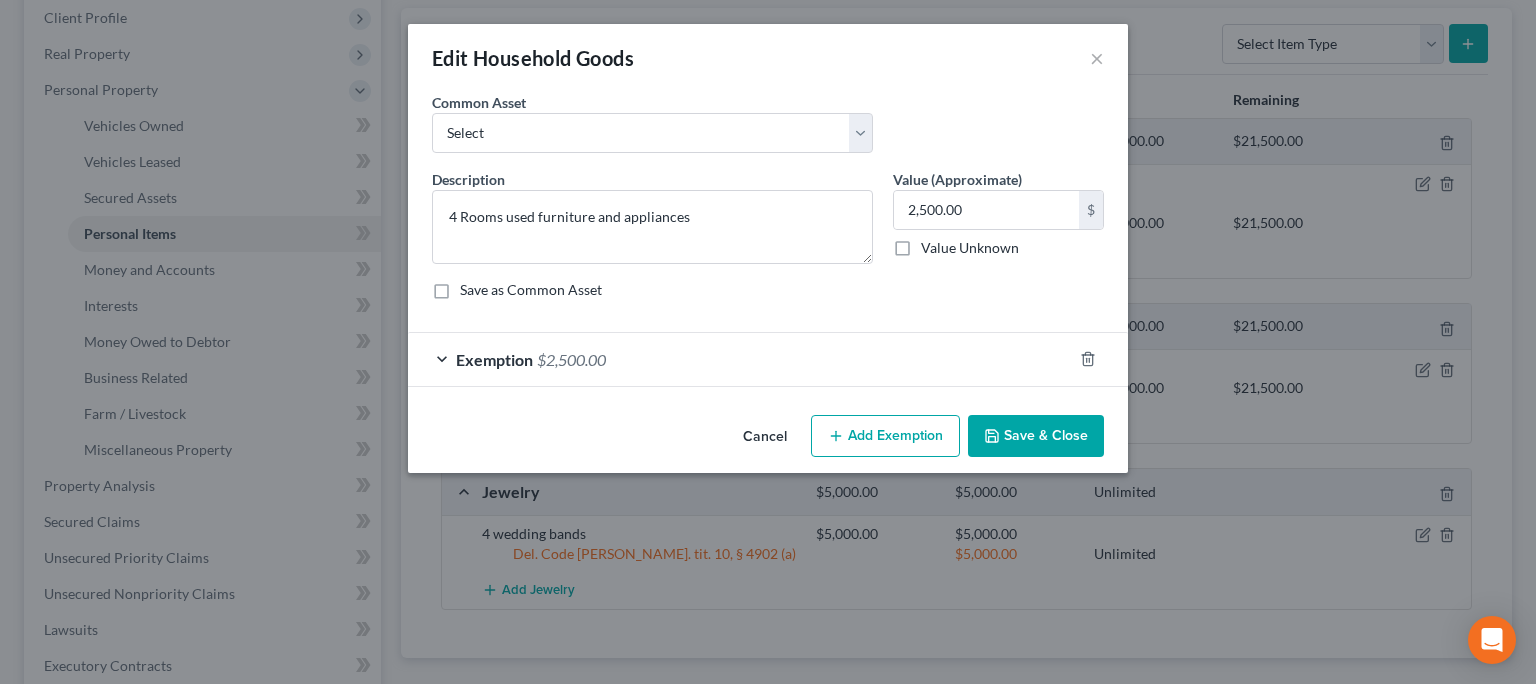 click on "Save & Close" at bounding box center [1036, 436] 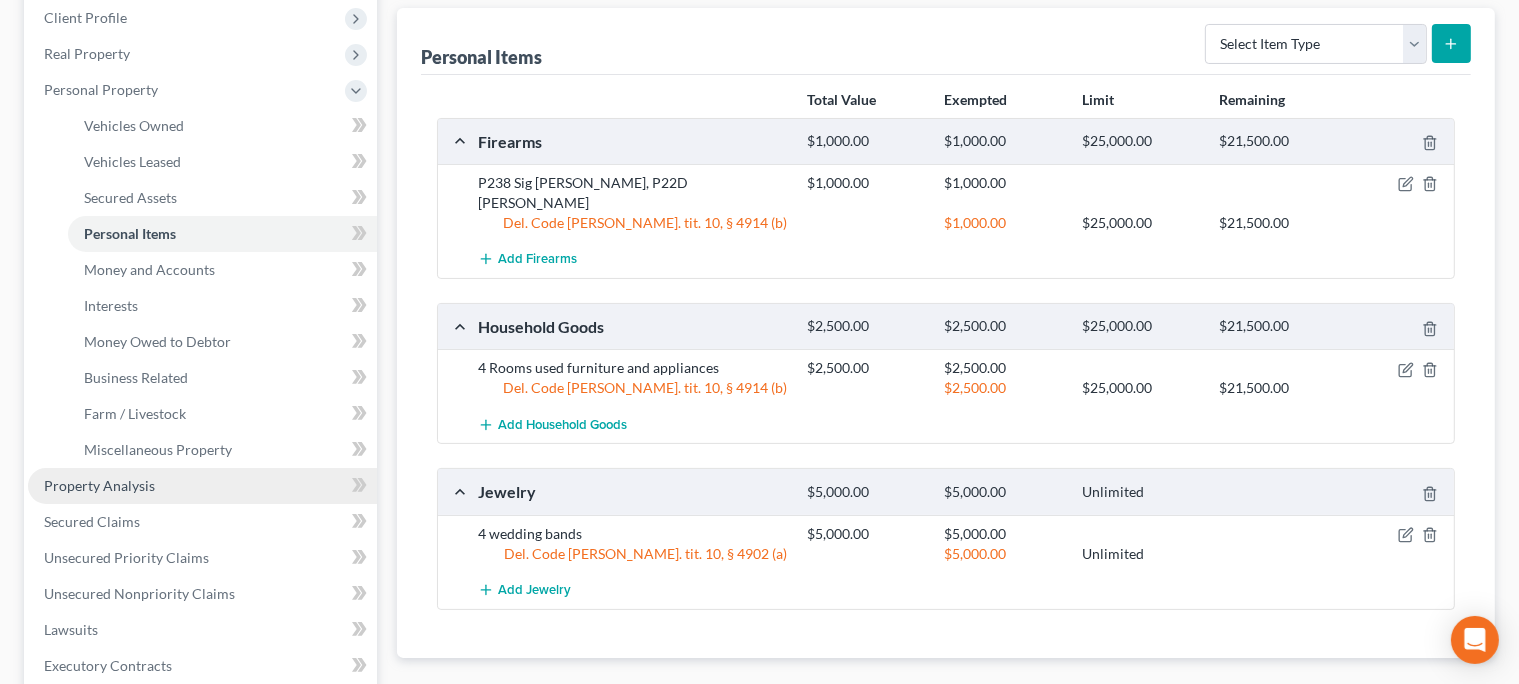 click on "Property Analysis" at bounding box center [202, 486] 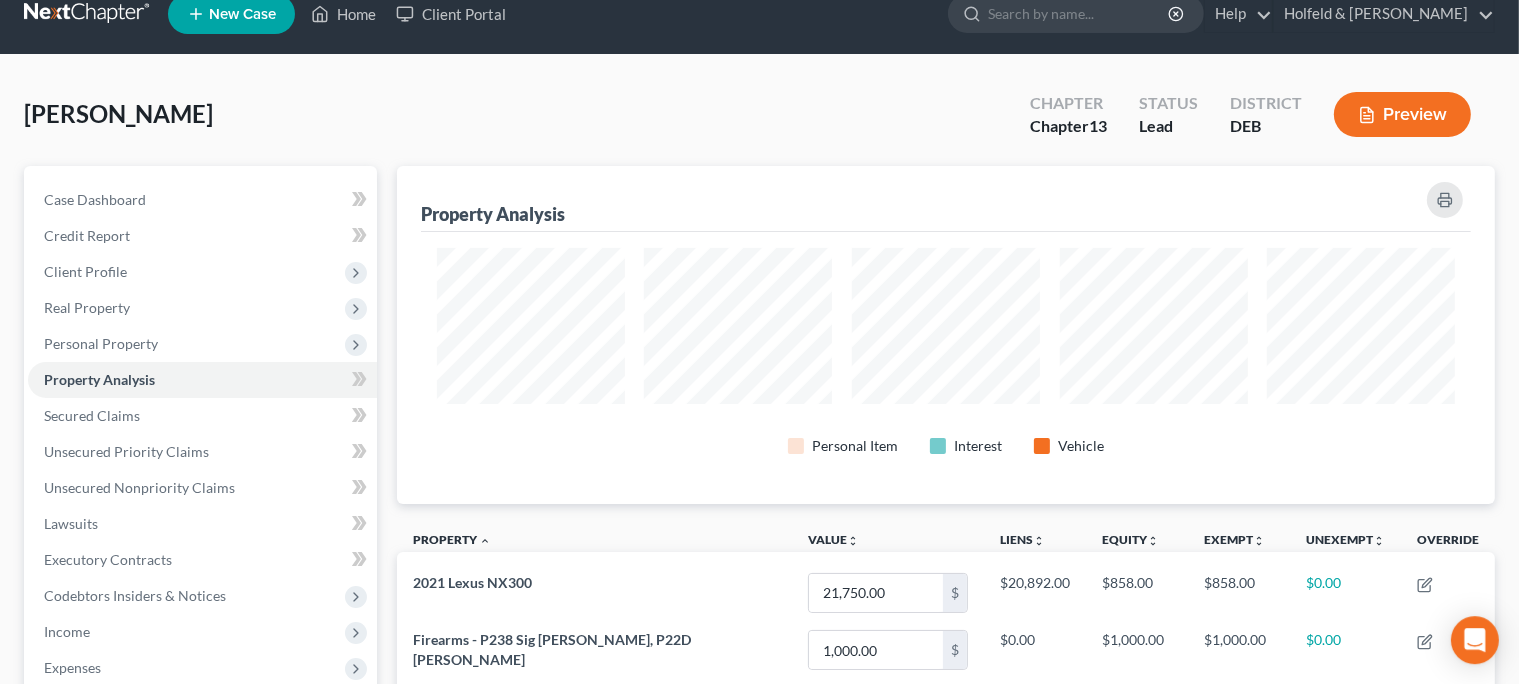 scroll, scrollTop: 5, scrollLeft: 0, axis: vertical 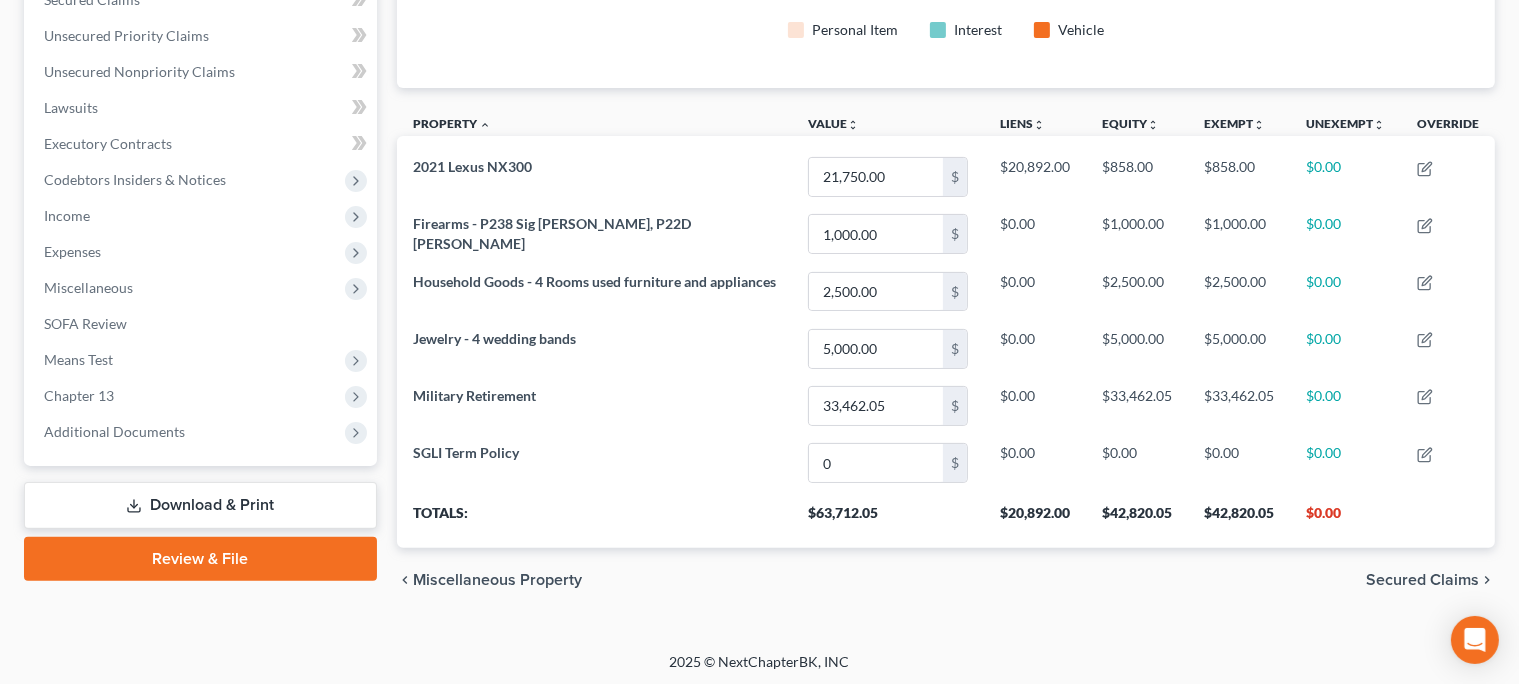 click on "Secured Claims" at bounding box center [1422, 580] 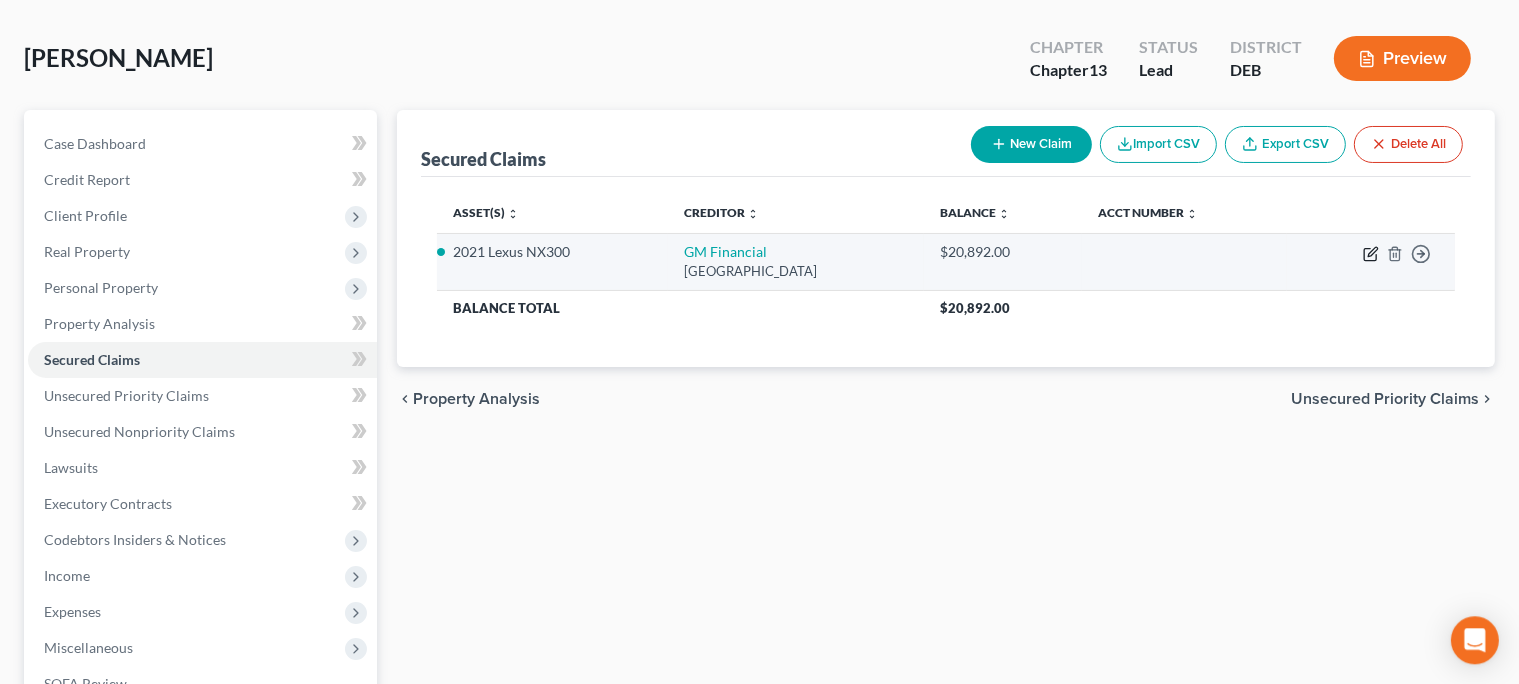 click 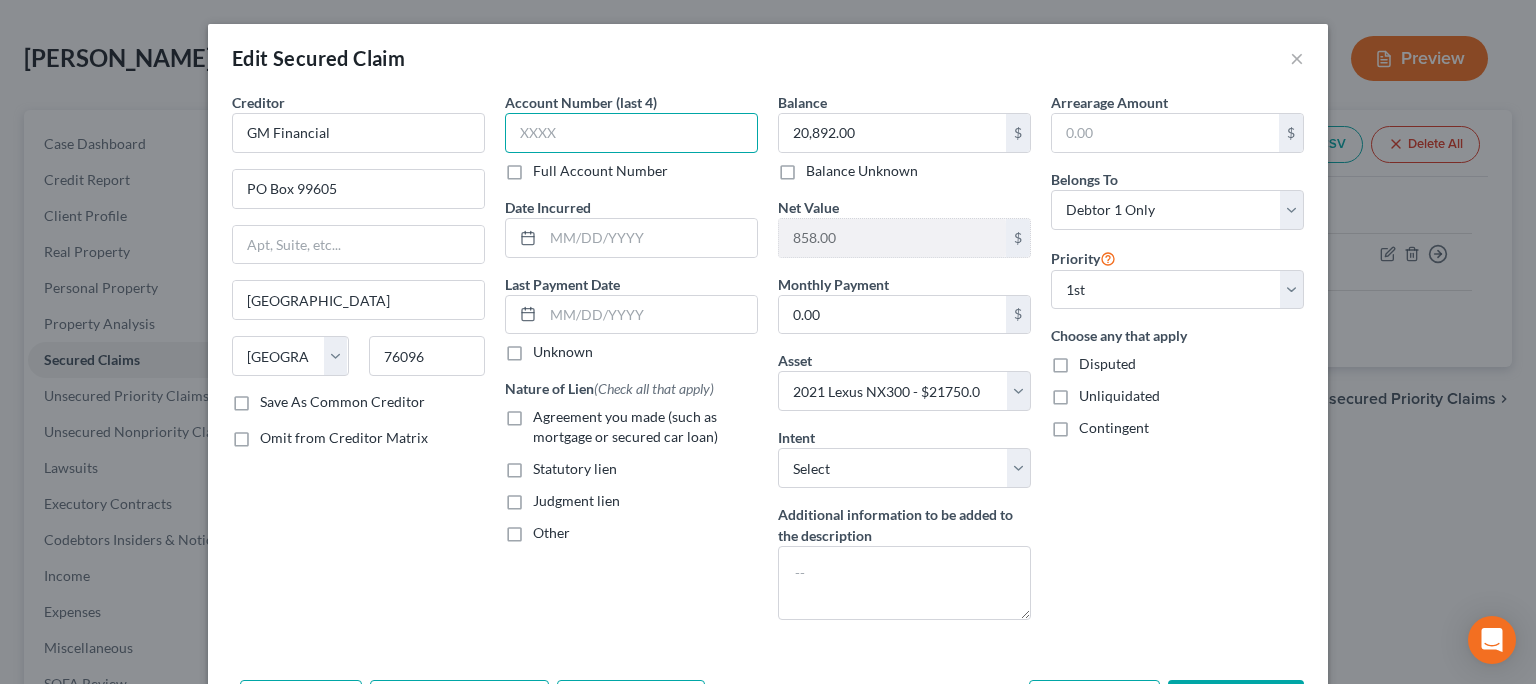 click at bounding box center (631, 133) 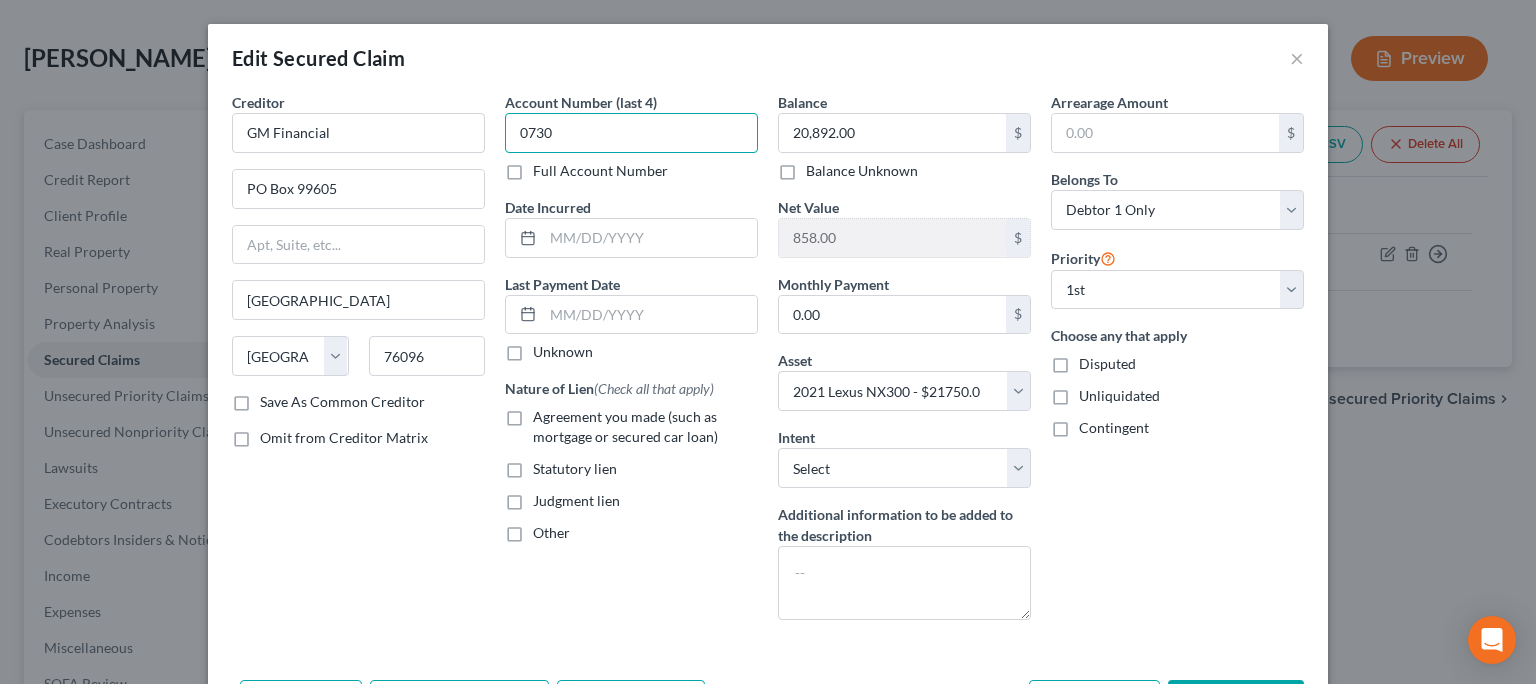 type on "0730" 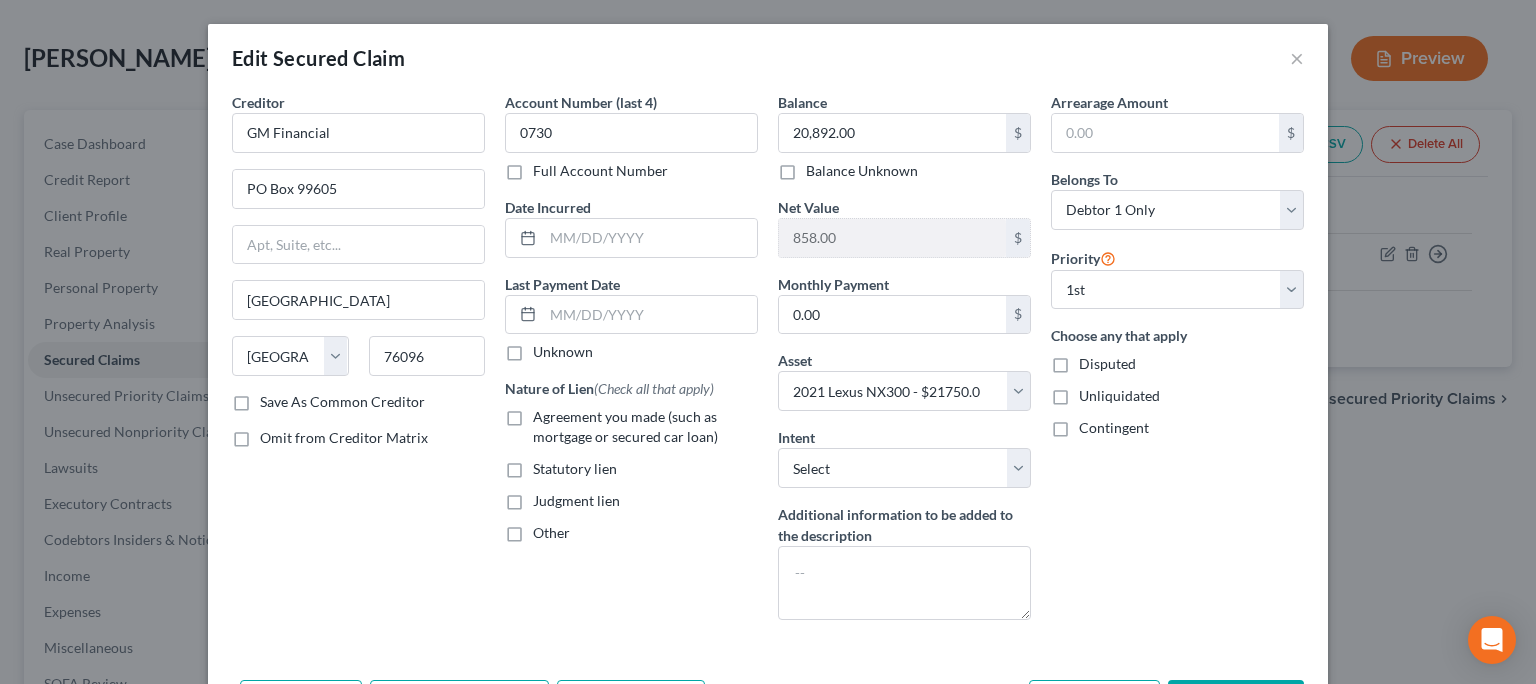 click on "Agreement you made (such as mortgage or secured car loan)" at bounding box center [645, 427] 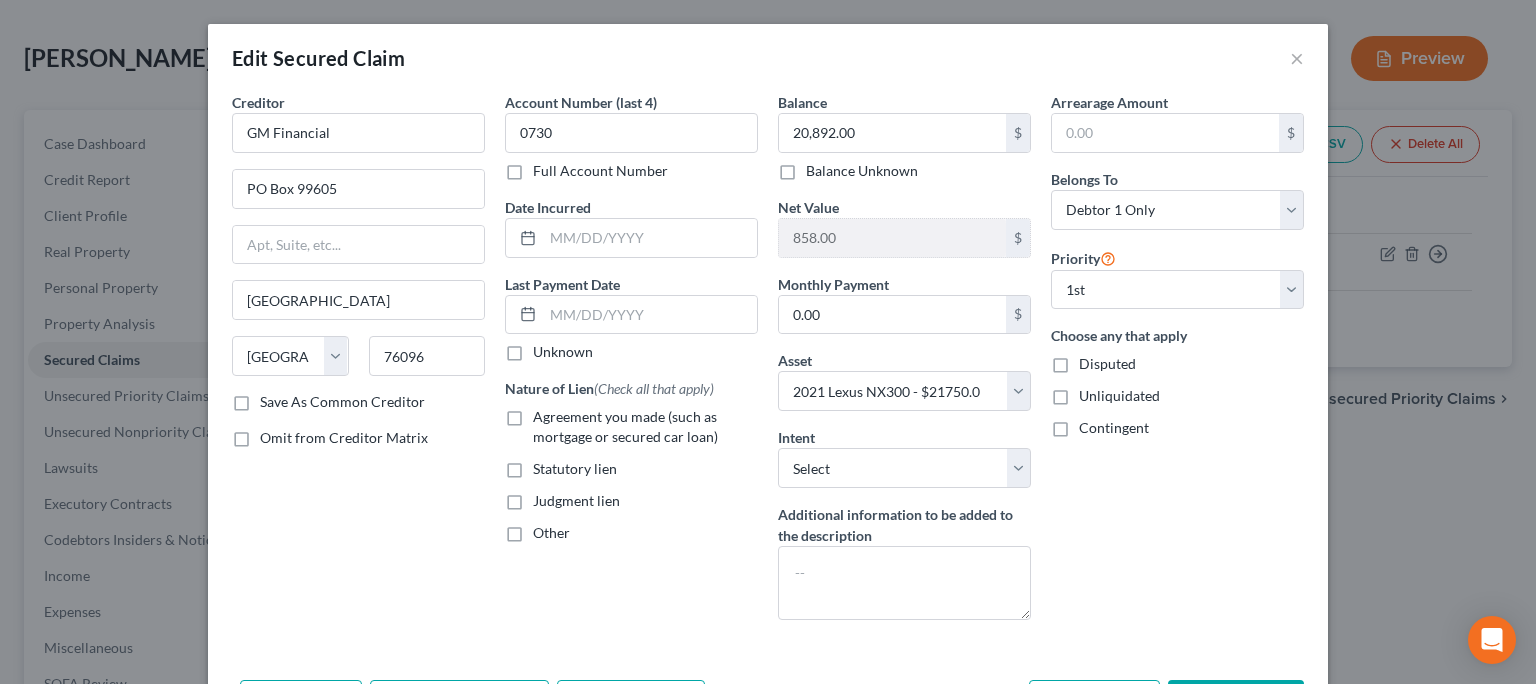 click on "Agreement you made (such as mortgage or secured car loan)" at bounding box center (547, 413) 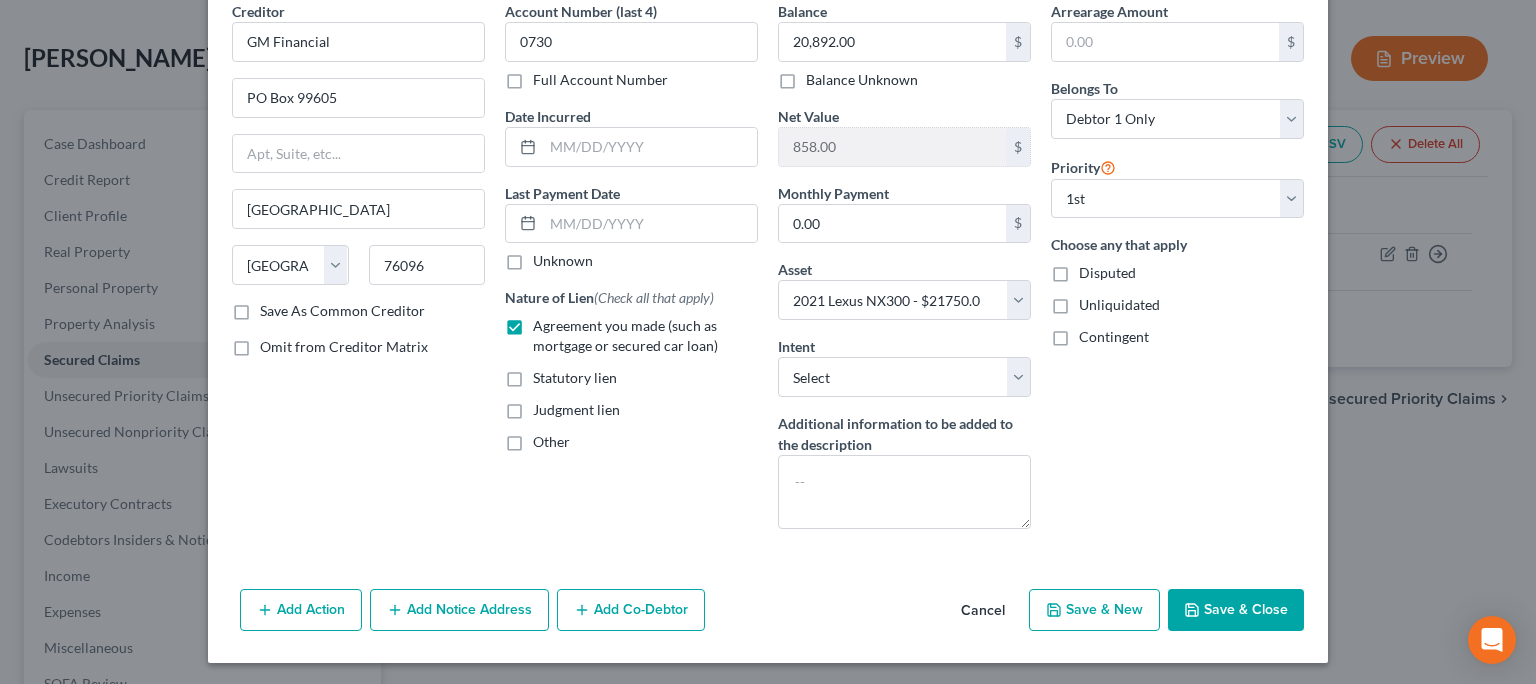 click on "Save & Close" at bounding box center [1236, 610] 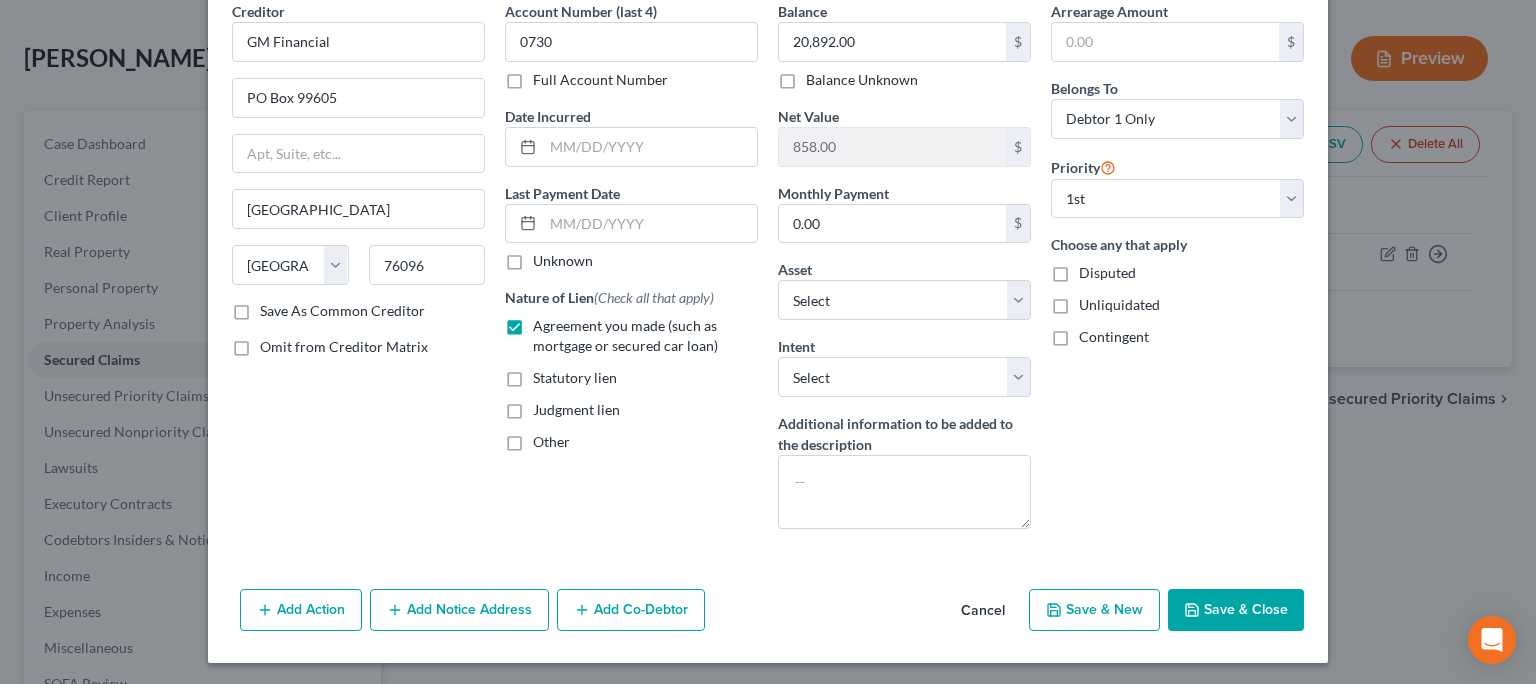 select on "6" 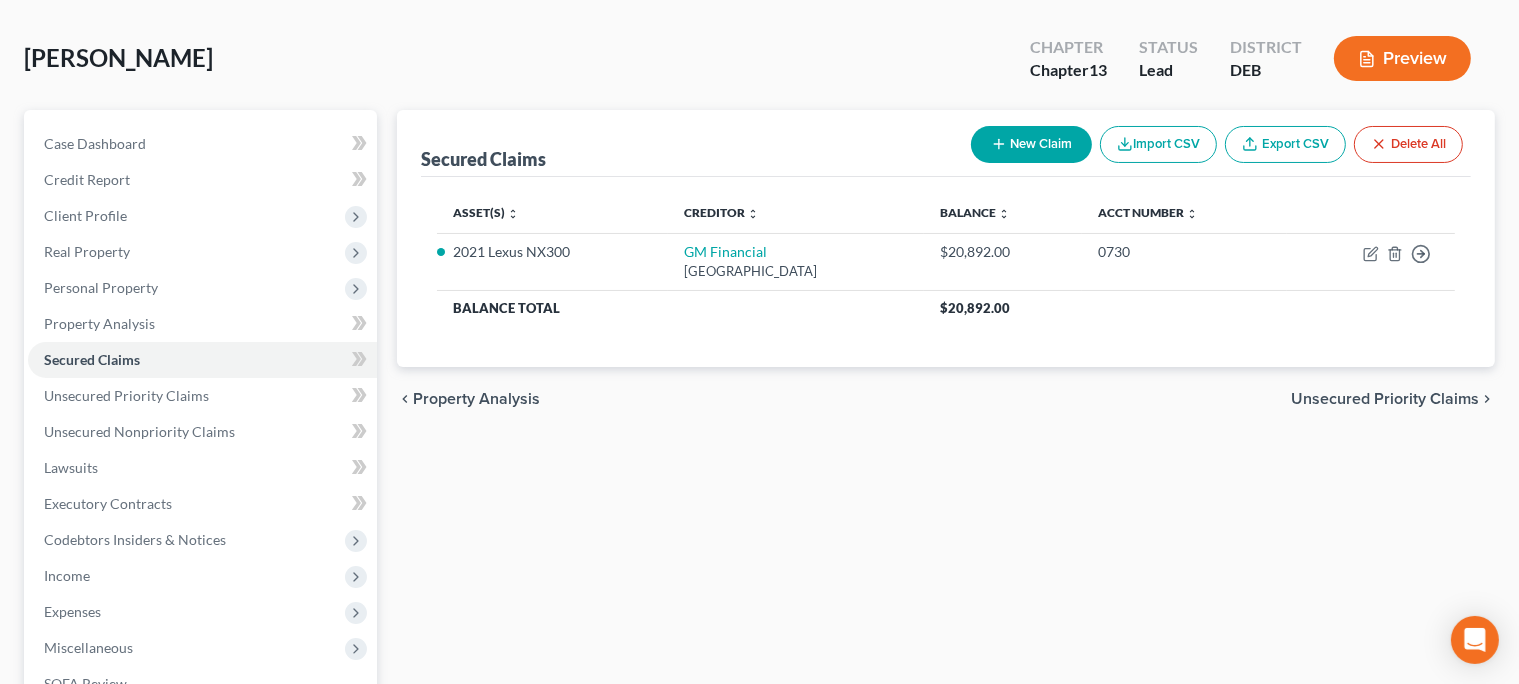 click on "Unsecured Priority Claims" at bounding box center [1385, 399] 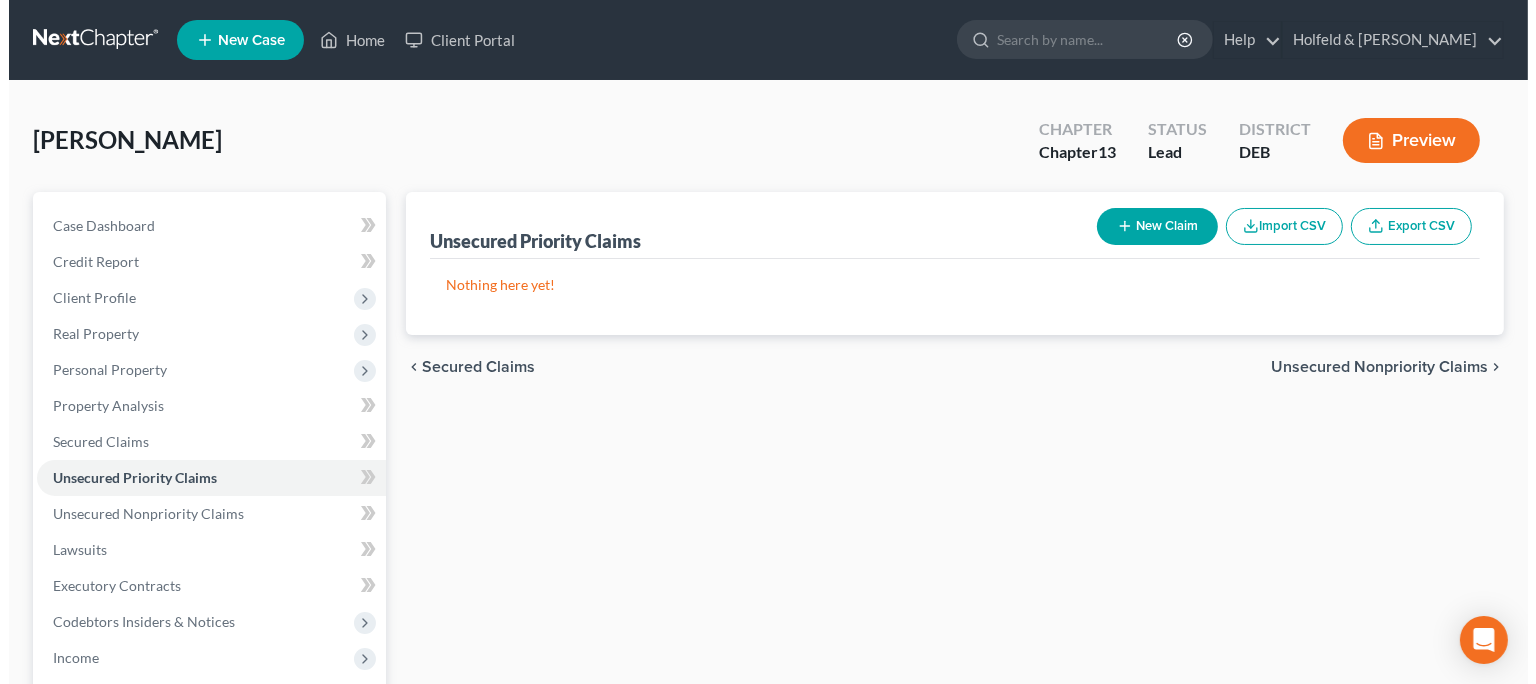 scroll, scrollTop: 0, scrollLeft: 0, axis: both 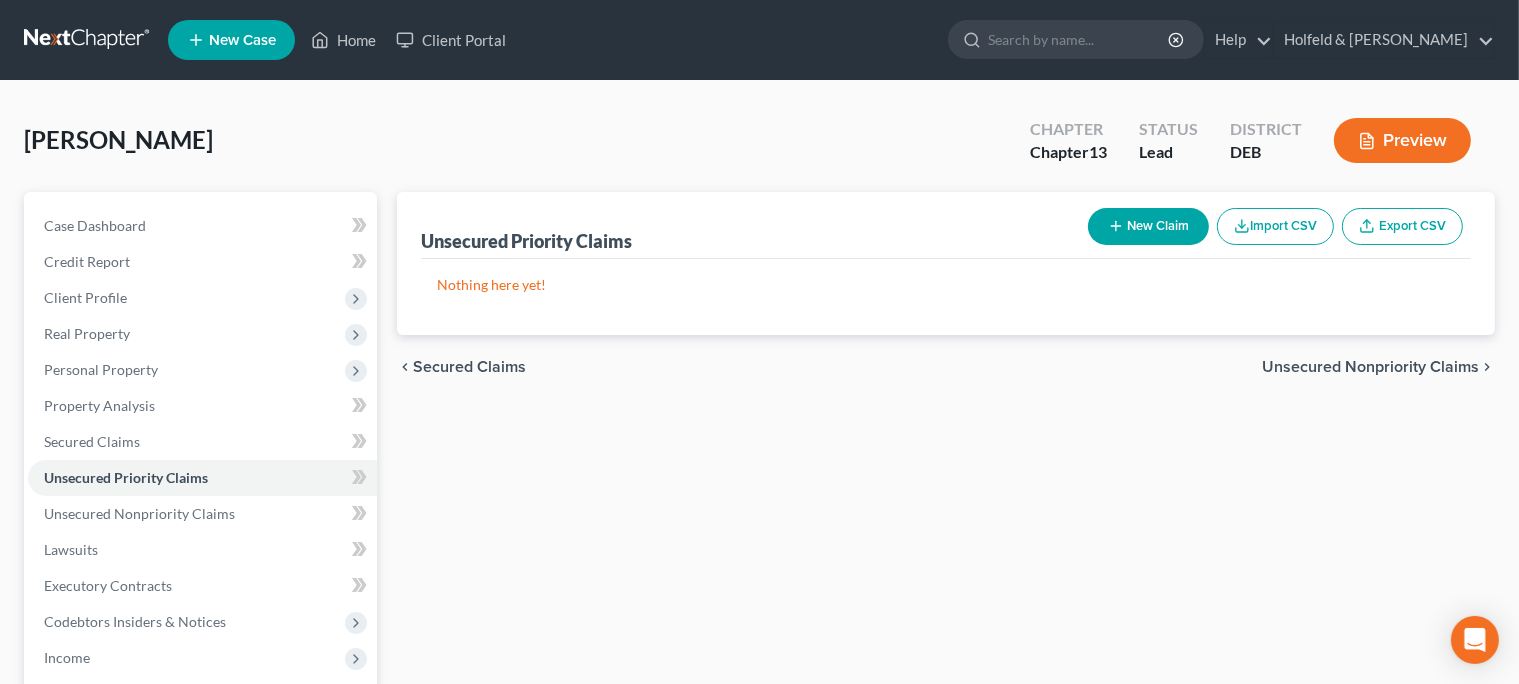 click on "New Claim" at bounding box center (1148, 226) 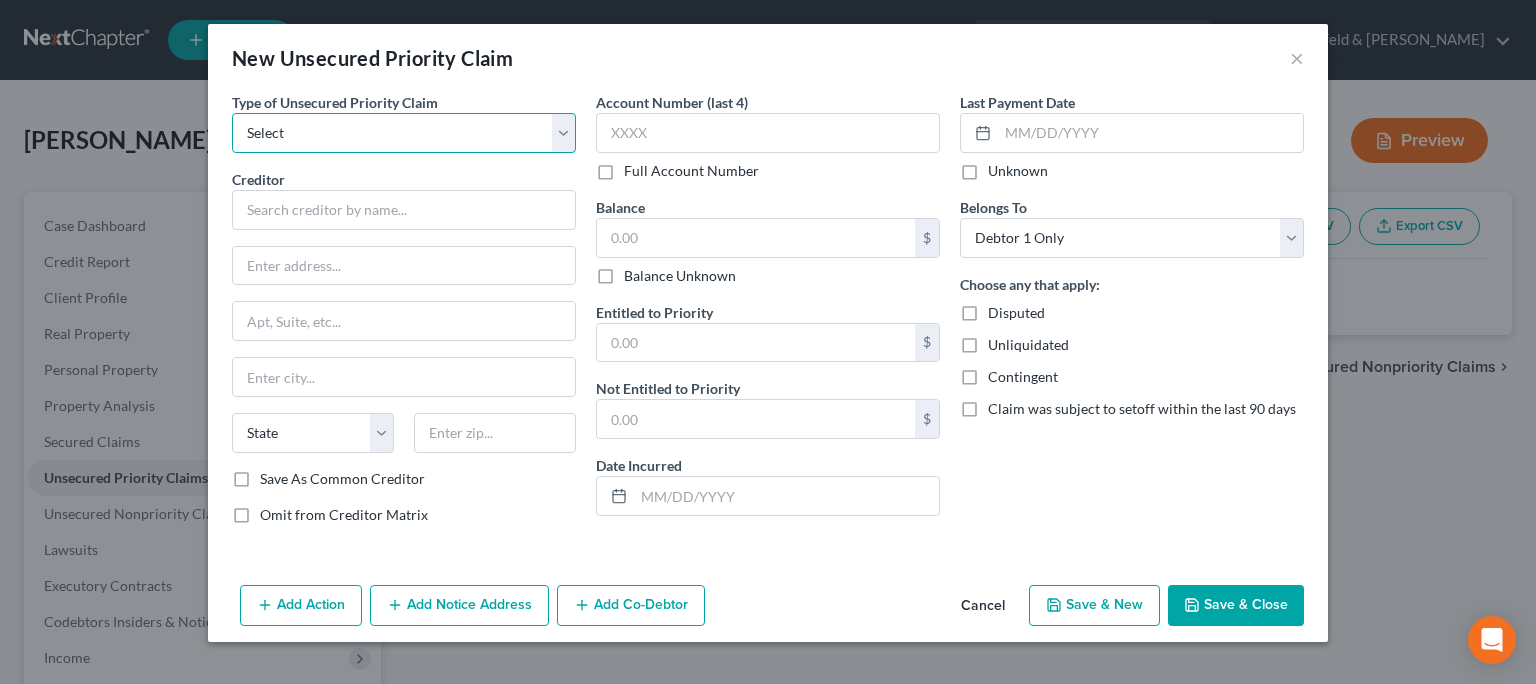 click on "Select Taxes & Other Government Units Domestic Support Obligations Extensions of credit in an involuntary case Wages, Salaries, Commissions Contributions to employee benefits Certain farmers and fisherman Deposits by individuals Commitments to maintain capitals Claims for death or injury while intoxicated Other" at bounding box center (404, 133) 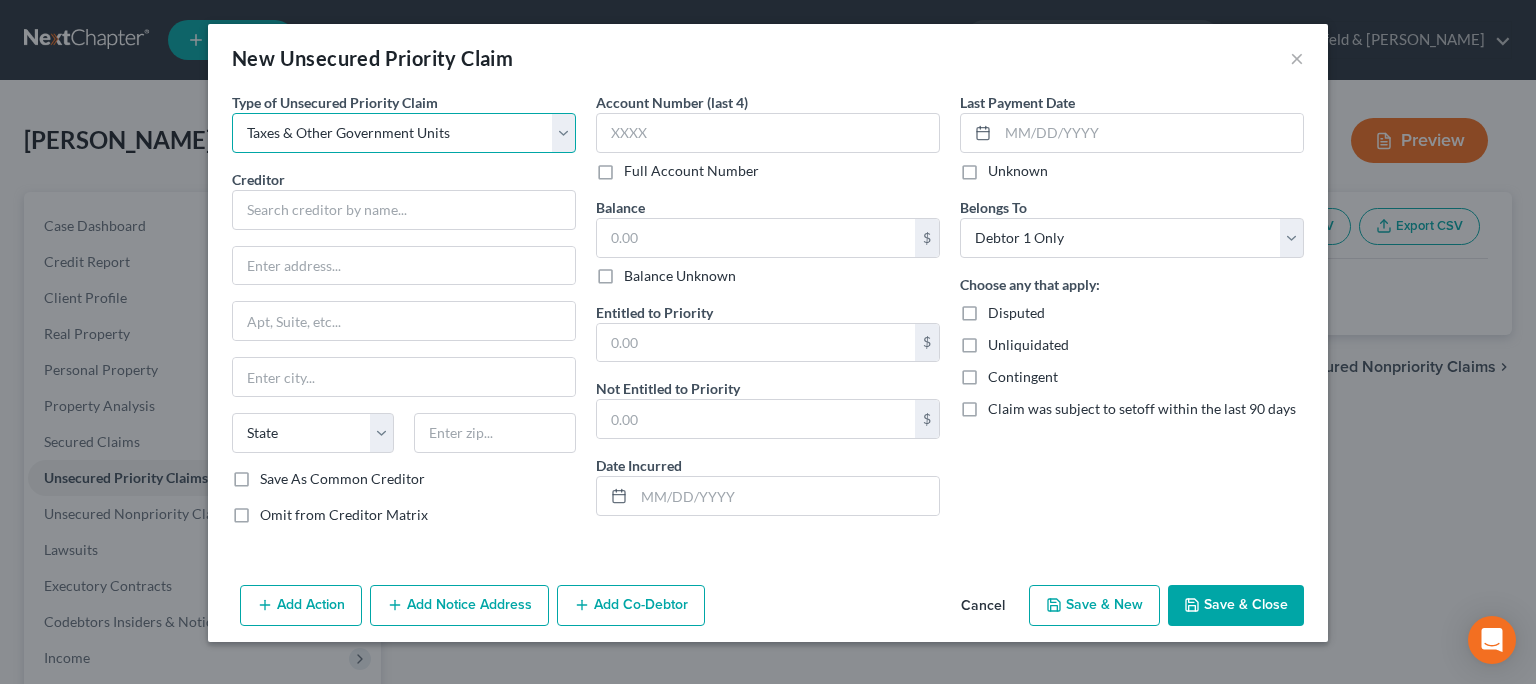 click on "Taxes & Other Government Units" at bounding box center [0, 0] 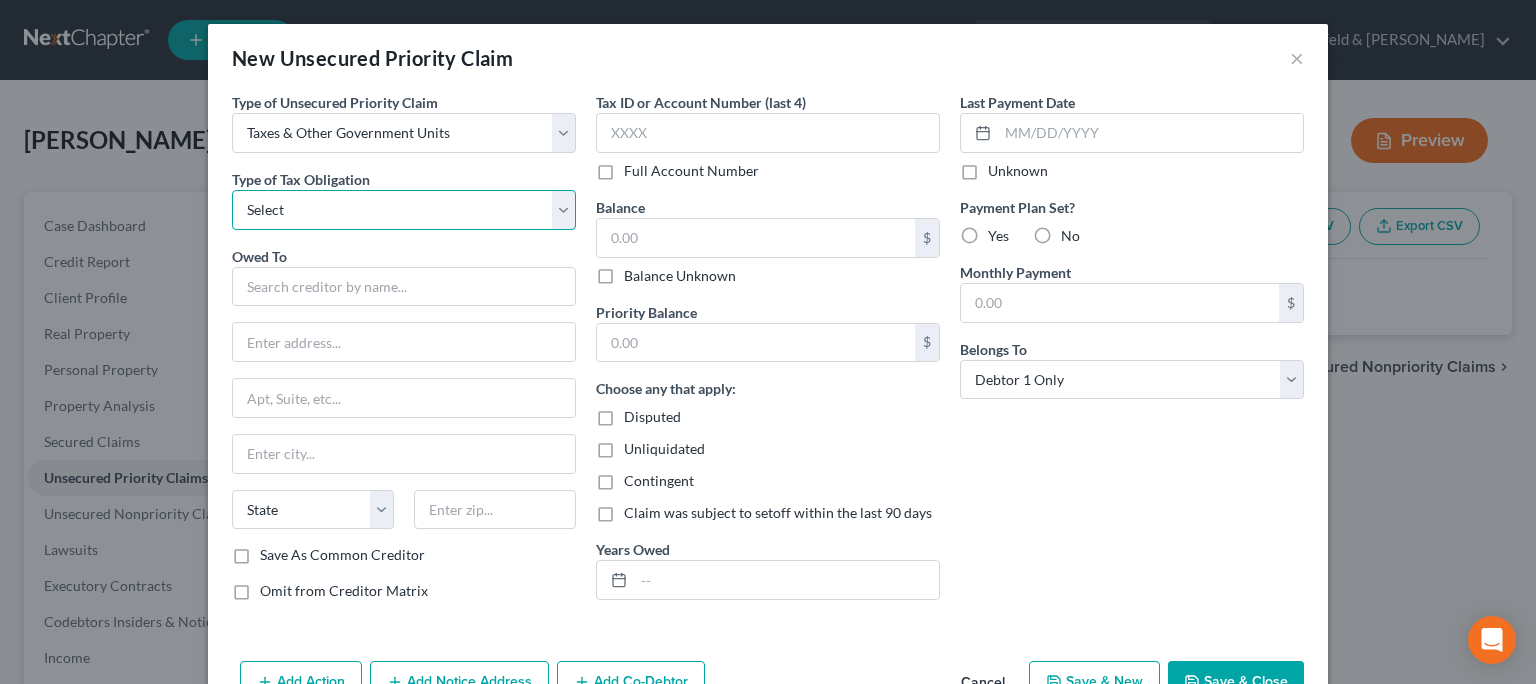 click on "Select Federal City State Franchise Tax Board Other" at bounding box center (404, 210) 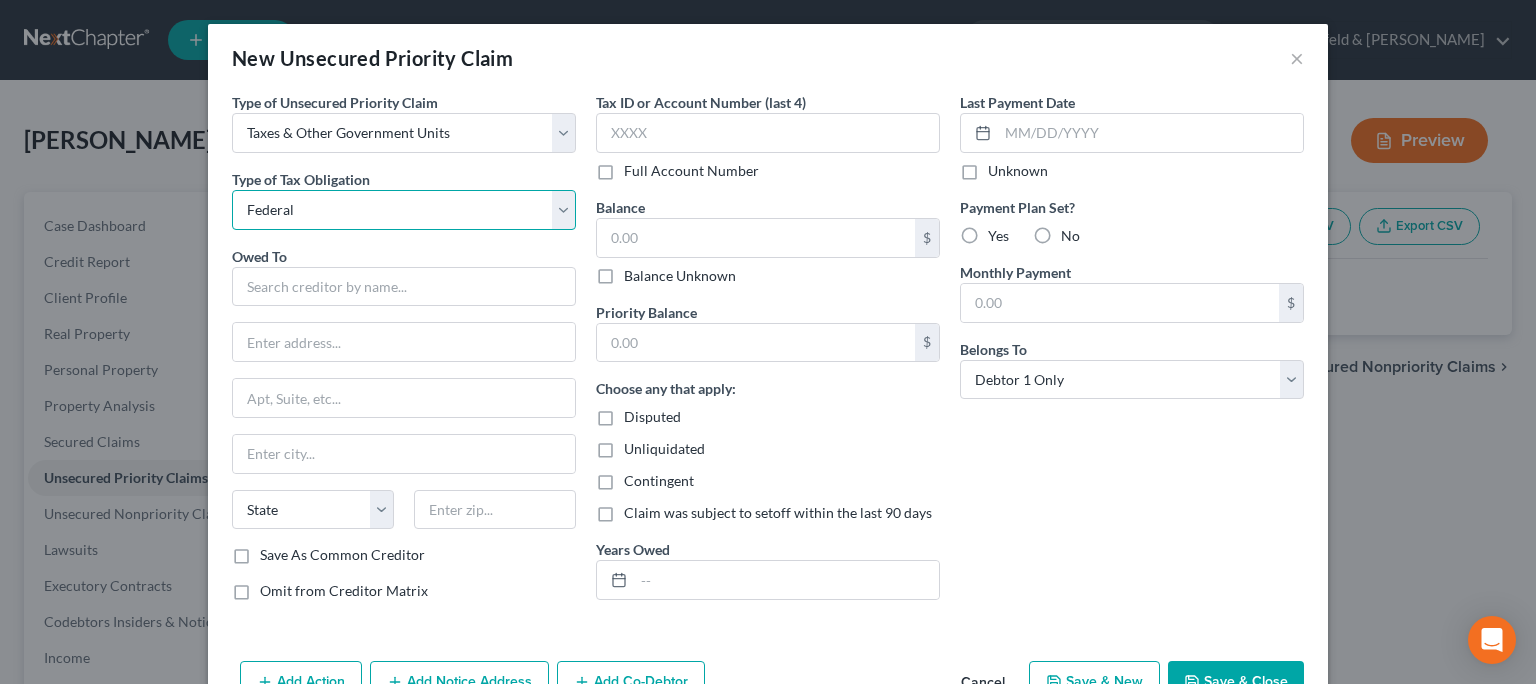 click on "Federal" at bounding box center (0, 0) 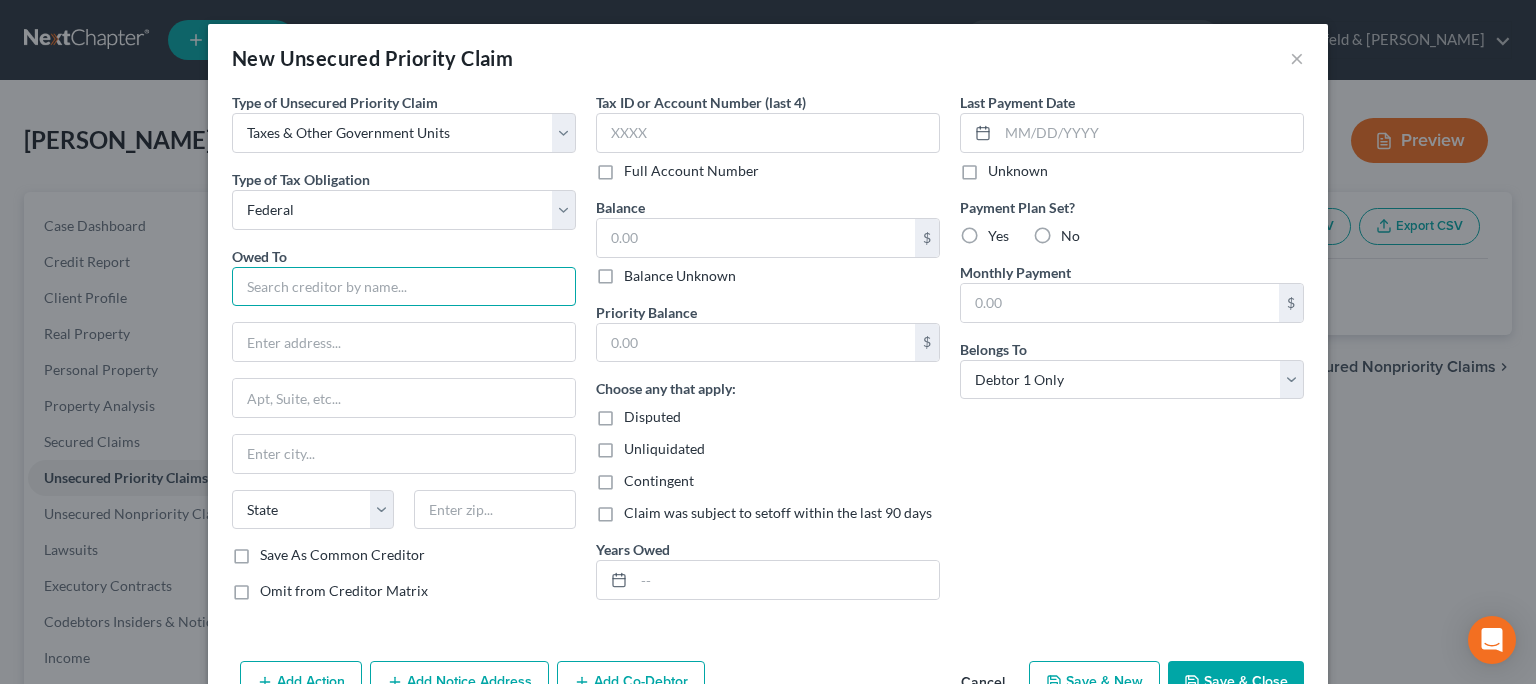 click at bounding box center (404, 287) 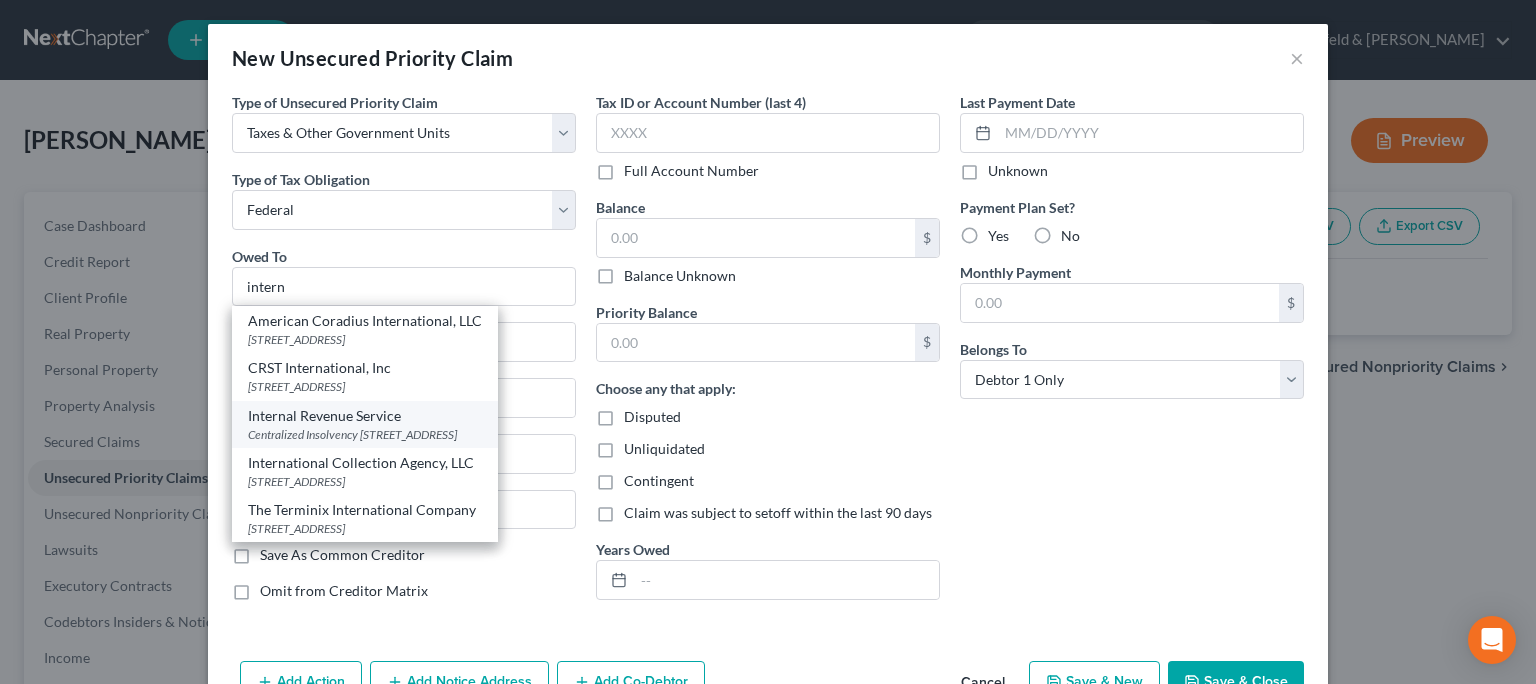 click on "Centralized Insolvency [STREET_ADDRESS]" at bounding box center [365, 434] 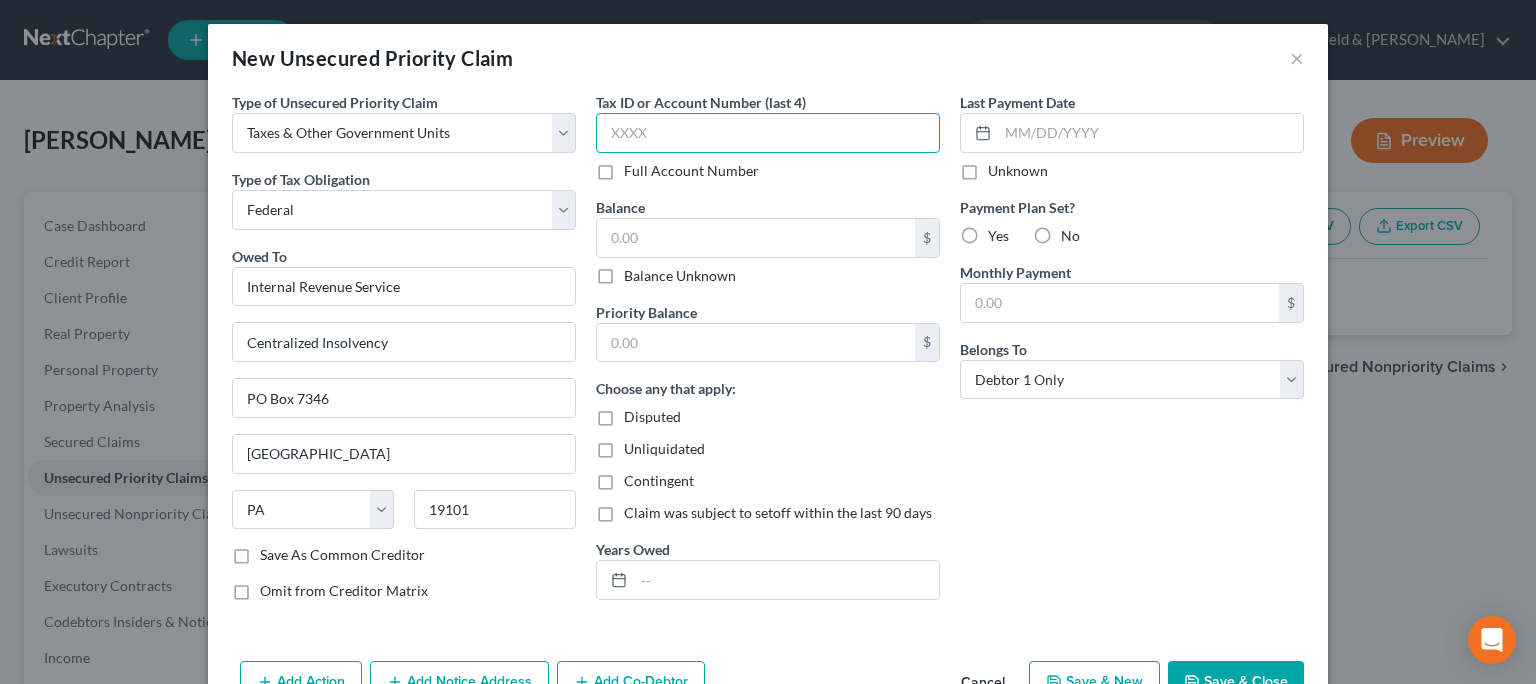 click at bounding box center (768, 133) 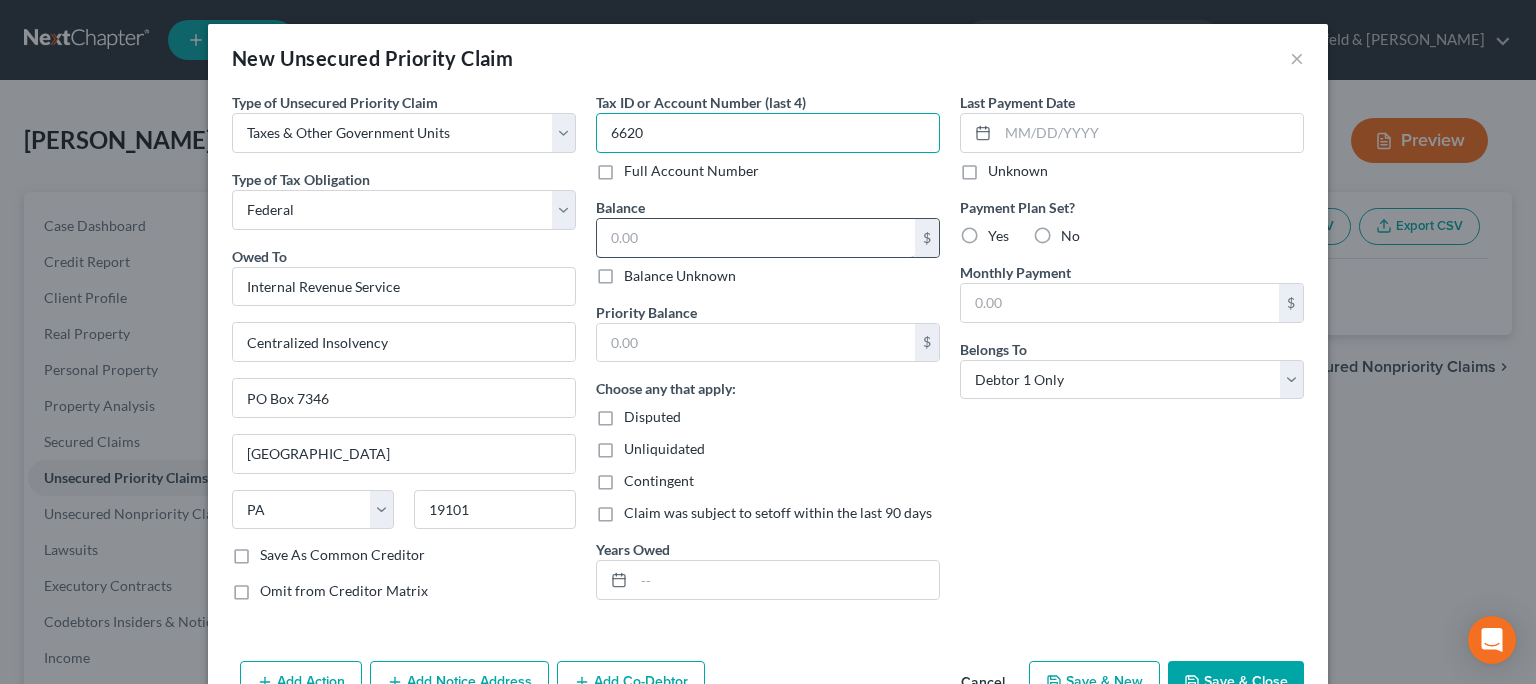 type on "6620" 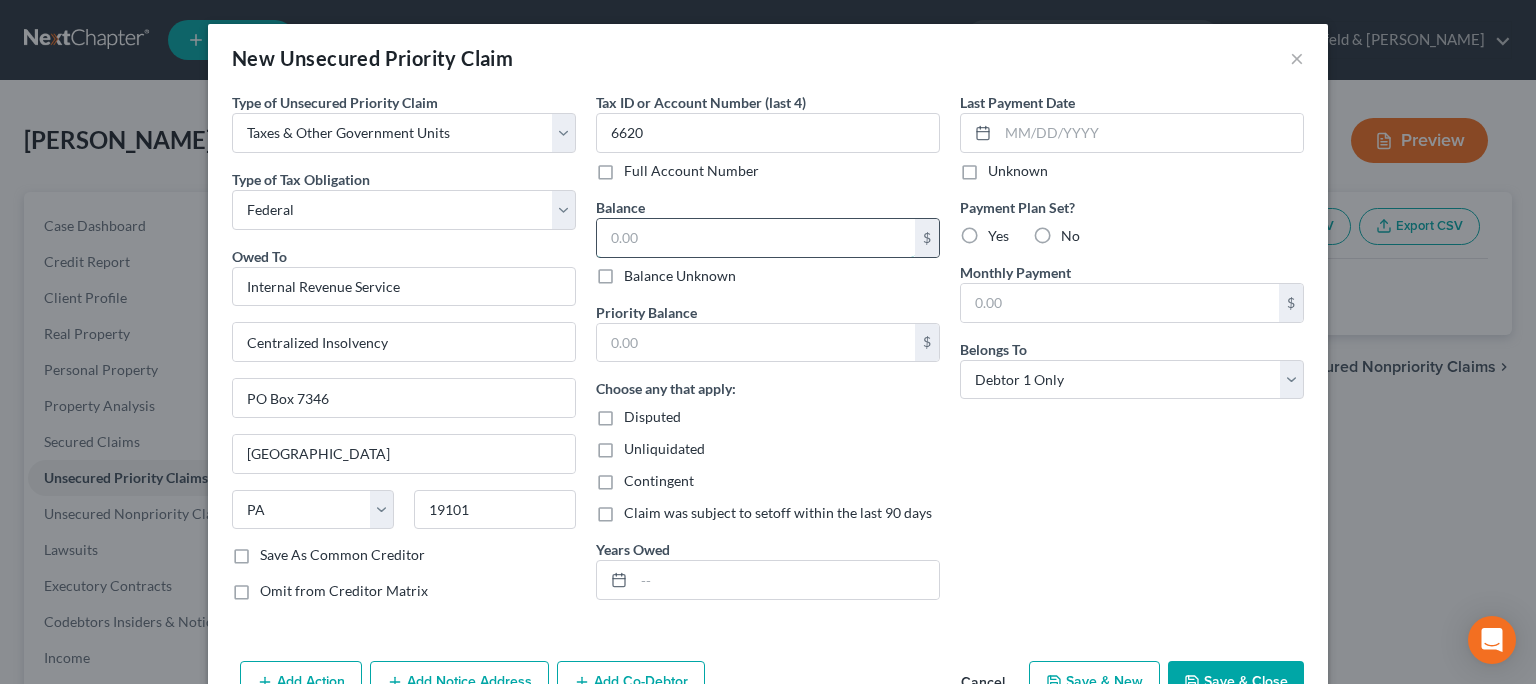 click at bounding box center (756, 238) 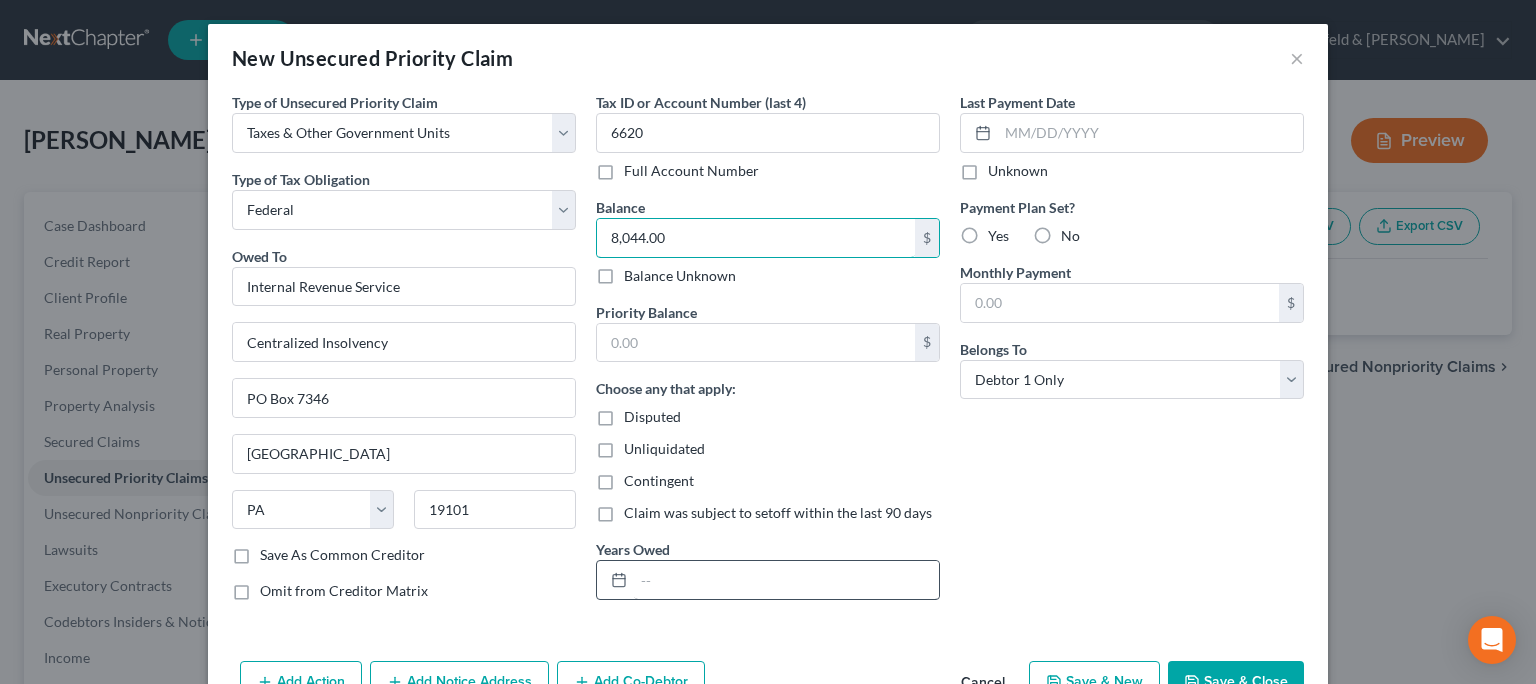 type on "8,044.00" 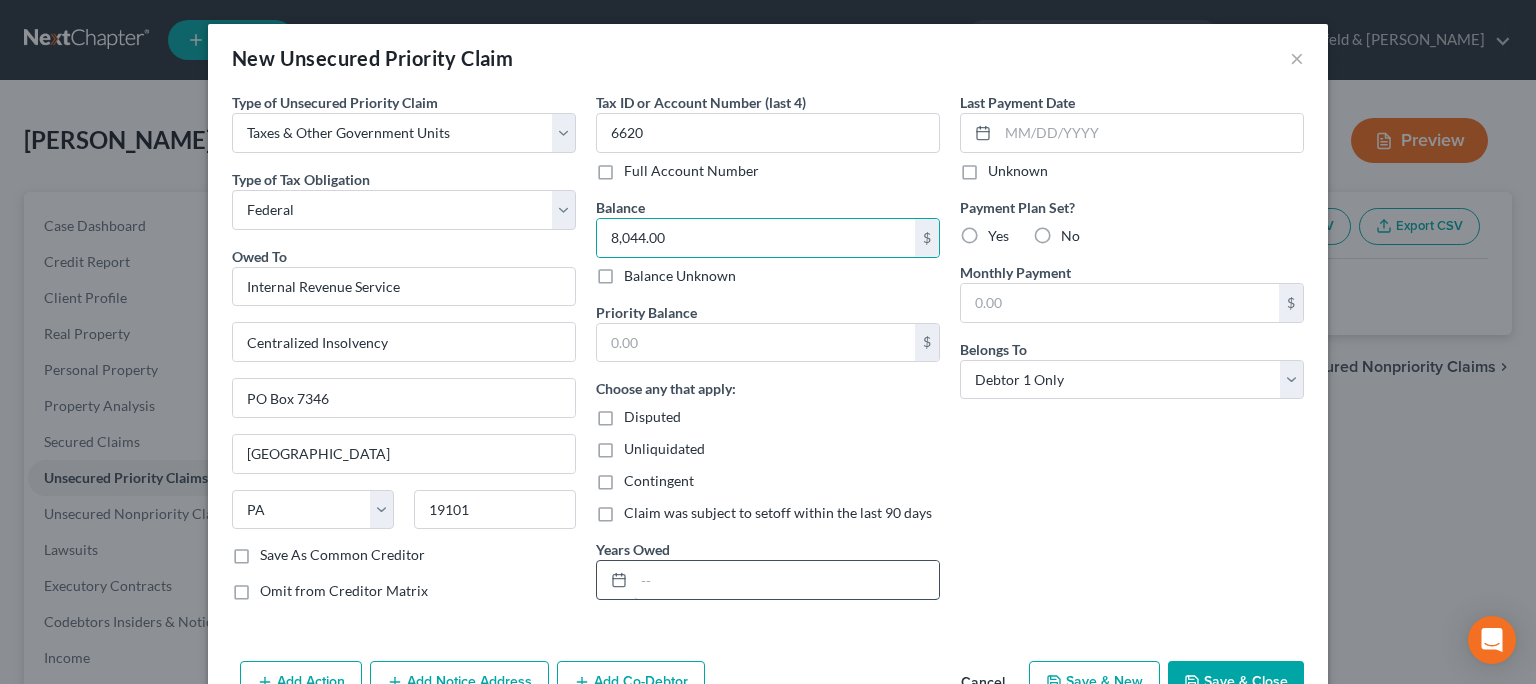 click at bounding box center (786, 580) 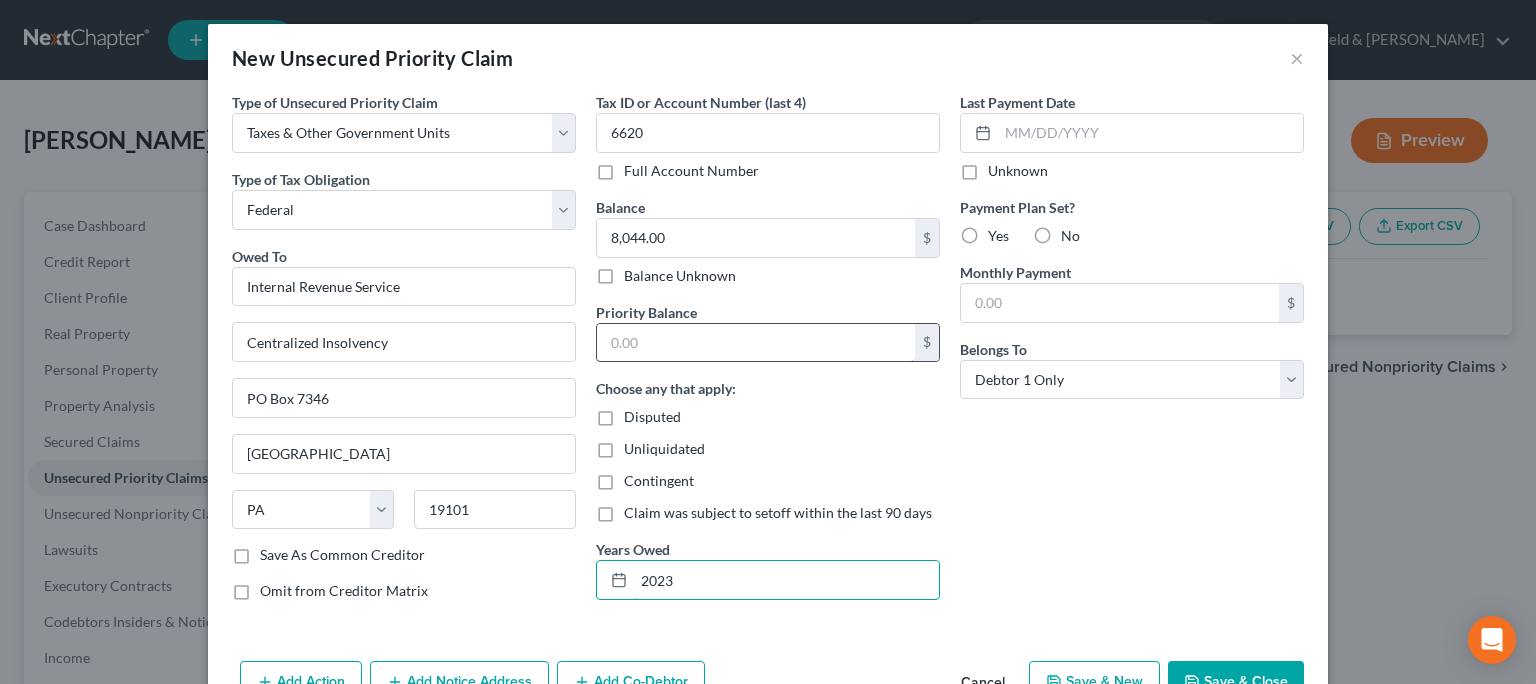 type on "2023" 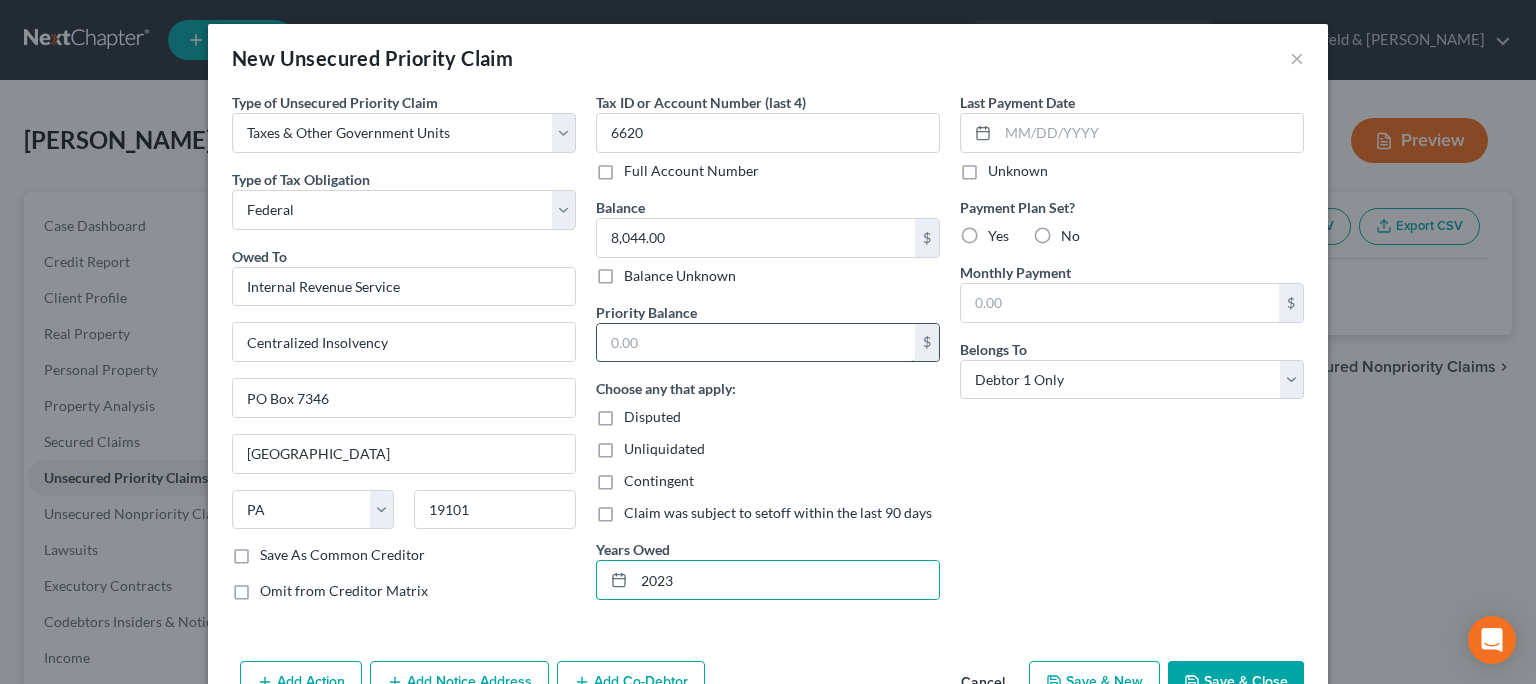 click at bounding box center [756, 343] 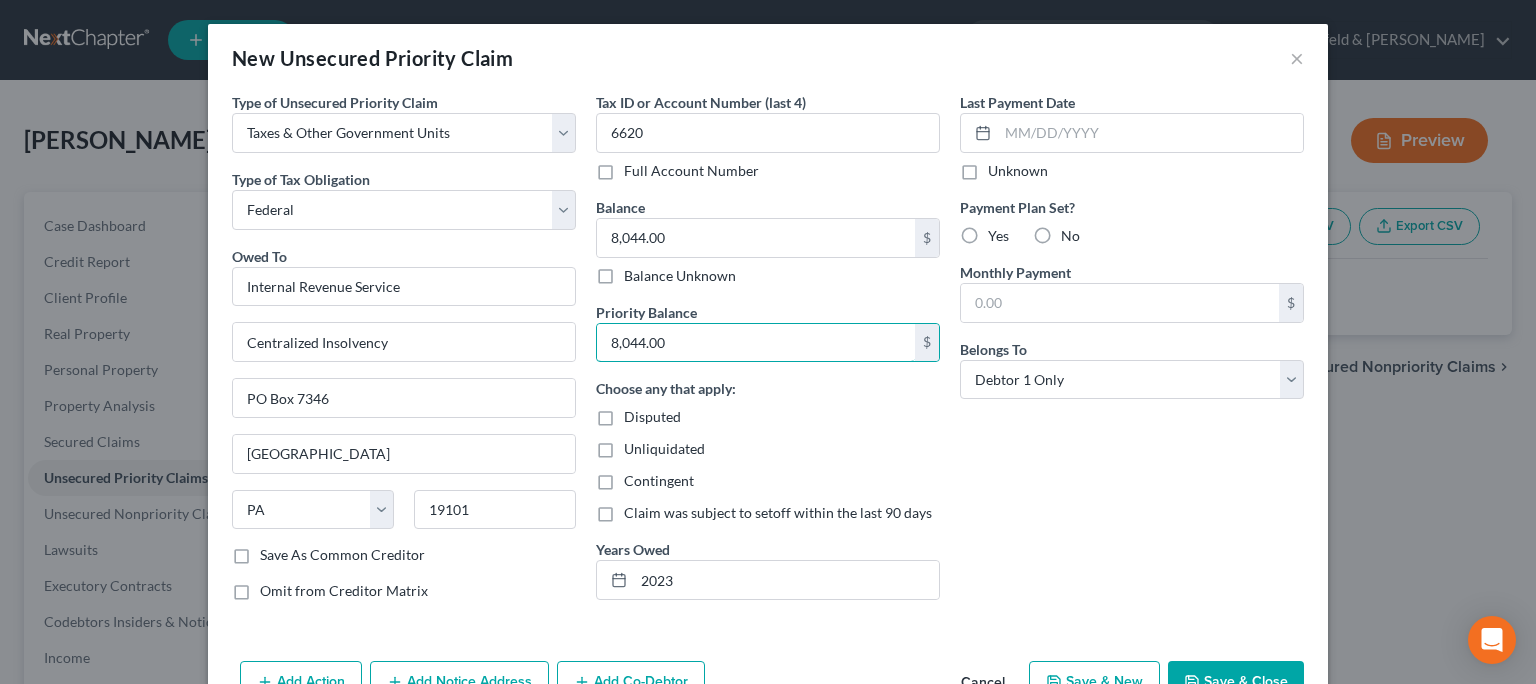 type on "8,044.00" 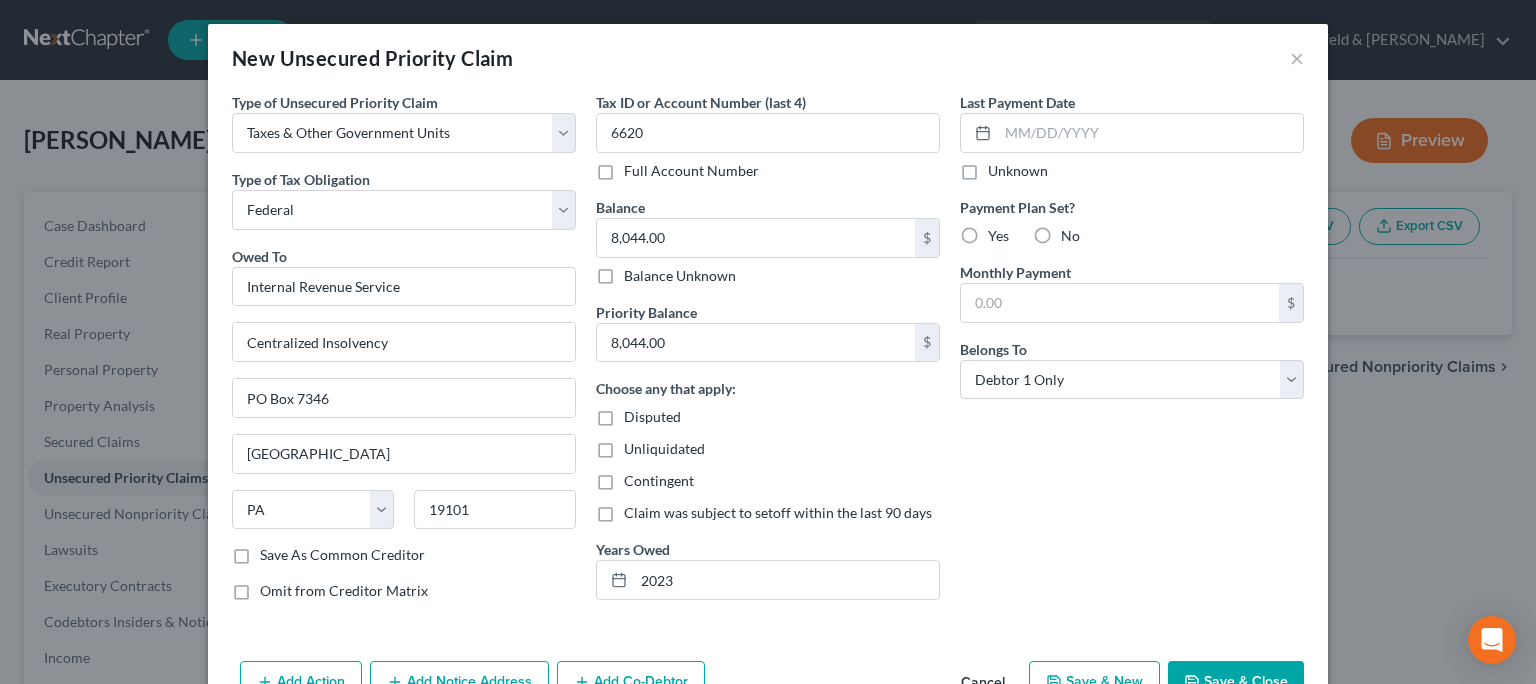click on "Save & New" at bounding box center (1094, 682) 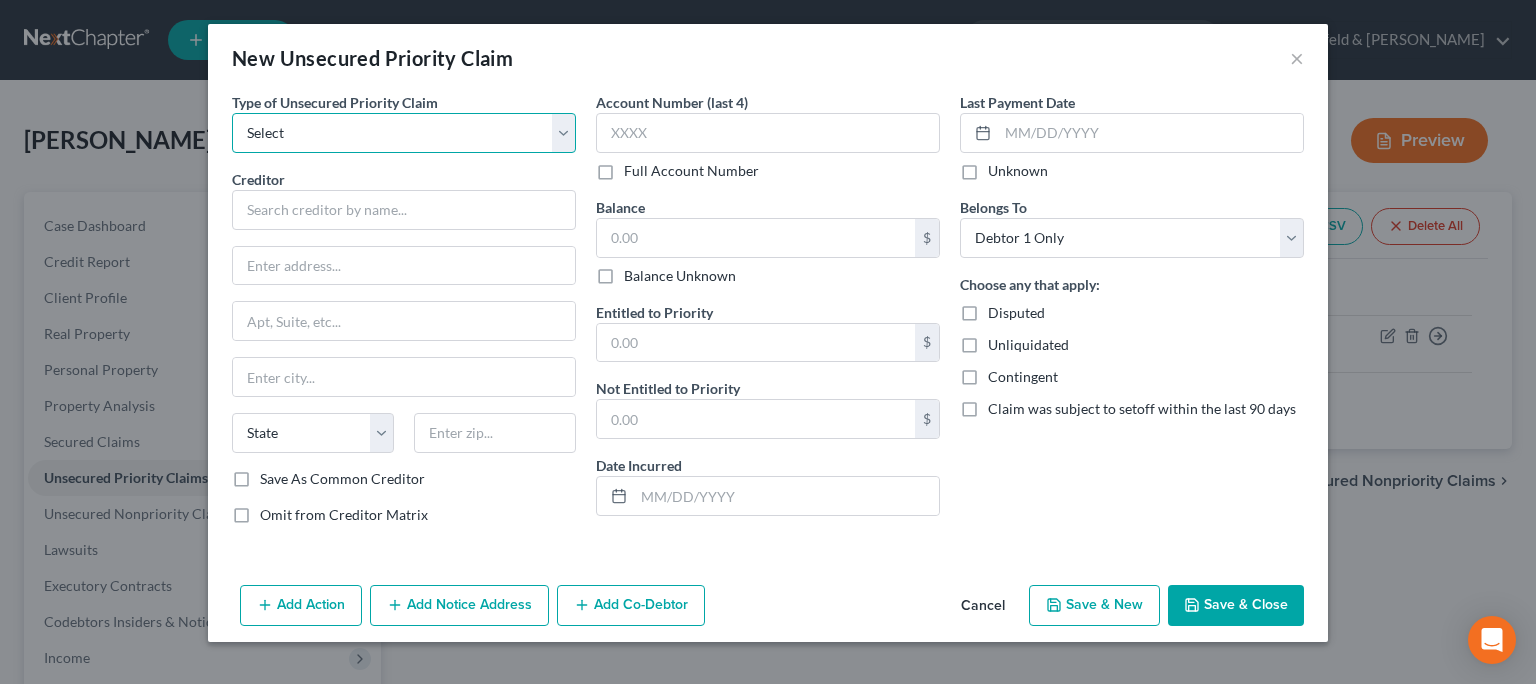 click on "Select Taxes & Other Government Units Domestic Support Obligations Extensions of credit in an involuntary case Wages, Salaries, Commissions Contributions to employee benefits Certain farmers and fisherman Deposits by individuals Commitments to maintain capitals Claims for death or injury while intoxicated Other" at bounding box center (404, 133) 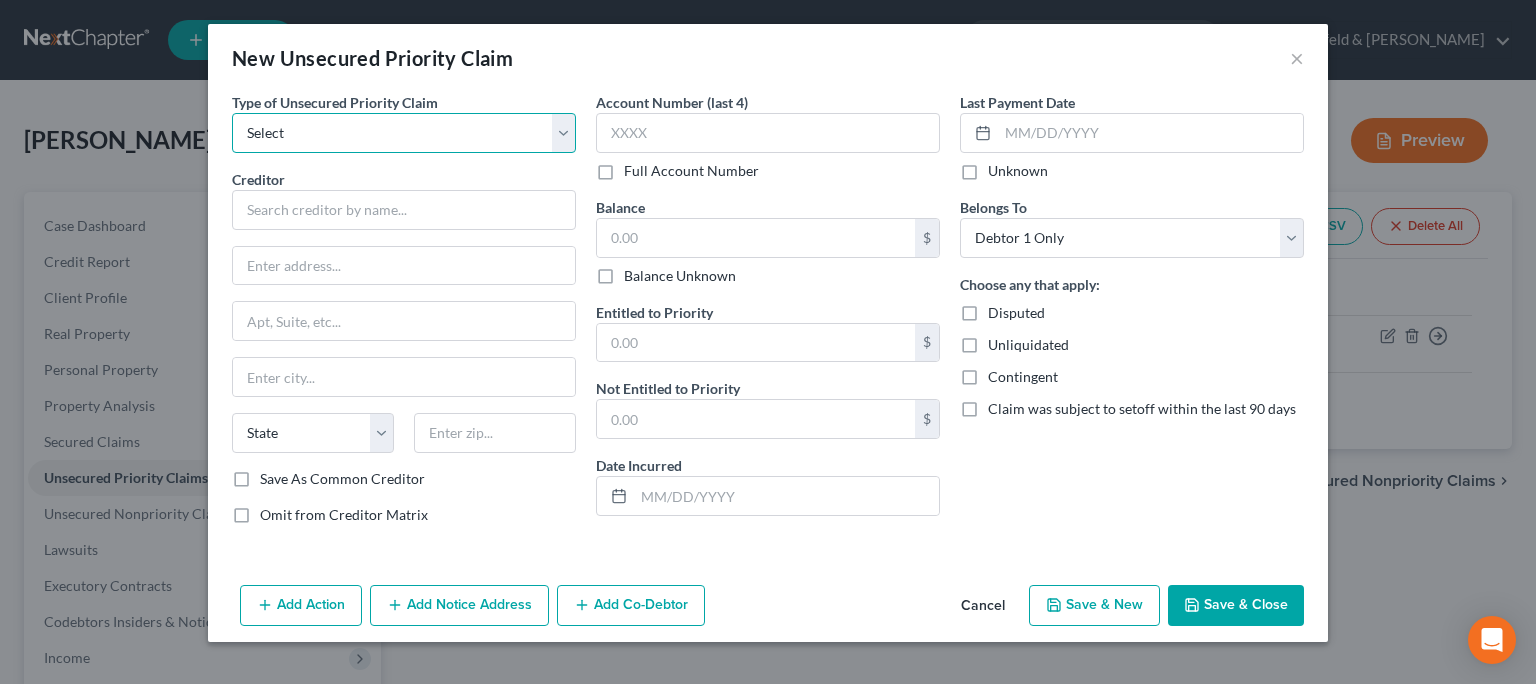 select on "0" 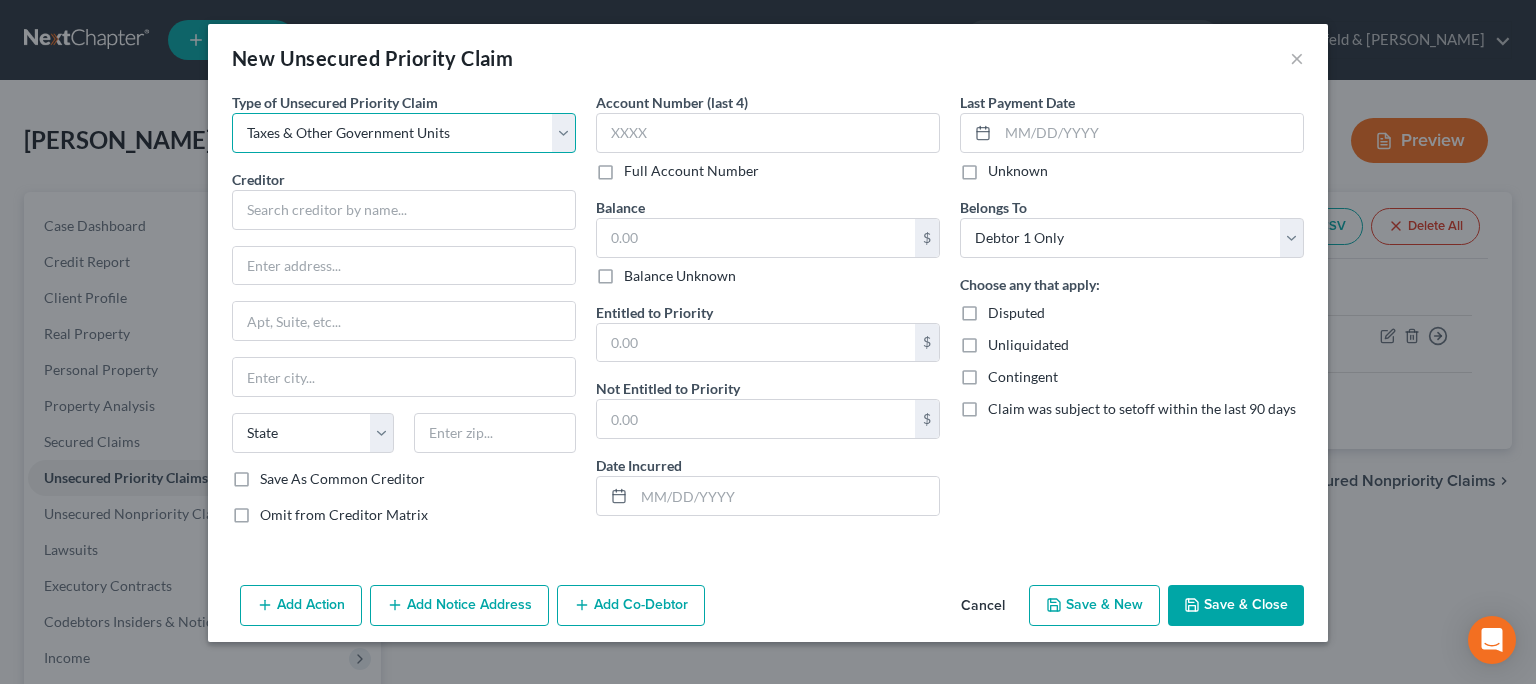 click on "Taxes & Other Government Units" at bounding box center (0, 0) 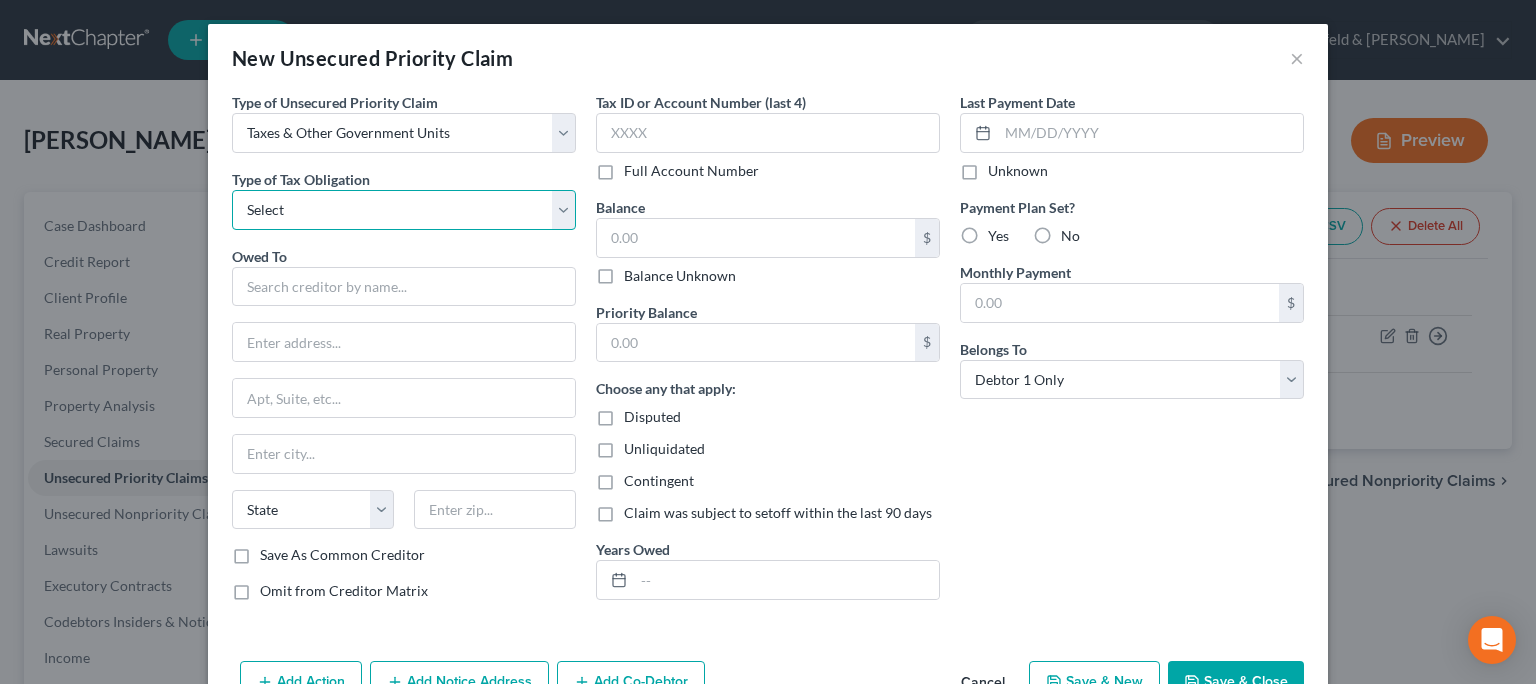 click on "Select Federal City State Franchise Tax Board Other" at bounding box center (404, 210) 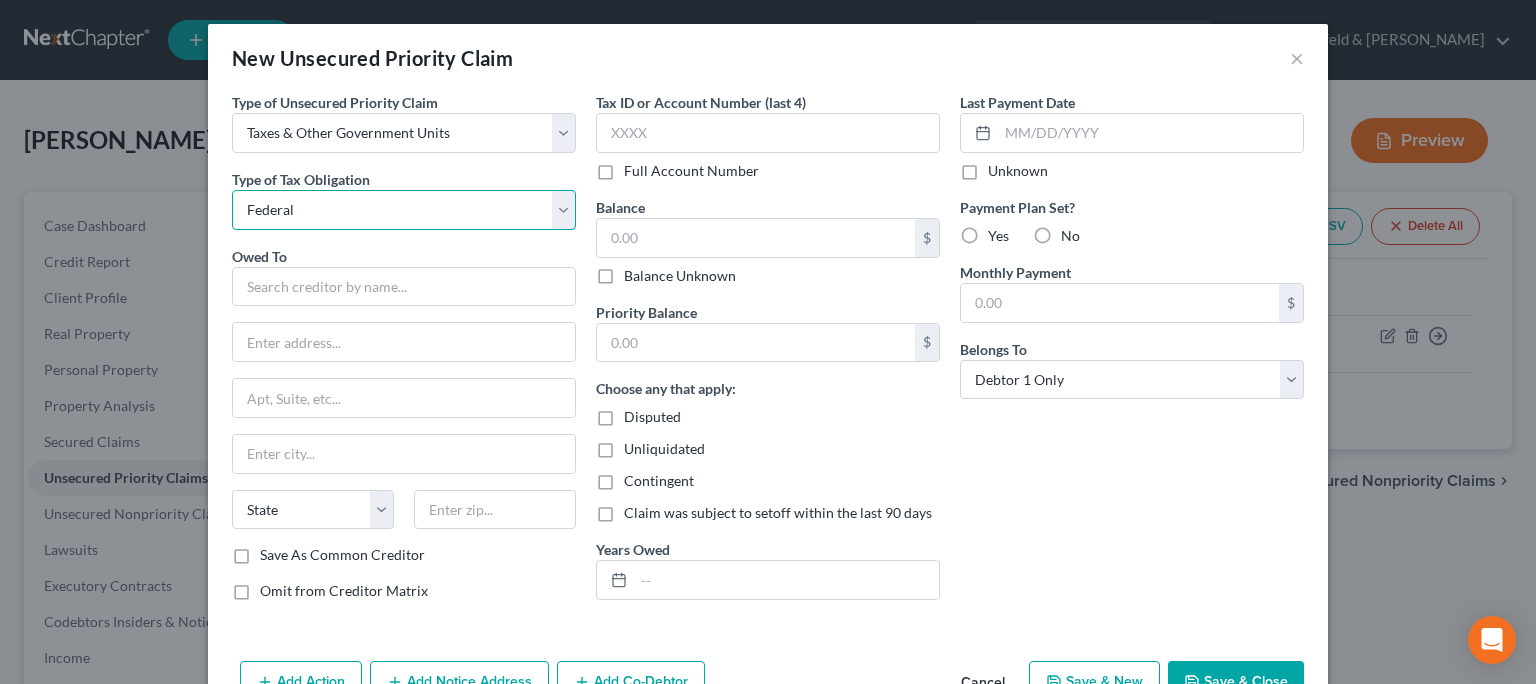 click on "Federal" at bounding box center (0, 0) 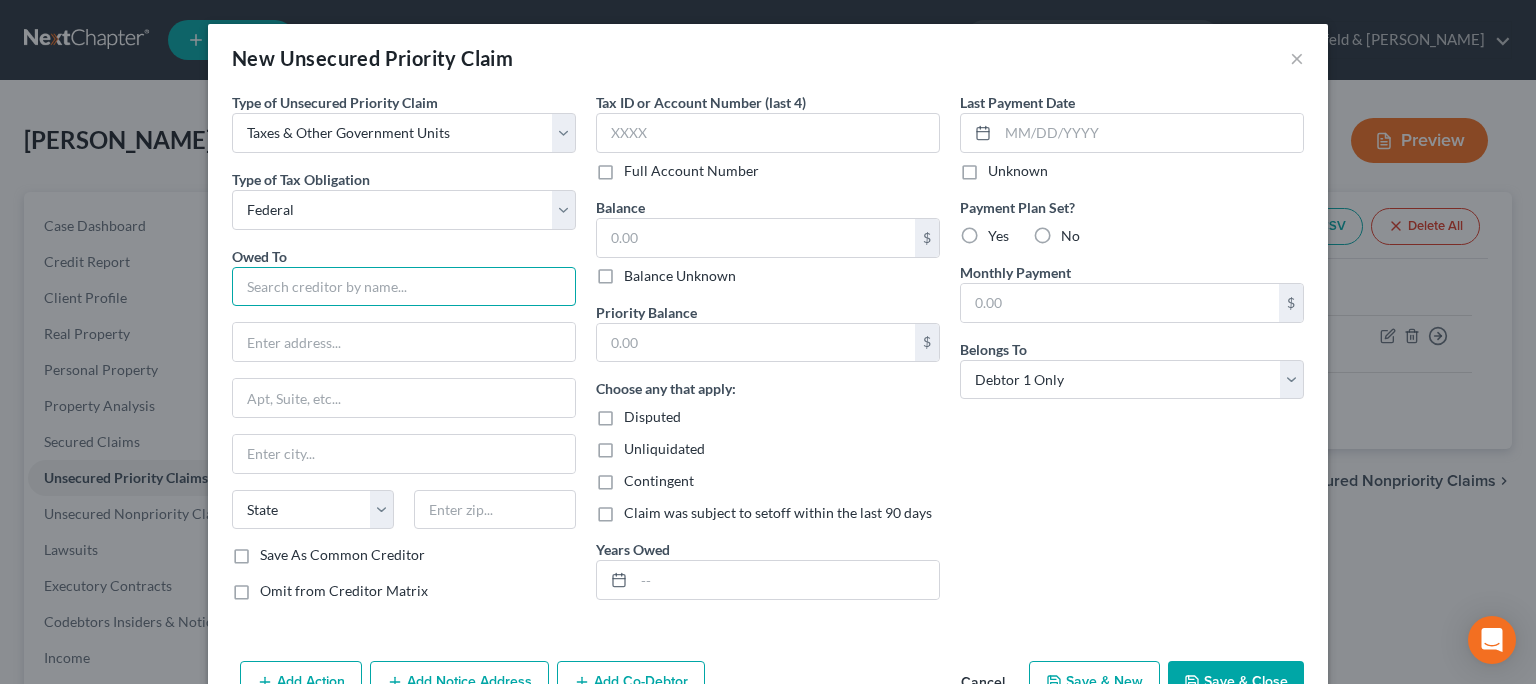click at bounding box center (404, 287) 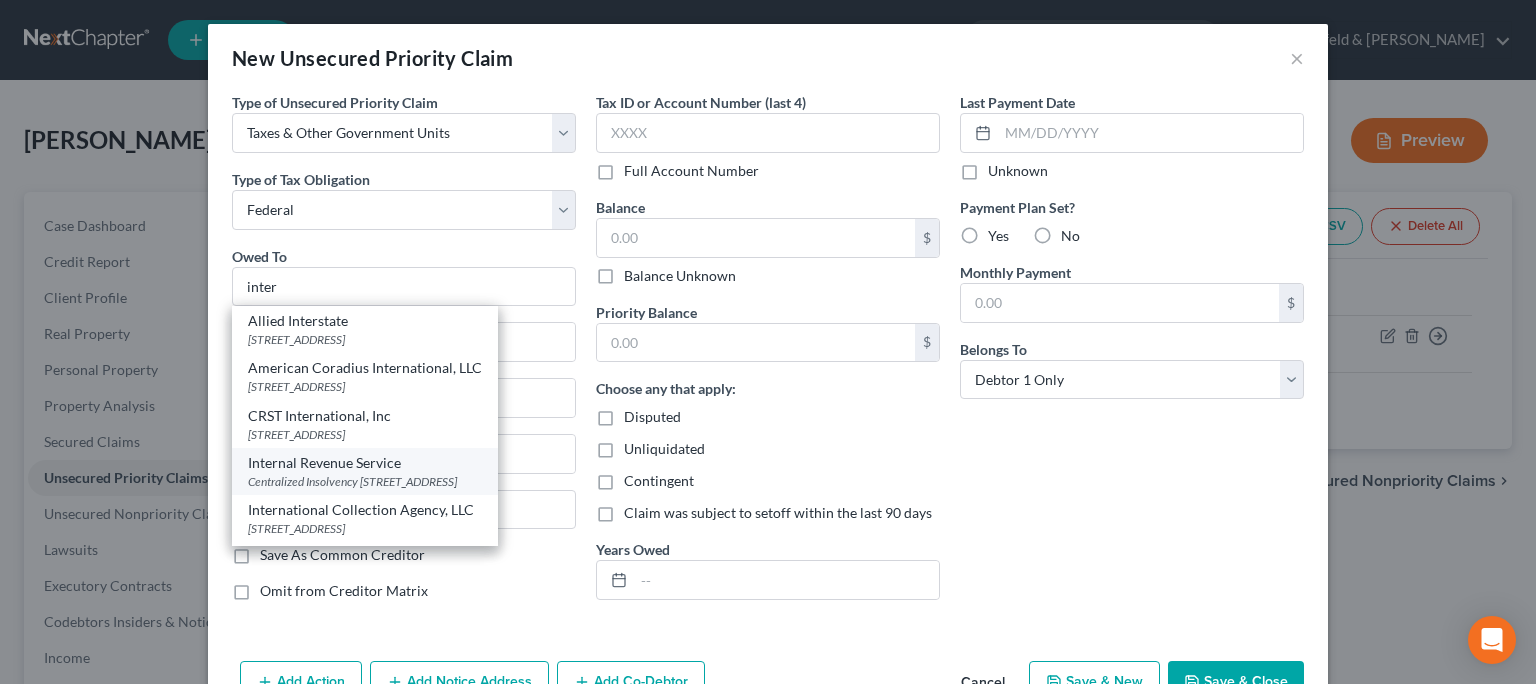 click on "Internal Revenue Service" at bounding box center [365, 463] 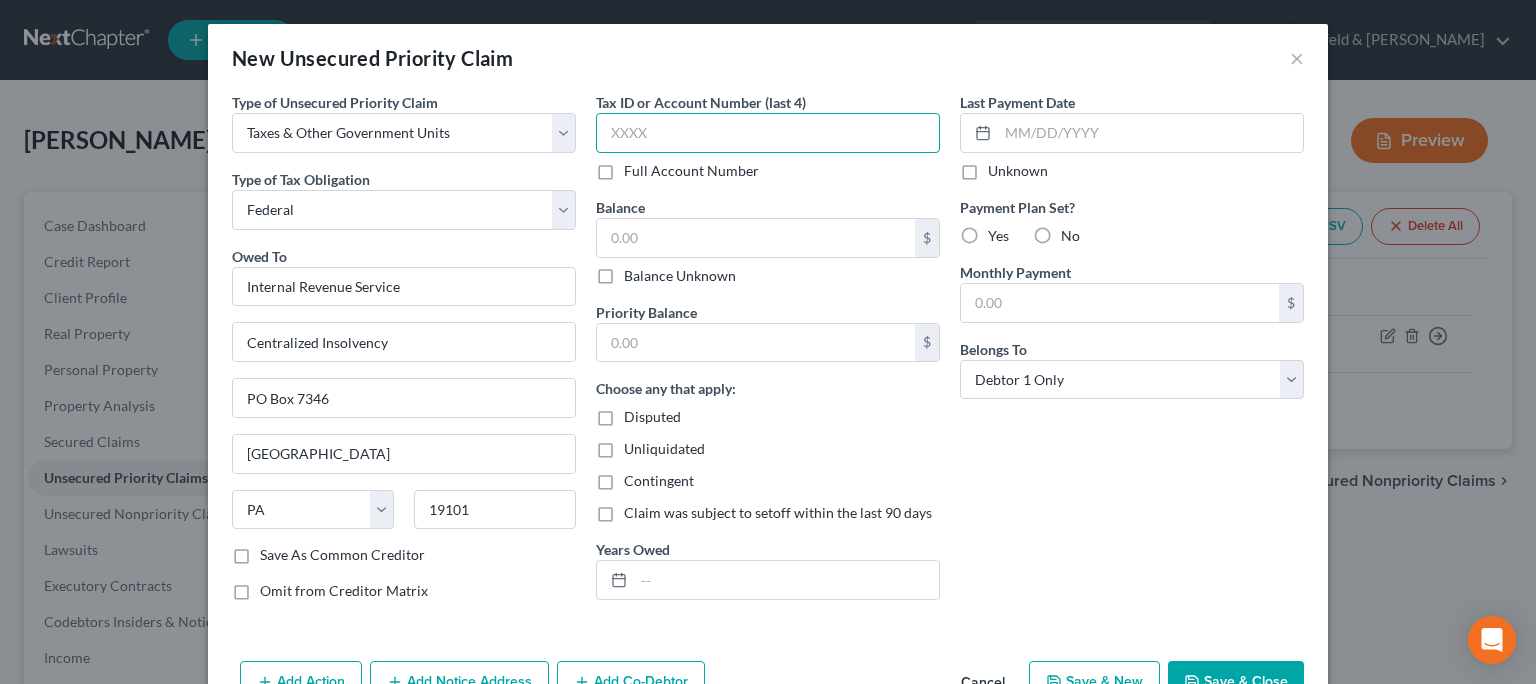 click at bounding box center (768, 133) 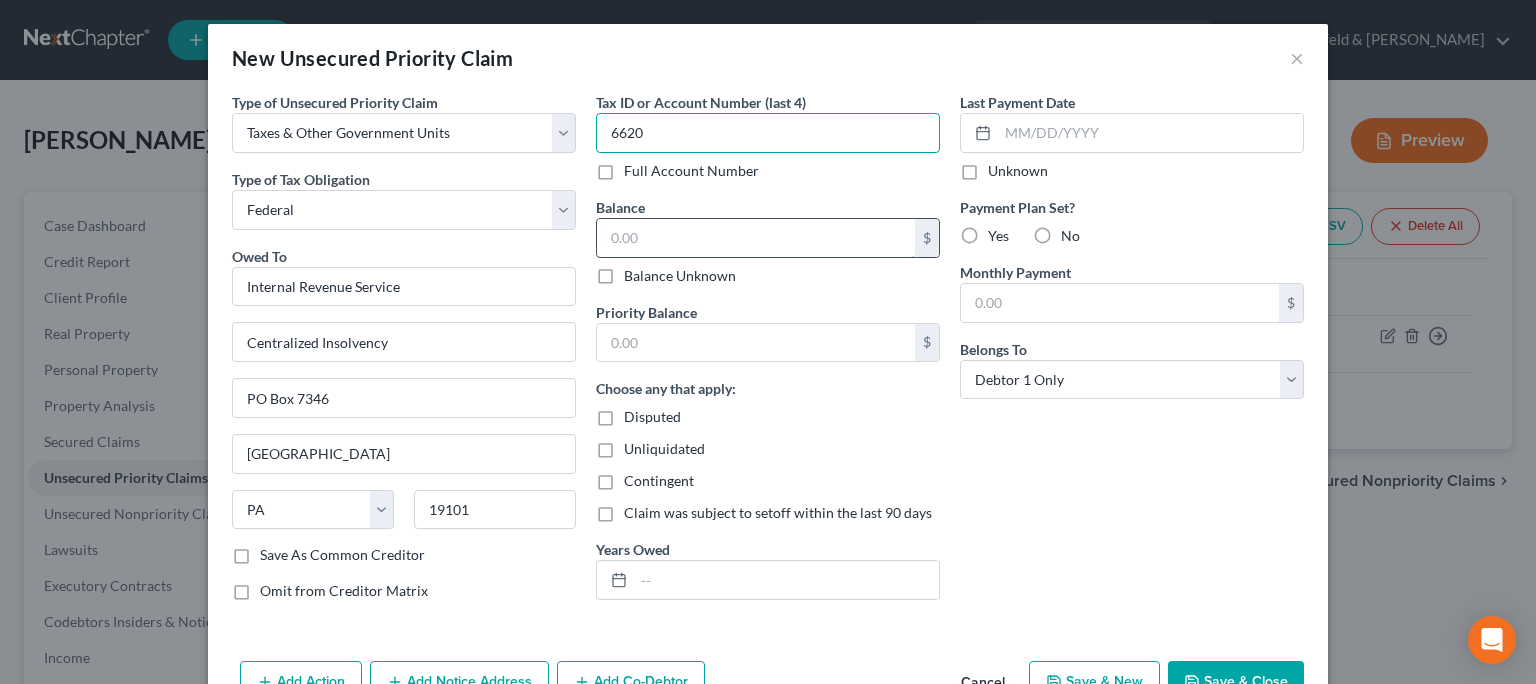 type on "6620" 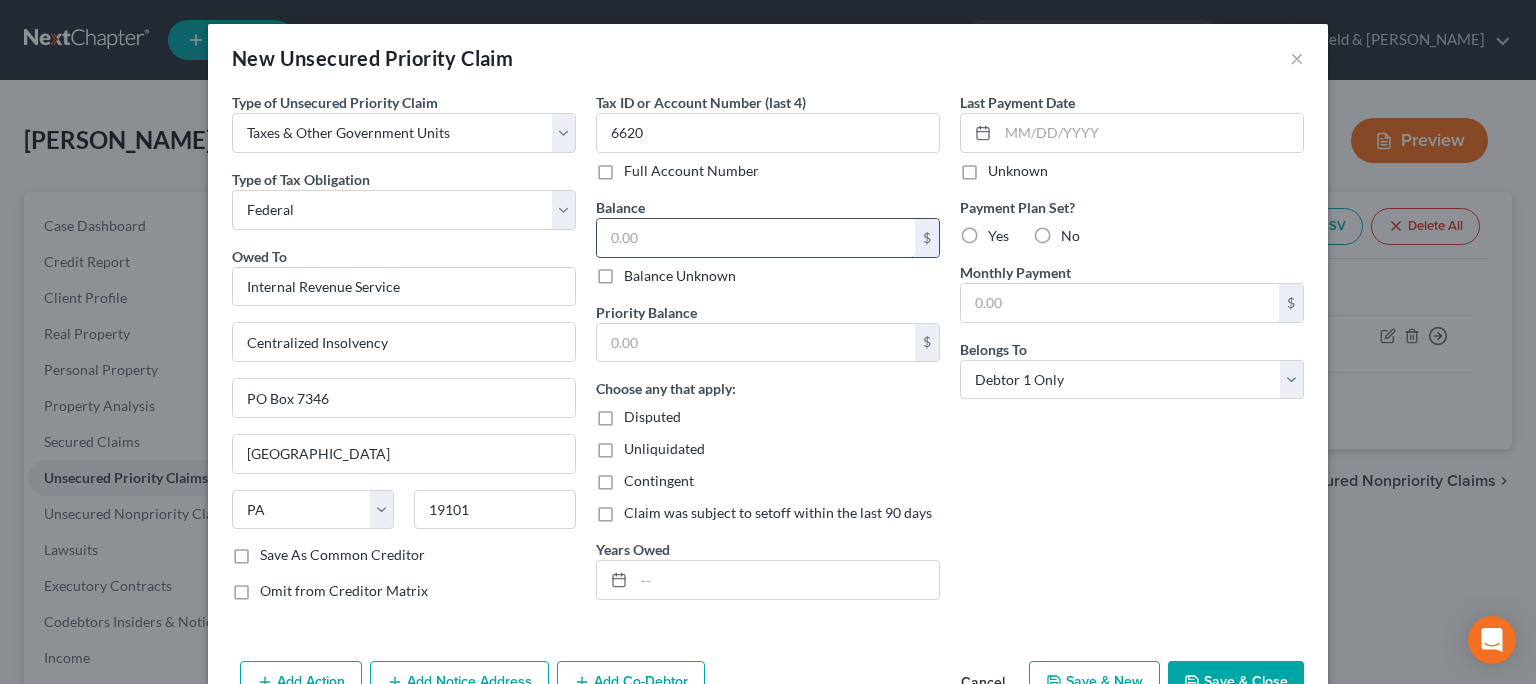 click at bounding box center (756, 238) 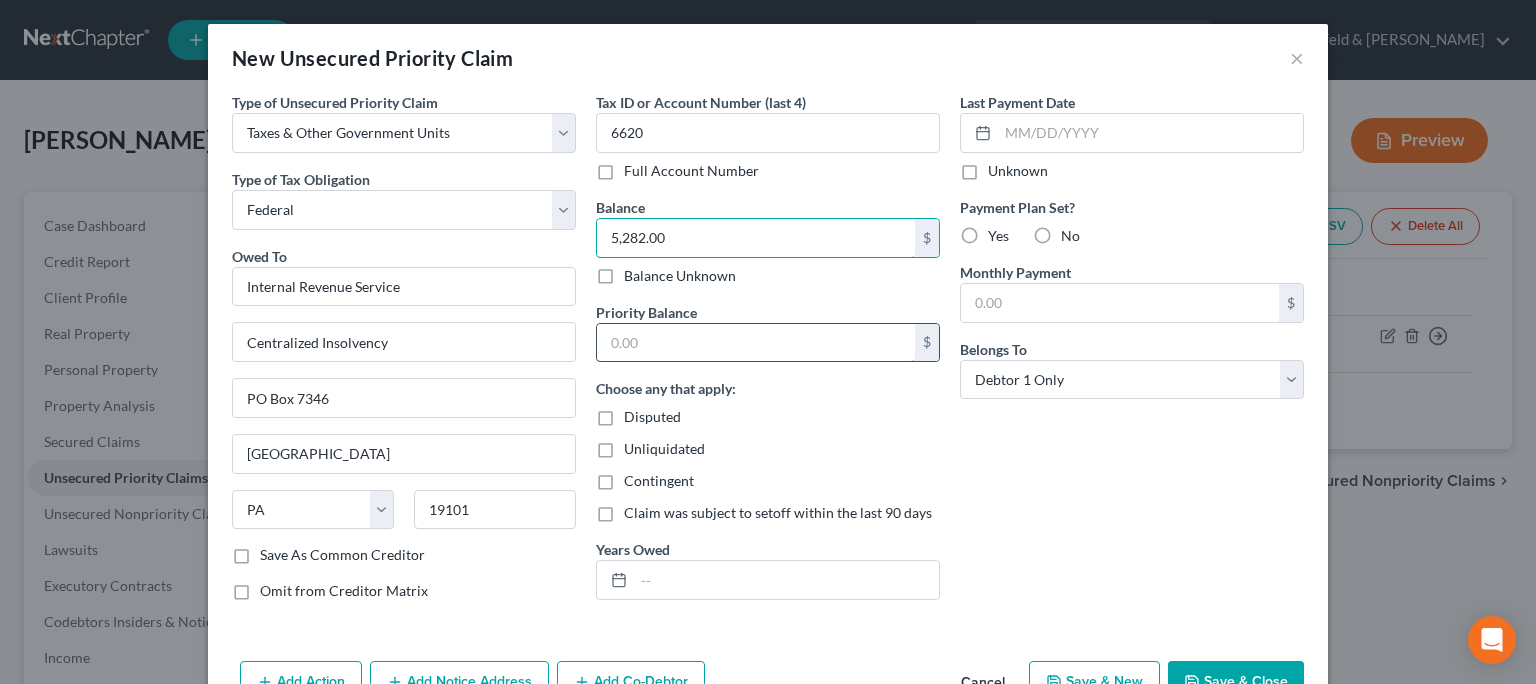 type on "5,282.00" 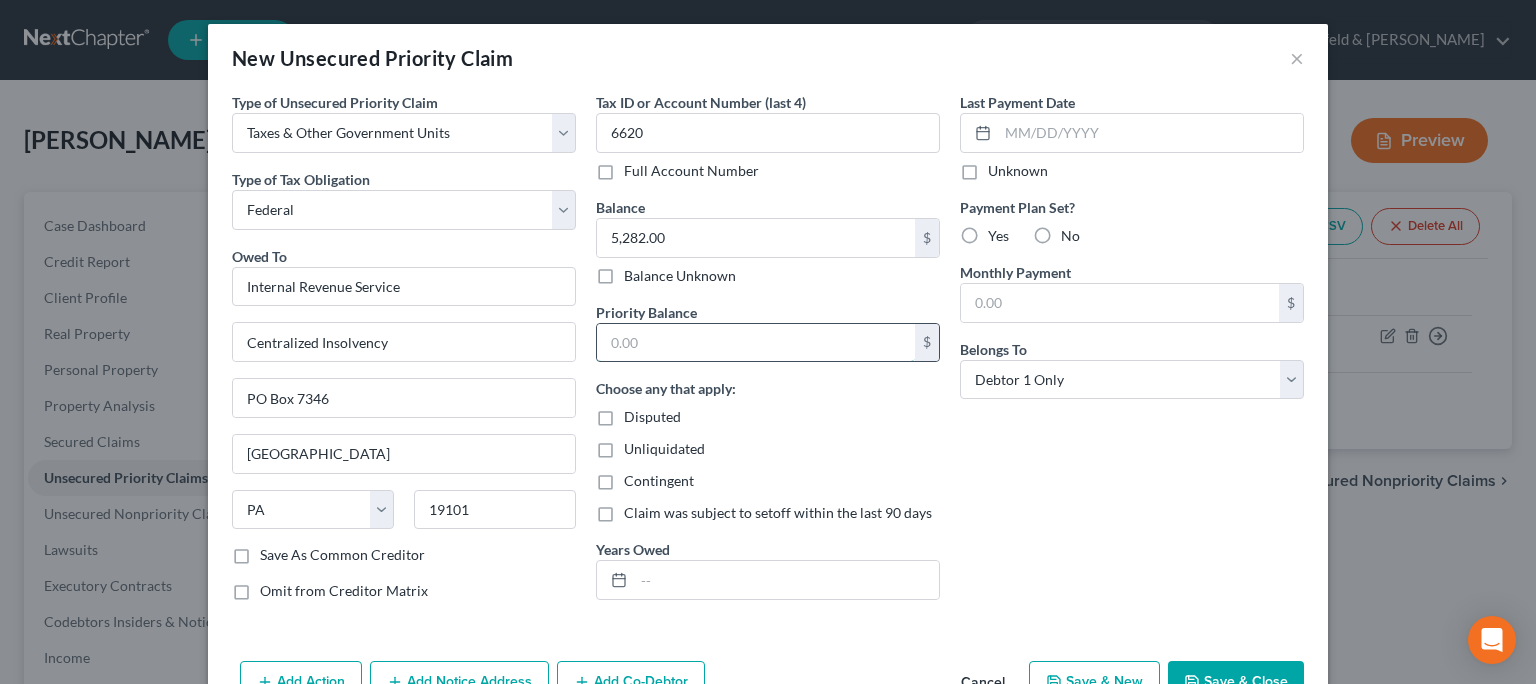 click at bounding box center (756, 343) 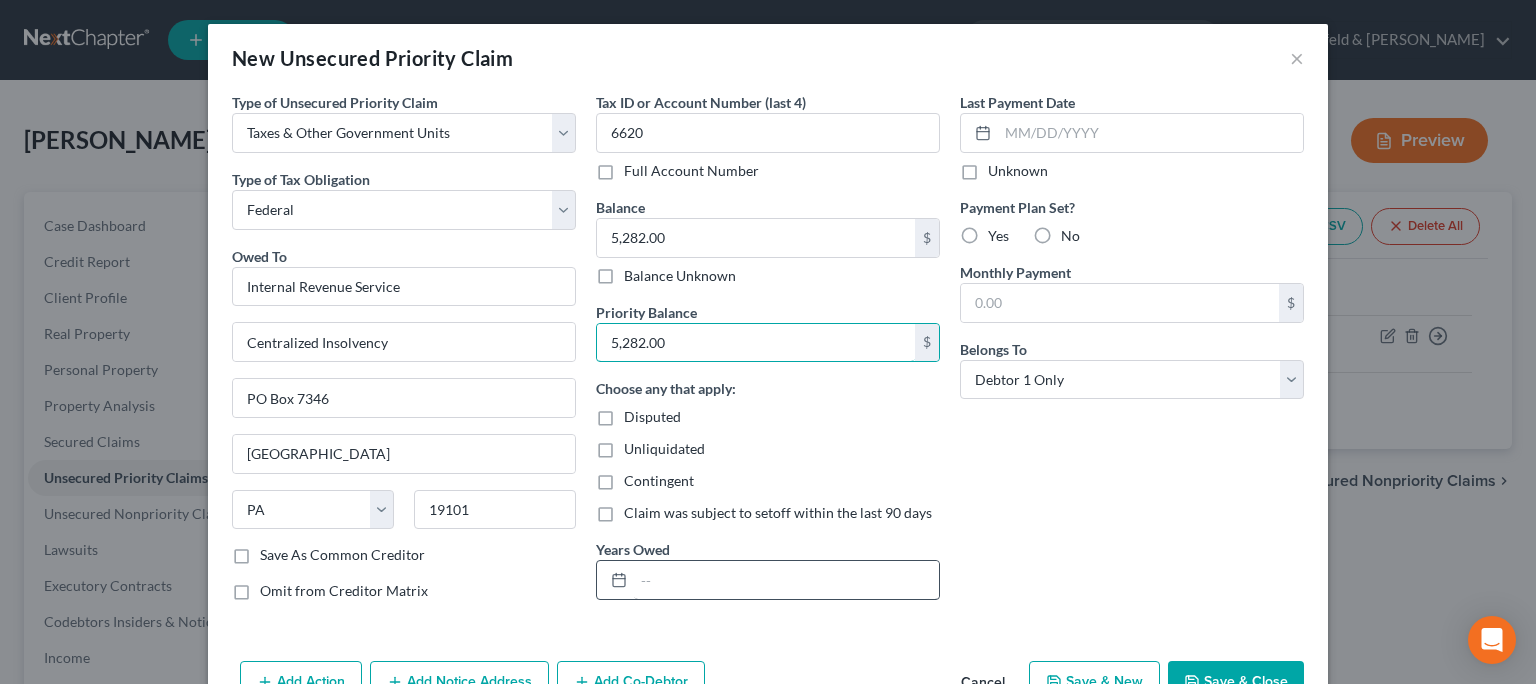 type on "5,282.00" 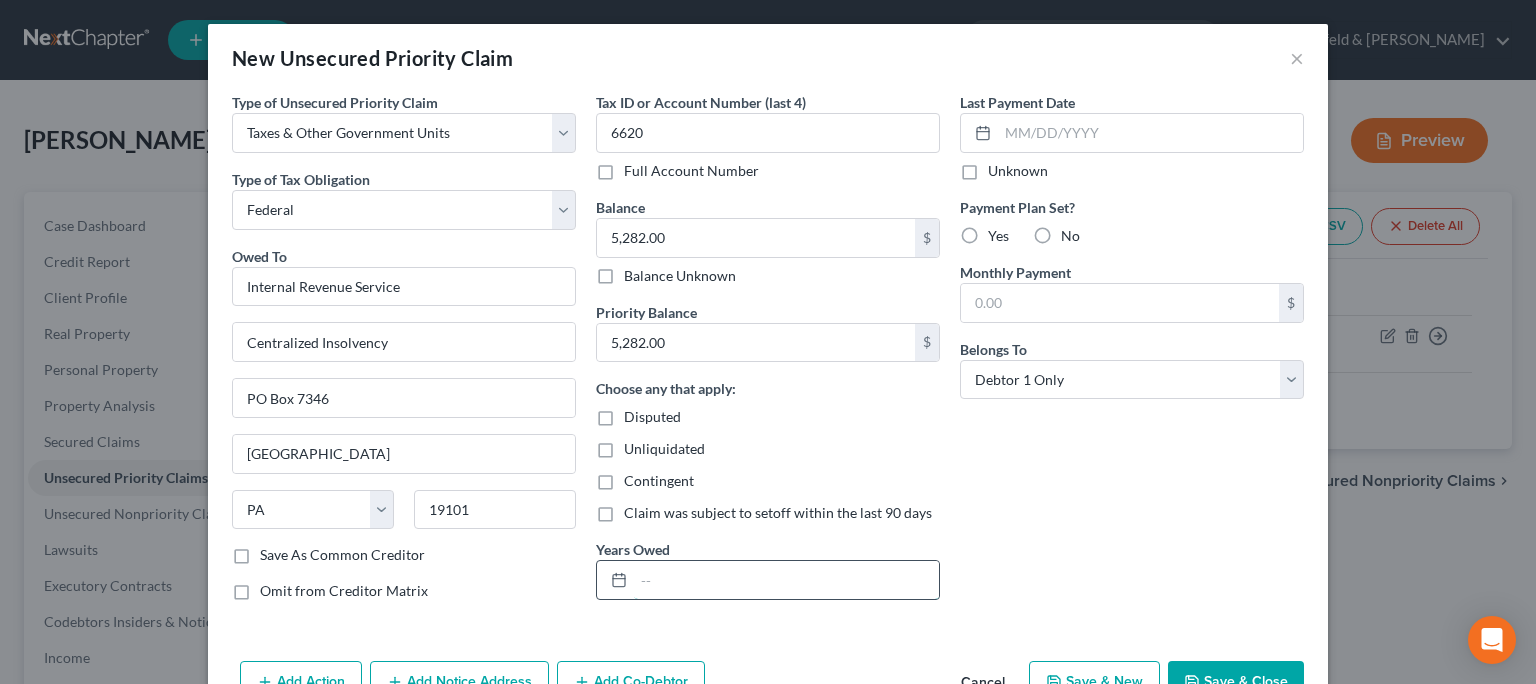 click at bounding box center [786, 580] 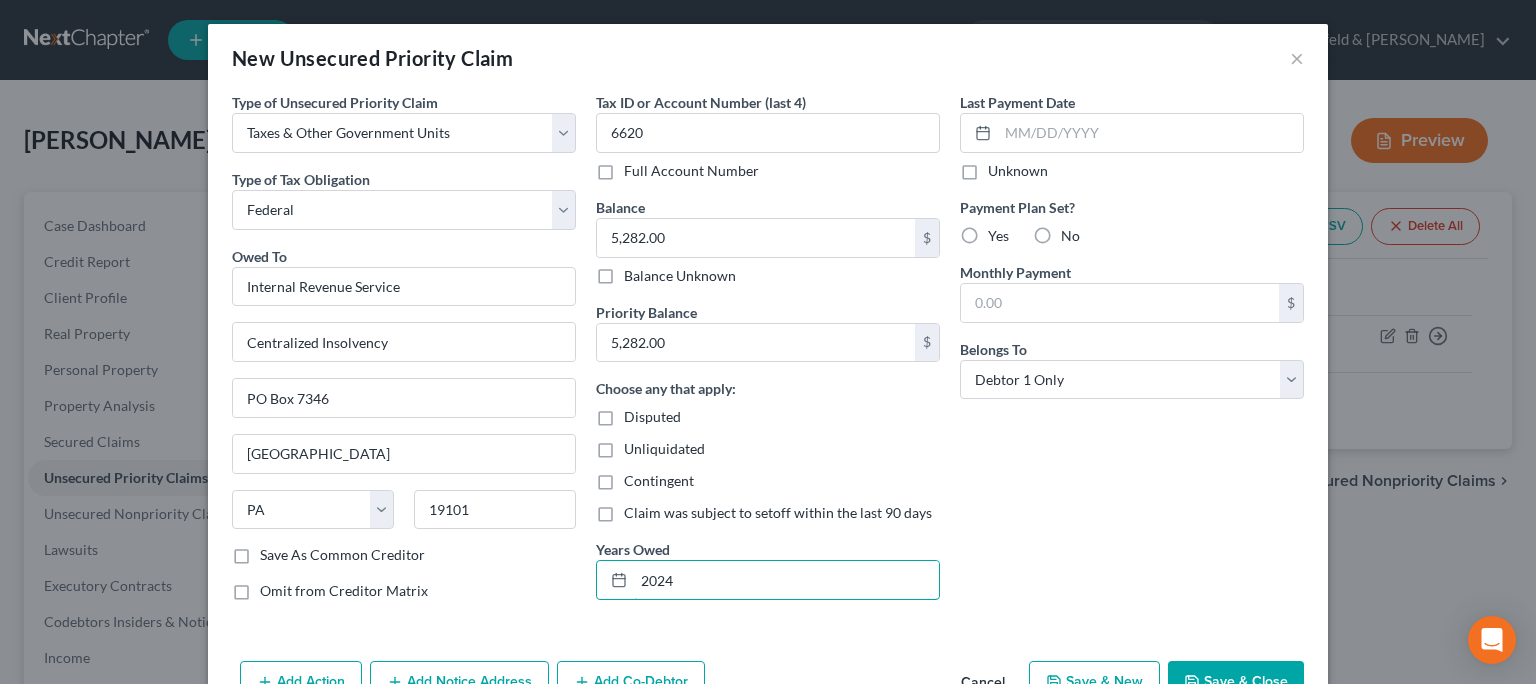 type on "2024" 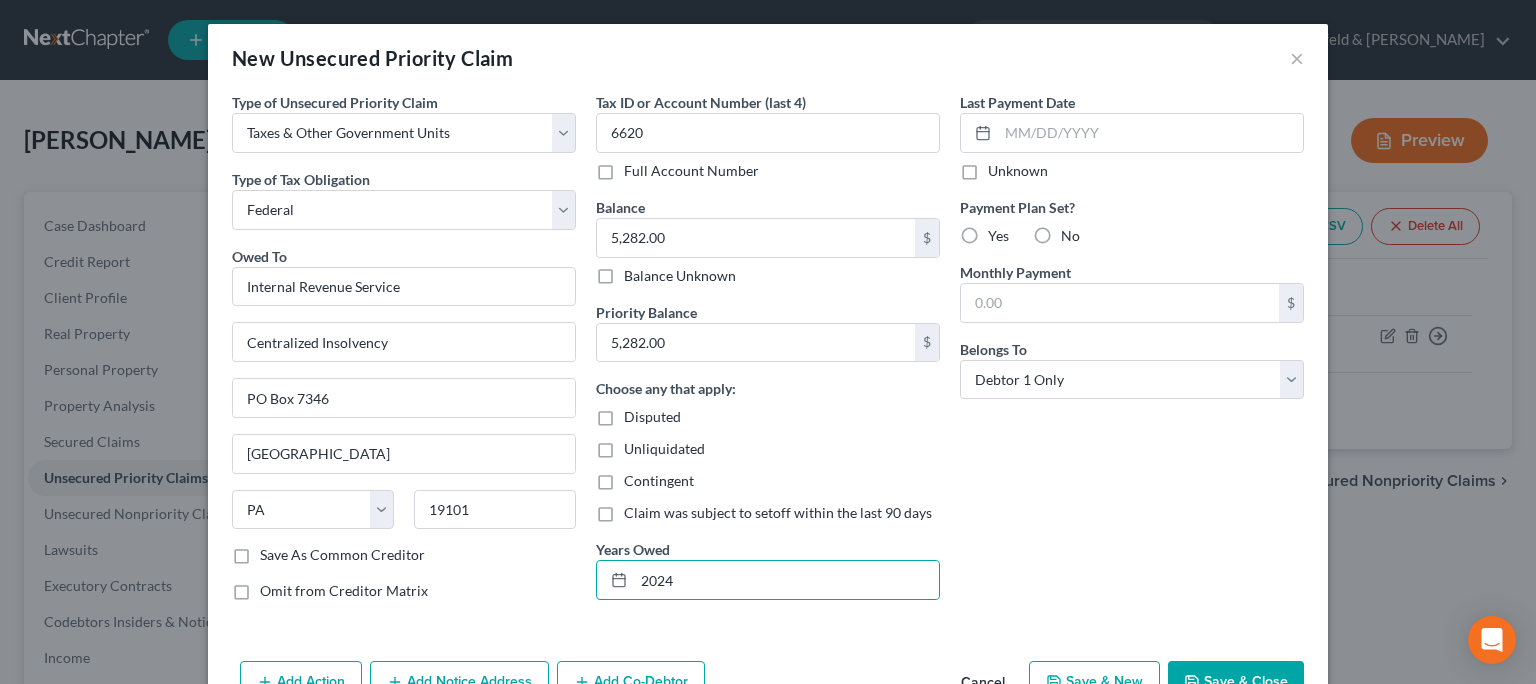 click on "Save & New" at bounding box center (1094, 682) 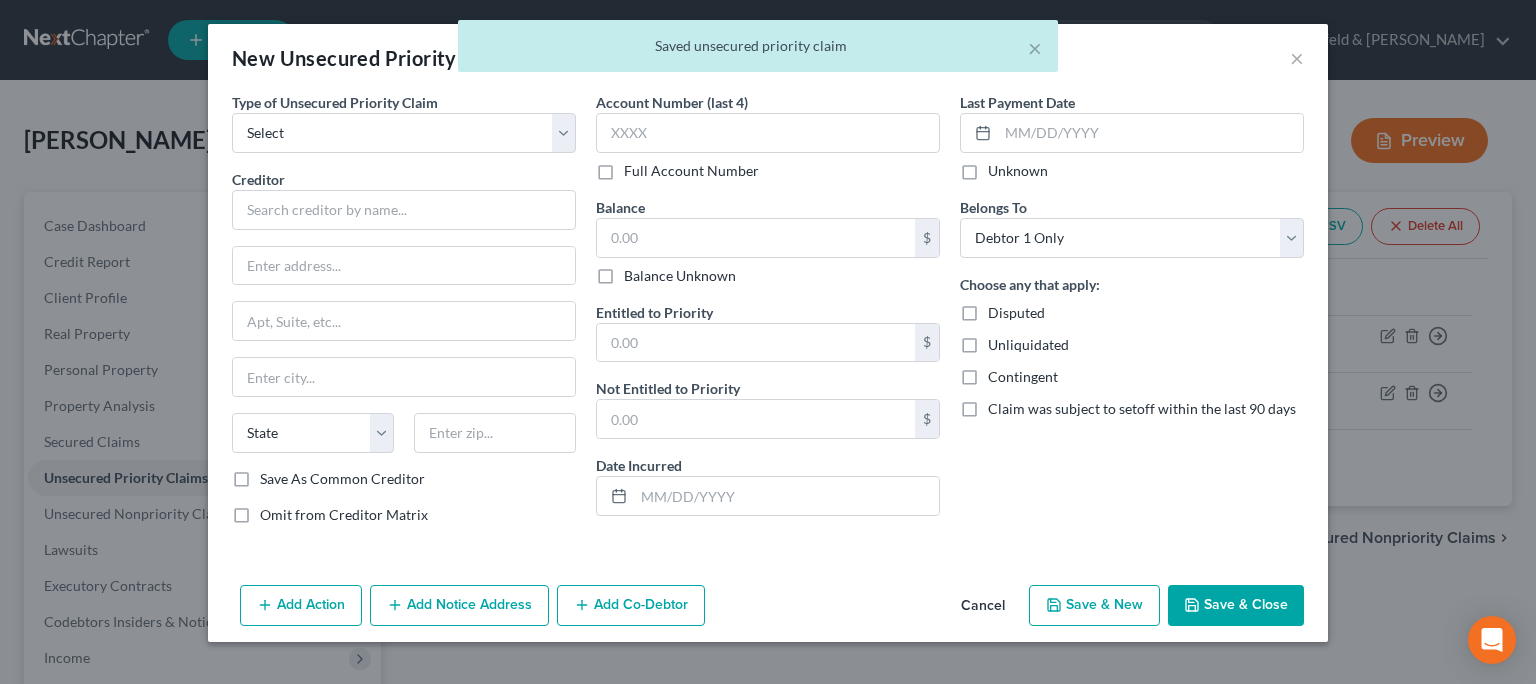 type on "0.00" 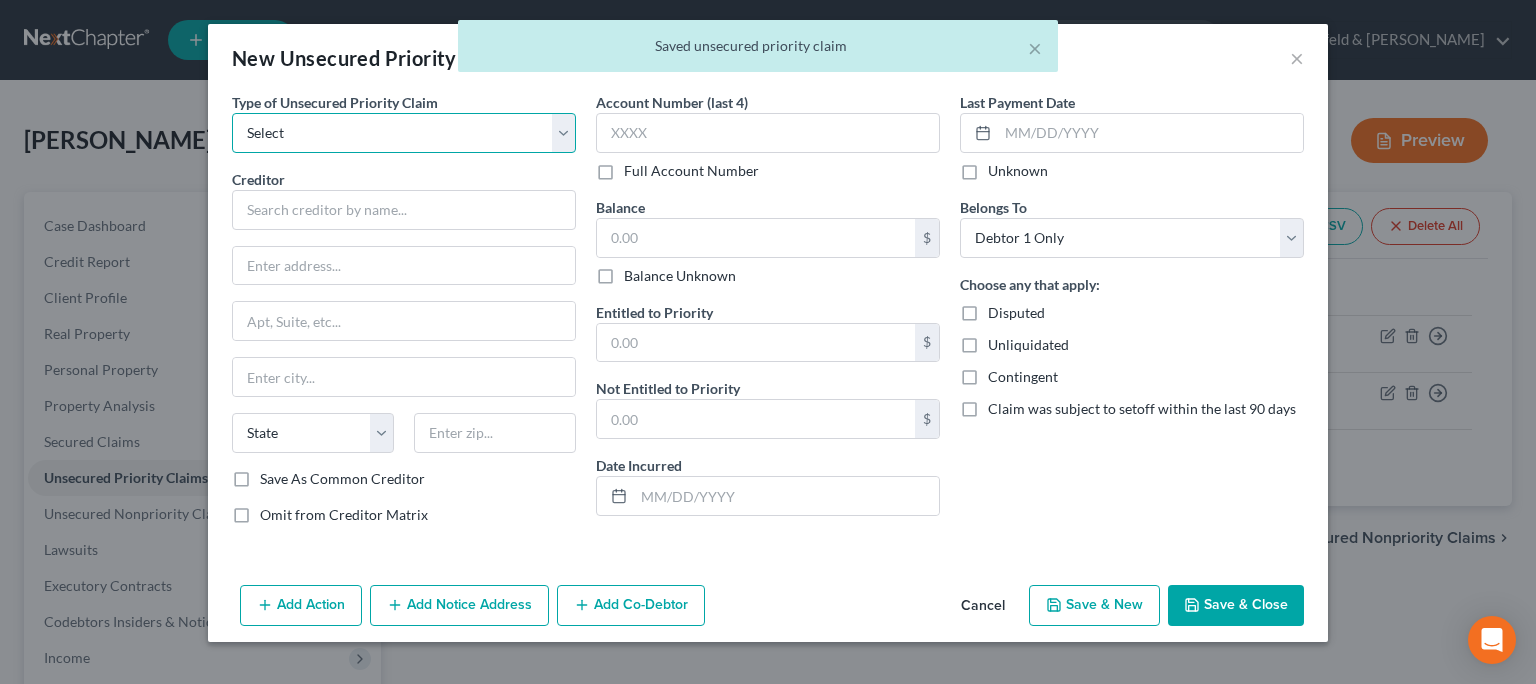 click on "Select Taxes & Other Government Units Domestic Support Obligations Extensions of credit in an involuntary case Wages, Salaries, Commissions Contributions to employee benefits Certain farmers and fisherman Deposits by individuals Commitments to maintain capitals Claims for death or injury while intoxicated Other" at bounding box center (404, 133) 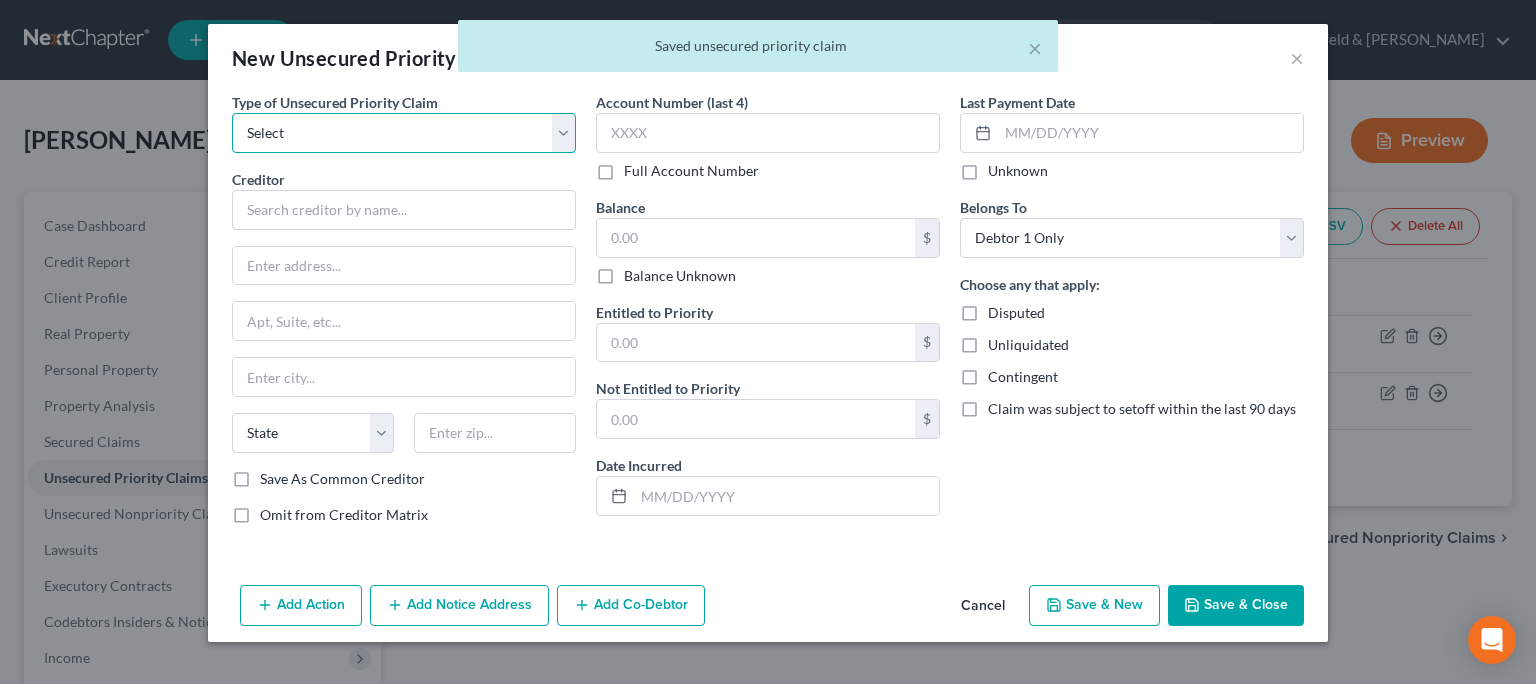 select on "0" 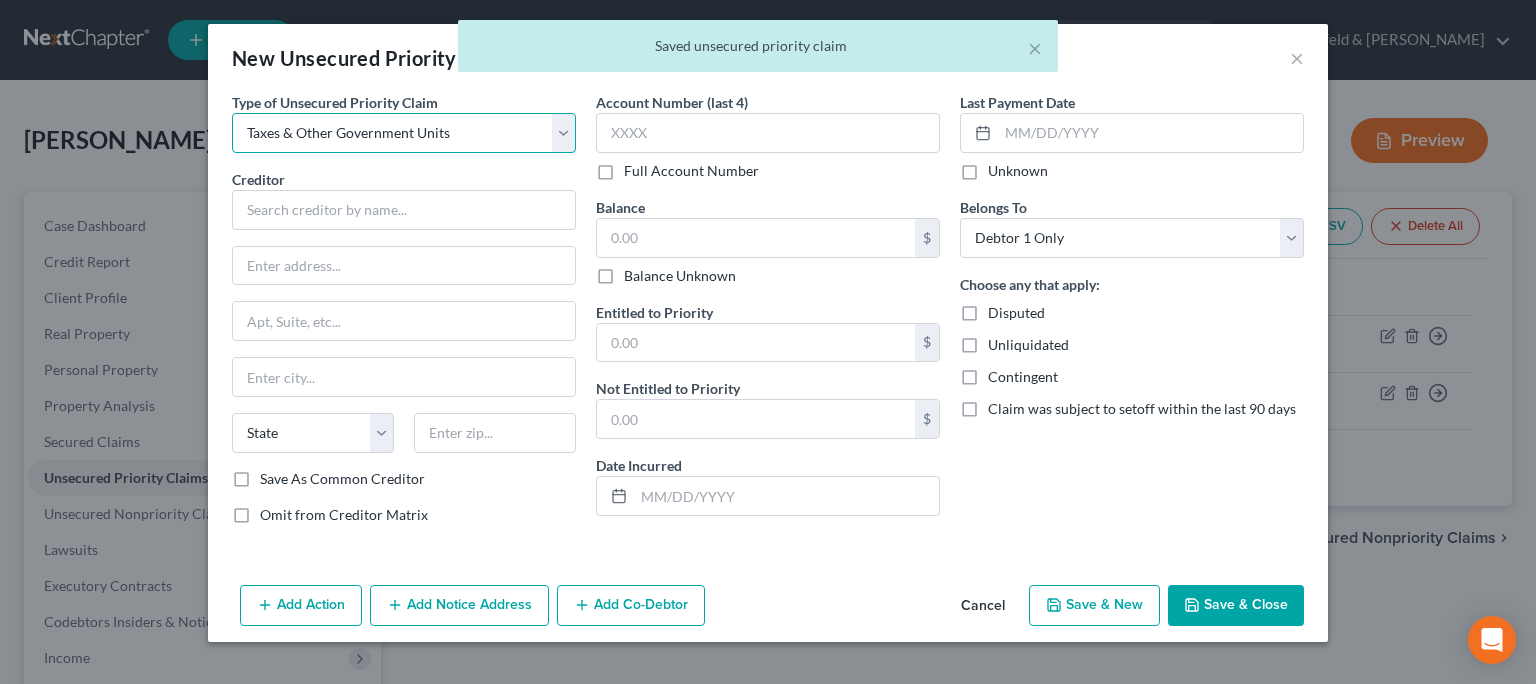 click on "Taxes & Other Government Units" at bounding box center (0, 0) 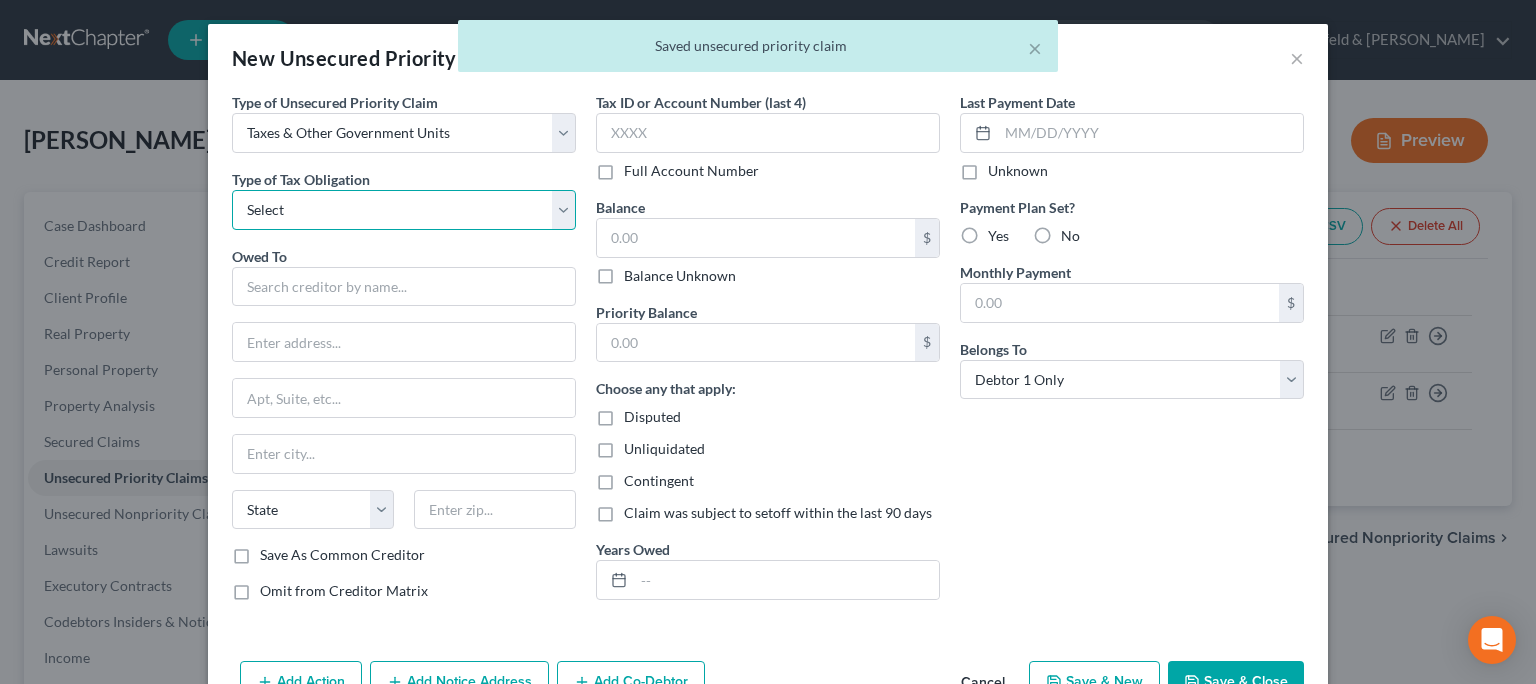 click on "Select Federal City State Franchise Tax Board Other" at bounding box center (404, 210) 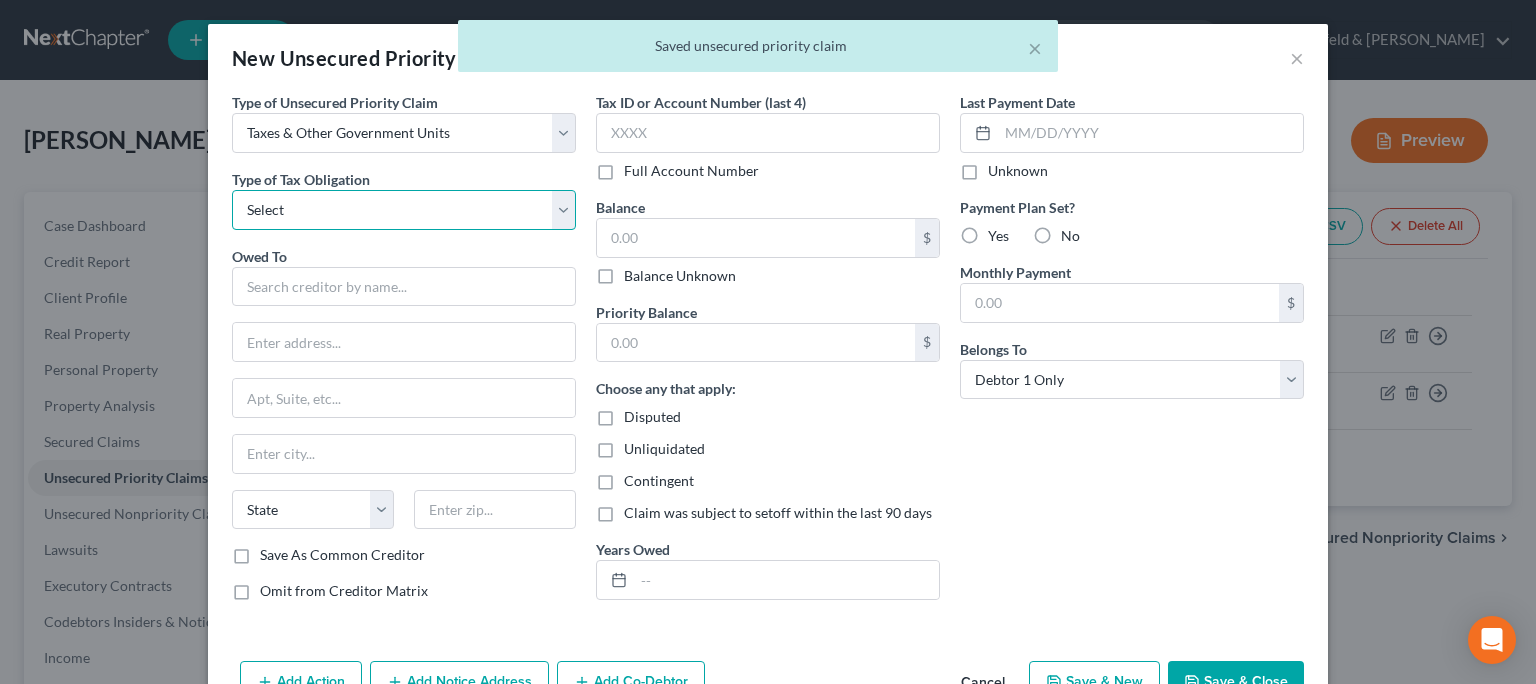 select on "2" 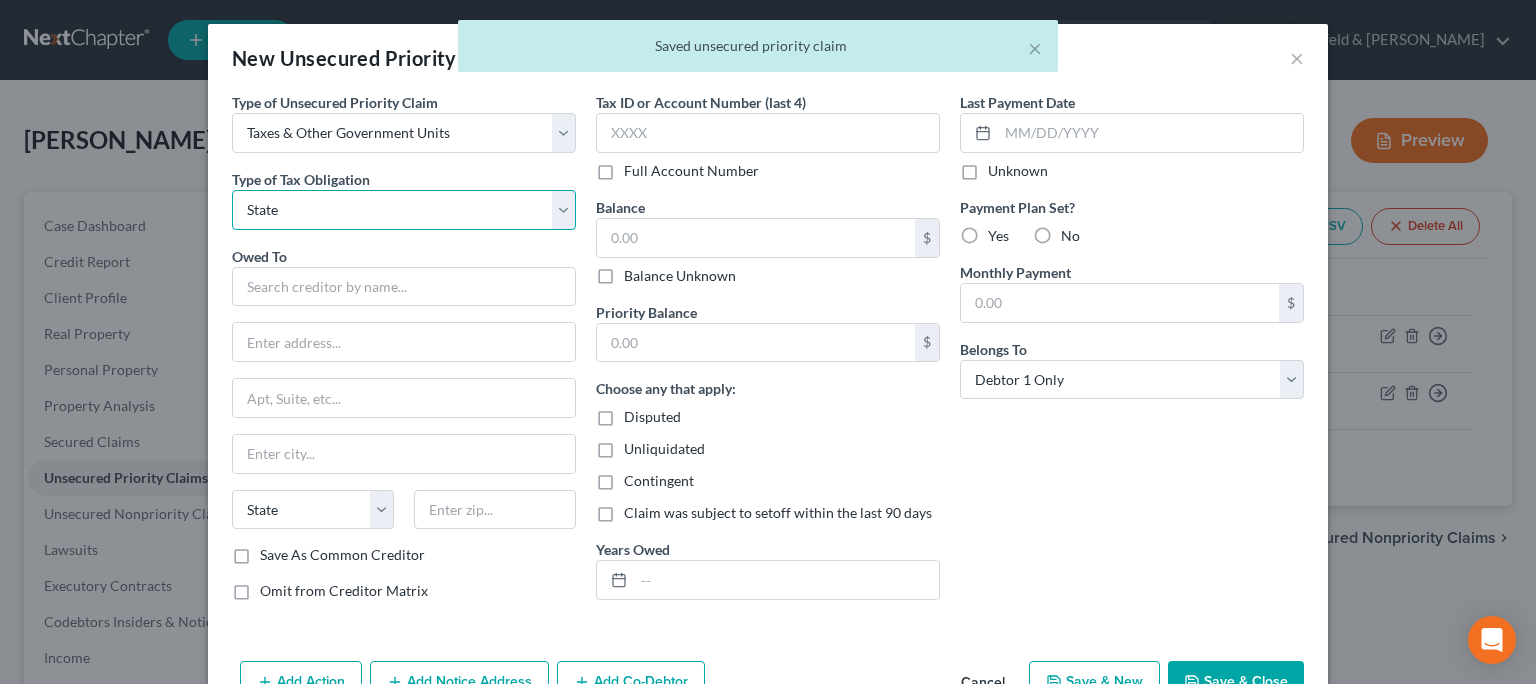 click on "State" at bounding box center [0, 0] 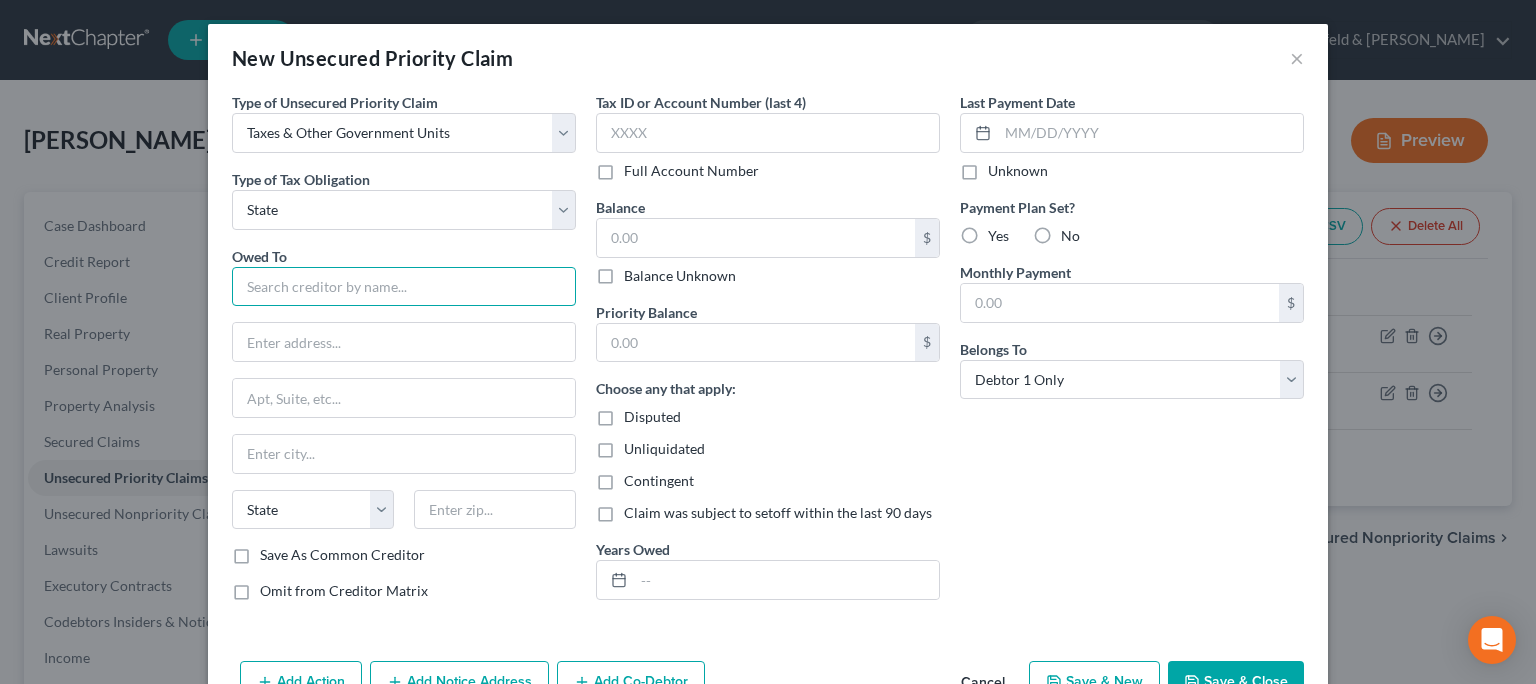 click at bounding box center (404, 287) 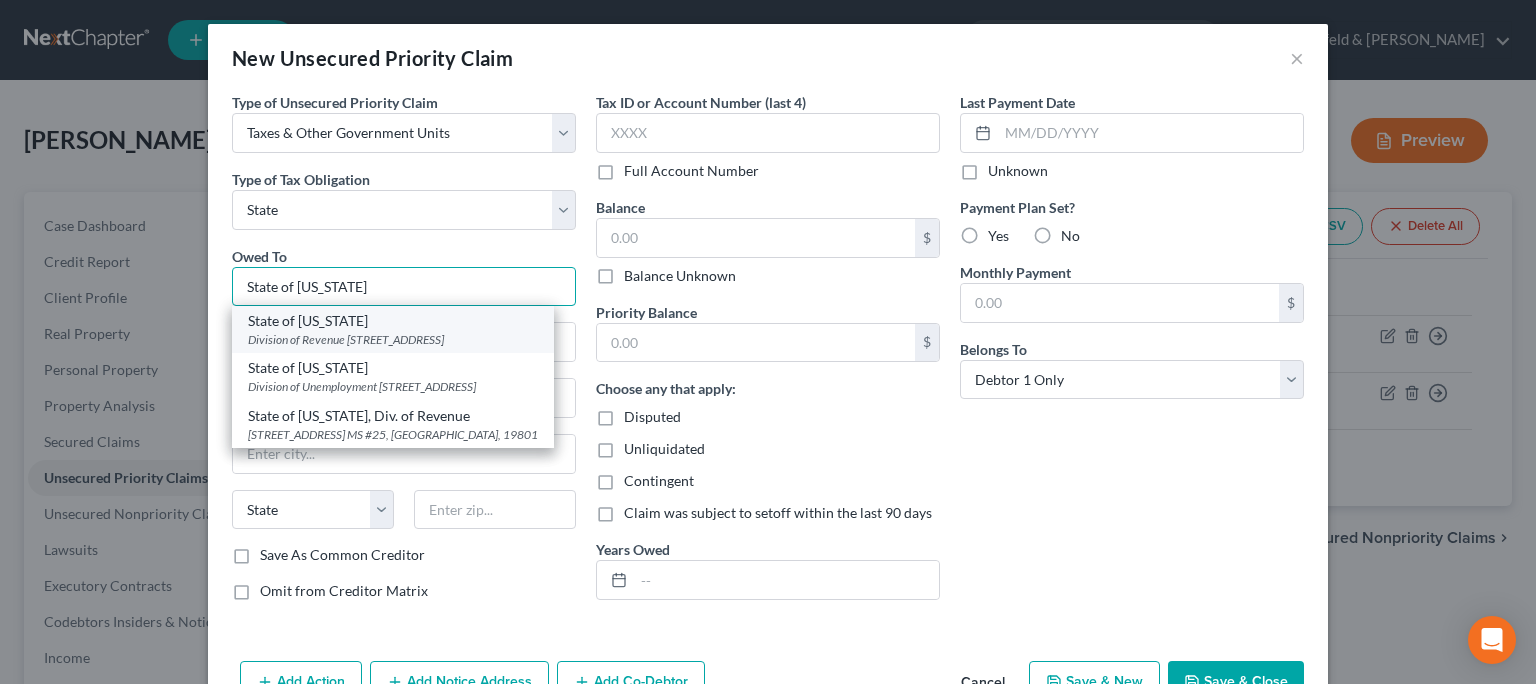type on "State of [US_STATE]" 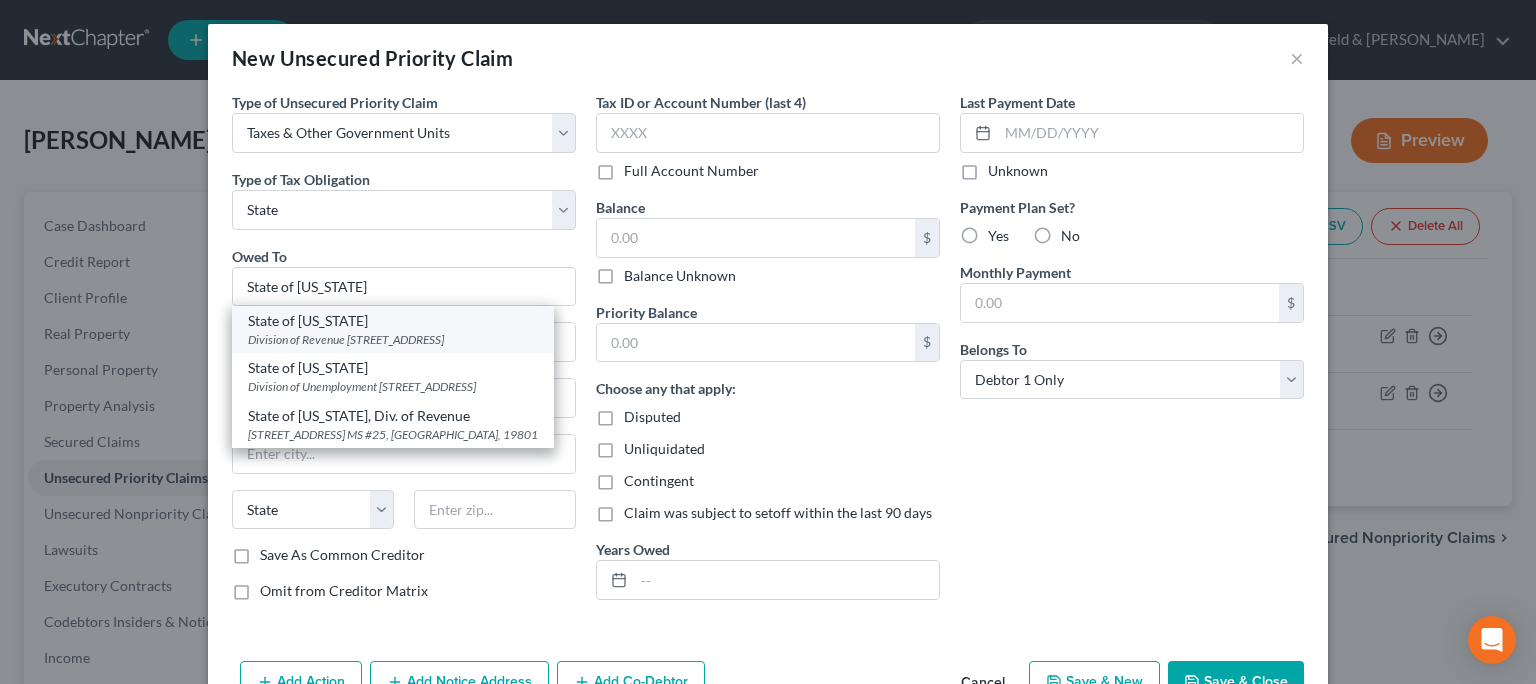 click on "Division of Revenue [STREET_ADDRESS]" at bounding box center [393, 339] 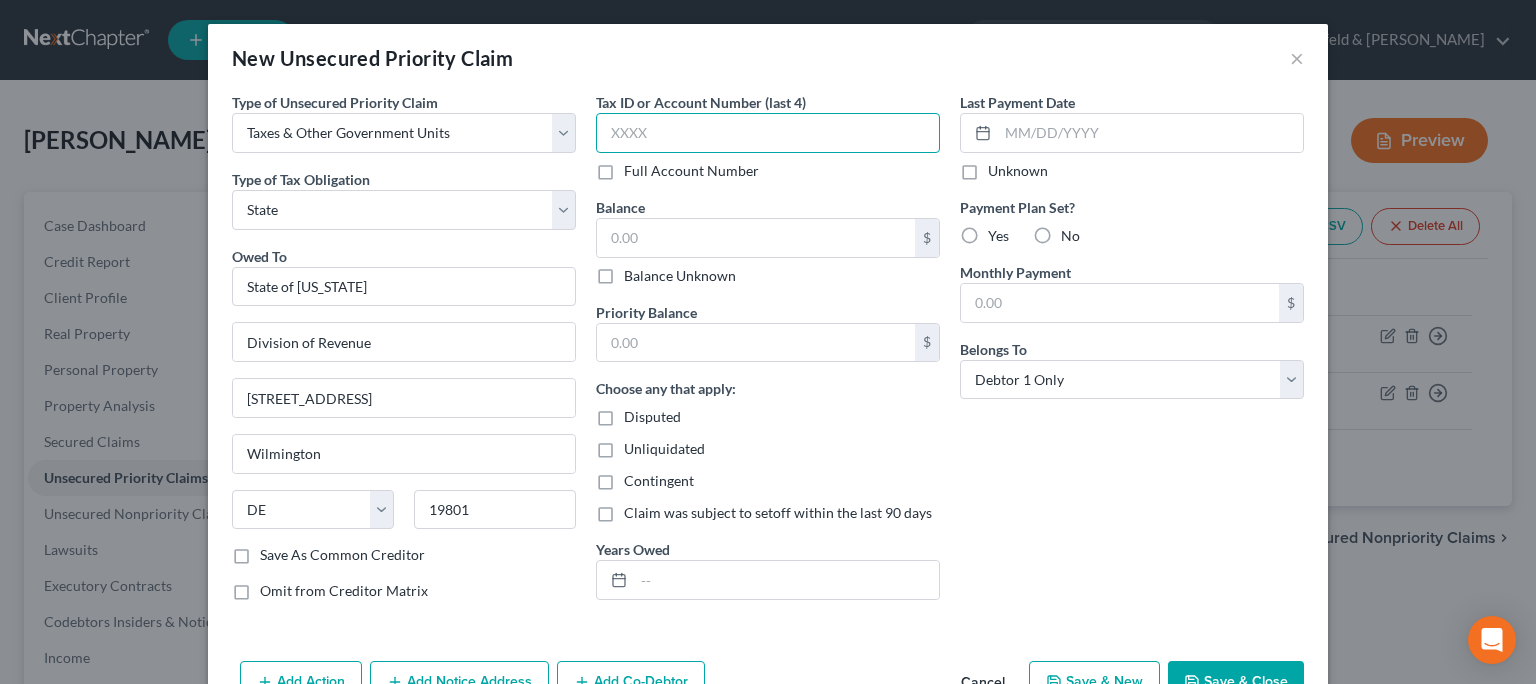 click at bounding box center [768, 133] 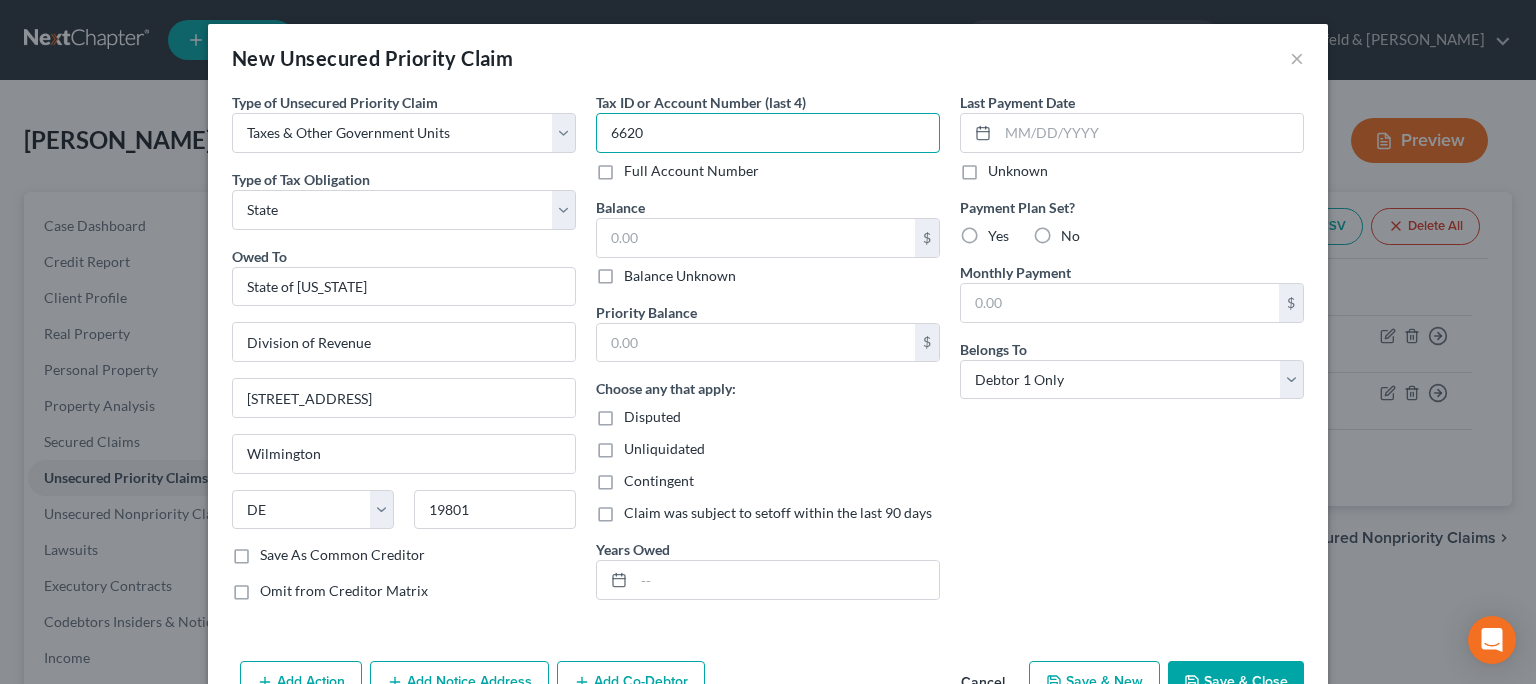 type on "6620" 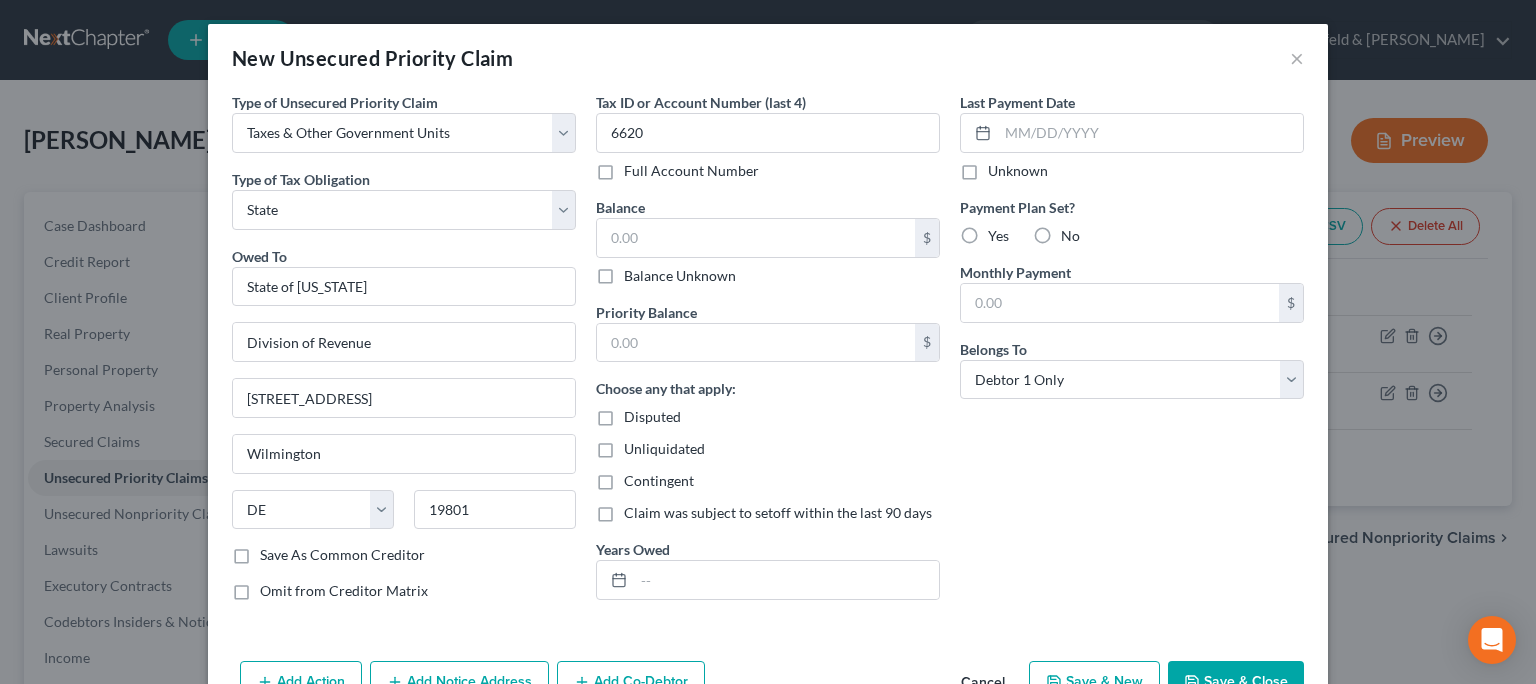 click on "Balance Unknown" at bounding box center (680, 276) 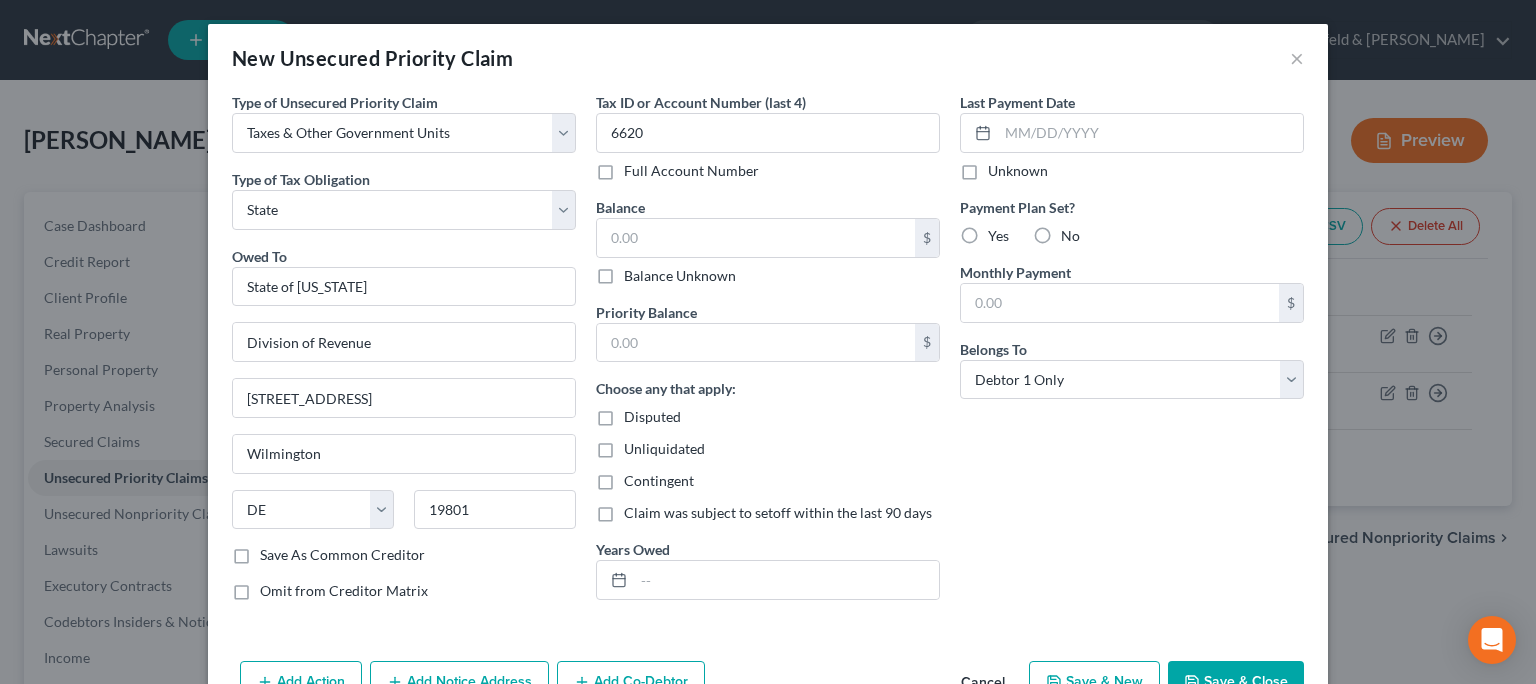 click on "Balance Unknown" at bounding box center (638, 272) 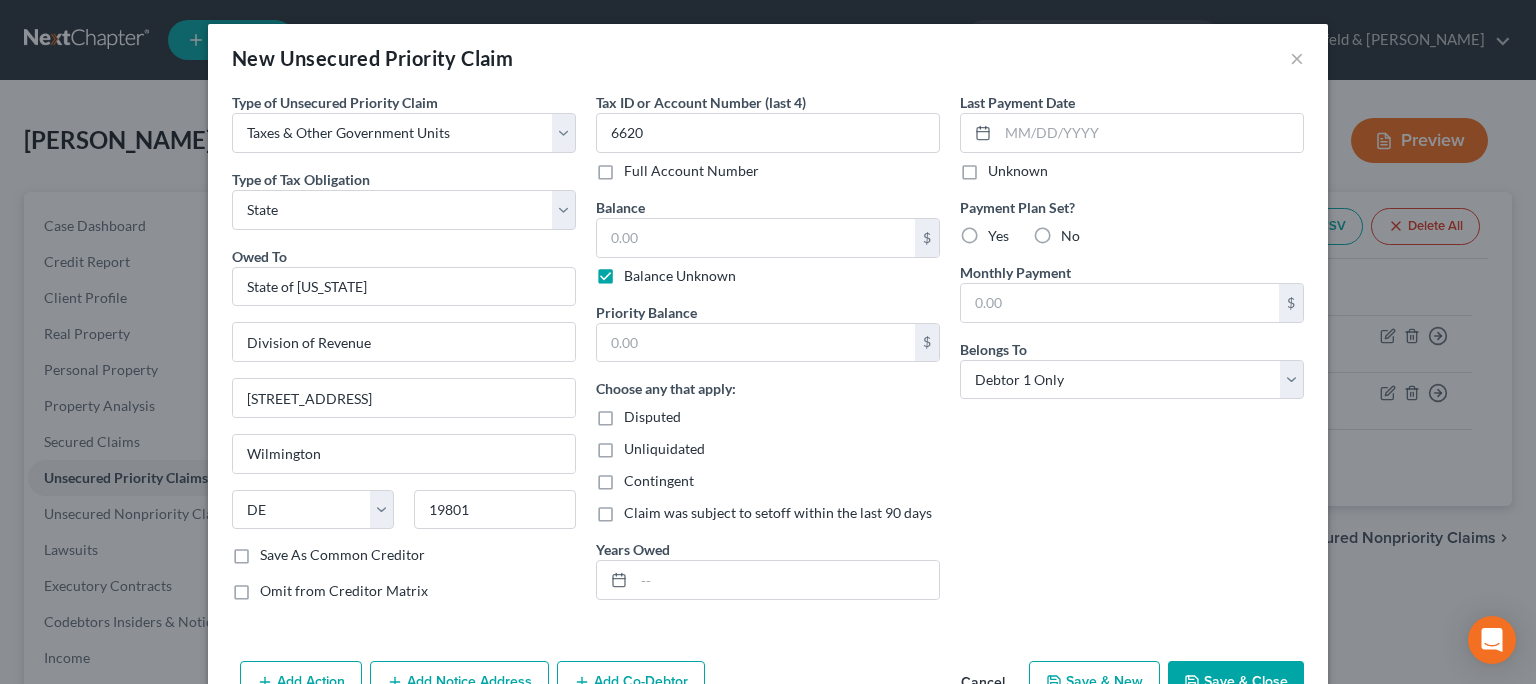 type on "0.00" 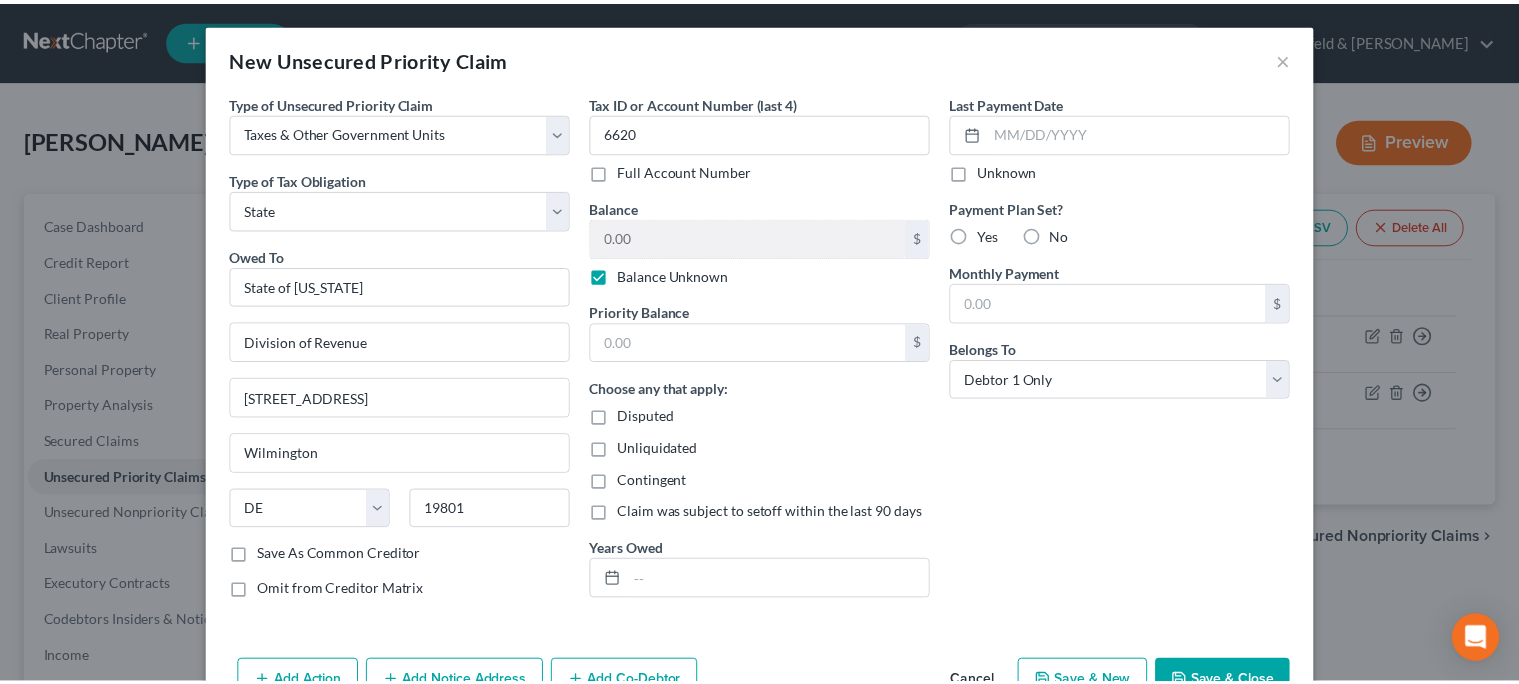 scroll, scrollTop: 57, scrollLeft: 0, axis: vertical 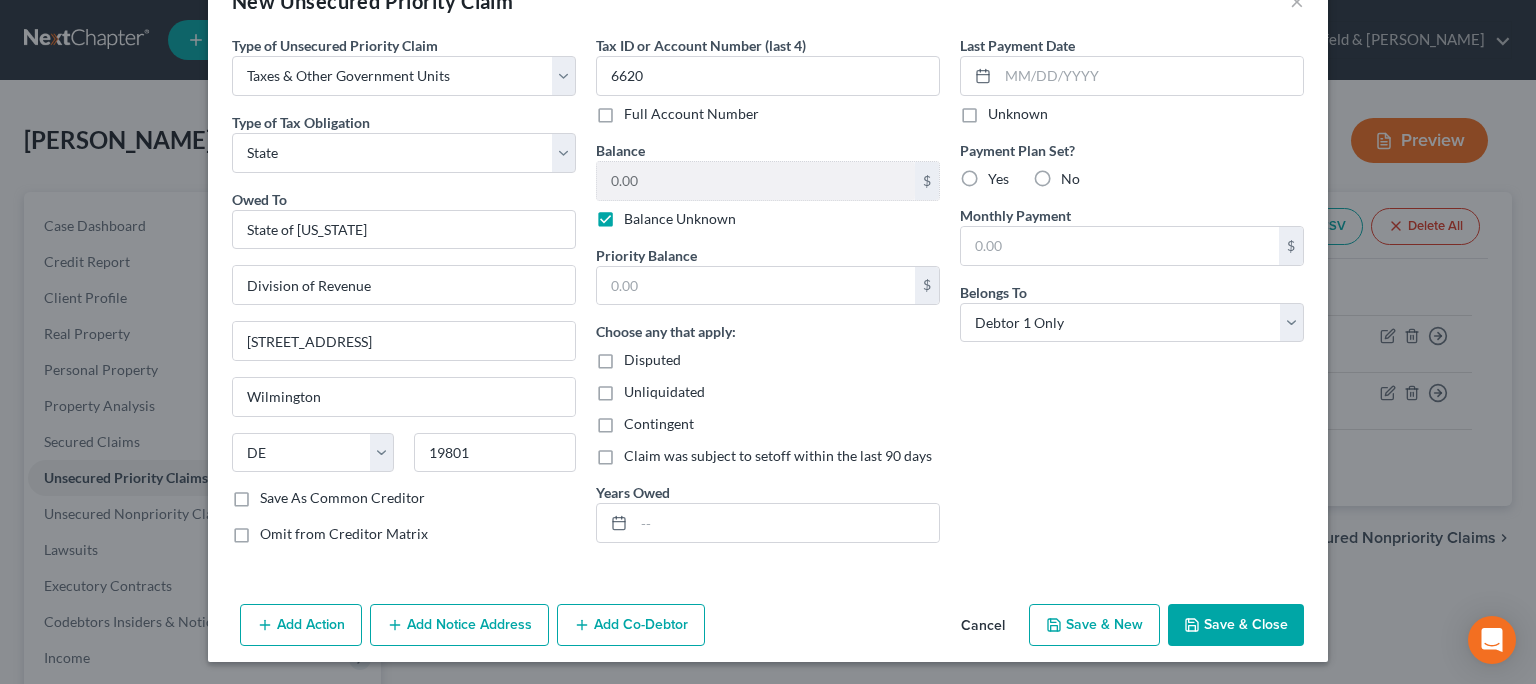 click on "Save & Close" at bounding box center [1236, 625] 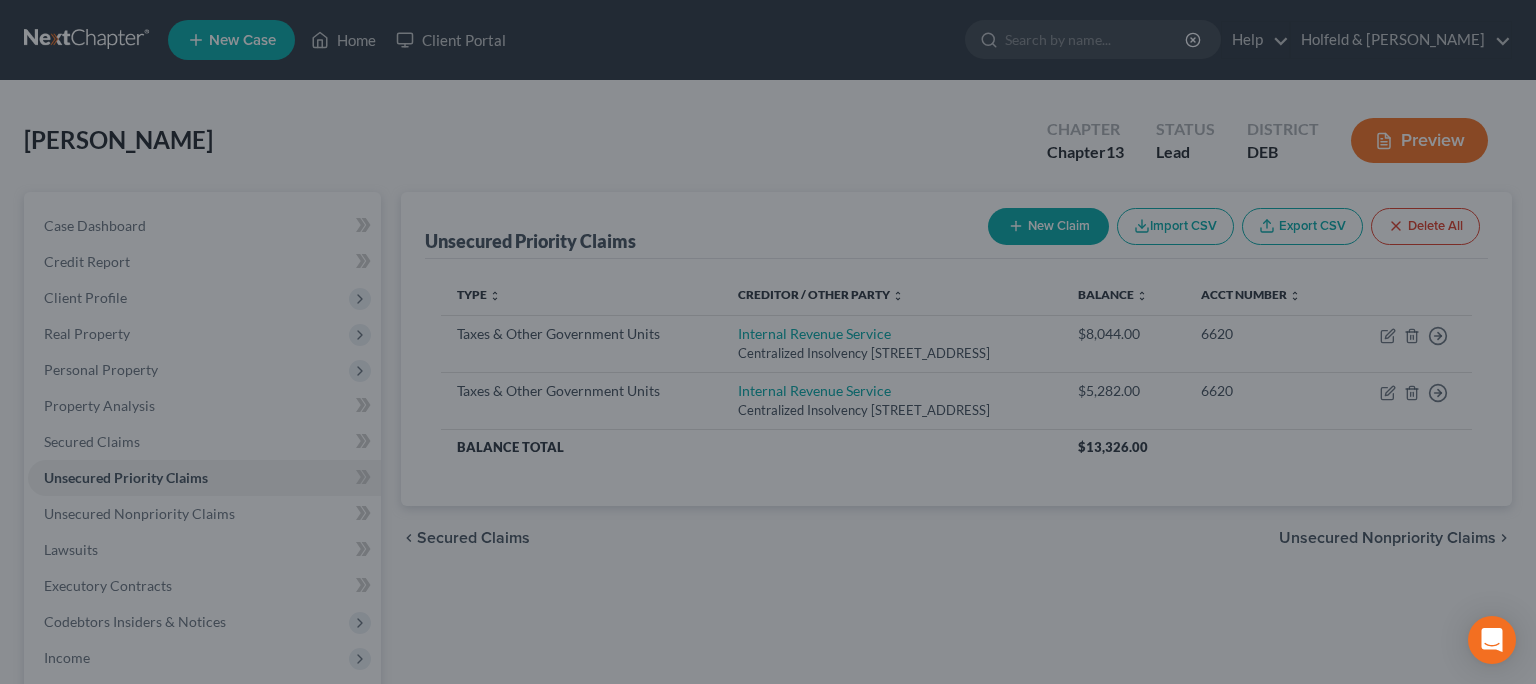 type on "0.00" 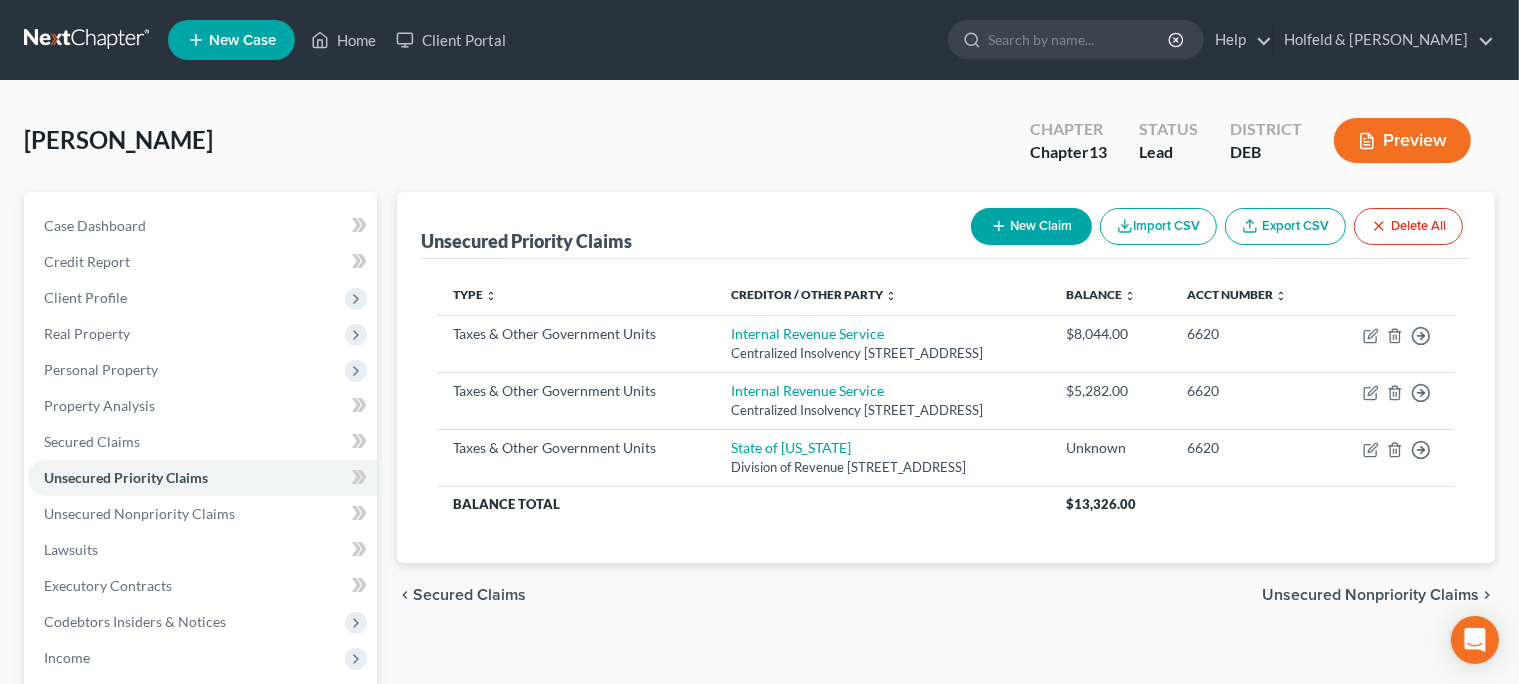 click on "Unsecured Nonpriority Claims" at bounding box center [1370, 595] 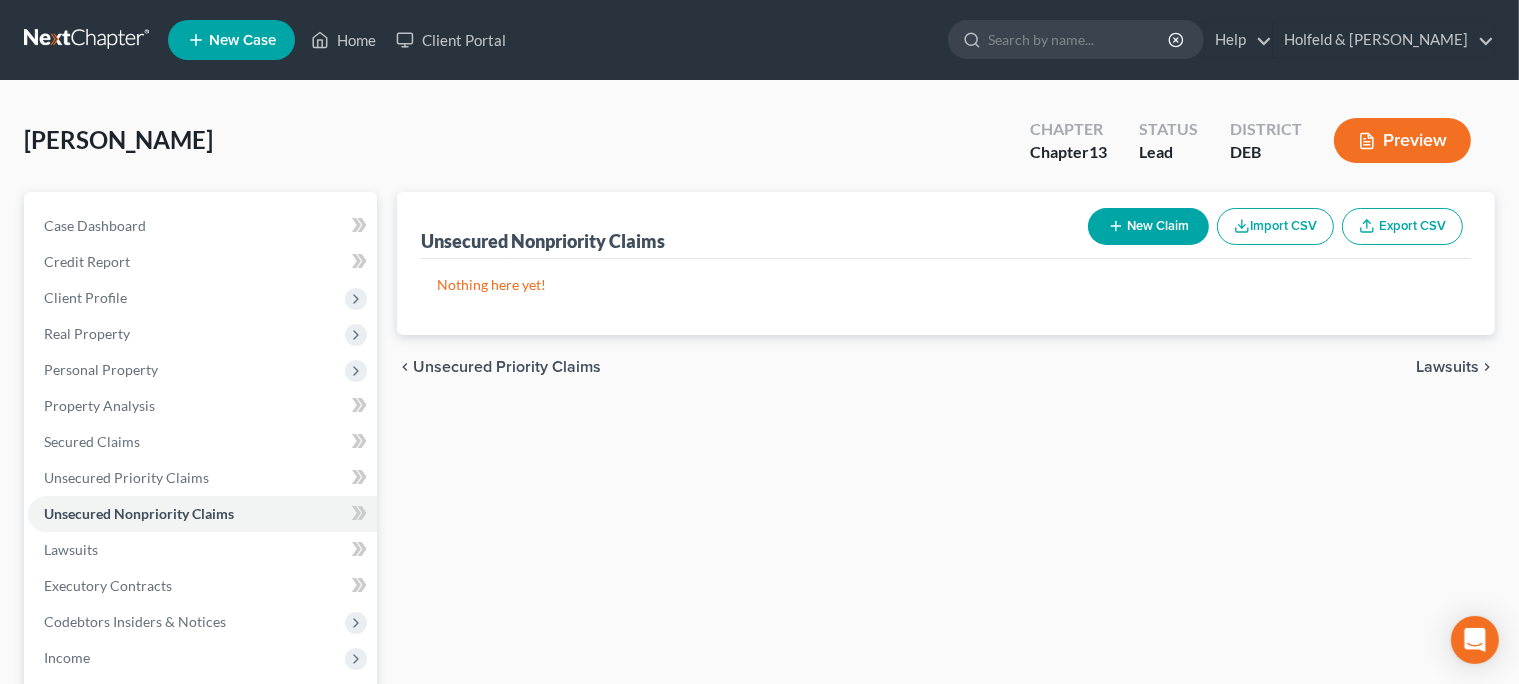 click on "New Claim" at bounding box center (1148, 226) 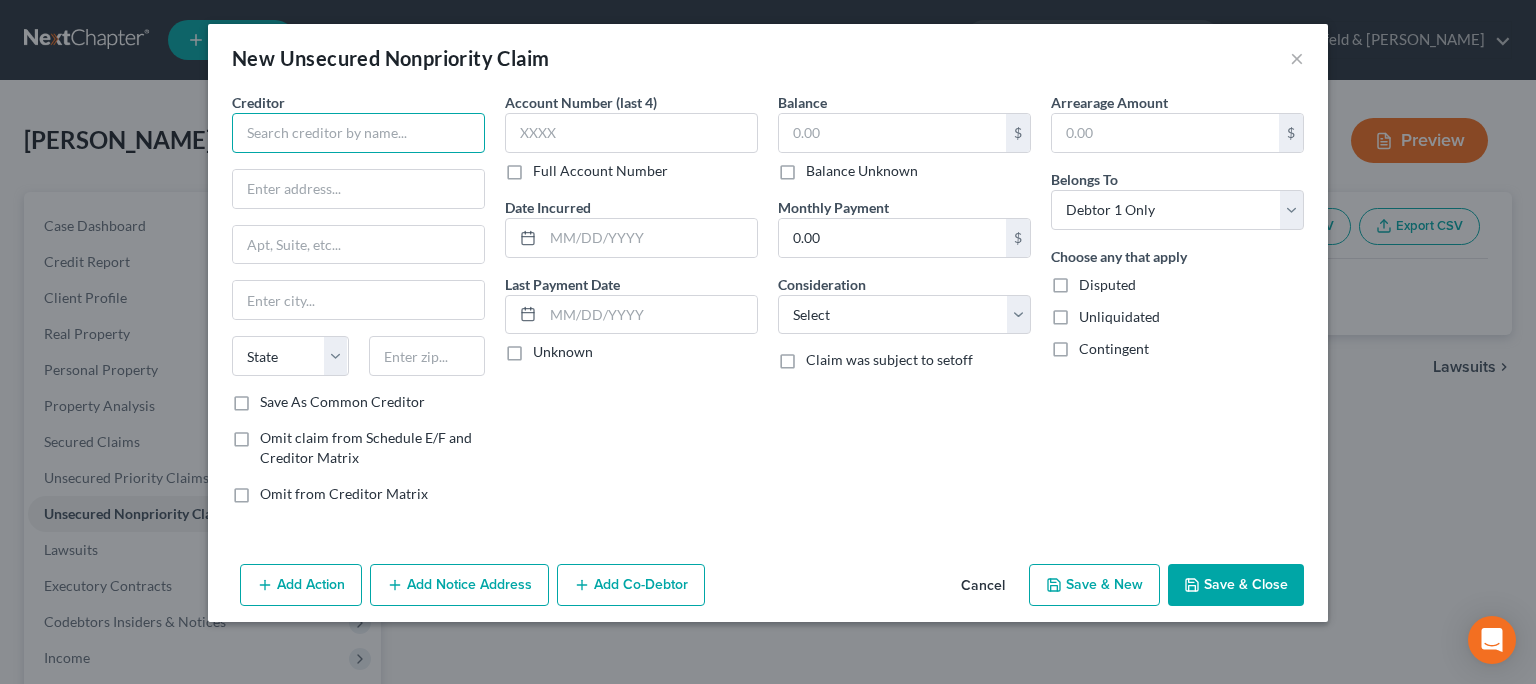 click at bounding box center [358, 133] 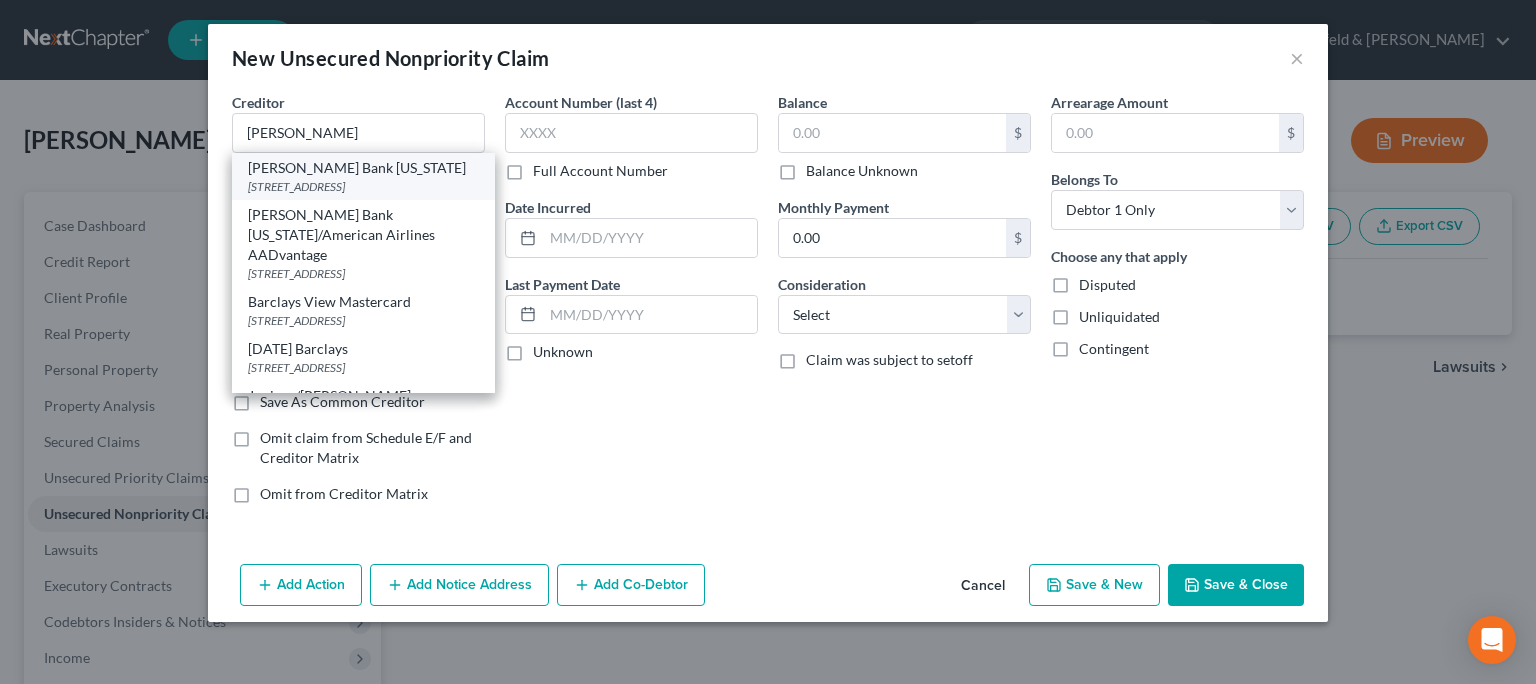 click on "[STREET_ADDRESS]" at bounding box center [363, 186] 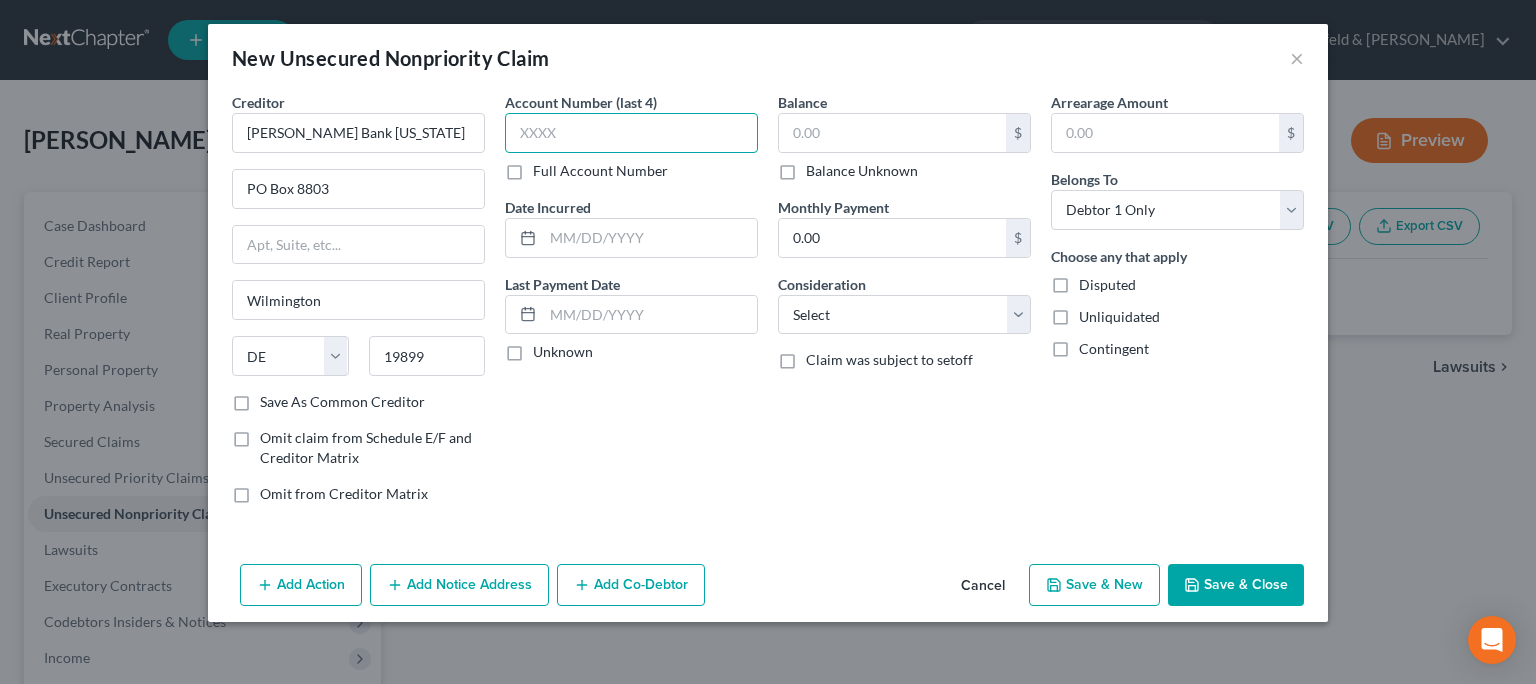 click at bounding box center (631, 133) 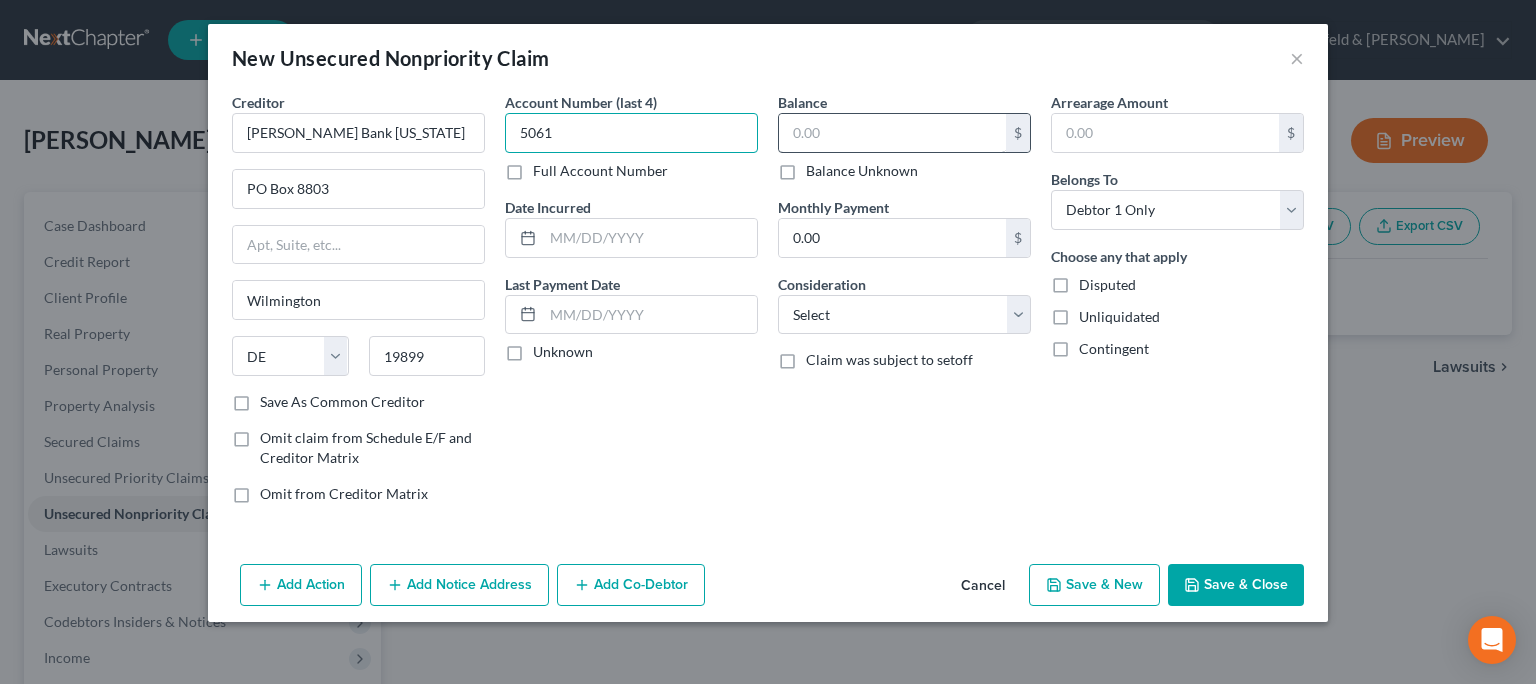 type on "5061" 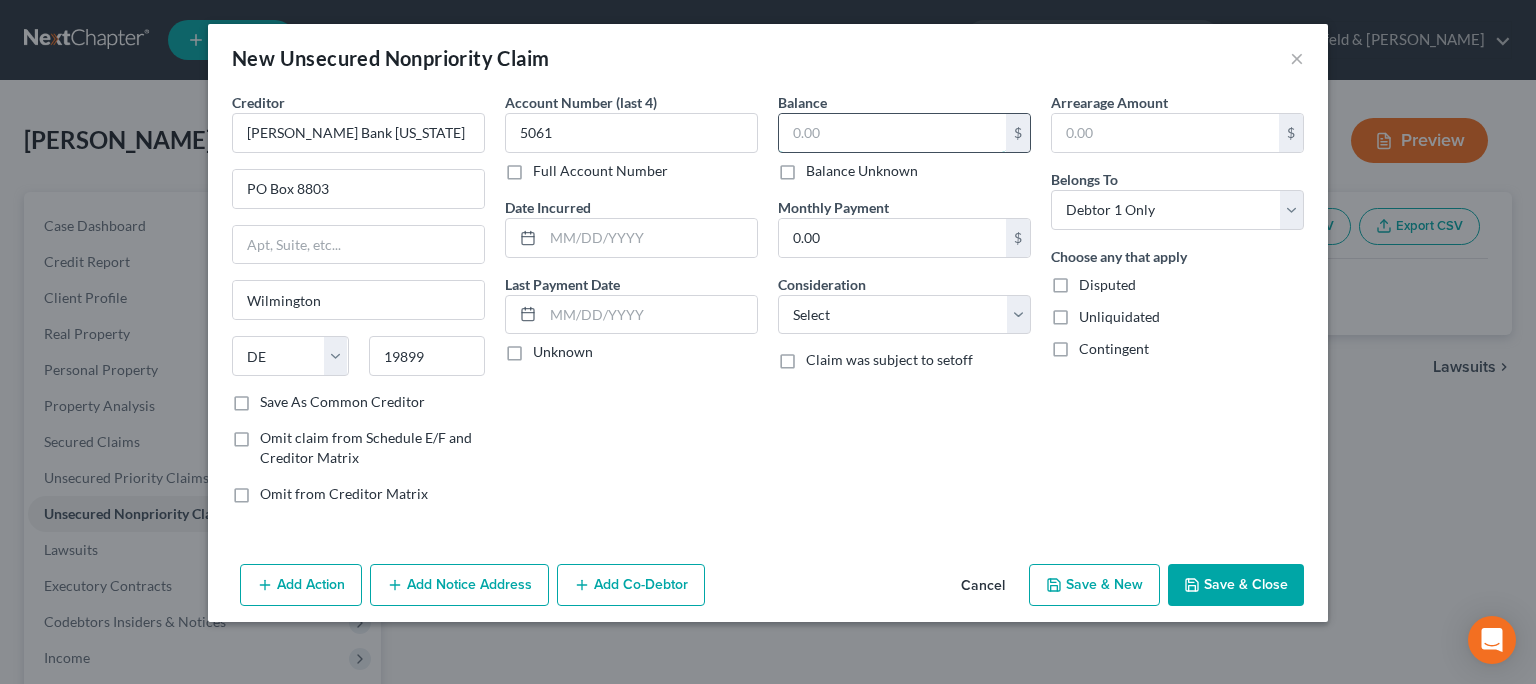 click at bounding box center (892, 133) 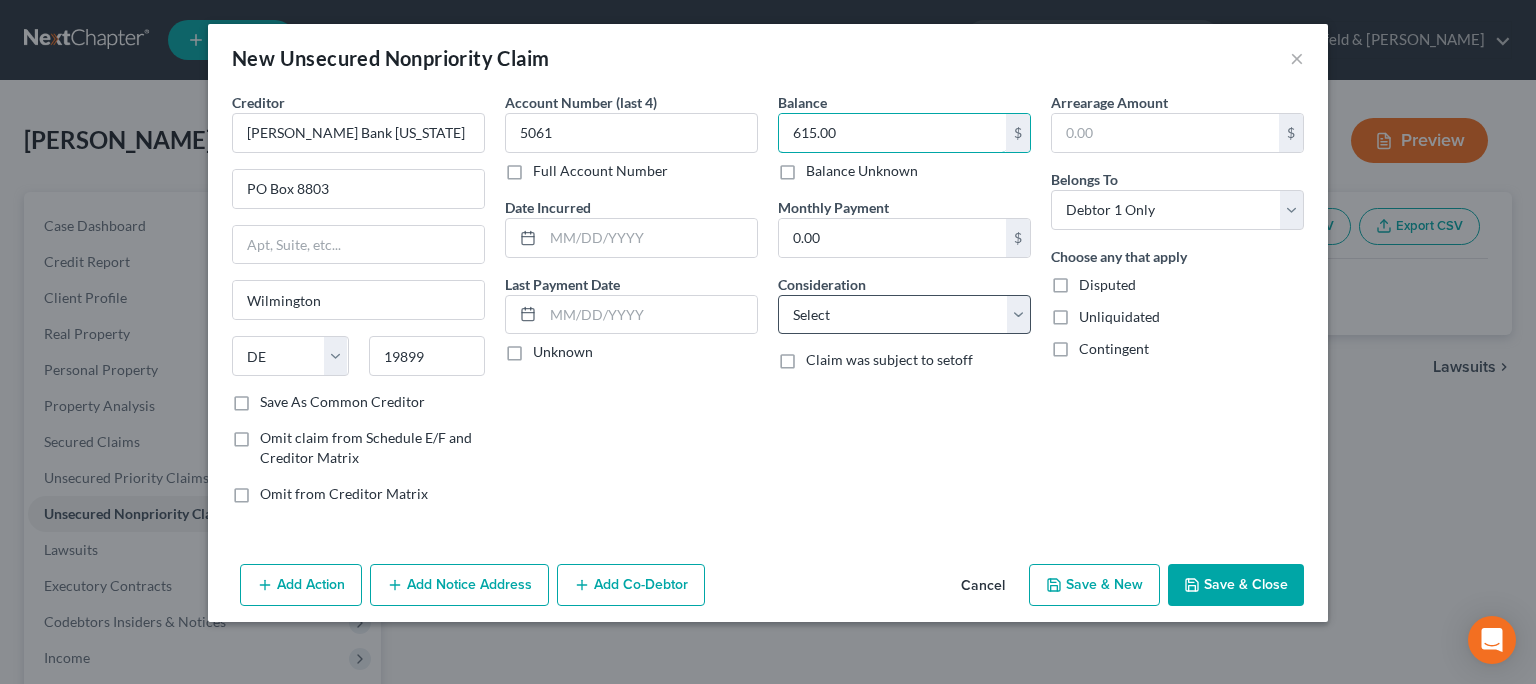 type on "615.00" 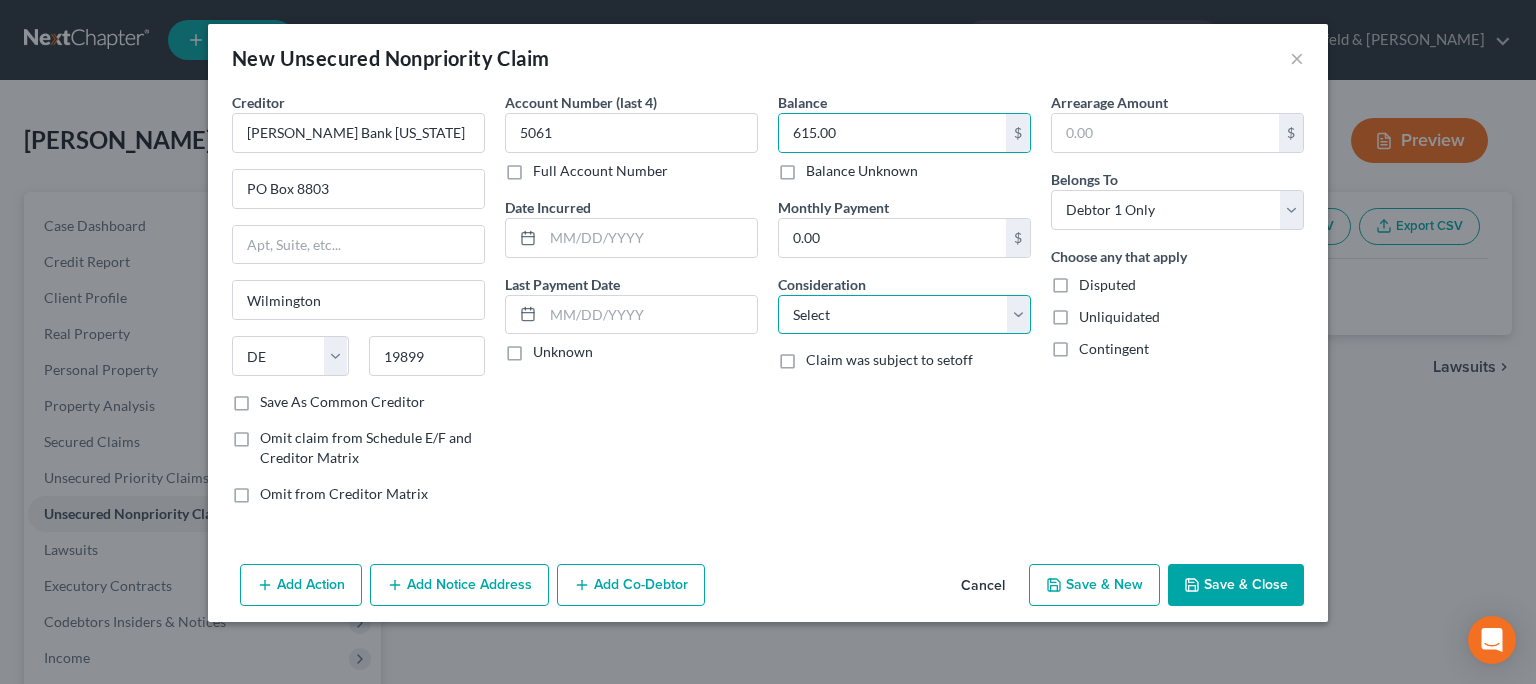 click on "Select Cable / Satellite Services Collection Agency Credit Card Debt Debt Counseling / Attorneys Deficiency Balance Domestic Support Obligations Home / Car Repairs Income Taxes Judgment Liens Medical Services Monies Loaned / Advanced Mortgage Obligation From Divorce Or Separation Obligation To Pensions Other Overdrawn Bank Account Promised To Help Pay Creditors Student Loans Suppliers And Vendors Telephone / Internet Services Utility Services" at bounding box center (904, 315) 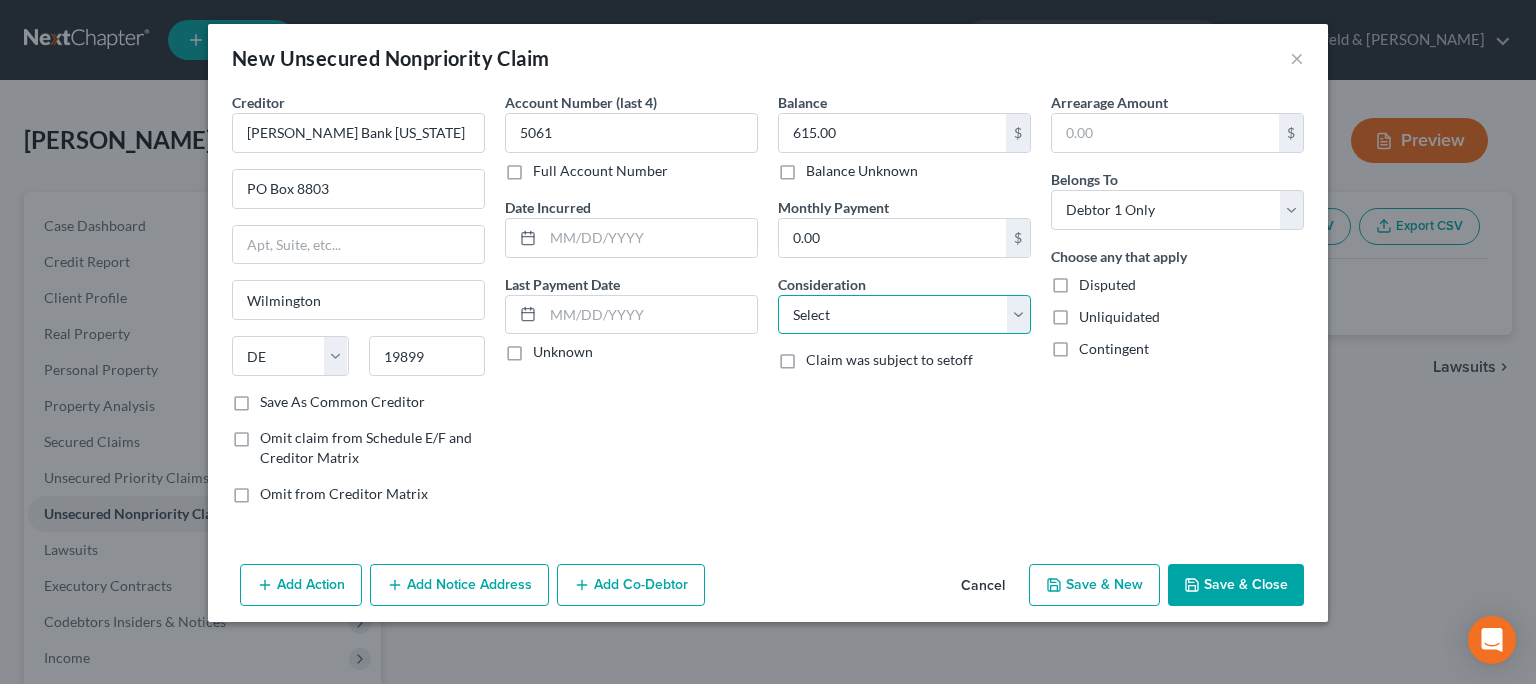 select on "2" 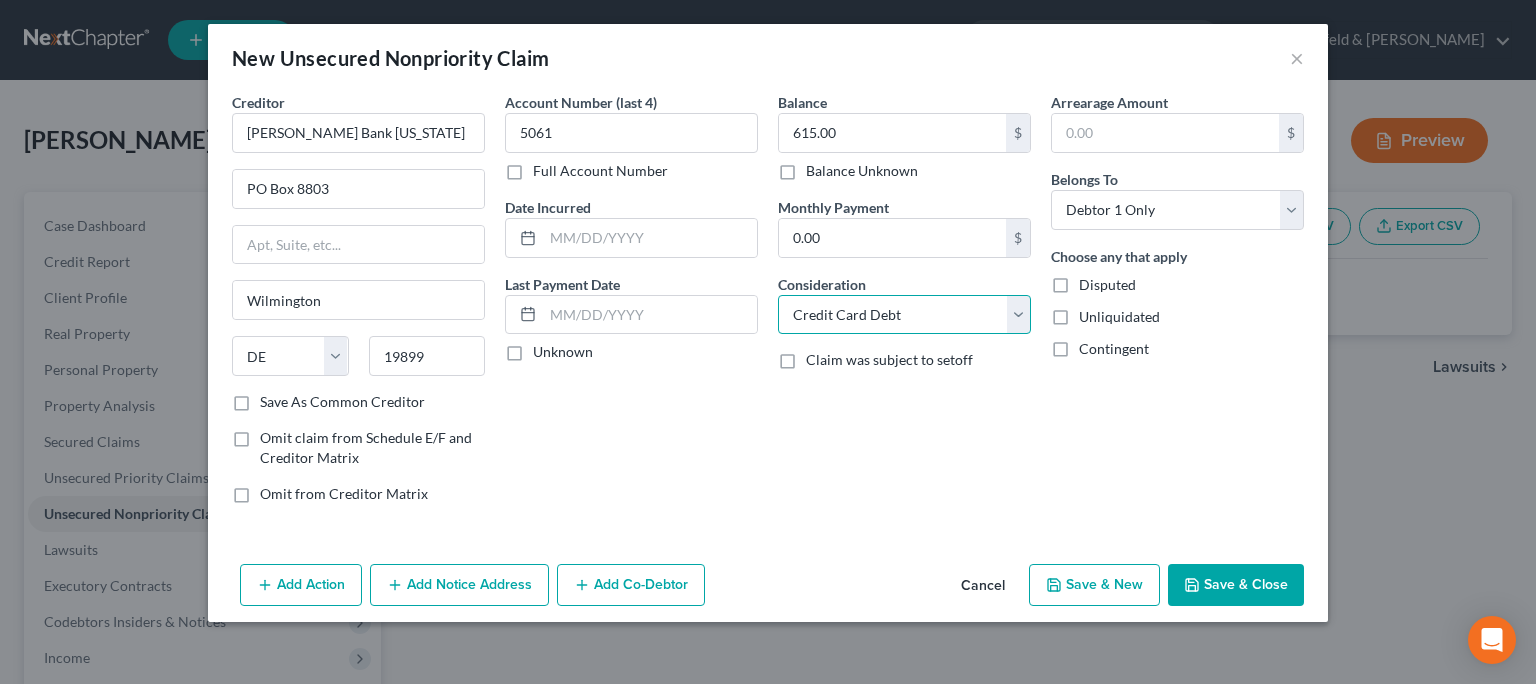 click on "Credit Card Debt" at bounding box center [0, 0] 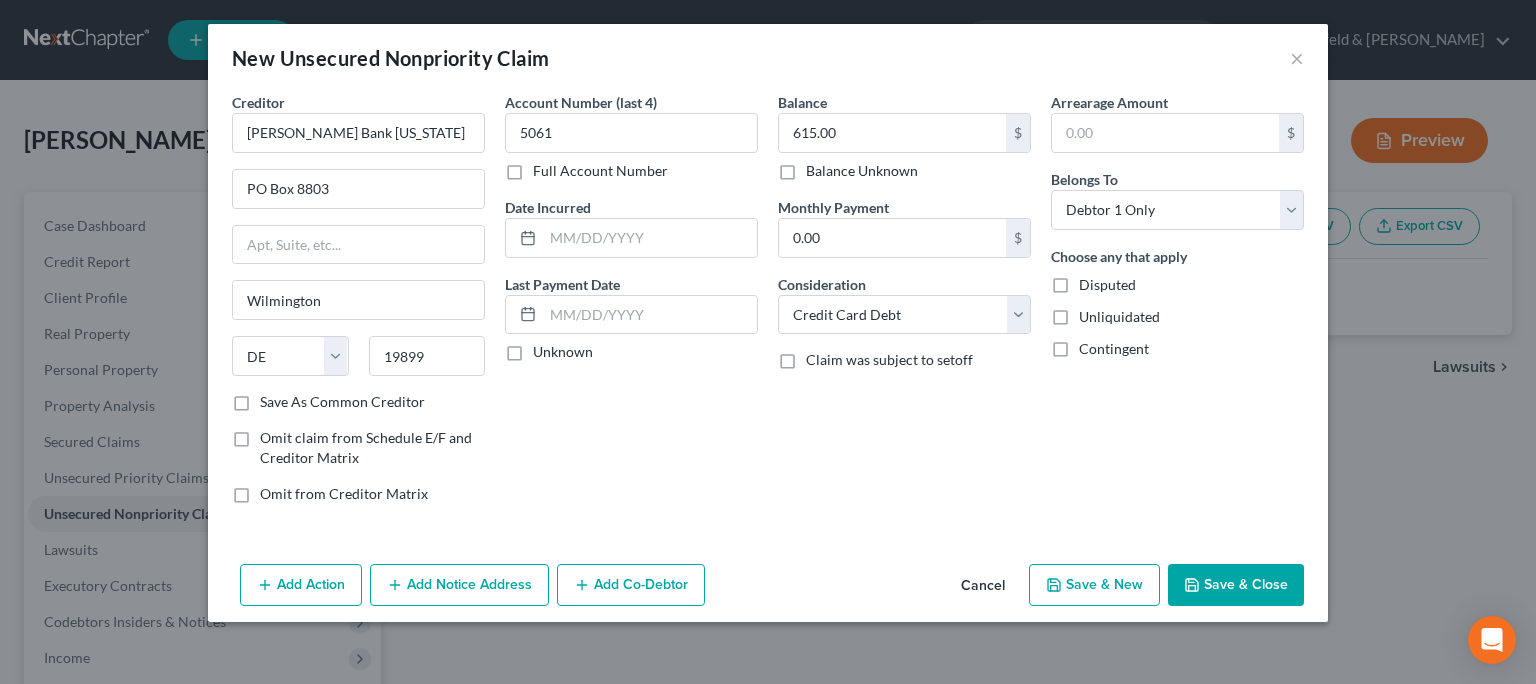 click on "Save & New" at bounding box center (1094, 585) 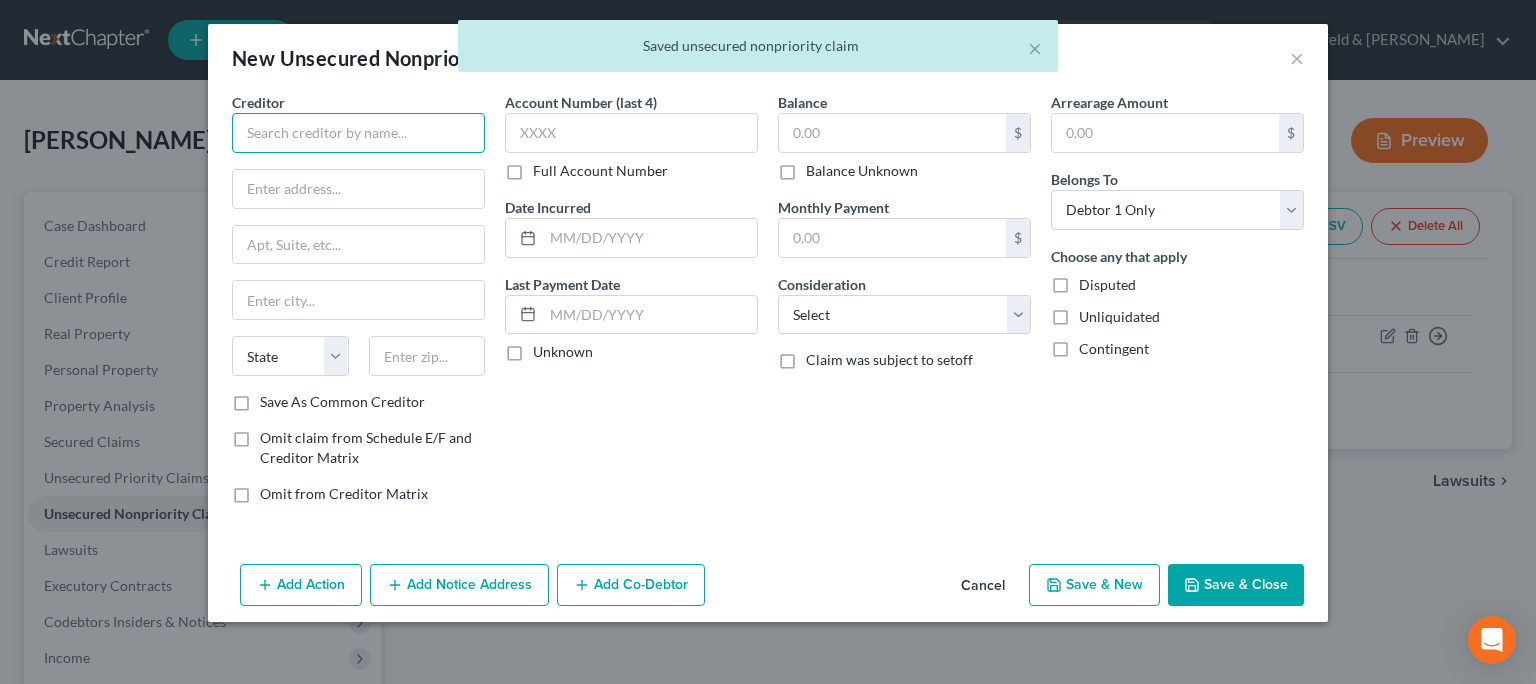 click at bounding box center (358, 133) 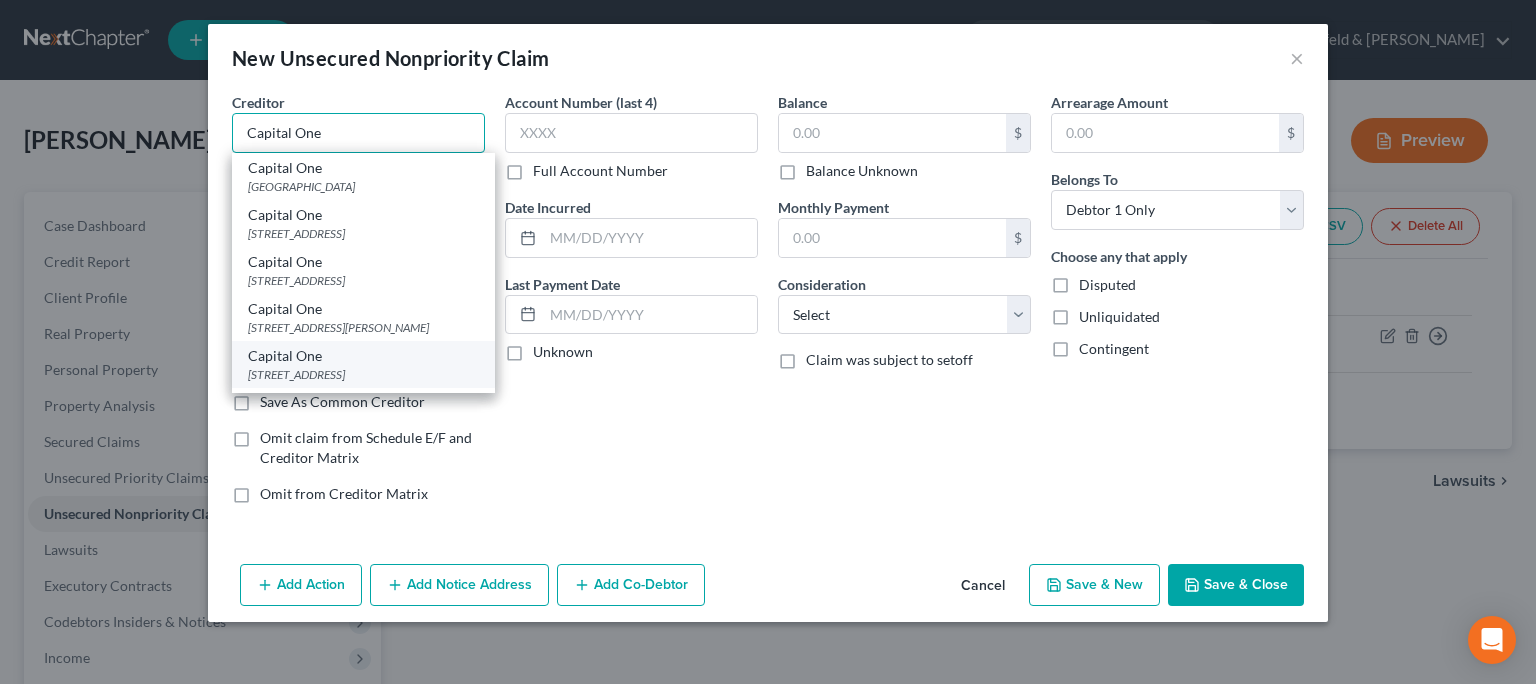type on "Capital One" 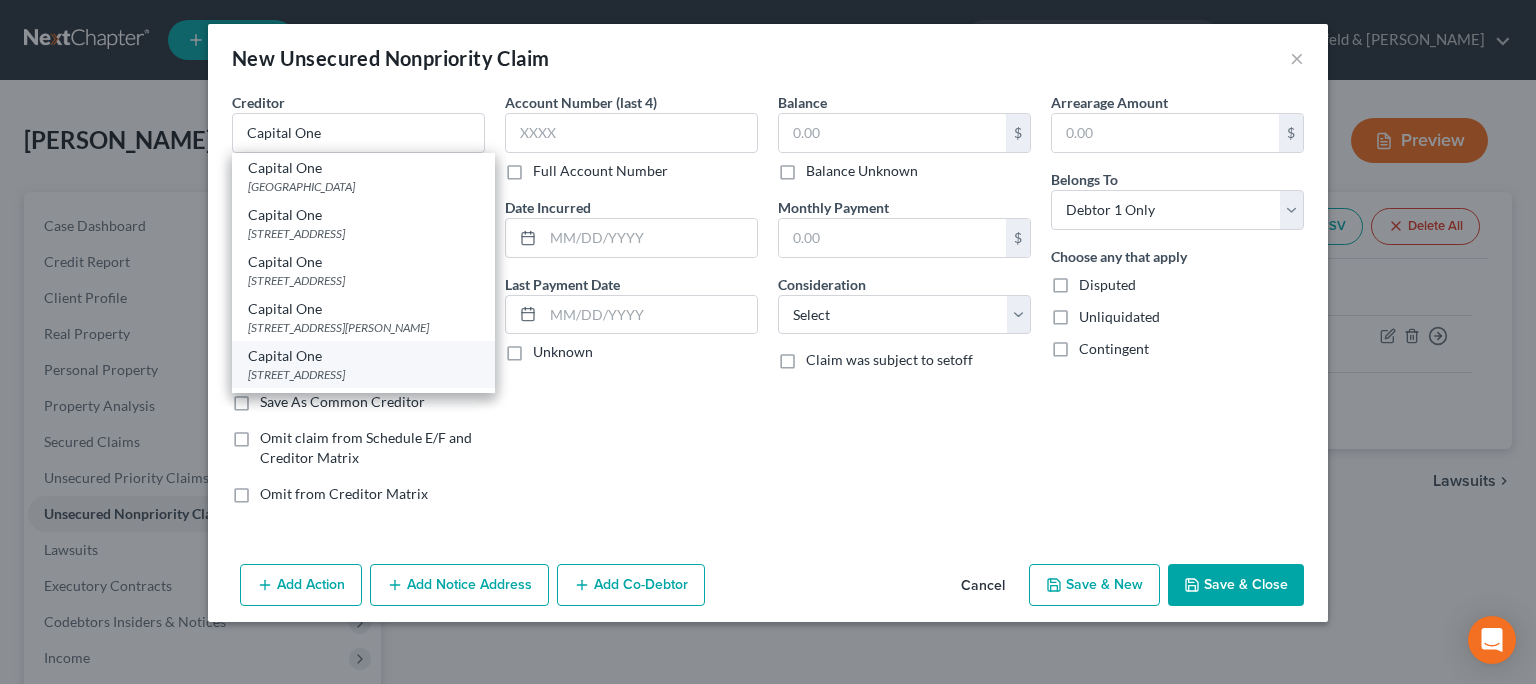 click on "[STREET_ADDRESS]" at bounding box center (363, 374) 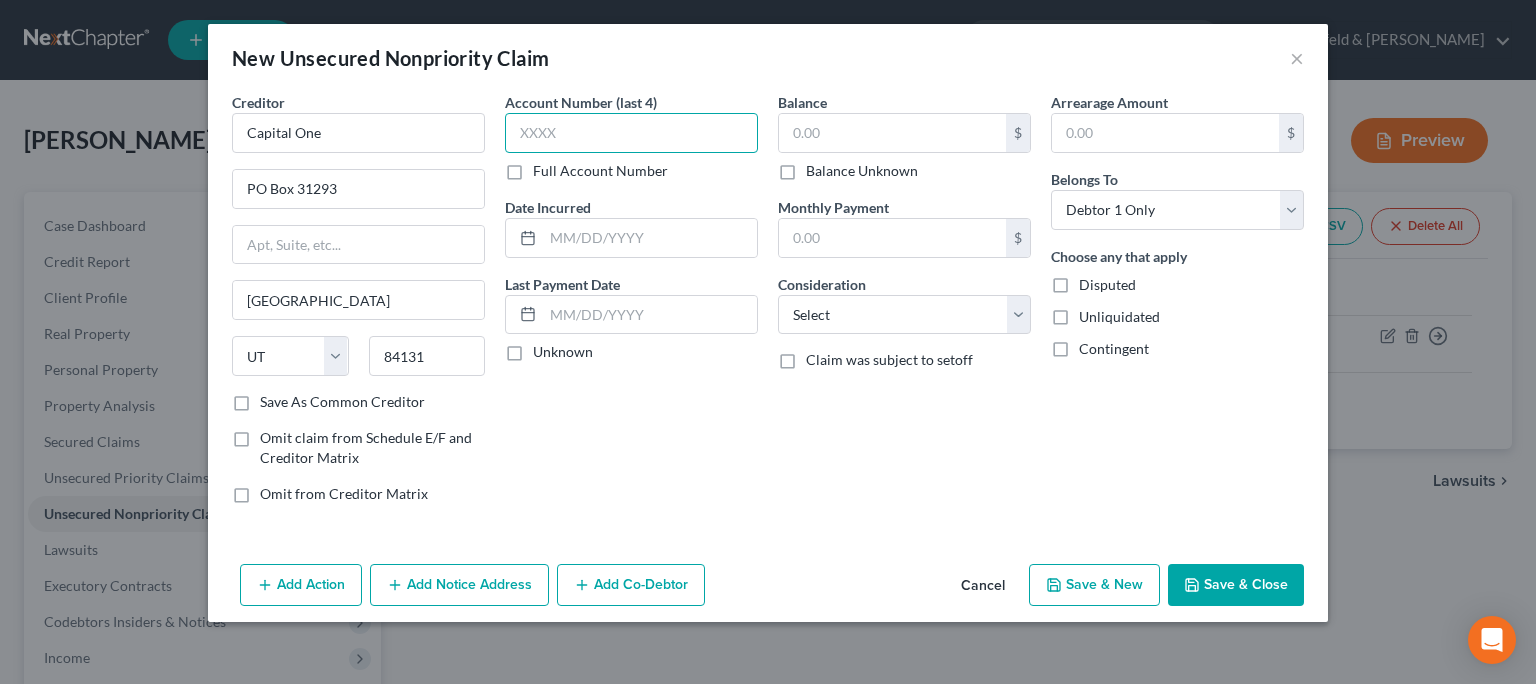 click at bounding box center [631, 133] 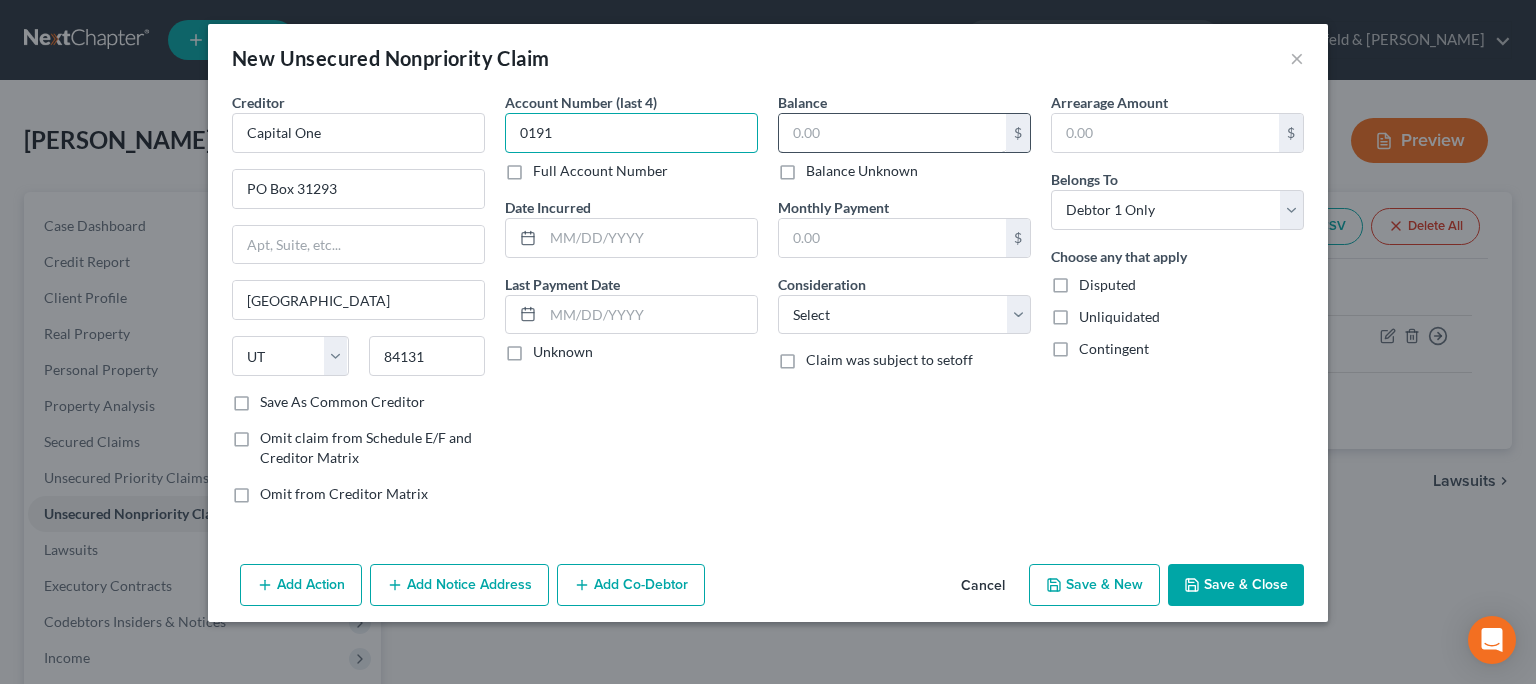 type on "0191" 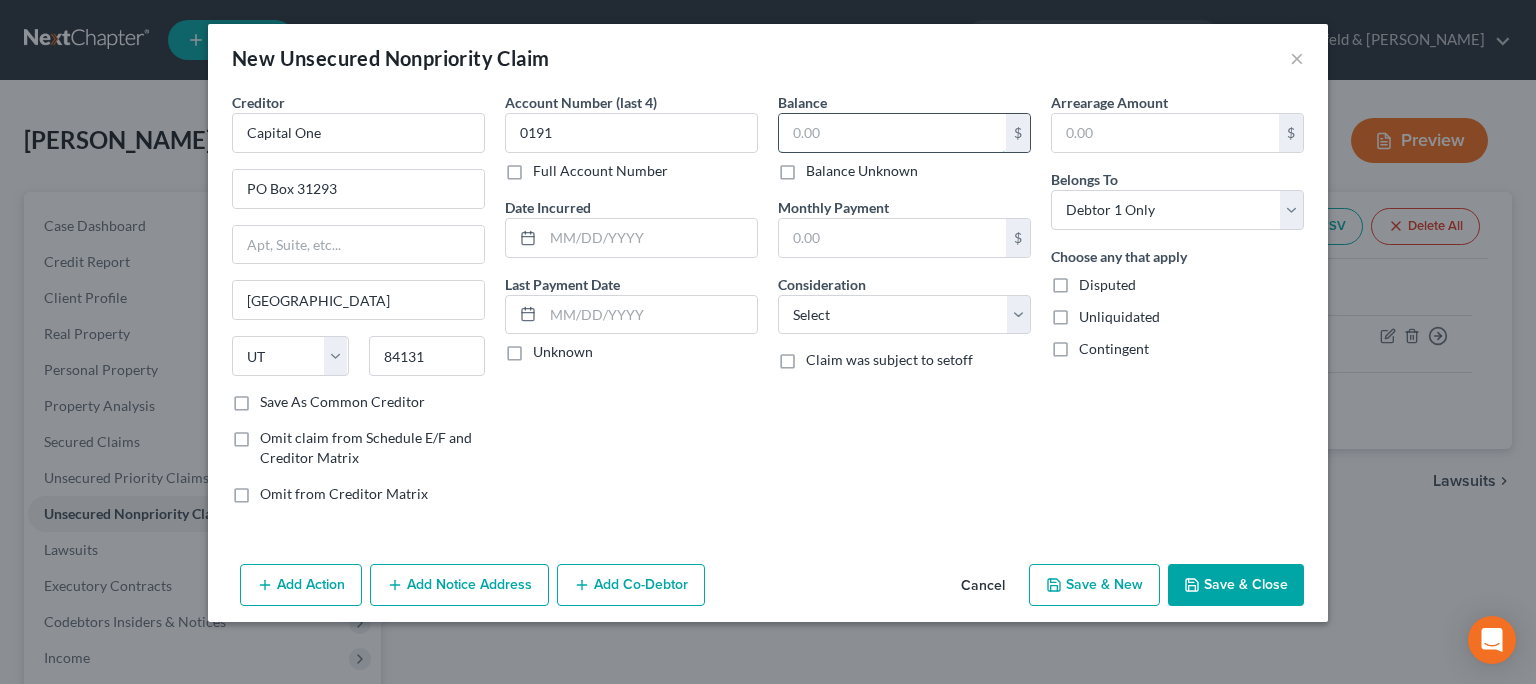 click at bounding box center [892, 133] 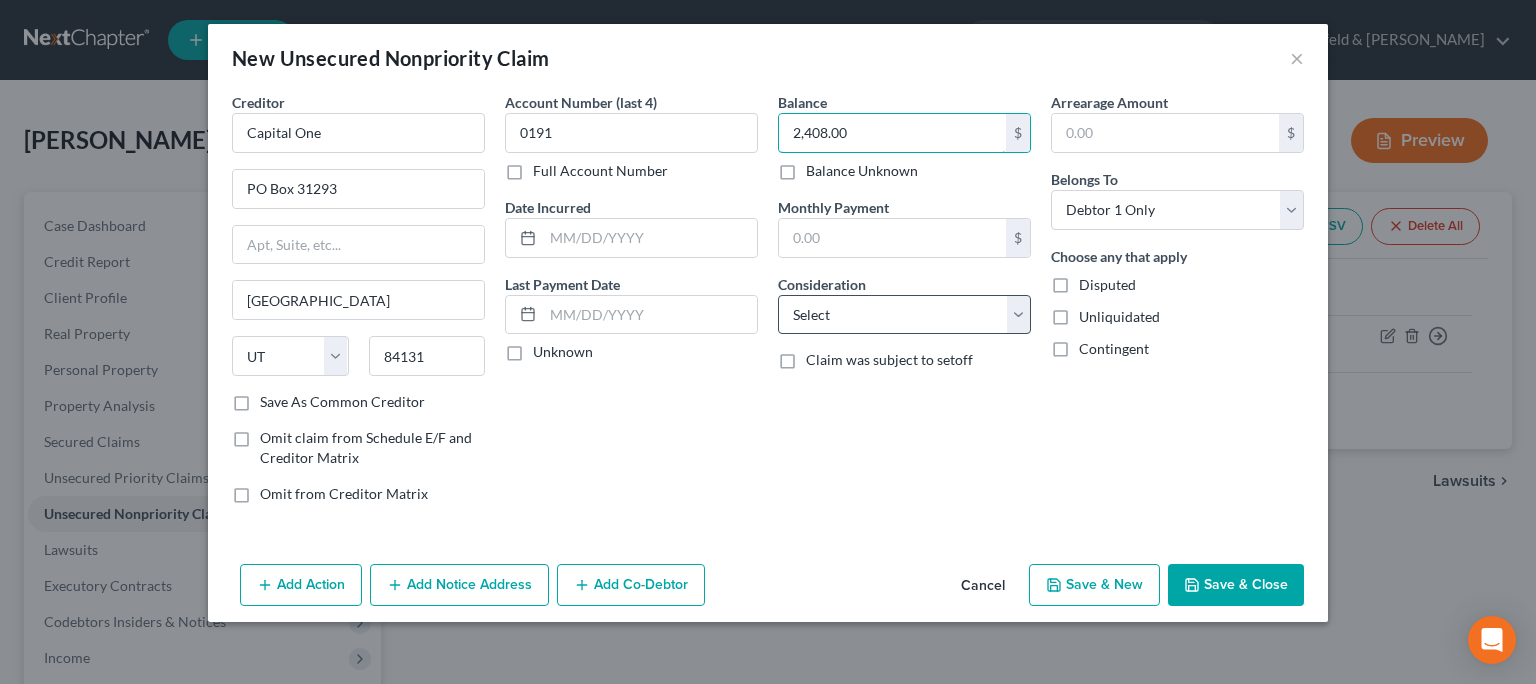 type on "2,408.00" 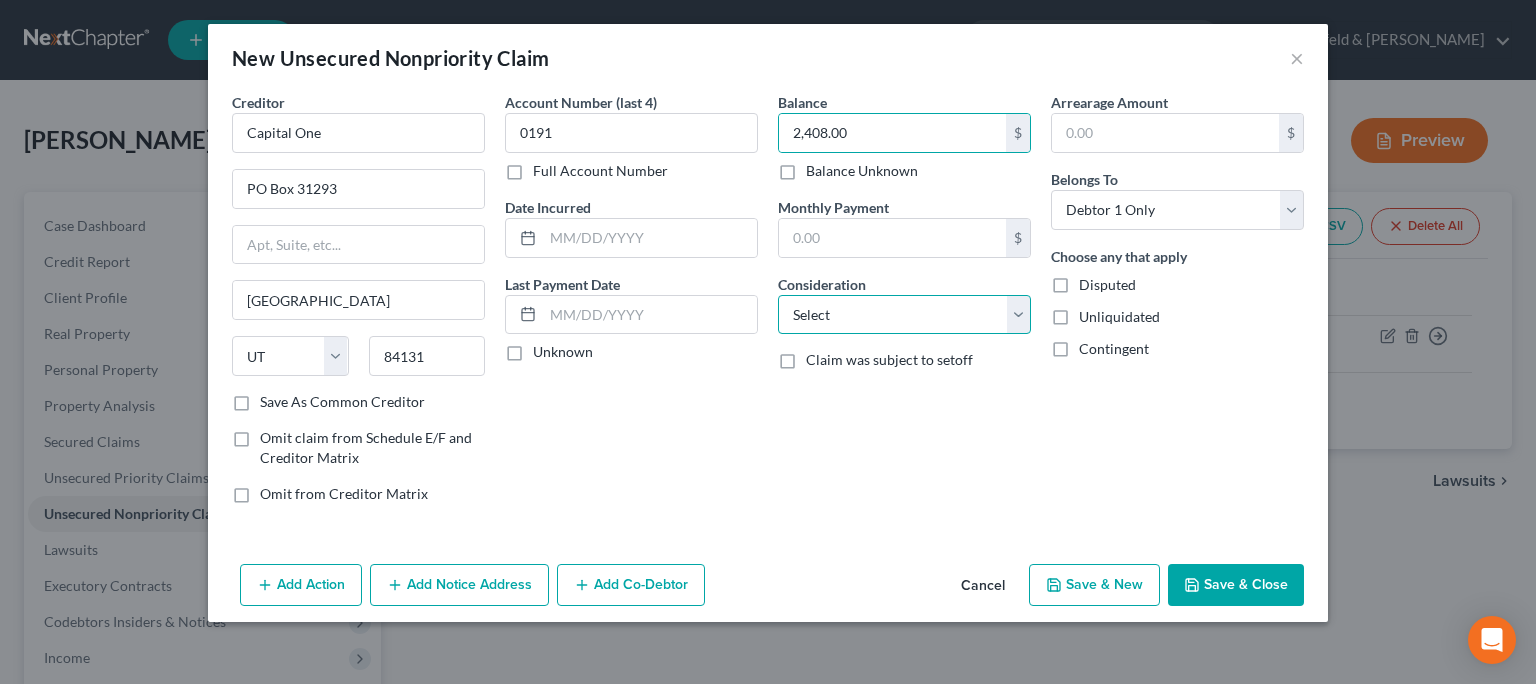 click on "Select Cable / Satellite Services Collection Agency Credit Card Debt Debt Counseling / Attorneys Deficiency Balance Domestic Support Obligations Home / Car Repairs Income Taxes Judgment Liens Medical Services Monies Loaned / Advanced Mortgage Obligation From Divorce Or Separation Obligation To Pensions Other Overdrawn Bank Account Promised To Help Pay Creditors Student Loans Suppliers And Vendors Telephone / Internet Services Utility Services" at bounding box center [904, 315] 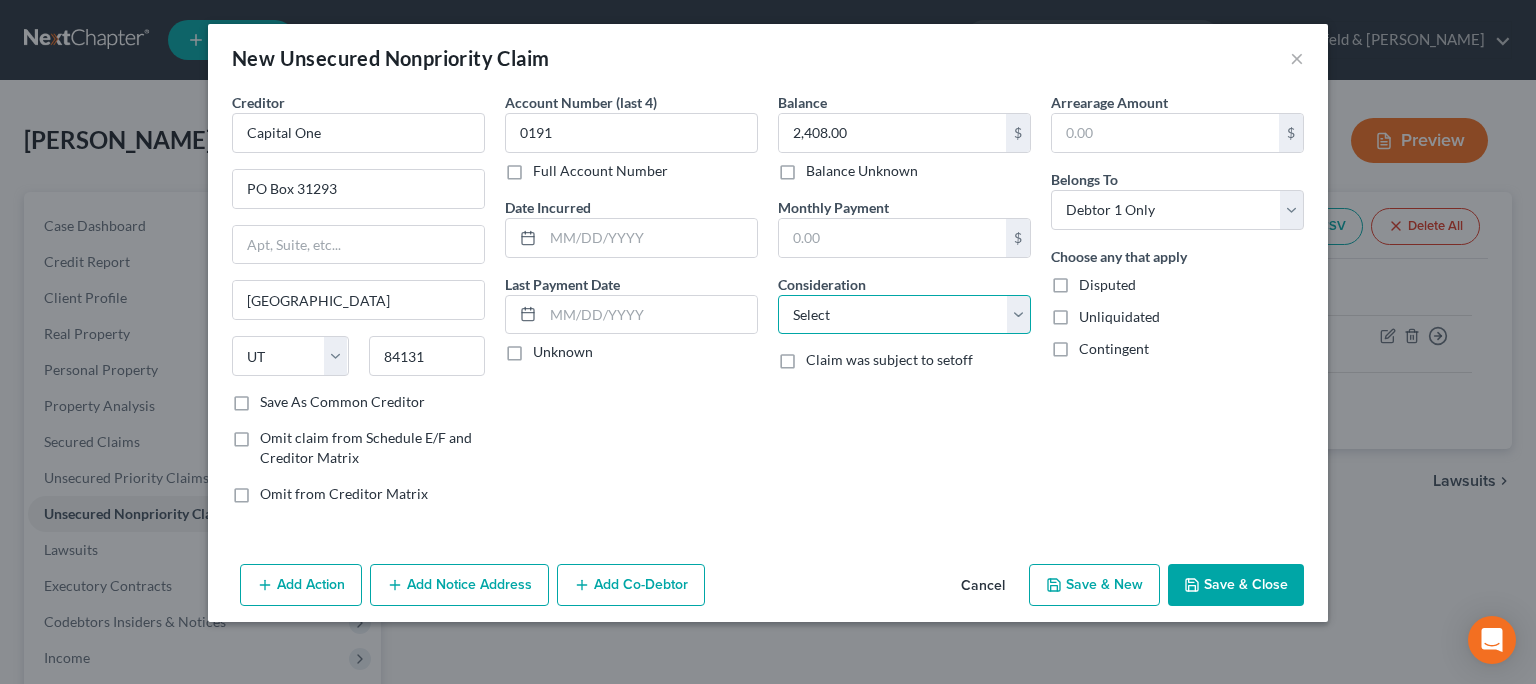 select on "2" 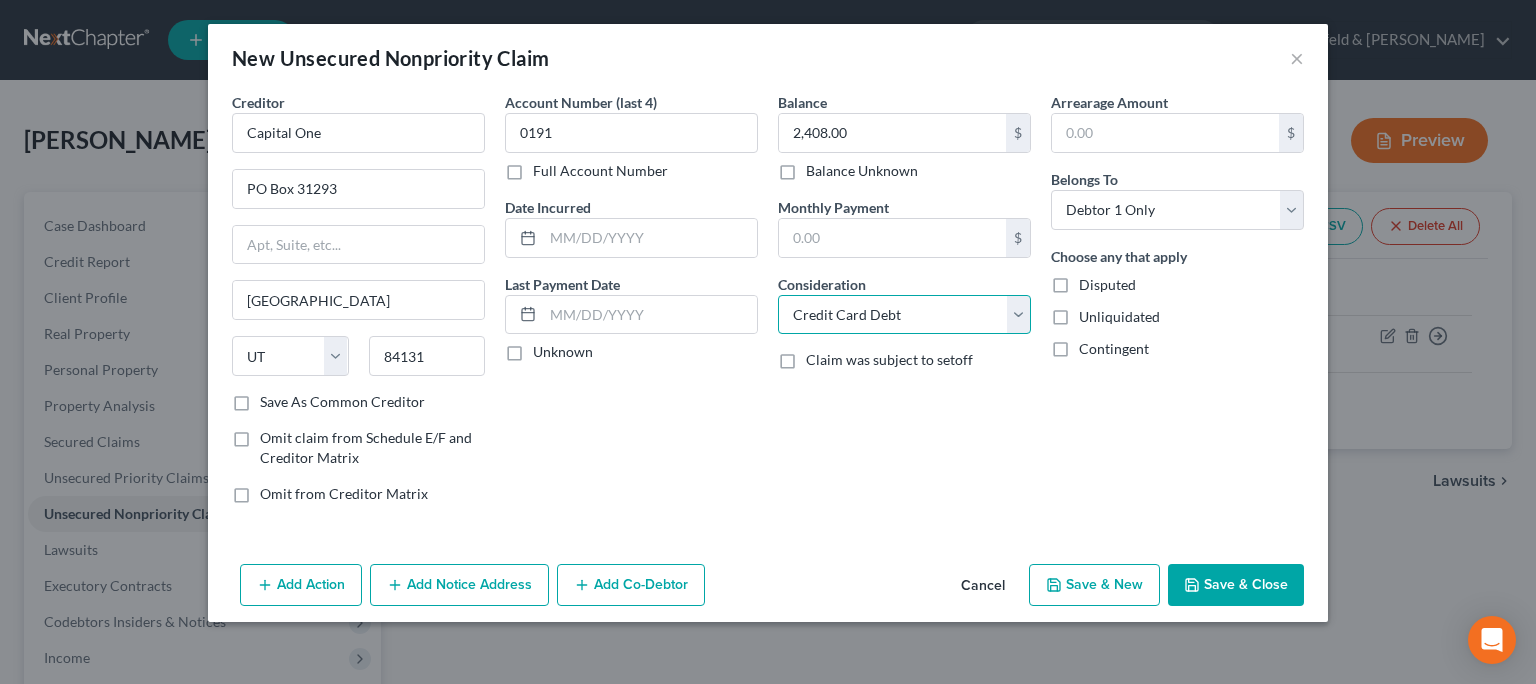 click on "Credit Card Debt" at bounding box center [0, 0] 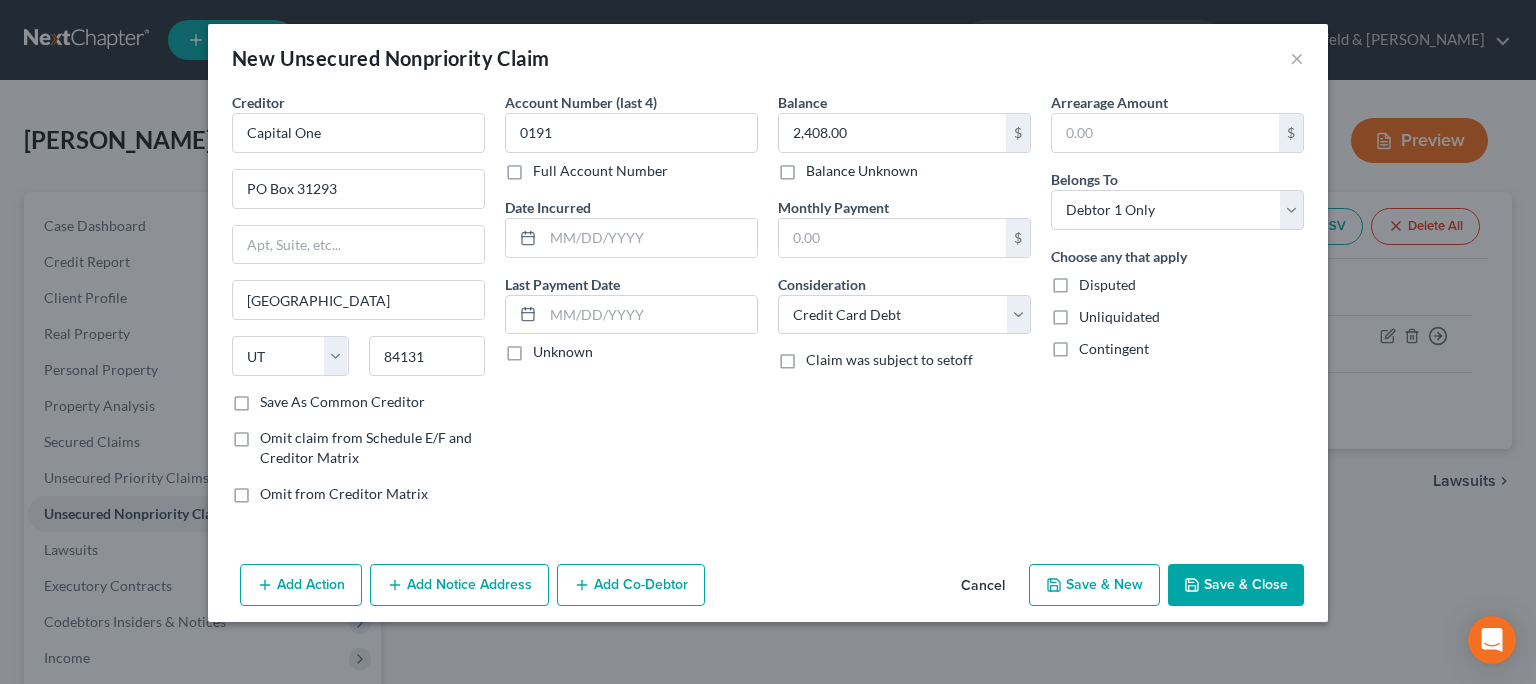 click on "Save & New" at bounding box center (1094, 585) 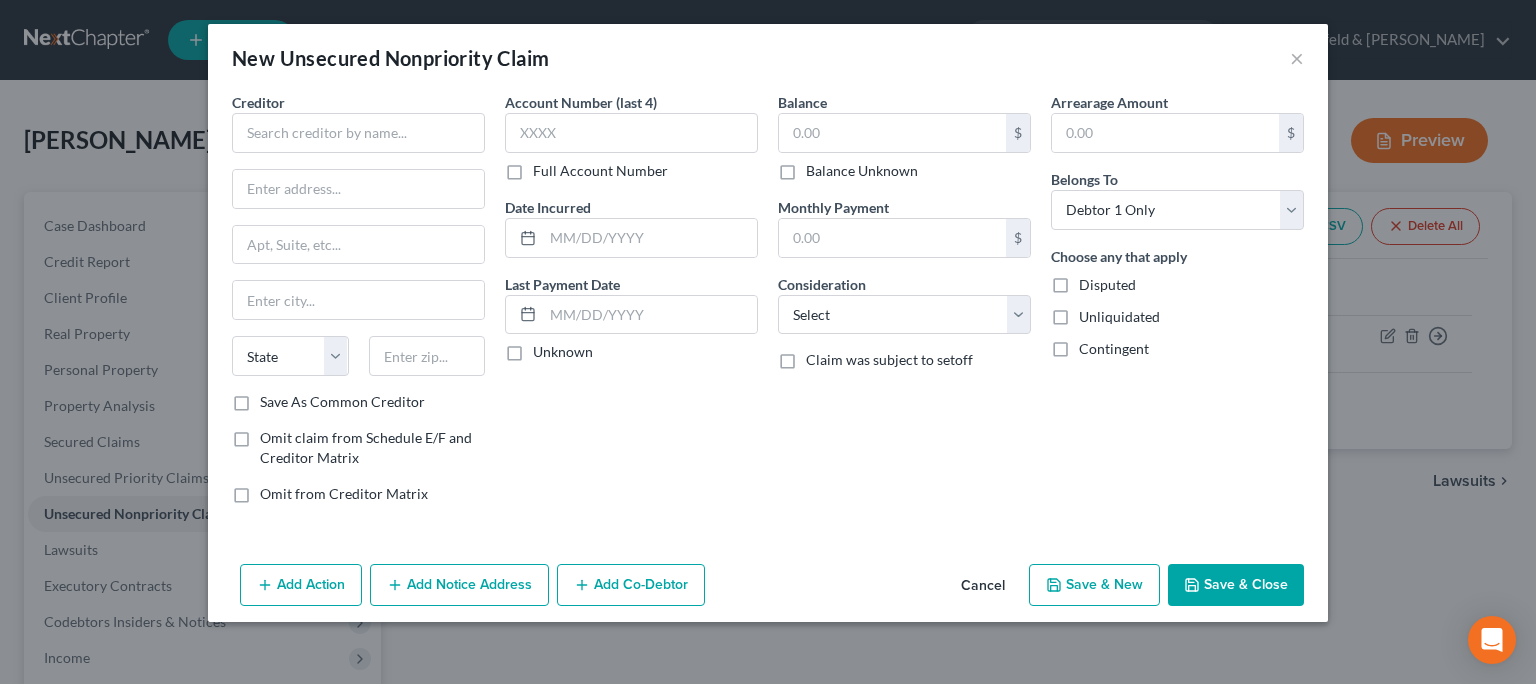 type on "0.00" 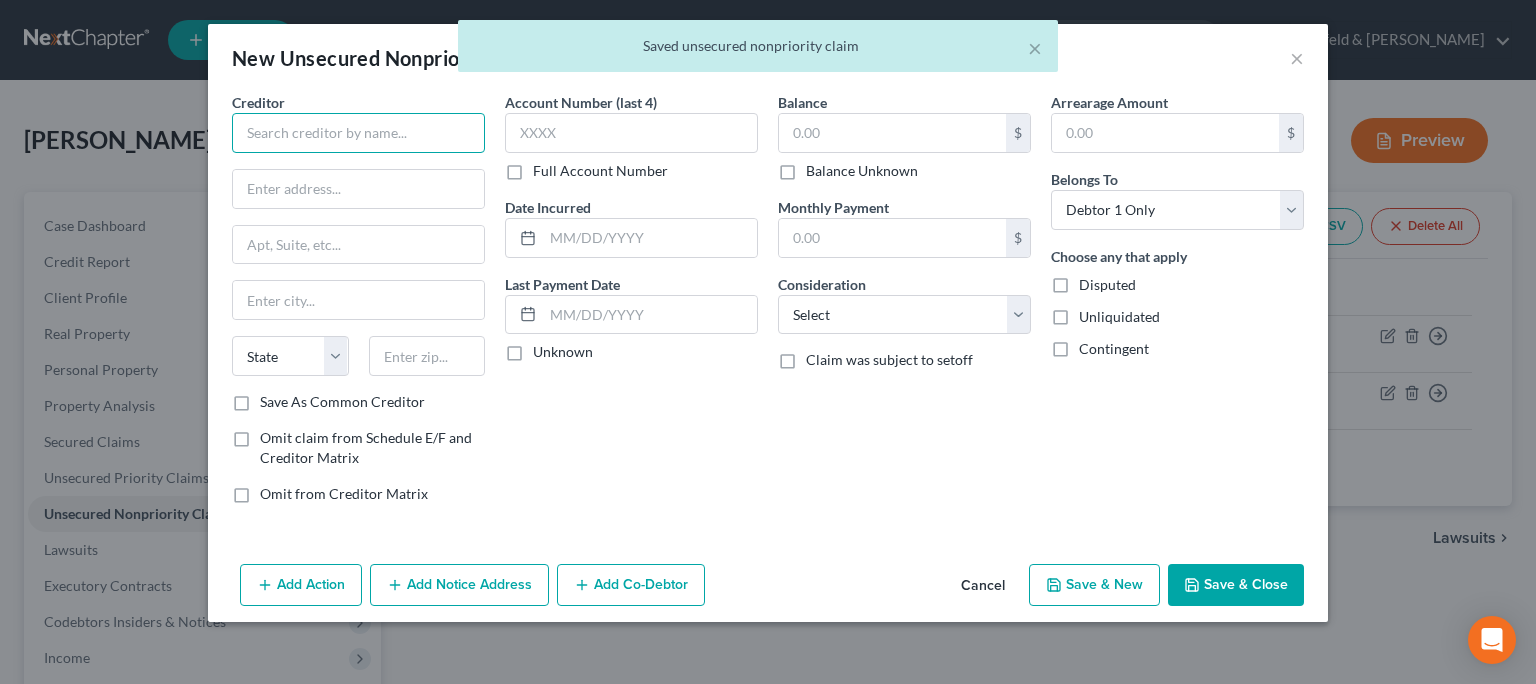 click at bounding box center [358, 133] 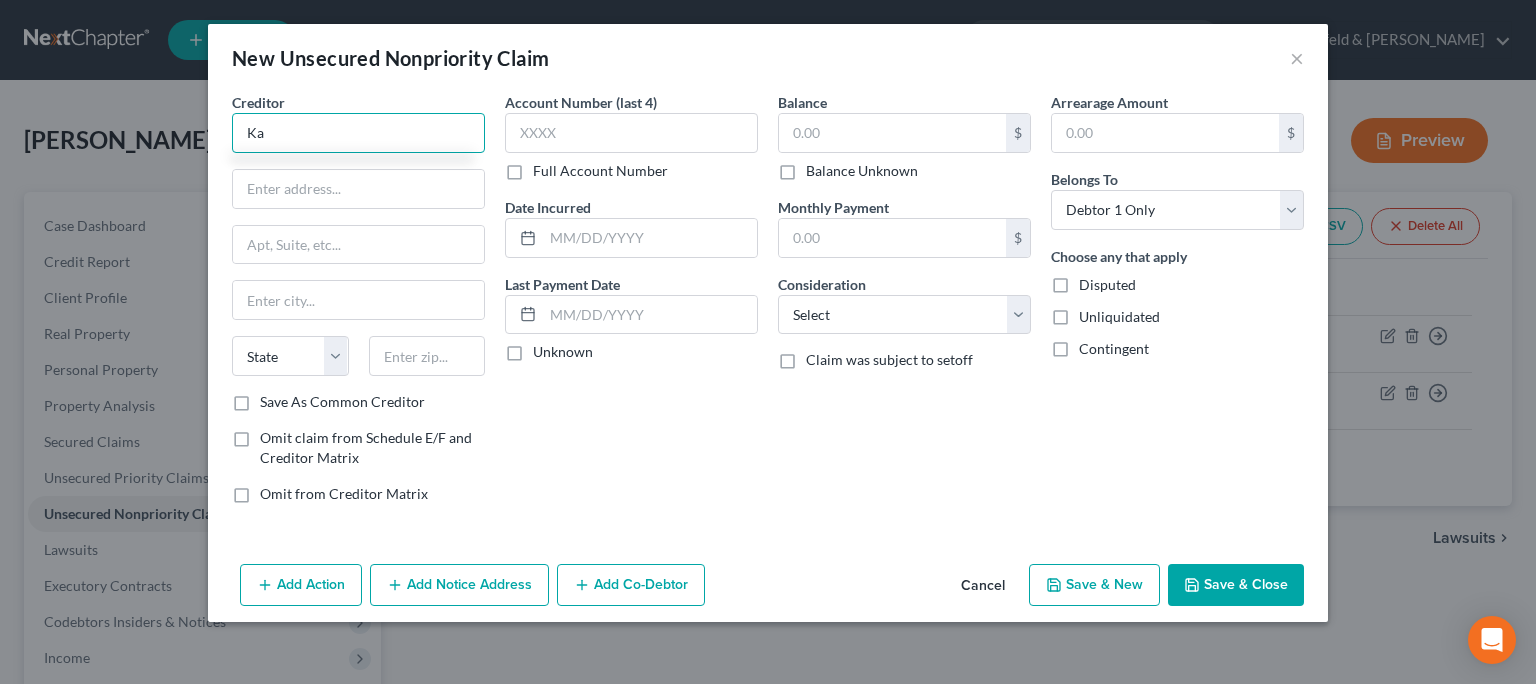 type on "K" 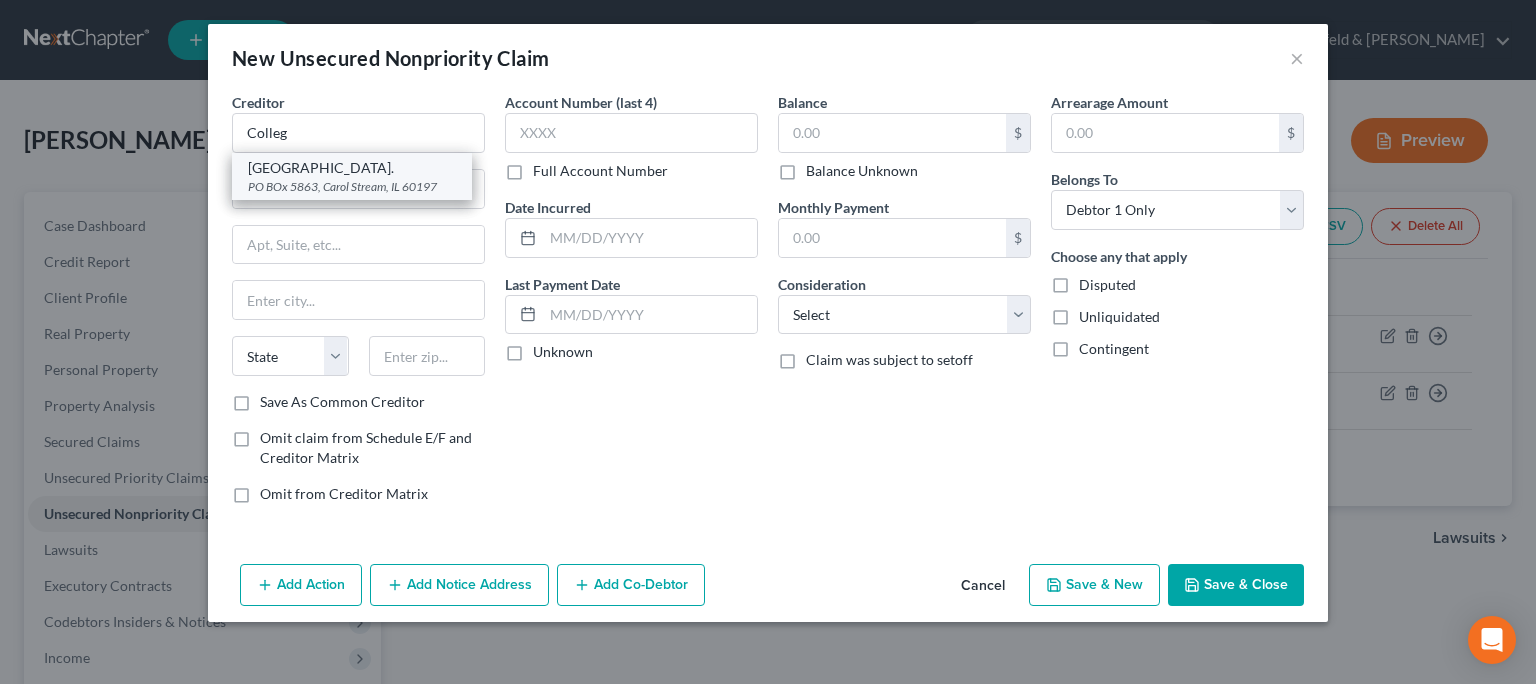 click on "PO BOx 5863, Carol Stream, IL 60197" at bounding box center [352, 186] 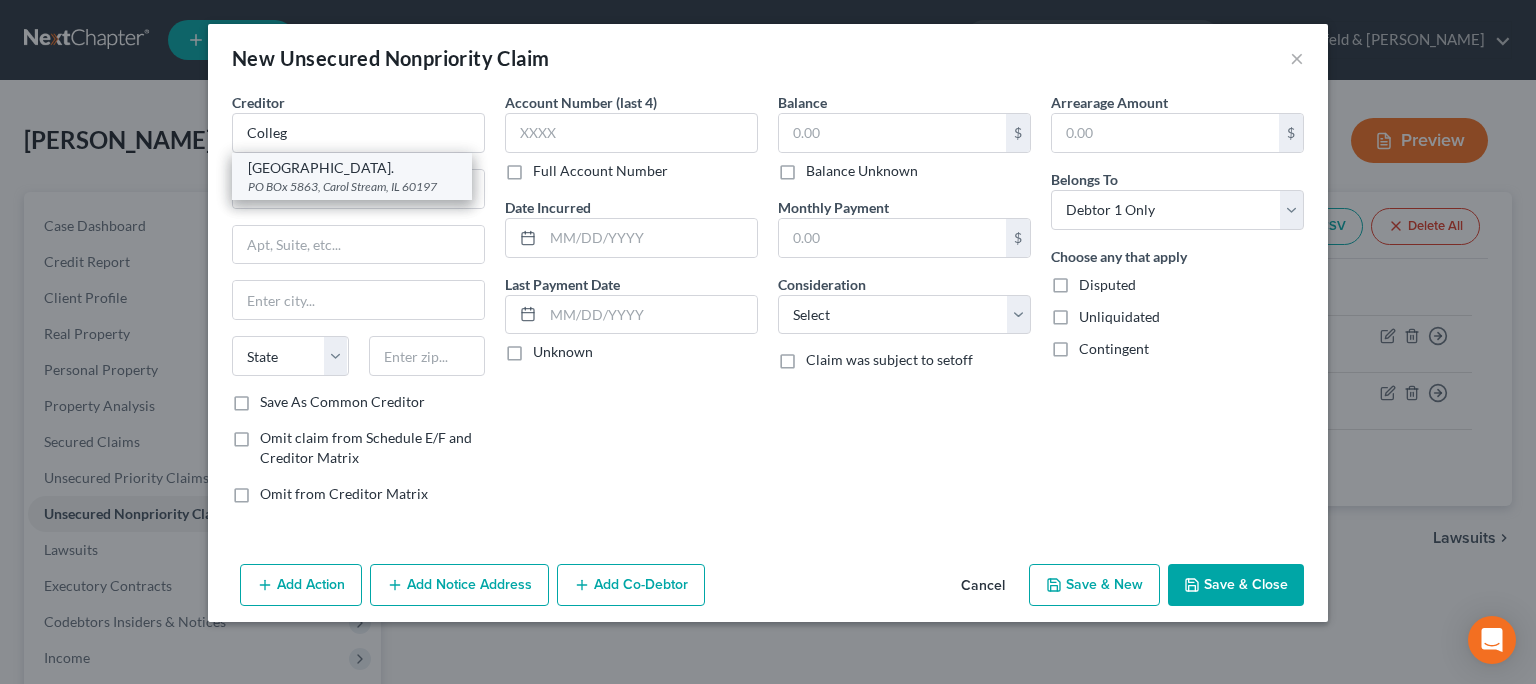 type on "[PERSON_NAME] Stream" 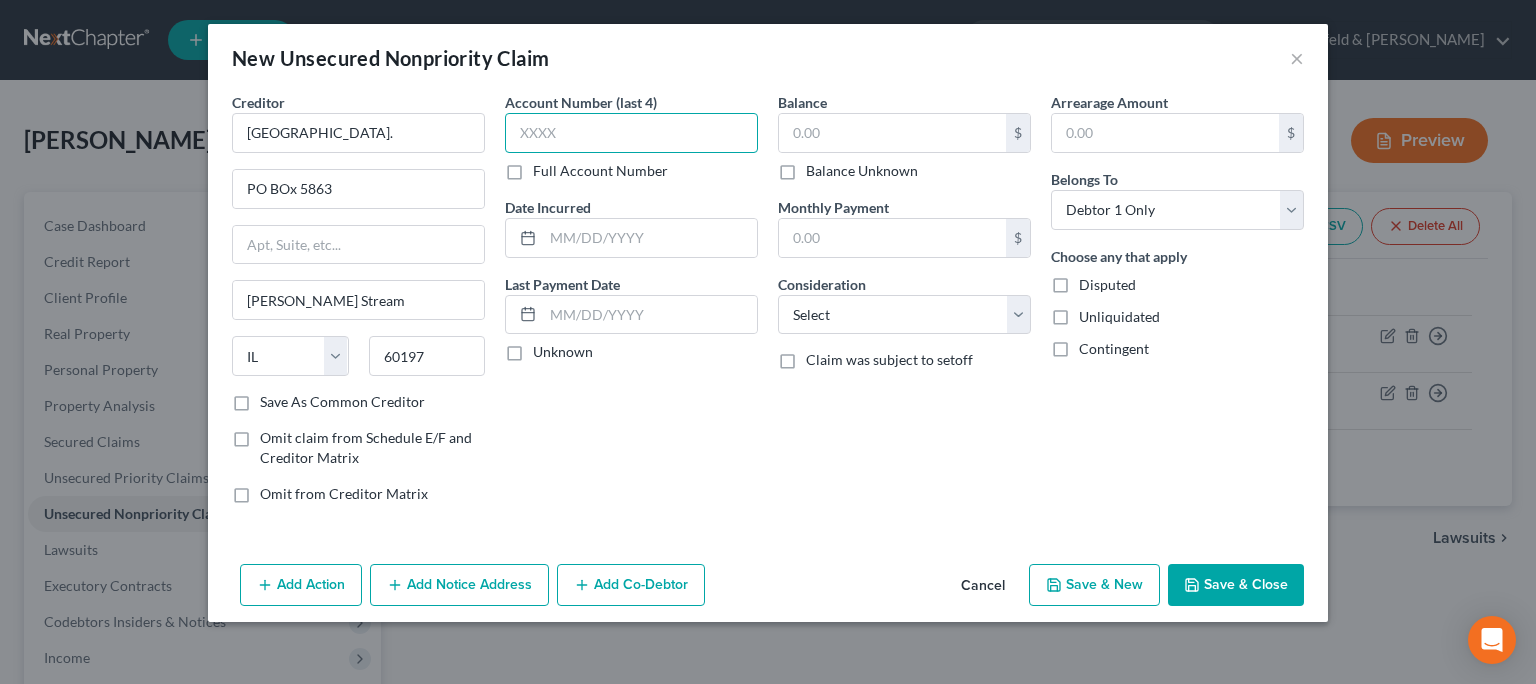 click at bounding box center (631, 133) 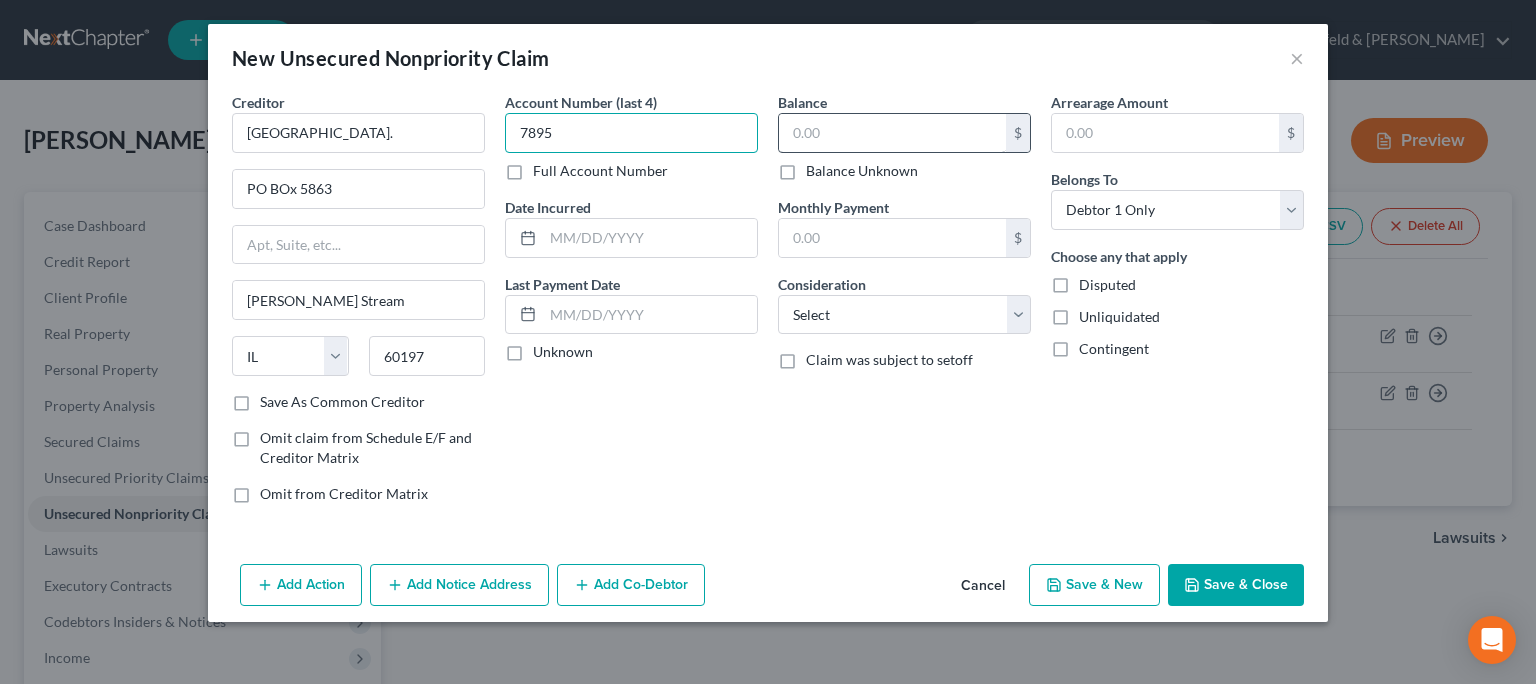 type on "7895" 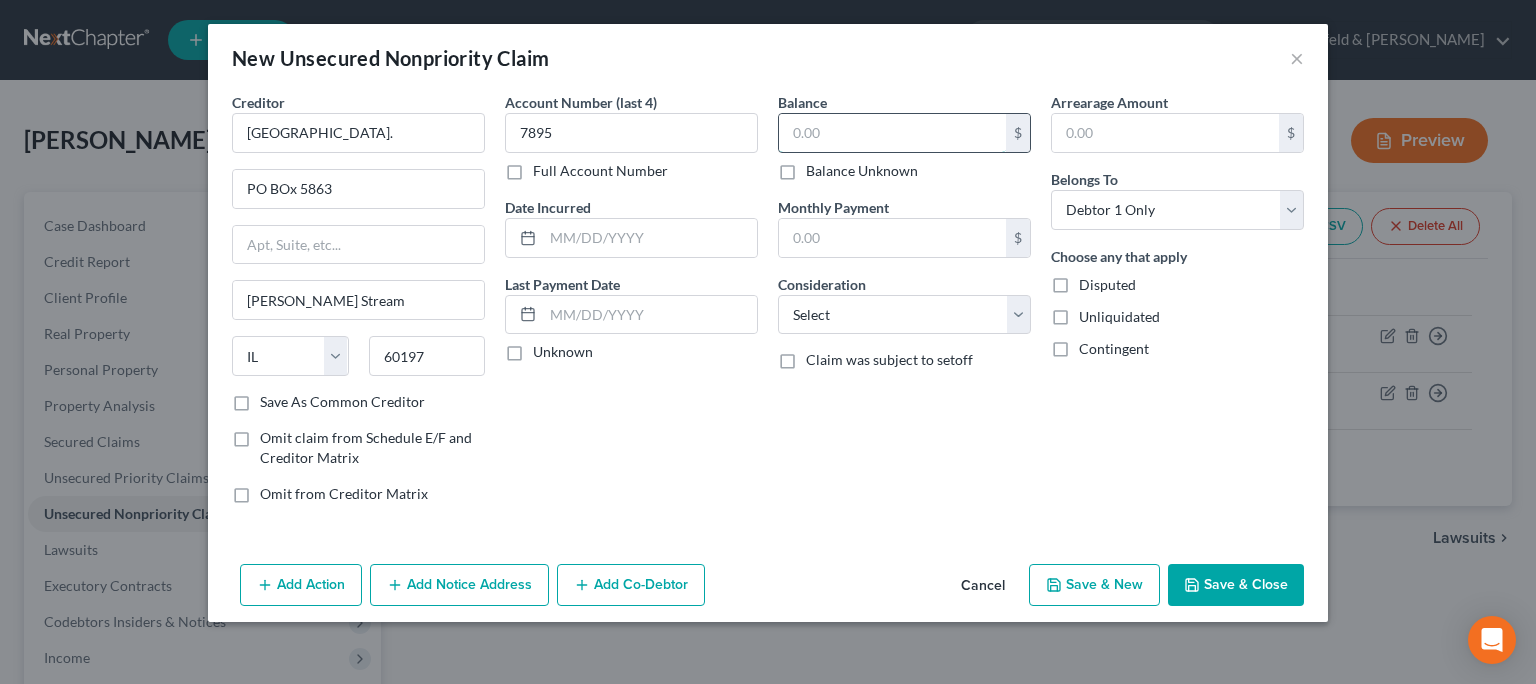 click at bounding box center (892, 133) 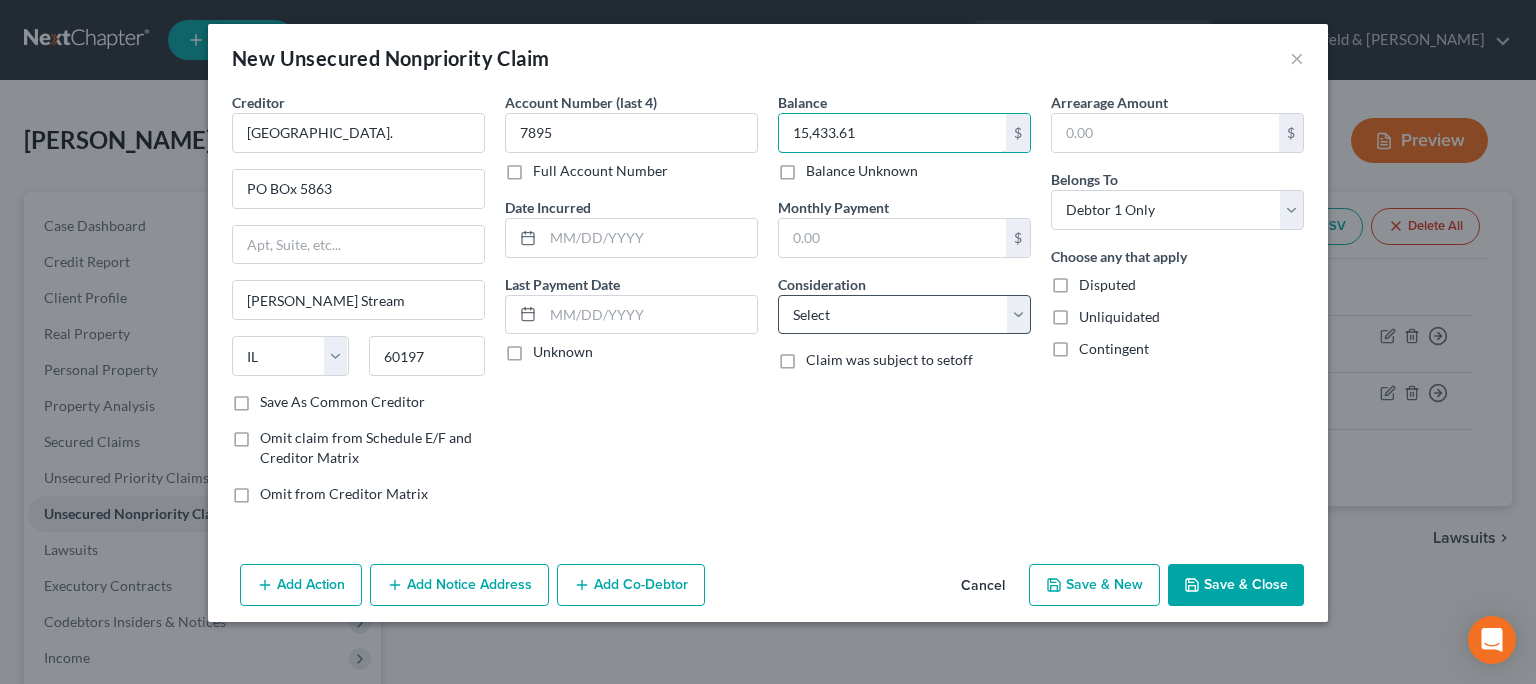 type on "15,433.61" 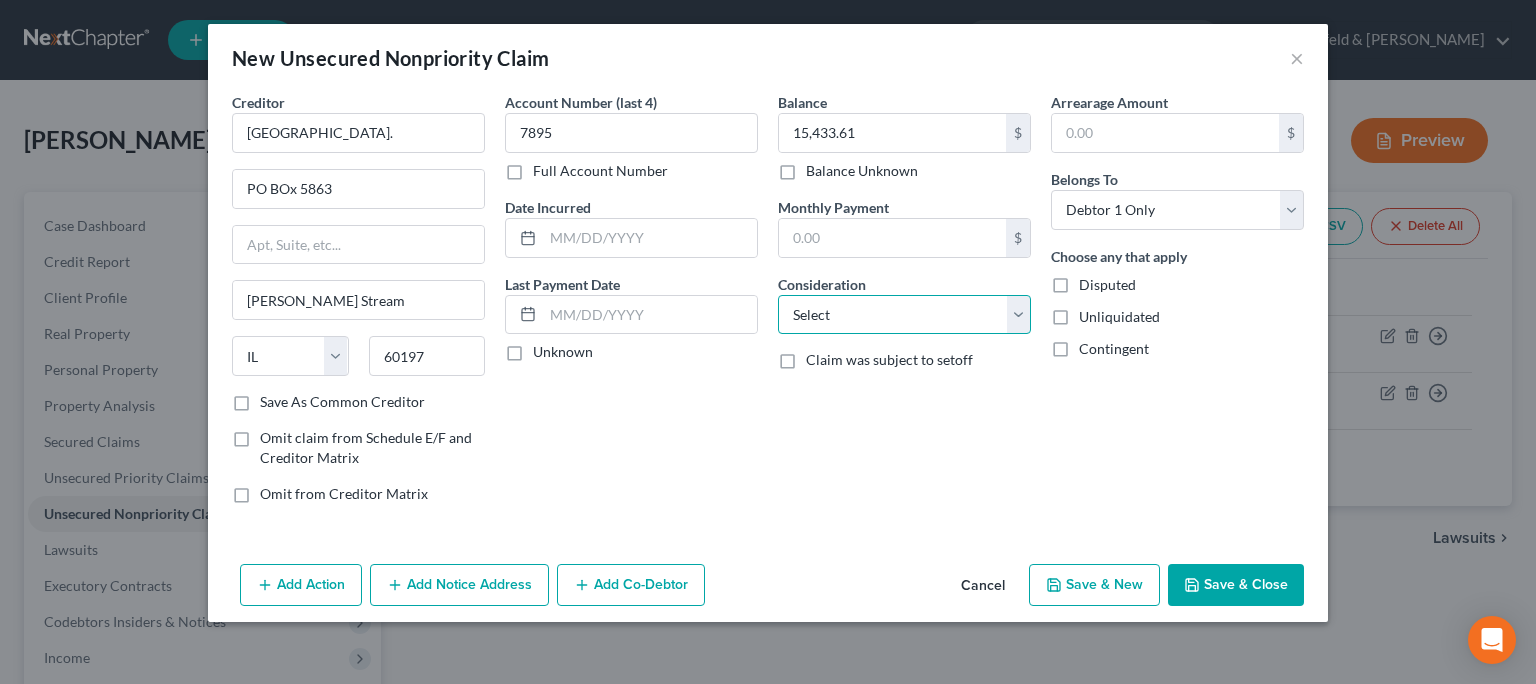 click on "Select Cable / Satellite Services Collection Agency Credit Card Debt Debt Counseling / Attorneys Deficiency Balance Domestic Support Obligations Home / Car Repairs Income Taxes Judgment Liens Medical Services Monies Loaned / Advanced Mortgage Obligation From Divorce Or Separation Obligation To Pensions Other Overdrawn Bank Account Promised To Help Pay Creditors Student Loans Suppliers And Vendors Telephone / Internet Services Utility Services" at bounding box center [904, 315] 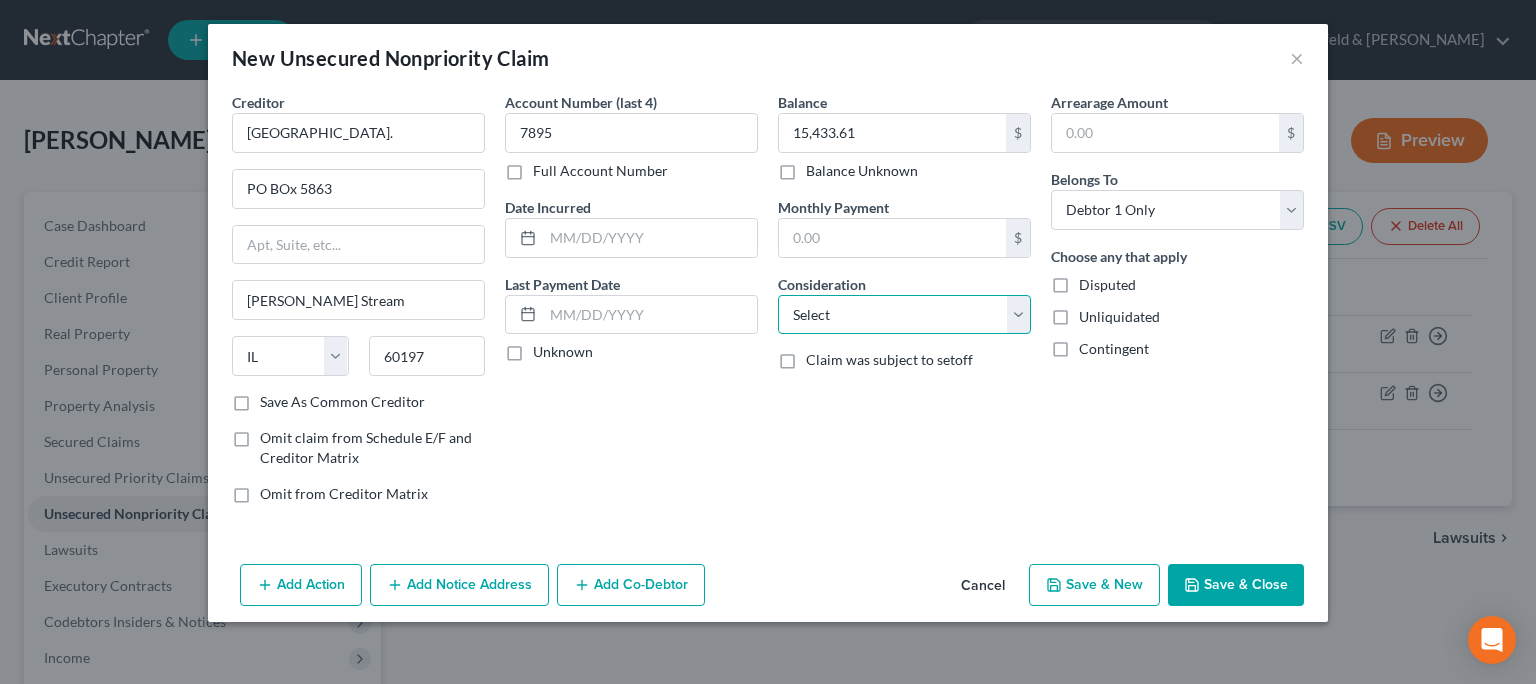 select on "17" 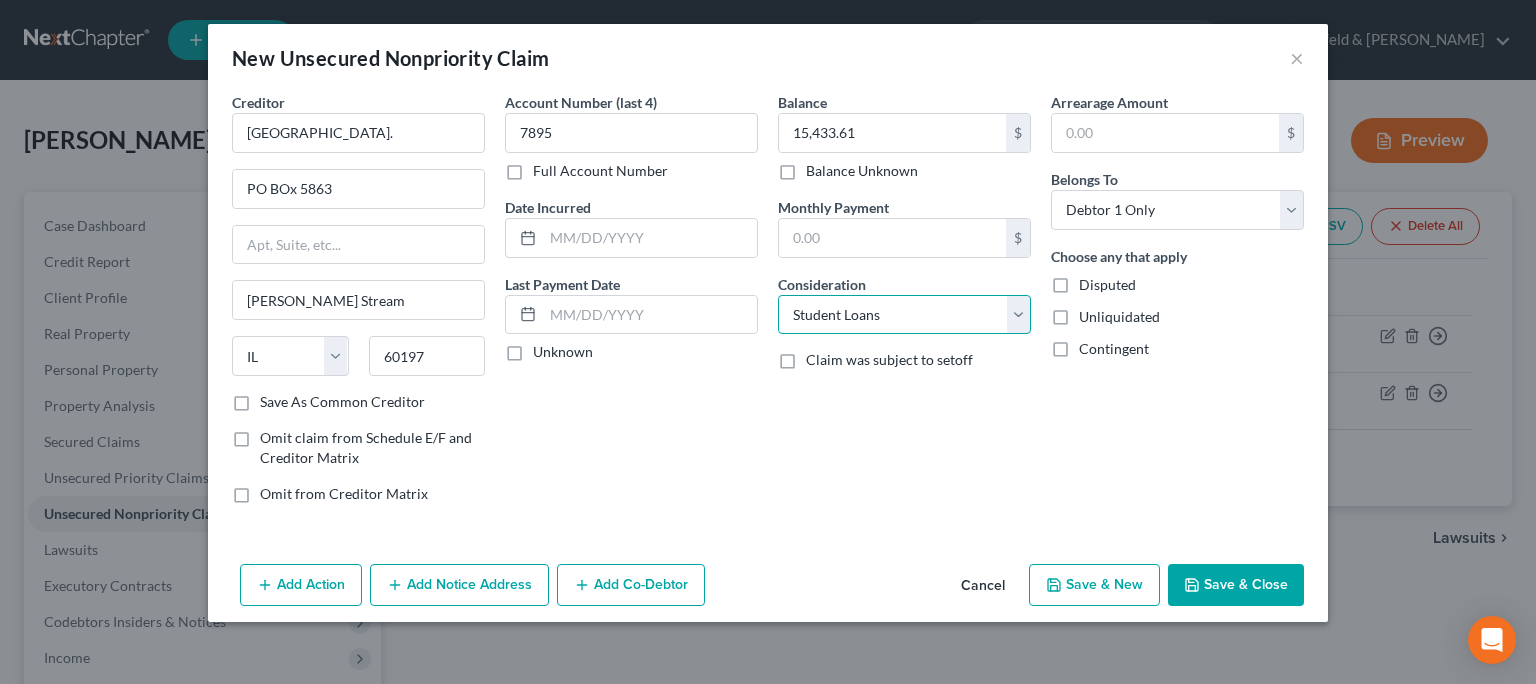 click on "Student Loans" at bounding box center (0, 0) 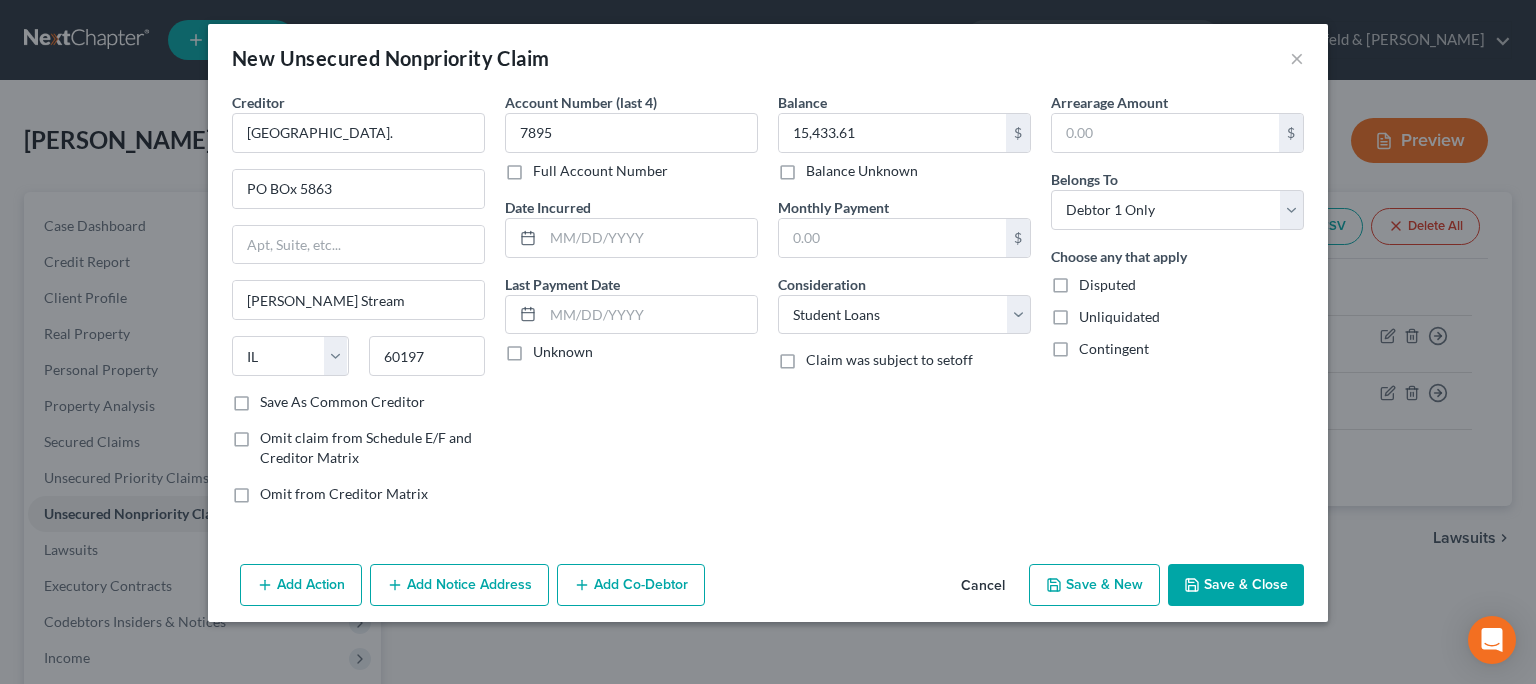 click on "Save & New" at bounding box center [1094, 585] 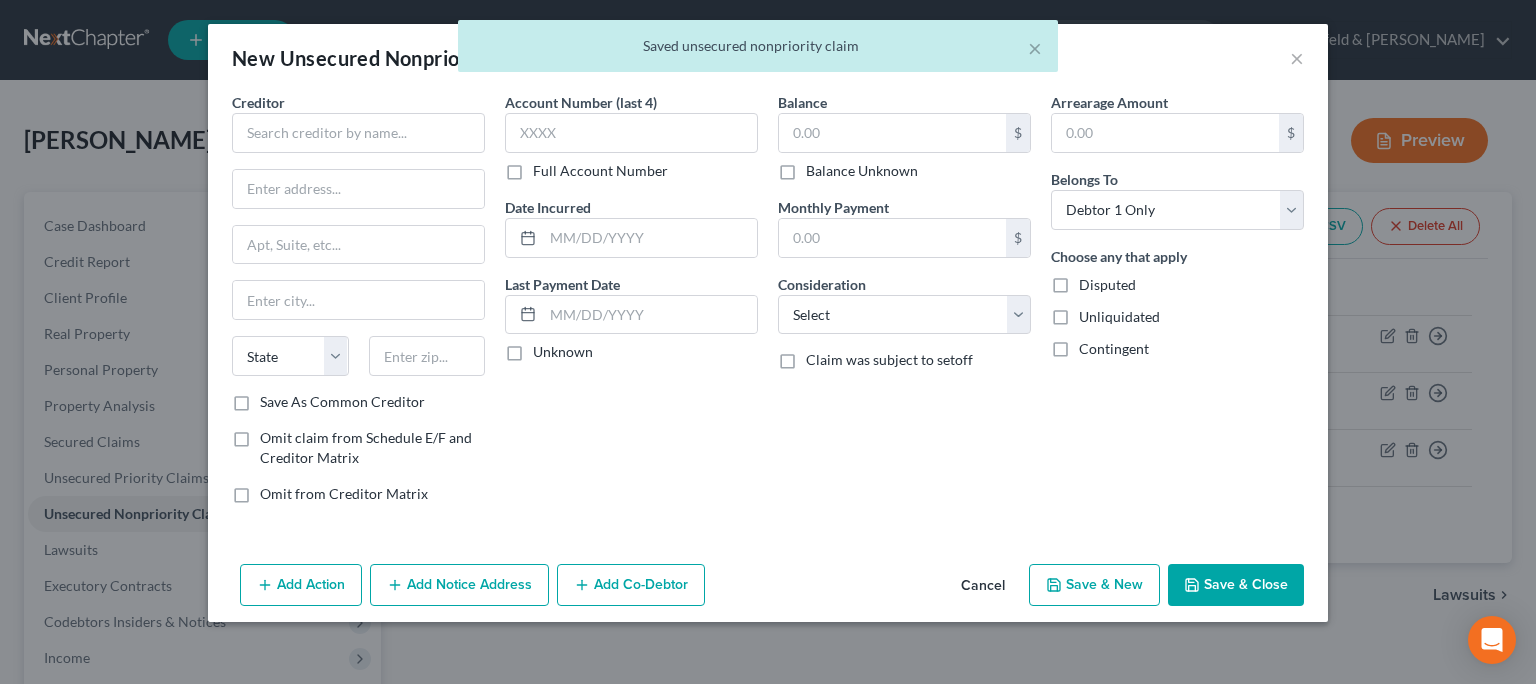 type on "0.00" 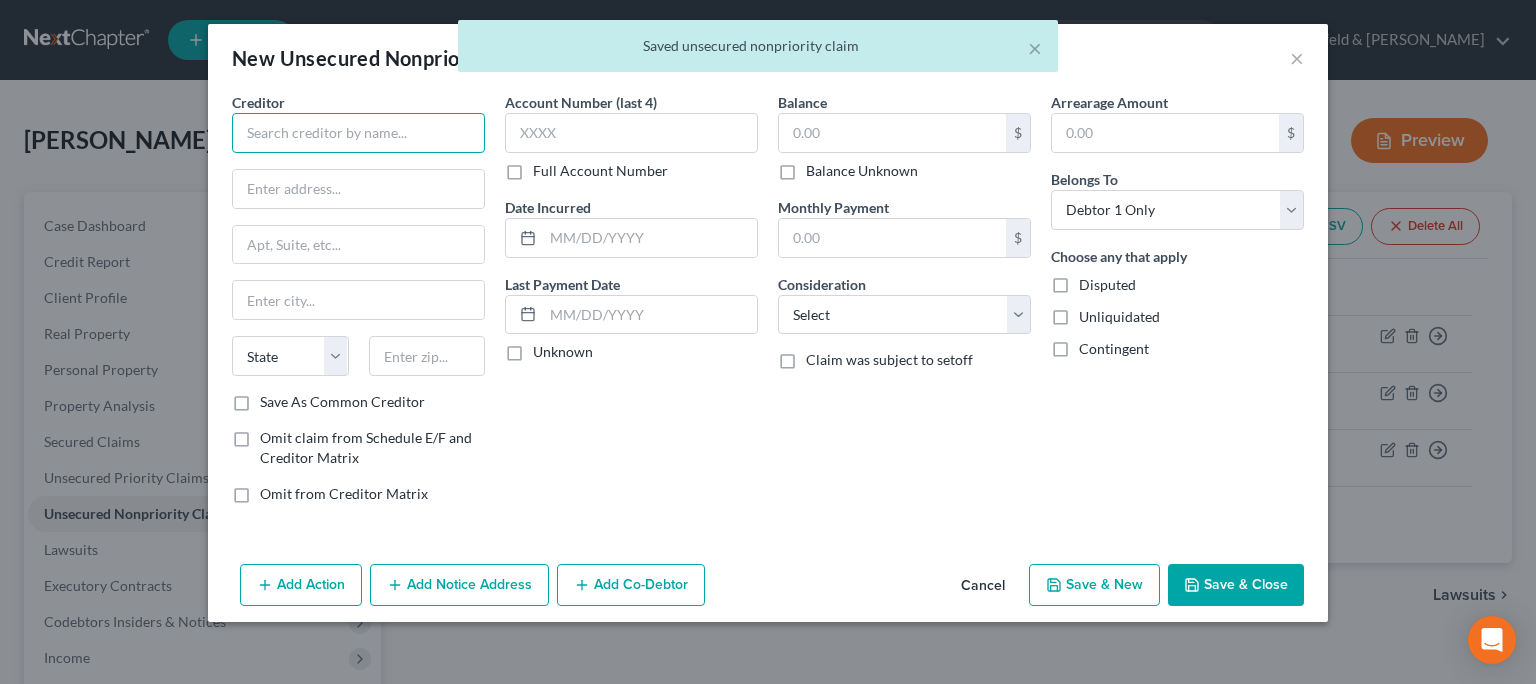 click at bounding box center [358, 133] 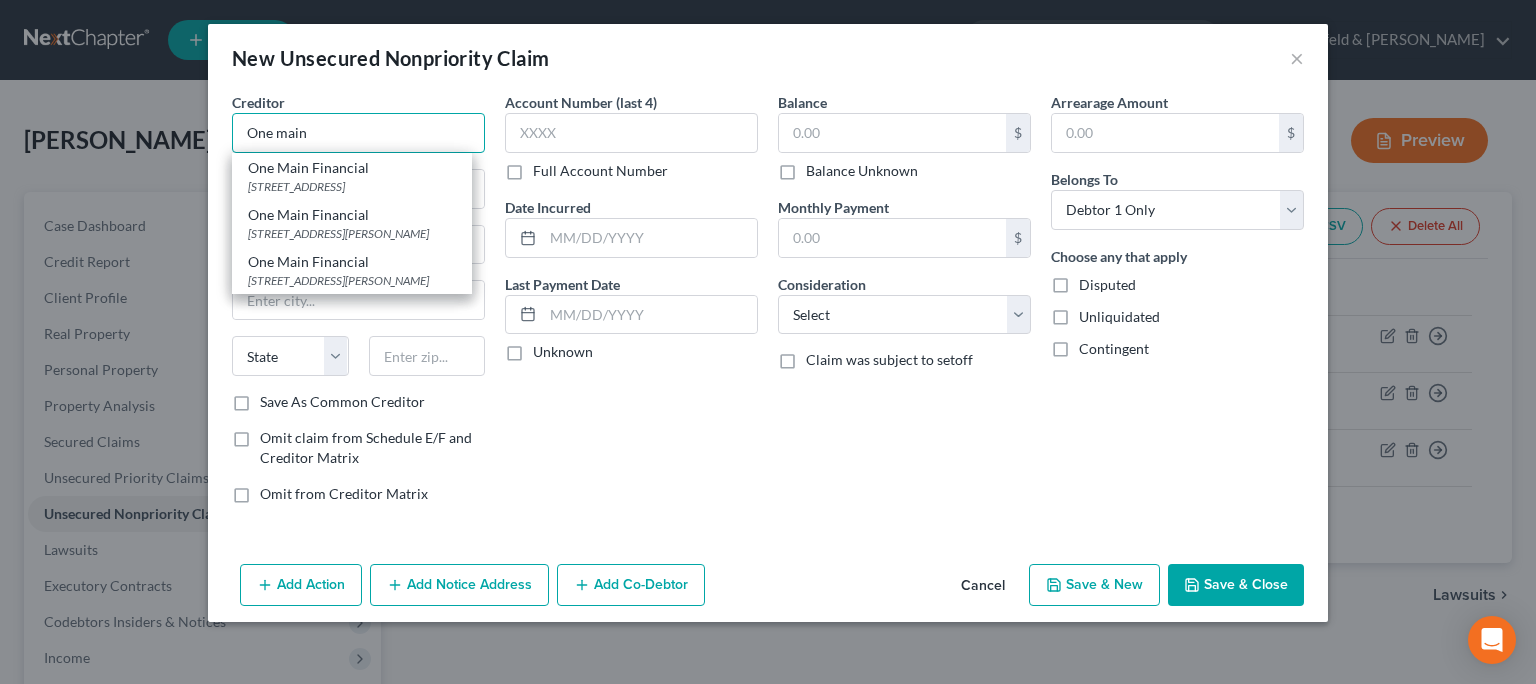 click on "One main" at bounding box center [358, 133] 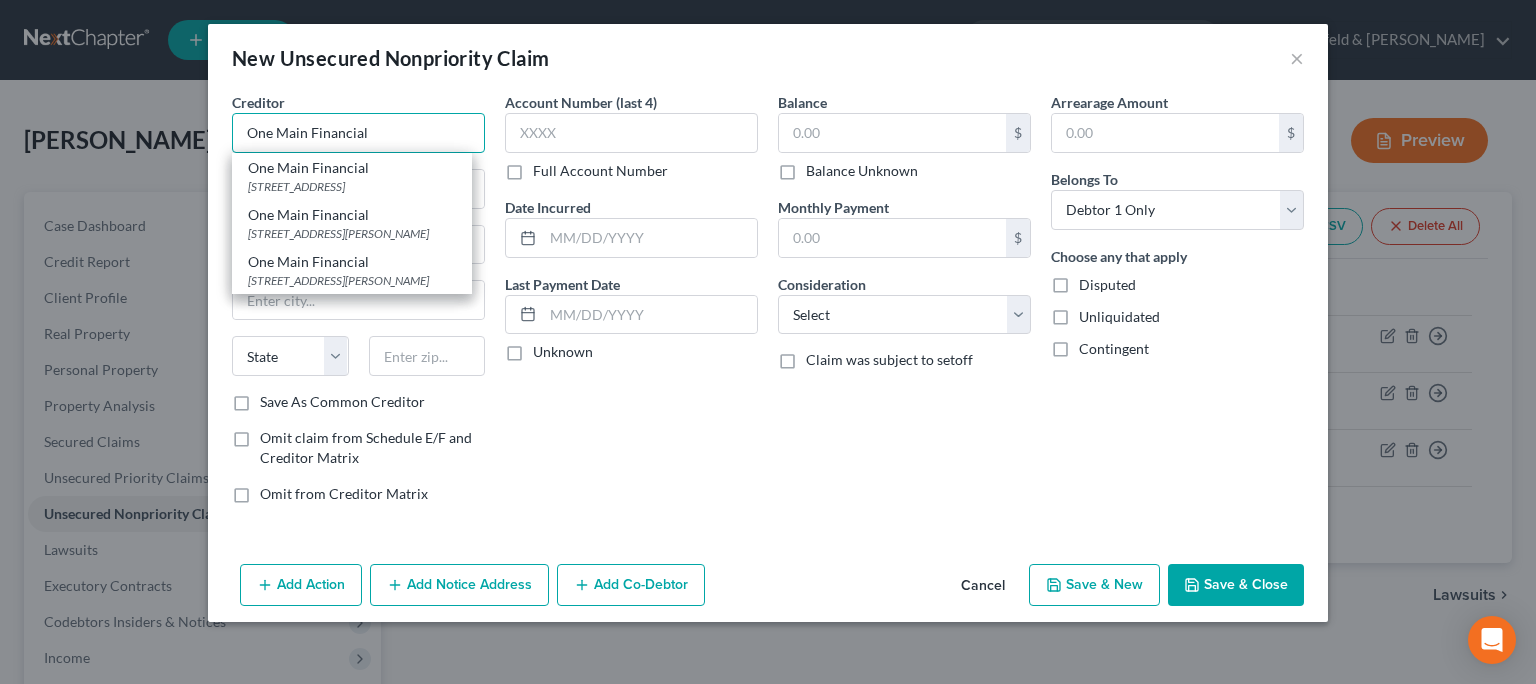 type on "One Main Financial" 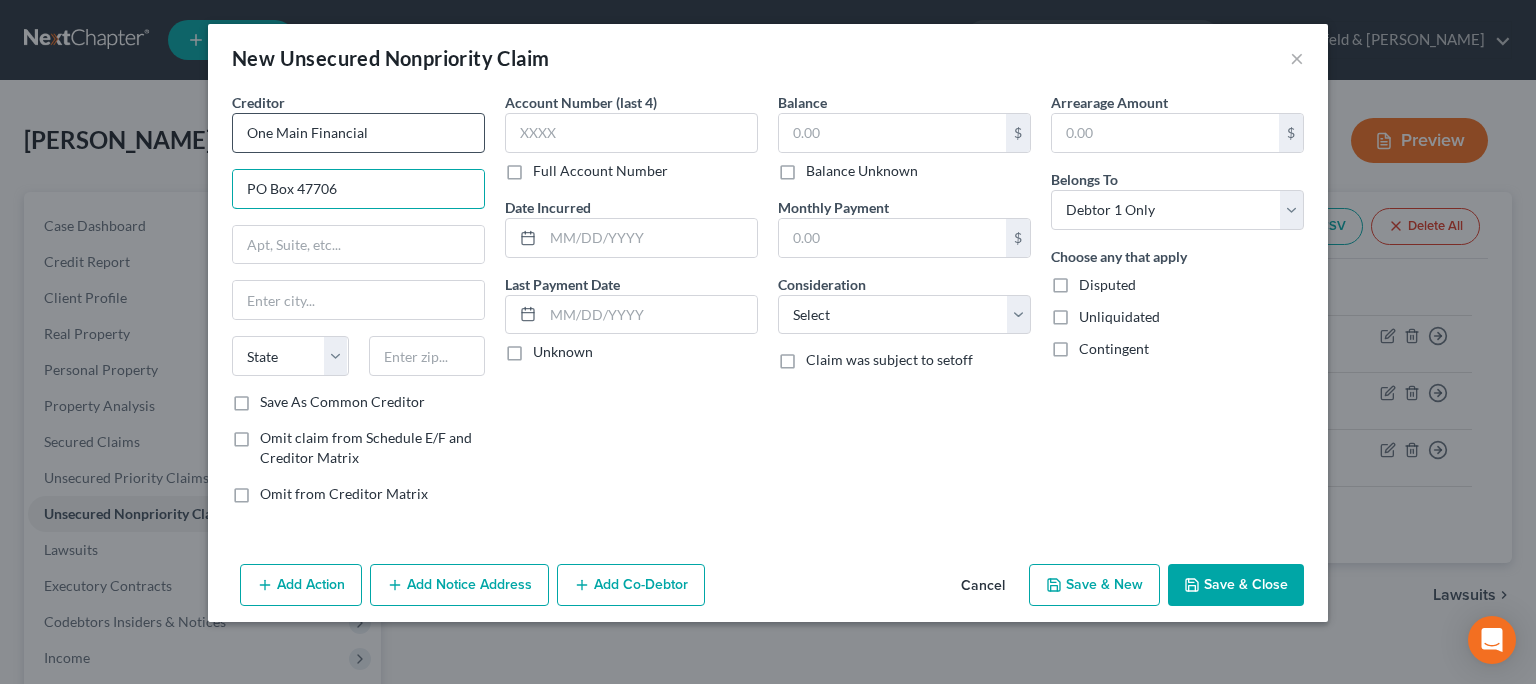 type on "PO Box 47706" 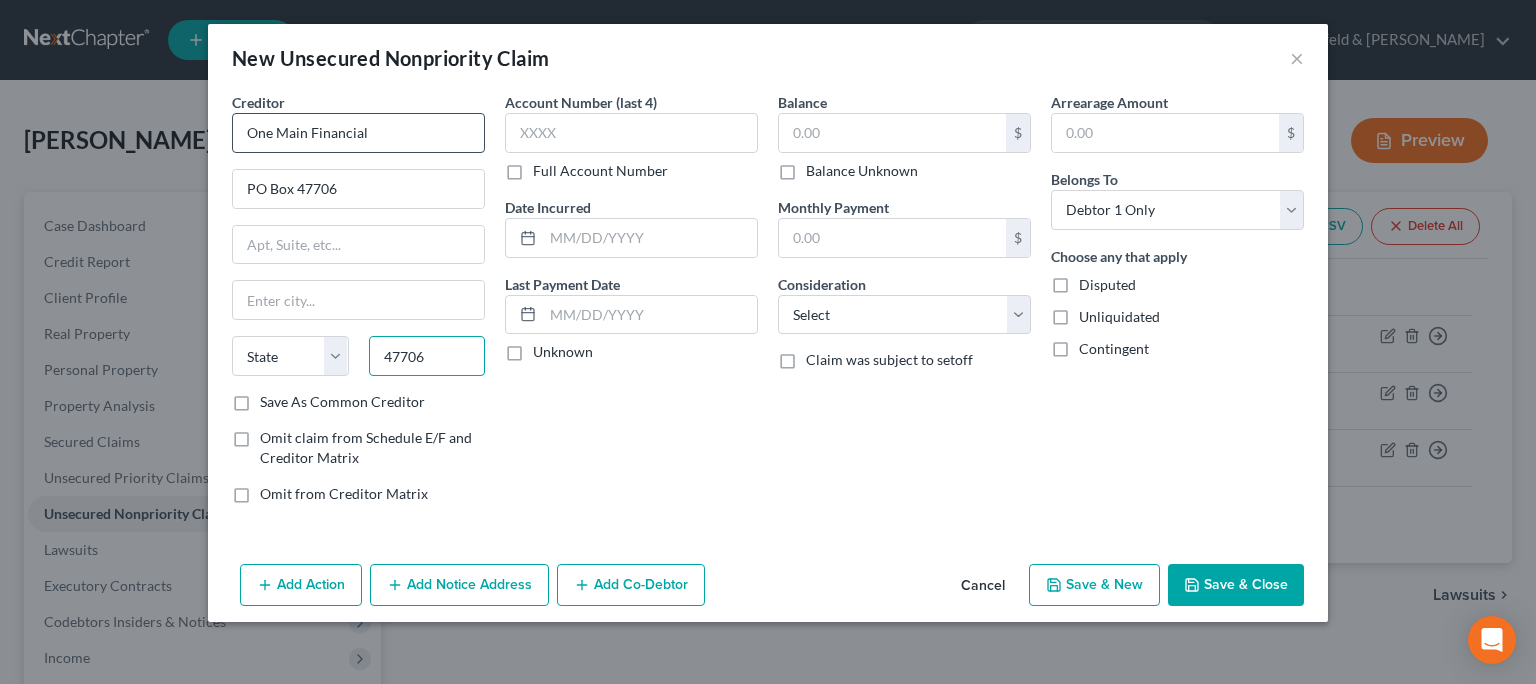 type on "47706" 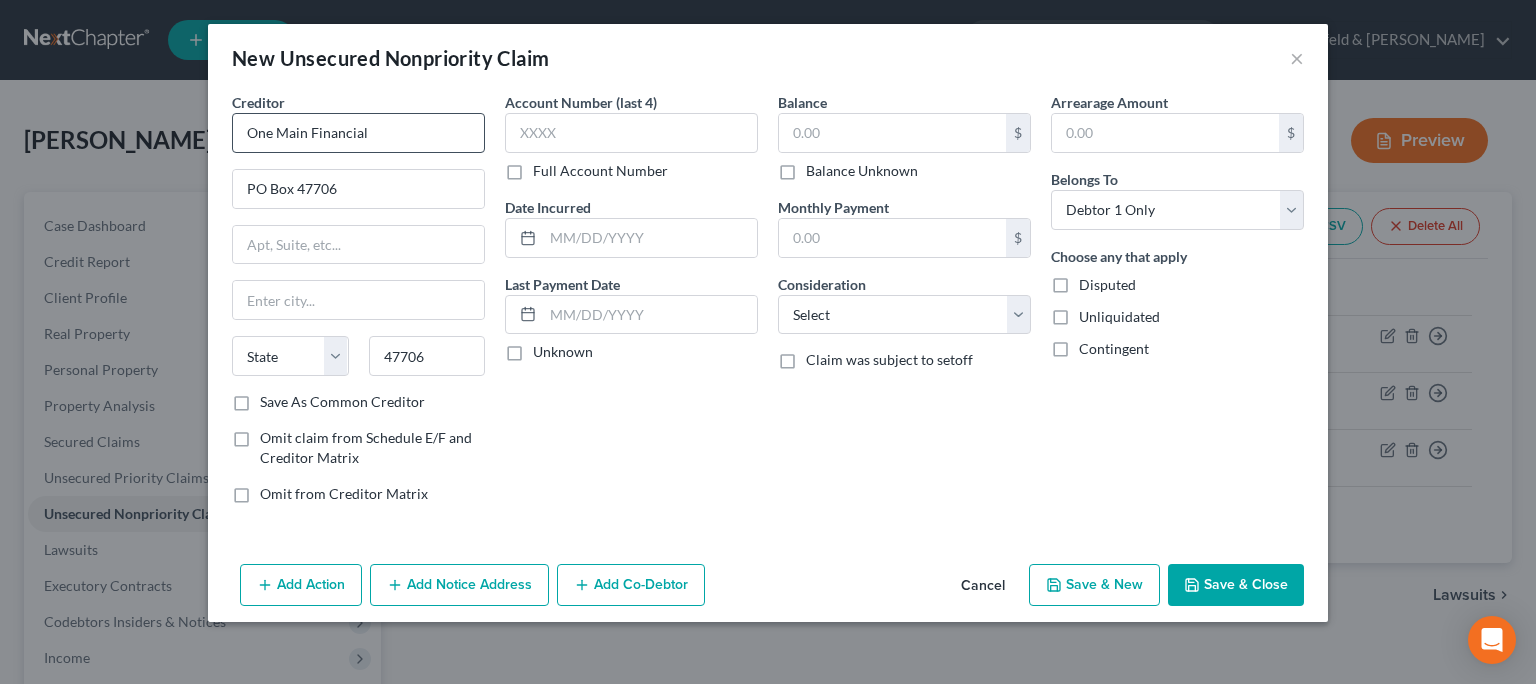 type on "[GEOGRAPHIC_DATA]" 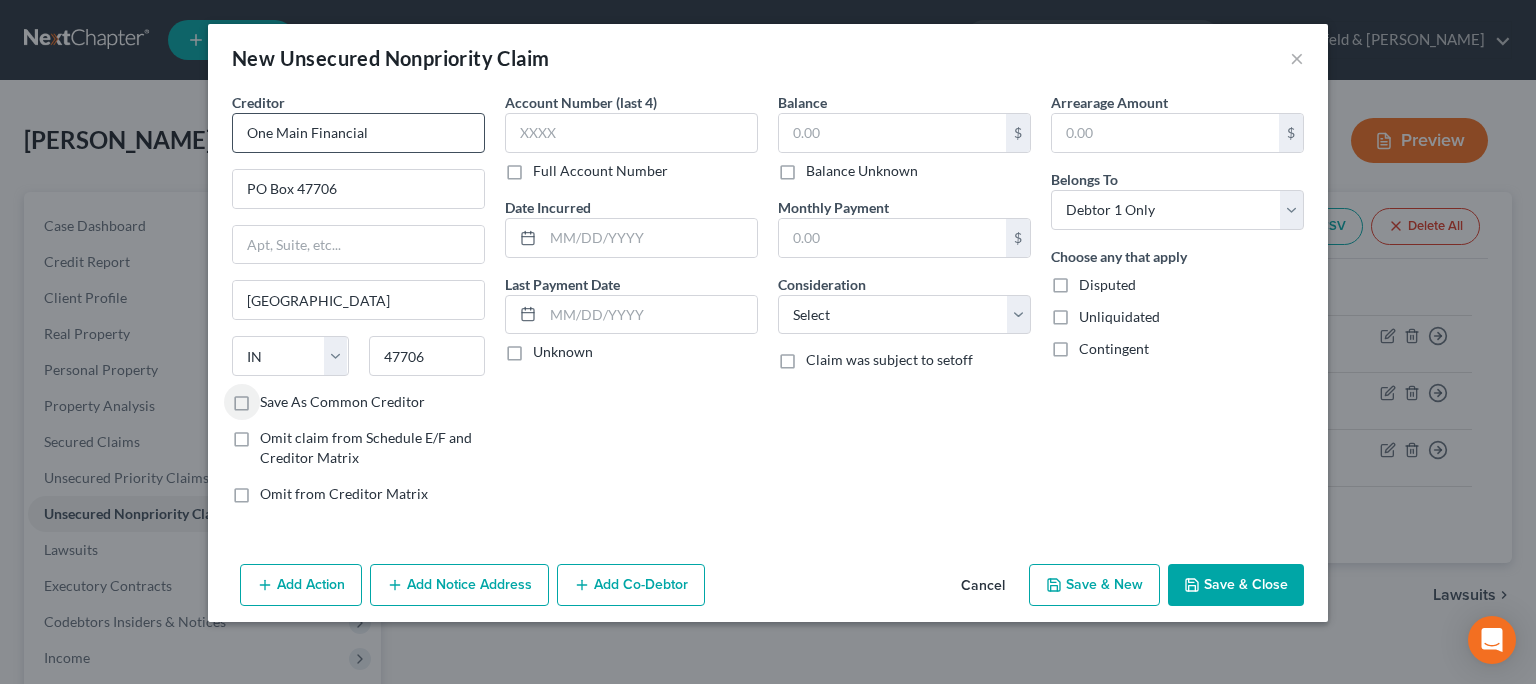 click on "Save As Common Creditor" at bounding box center [274, 398] 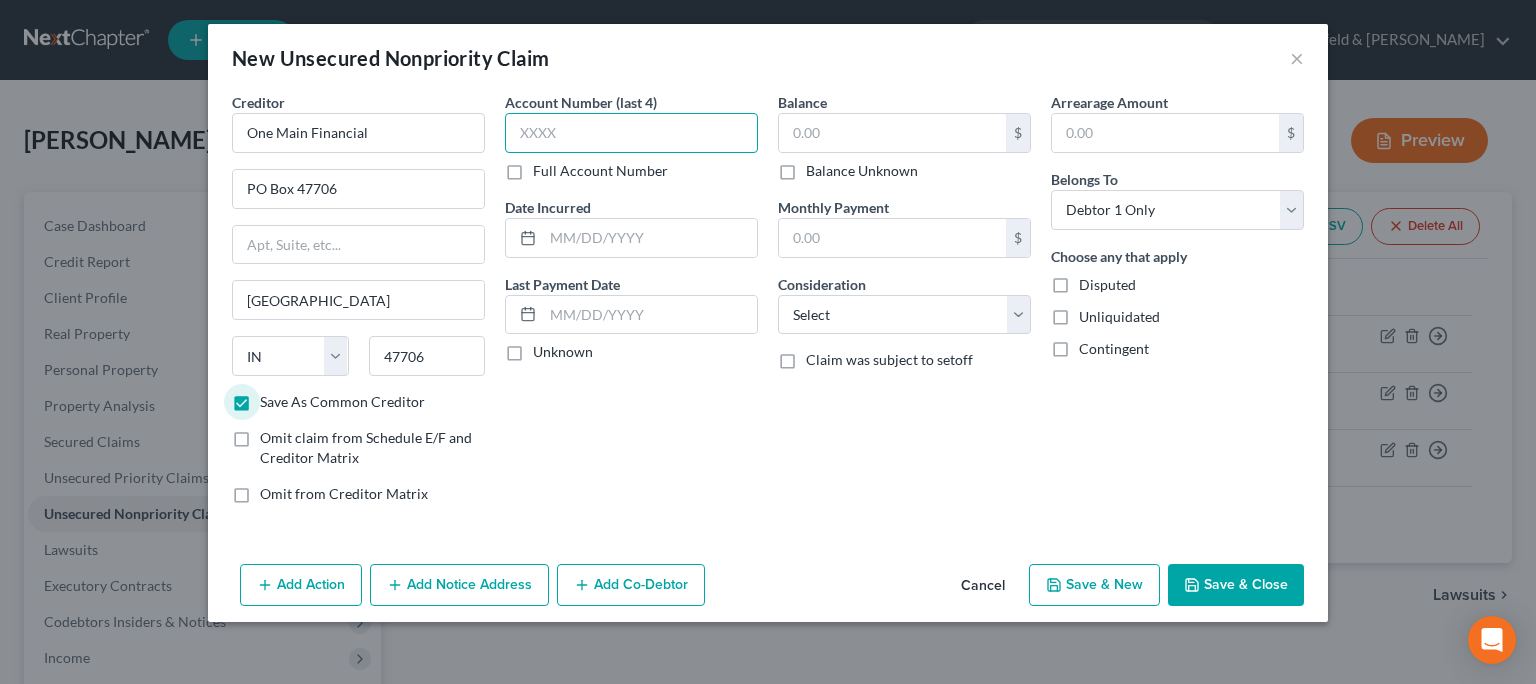 click at bounding box center [631, 133] 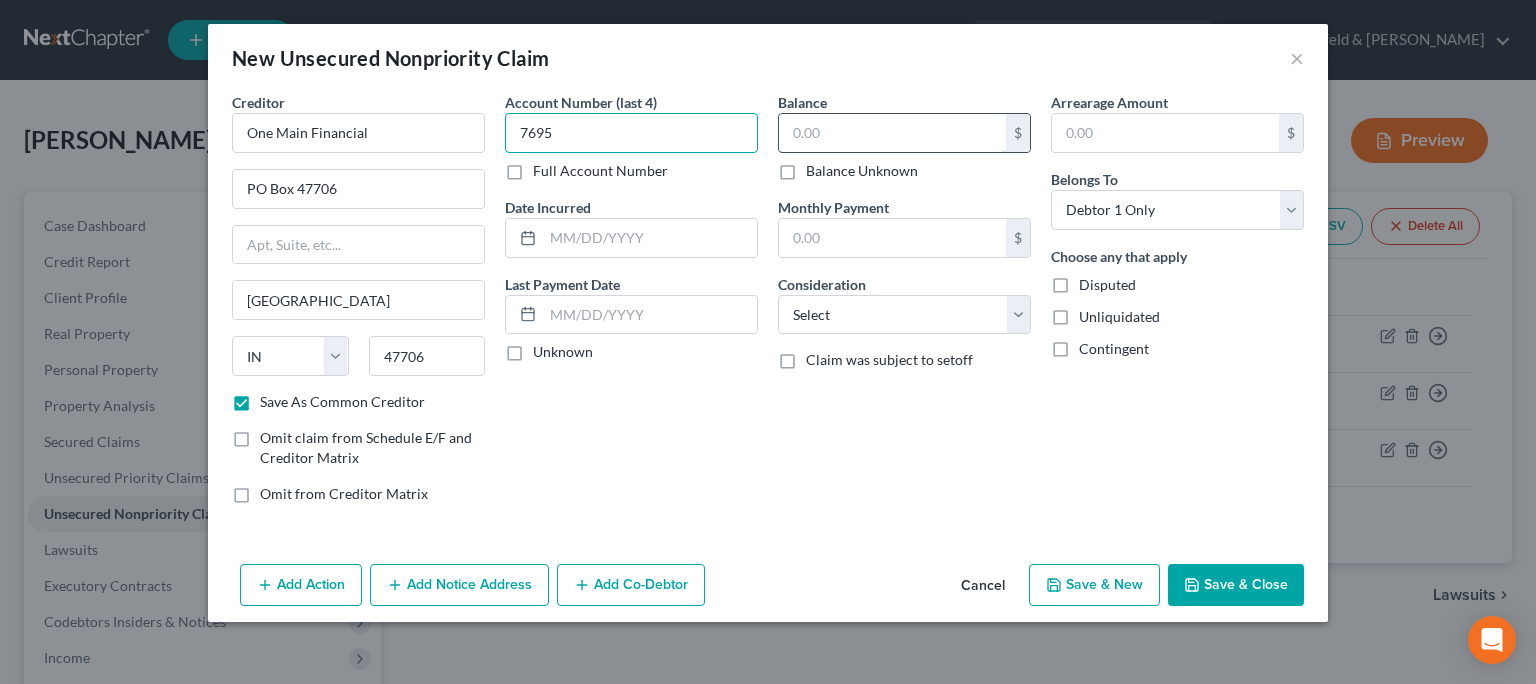 type on "7695" 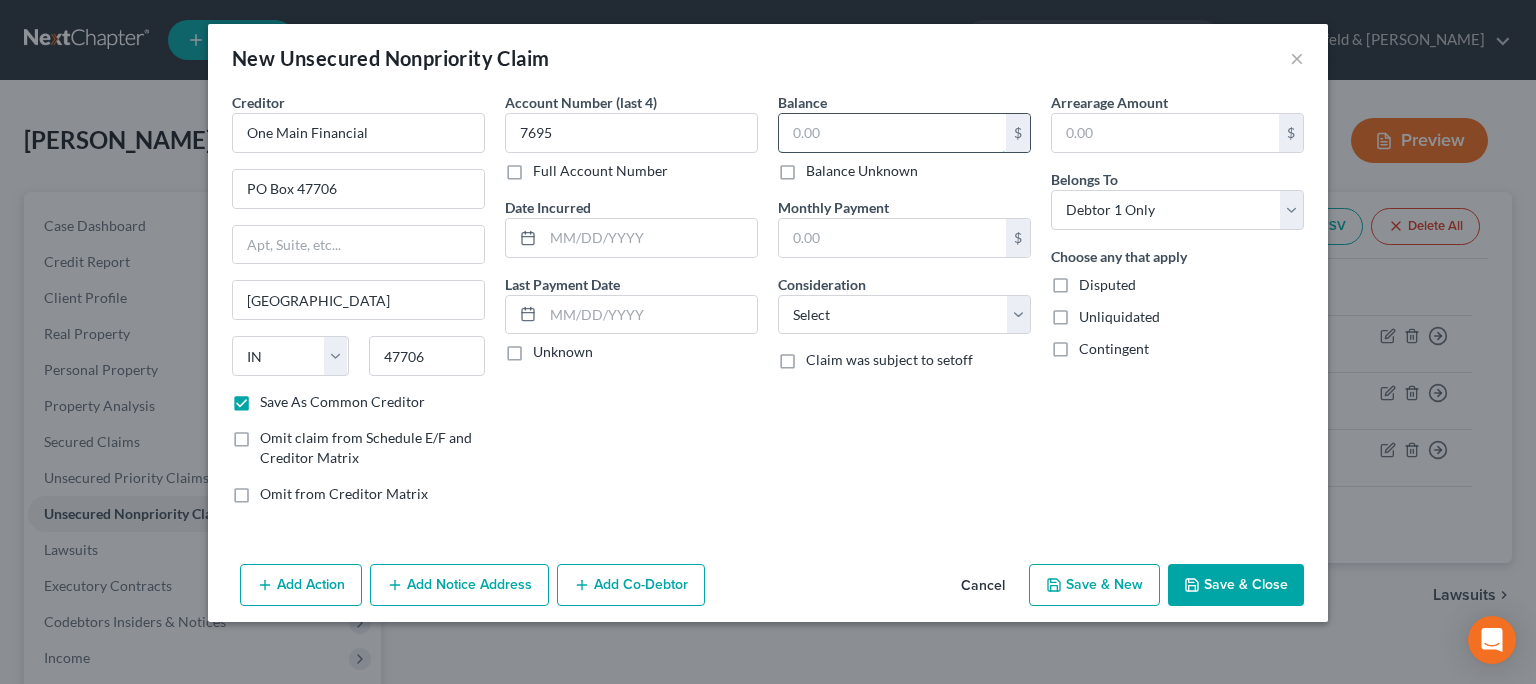 click at bounding box center (892, 133) 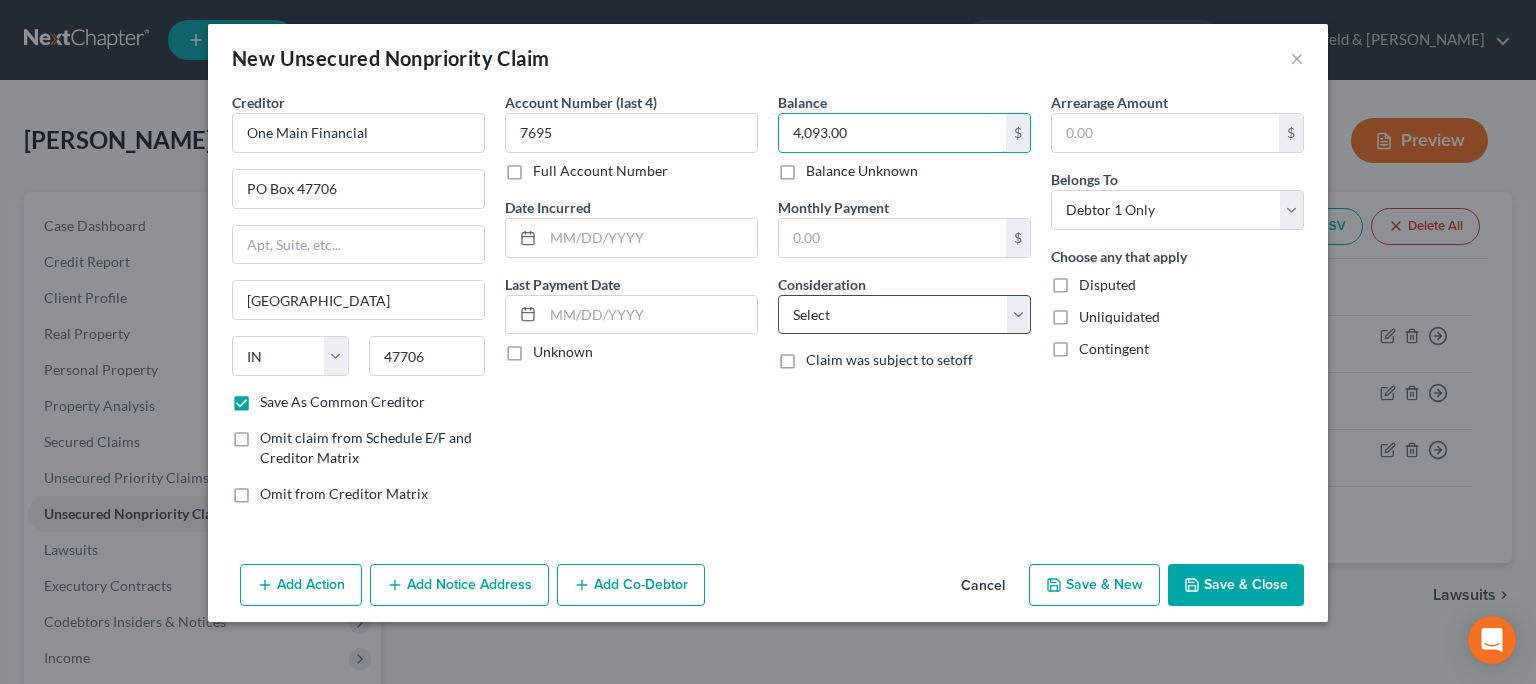 type on "4,093.00" 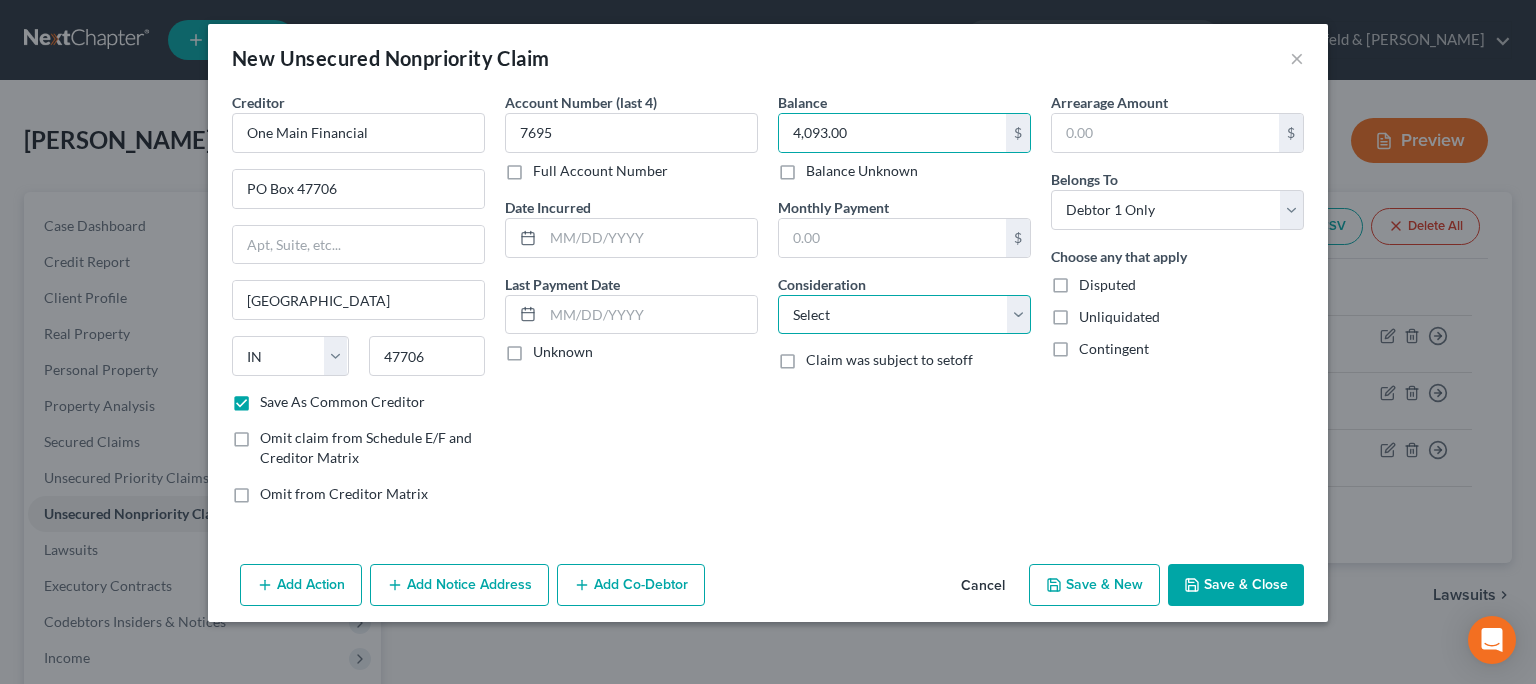 click on "Select Cable / Satellite Services Collection Agency Credit Card Debt Debt Counseling / Attorneys Deficiency Balance Domestic Support Obligations Home / Car Repairs Income Taxes Judgment Liens Medical Services Monies Loaned / Advanced Mortgage Obligation From Divorce Or Separation Obligation To Pensions Other Overdrawn Bank Account Promised To Help Pay Creditors Student Loans Suppliers And Vendors Telephone / Internet Services Utility Services" at bounding box center (904, 315) 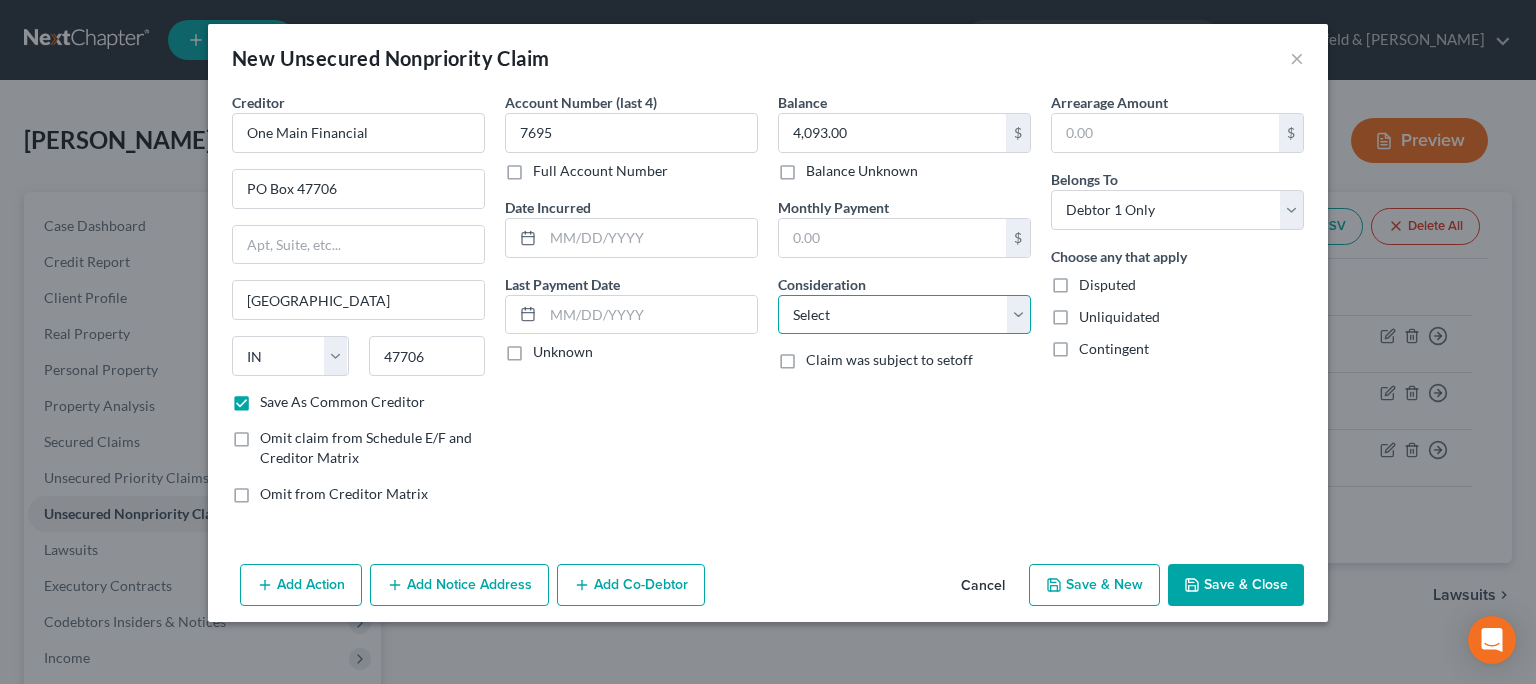 select on "10" 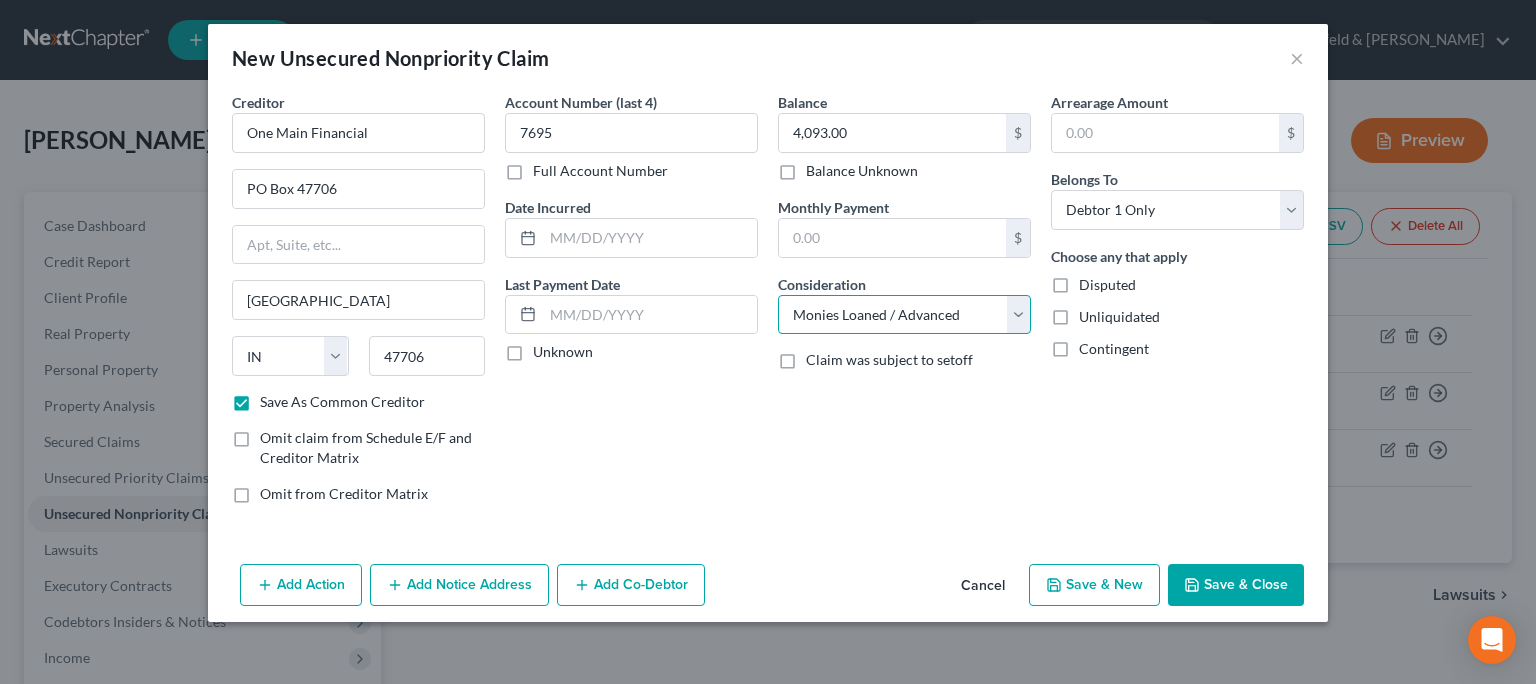 click on "Monies Loaned / Advanced" at bounding box center [0, 0] 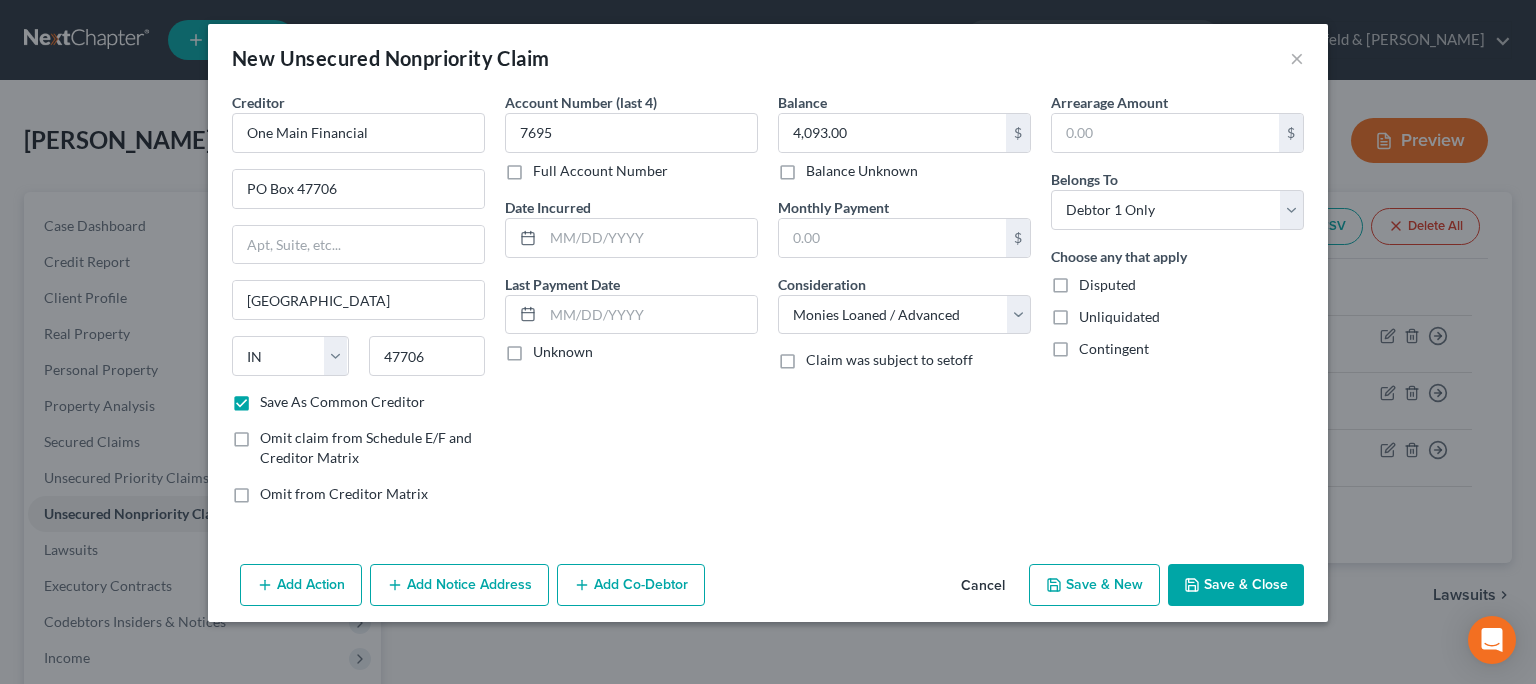 click on "Save & New" at bounding box center [1094, 585] 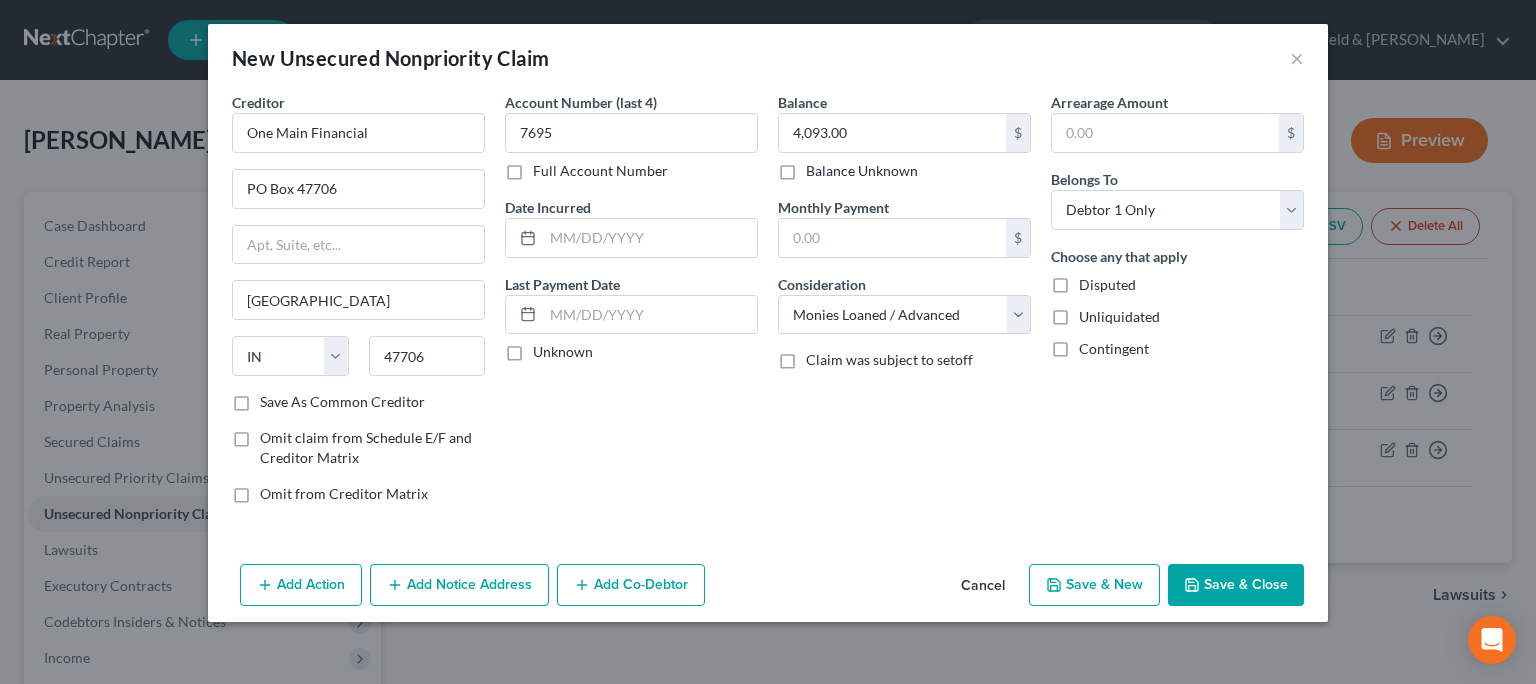 checkbox on "false" 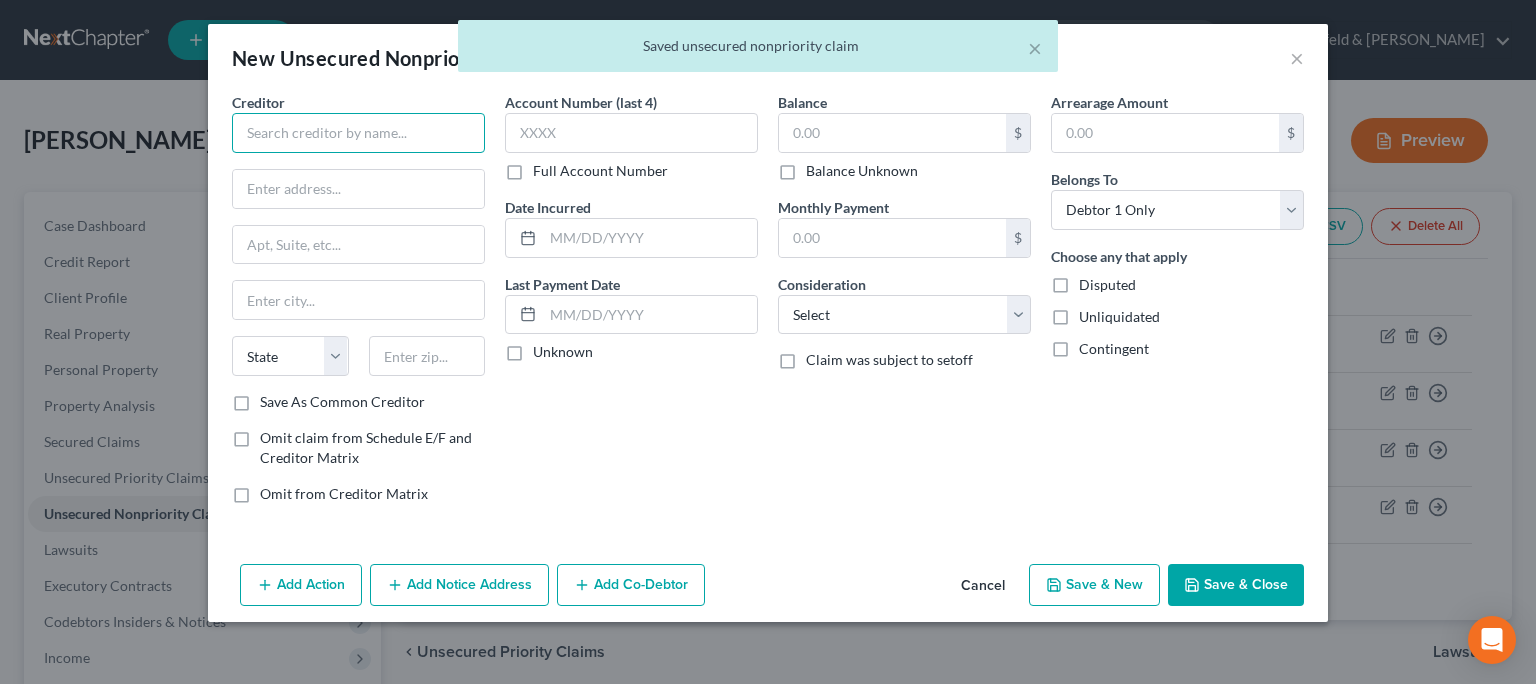 click at bounding box center (358, 133) 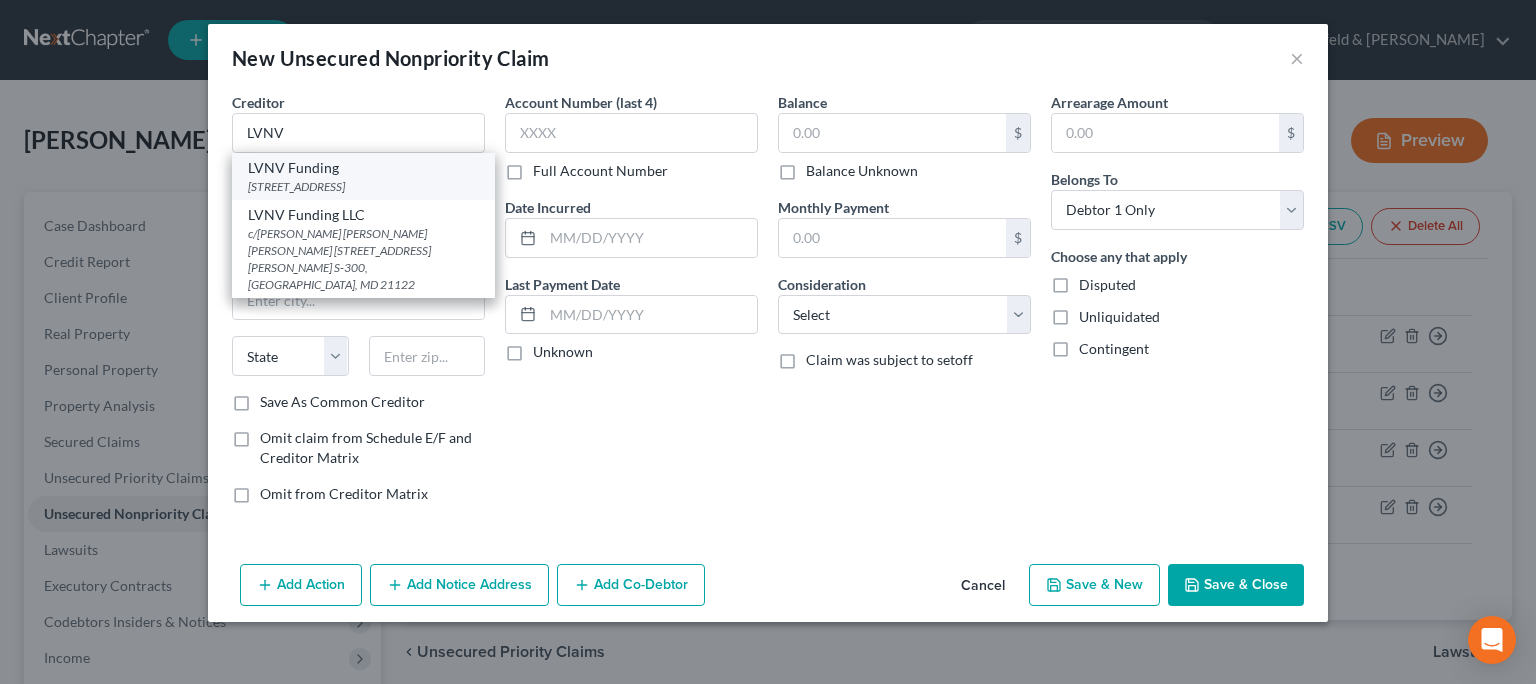 click on "LVNV Funding               [STREET_ADDRESS]" at bounding box center (363, 176) 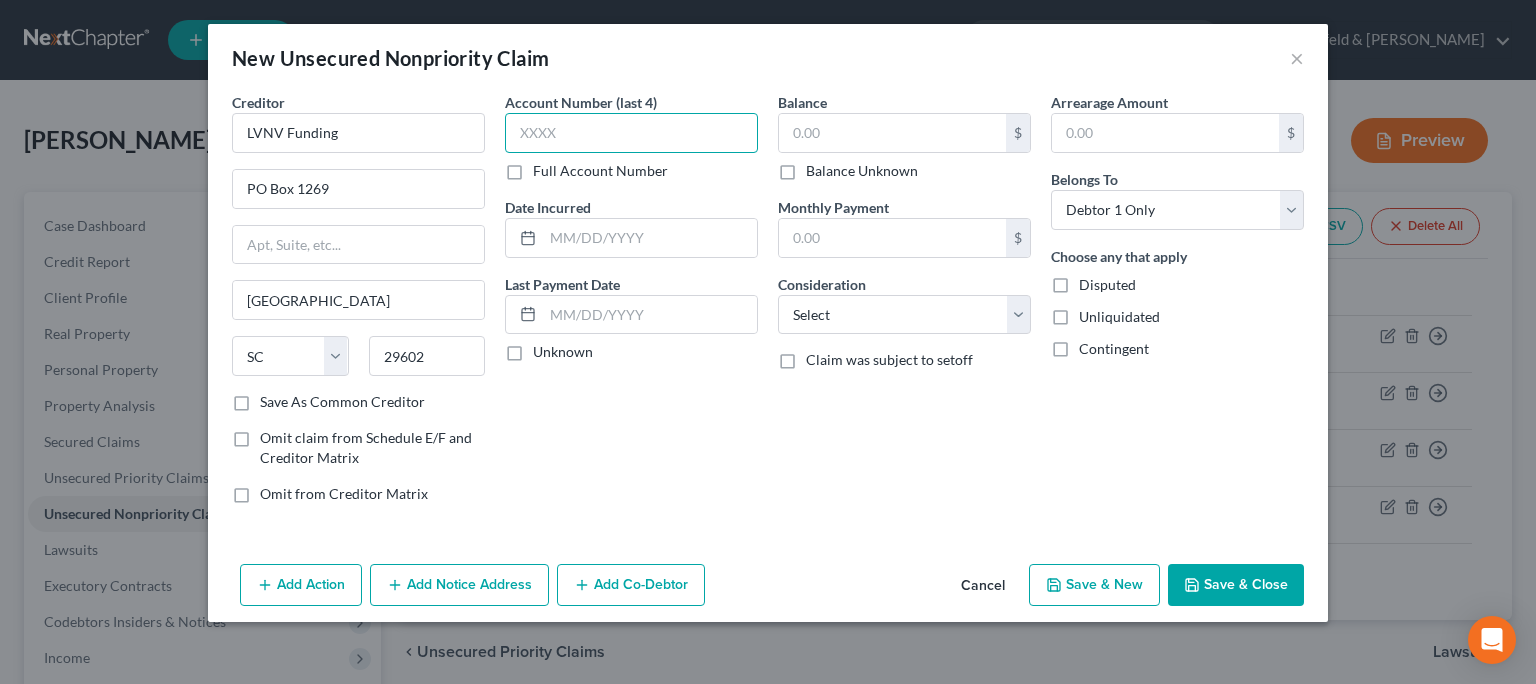 click at bounding box center (631, 133) 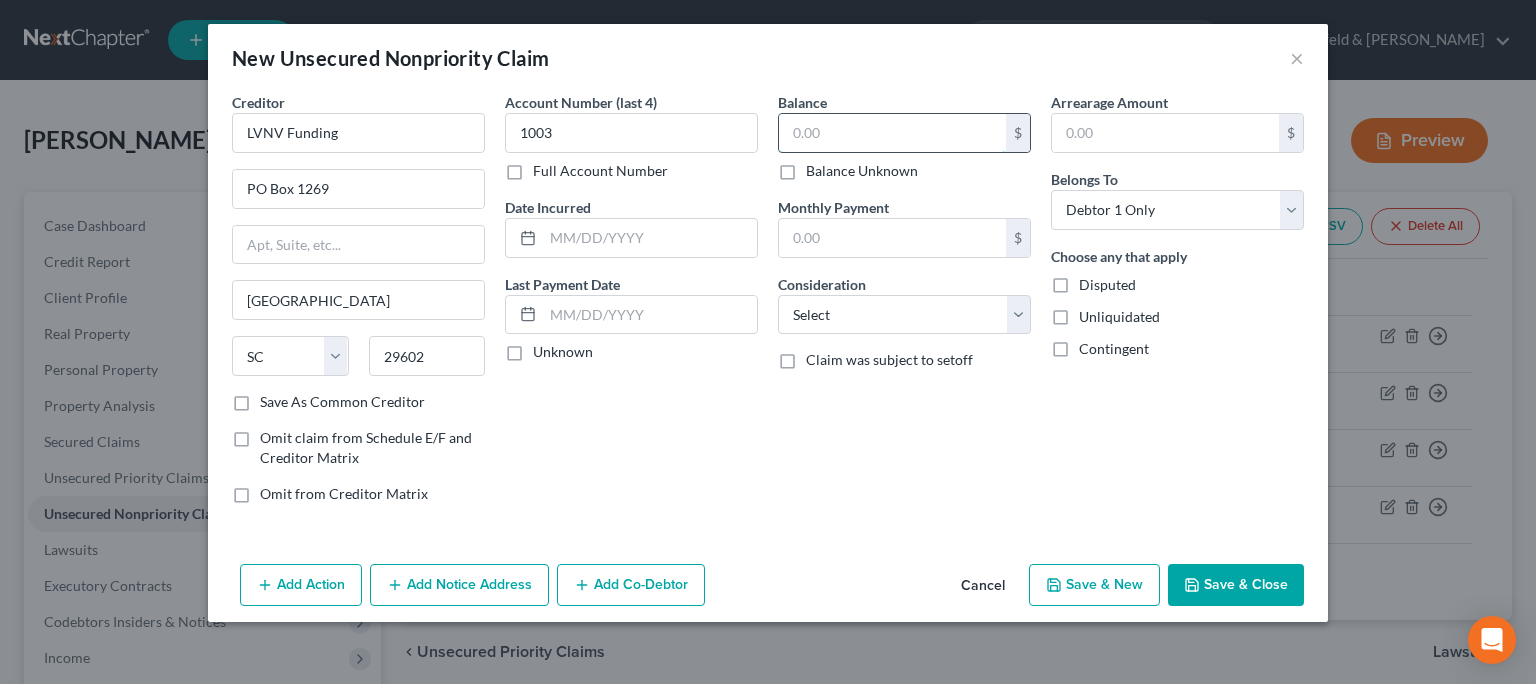 click at bounding box center [892, 133] 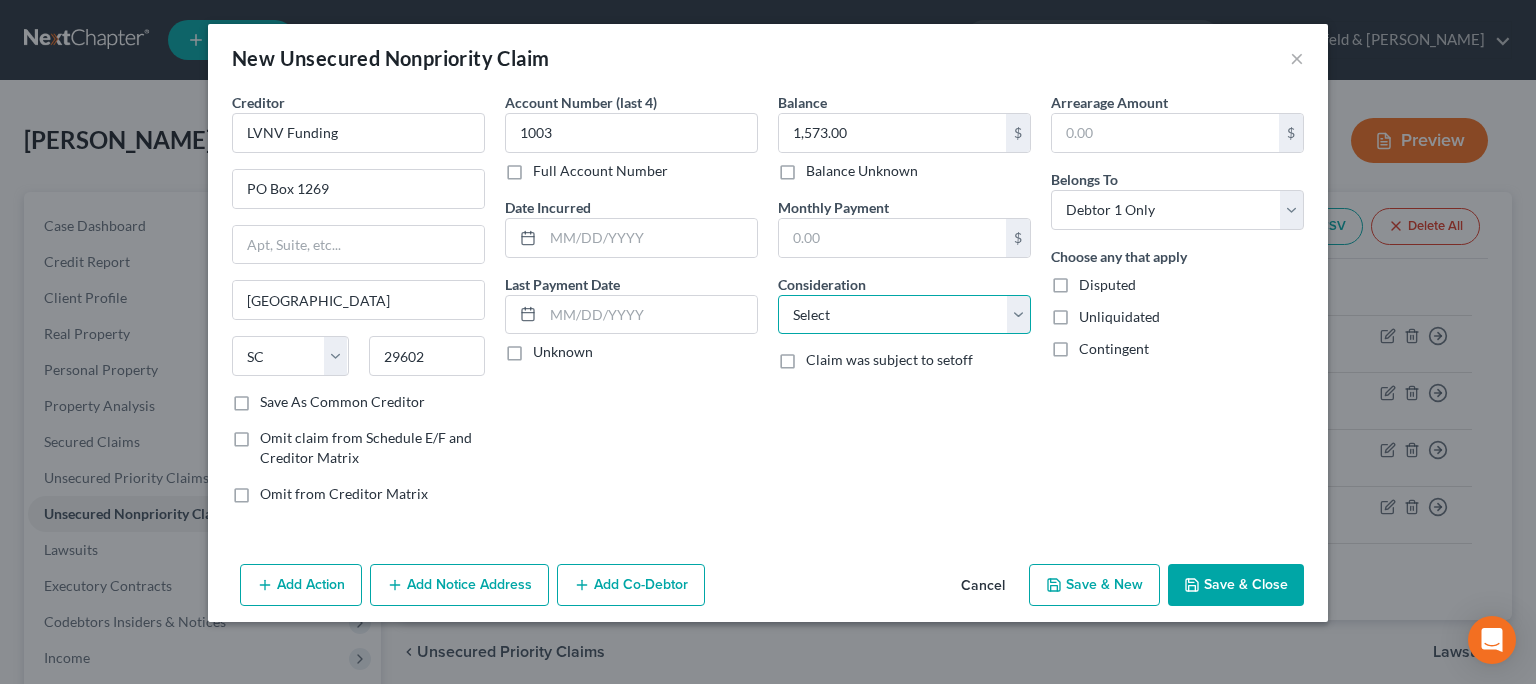 click on "Select Cable / Satellite Services Collection Agency Credit Card Debt Debt Counseling / Attorneys Deficiency Balance Domestic Support Obligations Home / Car Repairs Income Taxes Judgment Liens Medical Services Monies Loaned / Advanced Mortgage Obligation From Divorce Or Separation Obligation To Pensions Other Overdrawn Bank Account Promised To Help Pay Creditors Student Loans Suppliers And Vendors Telephone / Internet Services Utility Services" at bounding box center (904, 315) 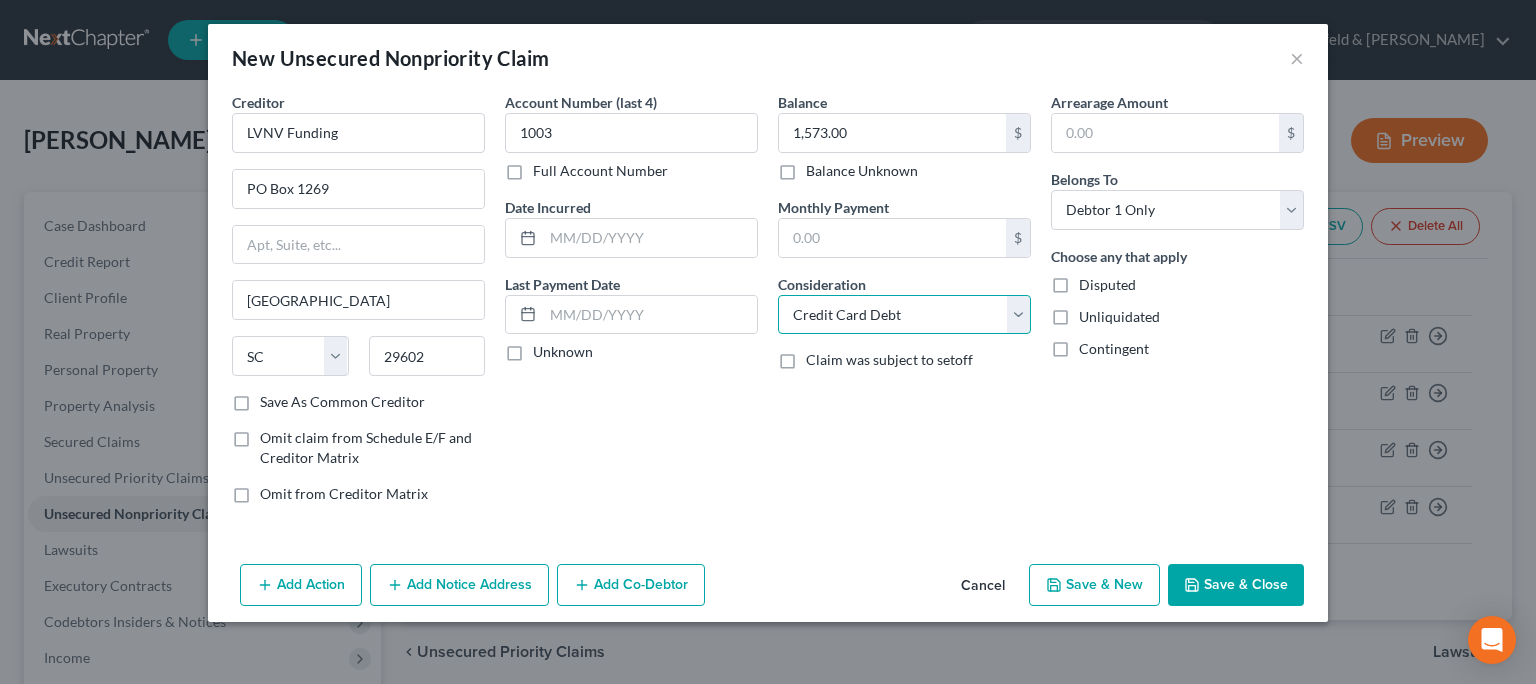 click on "Credit Card Debt" at bounding box center (0, 0) 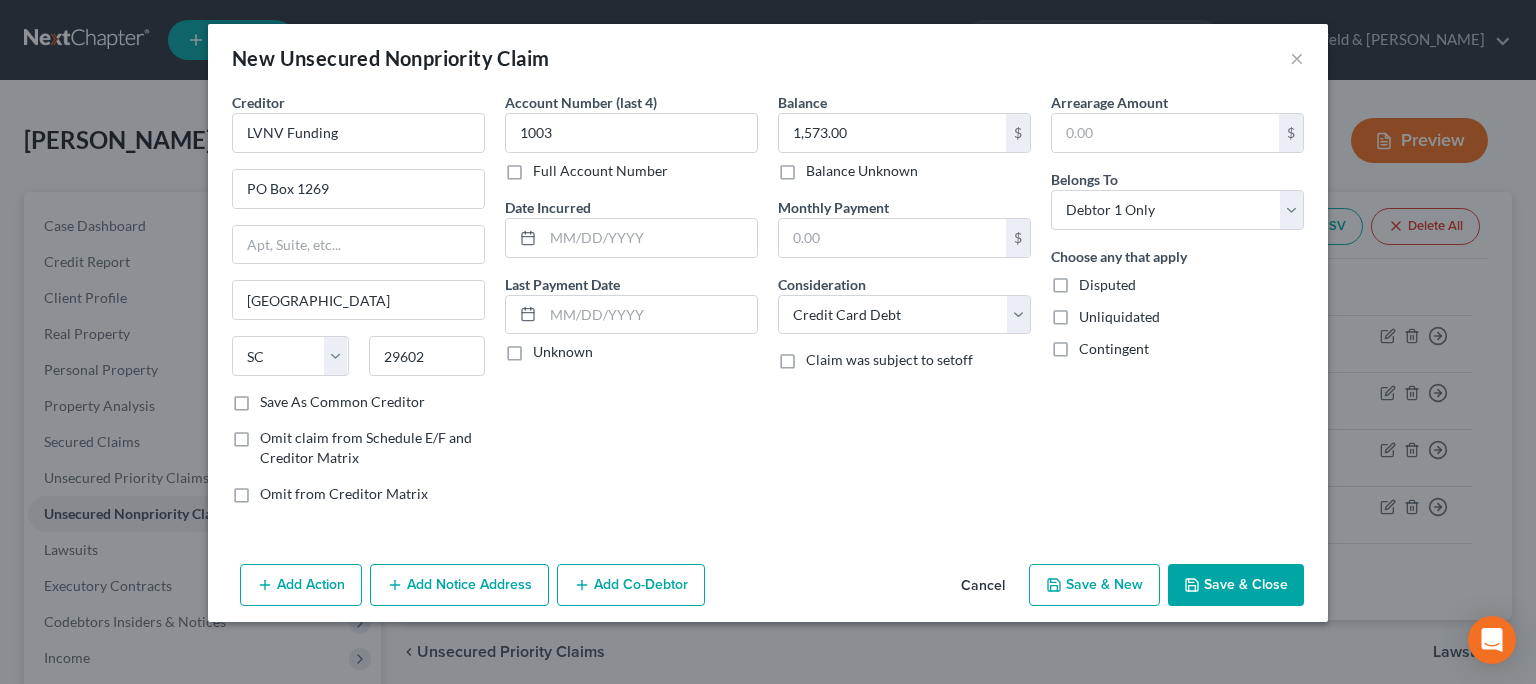 click on "Save & New" at bounding box center [1094, 585] 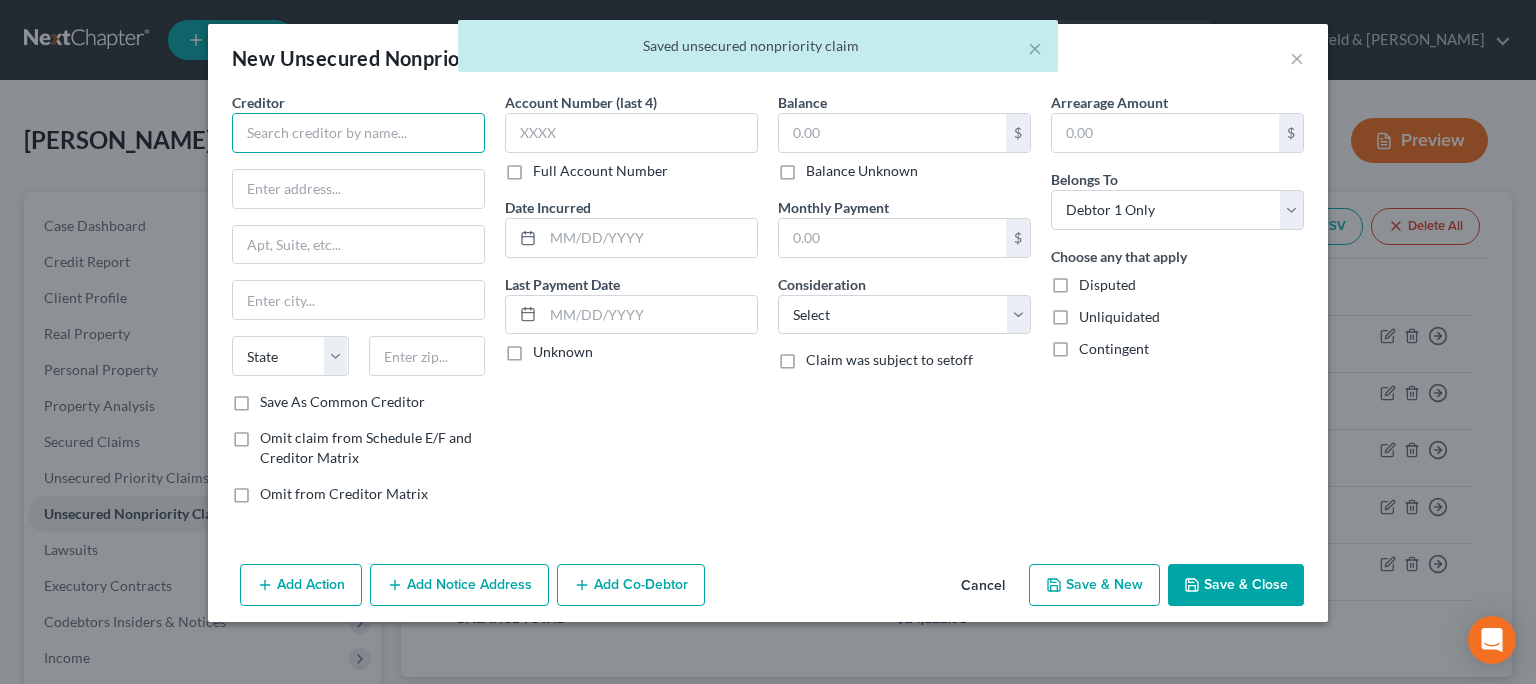 click at bounding box center (358, 133) 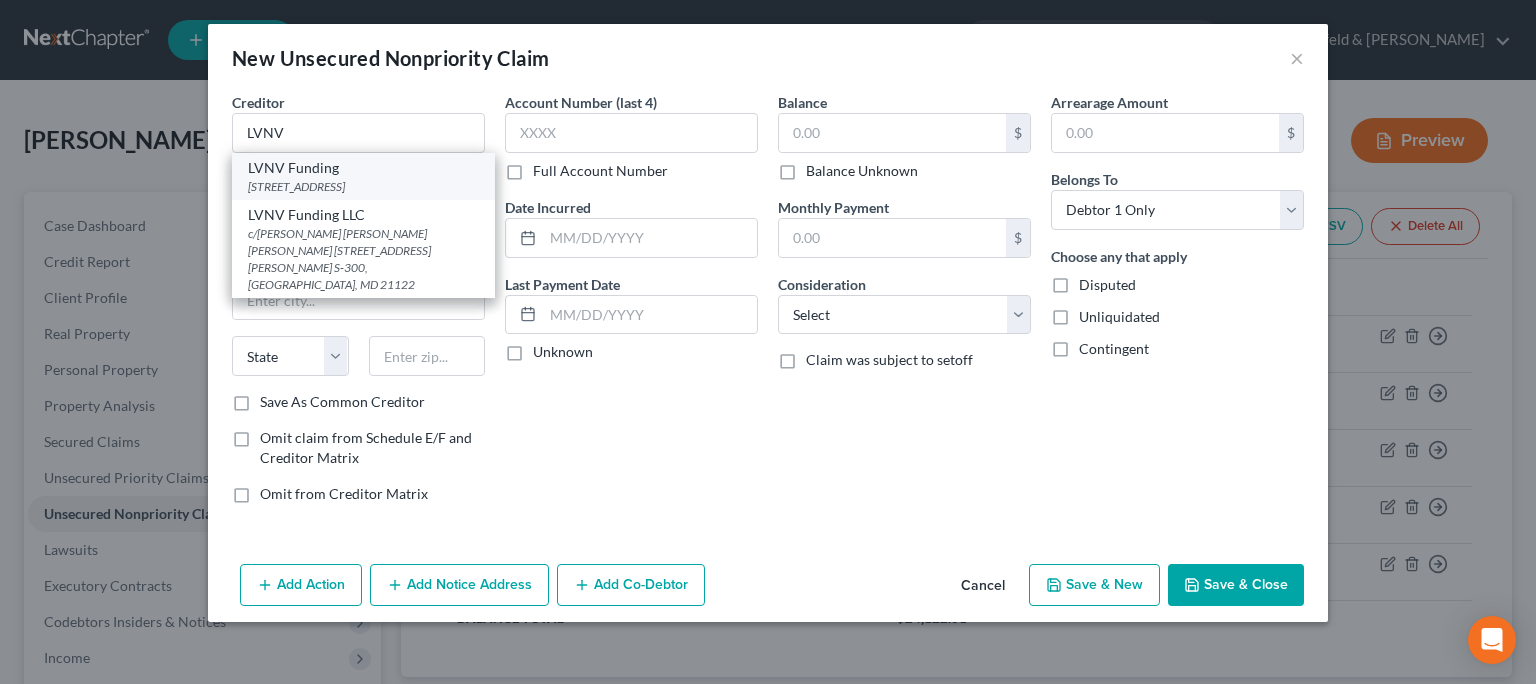 click on "[STREET_ADDRESS]" at bounding box center (363, 186) 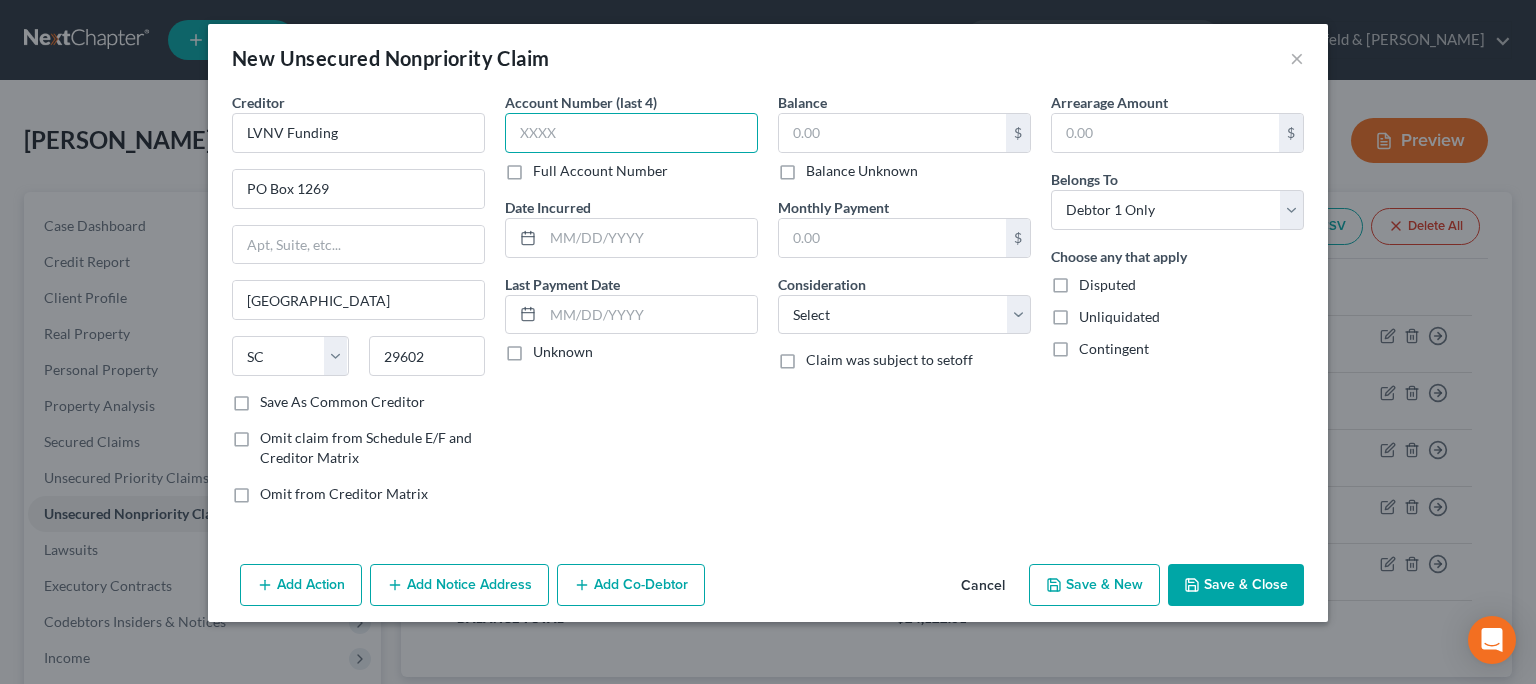 click at bounding box center (631, 133) 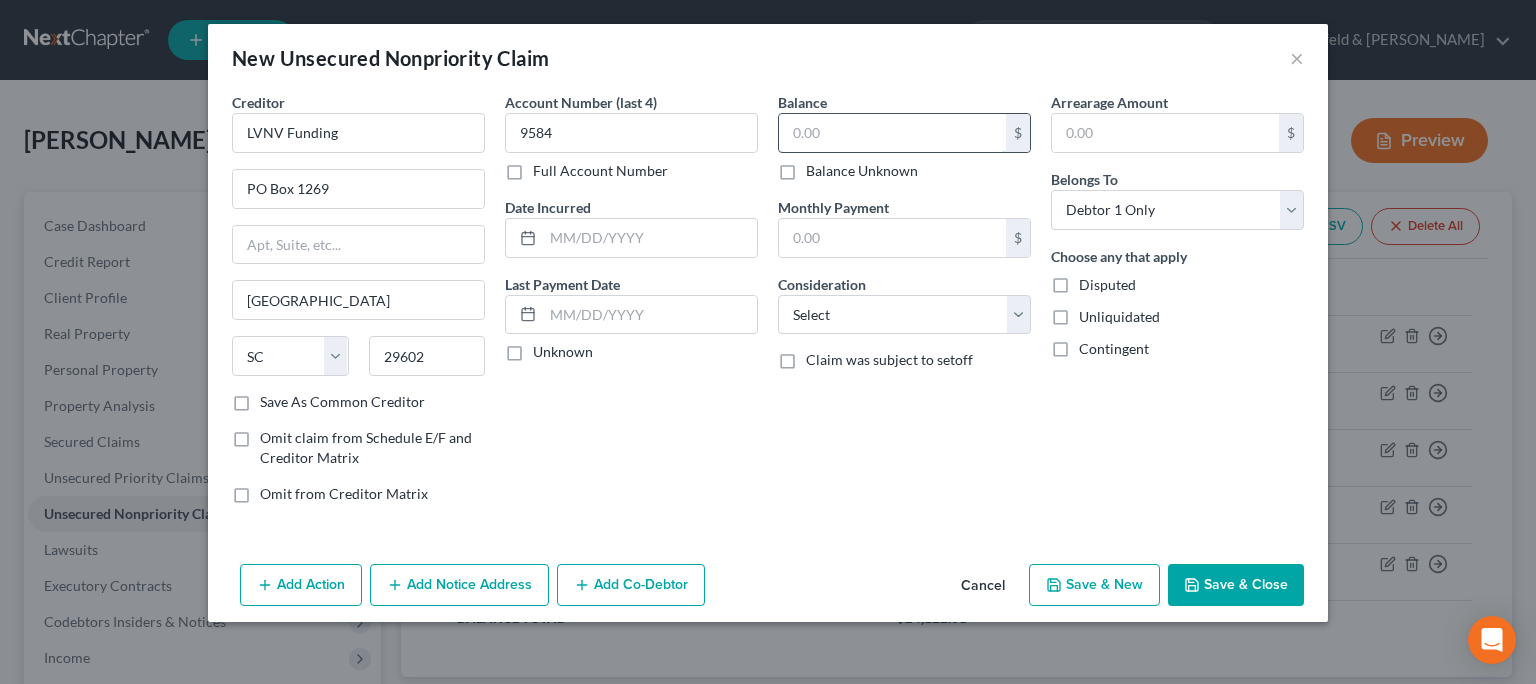 click at bounding box center (892, 133) 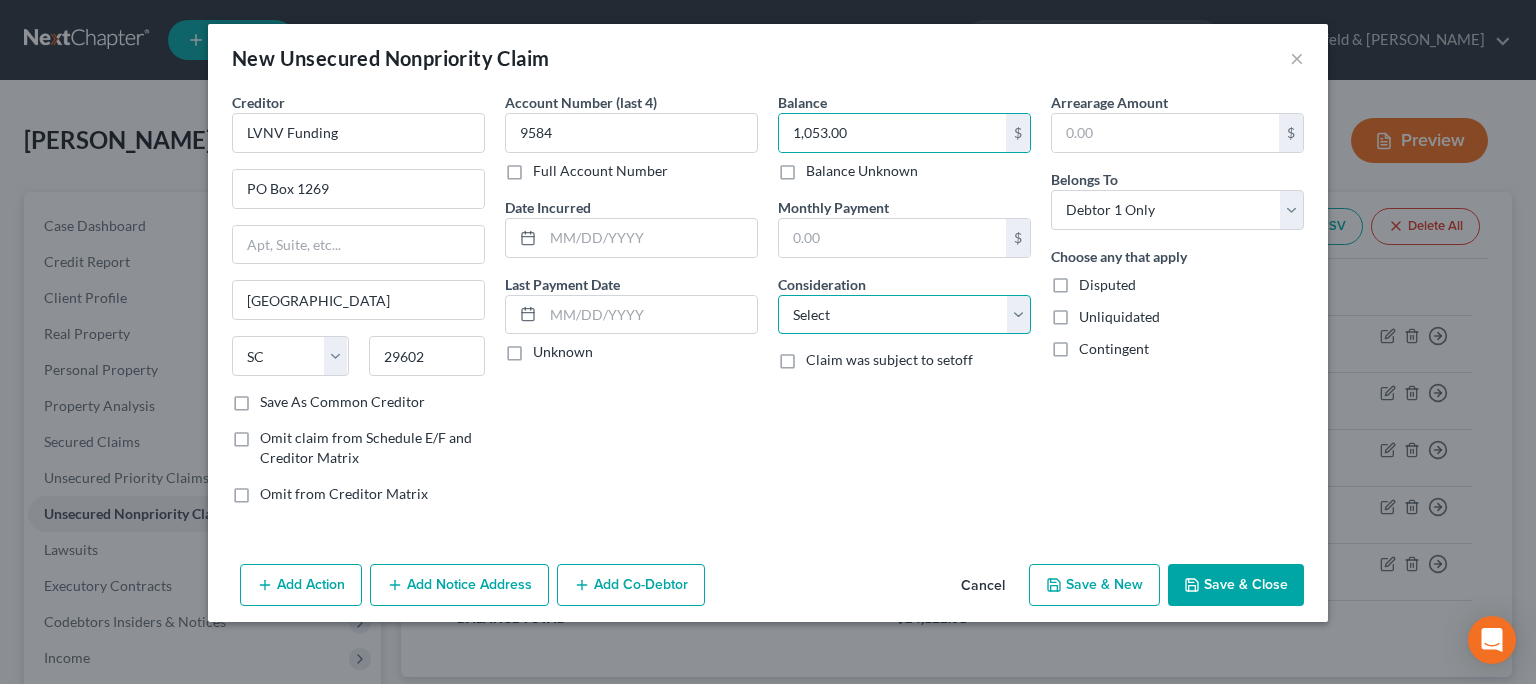 click on "Select Cable / Satellite Services Collection Agency Credit Card Debt Debt Counseling / Attorneys Deficiency Balance Domestic Support Obligations Home / Car Repairs Income Taxes Judgment Liens Medical Services Monies Loaned / Advanced Mortgage Obligation From Divorce Or Separation Obligation To Pensions Other Overdrawn Bank Account Promised To Help Pay Creditors Student Loans Suppliers And Vendors Telephone / Internet Services Utility Services" at bounding box center [904, 315] 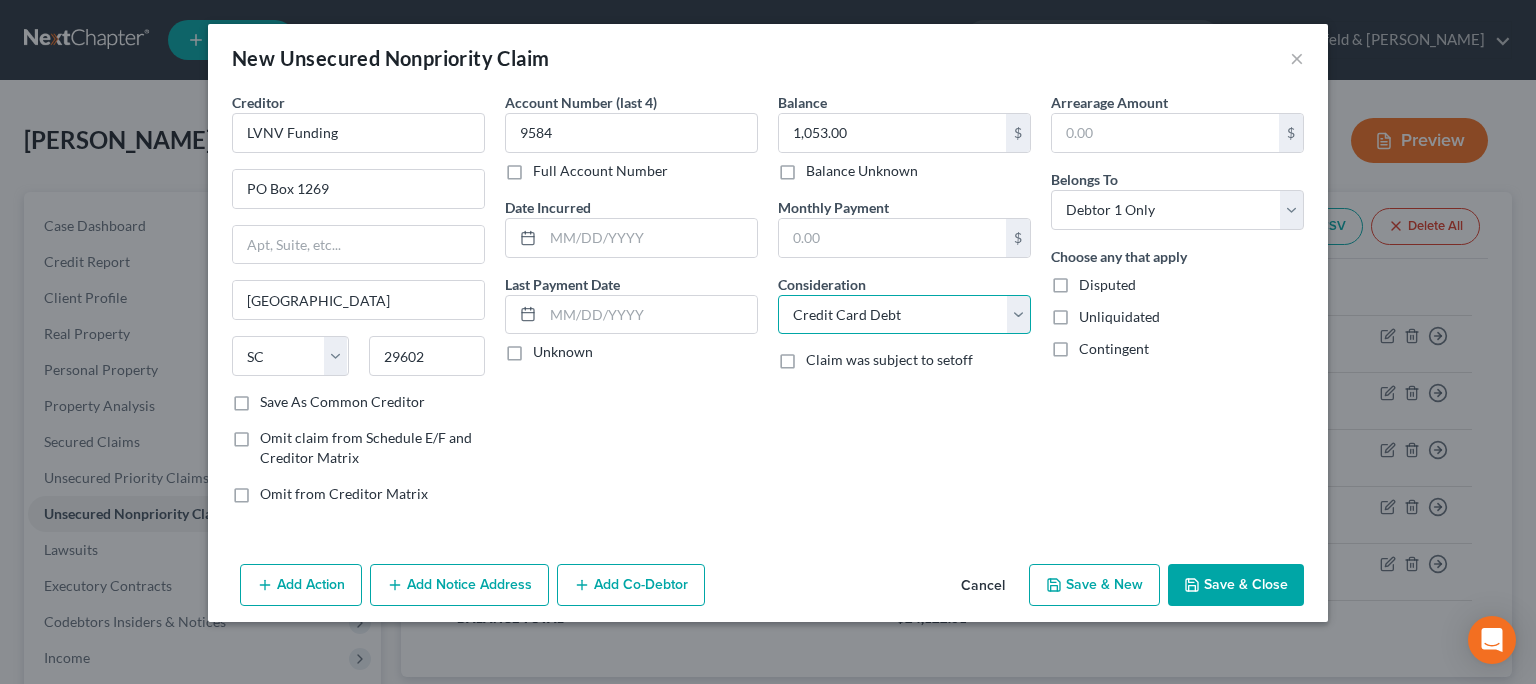 click on "Credit Card Debt" at bounding box center (0, 0) 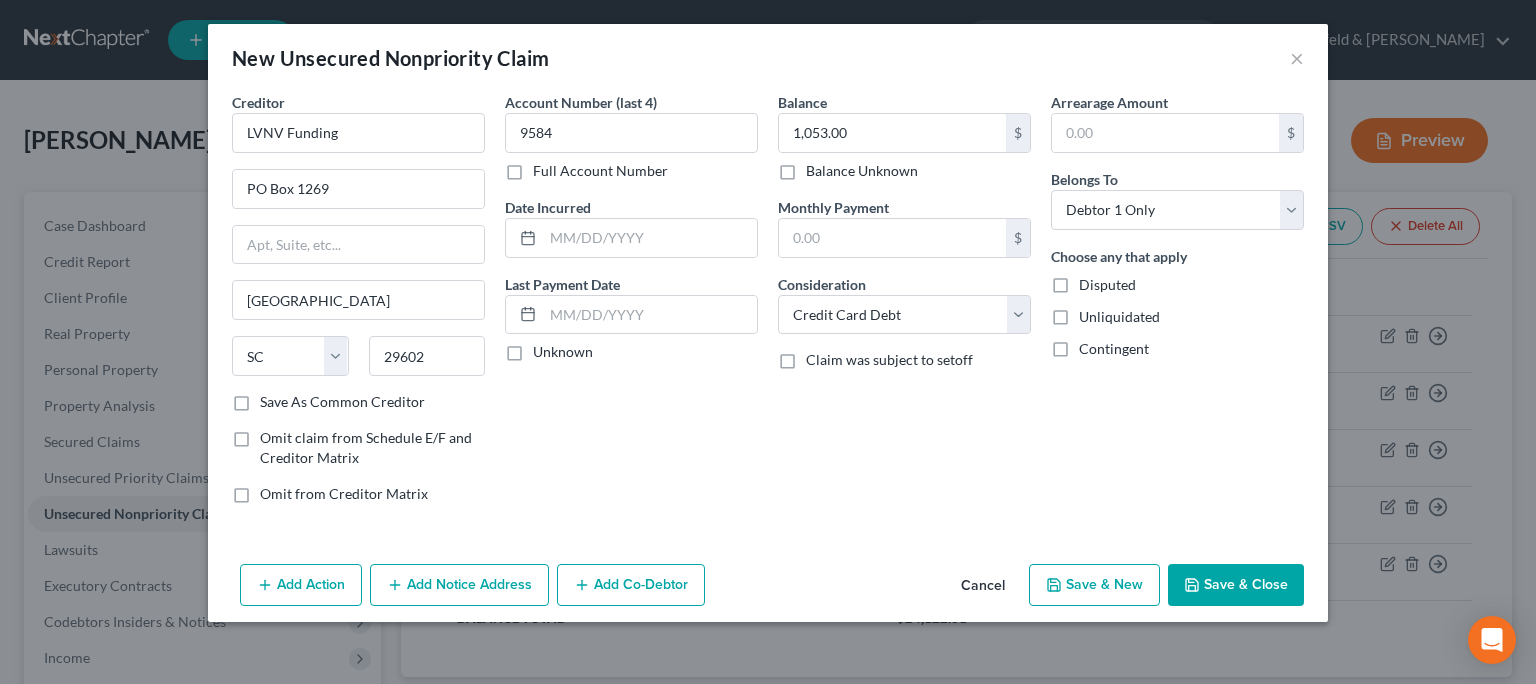 click on "Save & New" at bounding box center [1094, 585] 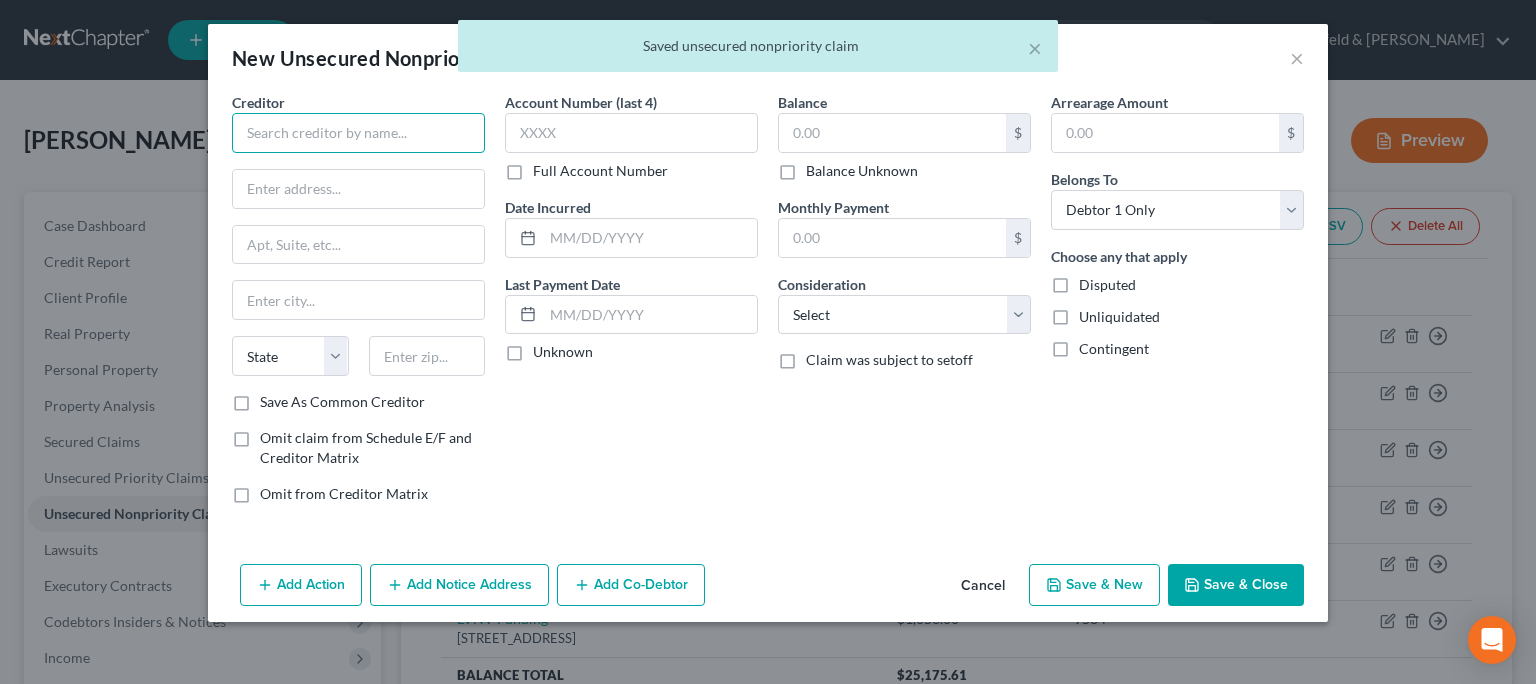 click at bounding box center (358, 133) 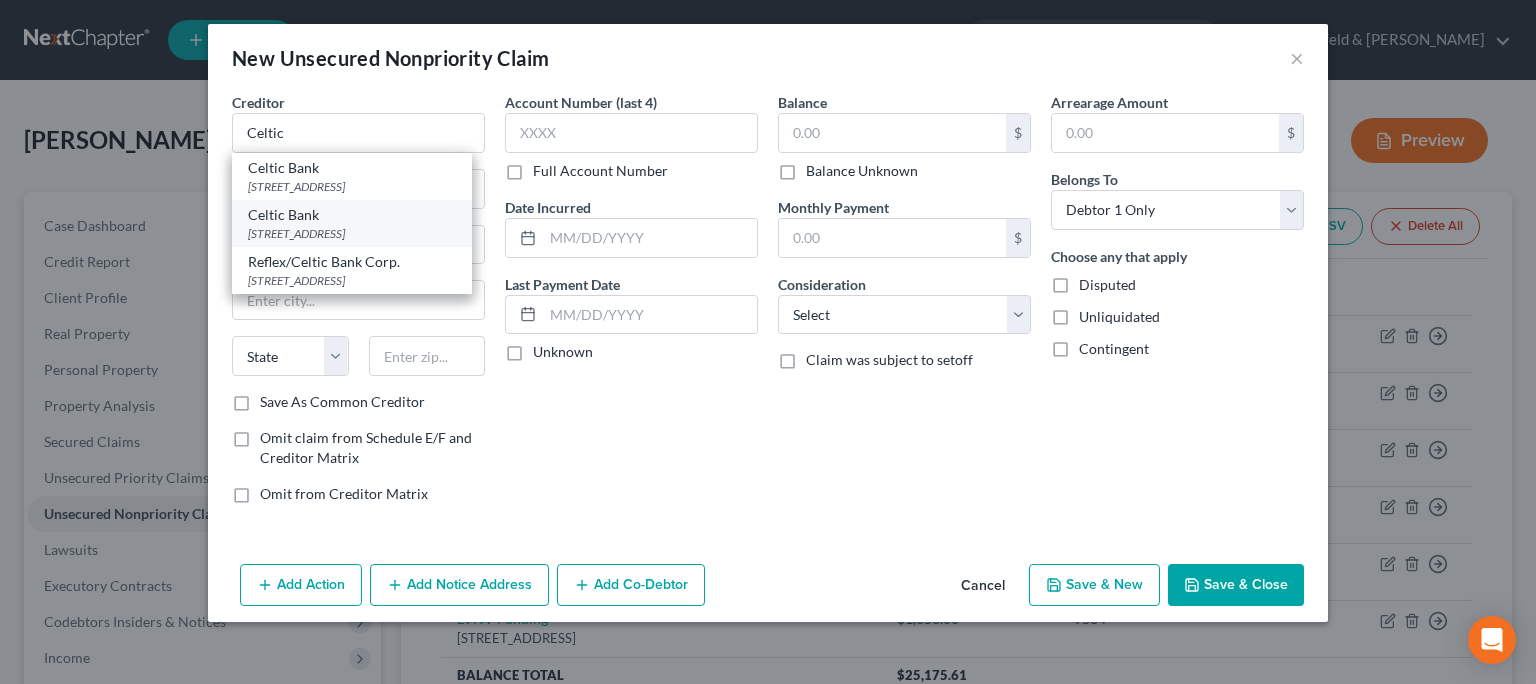 click on "Celtic Bank" at bounding box center (352, 215) 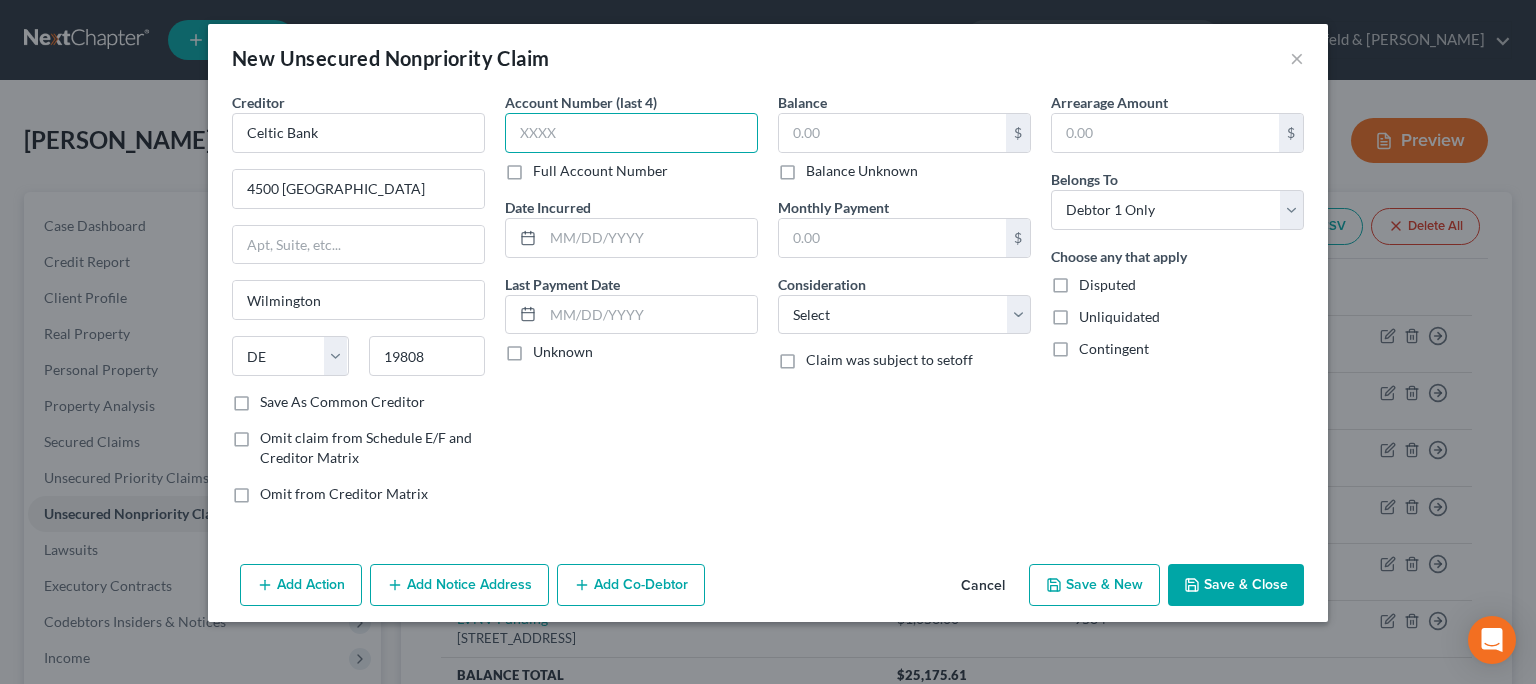 click at bounding box center (631, 133) 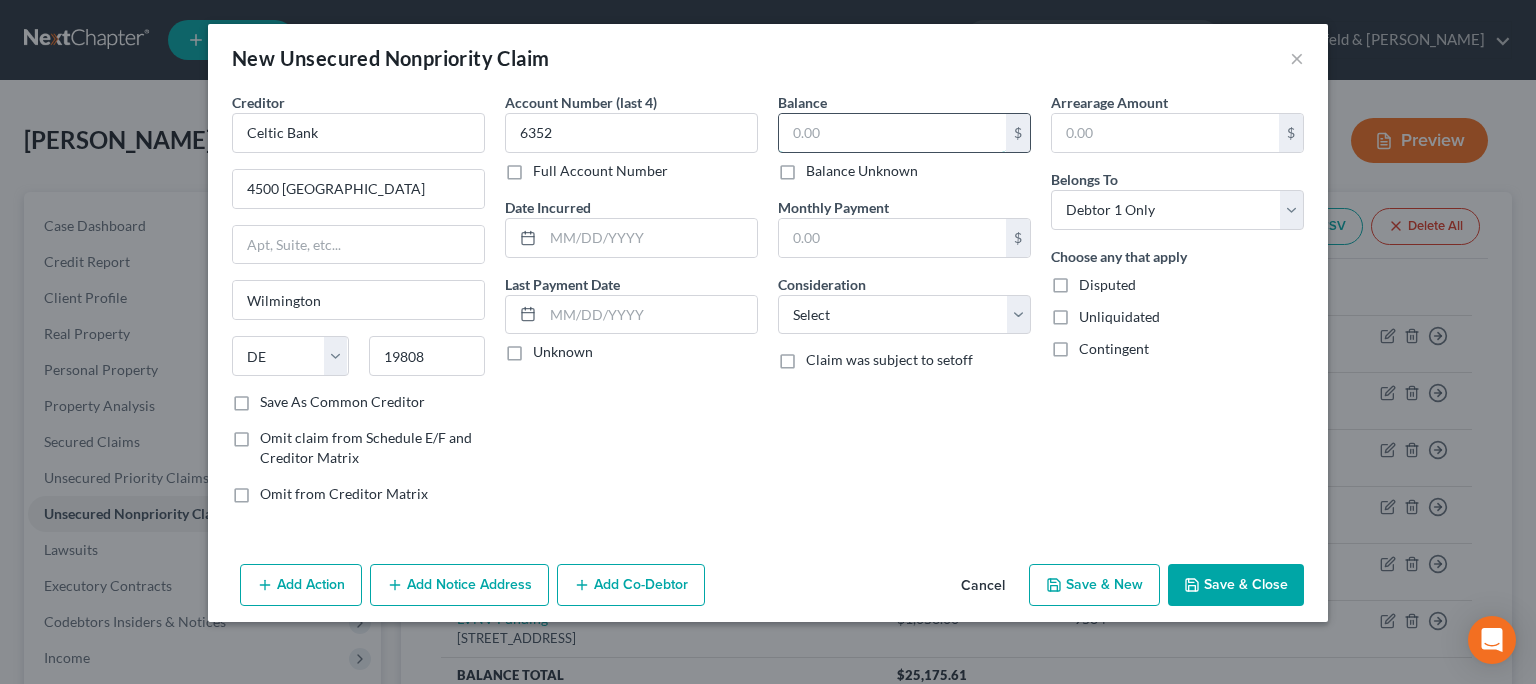 click at bounding box center [892, 133] 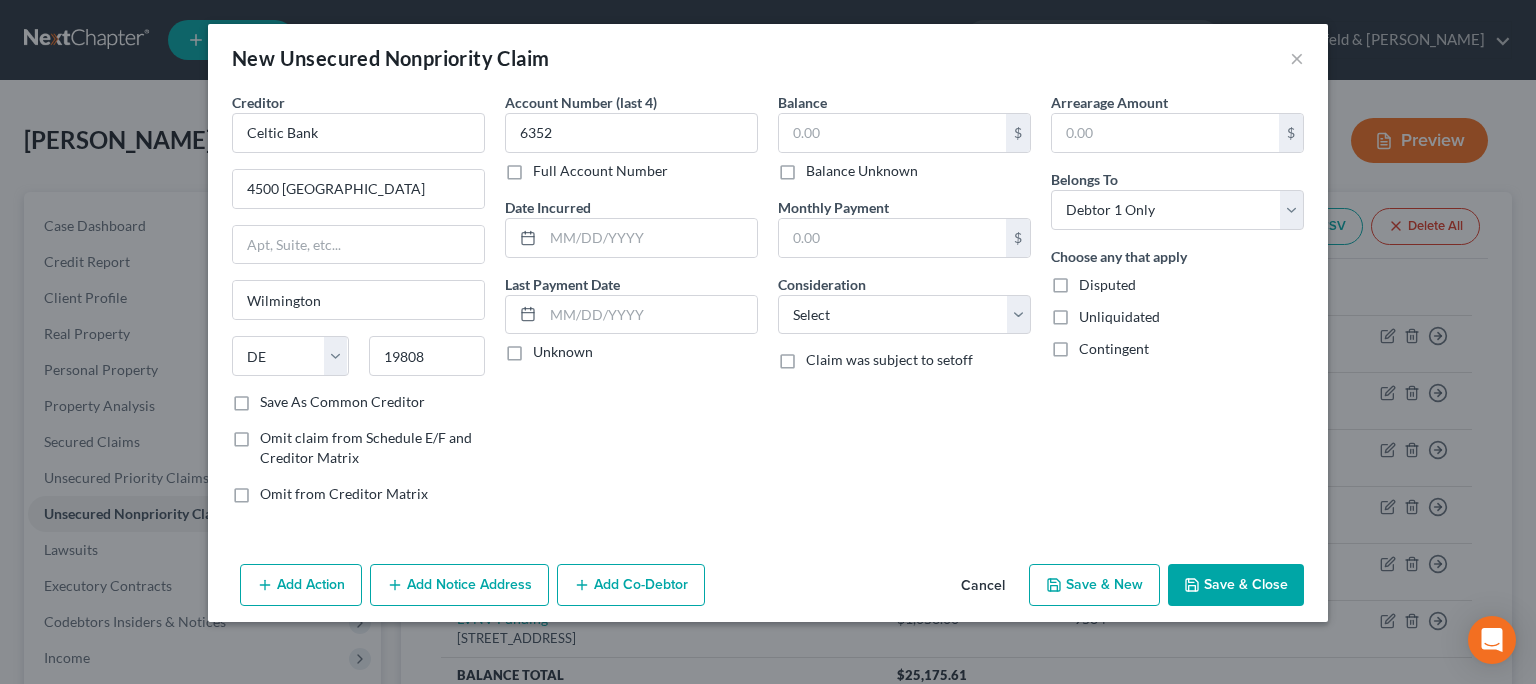 click on "Balance Unknown" at bounding box center [862, 171] 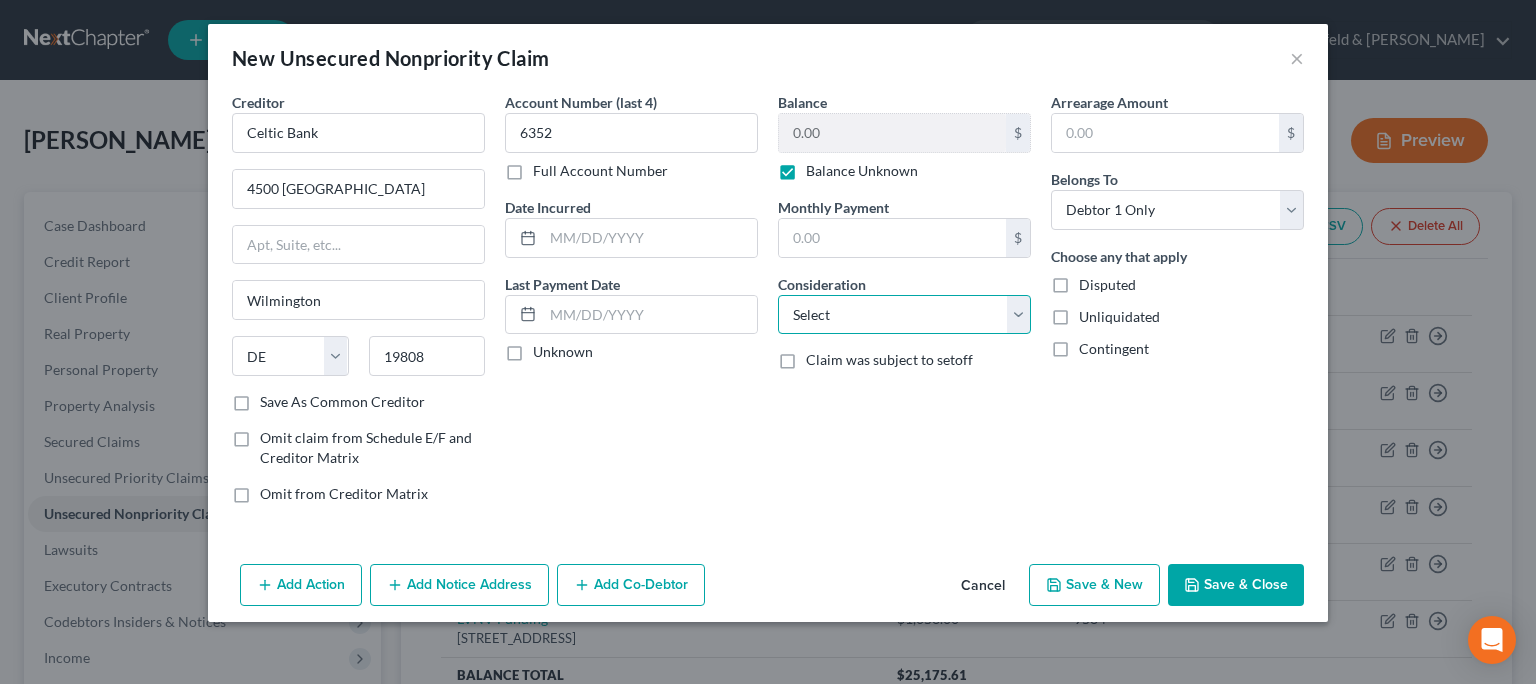 click on "Select Cable / Satellite Services Collection Agency Credit Card Debt Debt Counseling / Attorneys Deficiency Balance Domestic Support Obligations Home / Car Repairs Income Taxes Judgment Liens Medical Services Monies Loaned / Advanced Mortgage Obligation From Divorce Or Separation Obligation To Pensions Other Overdrawn Bank Account Promised To Help Pay Creditors Student Loans Suppliers And Vendors Telephone / Internet Services Utility Services" at bounding box center (904, 315) 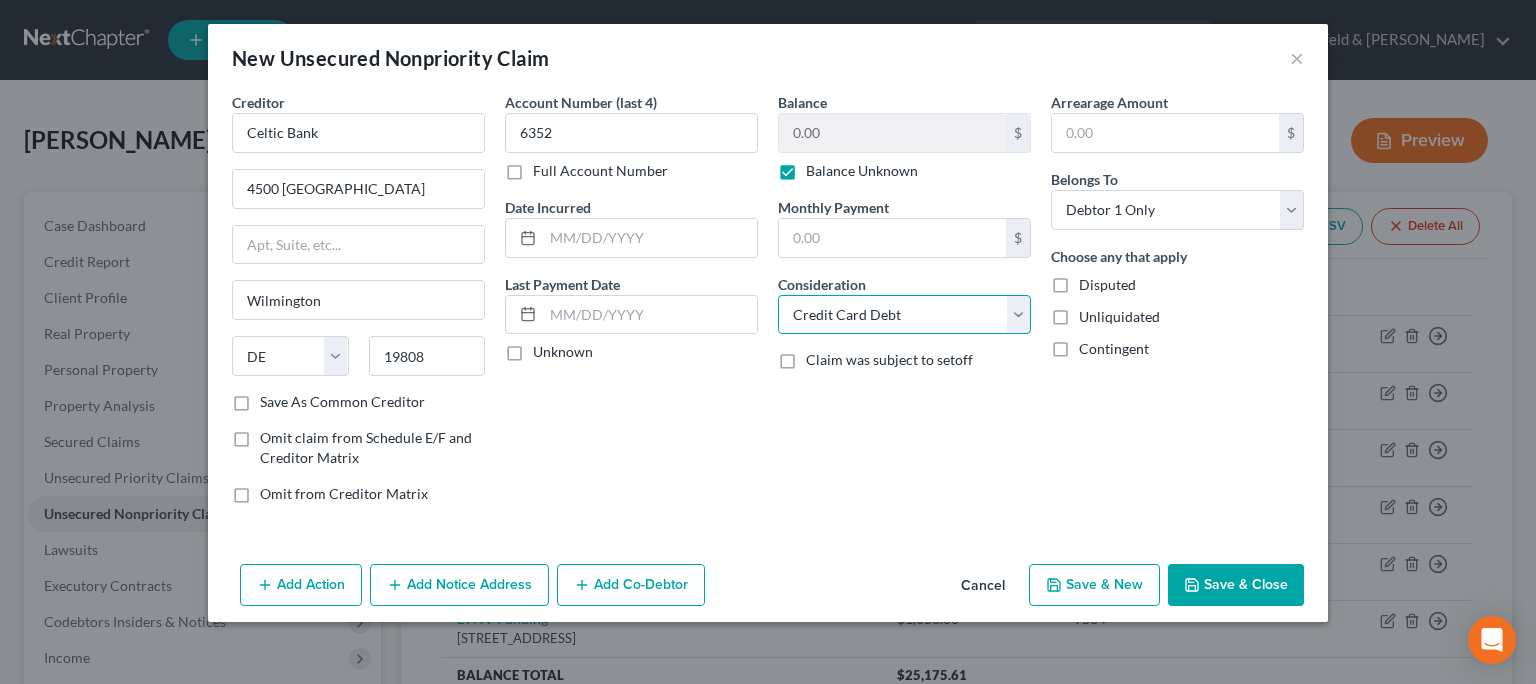 click on "Credit Card Debt" at bounding box center (0, 0) 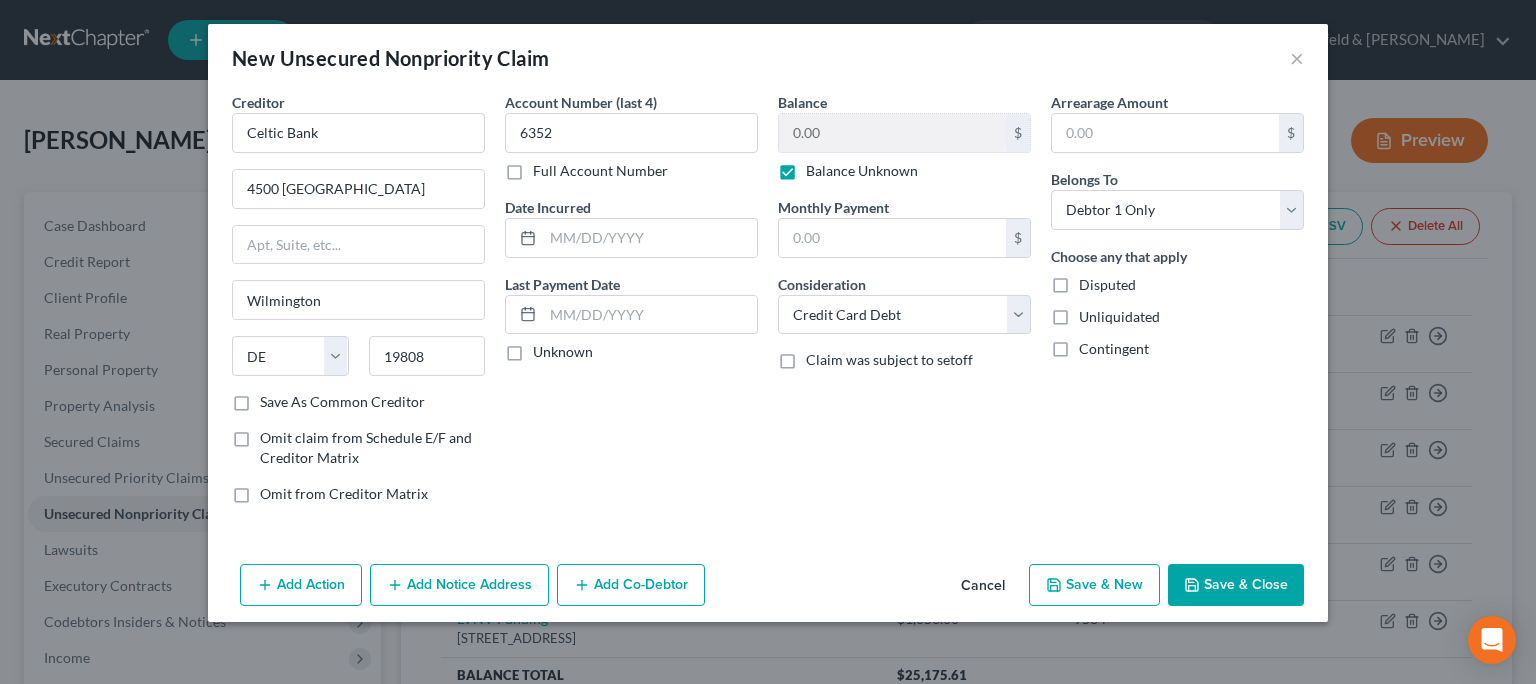 click on "Save & New" at bounding box center (1094, 585) 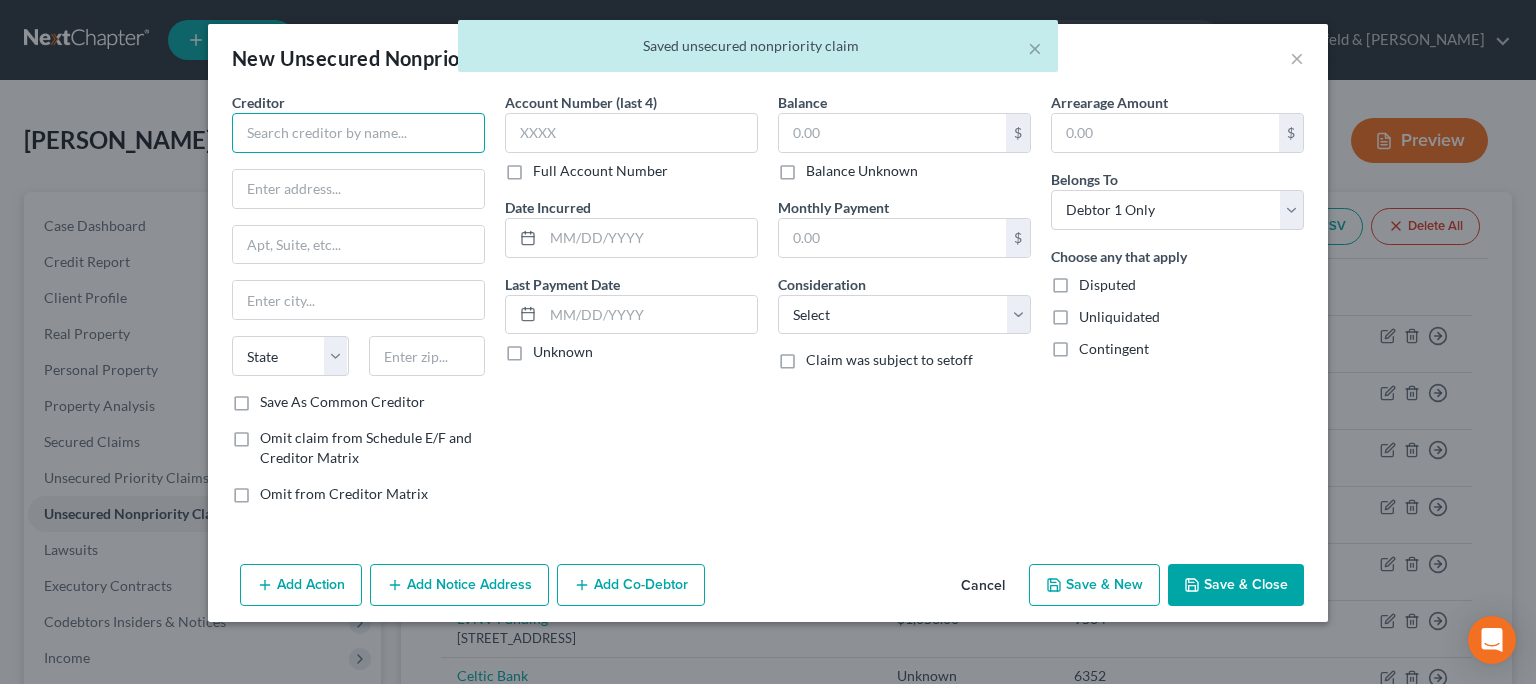 click at bounding box center [358, 133] 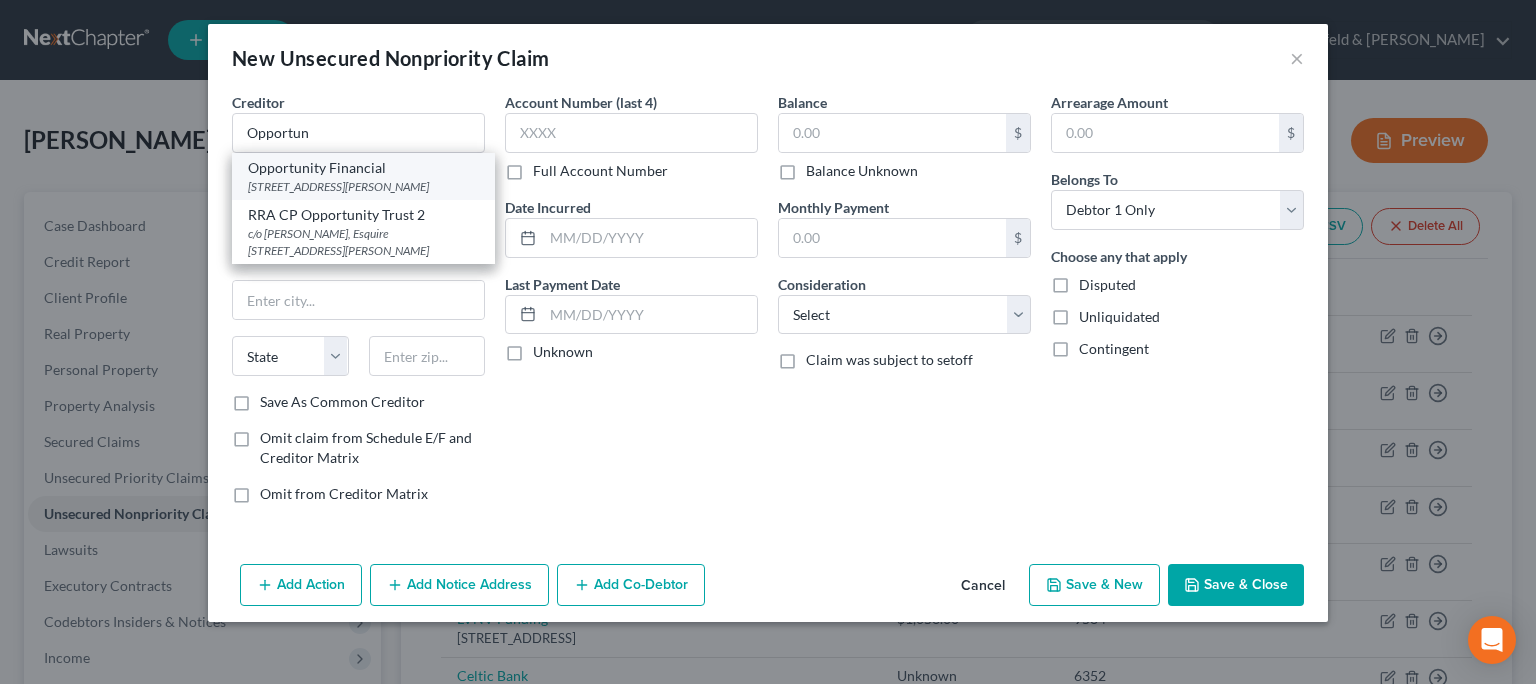 click on "Opportunity Financial" at bounding box center [363, 168] 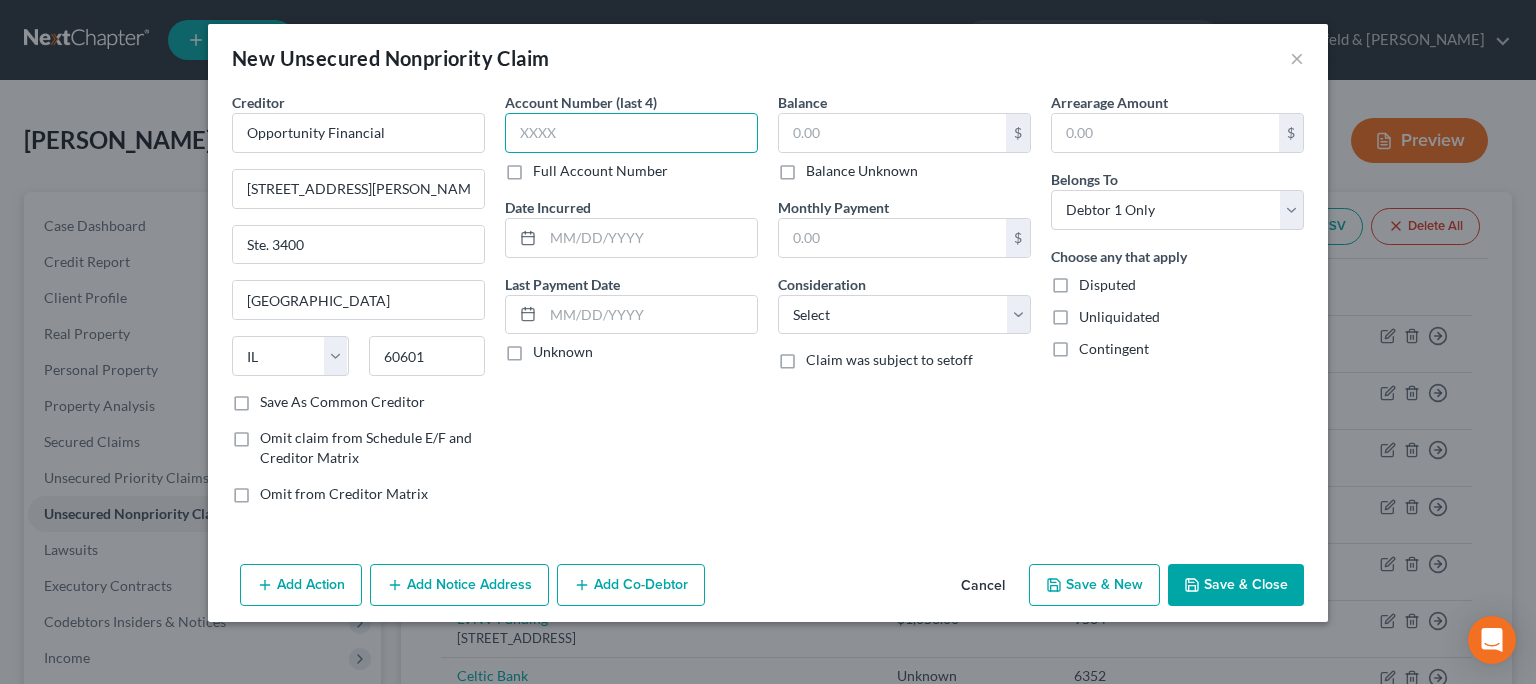 click at bounding box center (631, 133) 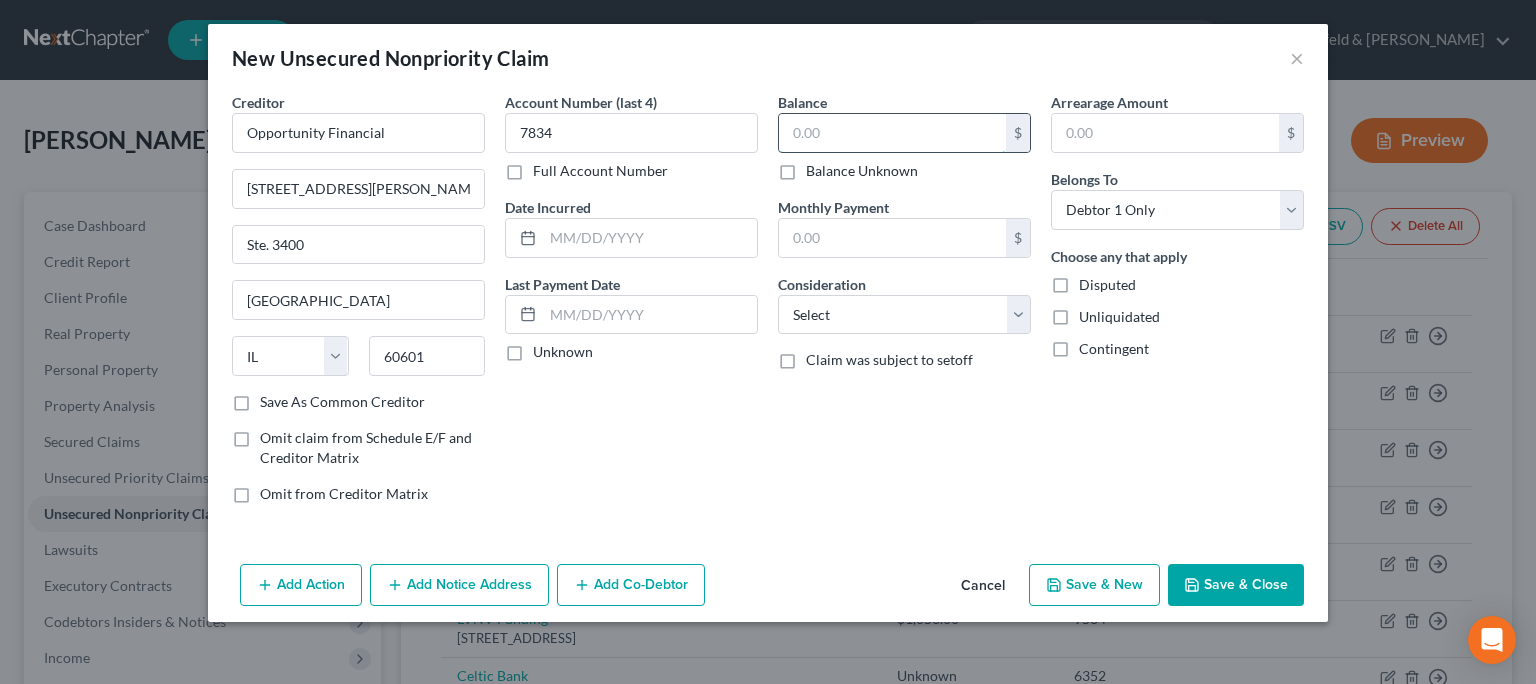 click at bounding box center (892, 133) 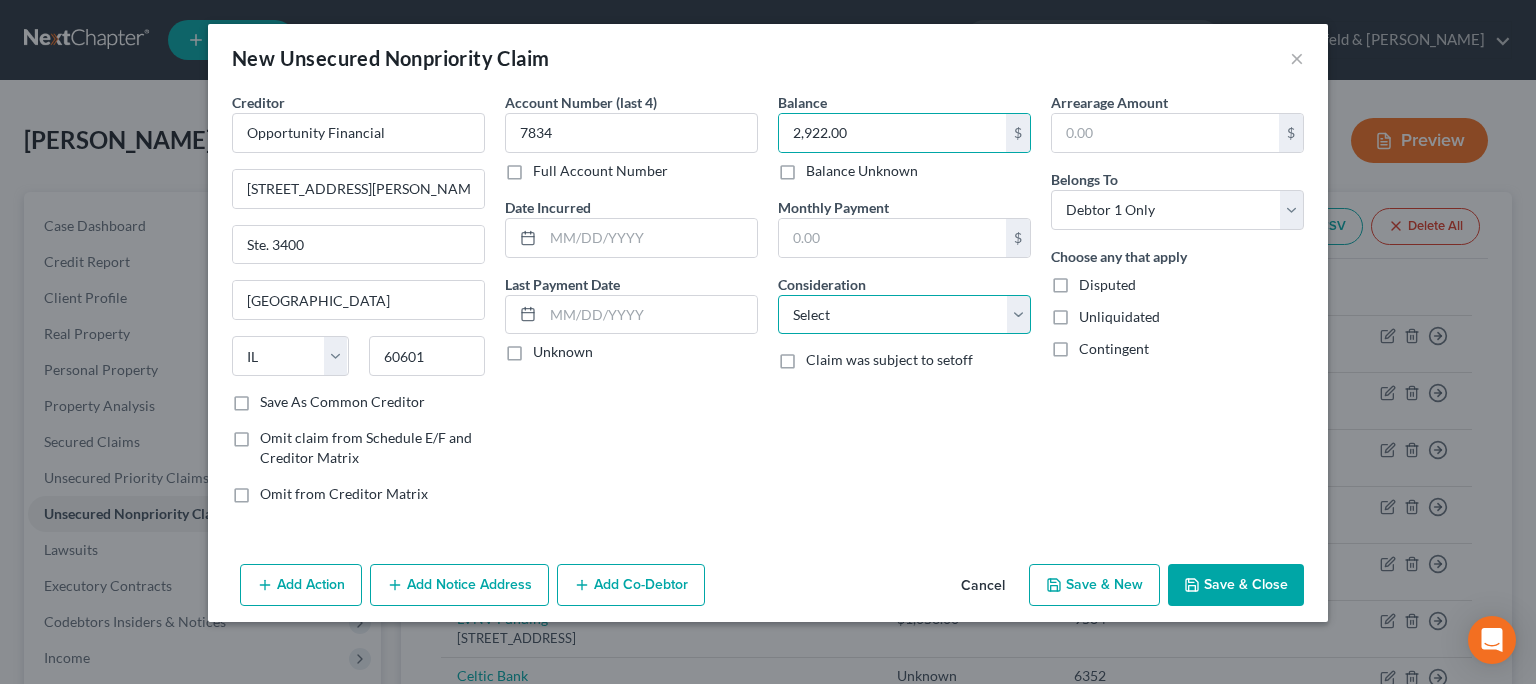 click on "Select Cable / Satellite Services Collection Agency Credit Card Debt Debt Counseling / Attorneys Deficiency Balance Domestic Support Obligations Home / Car Repairs Income Taxes Judgment Liens Medical Services Monies Loaned / Advanced Mortgage Obligation From Divorce Or Separation Obligation To Pensions Other Overdrawn Bank Account Promised To Help Pay Creditors Student Loans Suppliers And Vendors Telephone / Internet Services Utility Services" at bounding box center (904, 315) 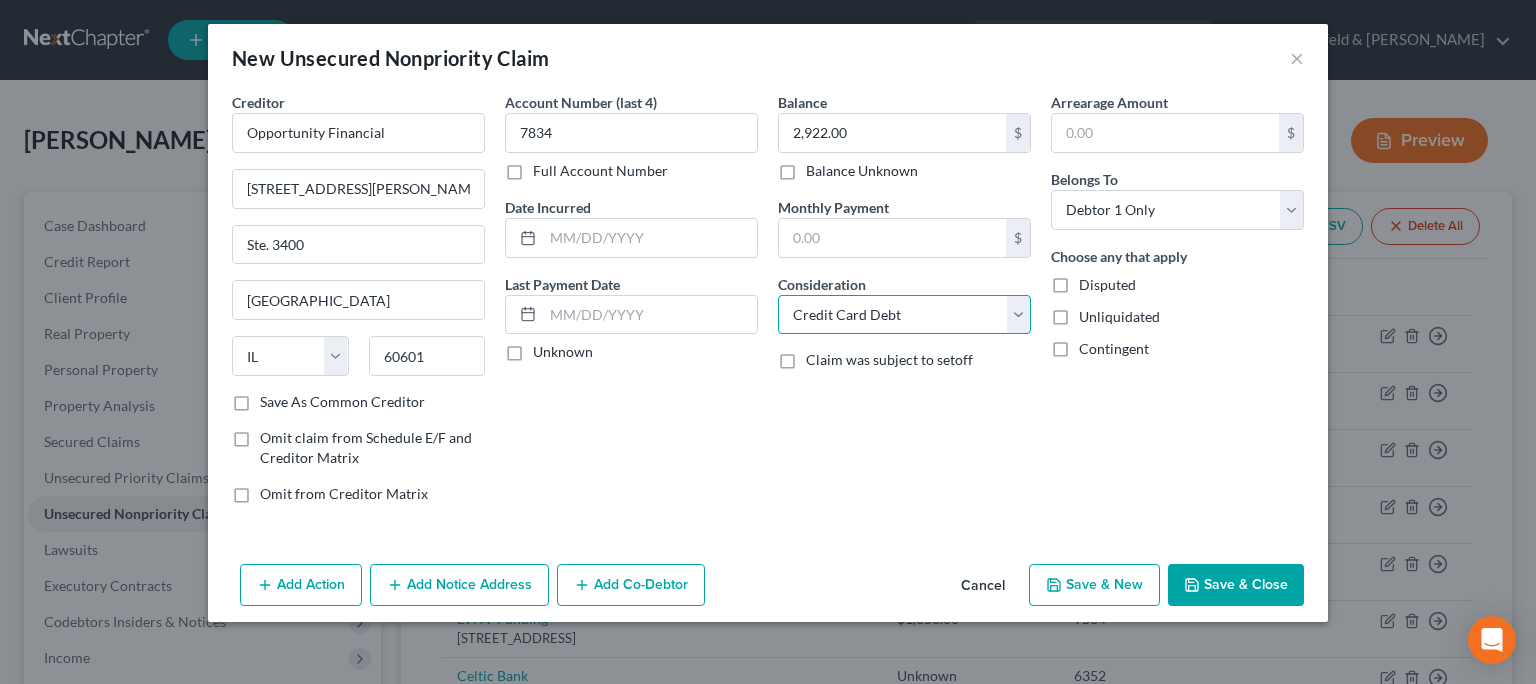 click on "Credit Card Debt" at bounding box center [0, 0] 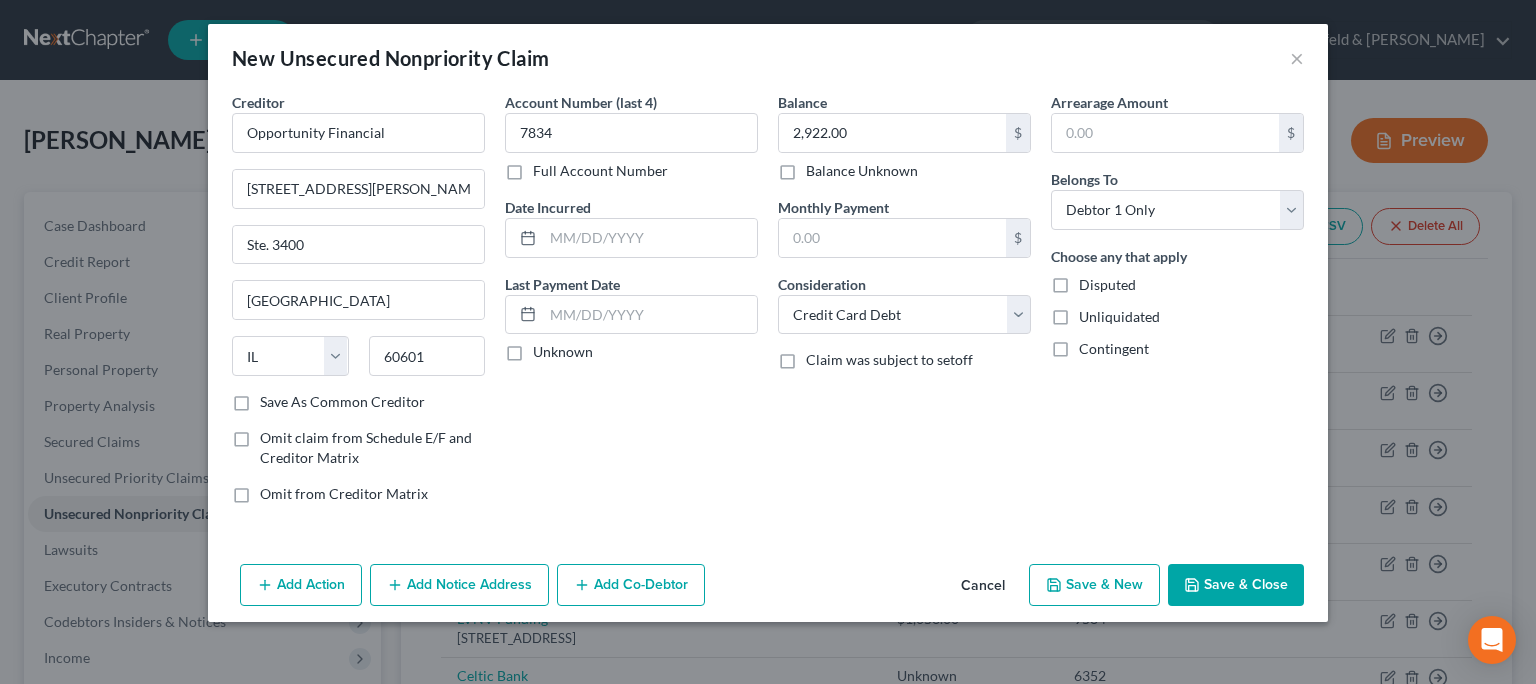click on "Save & New" at bounding box center [1094, 585] 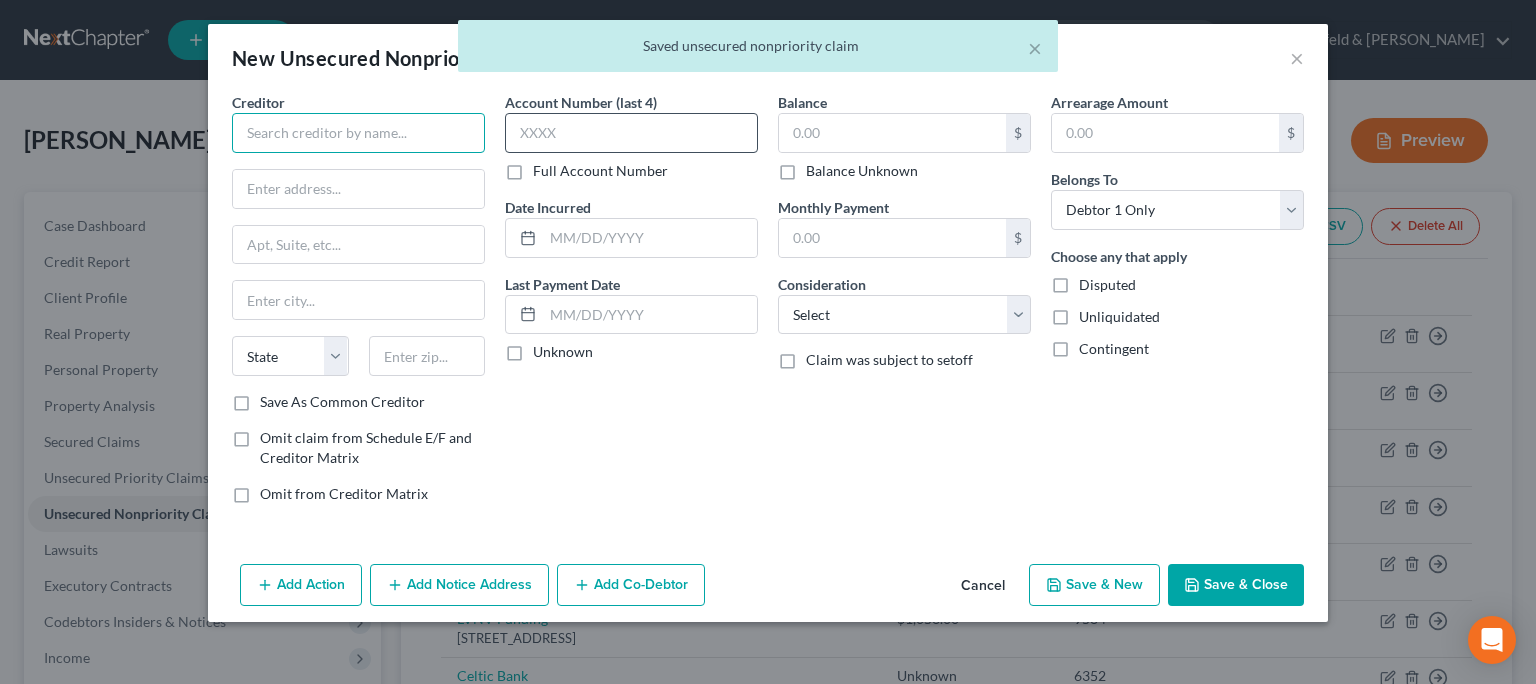 click at bounding box center [358, 133] 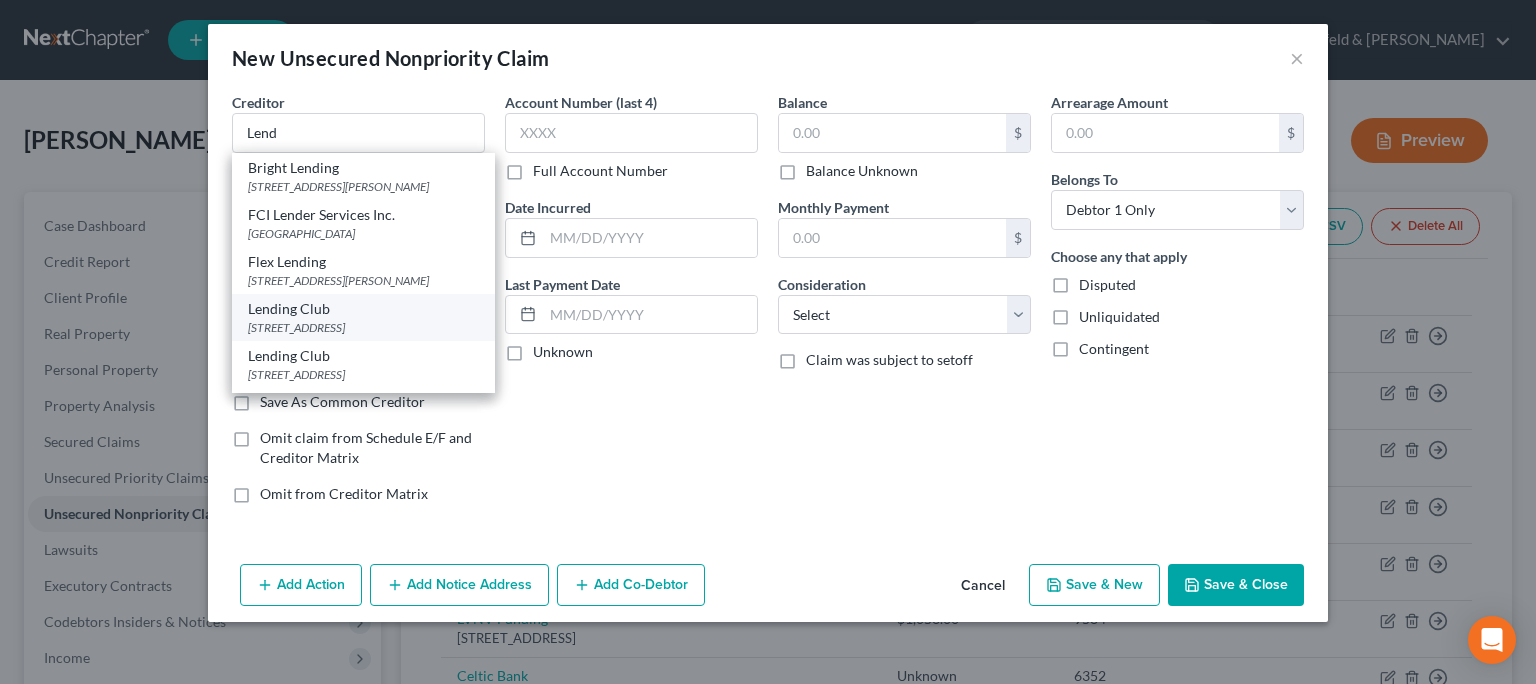 click on "Lending Club" at bounding box center (363, 309) 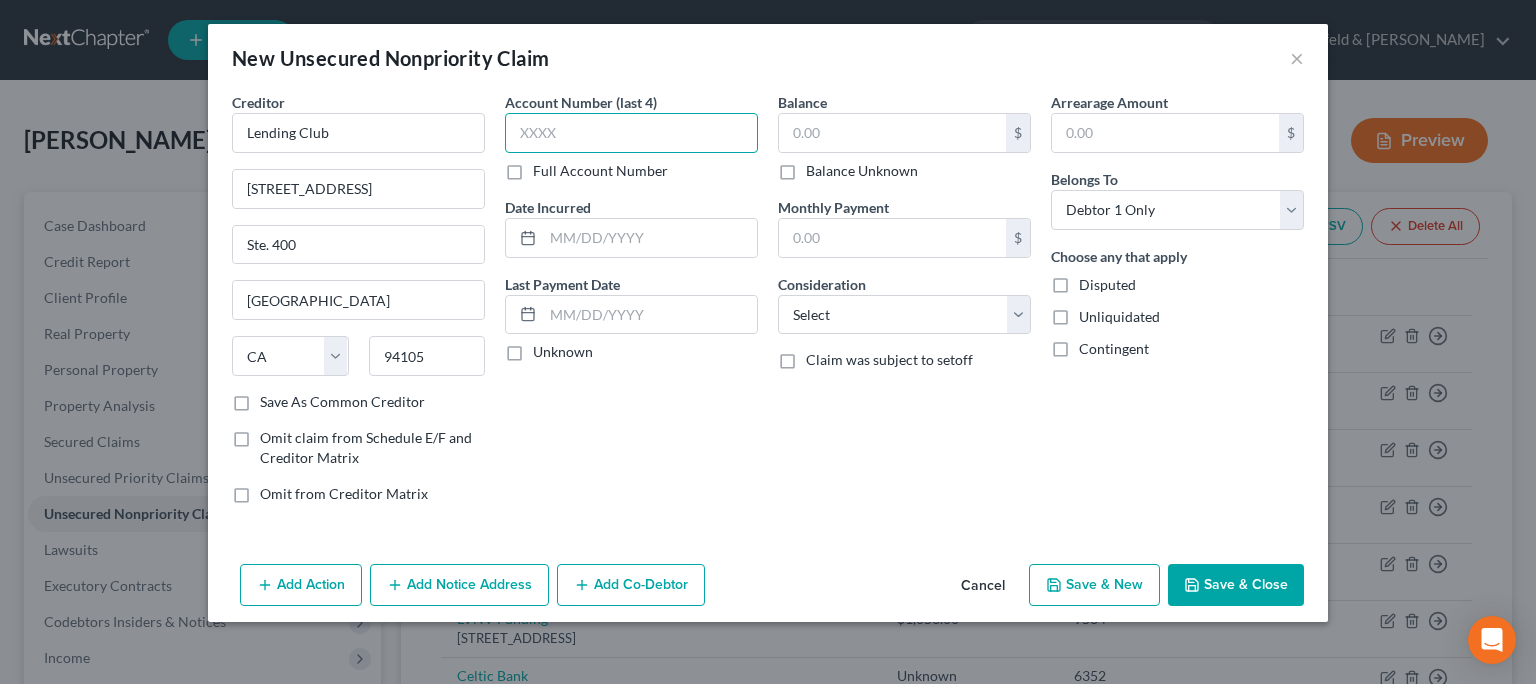 click at bounding box center [631, 133] 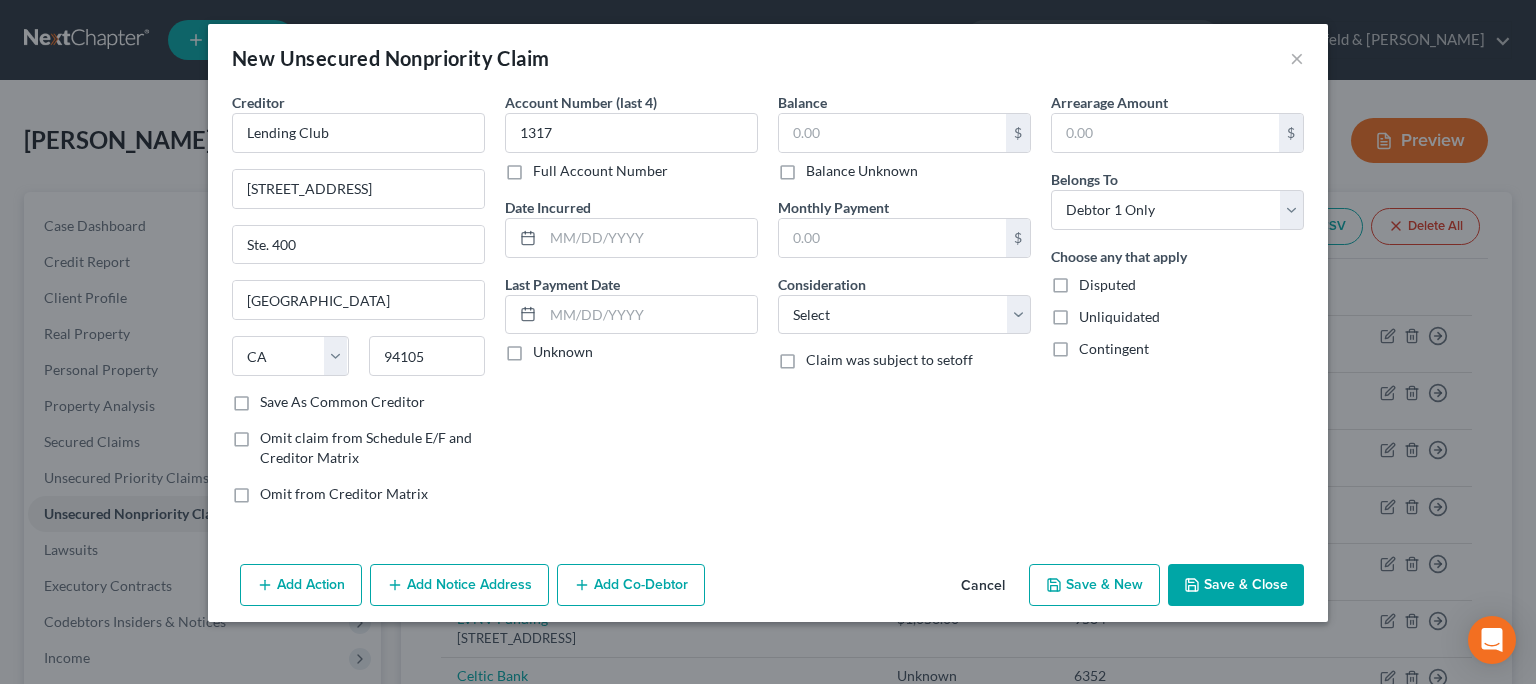 click on "Balance Unknown" at bounding box center (862, 171) 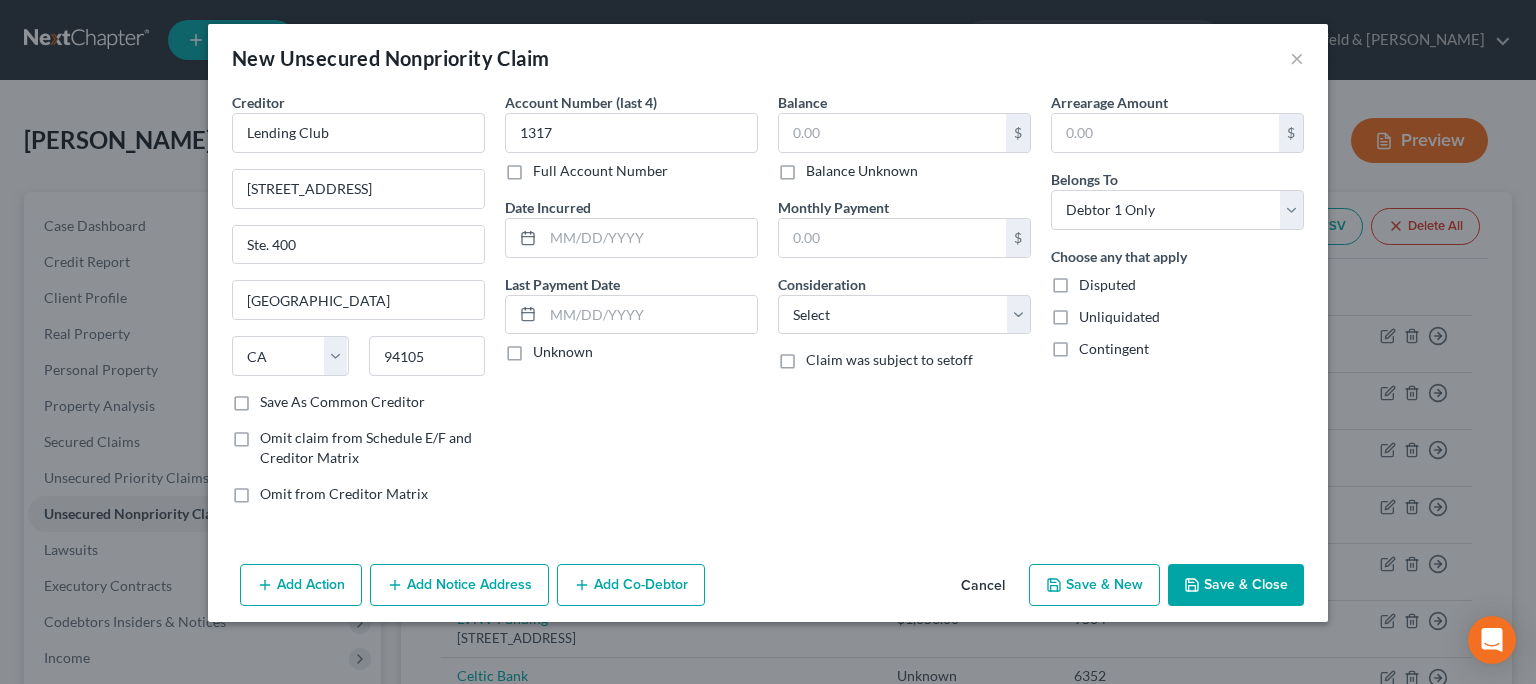 click on "Balance Unknown" at bounding box center [820, 167] 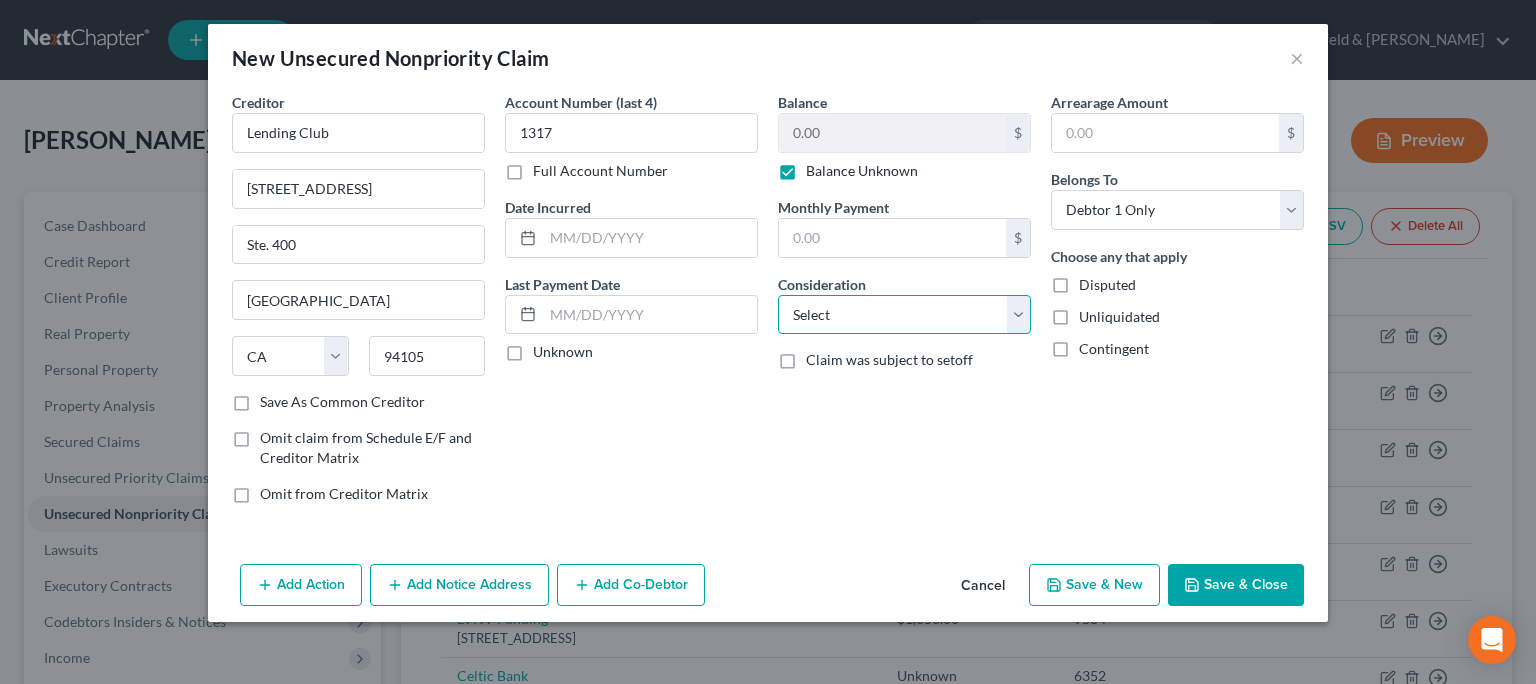 click on "Select Cable / Satellite Services Collection Agency Credit Card Debt Debt Counseling / Attorneys Deficiency Balance Domestic Support Obligations Home / Car Repairs Income Taxes Judgment Liens Medical Services Monies Loaned / Advanced Mortgage Obligation From Divorce Or Separation Obligation To Pensions Other Overdrawn Bank Account Promised To Help Pay Creditors Student Loans Suppliers And Vendors Telephone / Internet Services Utility Services" at bounding box center [904, 315] 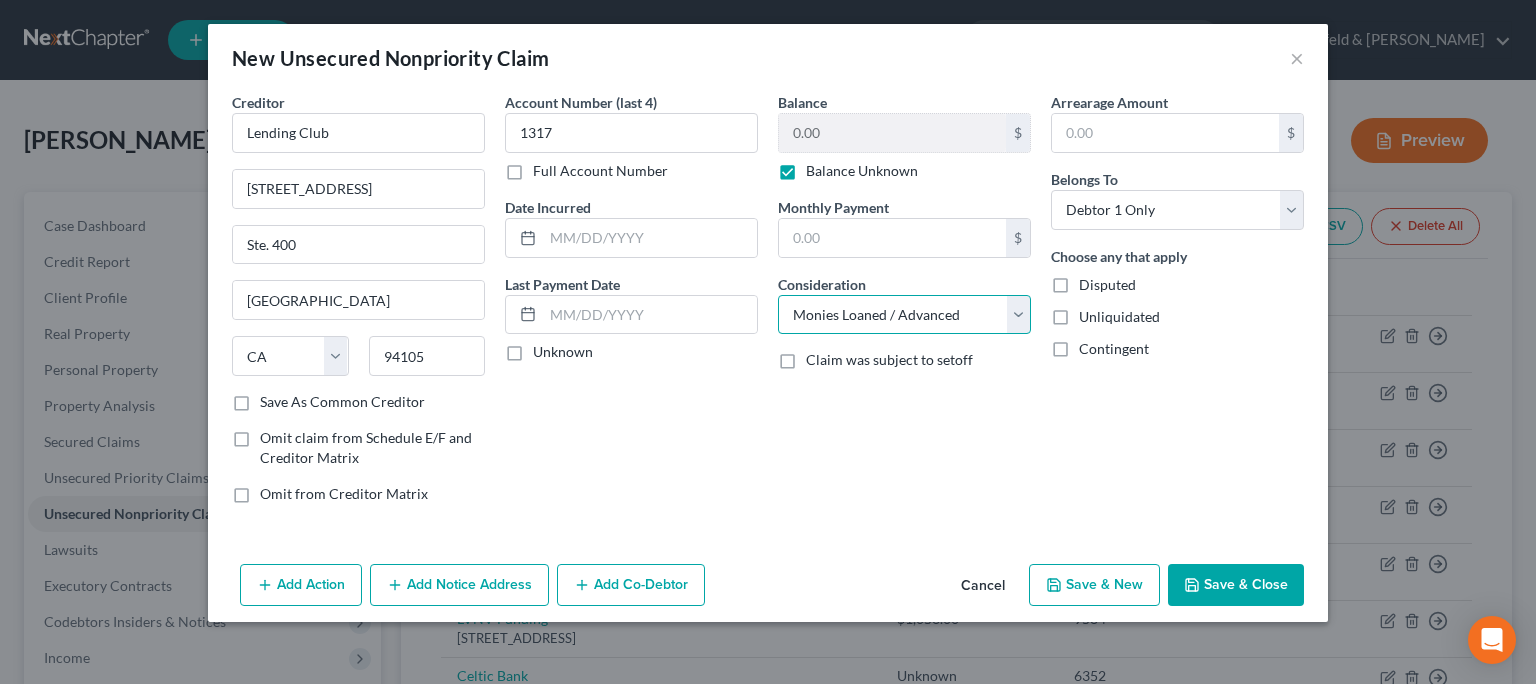 click on "Monies Loaned / Advanced" at bounding box center (0, 0) 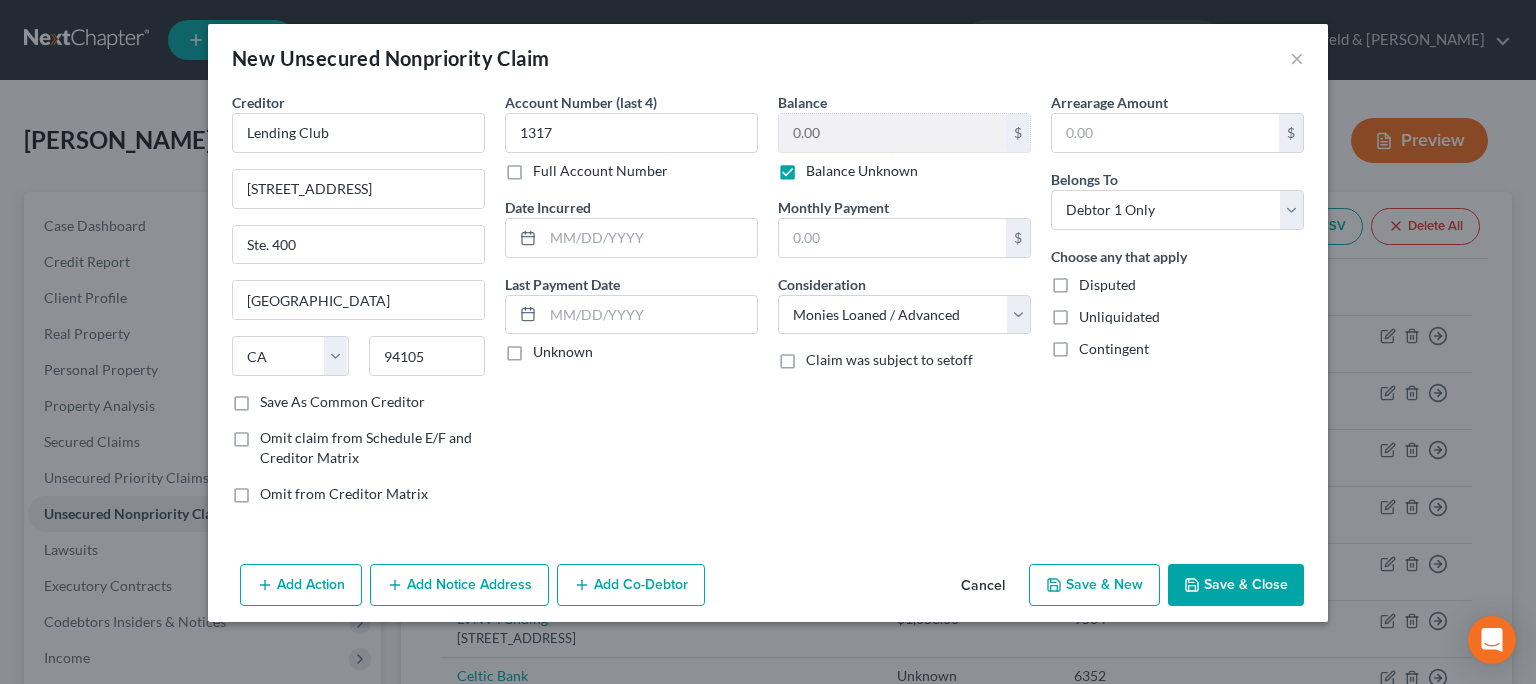 click on "Save & New" at bounding box center [1094, 585] 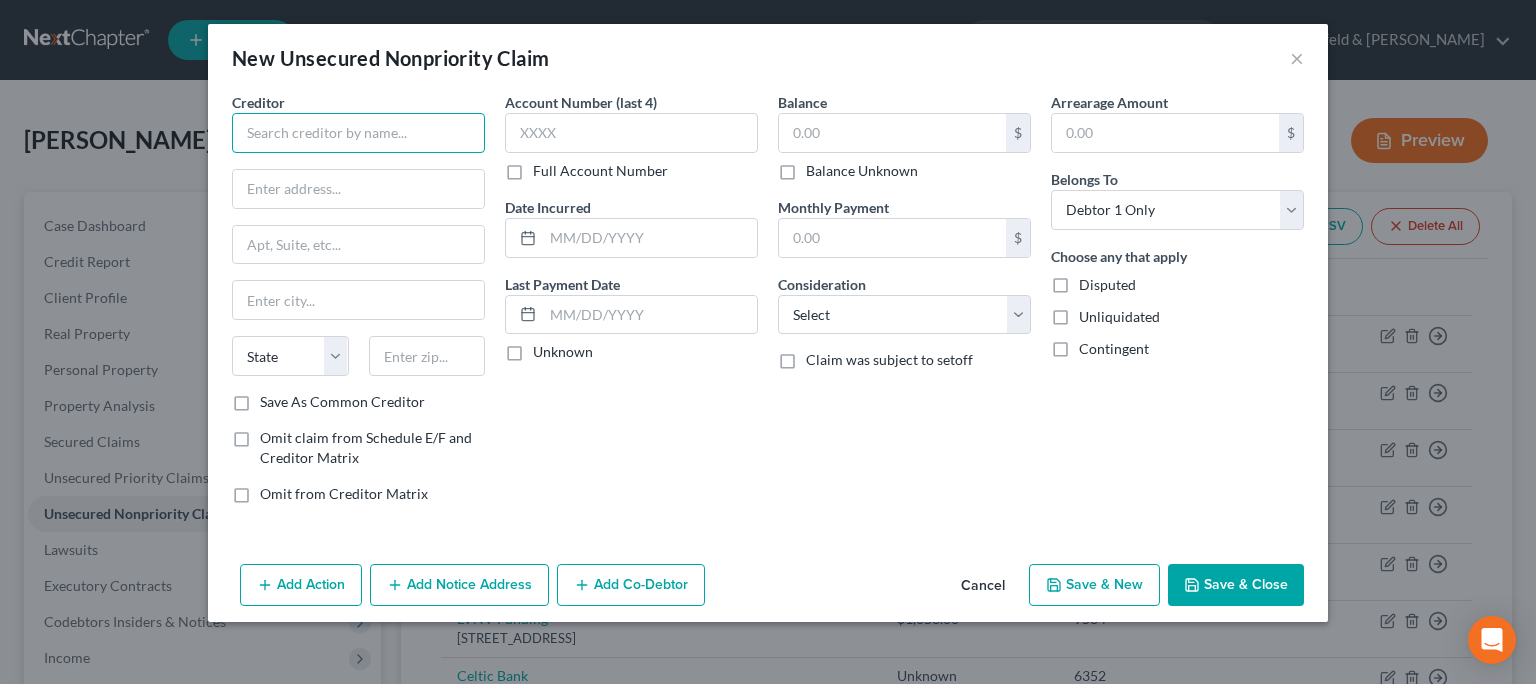 click at bounding box center (358, 133) 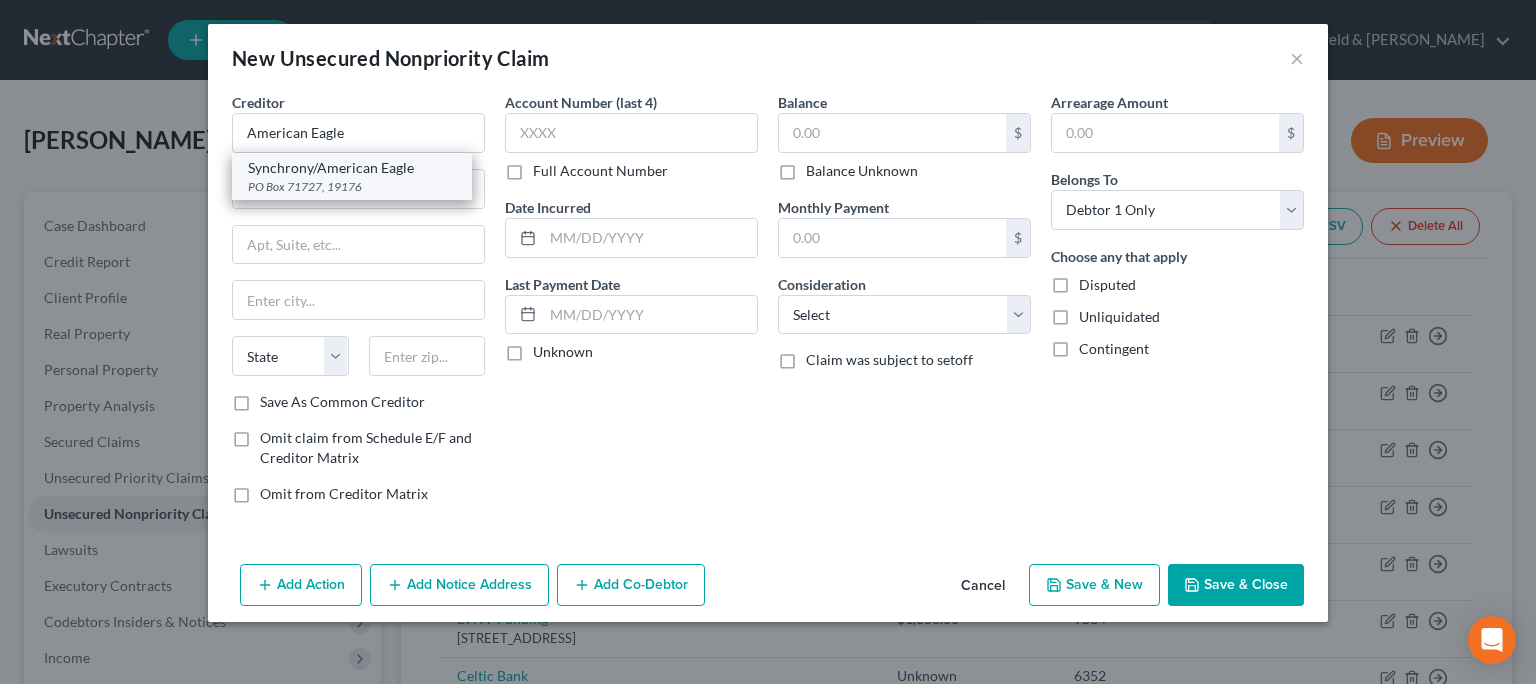 click on "PO Box 71727, 19176" at bounding box center (352, 186) 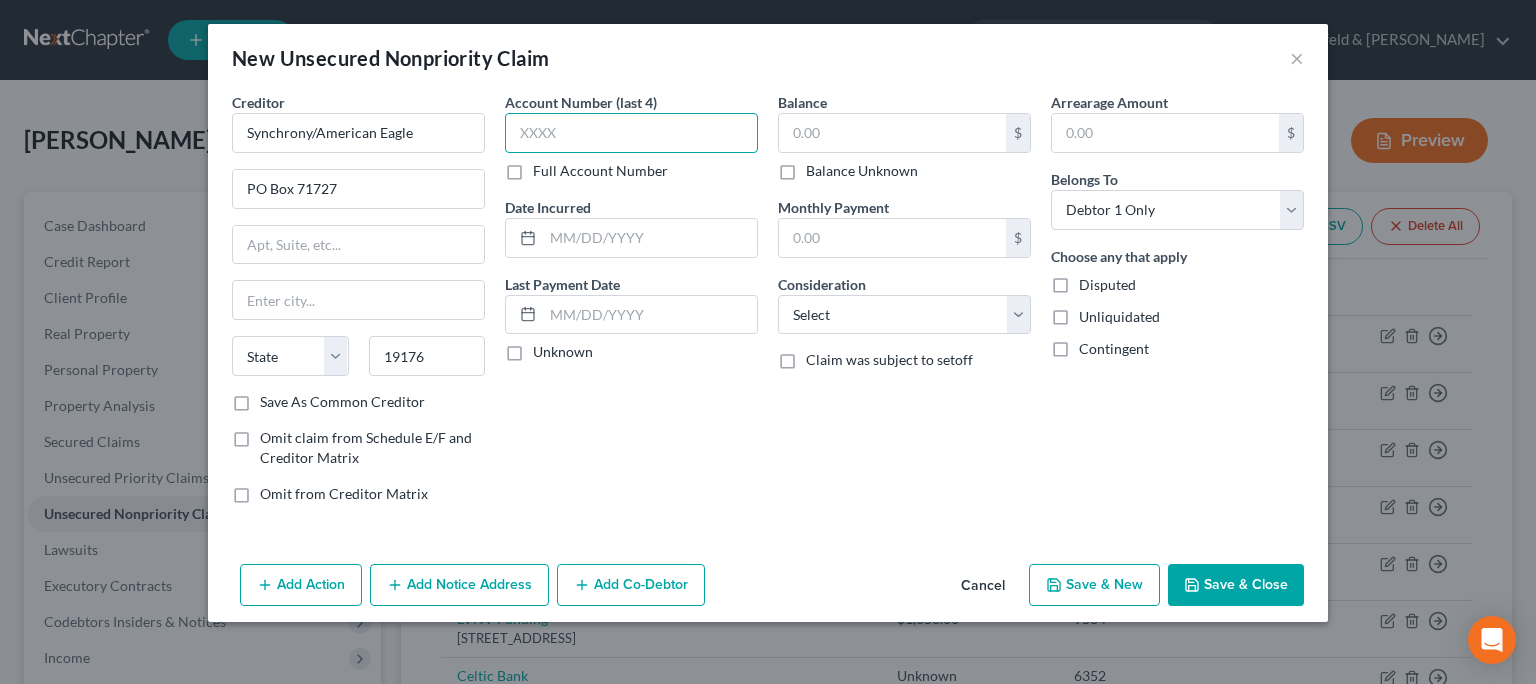 click at bounding box center [631, 133] 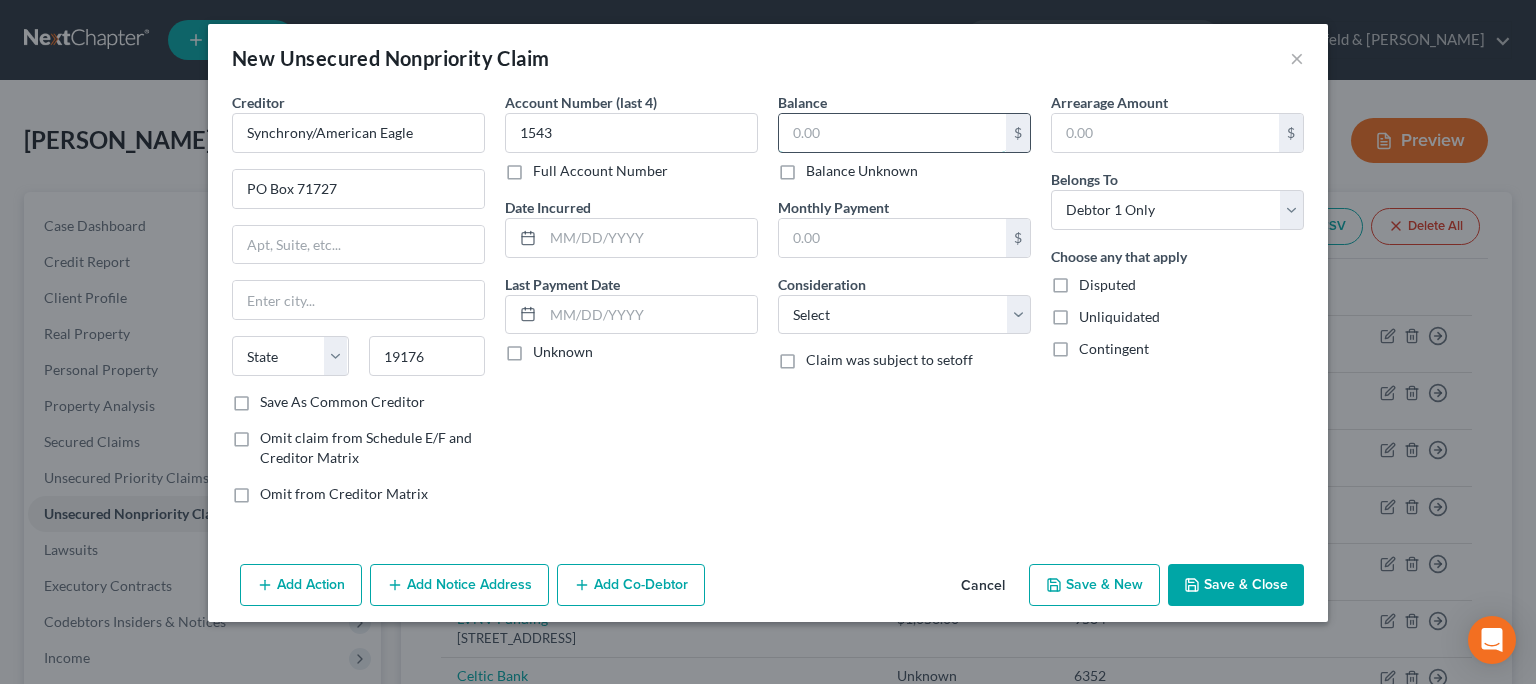 click at bounding box center (892, 133) 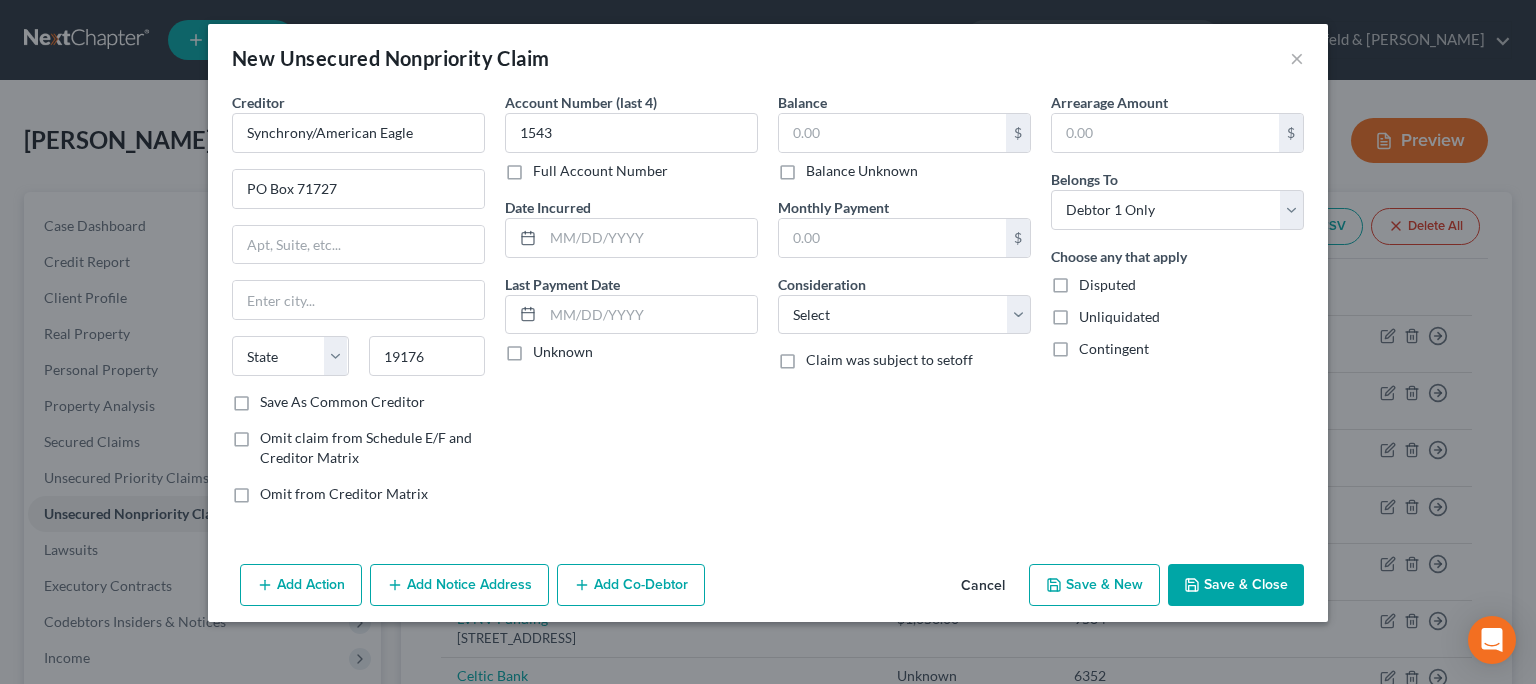 click on "Balance Unknown" at bounding box center [862, 171] 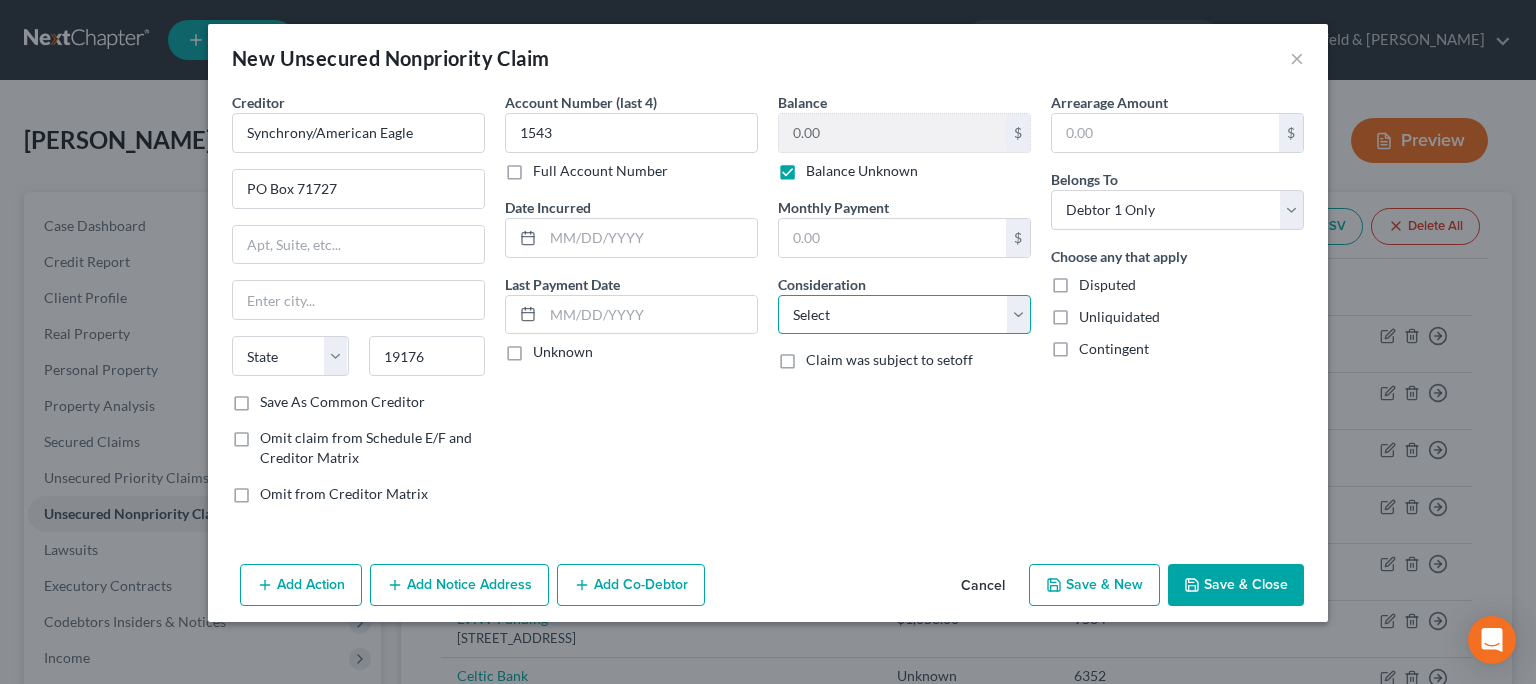 click on "Select Cable / Satellite Services Collection Agency Credit Card Debt Debt Counseling / Attorneys Deficiency Balance Domestic Support Obligations Home / Car Repairs Income Taxes Judgment Liens Medical Services Monies Loaned / Advanced Mortgage Obligation From Divorce Or Separation Obligation To Pensions Other Overdrawn Bank Account Promised To Help Pay Creditors Student Loans Suppliers And Vendors Telephone / Internet Services Utility Services" at bounding box center (904, 315) 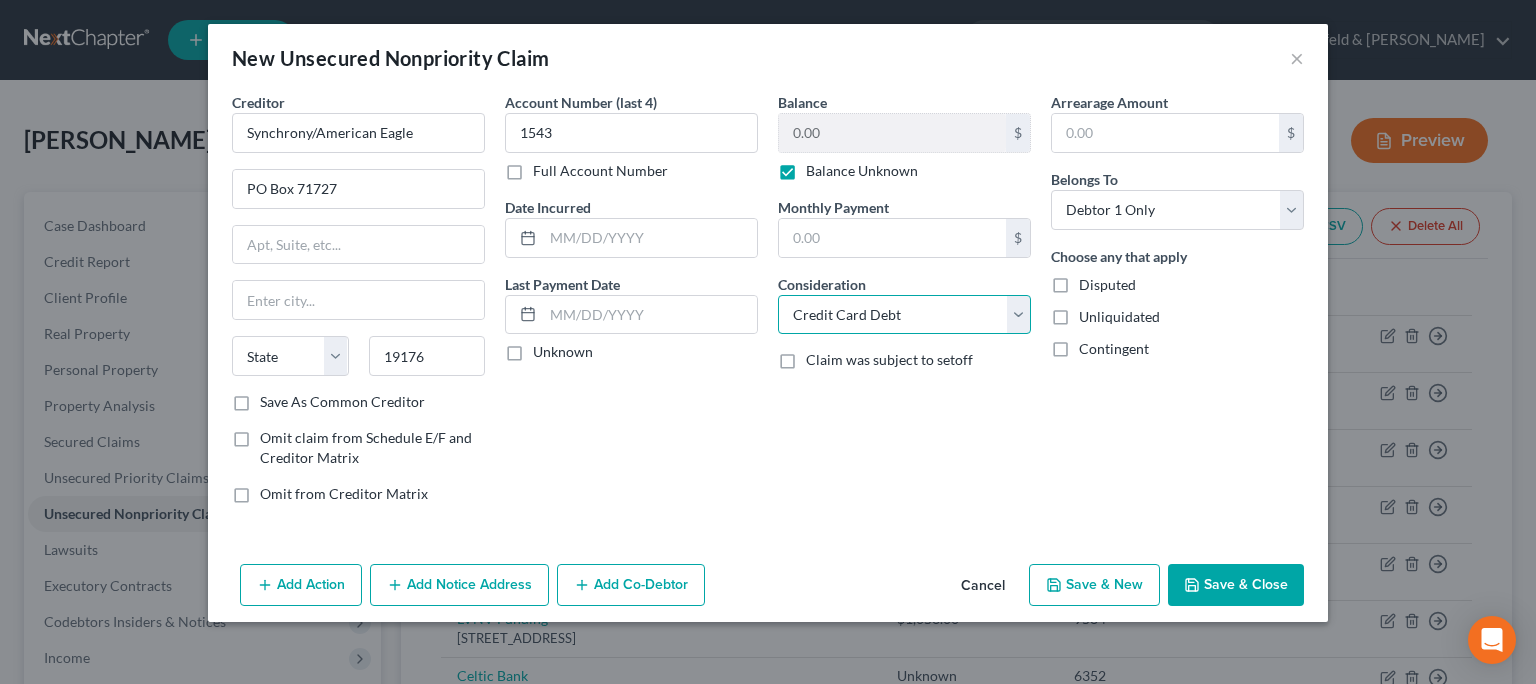 click on "Credit Card Debt" at bounding box center (0, 0) 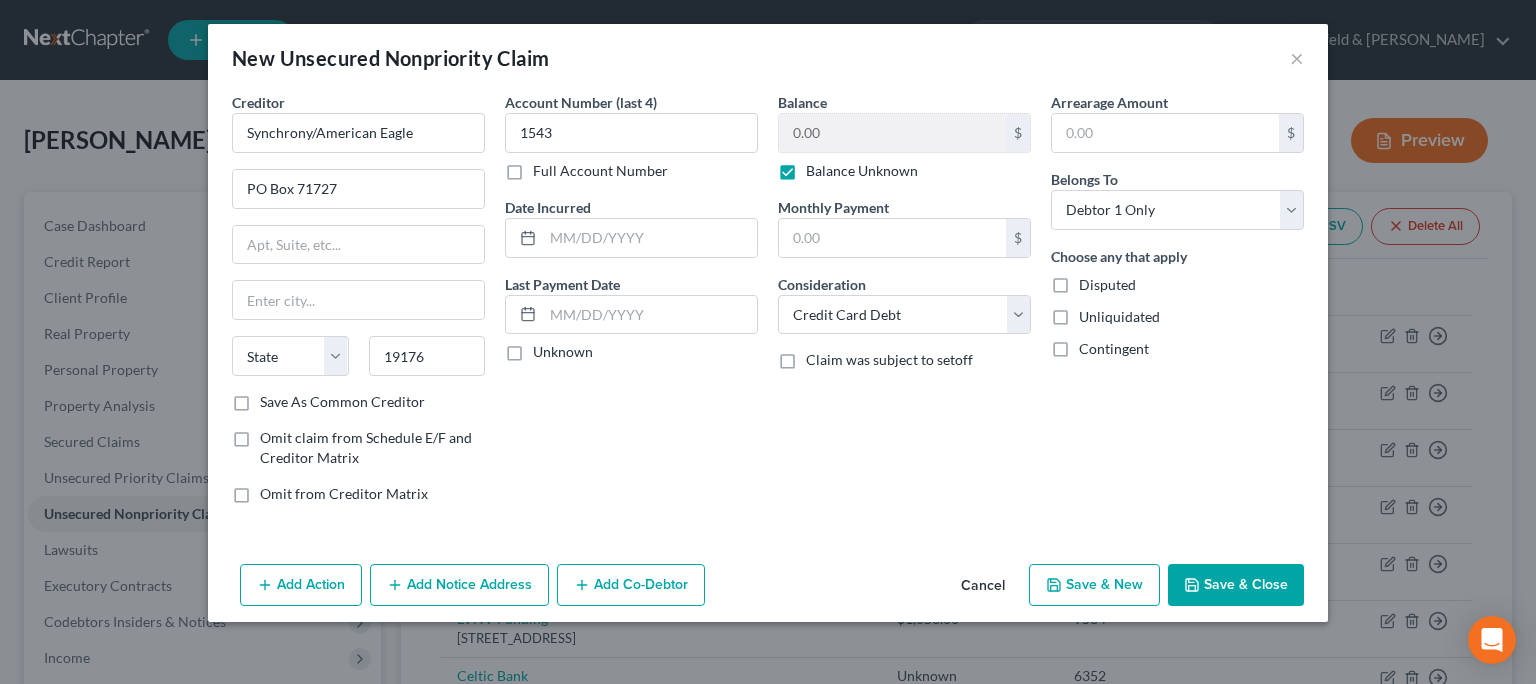 click on "Save & New" at bounding box center [1094, 585] 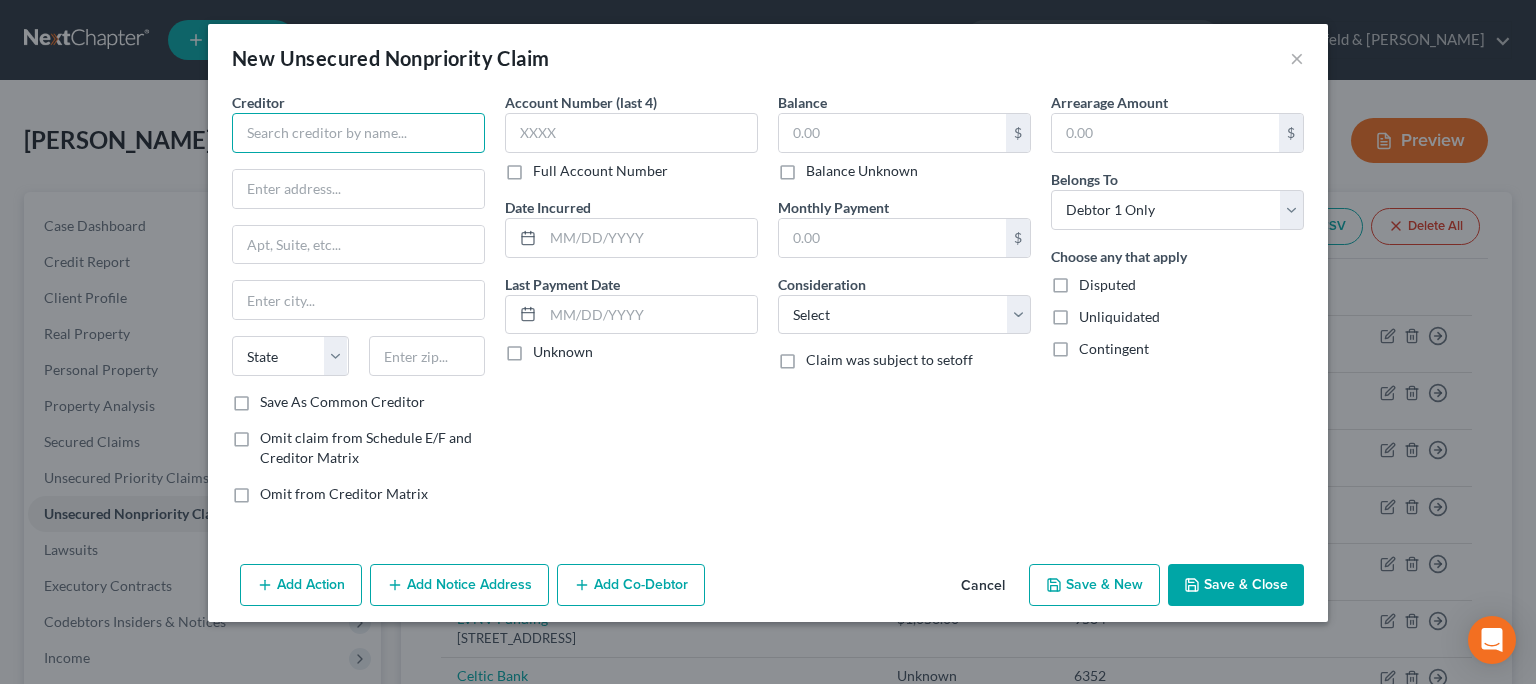 click at bounding box center [358, 133] 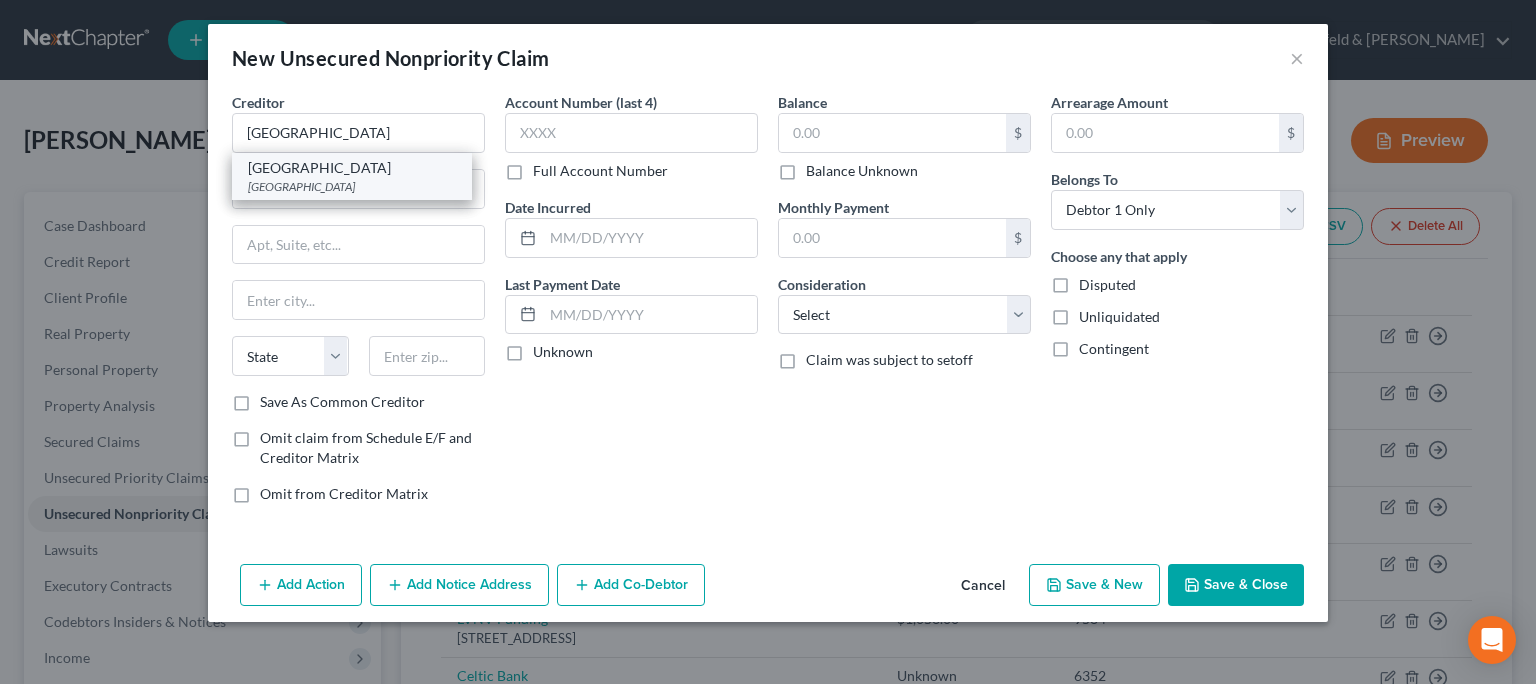 click on "[GEOGRAPHIC_DATA]" at bounding box center (352, 186) 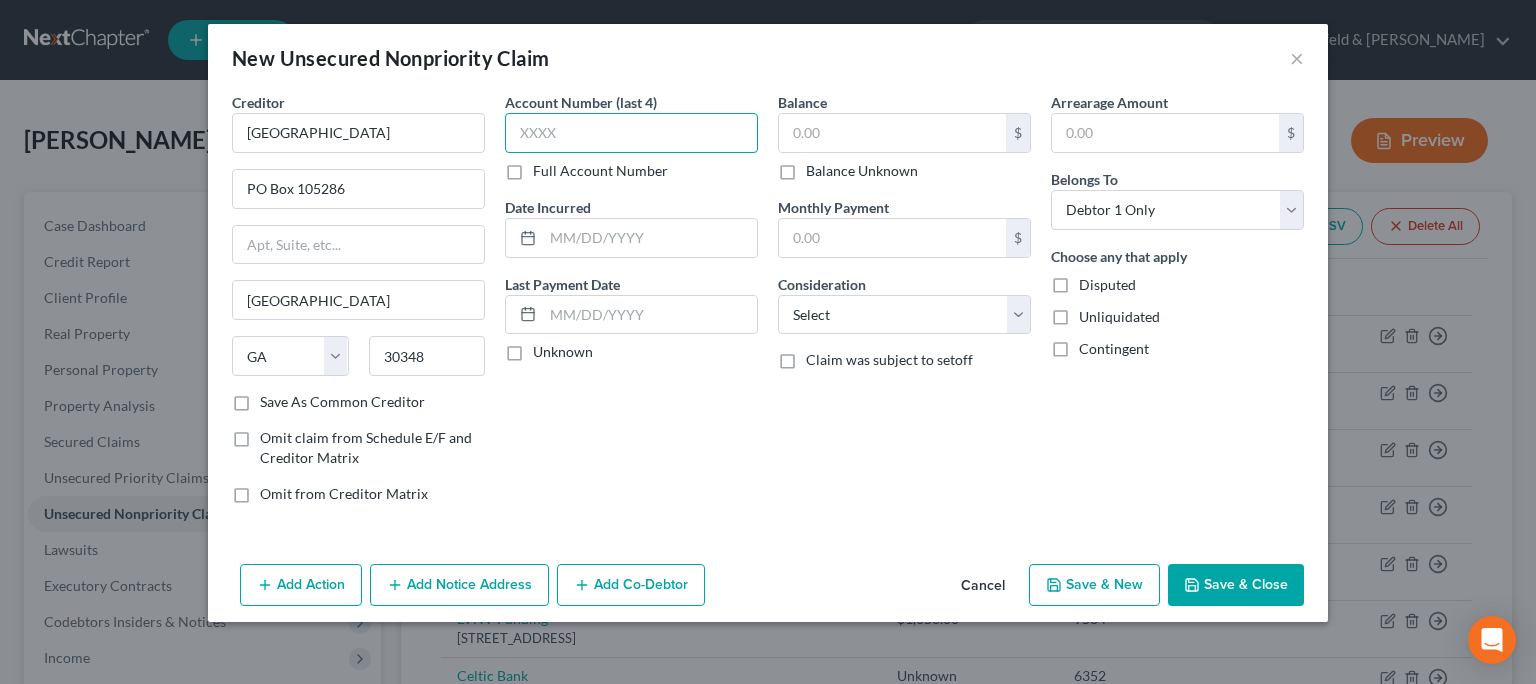 click at bounding box center [631, 133] 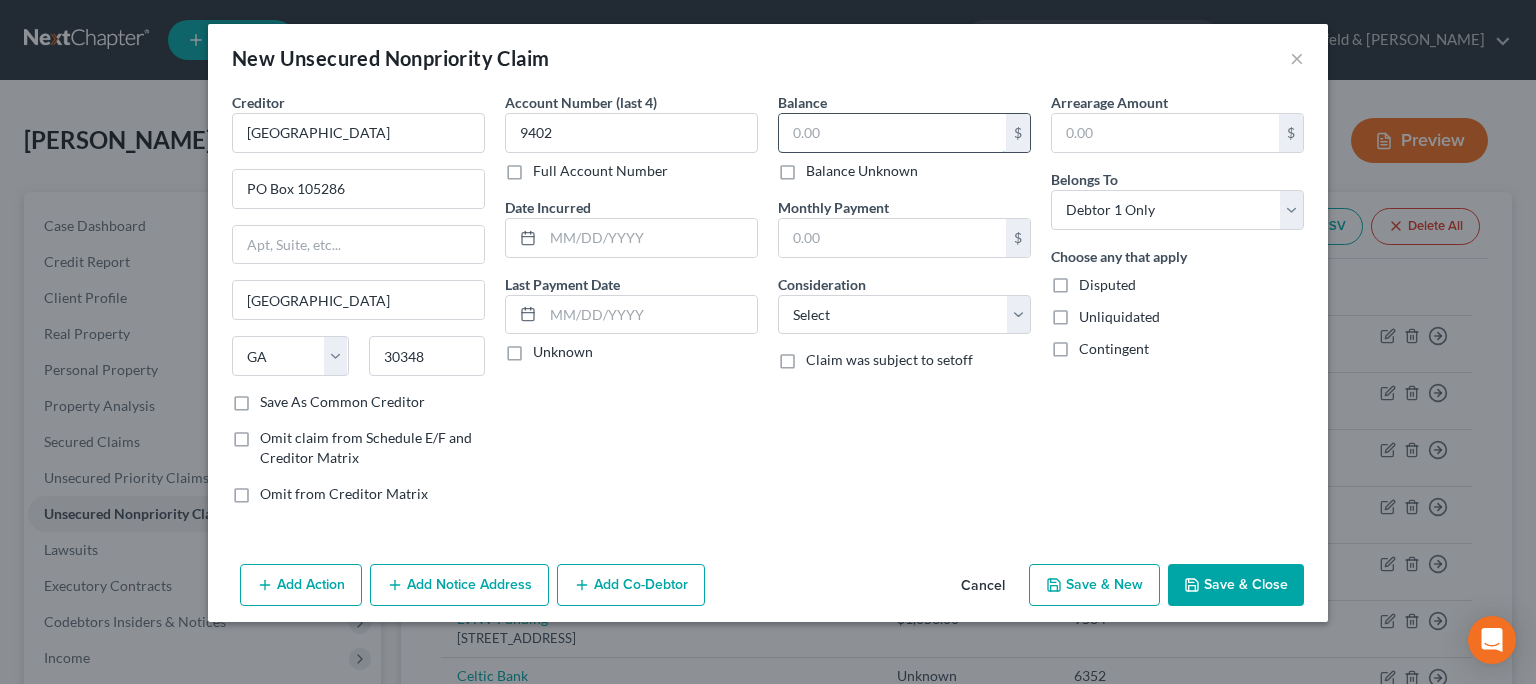 click at bounding box center [892, 133] 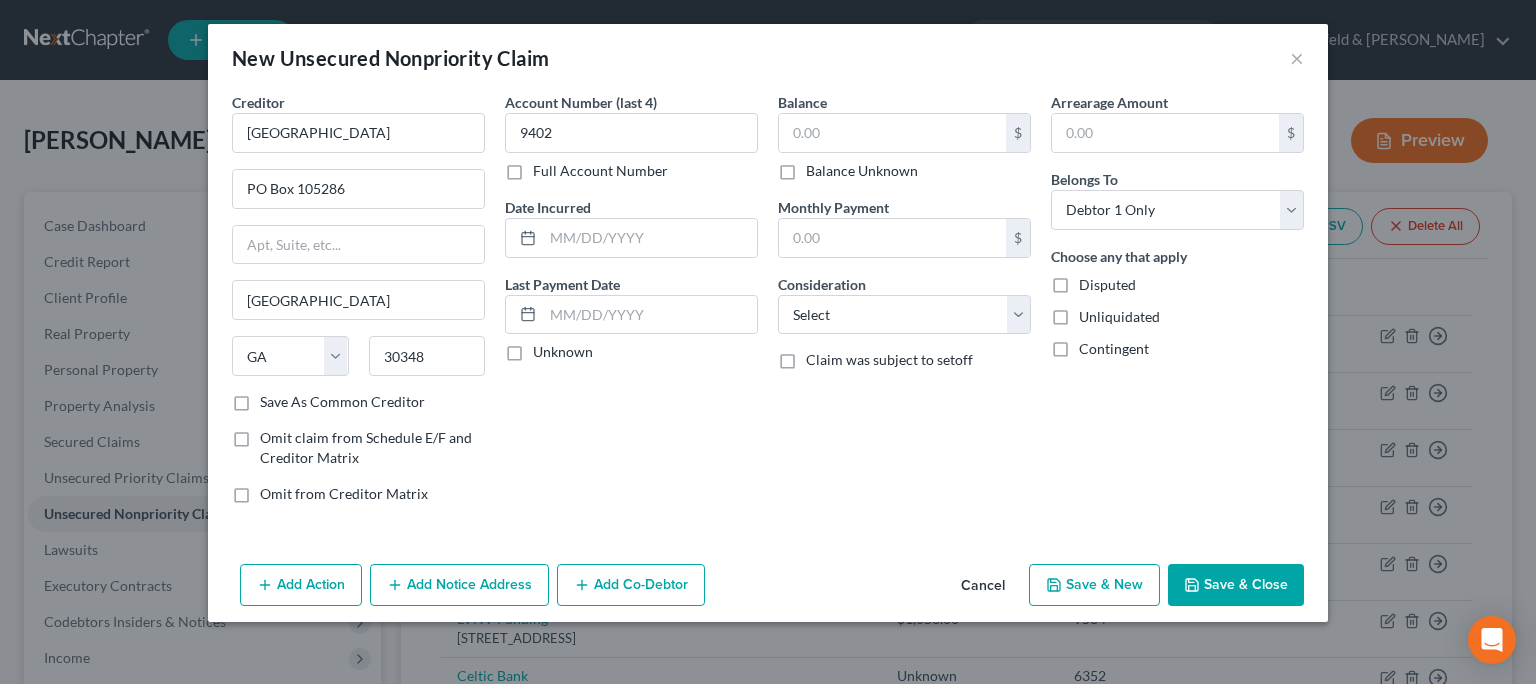 click on "Balance Unknown" at bounding box center (862, 171) 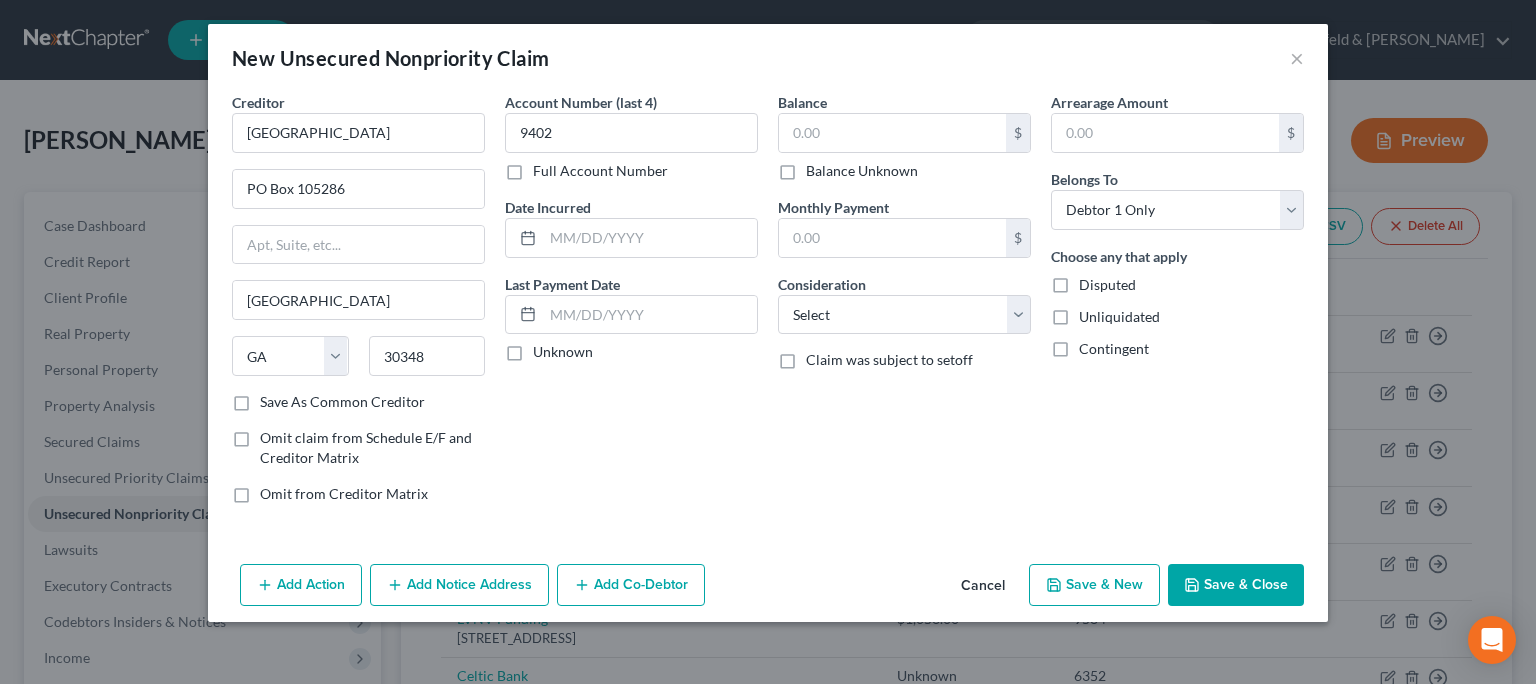 click on "Balance Unknown" at bounding box center (820, 167) 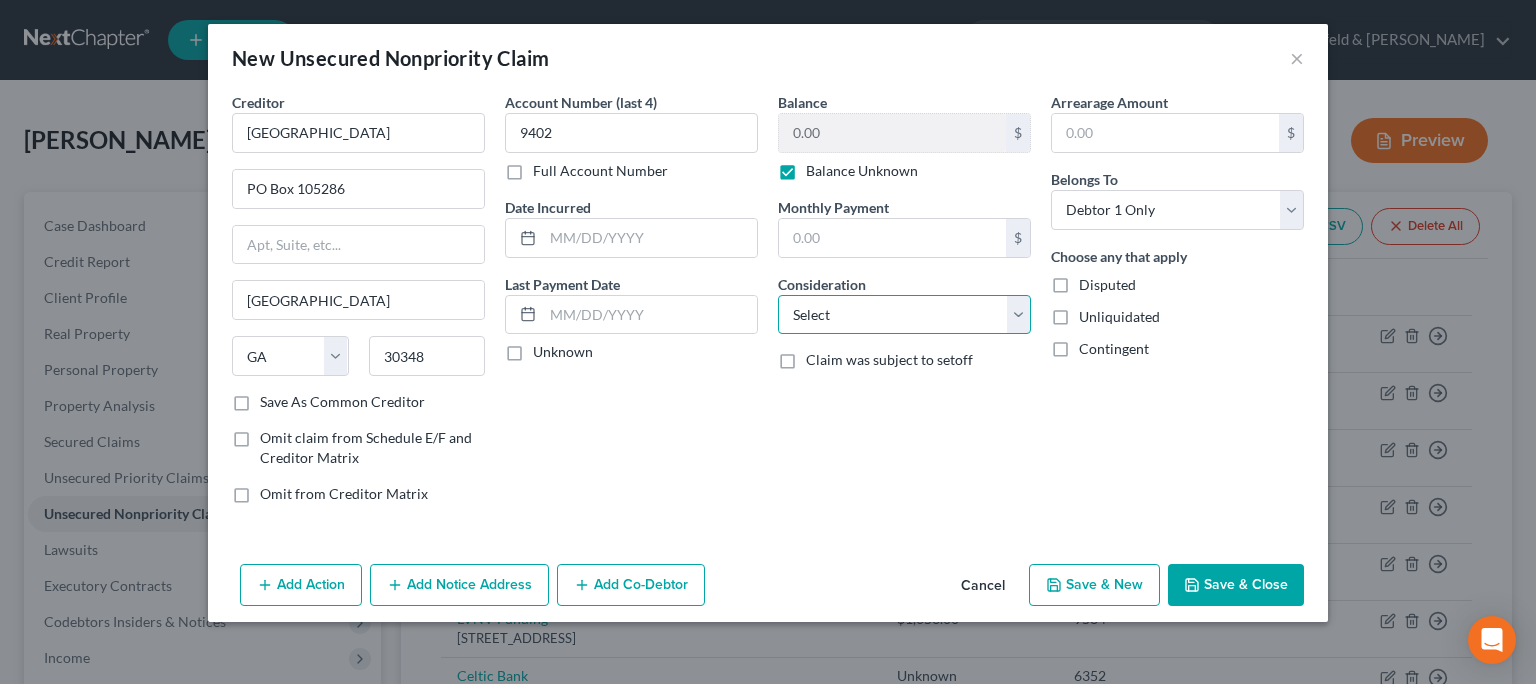 click on "Select Cable / Satellite Services Collection Agency Credit Card Debt Debt Counseling / Attorneys Deficiency Balance Domestic Support Obligations Home / Car Repairs Income Taxes Judgment Liens Medical Services Monies Loaned / Advanced Mortgage Obligation From Divorce Or Separation Obligation To Pensions Other Overdrawn Bank Account Promised To Help Pay Creditors Student Loans Suppliers And Vendors Telephone / Internet Services Utility Services" at bounding box center [904, 315] 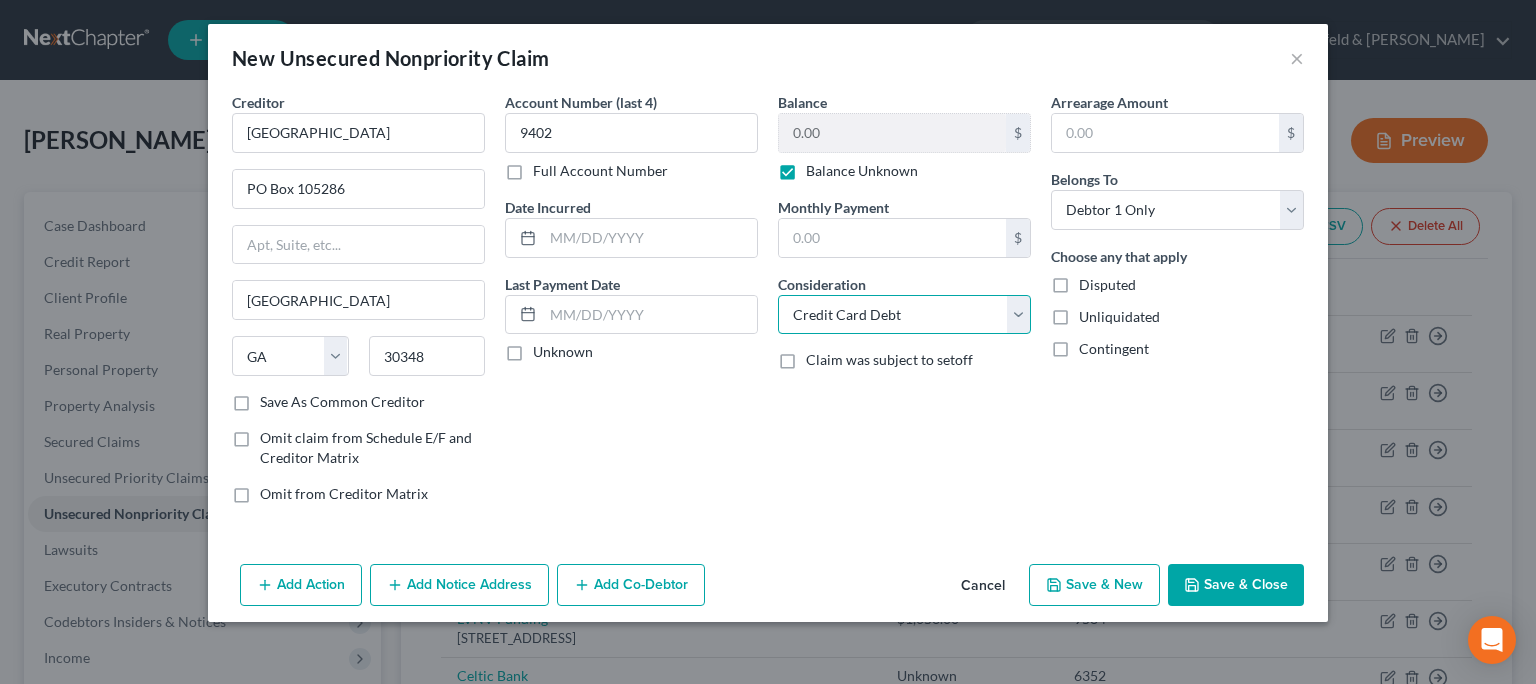 click on "Credit Card Debt" at bounding box center [0, 0] 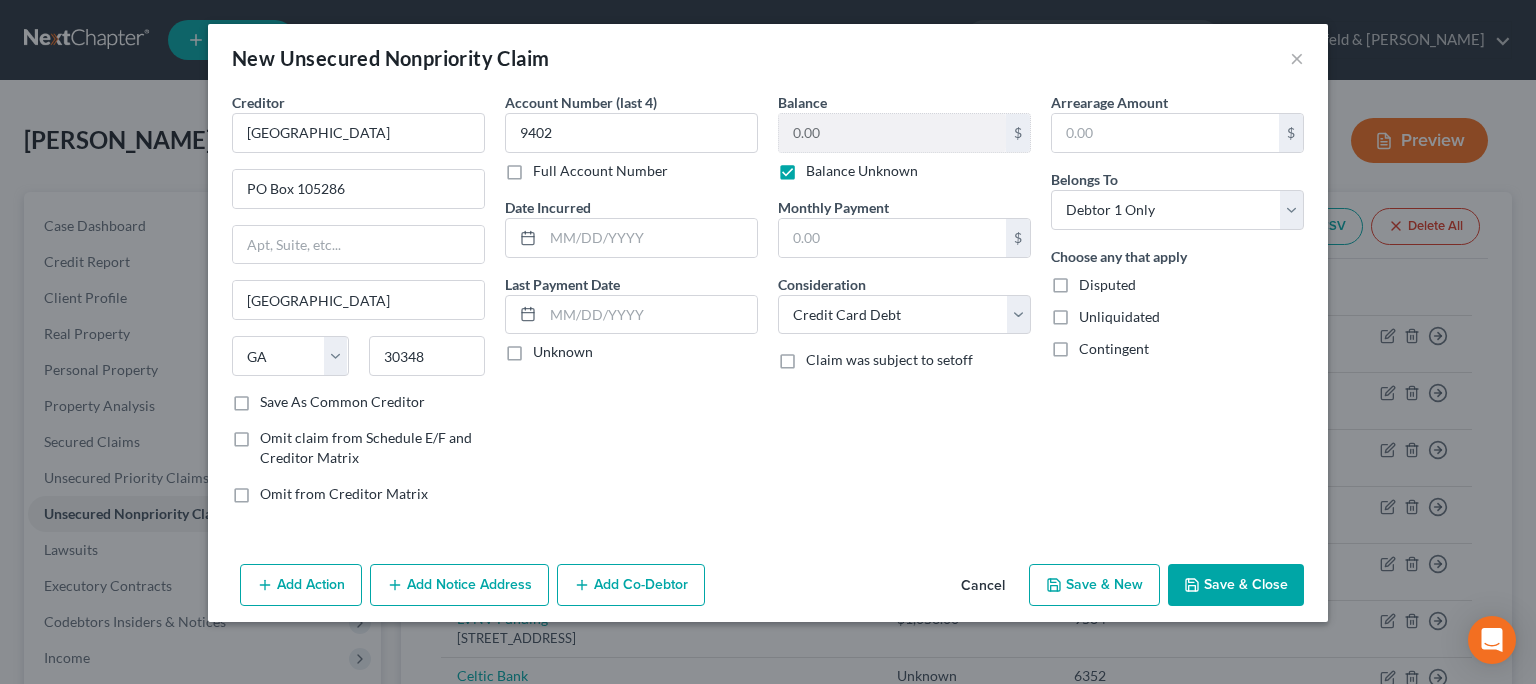 click on "Save & New" at bounding box center (1094, 585) 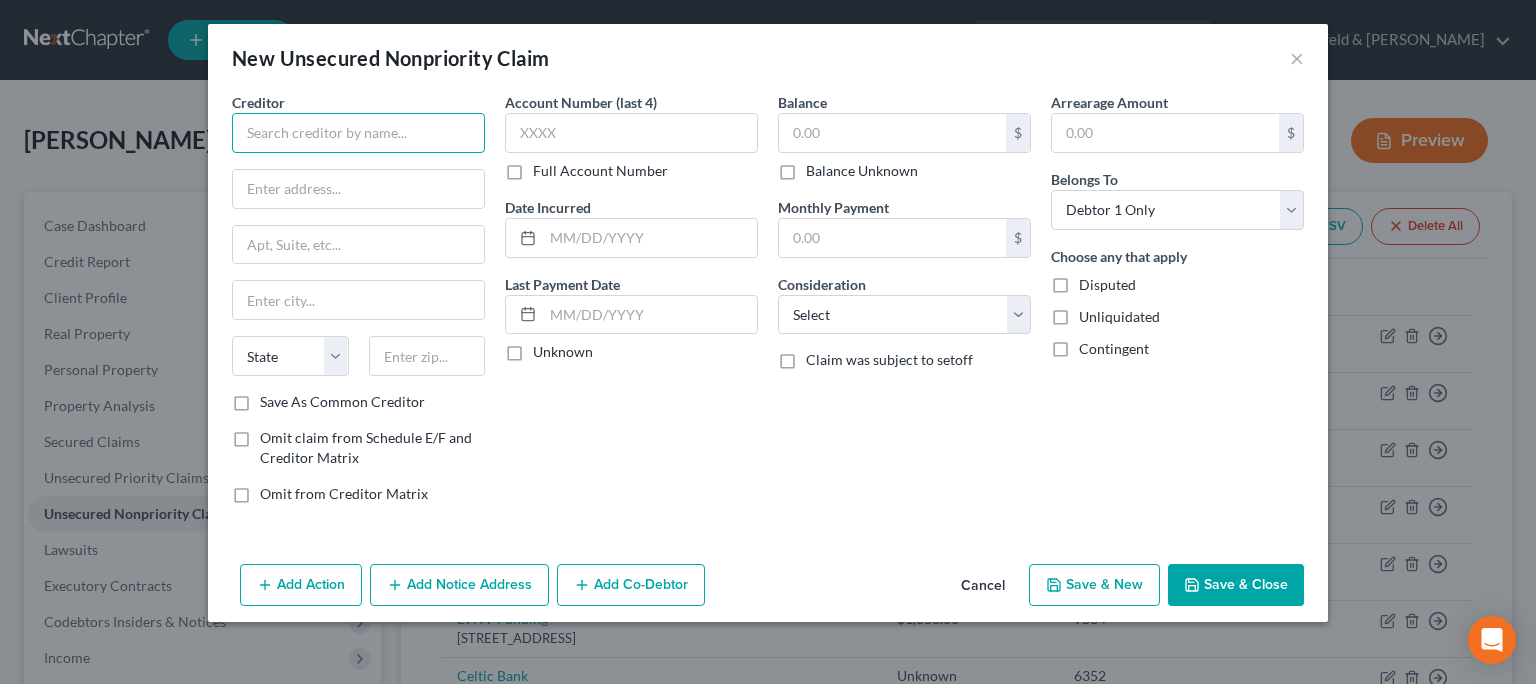 click at bounding box center [358, 133] 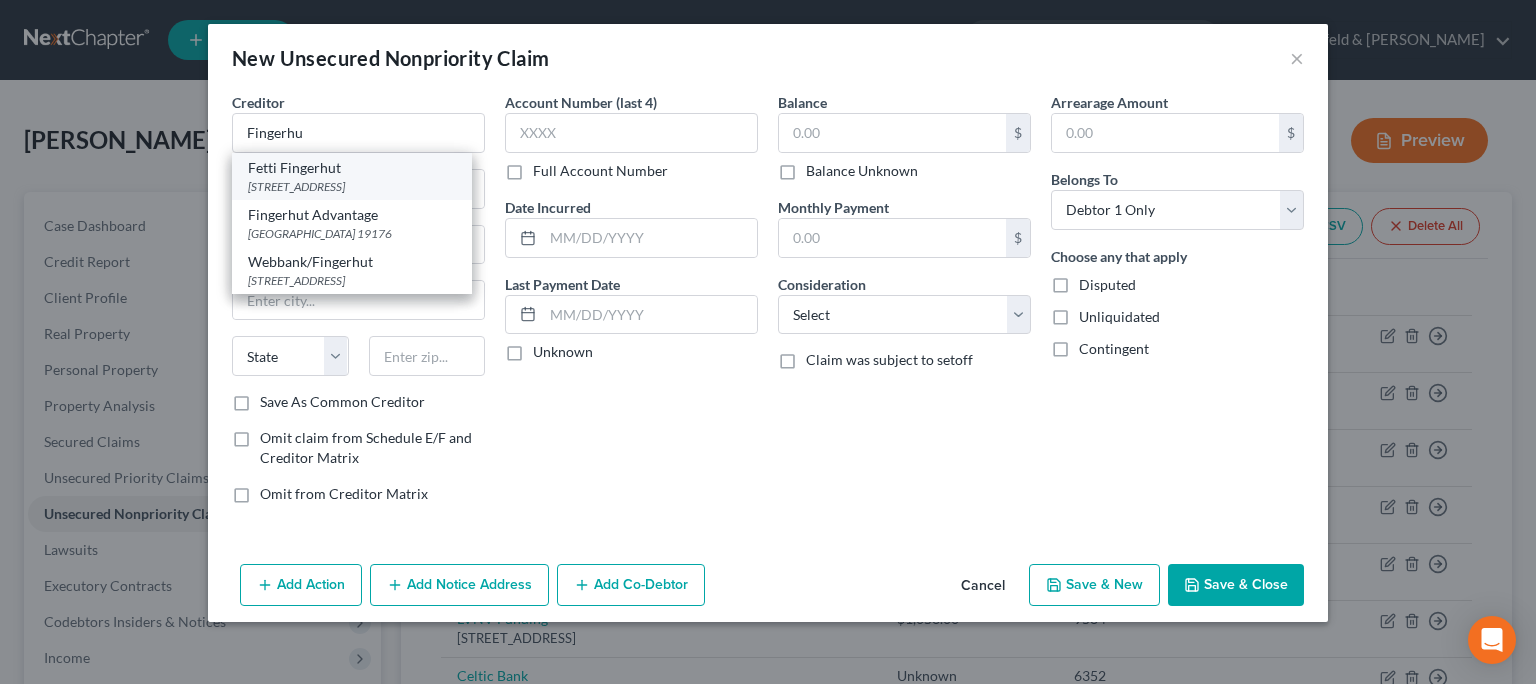 click on "[STREET_ADDRESS]" at bounding box center (352, 186) 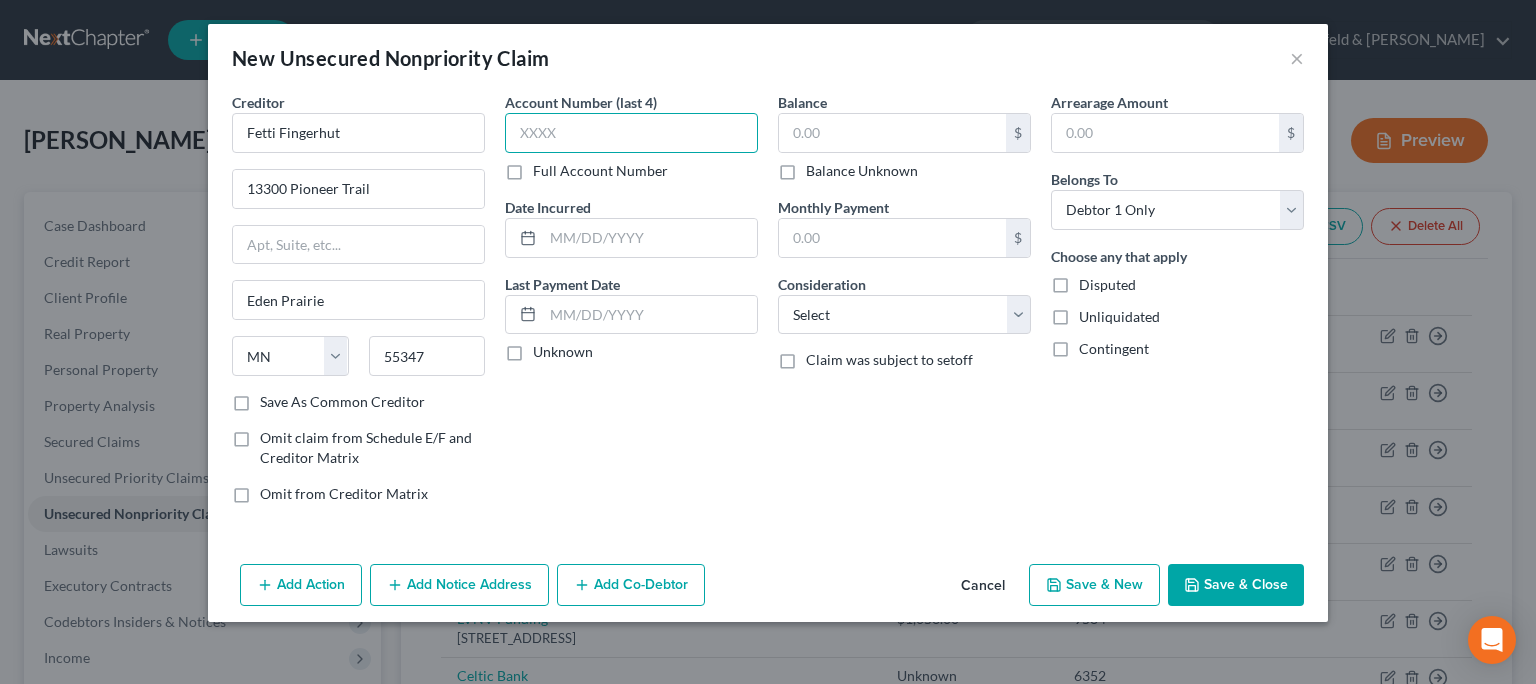 click at bounding box center [631, 133] 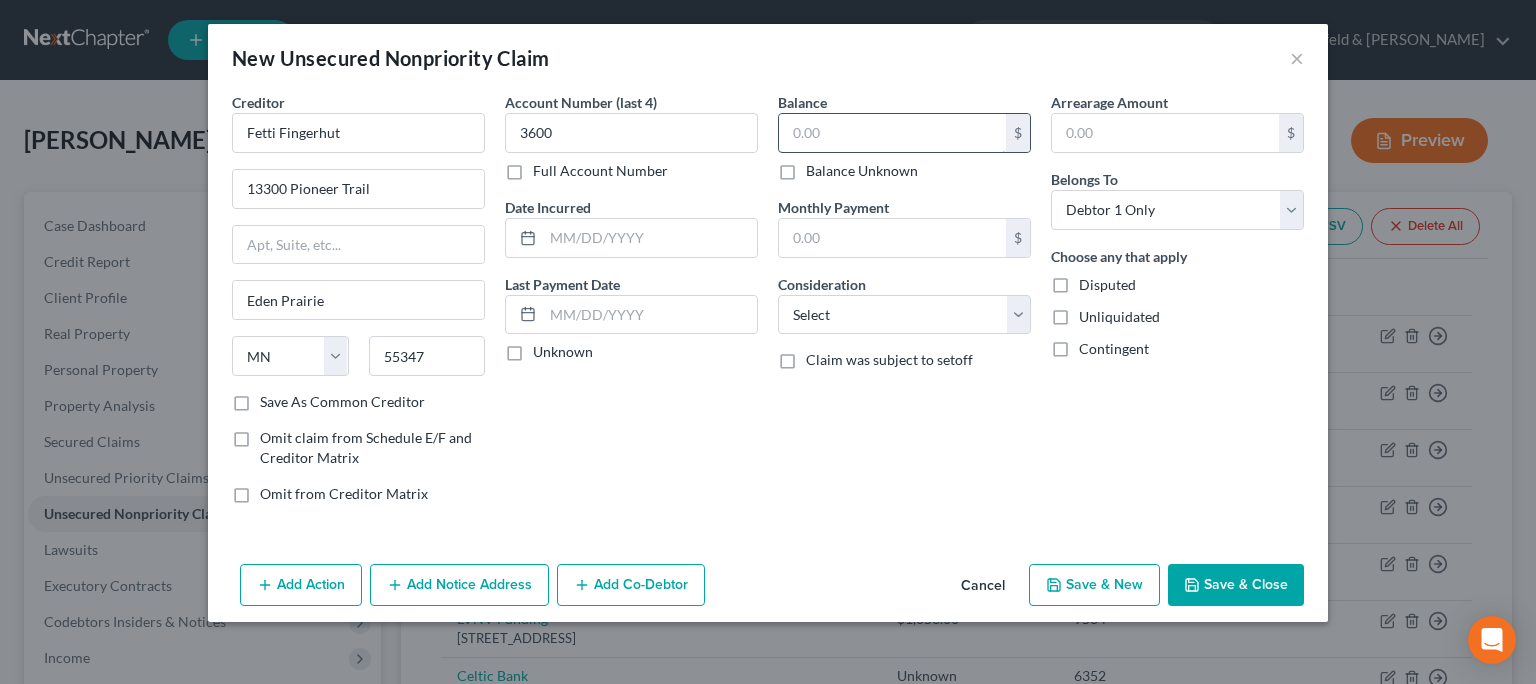 click at bounding box center [892, 133] 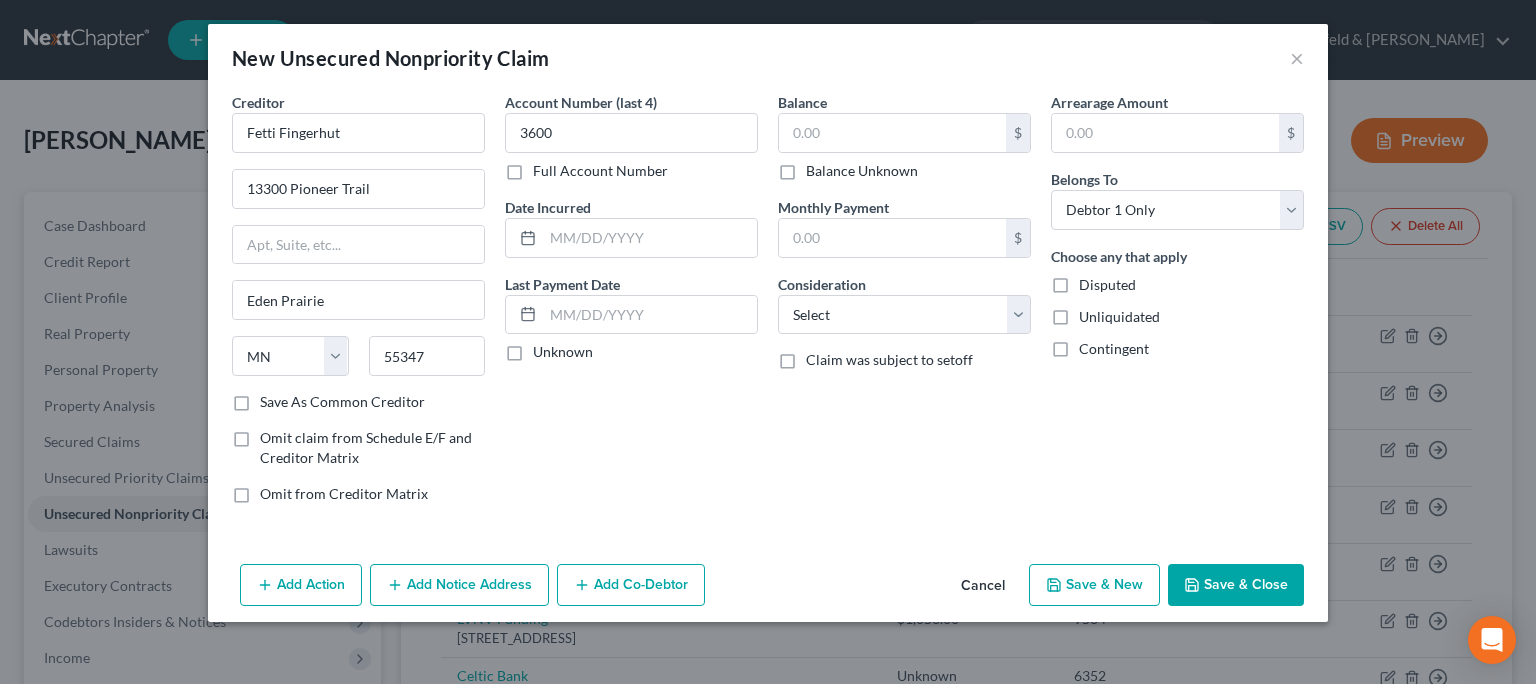 click on "Balance Unknown" at bounding box center (862, 171) 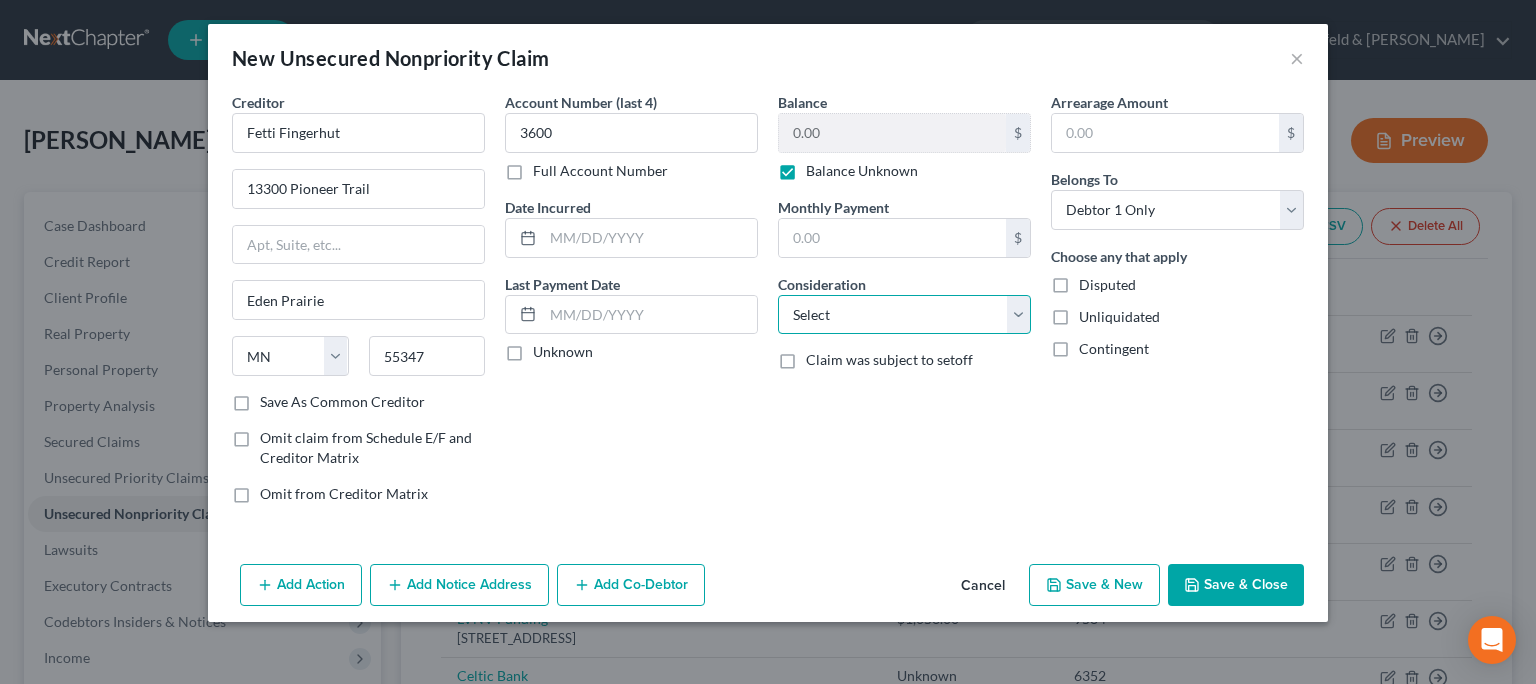 click on "Select Cable / Satellite Services Collection Agency Credit Card Debt Debt Counseling / Attorneys Deficiency Balance Domestic Support Obligations Home / Car Repairs Income Taxes Judgment Liens Medical Services Monies Loaned / Advanced Mortgage Obligation From Divorce Or Separation Obligation To Pensions Other Overdrawn Bank Account Promised To Help Pay Creditors Student Loans Suppliers And Vendors Telephone / Internet Services Utility Services" at bounding box center (904, 315) 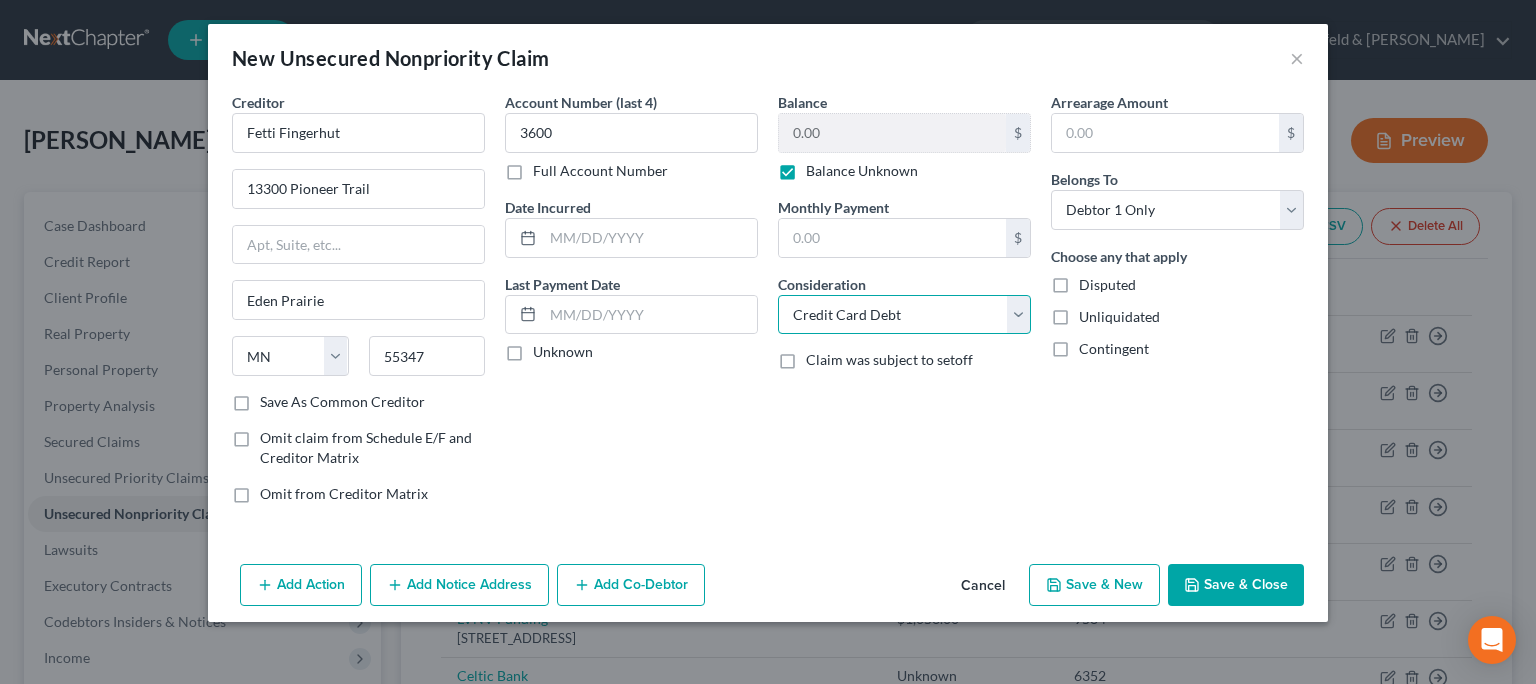 click on "Credit Card Debt" at bounding box center [0, 0] 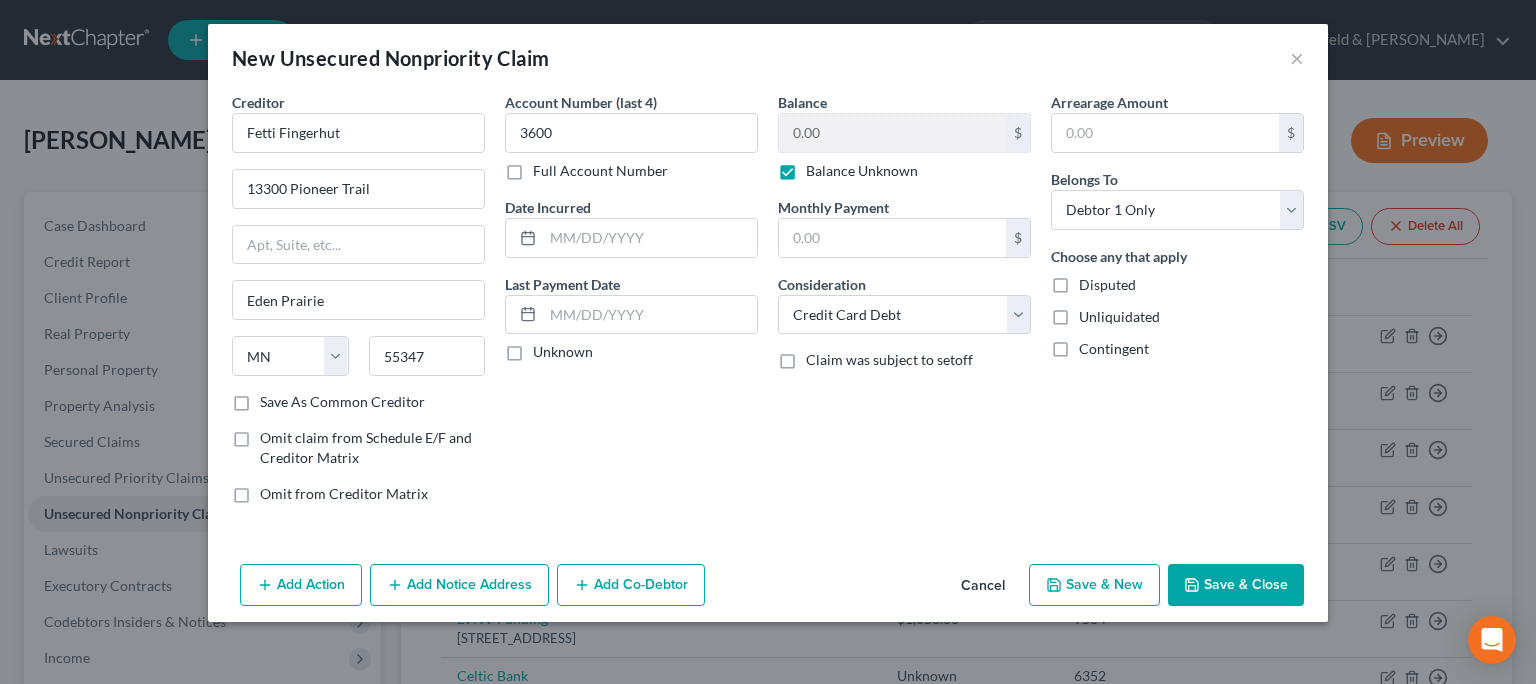 click on "Save & New" at bounding box center [1094, 585] 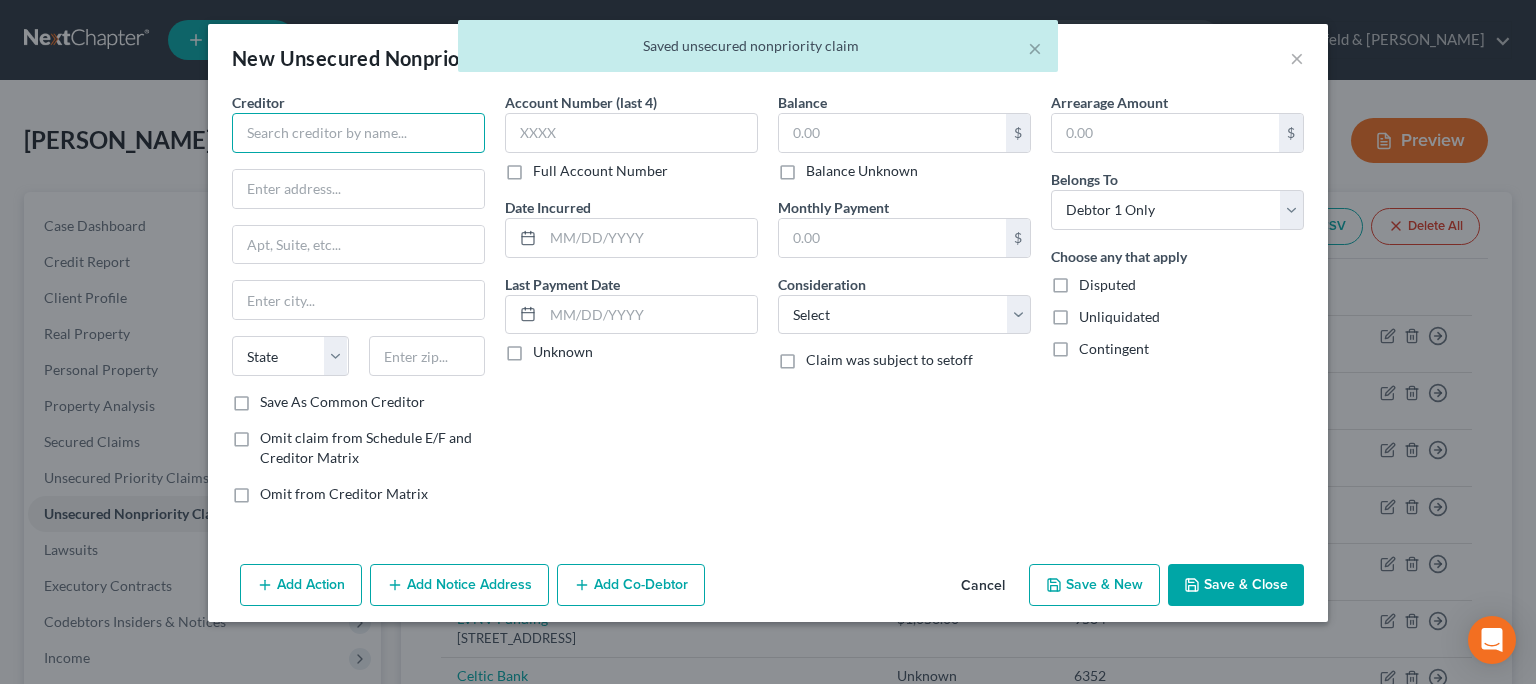 click at bounding box center (358, 133) 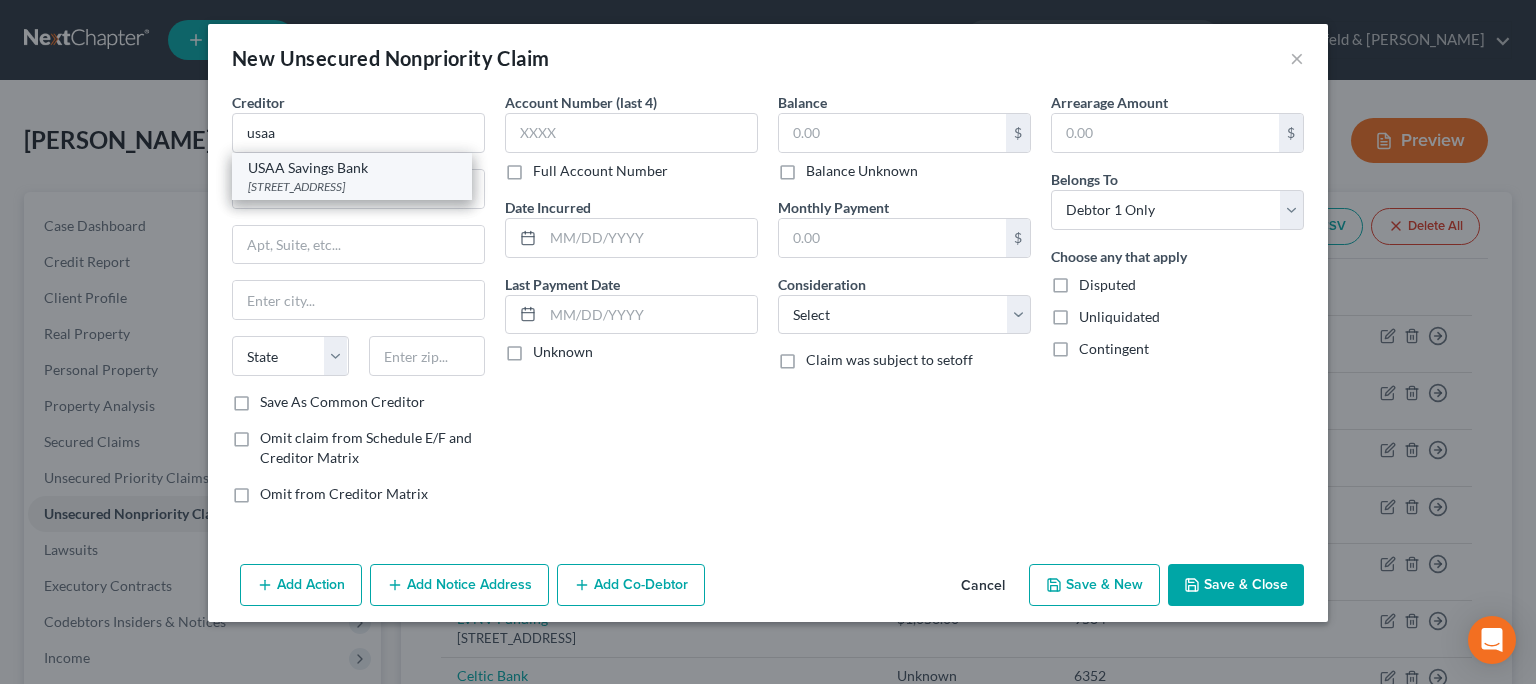 click on "USAA Savings Bank" at bounding box center (352, 168) 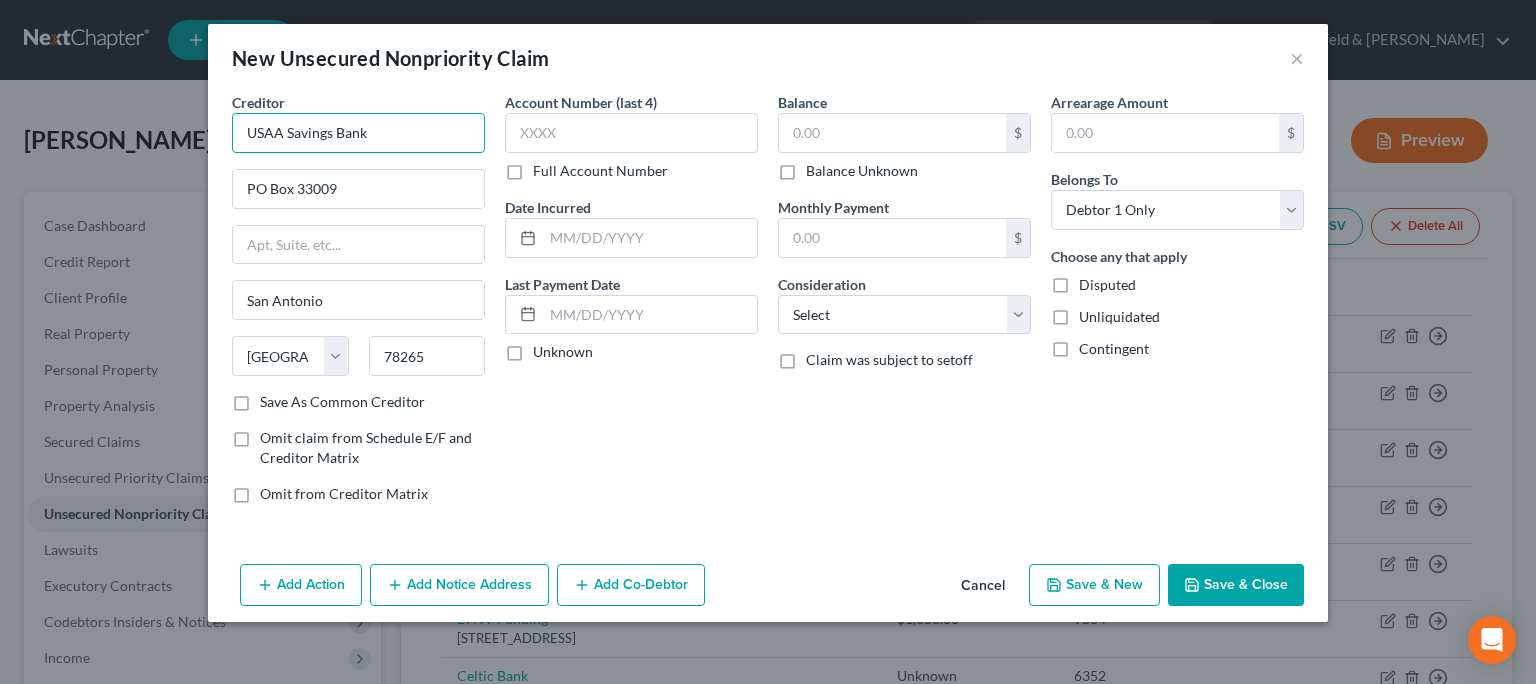 click on "USAA Savings Bank" at bounding box center (358, 133) 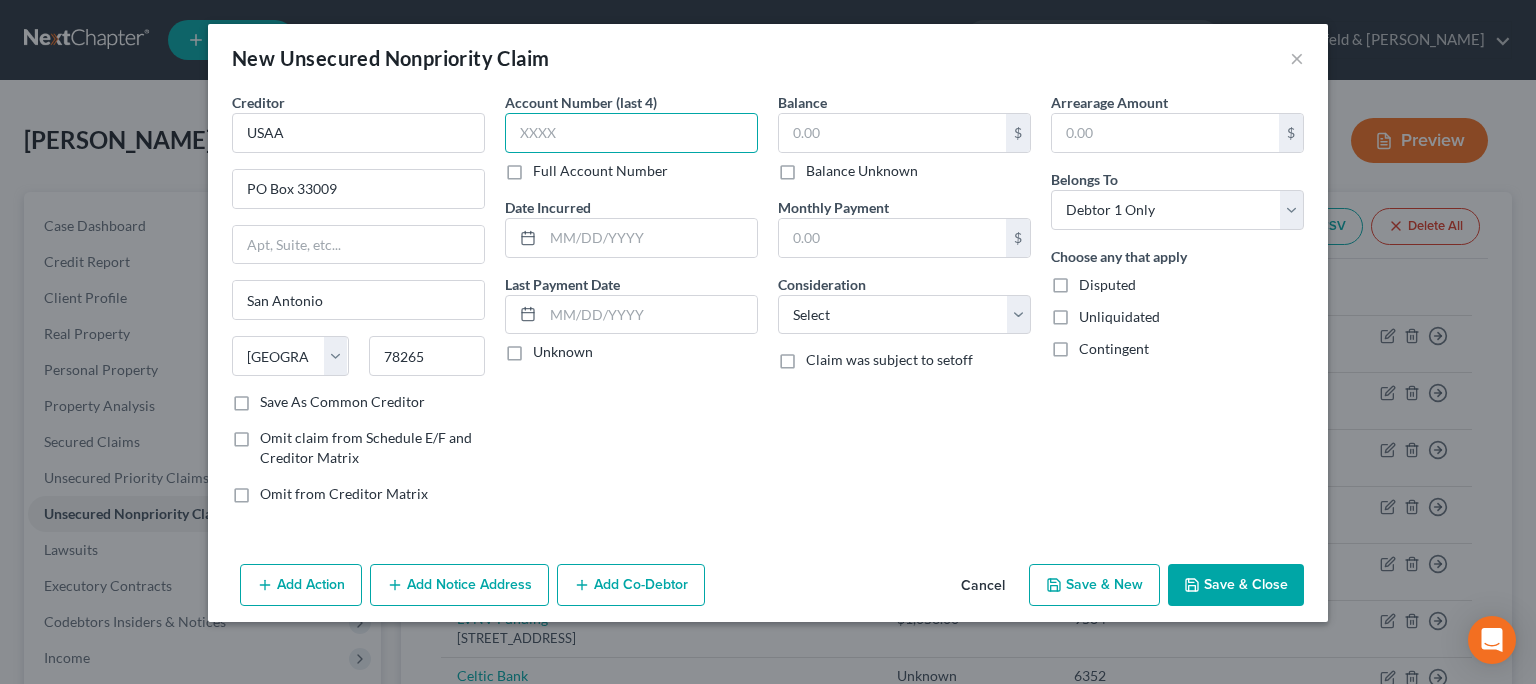 click at bounding box center (631, 133) 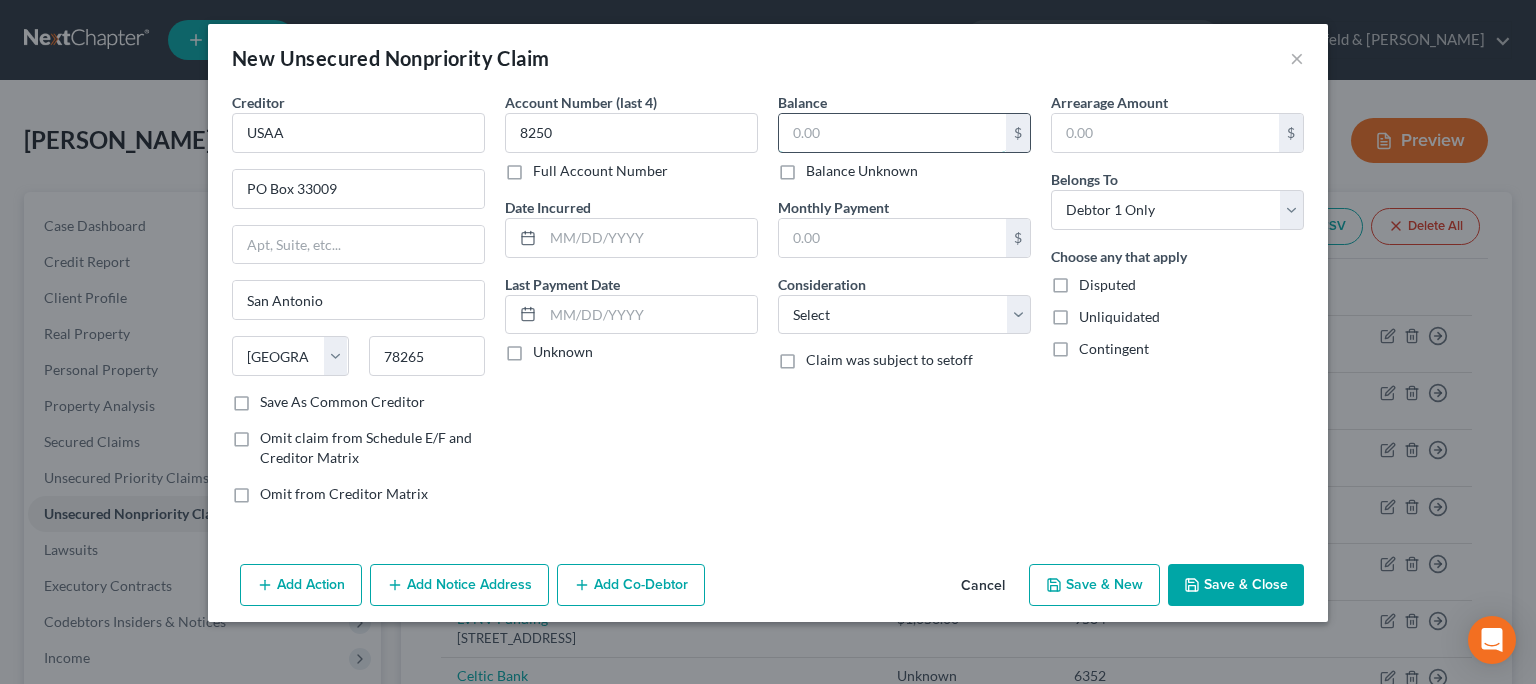 click at bounding box center [892, 133] 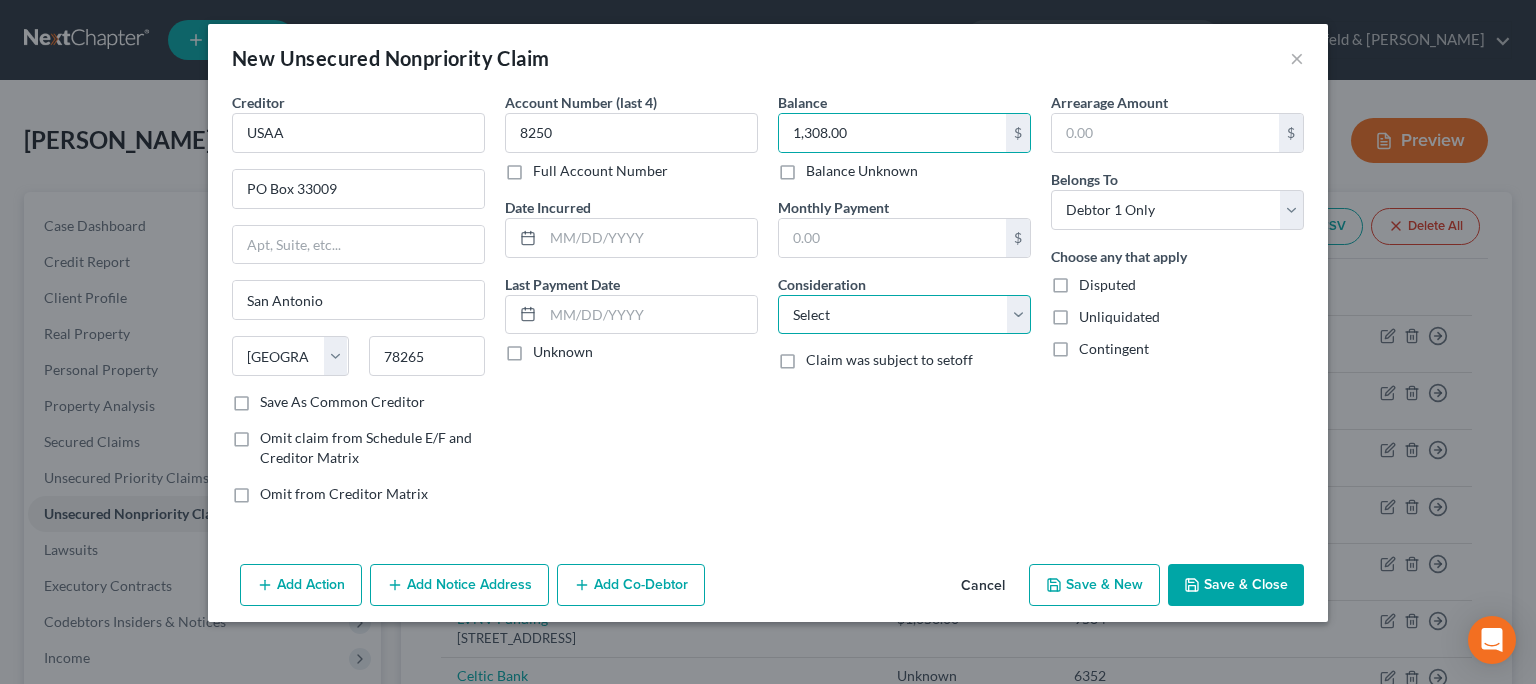 click on "Select Cable / Satellite Services Collection Agency Credit Card Debt Debt Counseling / Attorneys Deficiency Balance Domestic Support Obligations Home / Car Repairs Income Taxes Judgment Liens Medical Services Monies Loaned / Advanced Mortgage Obligation From Divorce Or Separation Obligation To Pensions Other Overdrawn Bank Account Promised To Help Pay Creditors Student Loans Suppliers And Vendors Telephone / Internet Services Utility Services" at bounding box center (904, 315) 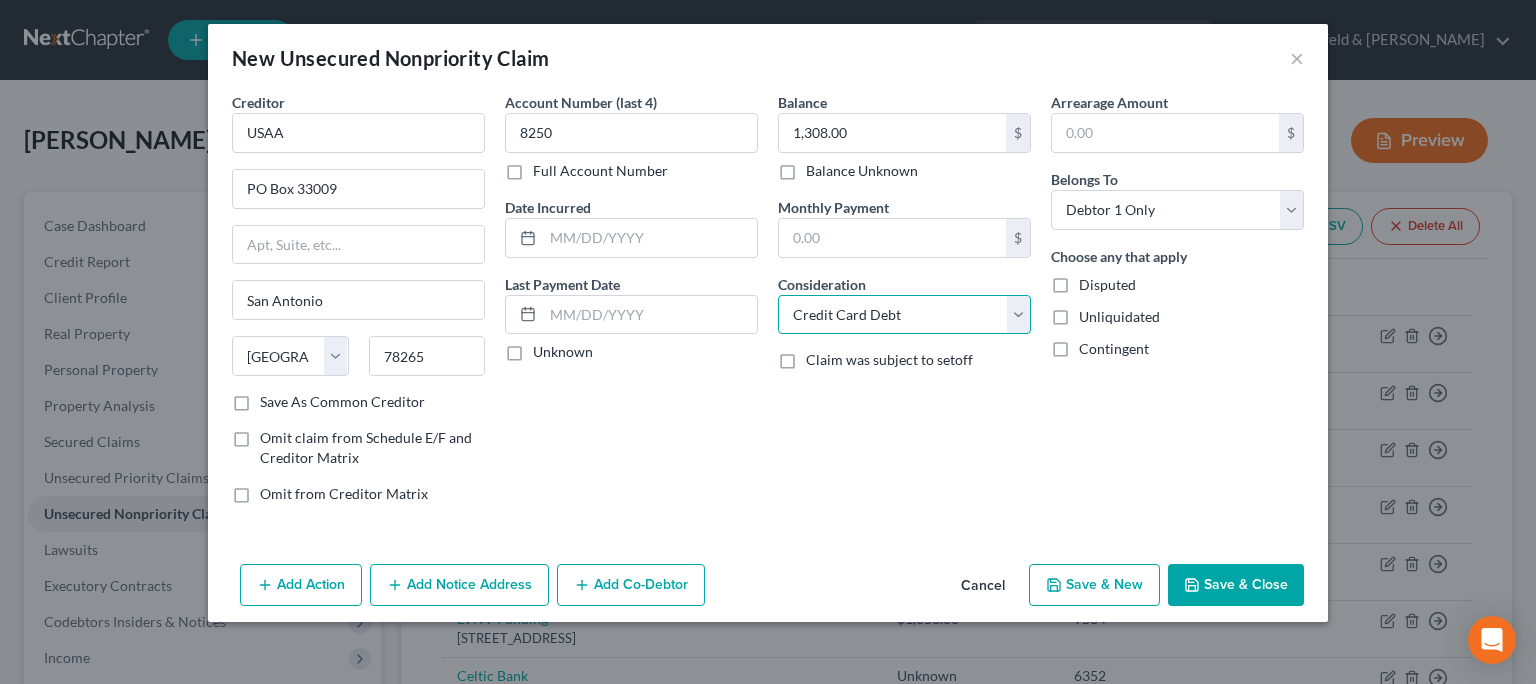 click on "Credit Card Debt" at bounding box center (0, 0) 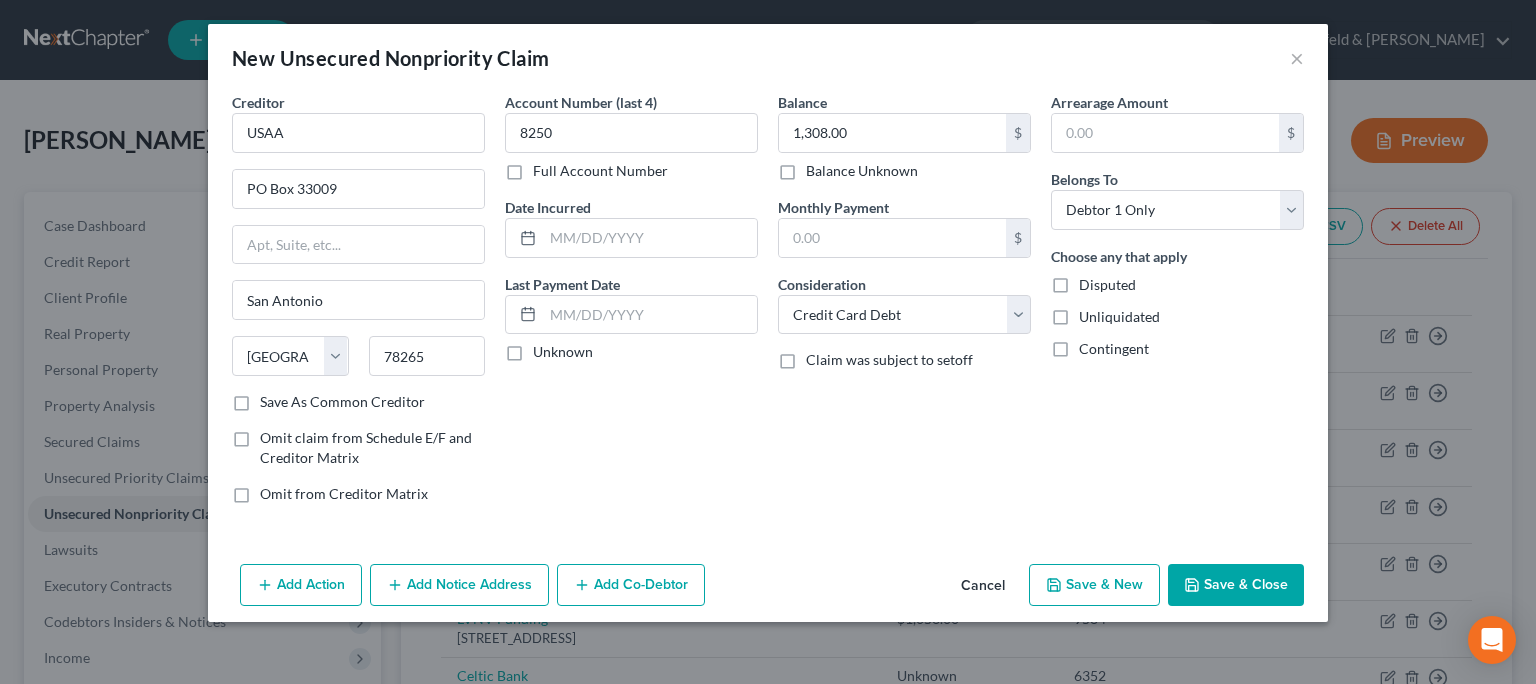 click on "Save & New" at bounding box center (1094, 585) 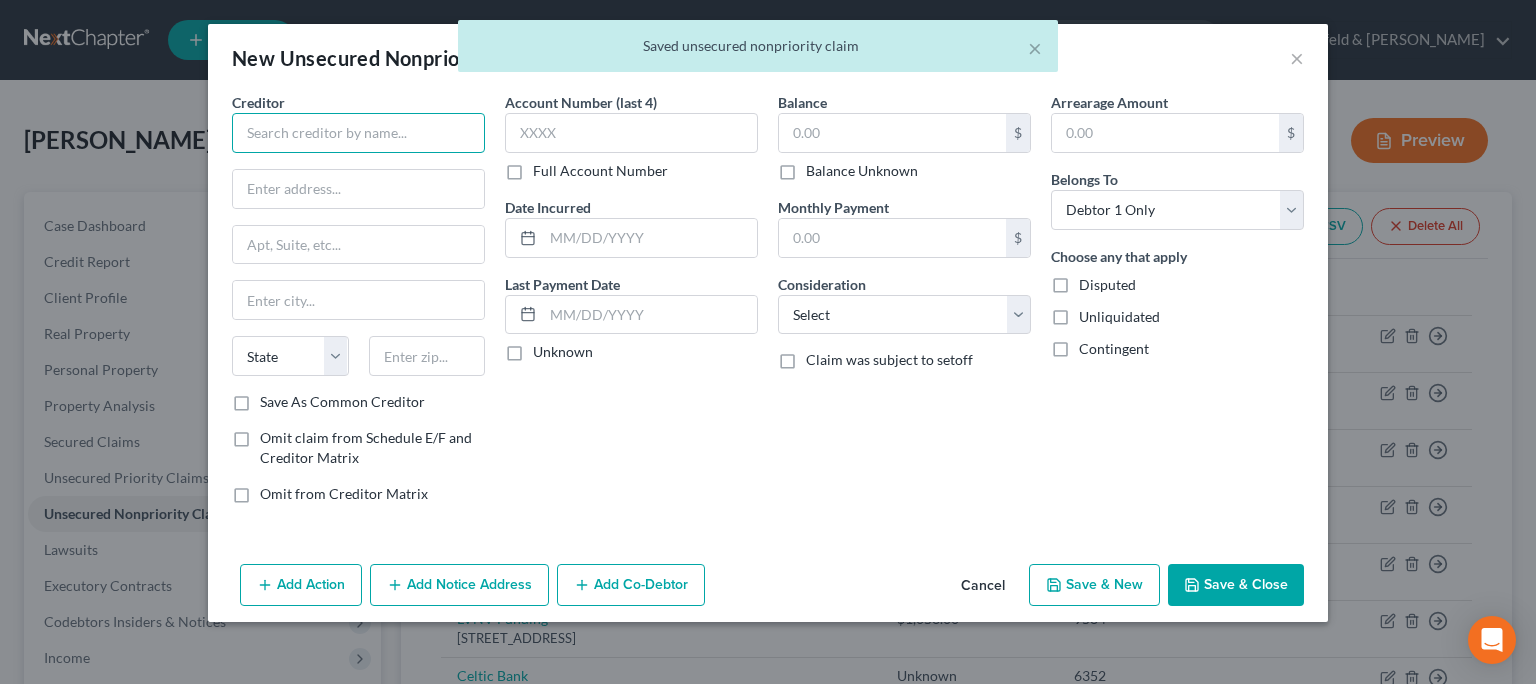 click at bounding box center [358, 133] 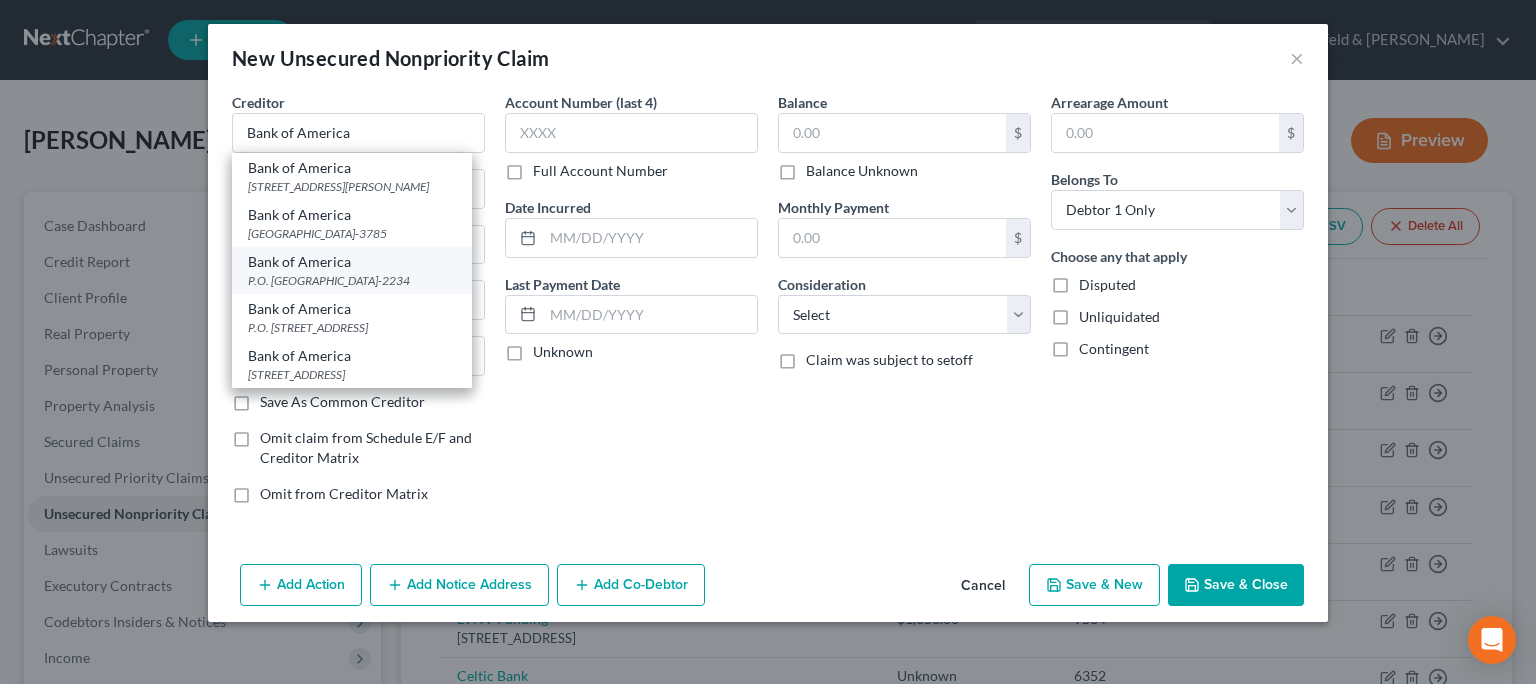 click on "Bank of America" at bounding box center (352, 262) 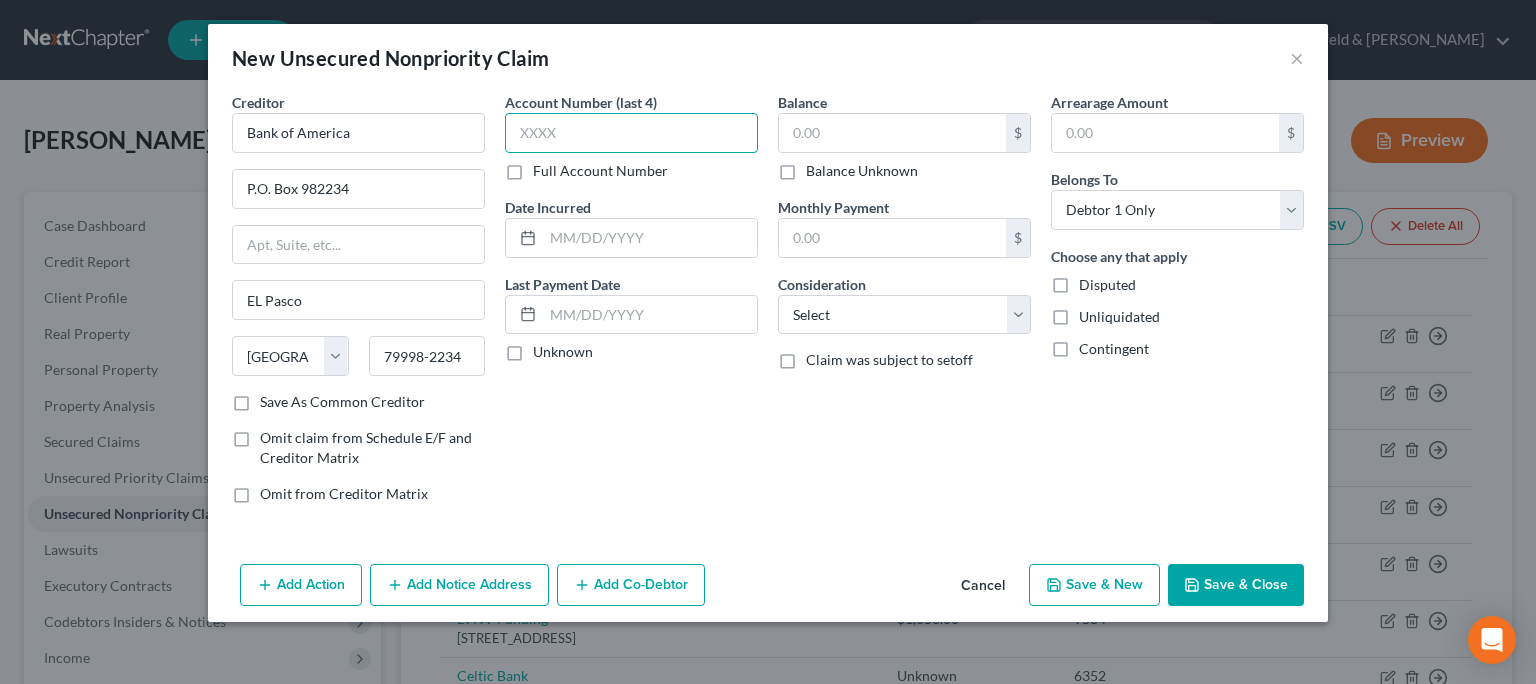 click at bounding box center (631, 133) 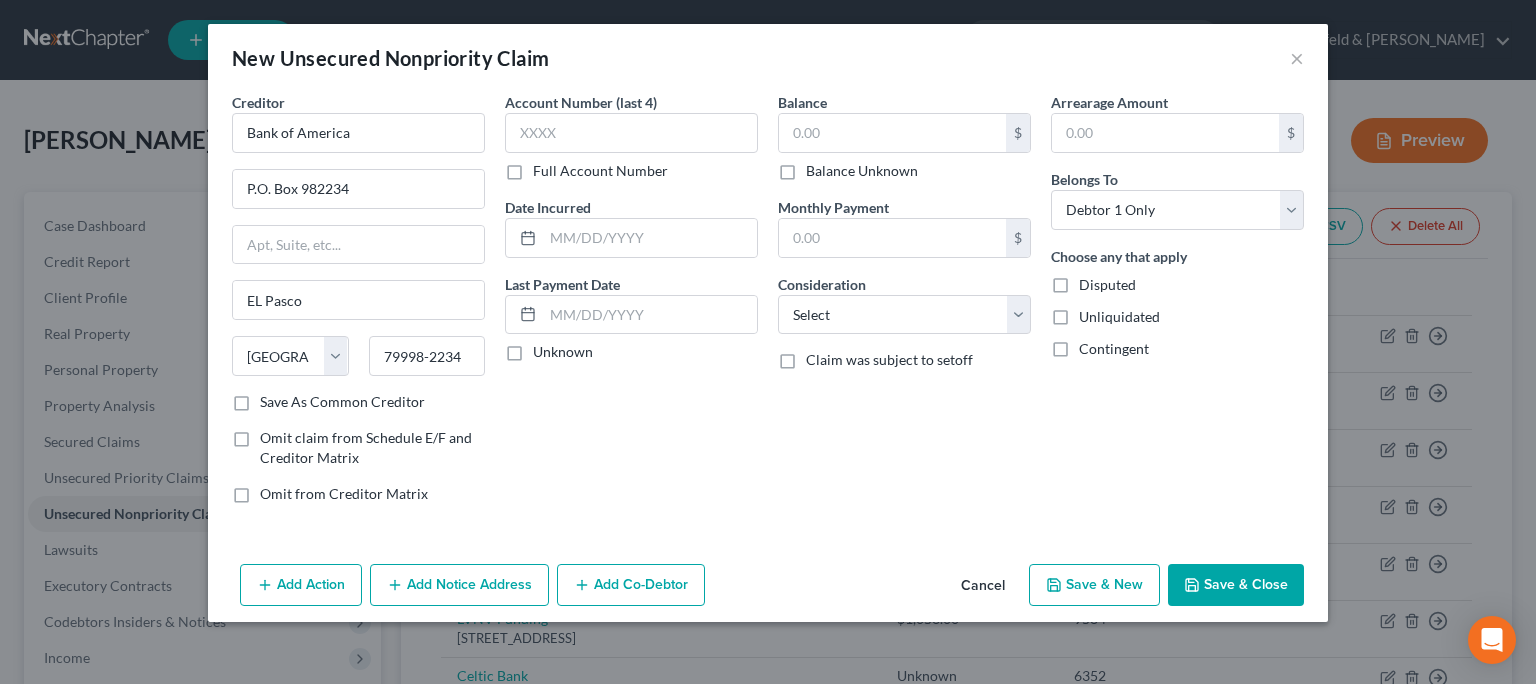 click on "Cancel" at bounding box center (983, 586) 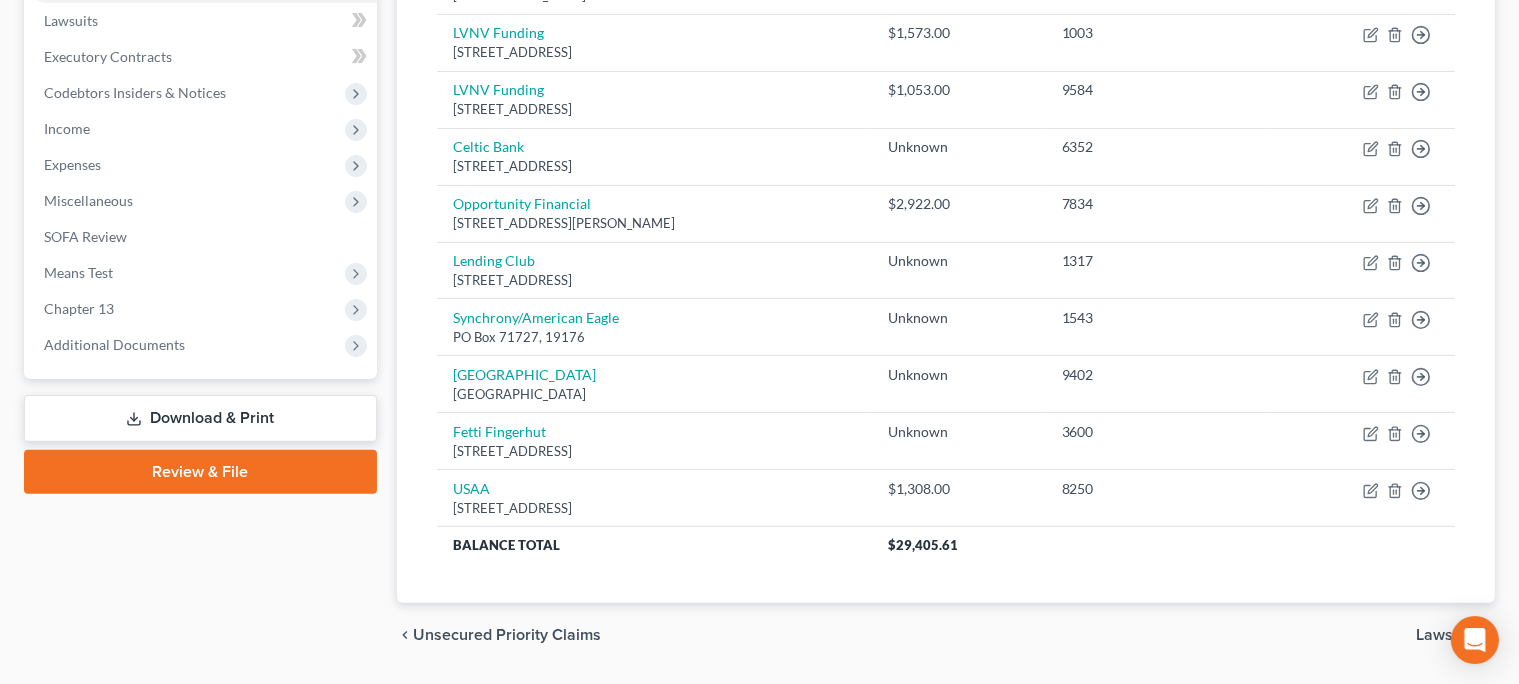 scroll, scrollTop: 584, scrollLeft: 0, axis: vertical 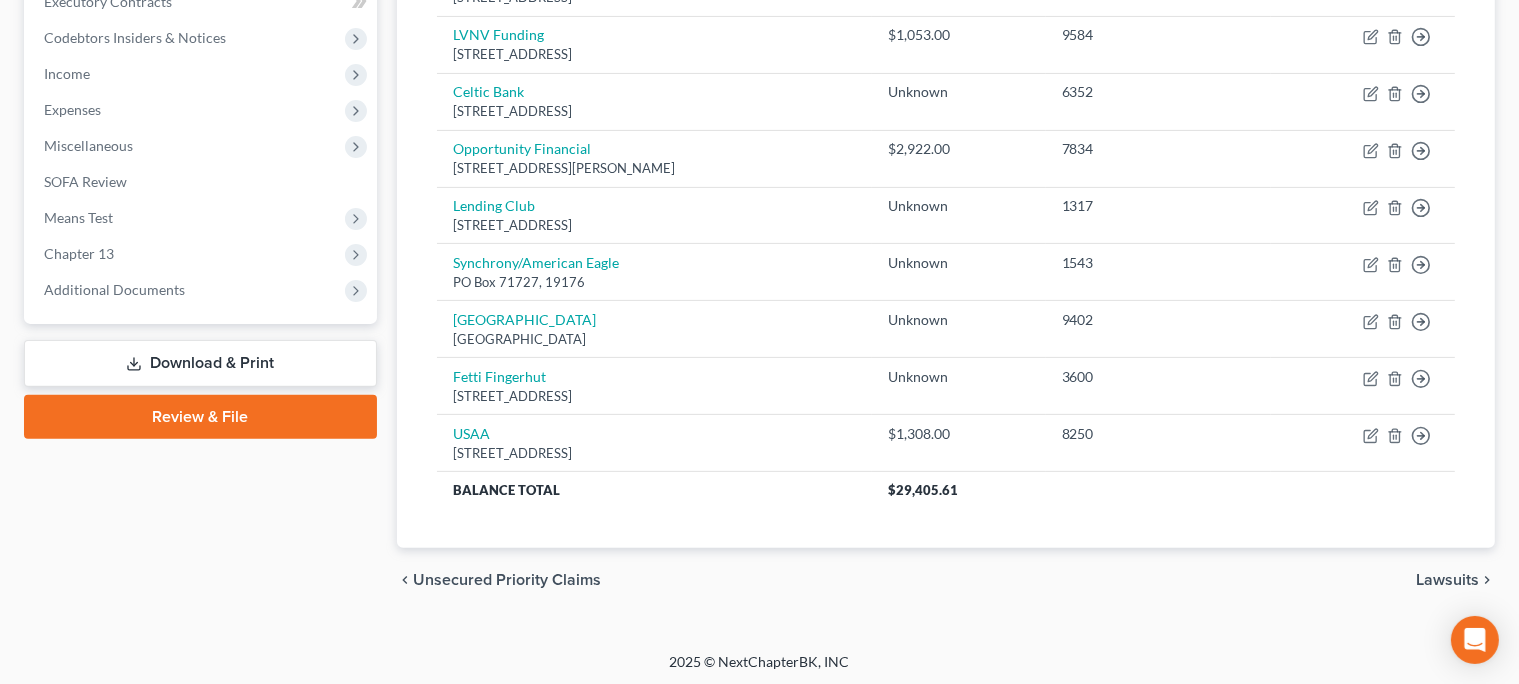 click on "Lawsuits" at bounding box center (1447, 580) 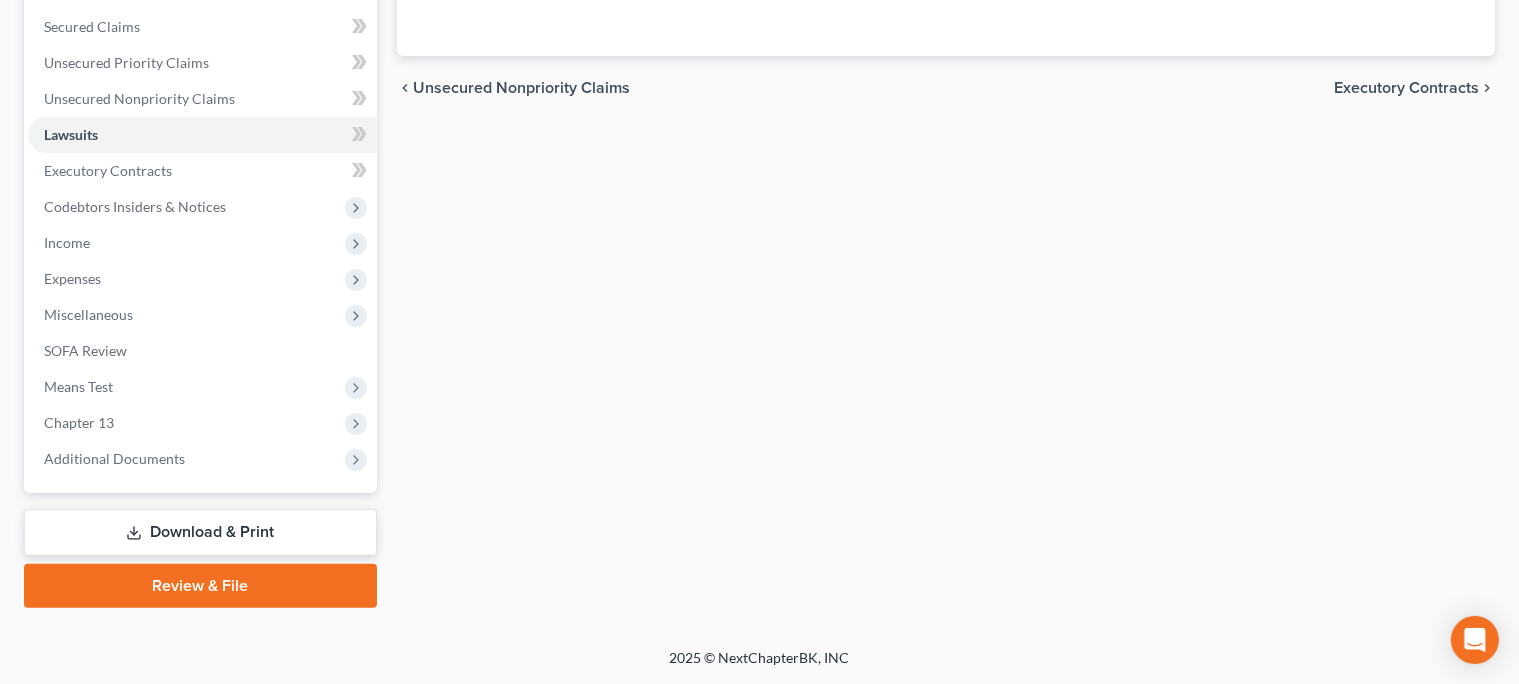 scroll, scrollTop: 412, scrollLeft: 0, axis: vertical 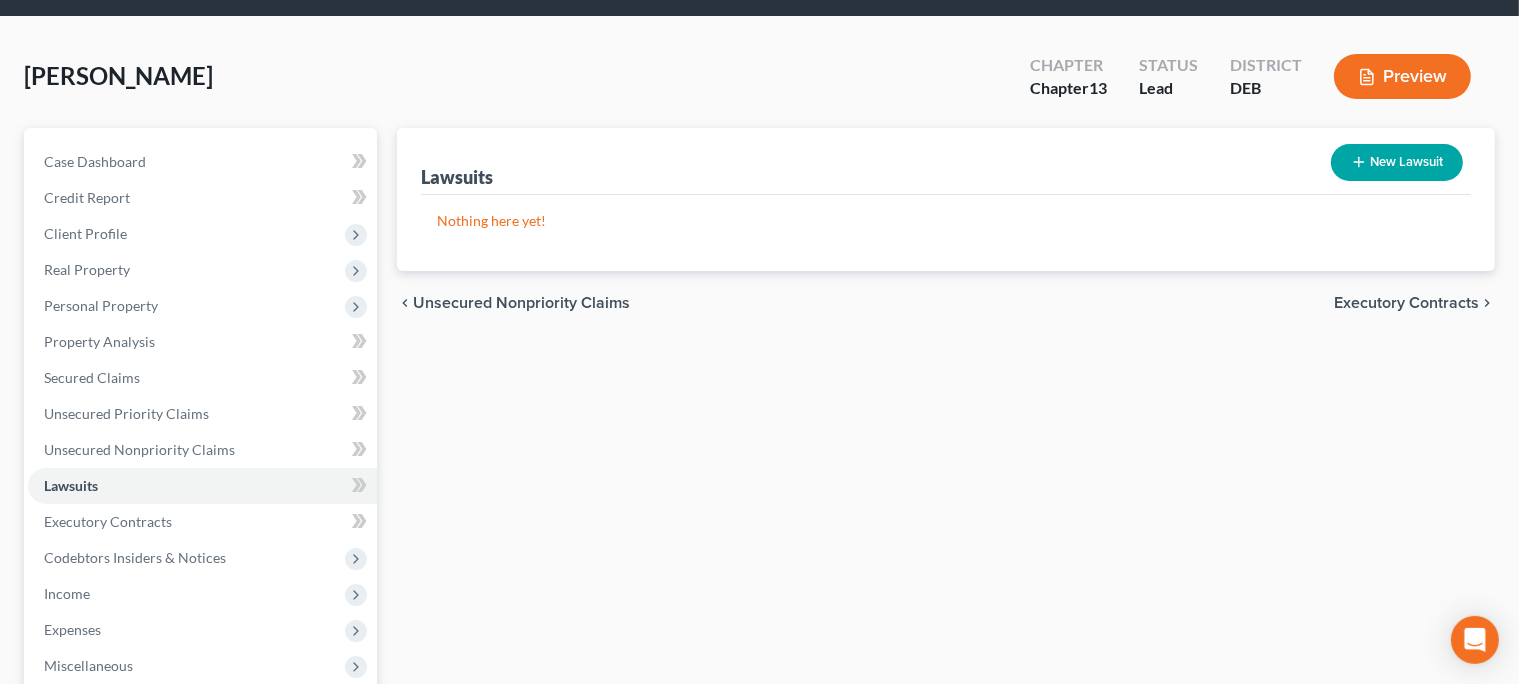 click on "Executory Contracts" at bounding box center (1406, 303) 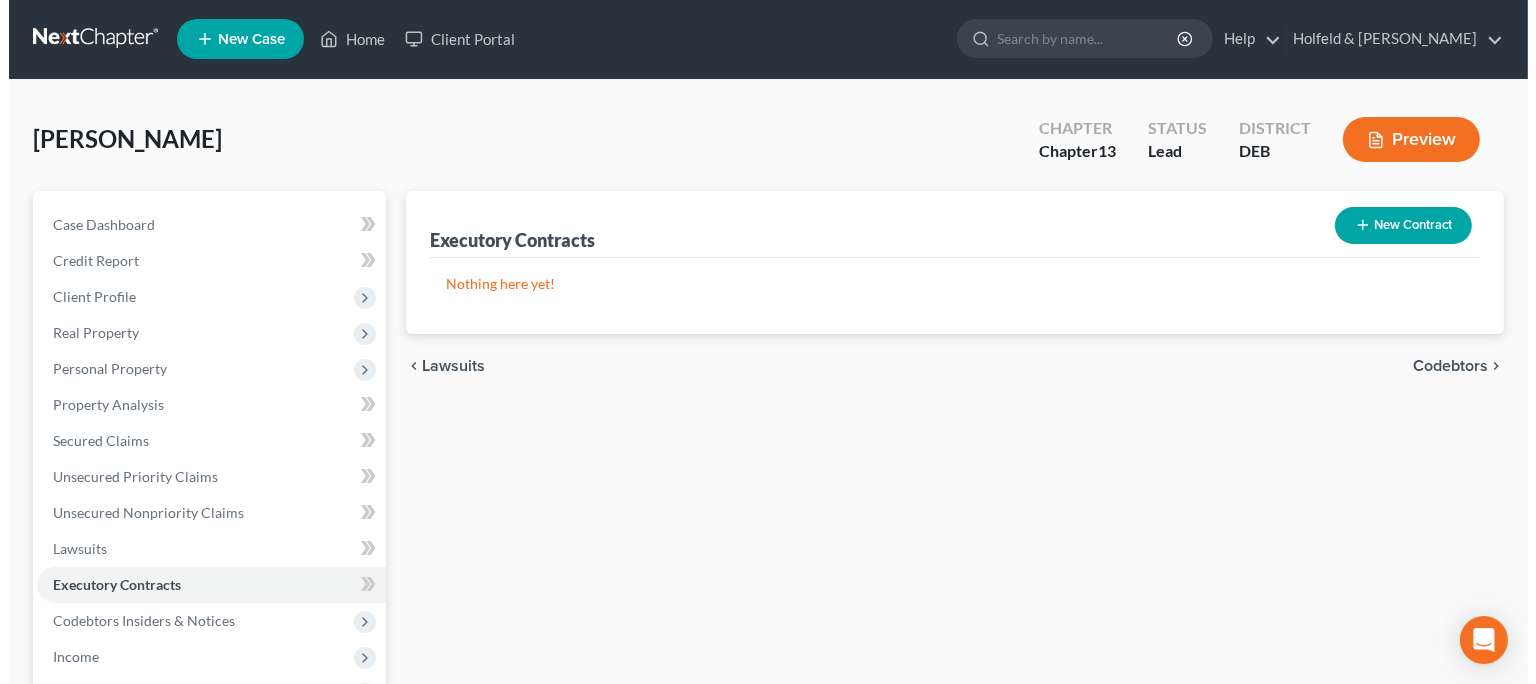 scroll, scrollTop: 0, scrollLeft: 0, axis: both 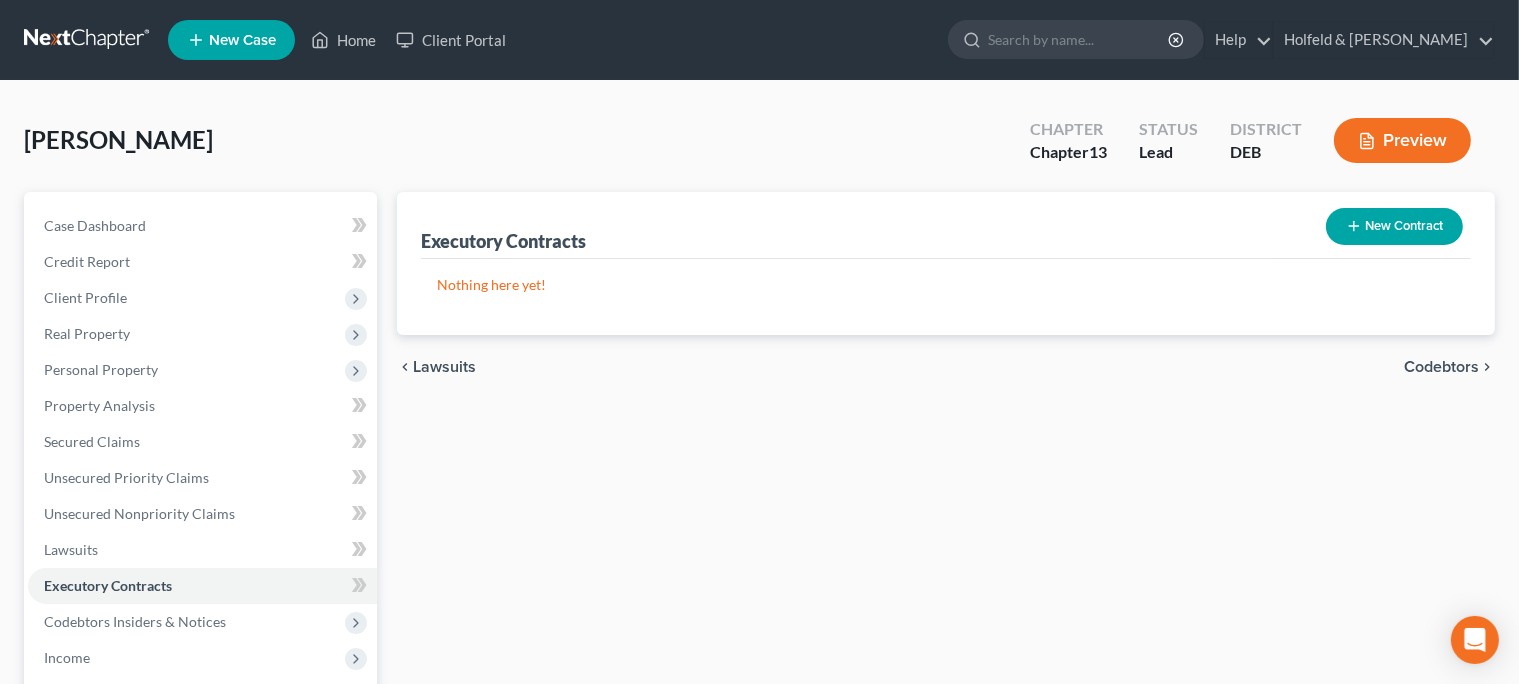 click on "Codebtors" at bounding box center (1441, 367) 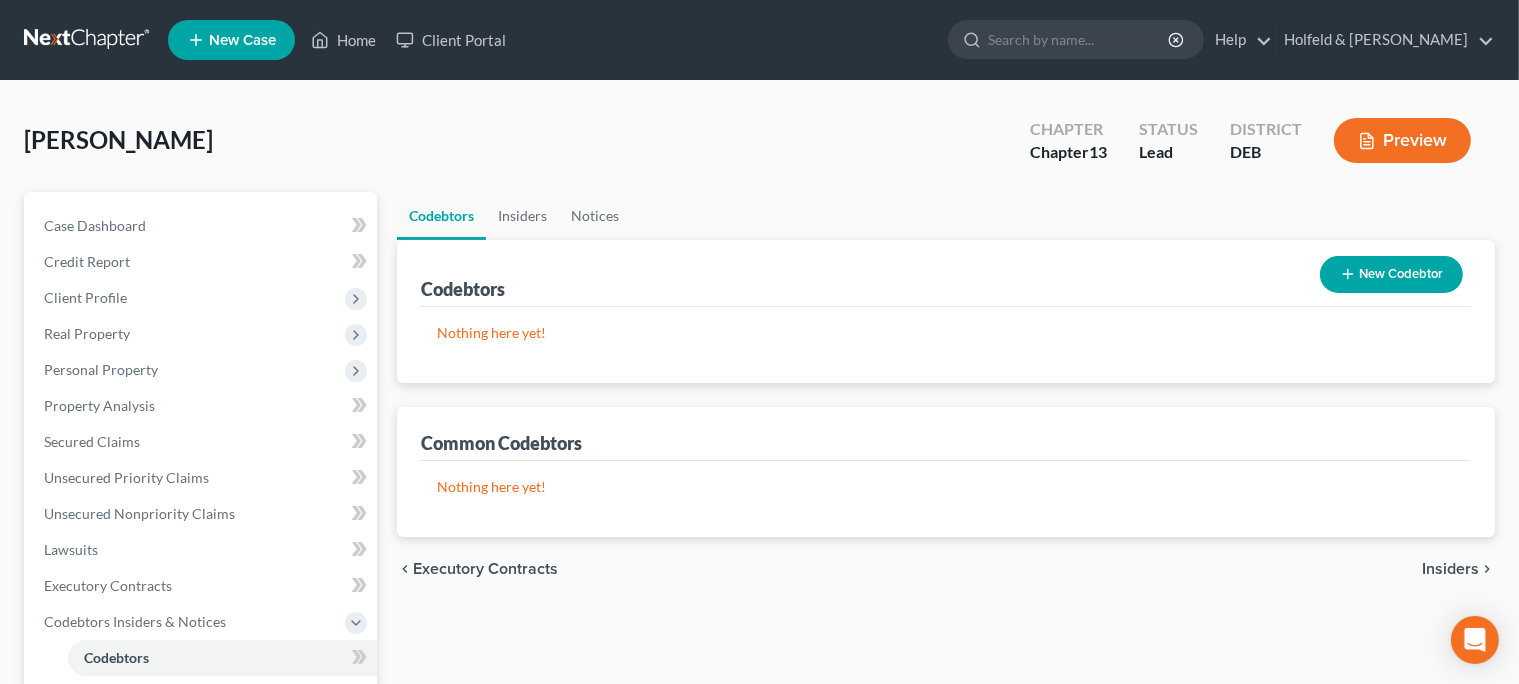 click on "Insiders" at bounding box center [1450, 569] 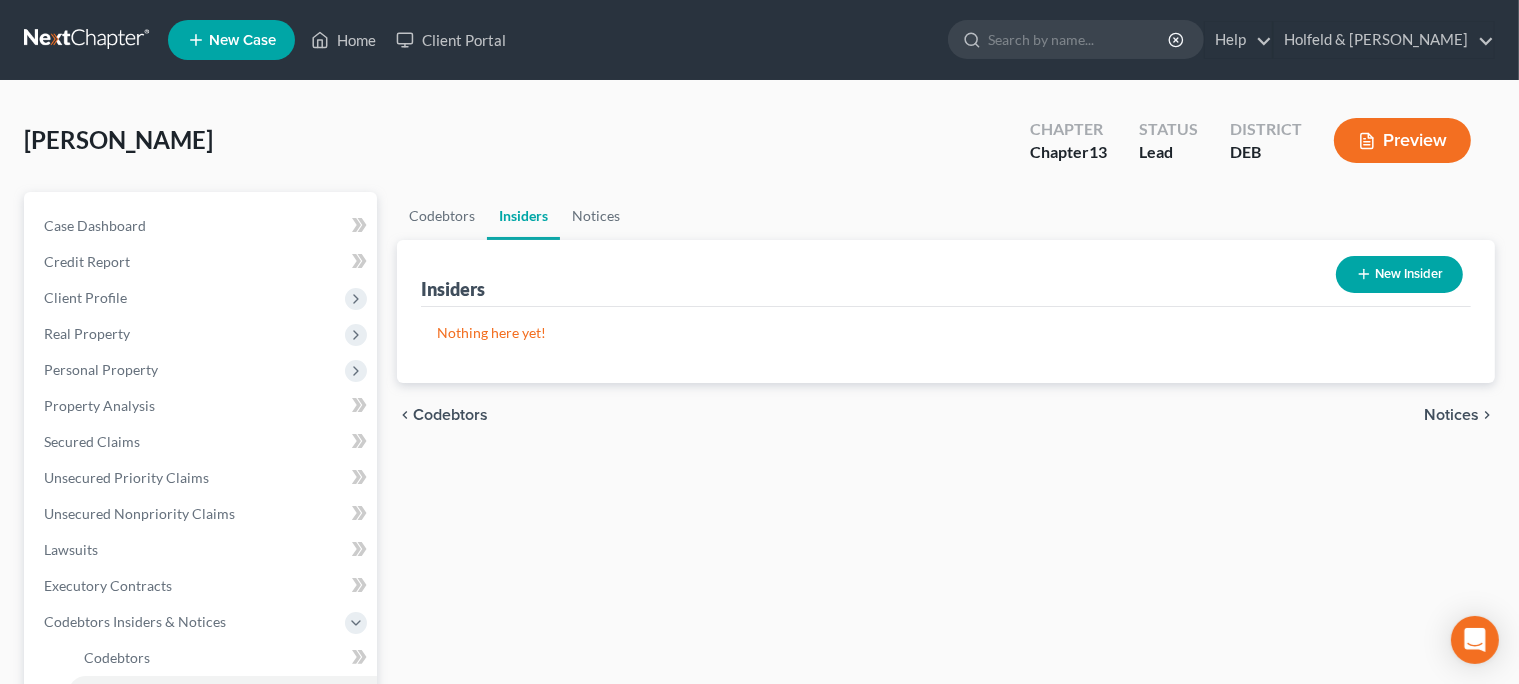click on "Notices" at bounding box center (1451, 415) 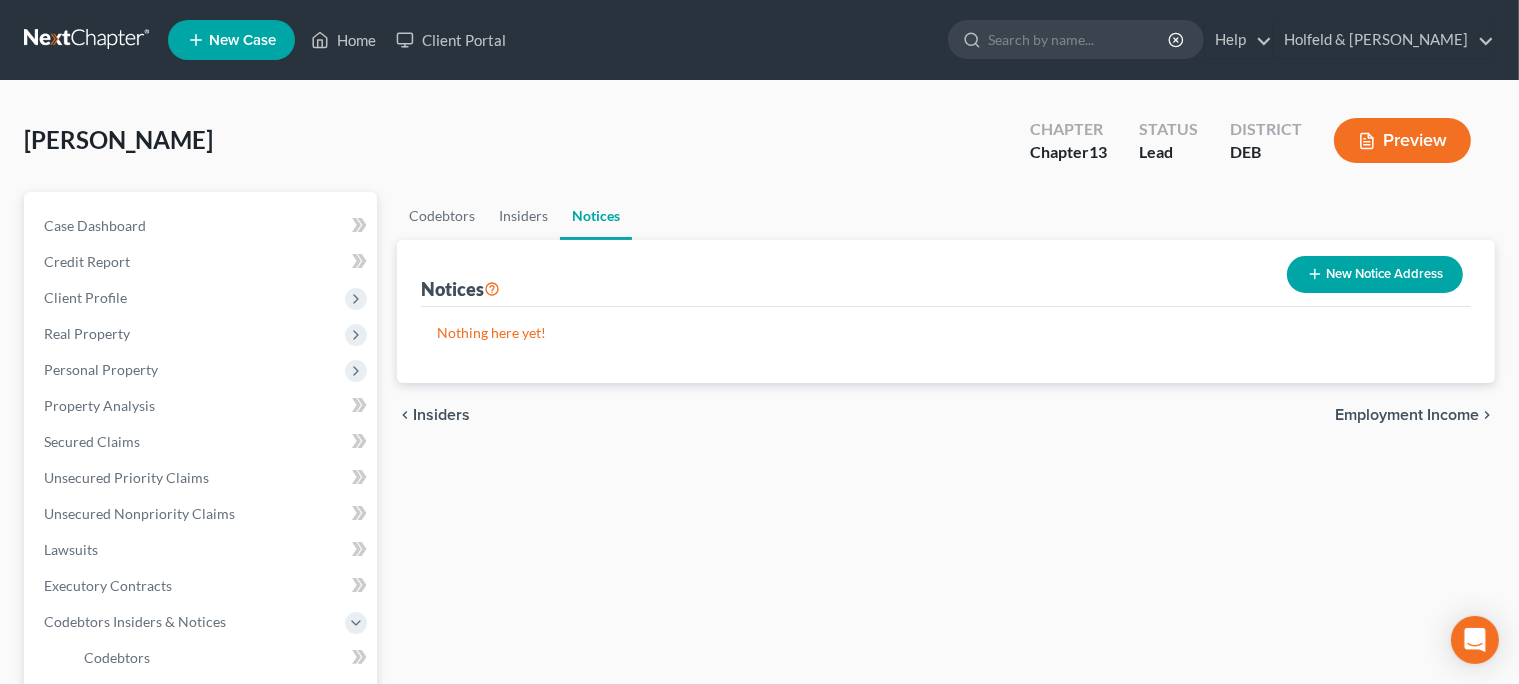 click on "Employment Income" at bounding box center (1407, 415) 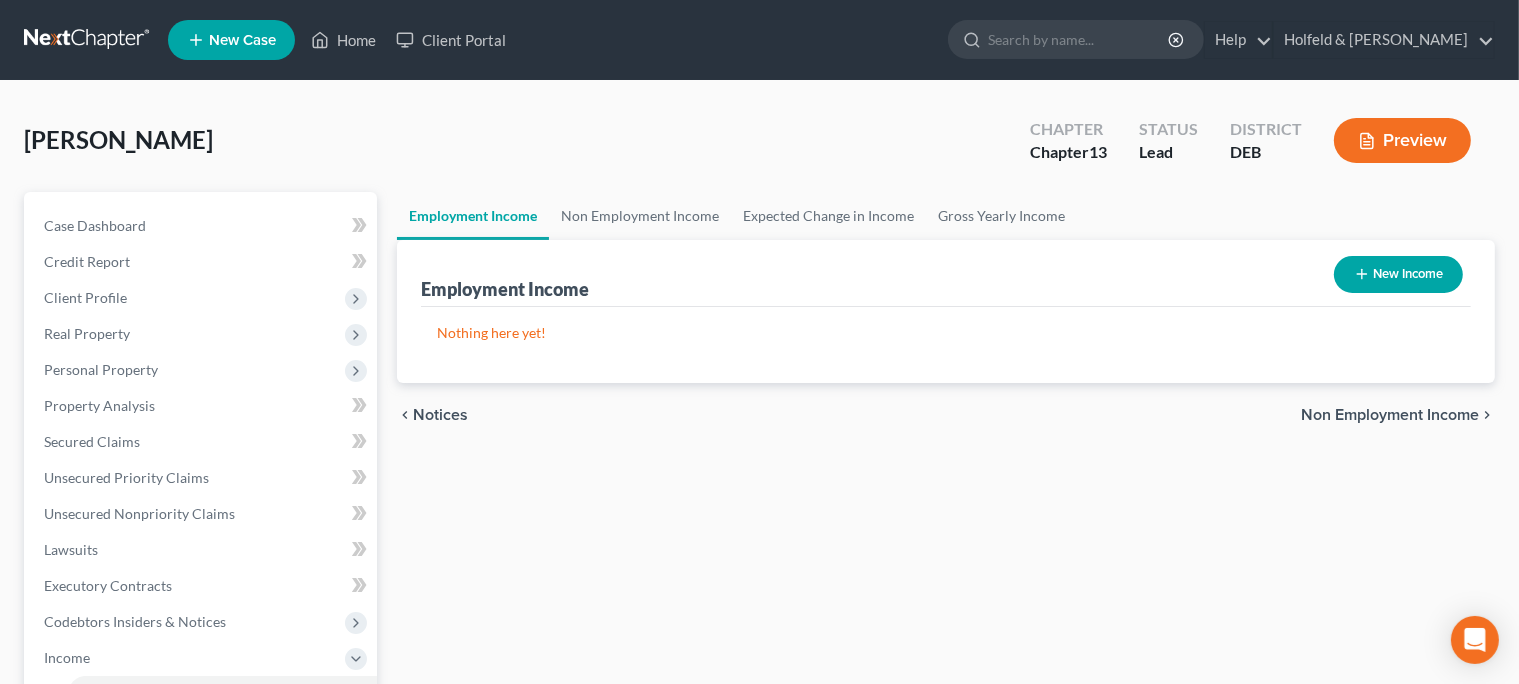 click on "New Income" at bounding box center (1398, 274) 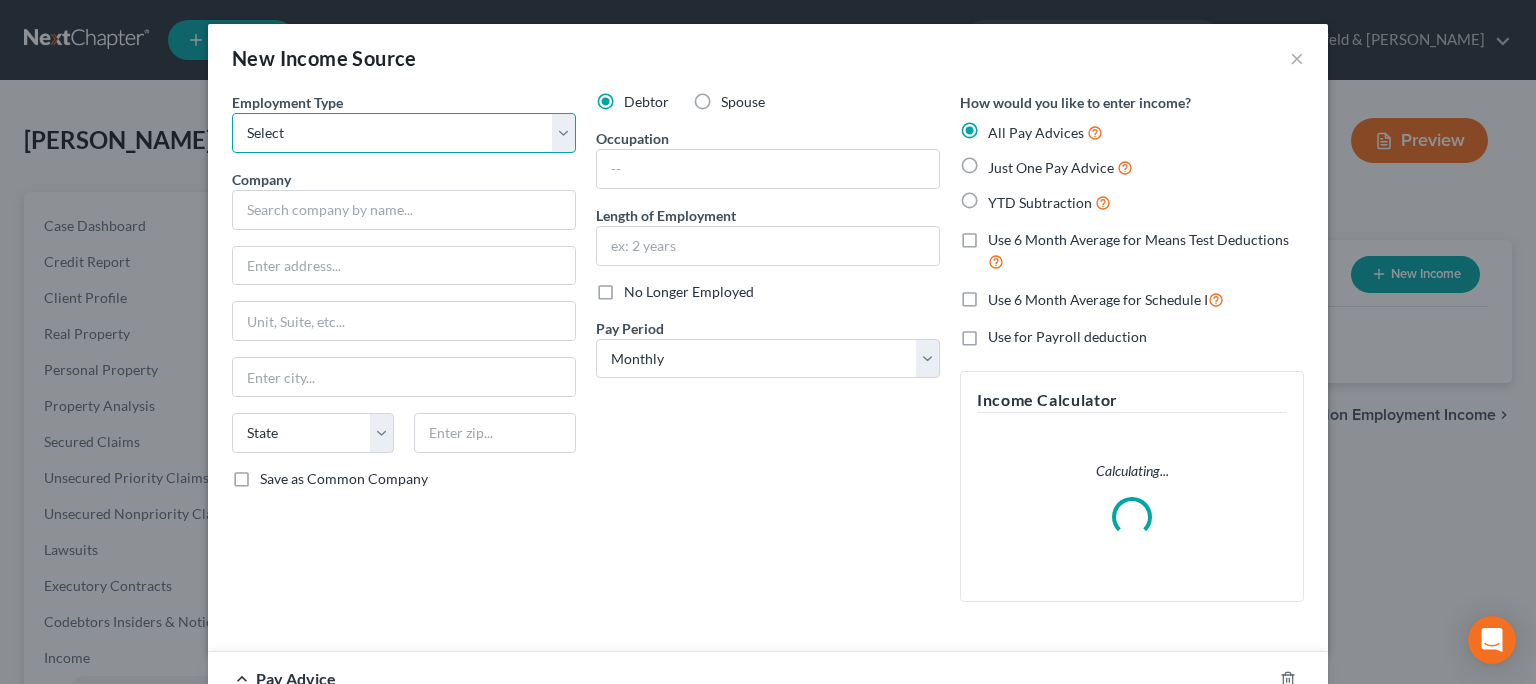click on "Select Full or [DEMOGRAPHIC_DATA] Employment Self Employment" at bounding box center [404, 133] 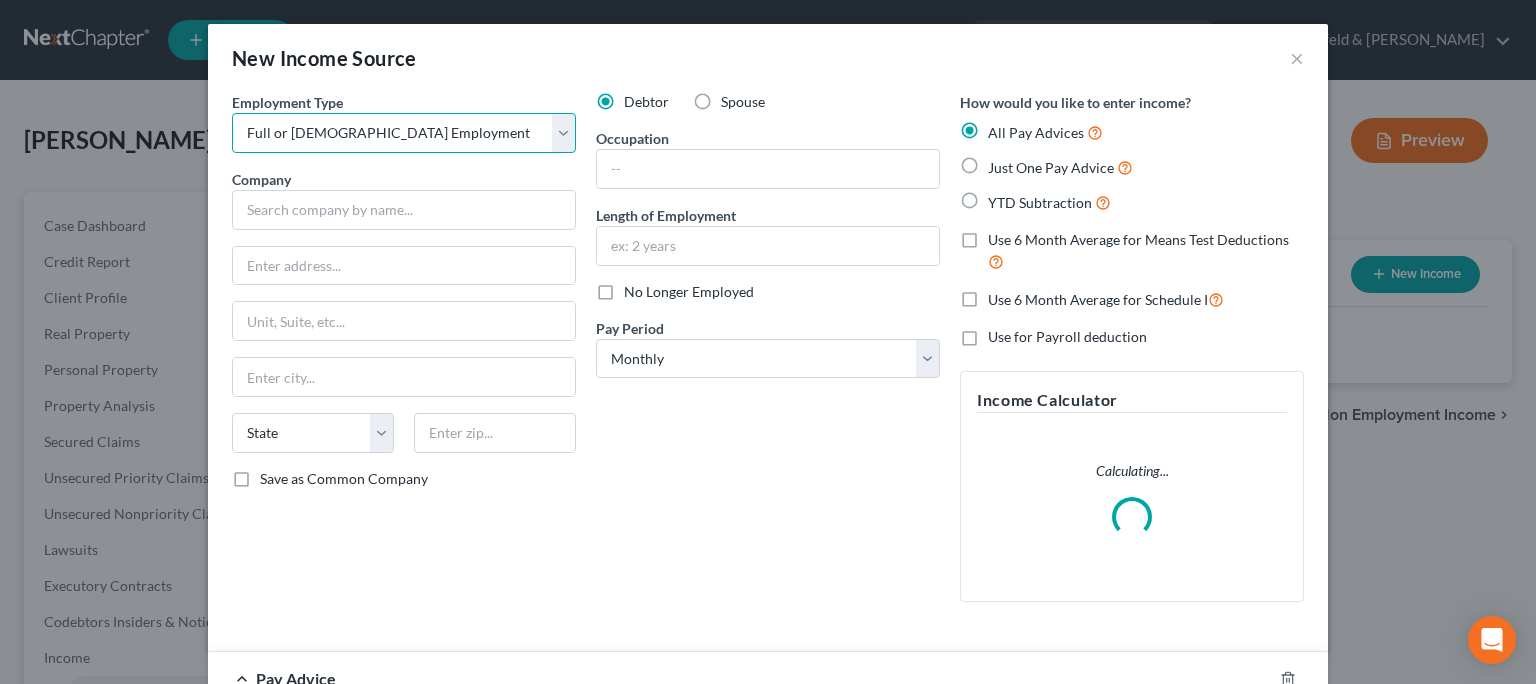 click on "Full or [DEMOGRAPHIC_DATA] Employment" at bounding box center (0, 0) 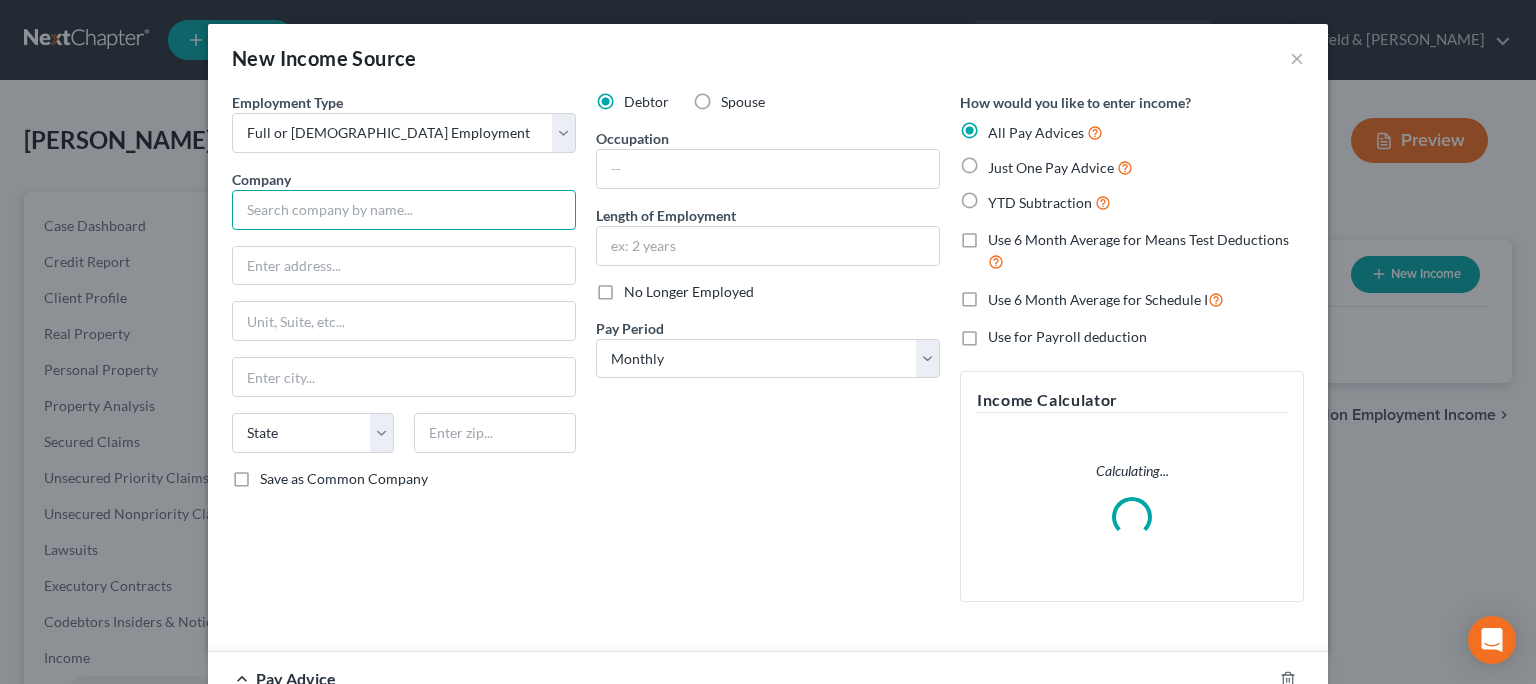 click at bounding box center (404, 210) 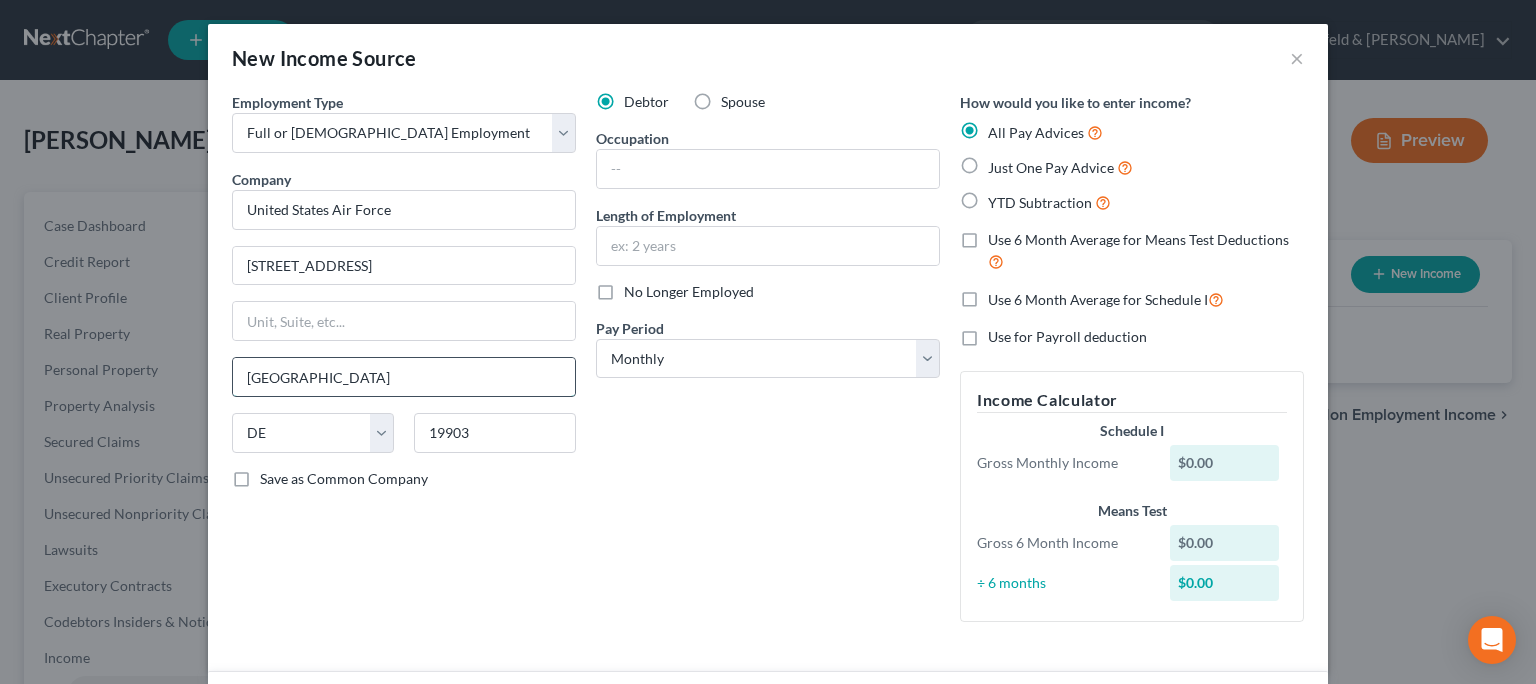 click on "[GEOGRAPHIC_DATA]" at bounding box center (404, 377) 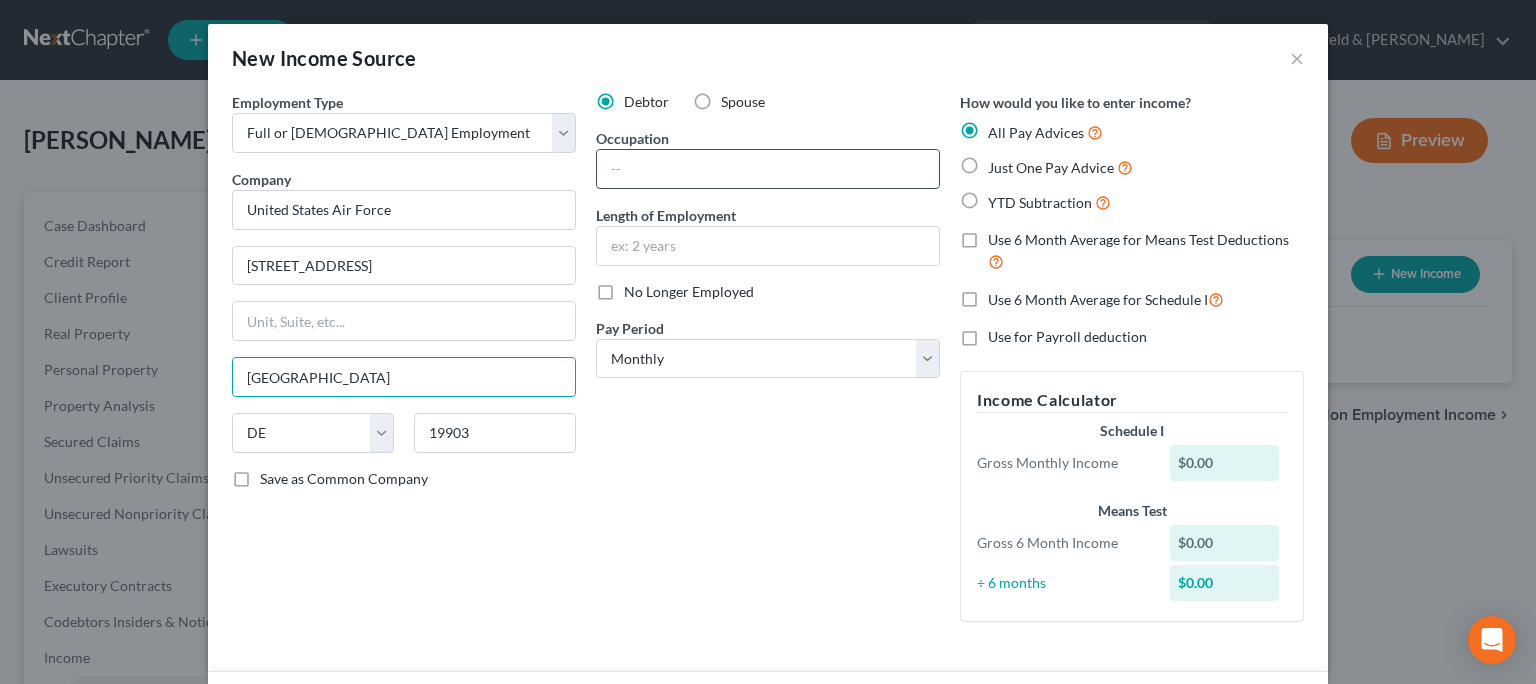 click at bounding box center (768, 169) 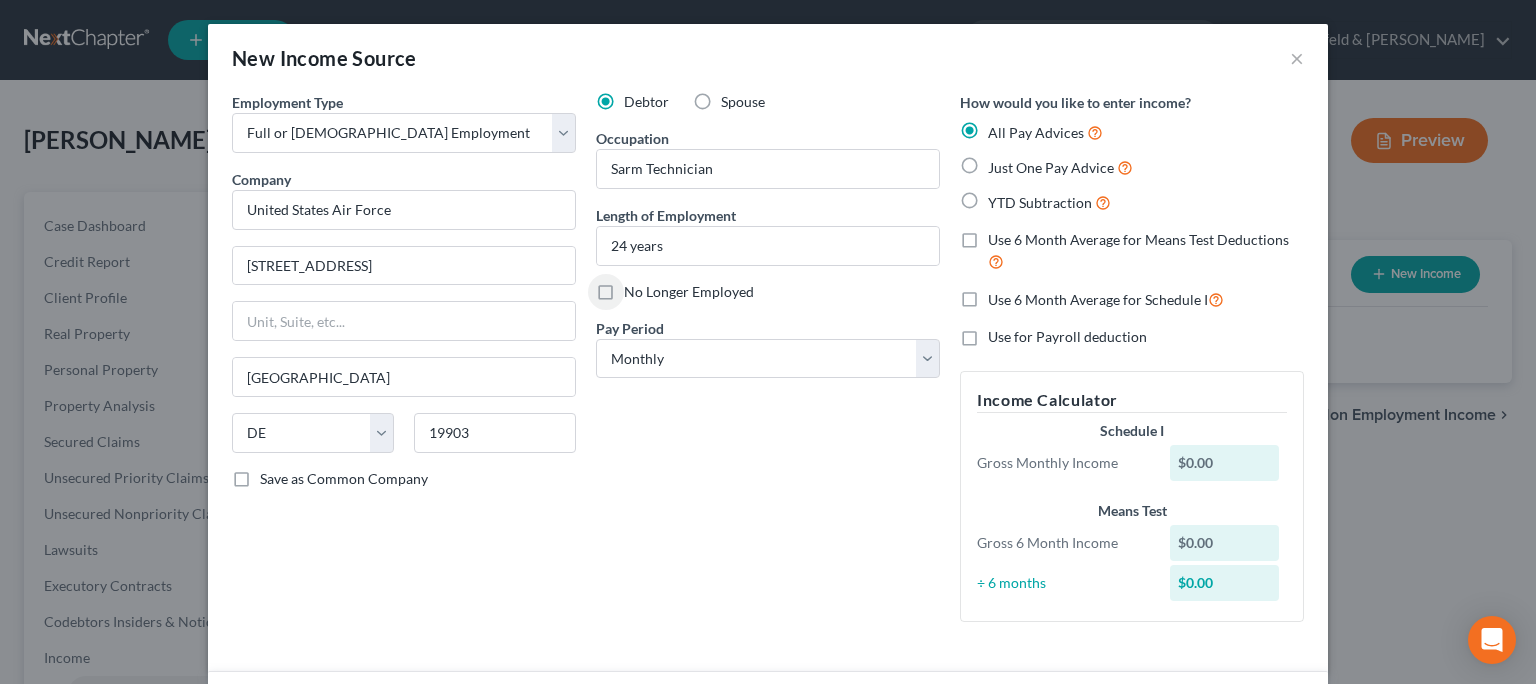 click on "Just One Pay Advice" at bounding box center [1060, 167] 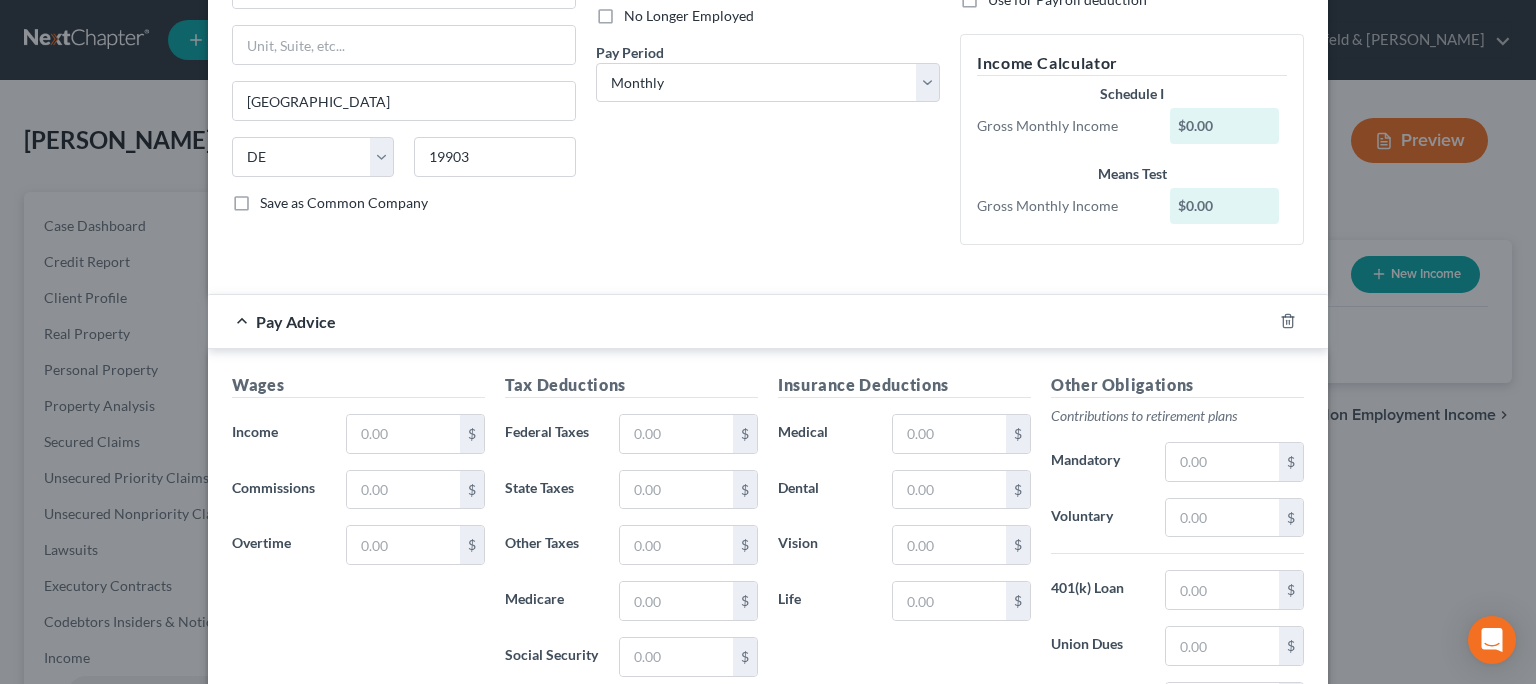 scroll, scrollTop: 305, scrollLeft: 0, axis: vertical 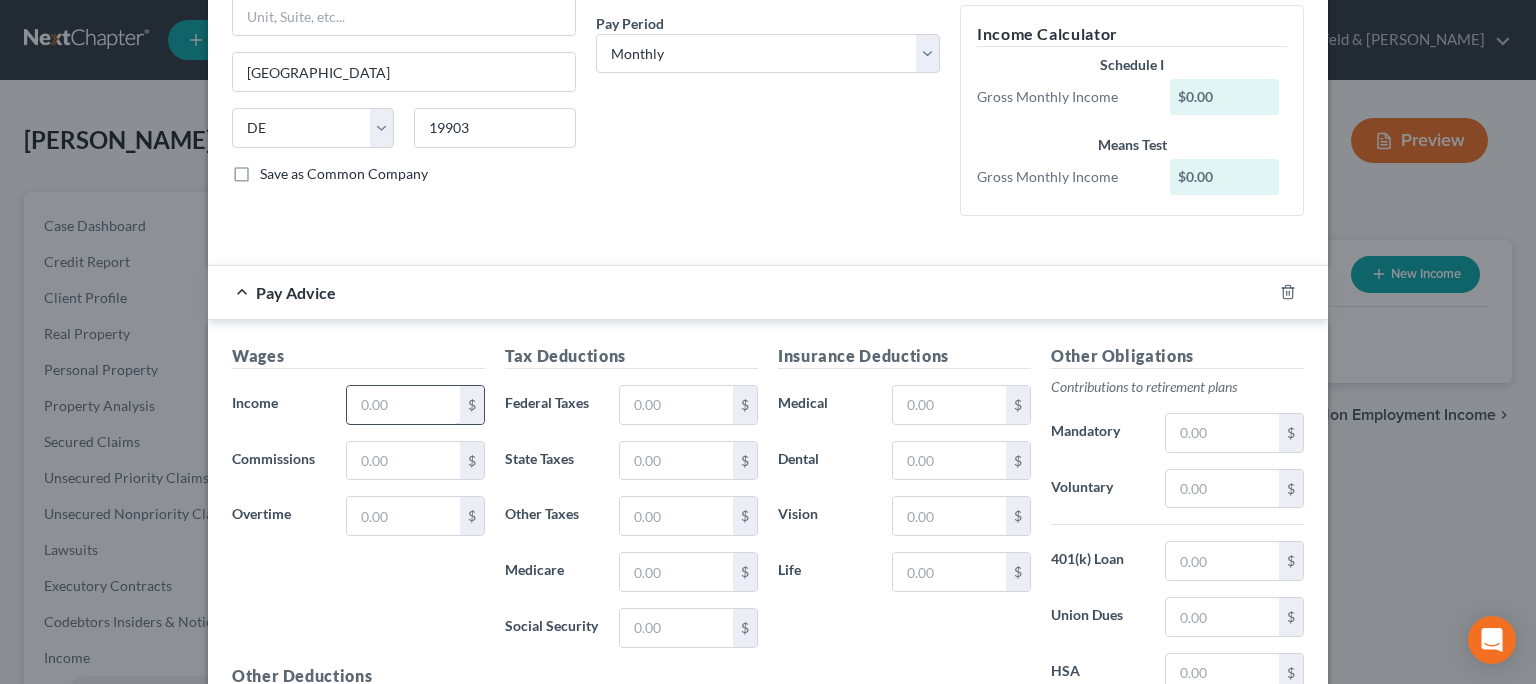 click 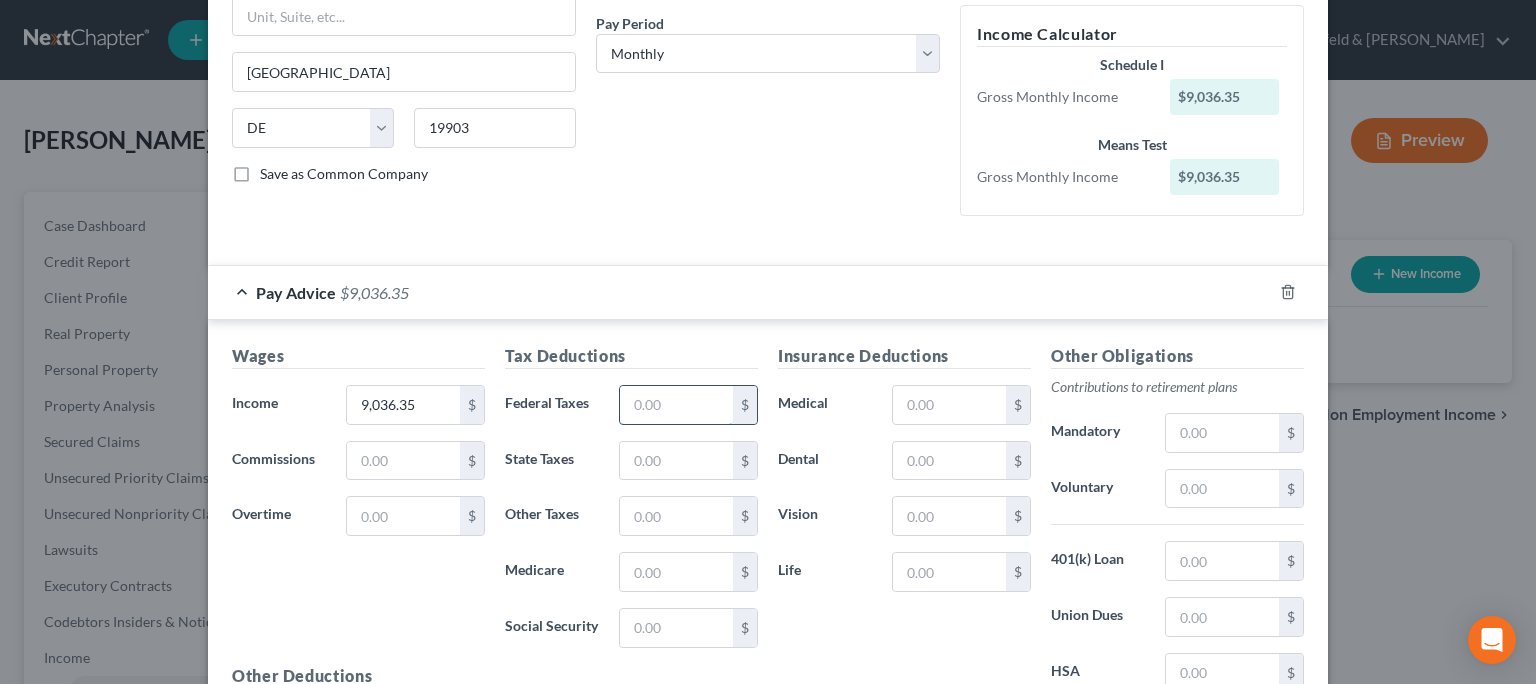 click at bounding box center (676, 405) 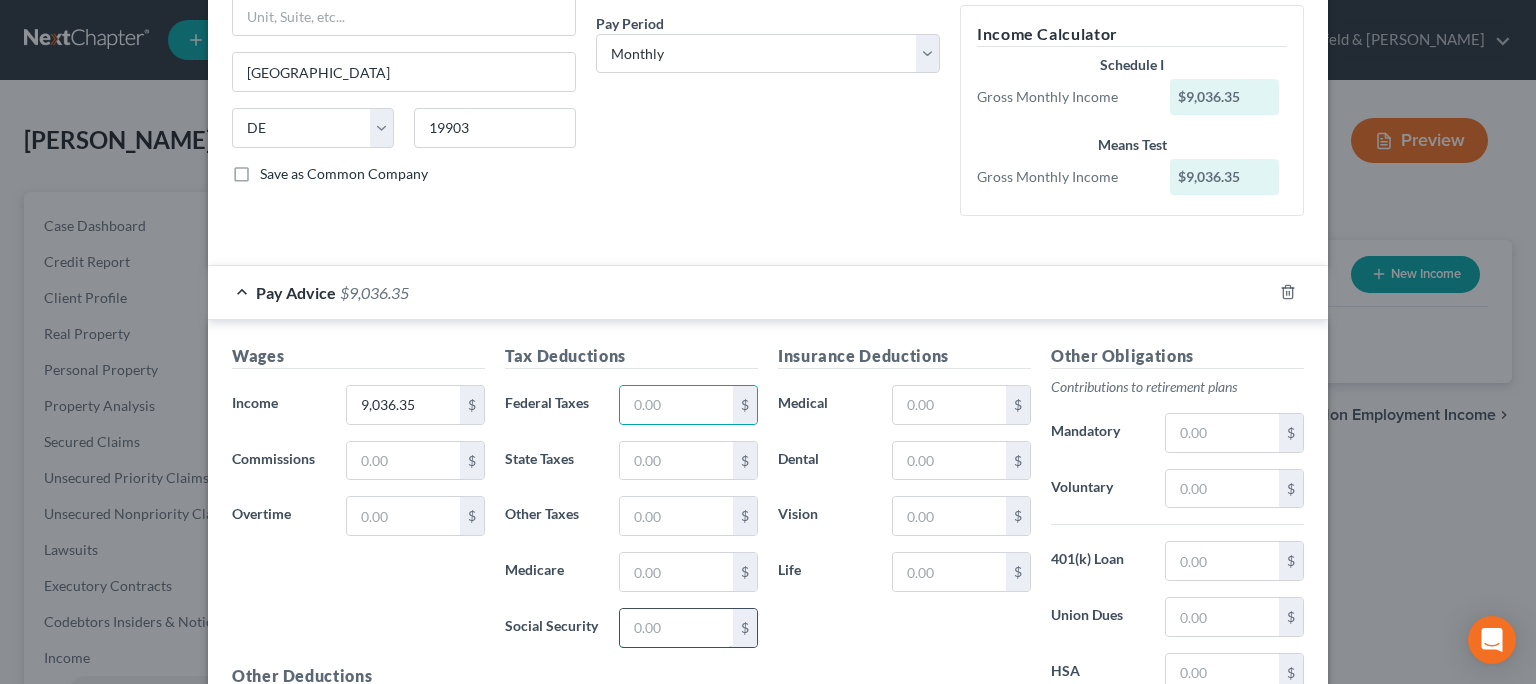 click at bounding box center (676, 628) 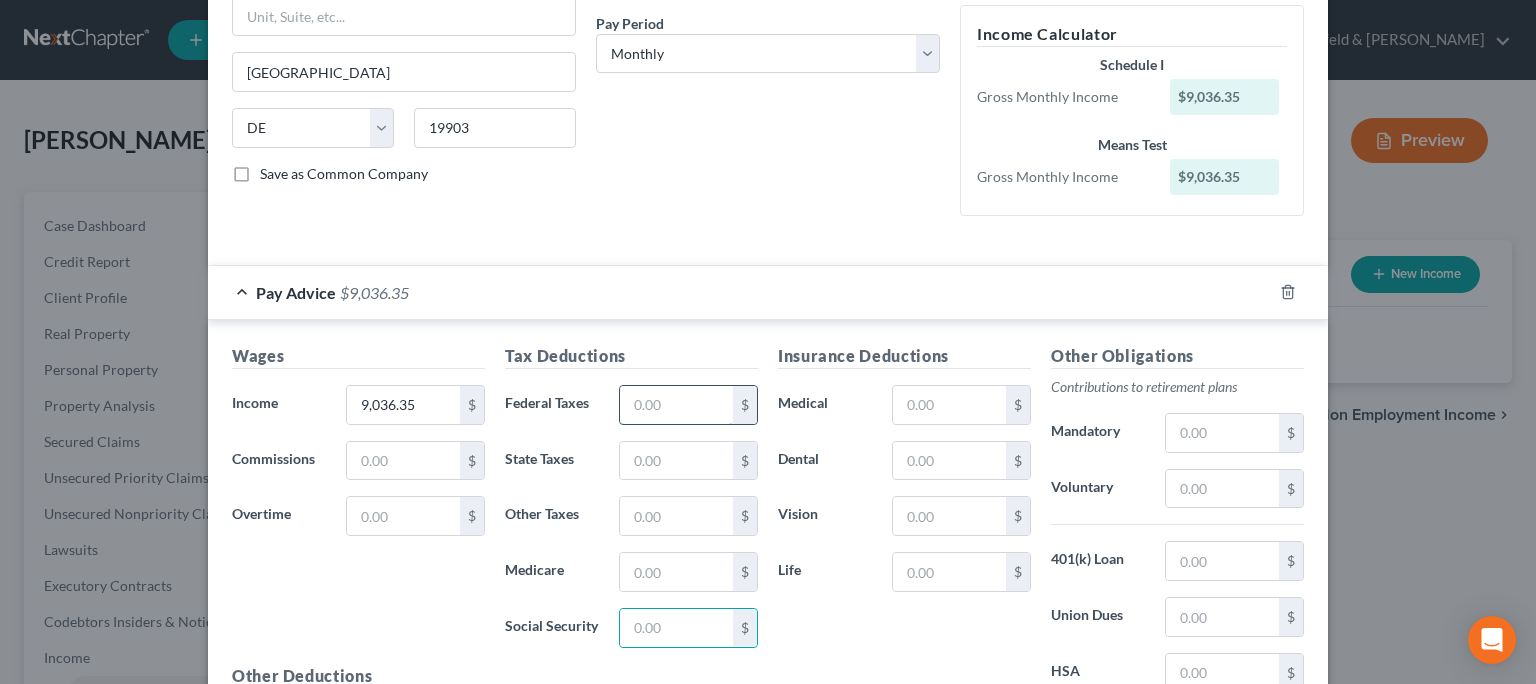 click at bounding box center (676, 405) 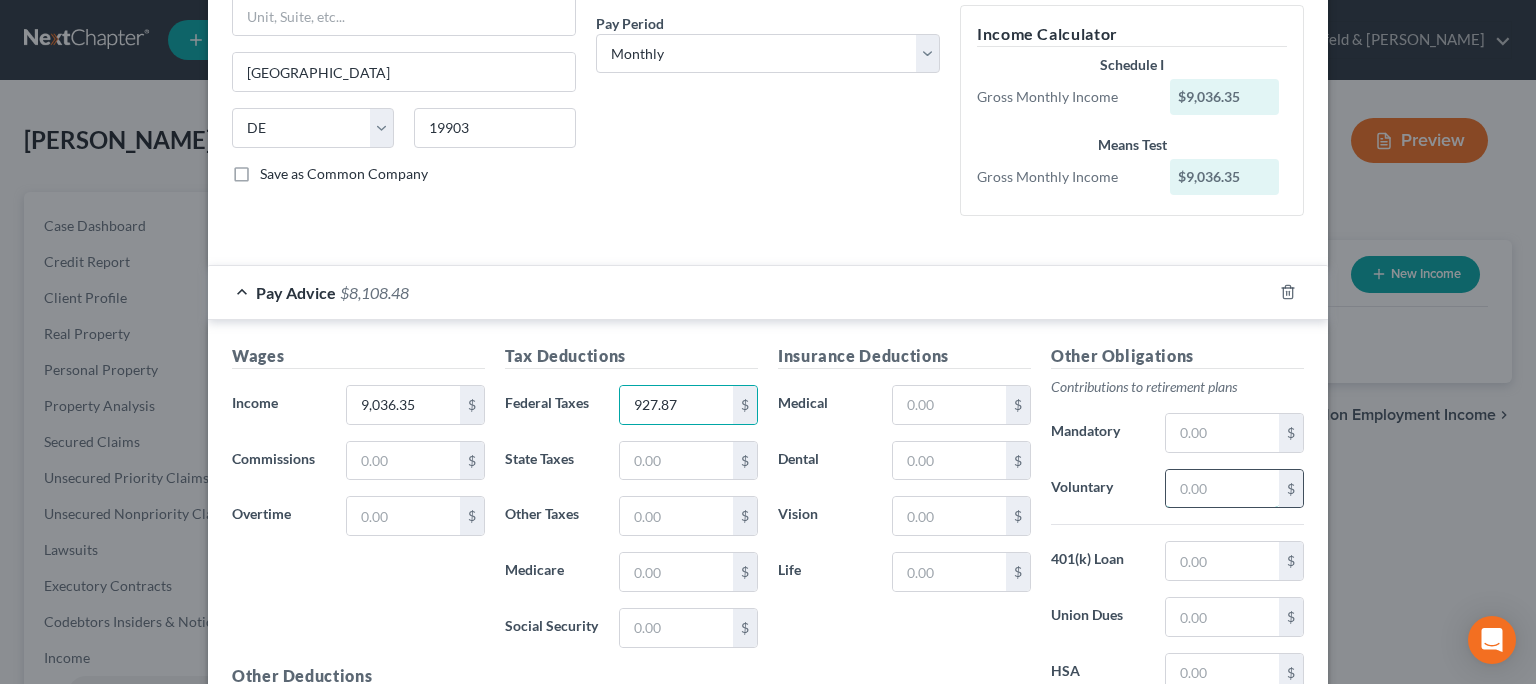 click at bounding box center [1222, 489] 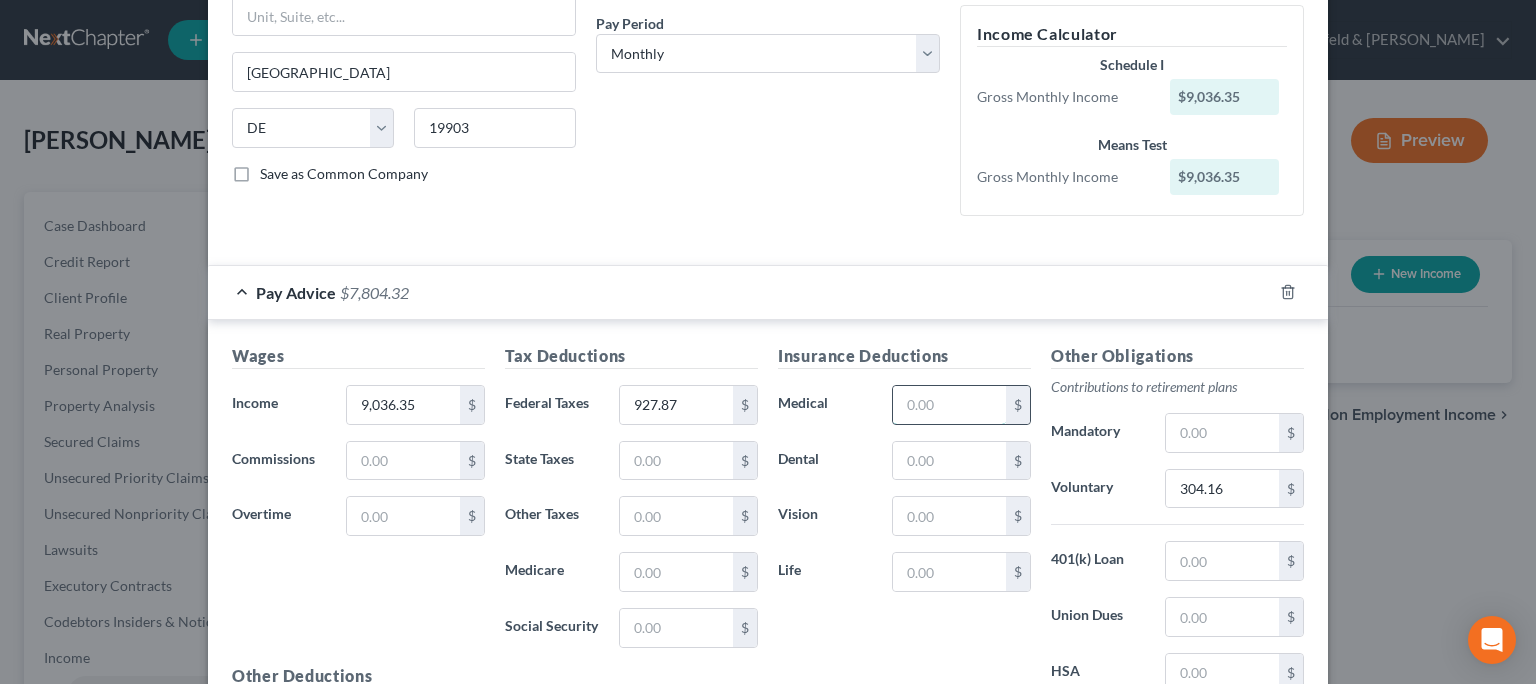 click at bounding box center [949, 405] 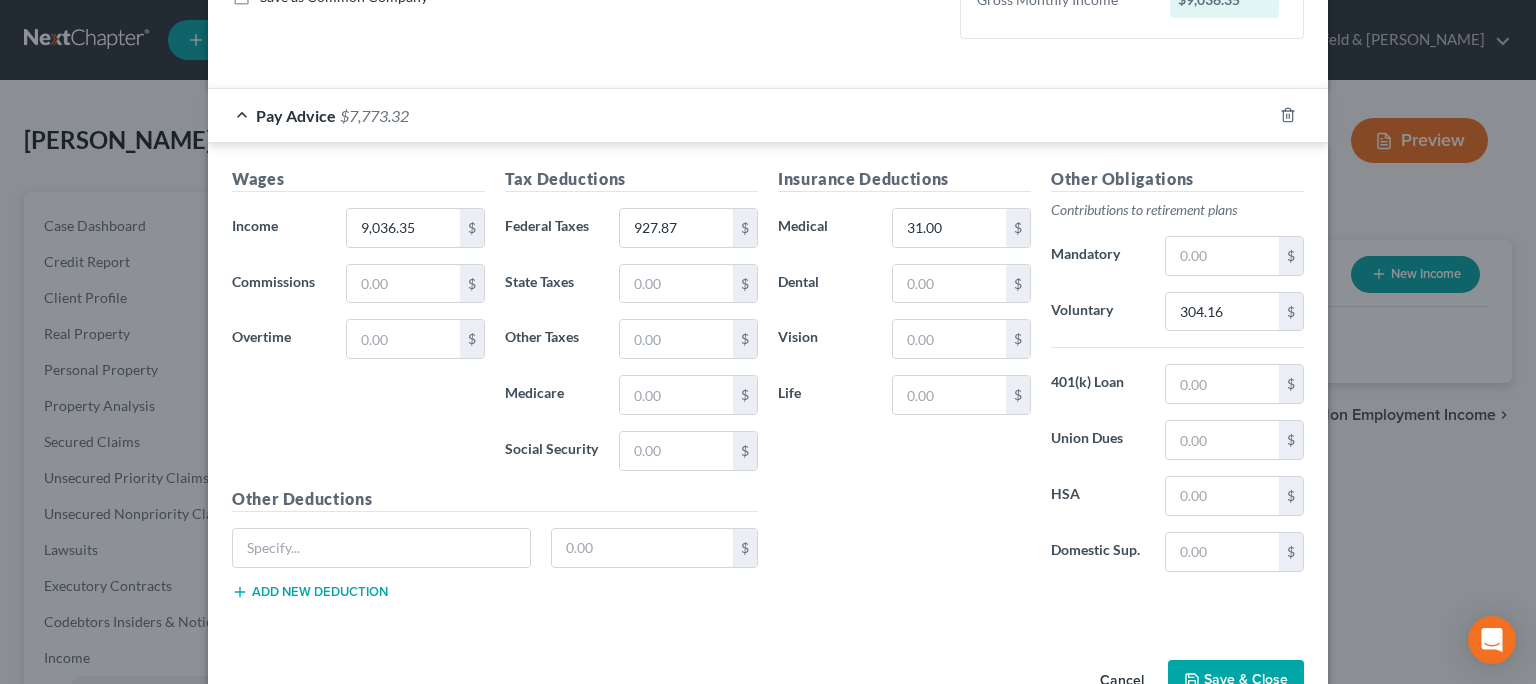 scroll, scrollTop: 535, scrollLeft: 0, axis: vertical 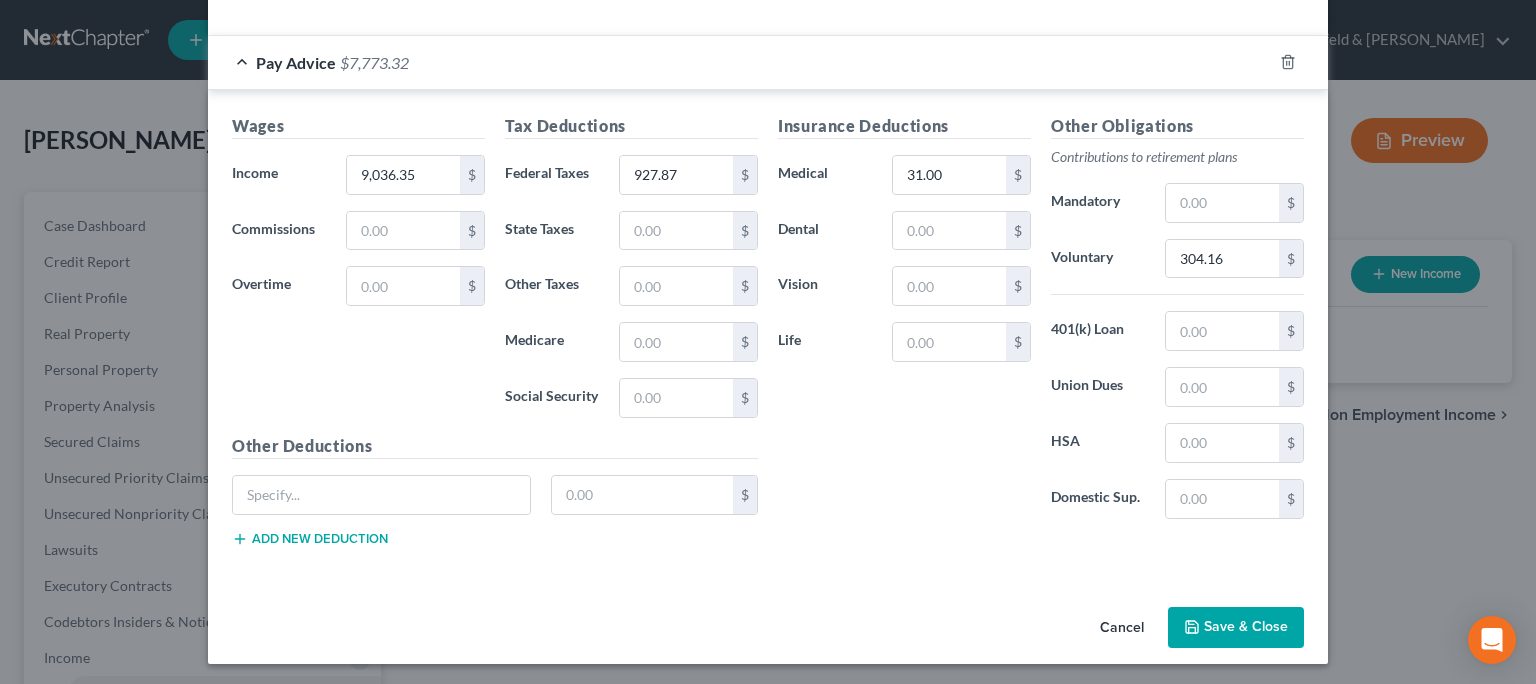 click on "Save & Close" at bounding box center [1236, 628] 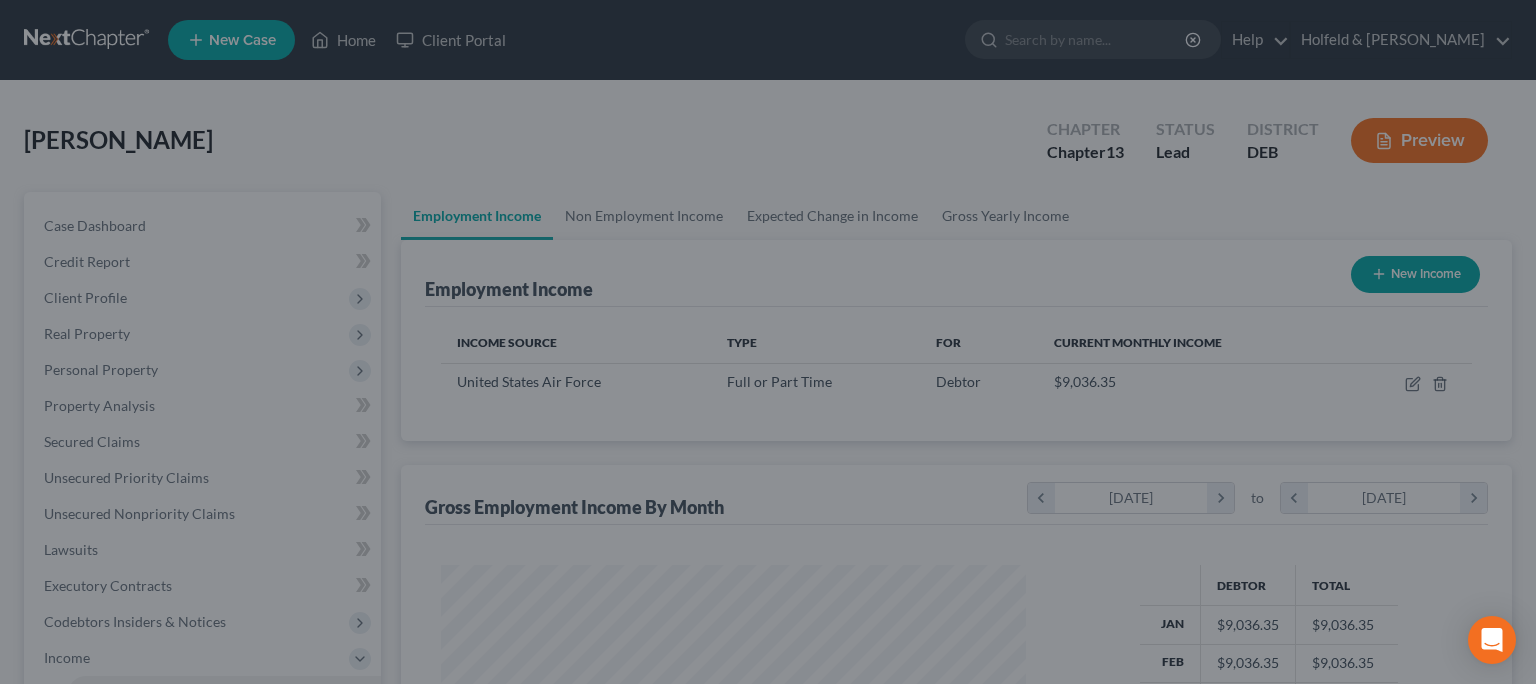 scroll, scrollTop: 999643, scrollLeft: 999382, axis: both 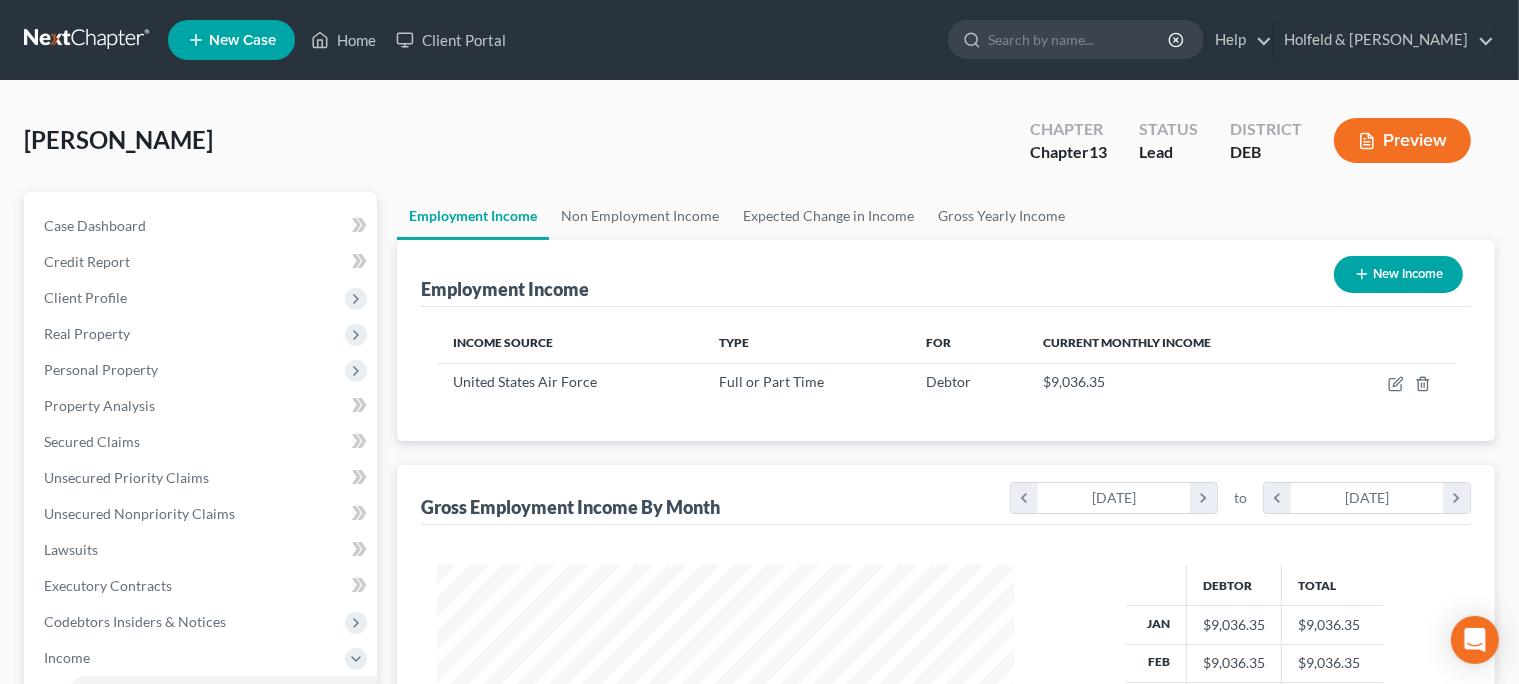 click on "New Income" at bounding box center [1398, 274] 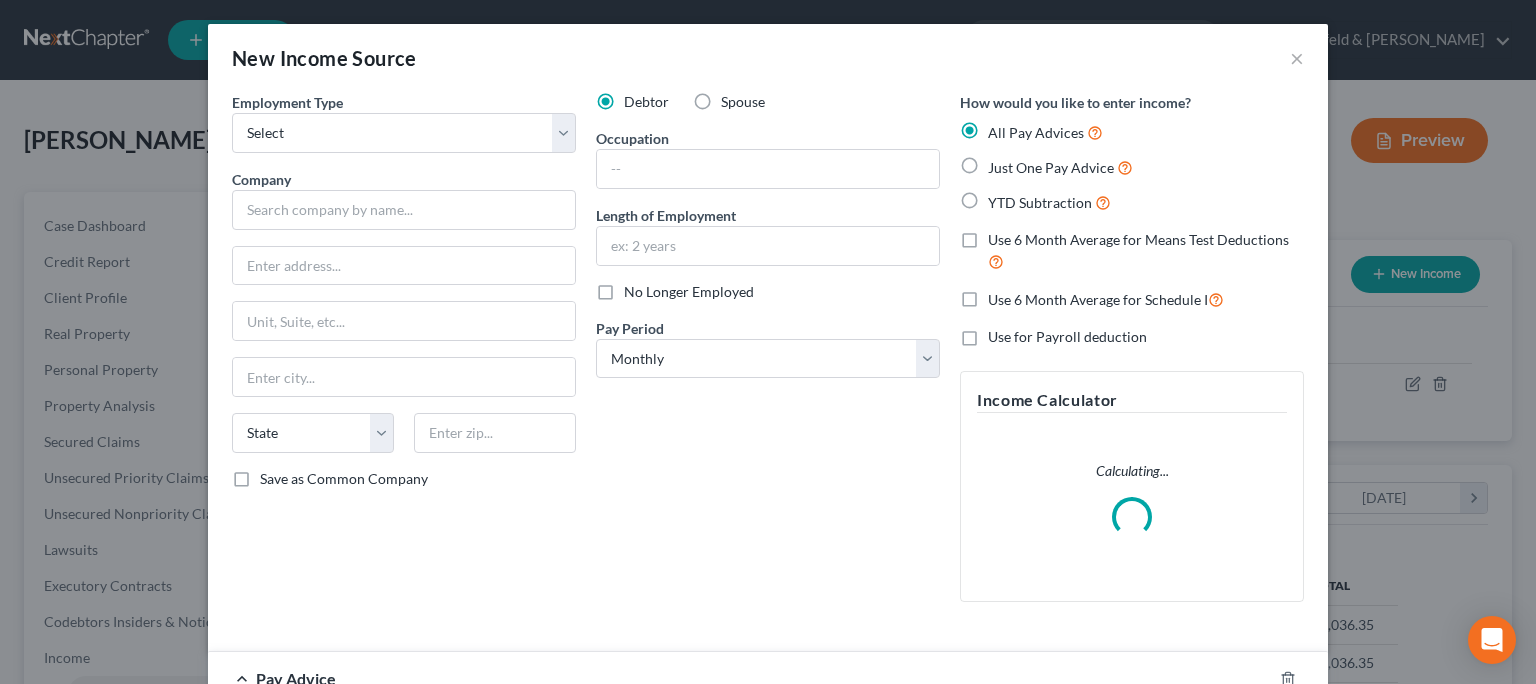 scroll, scrollTop: 999643, scrollLeft: 999375, axis: both 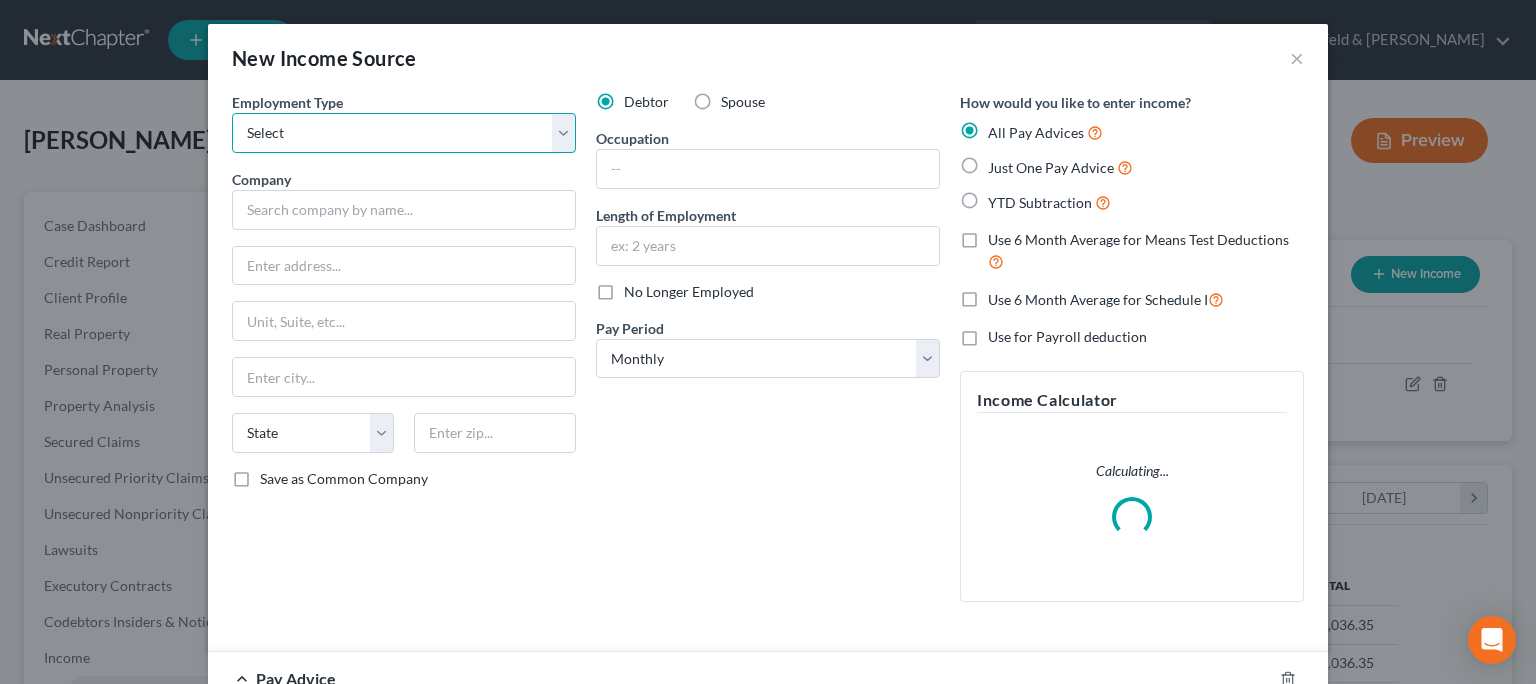 click on "Select Full or [DEMOGRAPHIC_DATA] Employment Self Employment" at bounding box center (404, 133) 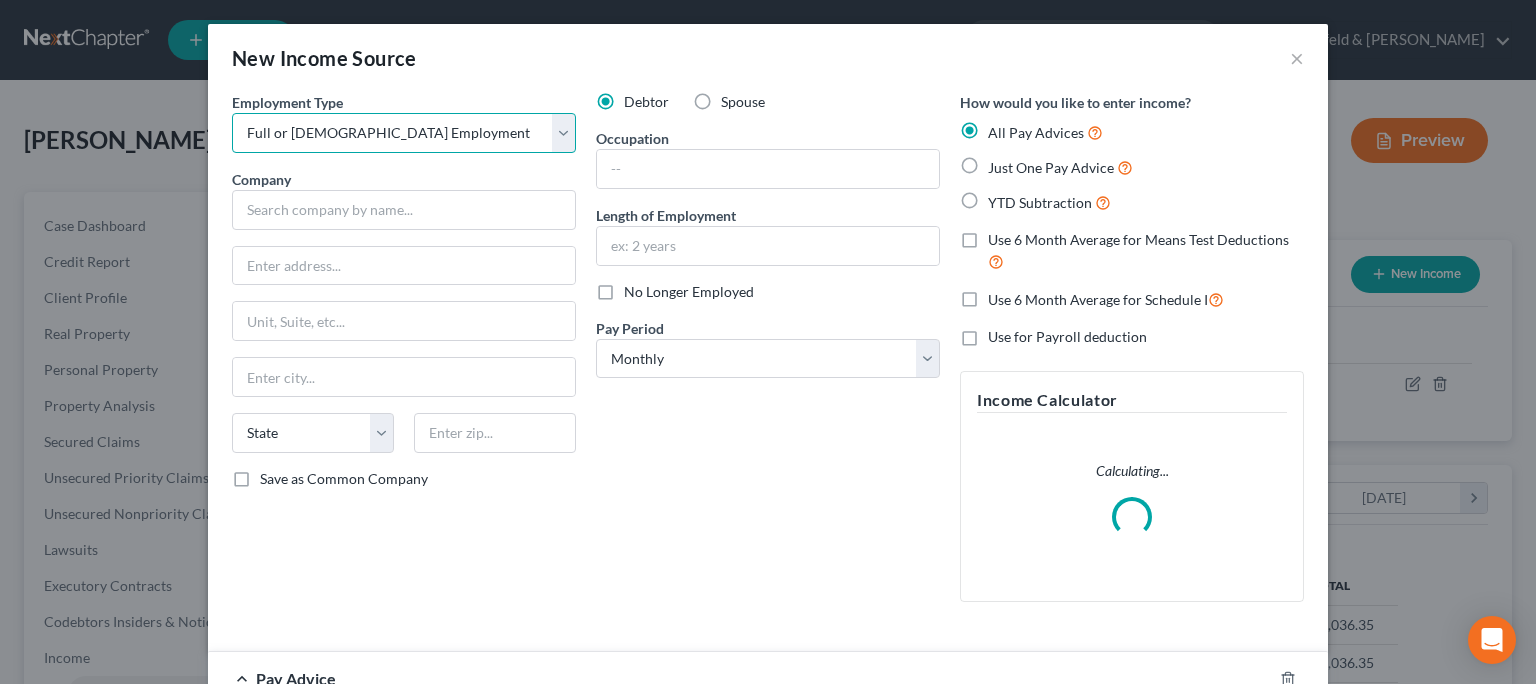 click on "Full or [DEMOGRAPHIC_DATA] Employment" at bounding box center [0, 0] 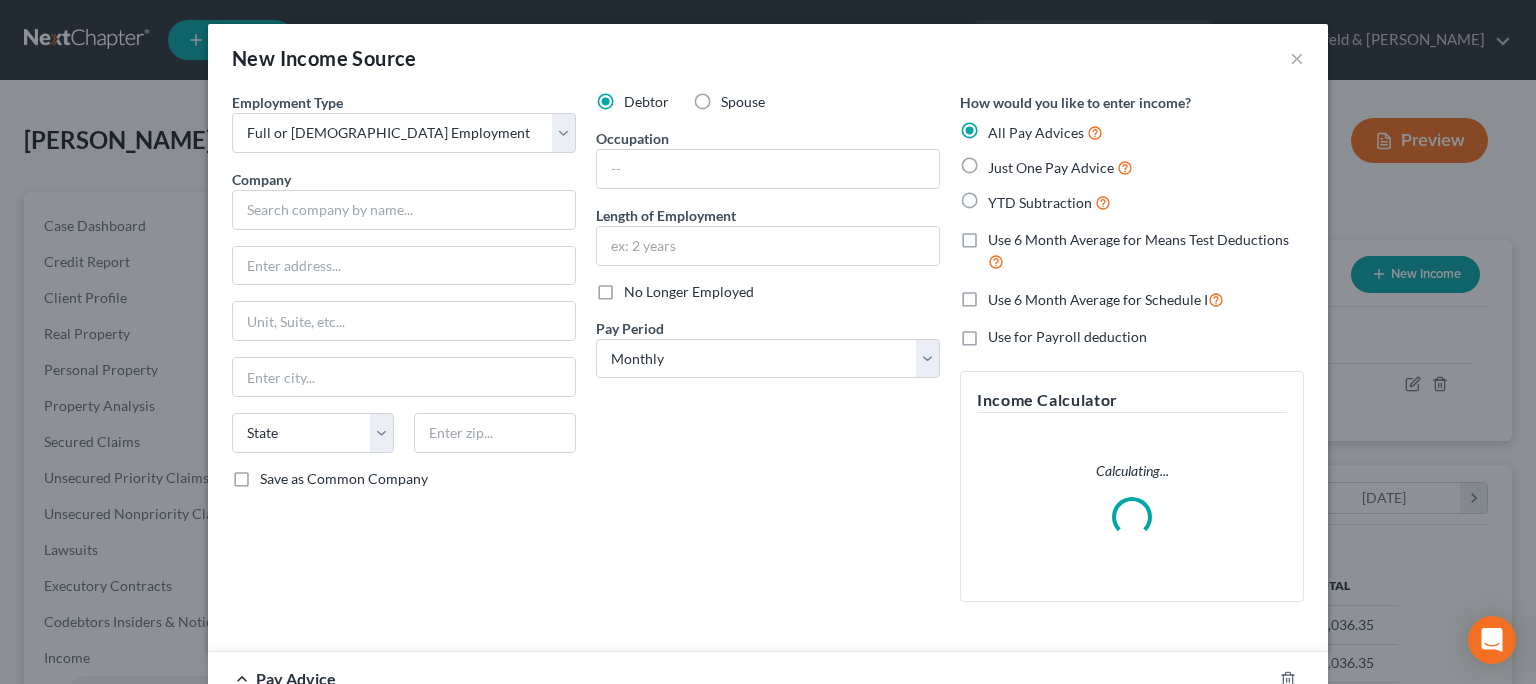 click on "Spouse" at bounding box center [743, 102] 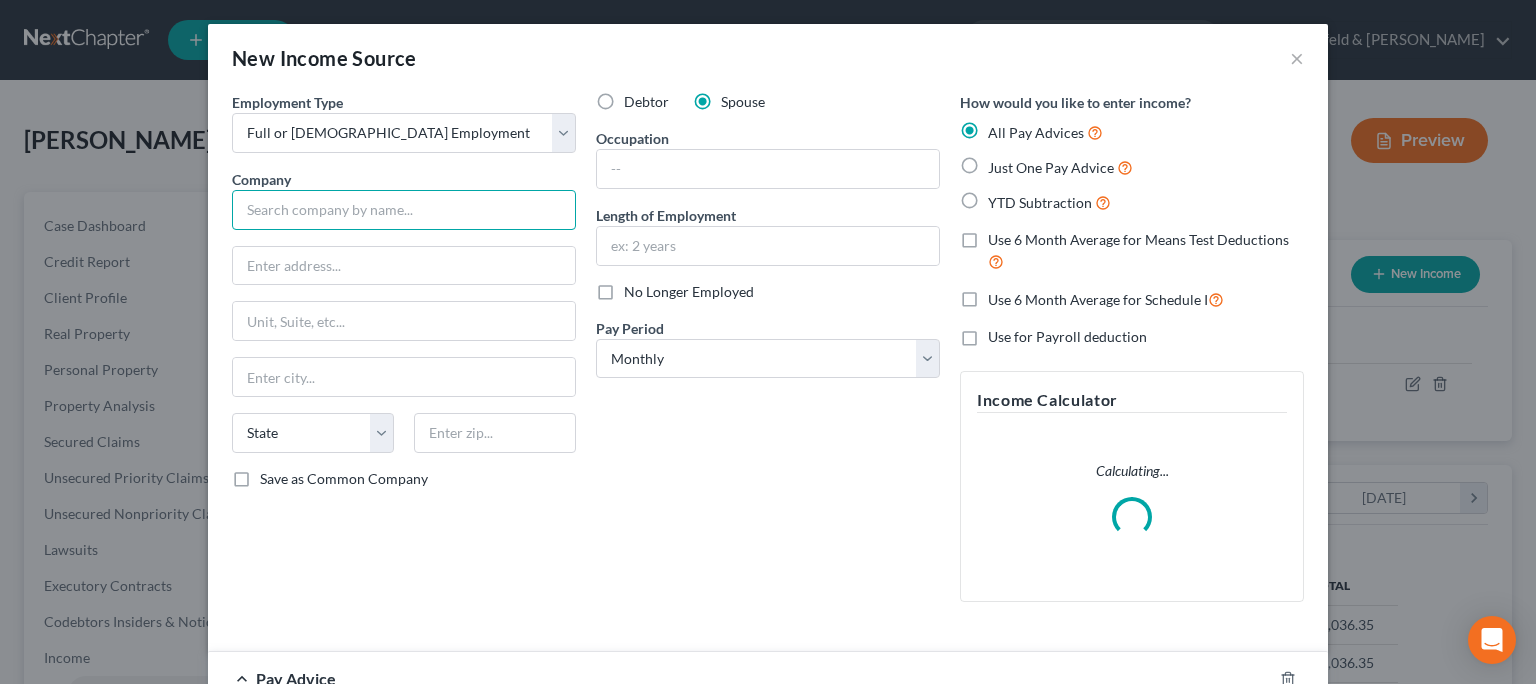 click at bounding box center [404, 210] 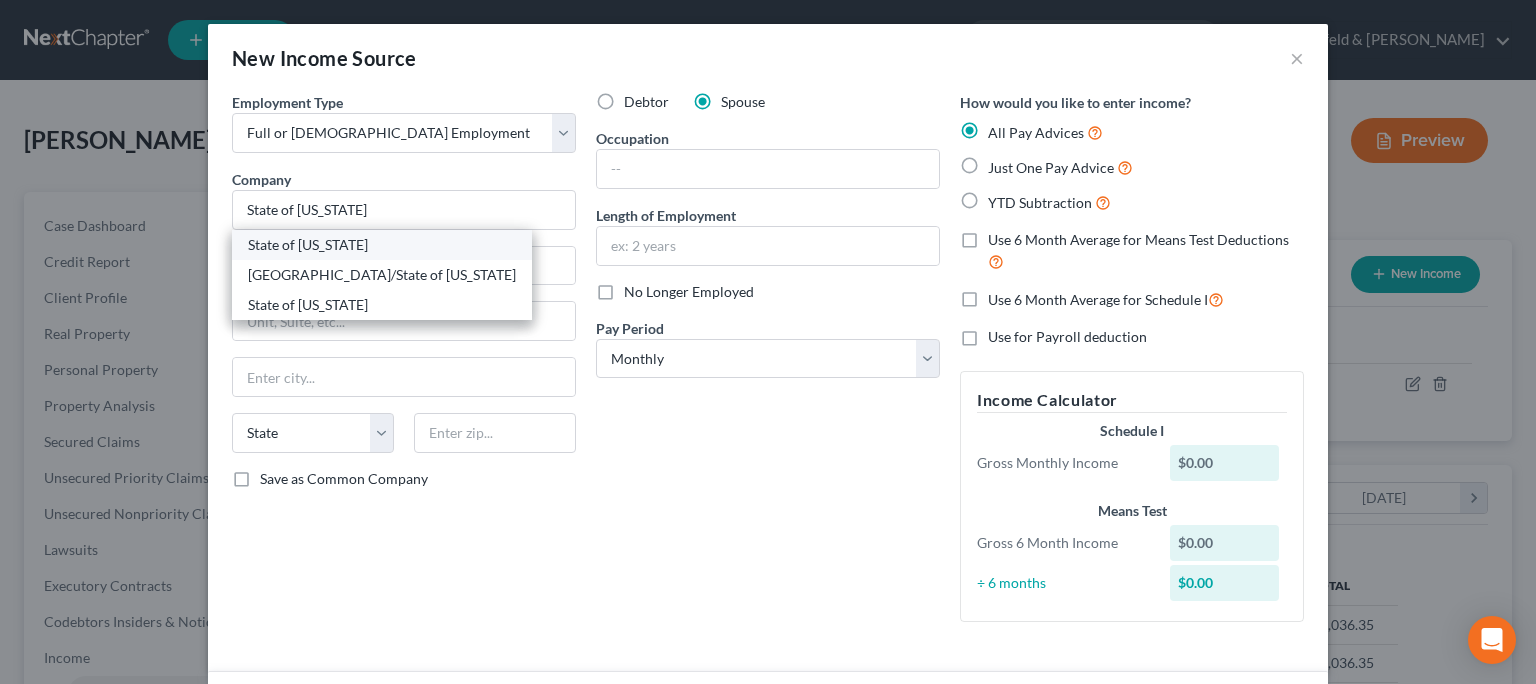 click on "State of [US_STATE]" at bounding box center (382, 245) 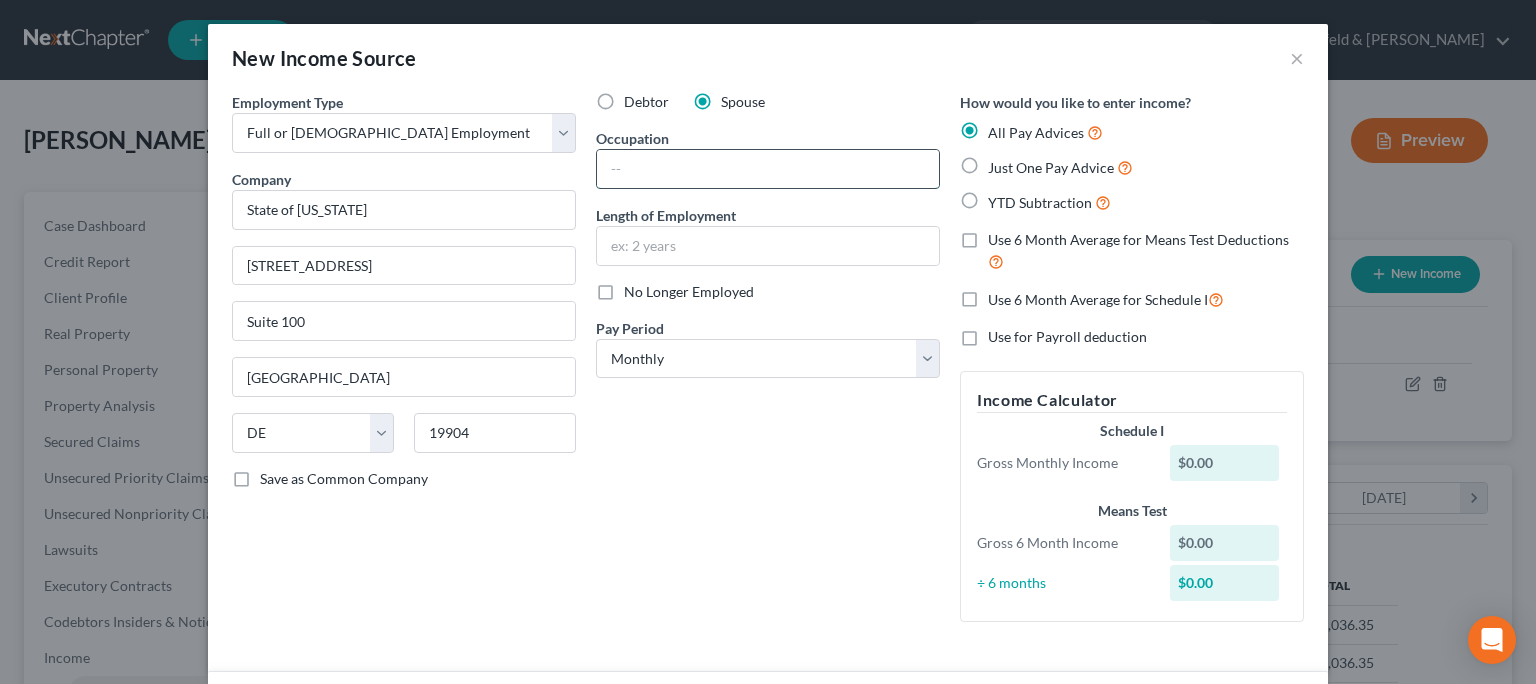 click at bounding box center (768, 169) 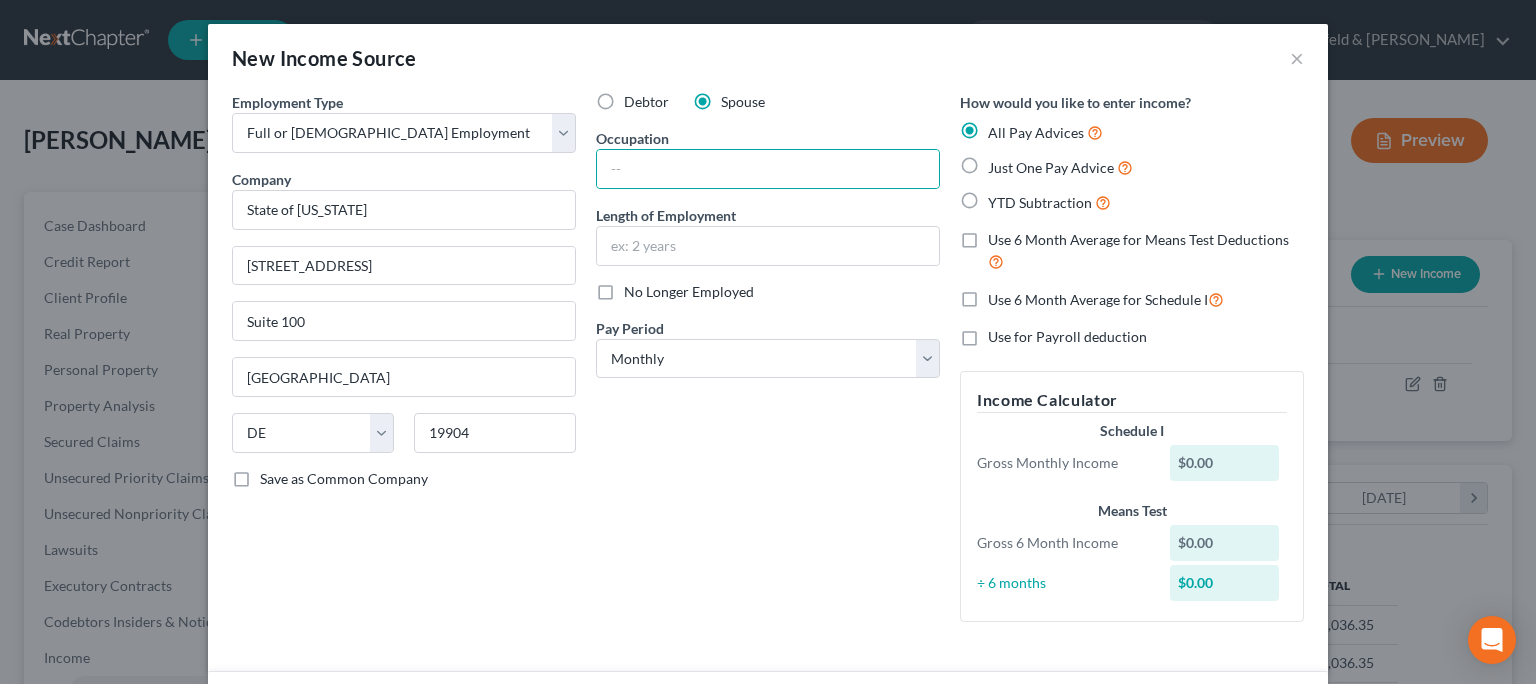 click on "Just One Pay Advice" at bounding box center (1060, 167) 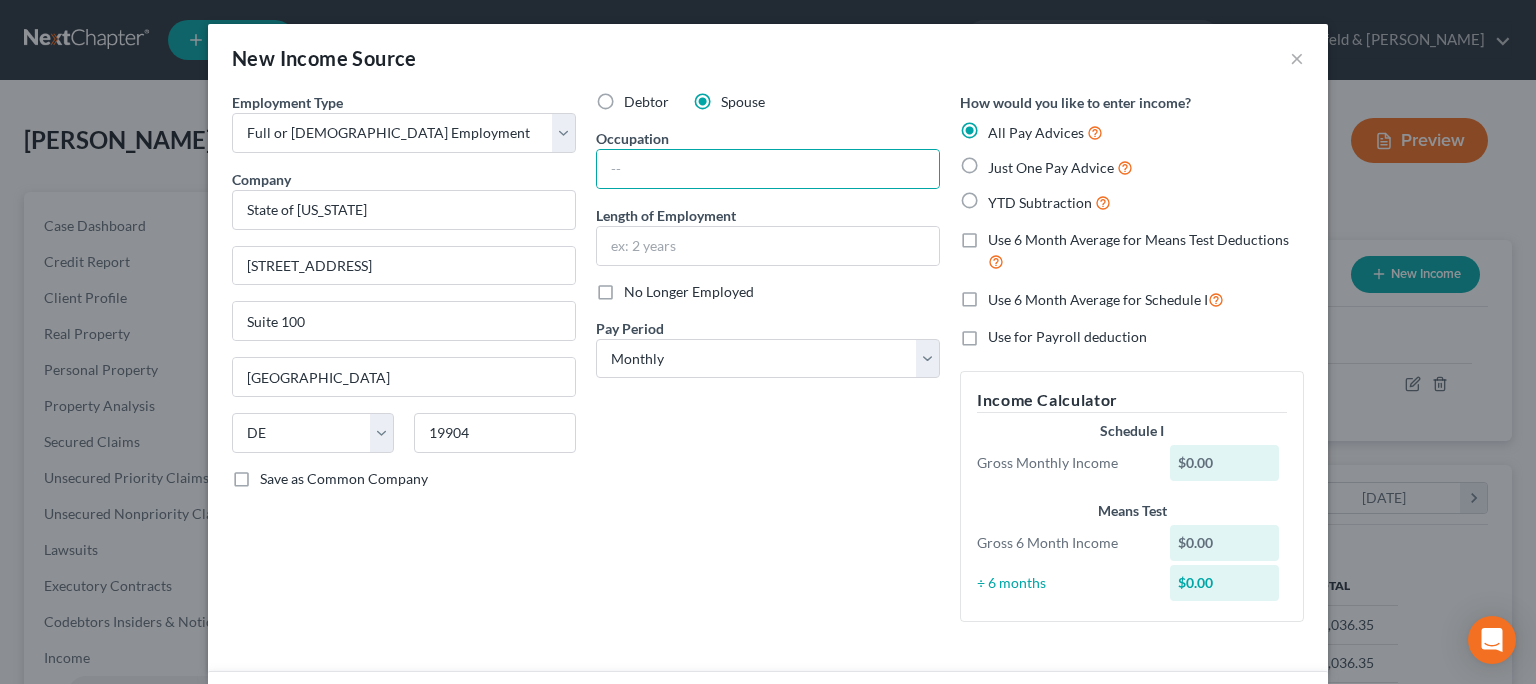 click on "Just One Pay Advice" at bounding box center [1002, 162] 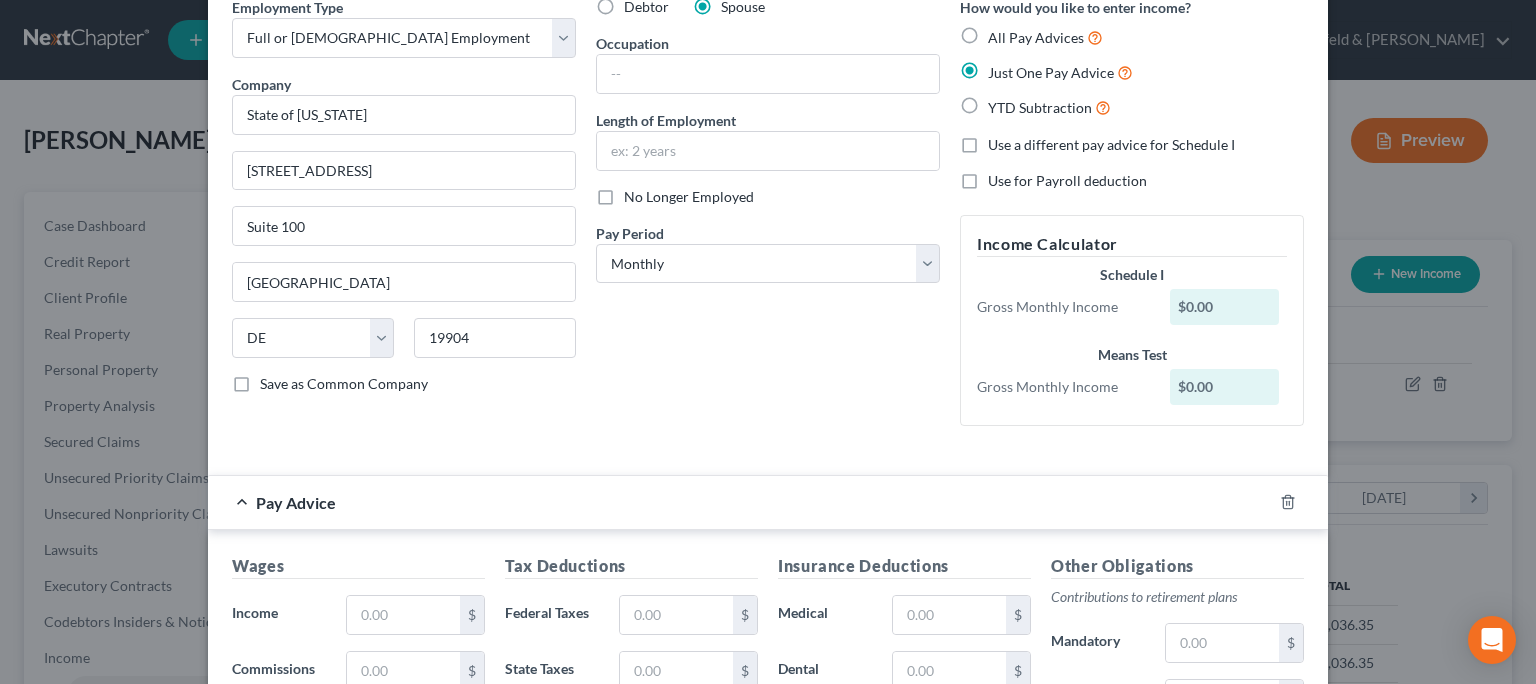 scroll, scrollTop: 299, scrollLeft: 0, axis: vertical 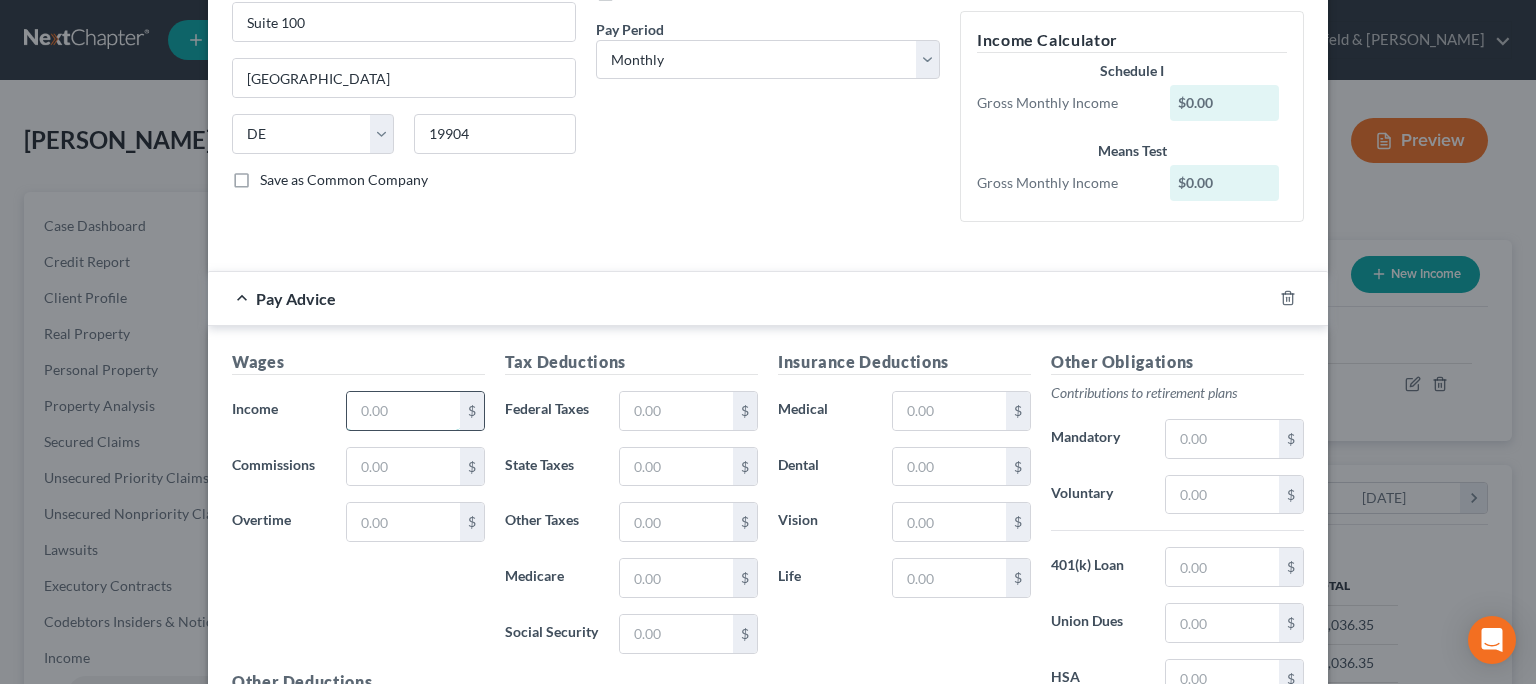 click at bounding box center (403, 411) 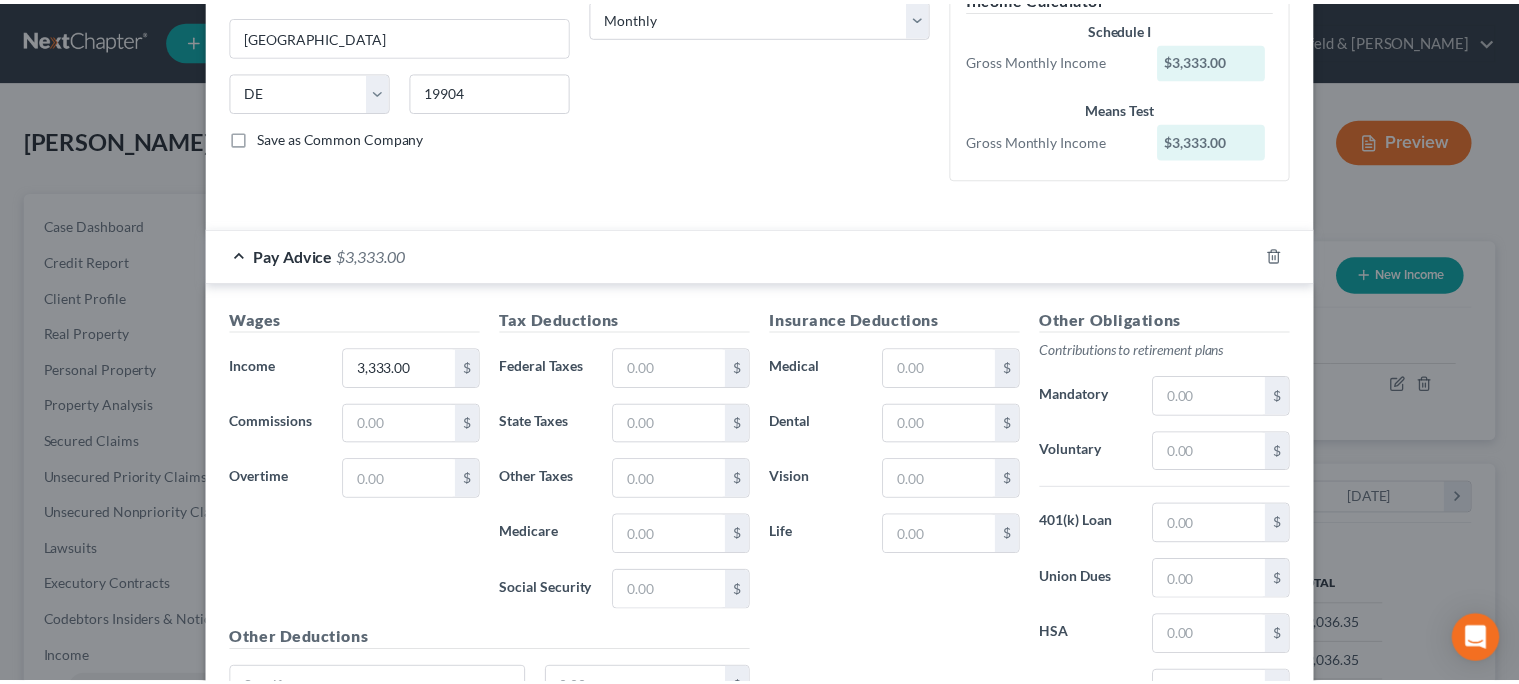 scroll, scrollTop: 535, scrollLeft: 0, axis: vertical 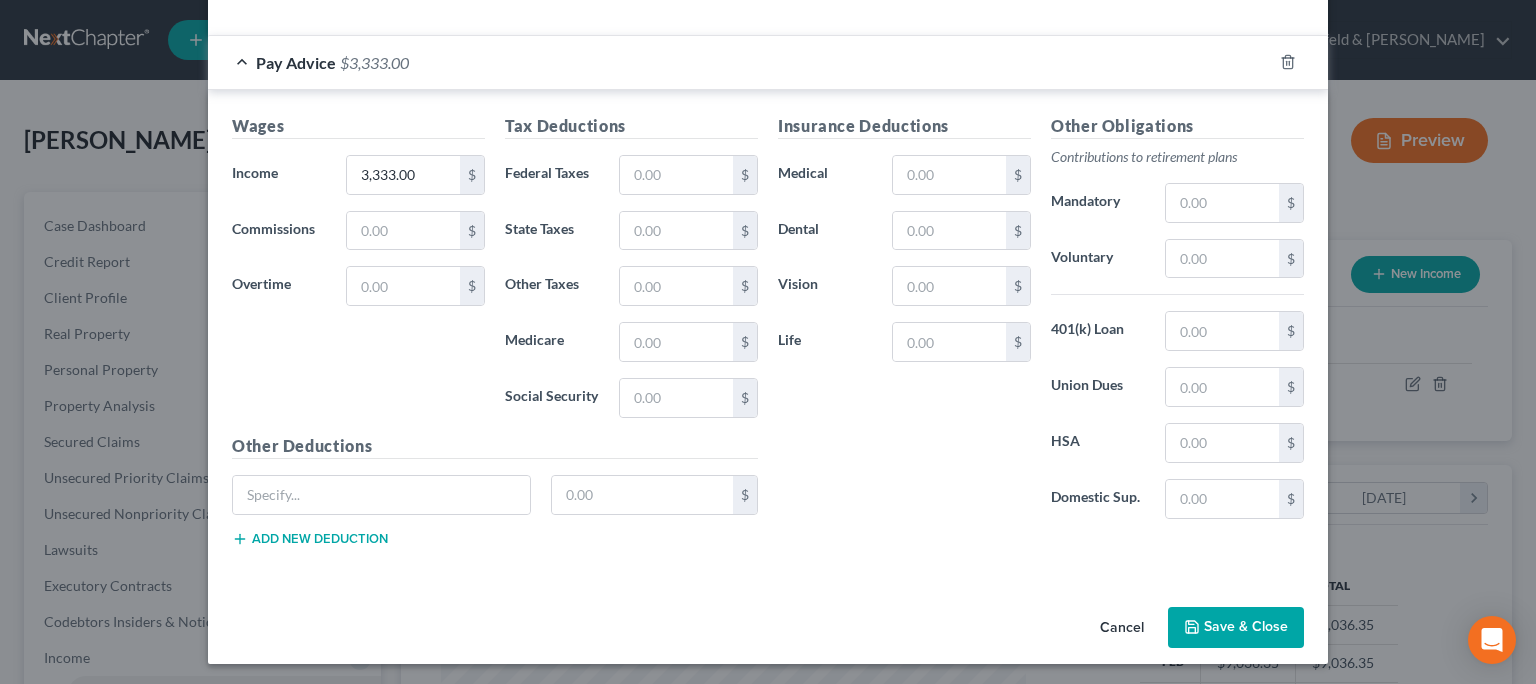 click on "Save & Close" at bounding box center (1236, 628) 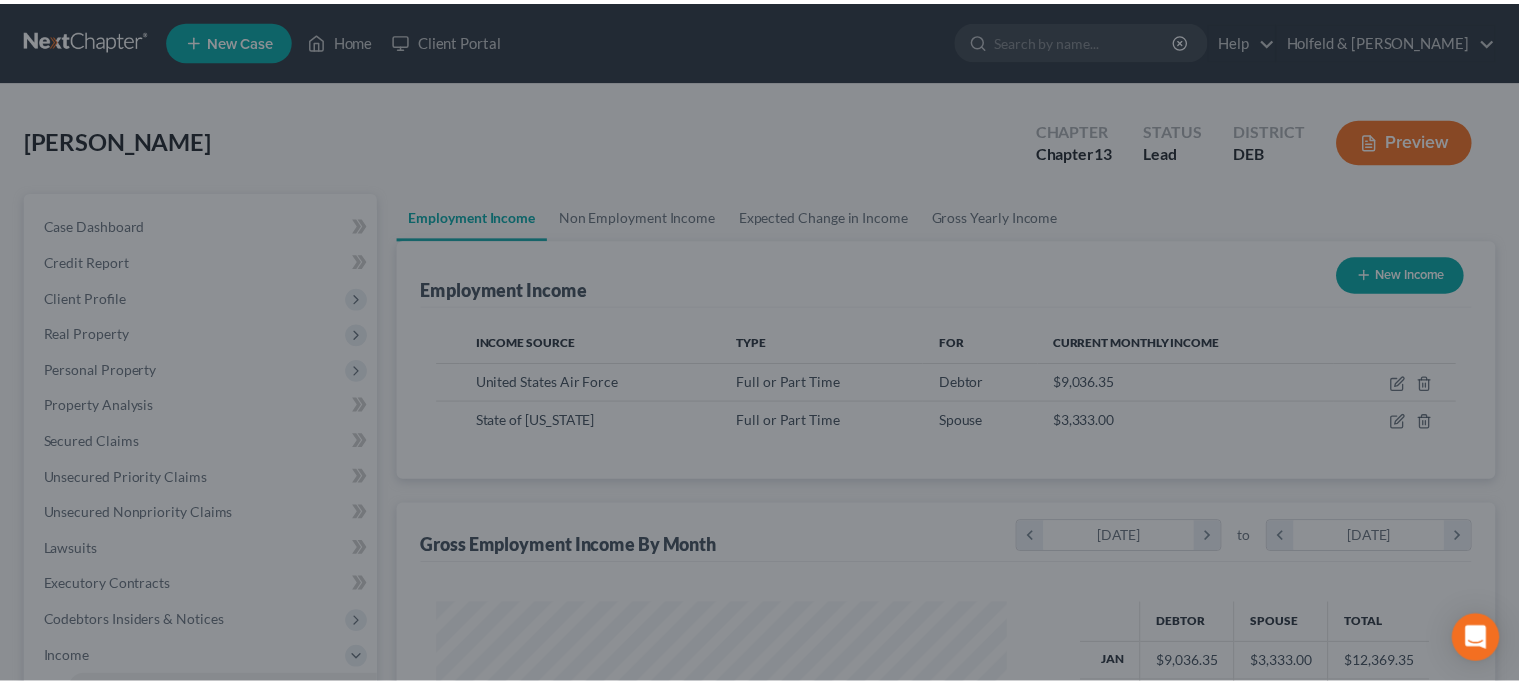 scroll, scrollTop: 358, scrollLeft: 618, axis: both 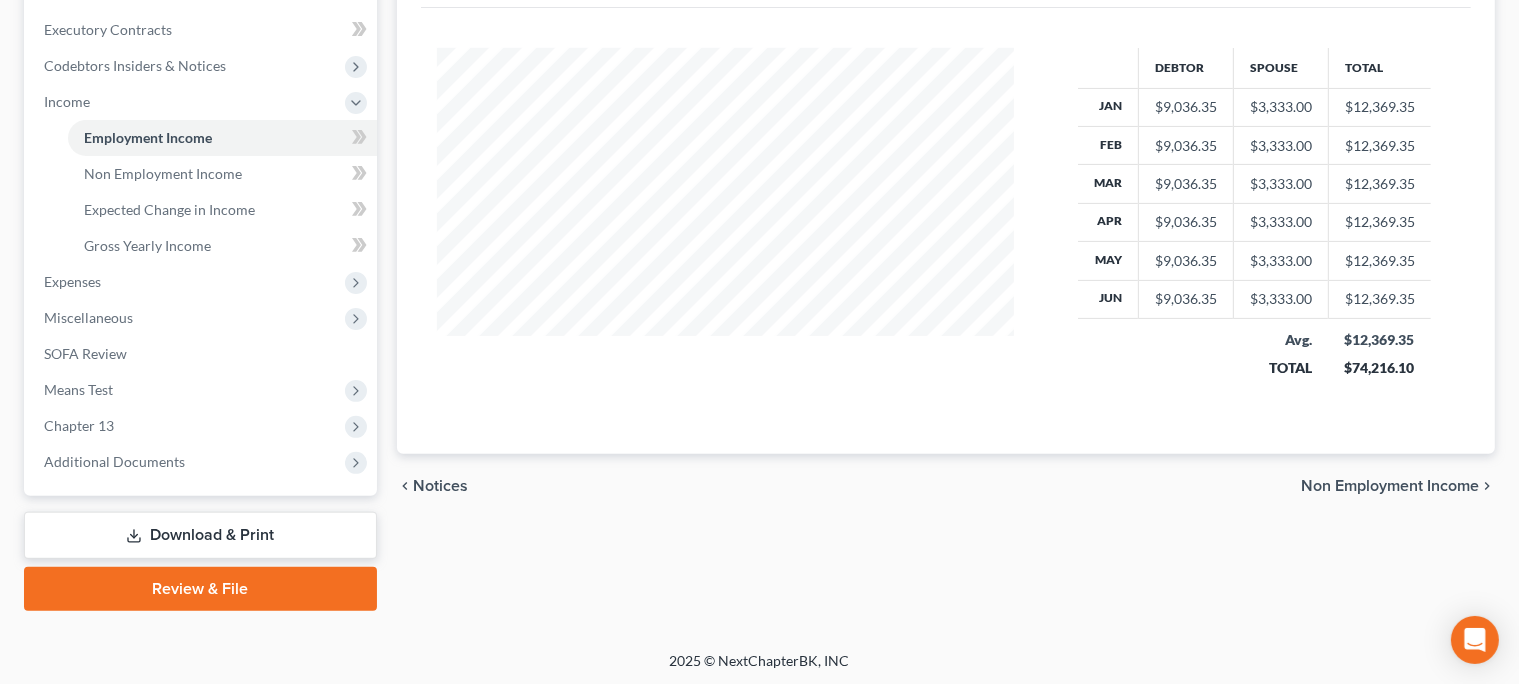 click on "Non Employment Income" at bounding box center (1390, 486) 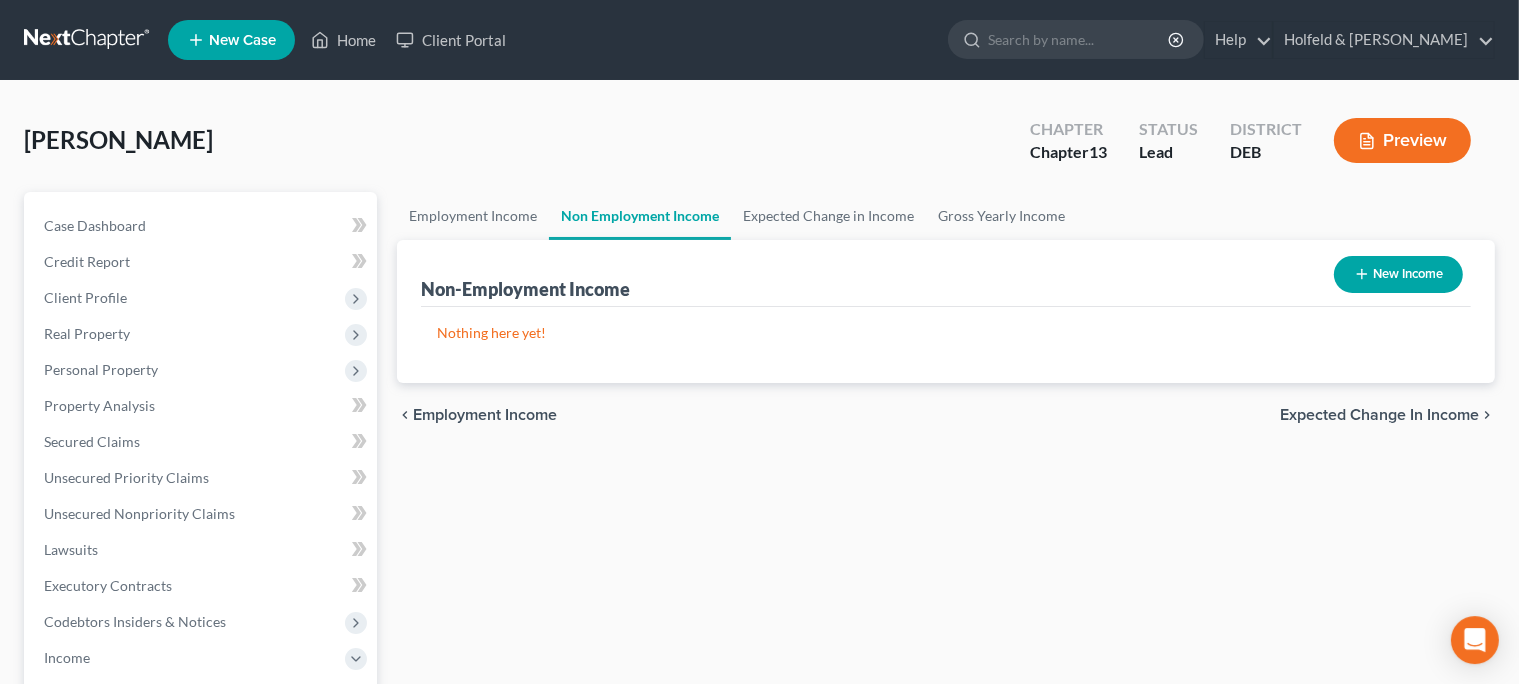 scroll, scrollTop: 0, scrollLeft: 0, axis: both 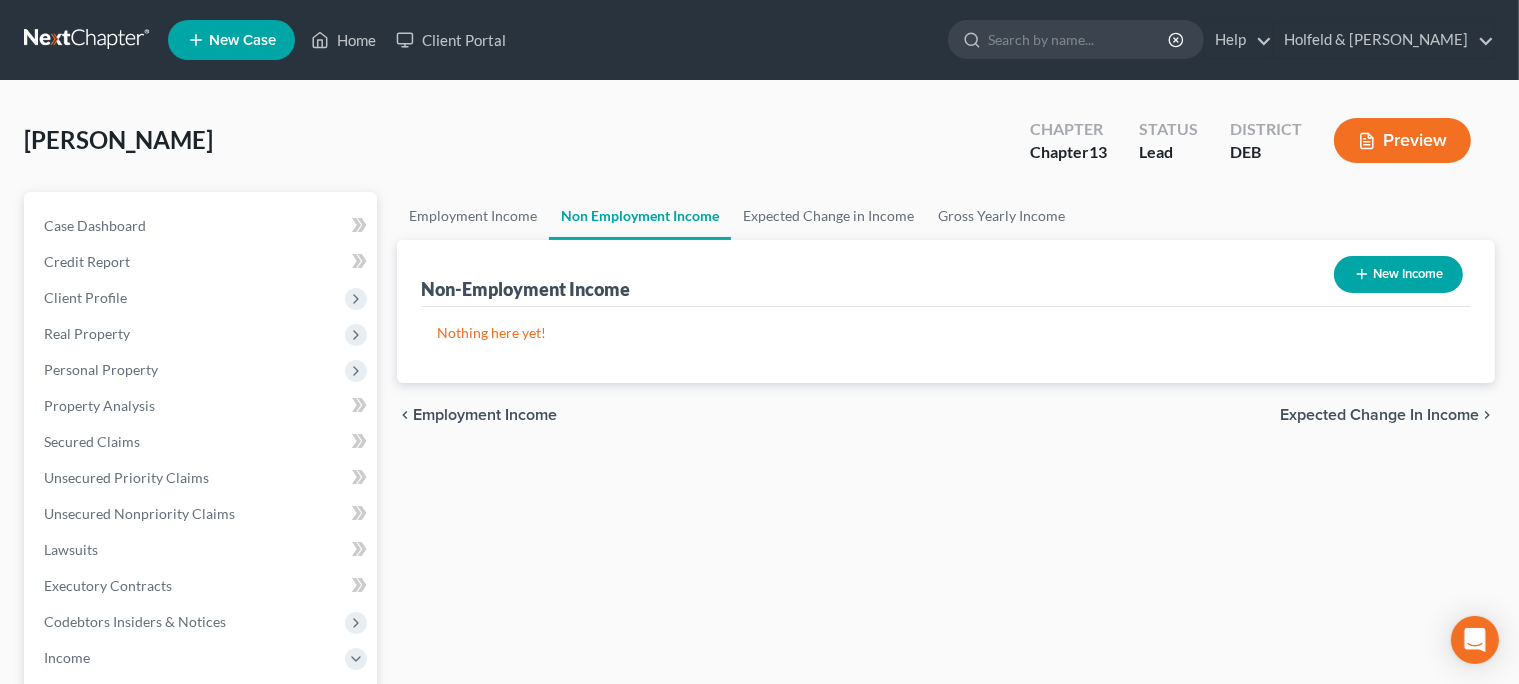 click on "Expected Change in Income" at bounding box center (1379, 415) 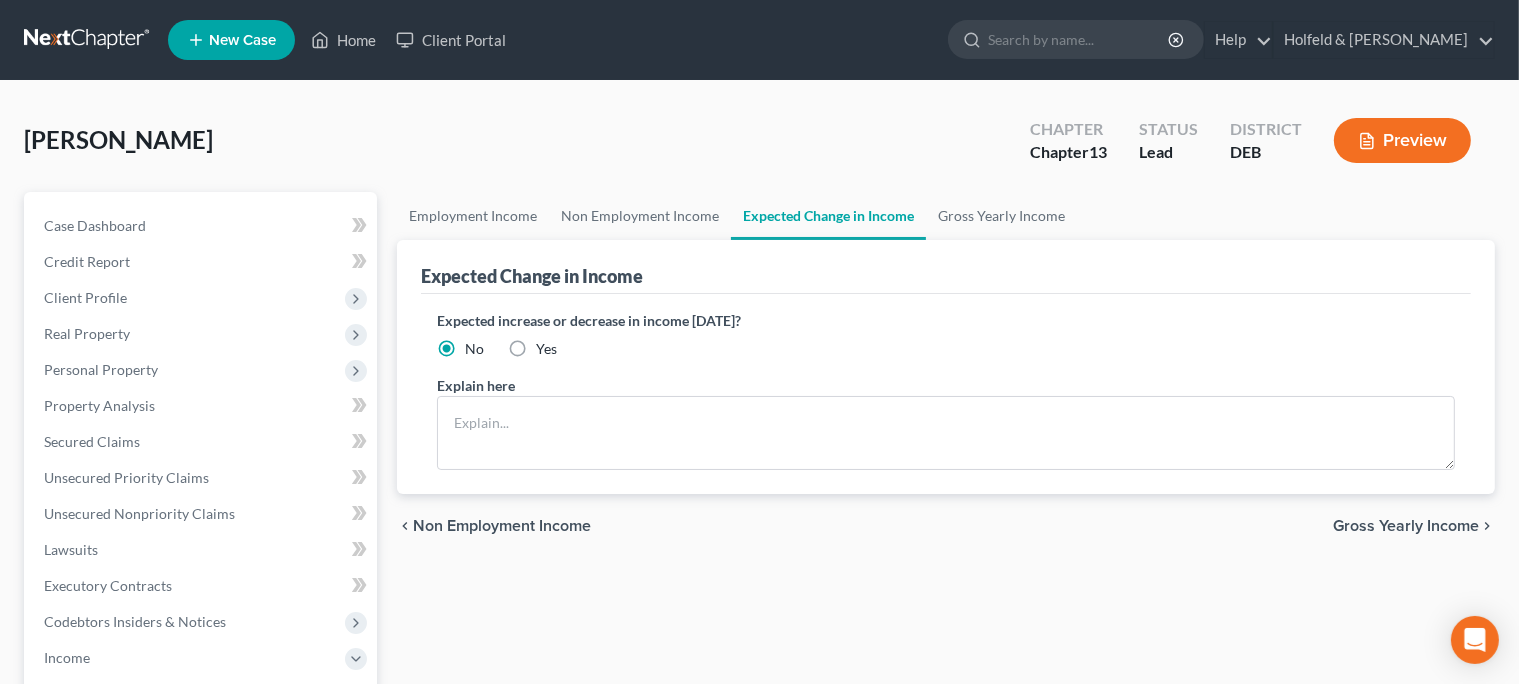 click on "Gross Yearly Income" at bounding box center (1406, 526) 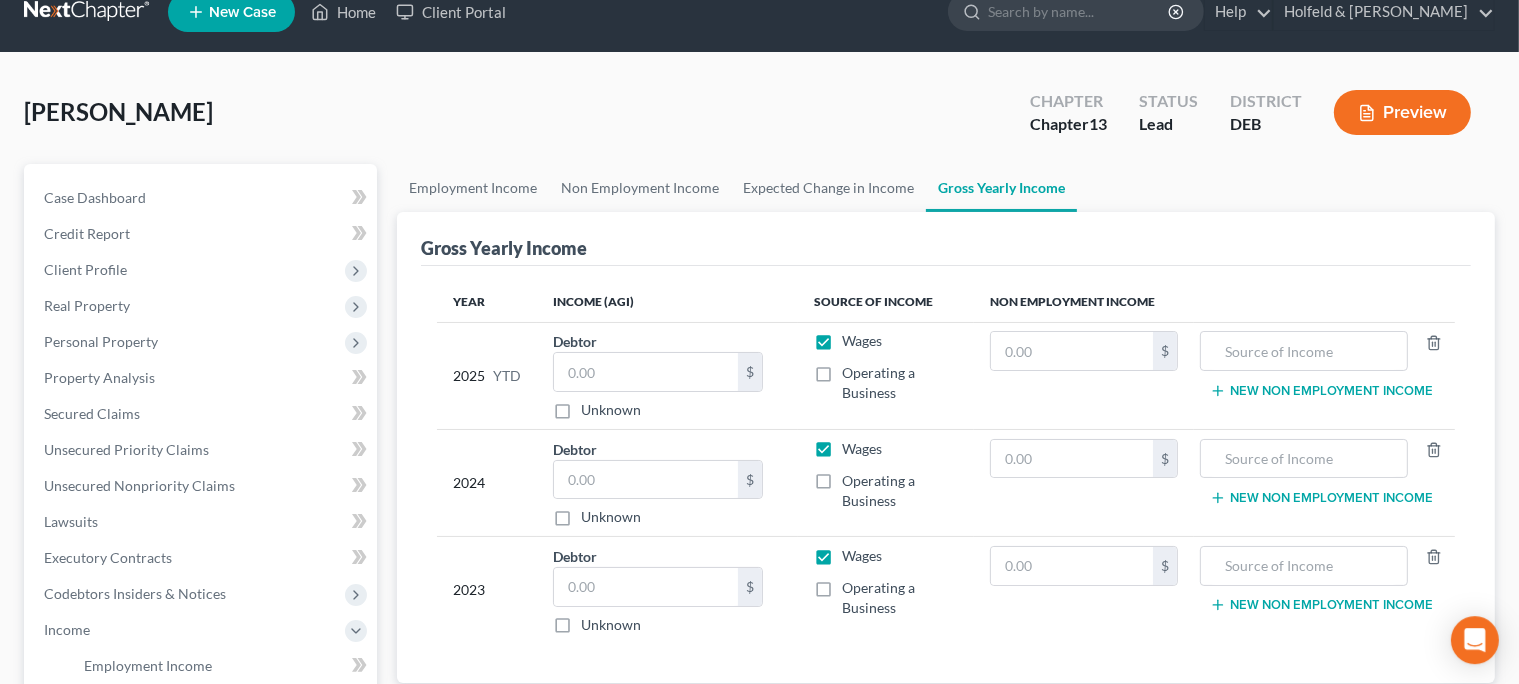 scroll, scrollTop: 51, scrollLeft: 0, axis: vertical 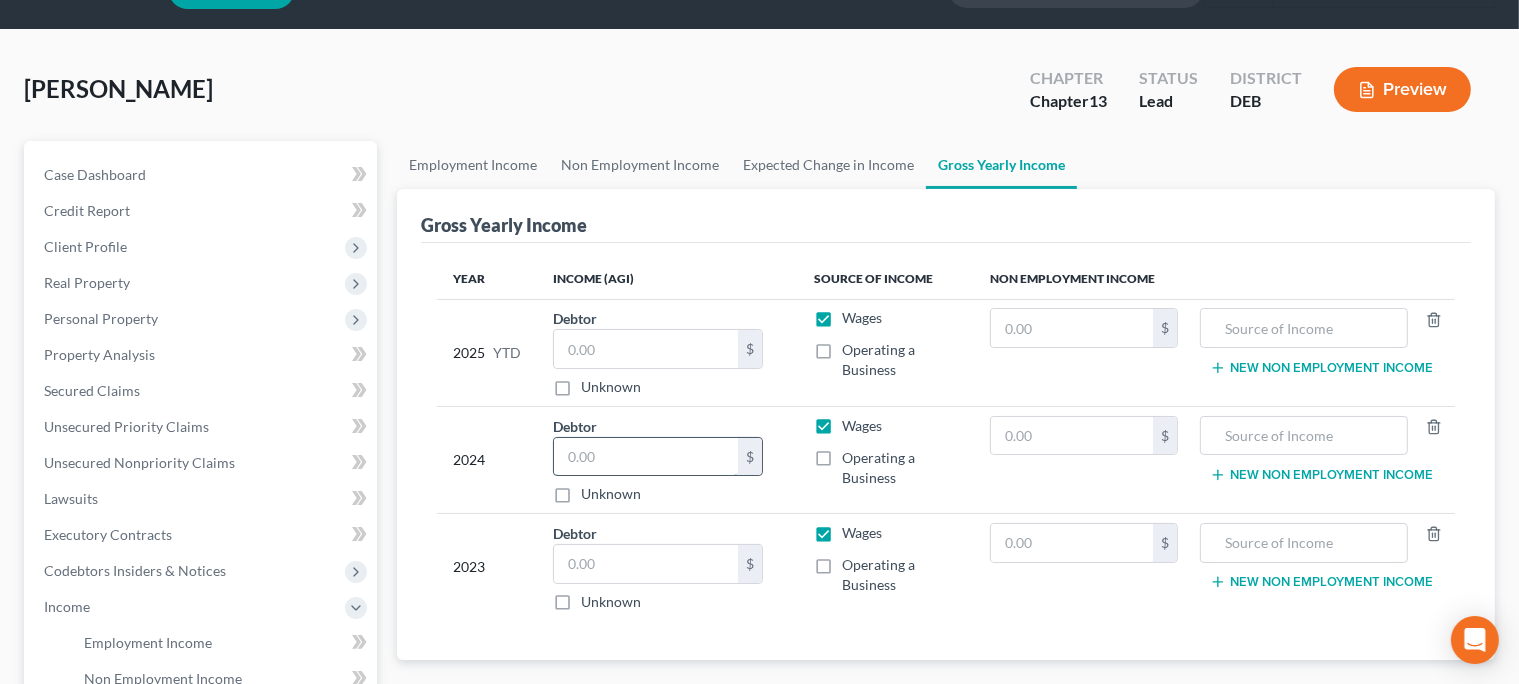 click at bounding box center (646, 457) 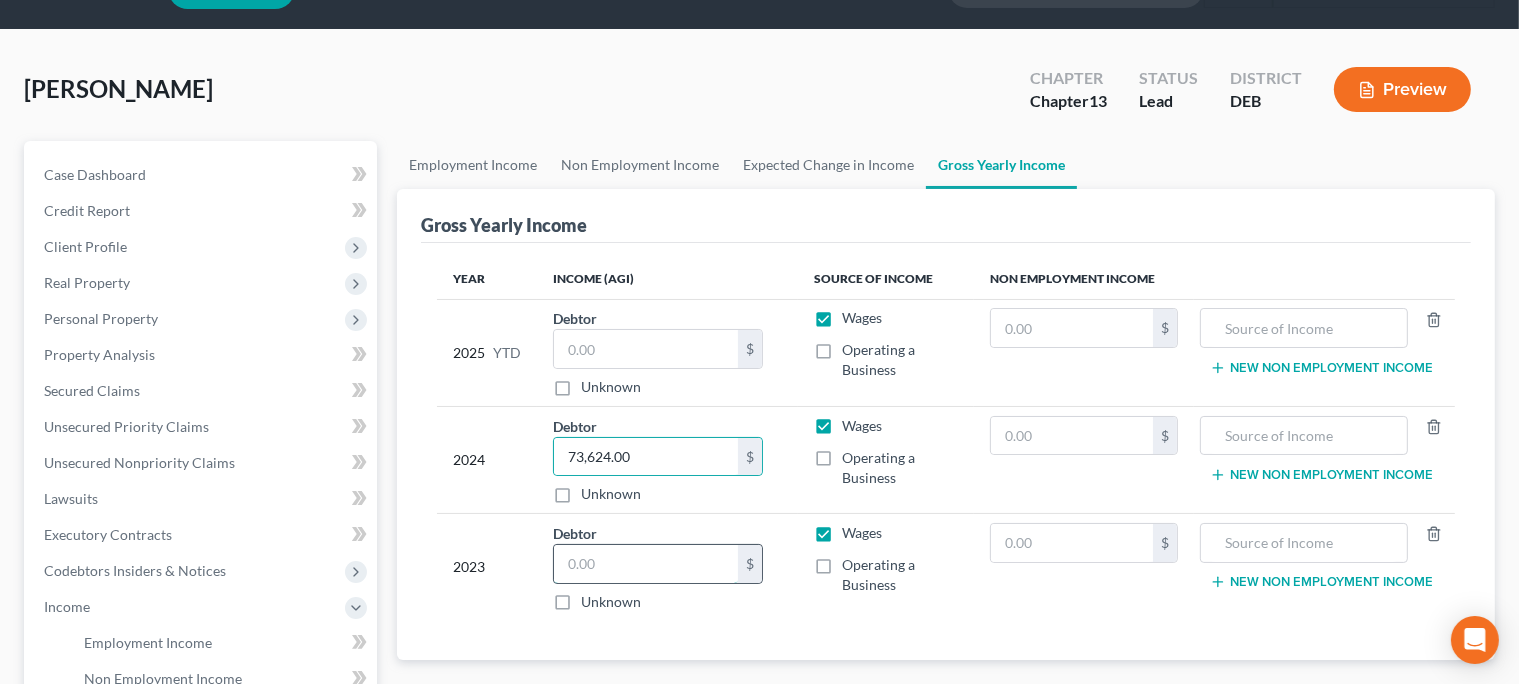 click at bounding box center [646, 564] 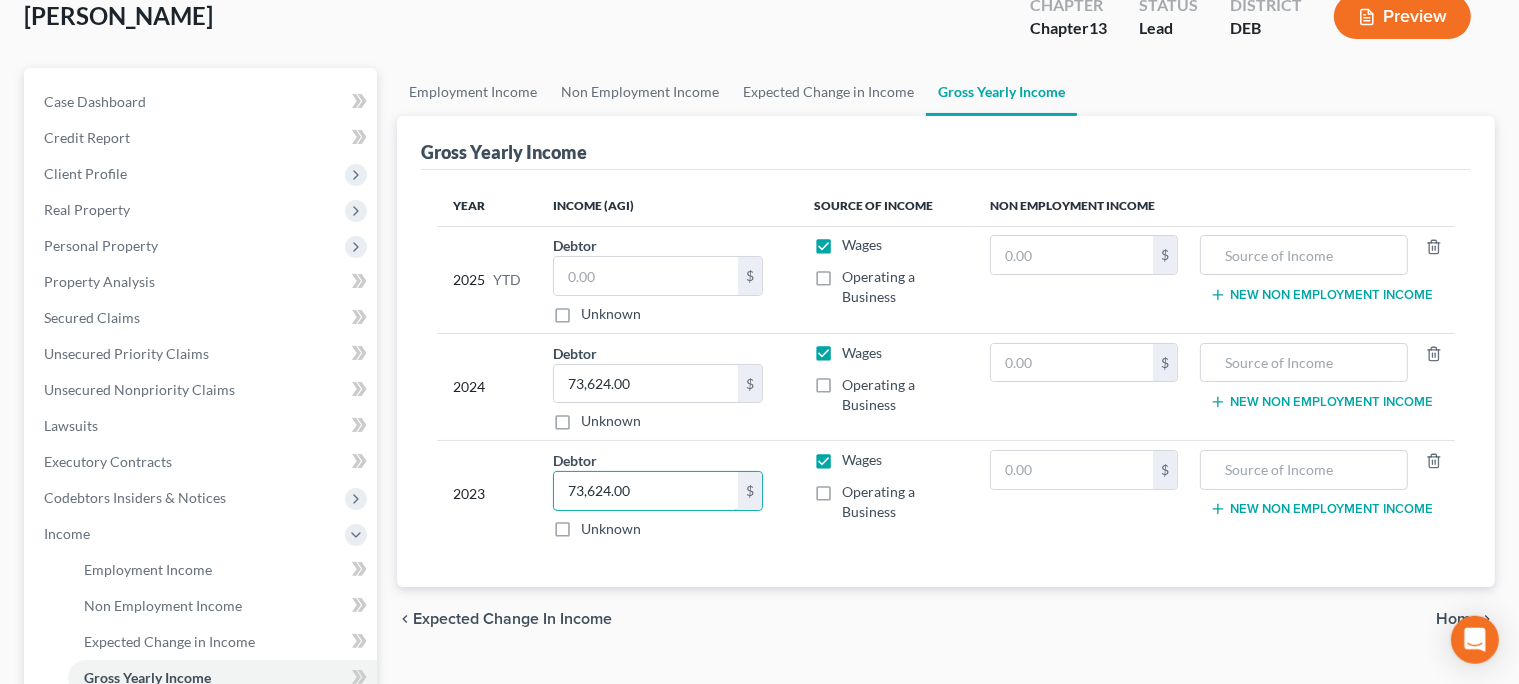 scroll, scrollTop: 81, scrollLeft: 0, axis: vertical 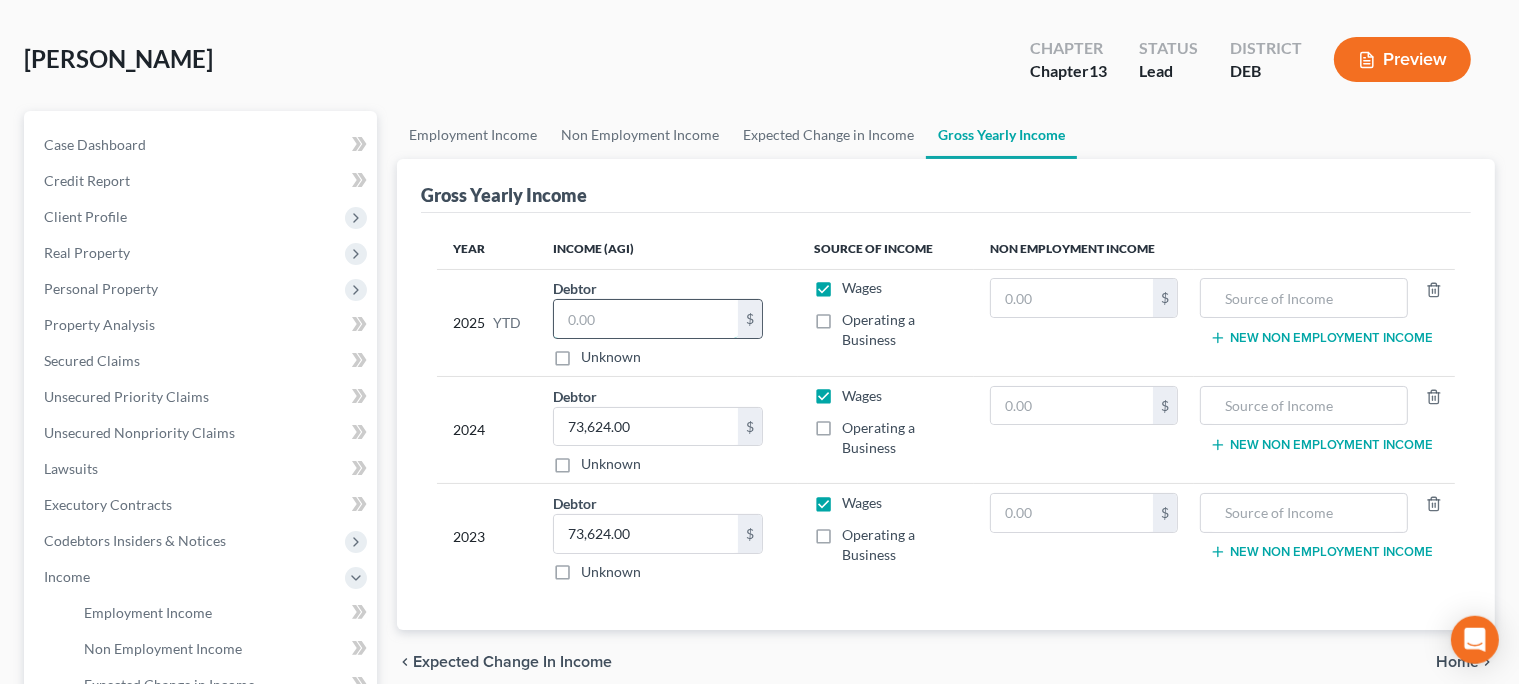 click at bounding box center [646, 319] 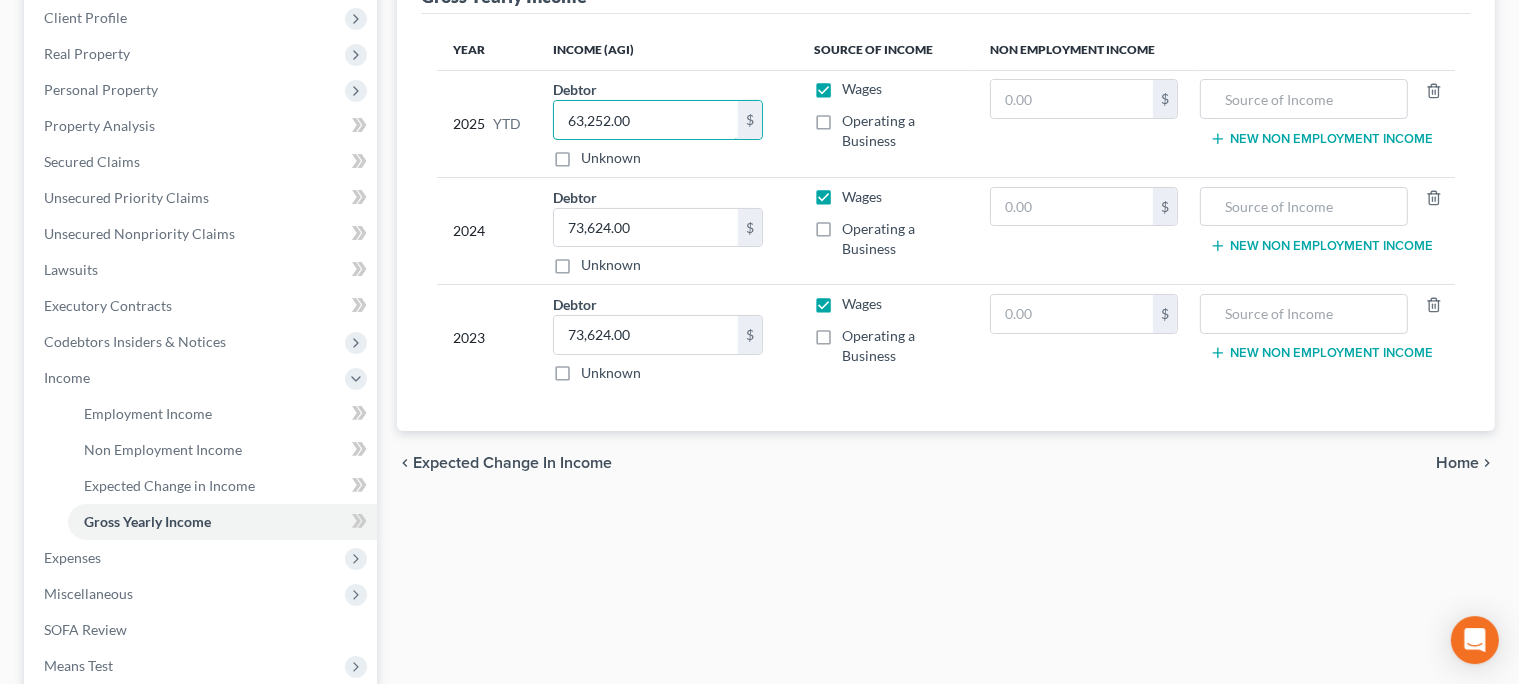 scroll, scrollTop: 309, scrollLeft: 0, axis: vertical 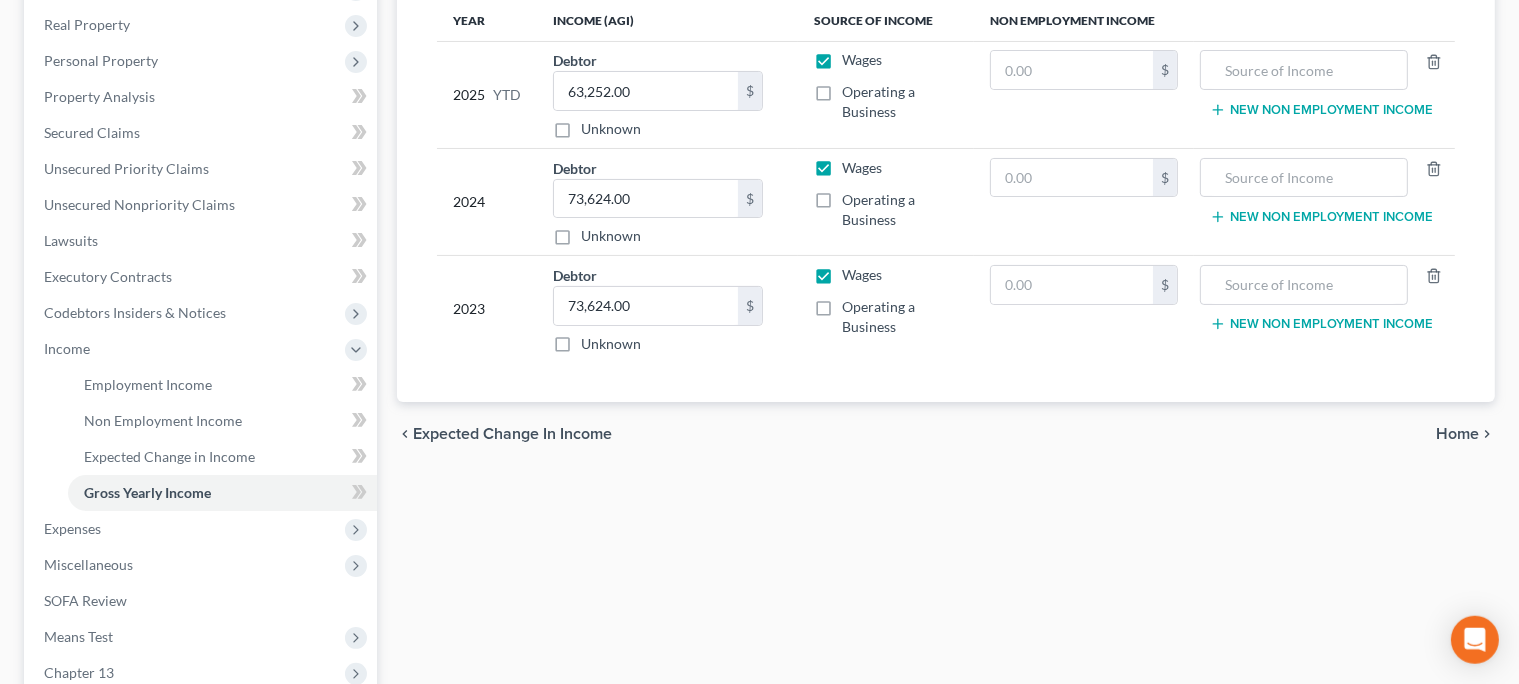 click on "Home" at bounding box center (1457, 434) 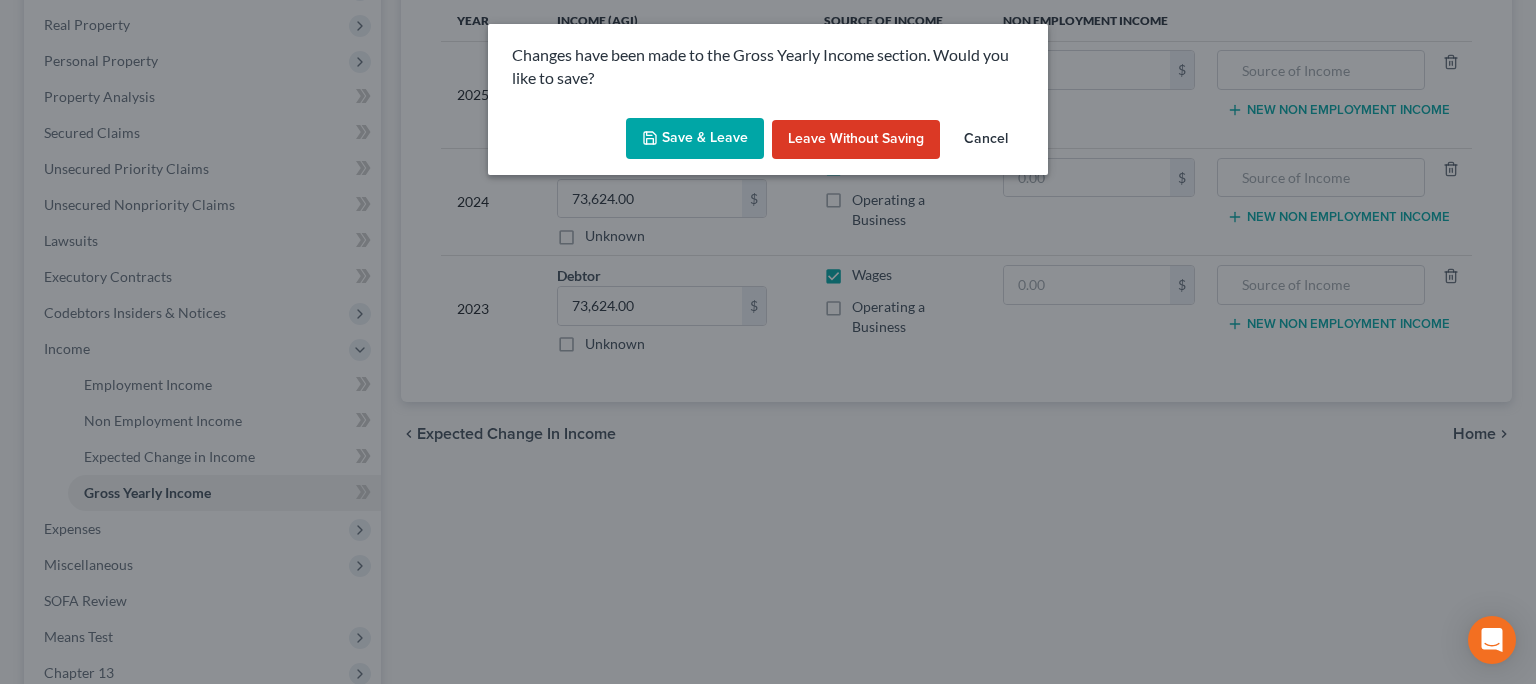 click on "Save & Leave" at bounding box center [695, 139] 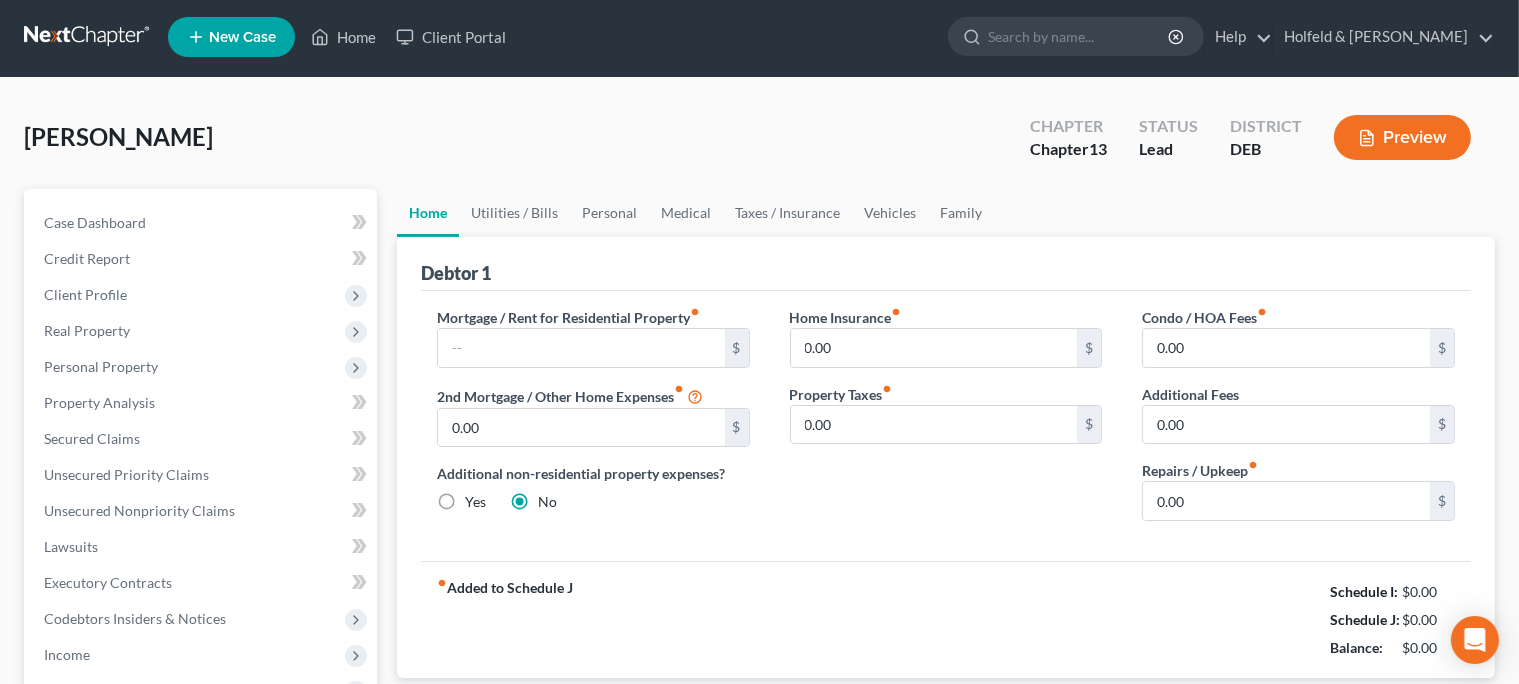 scroll, scrollTop: 0, scrollLeft: 0, axis: both 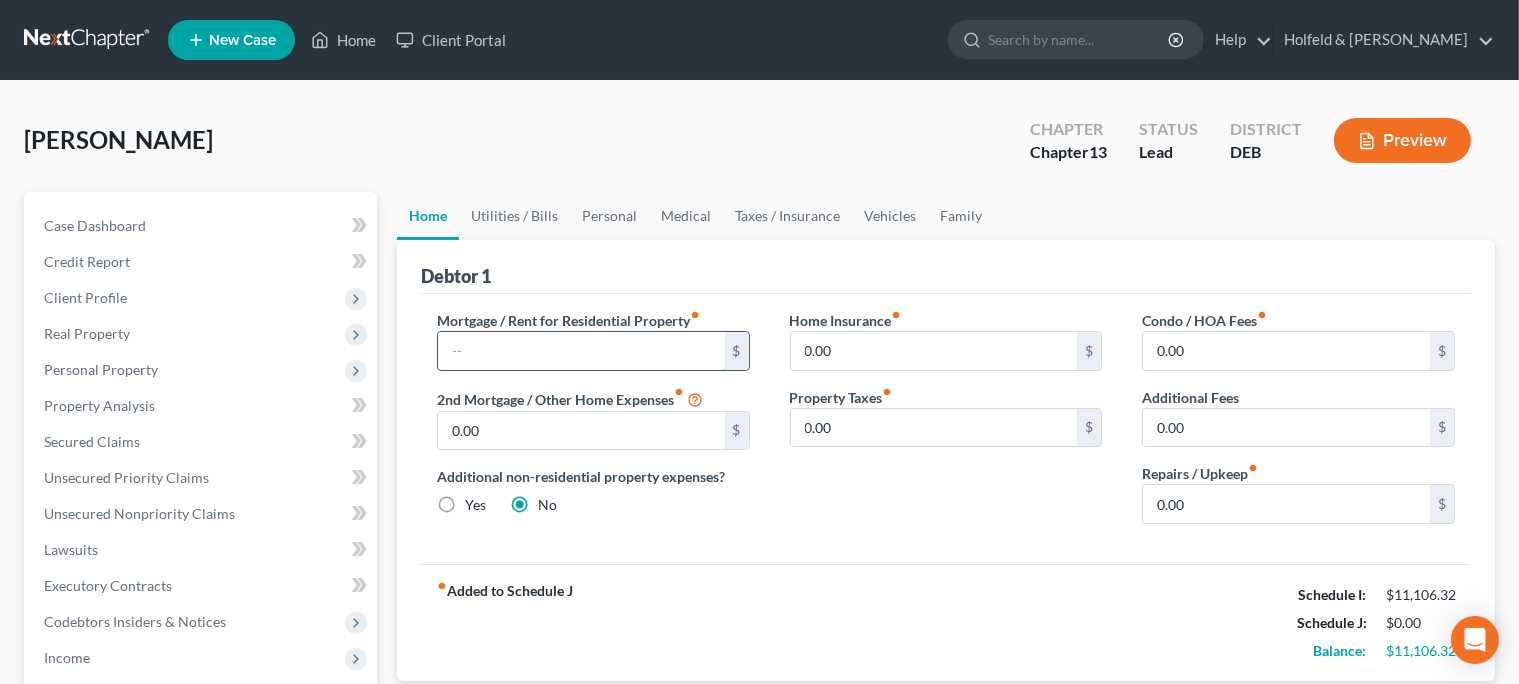 click at bounding box center (581, 351) 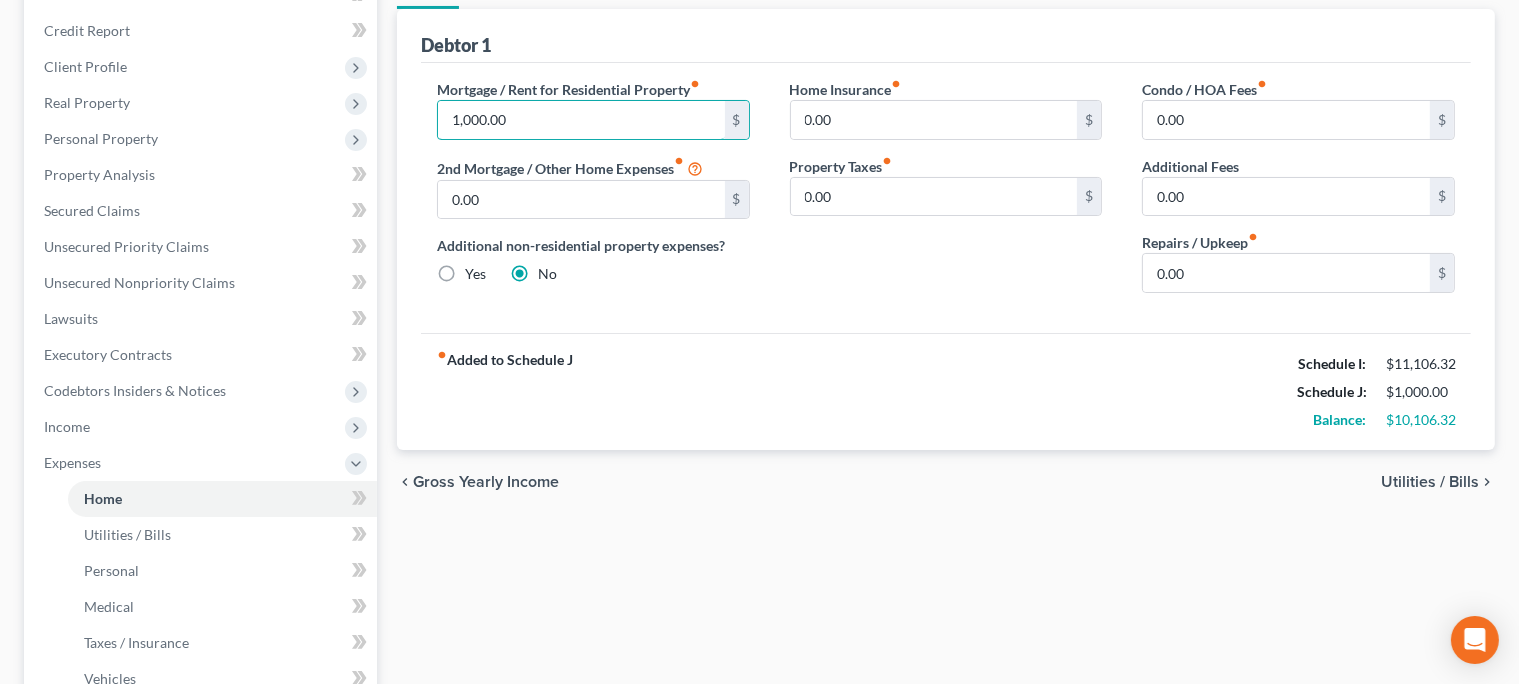 scroll, scrollTop: 232, scrollLeft: 0, axis: vertical 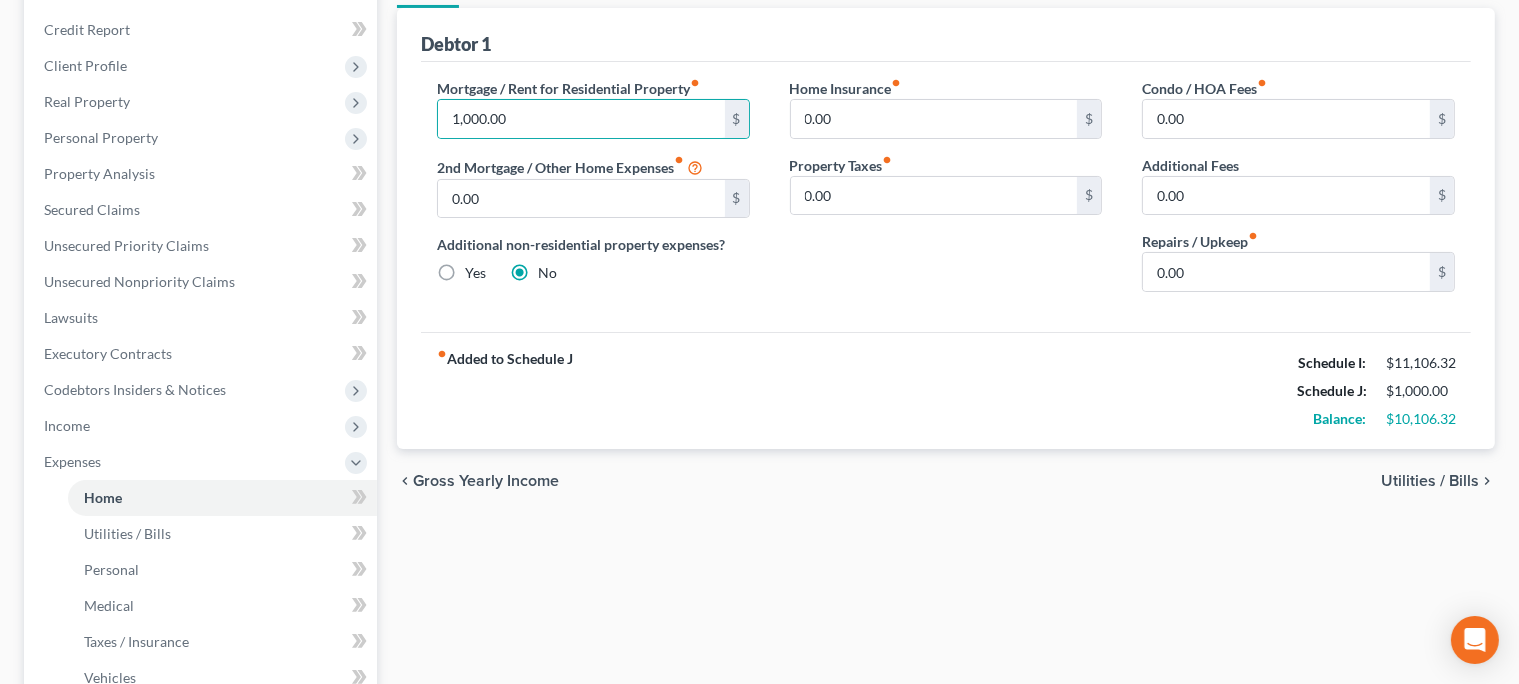 click on "Utilities / Bills" at bounding box center (1430, 481) 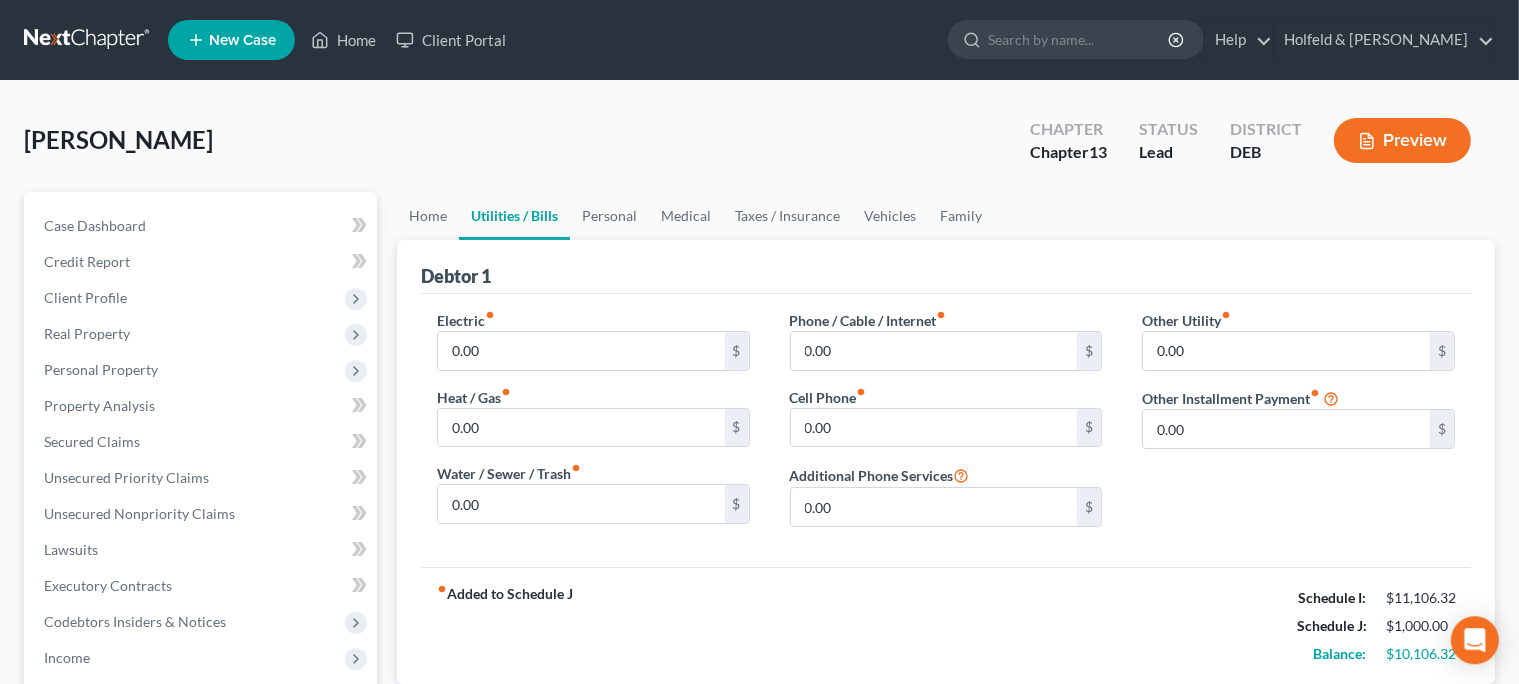 scroll, scrollTop: 0, scrollLeft: 0, axis: both 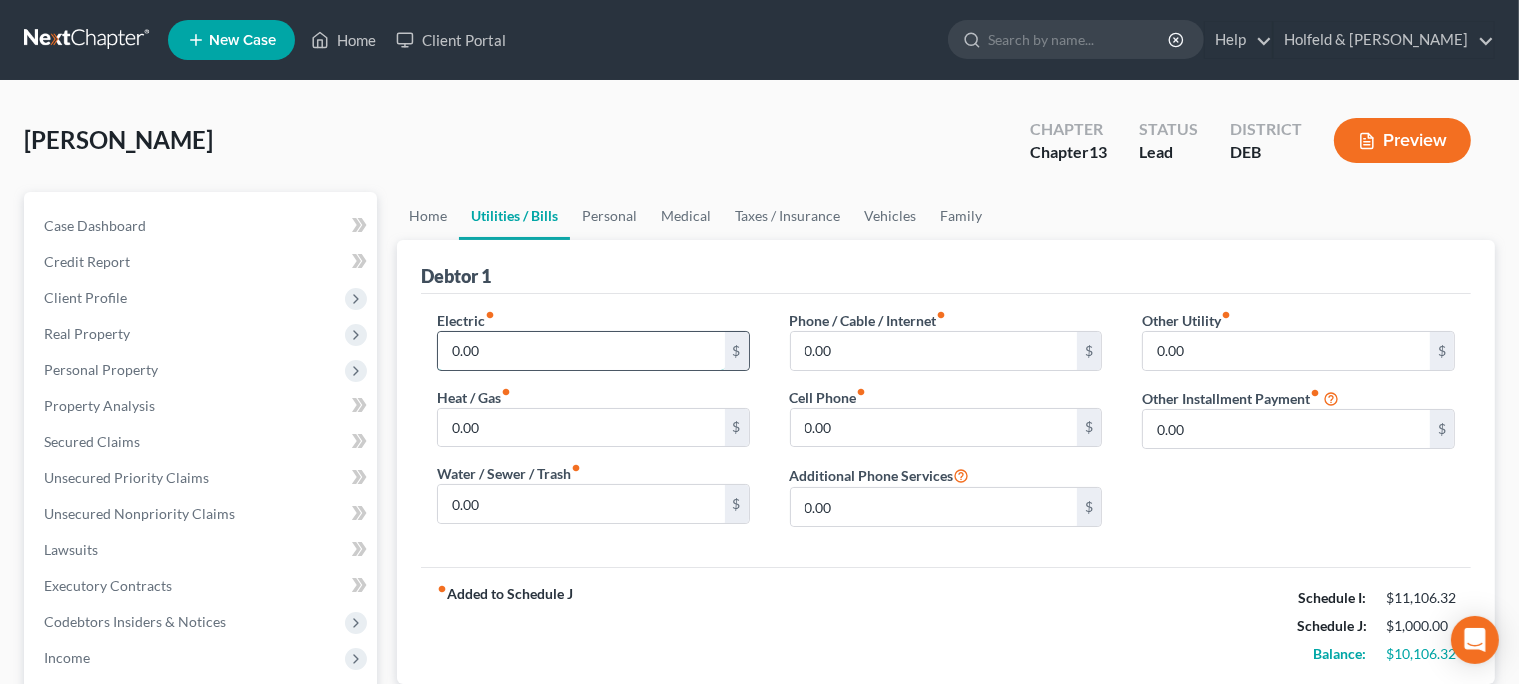 drag, startPoint x: 639, startPoint y: 352, endPoint x: 0, endPoint y: 415, distance: 642.09814 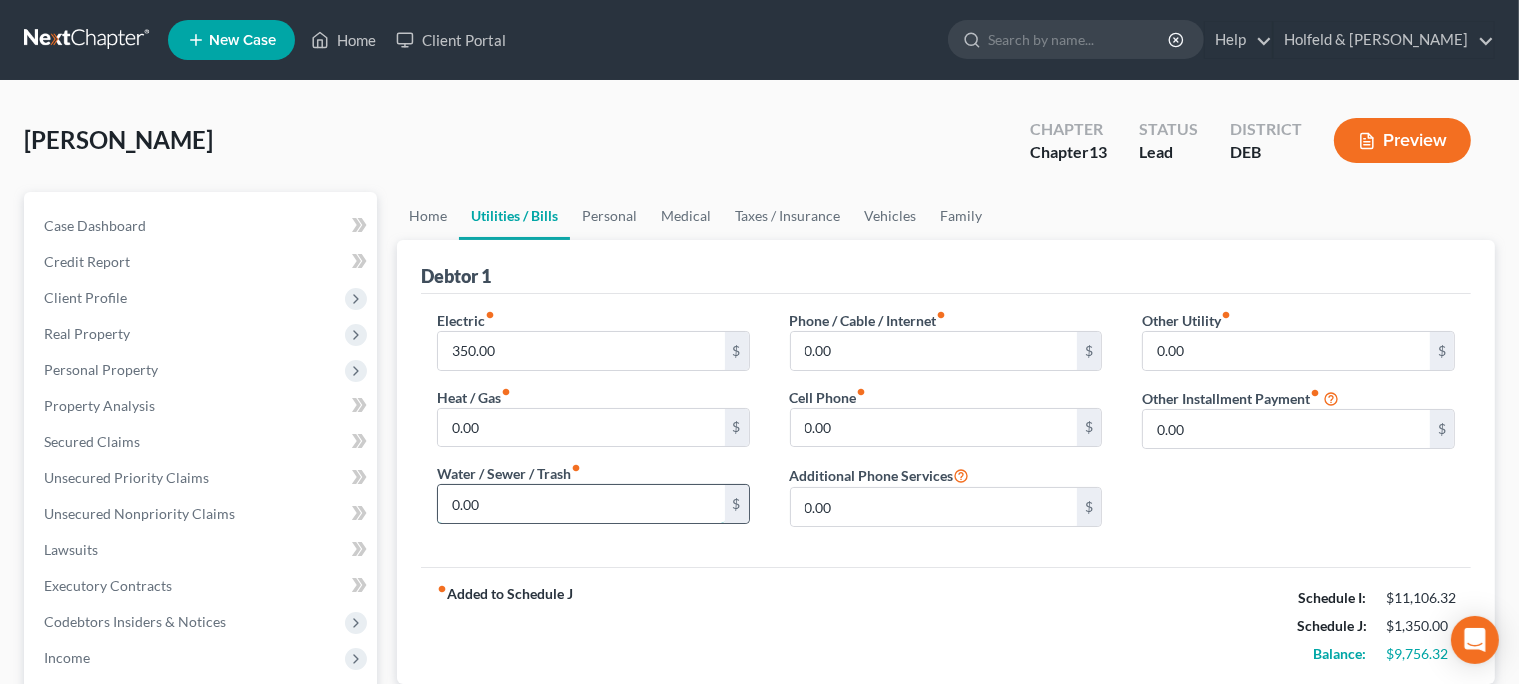 drag, startPoint x: 535, startPoint y: 491, endPoint x: 326, endPoint y: 534, distance: 213.3776 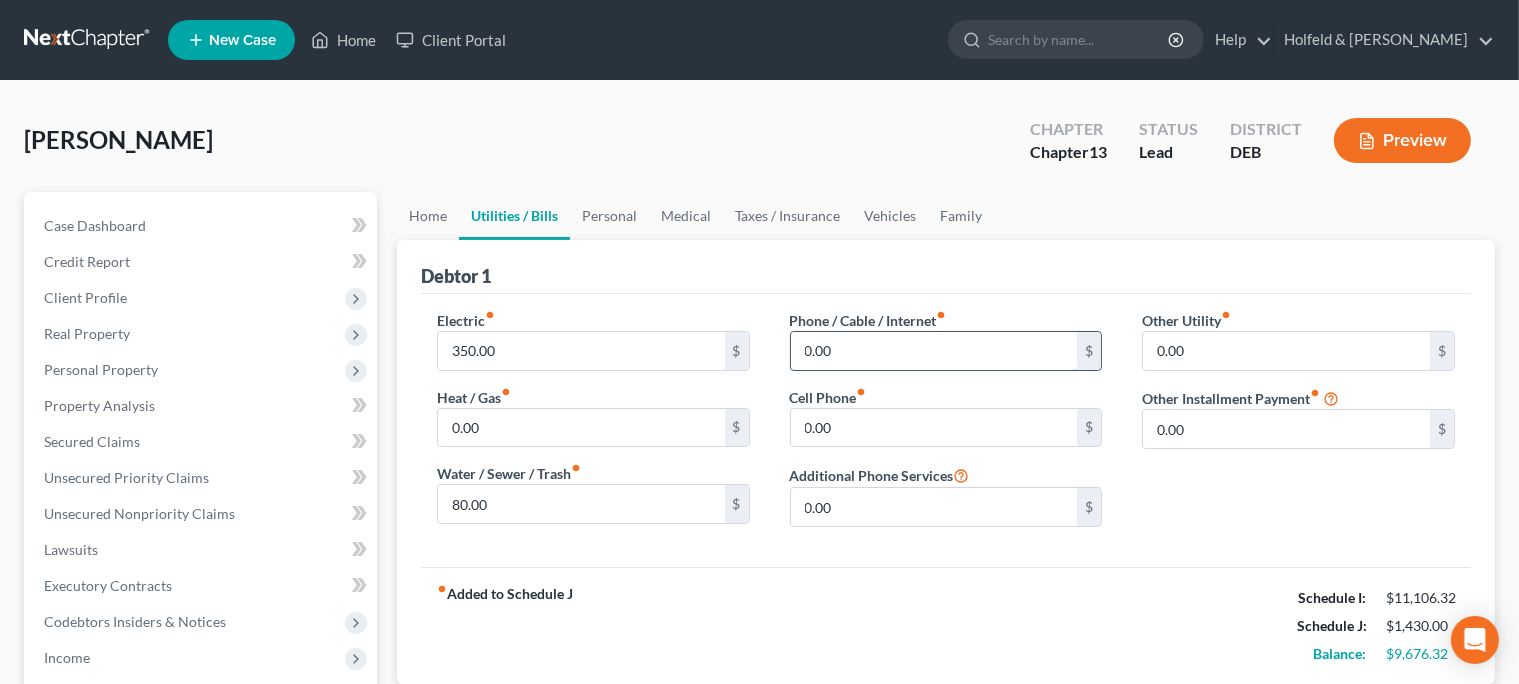 drag, startPoint x: 858, startPoint y: 352, endPoint x: 634, endPoint y: 408, distance: 230.89392 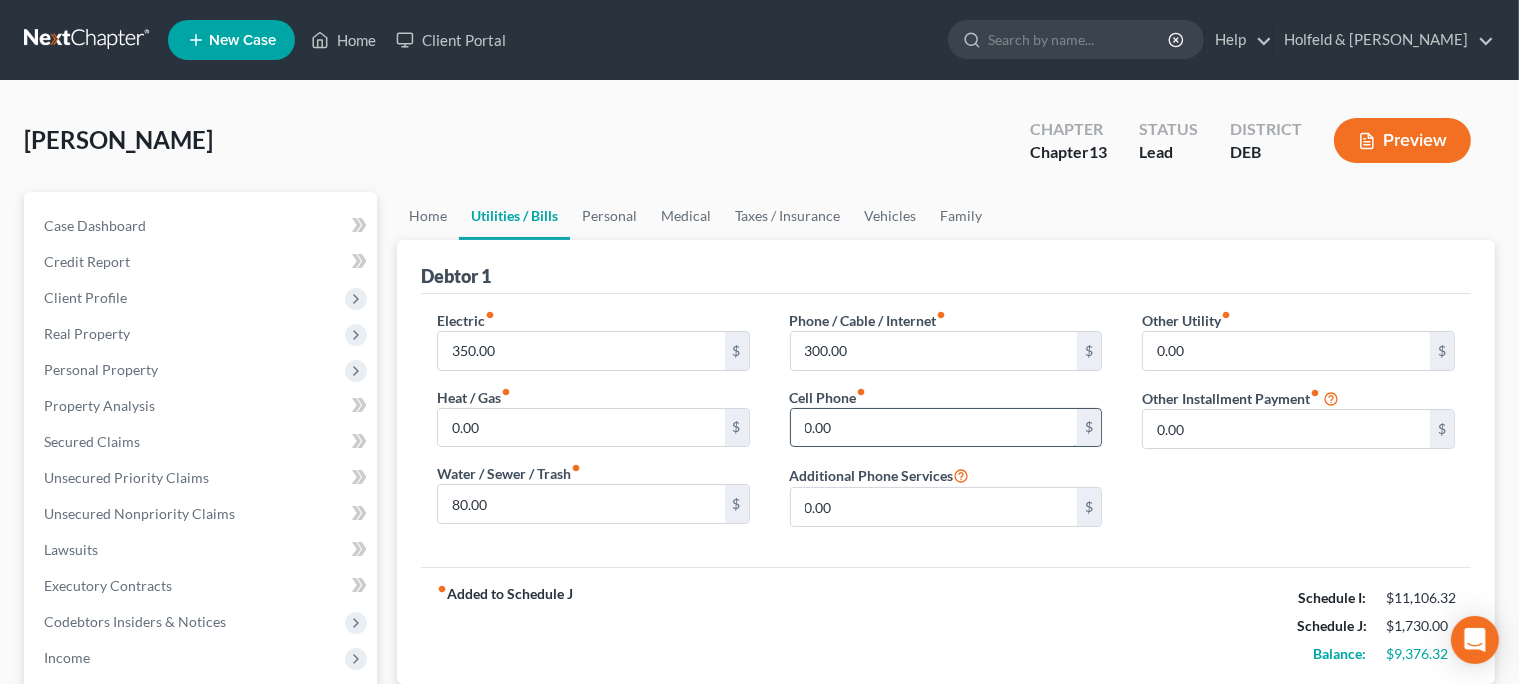 click on "0.00" at bounding box center [934, 428] 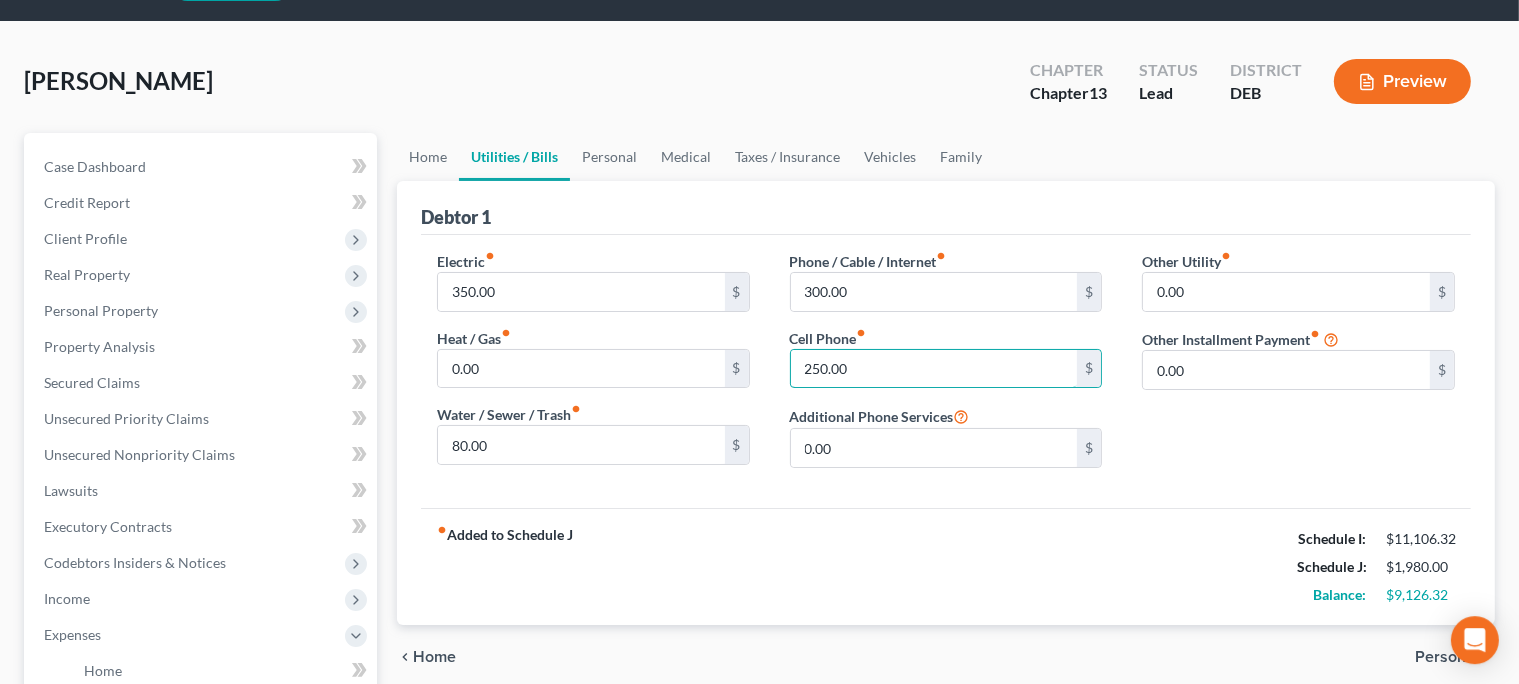 scroll, scrollTop: 83, scrollLeft: 0, axis: vertical 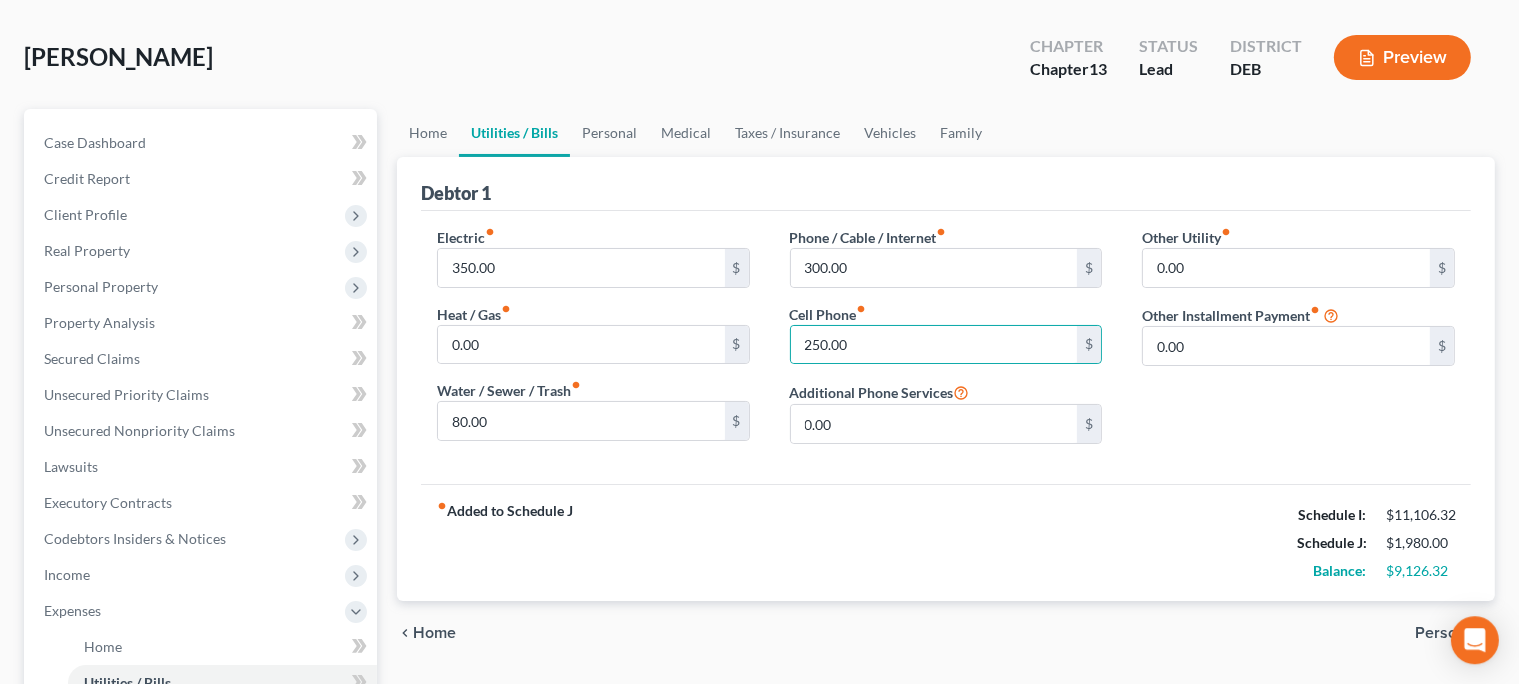click on "Personal" at bounding box center [1447, 633] 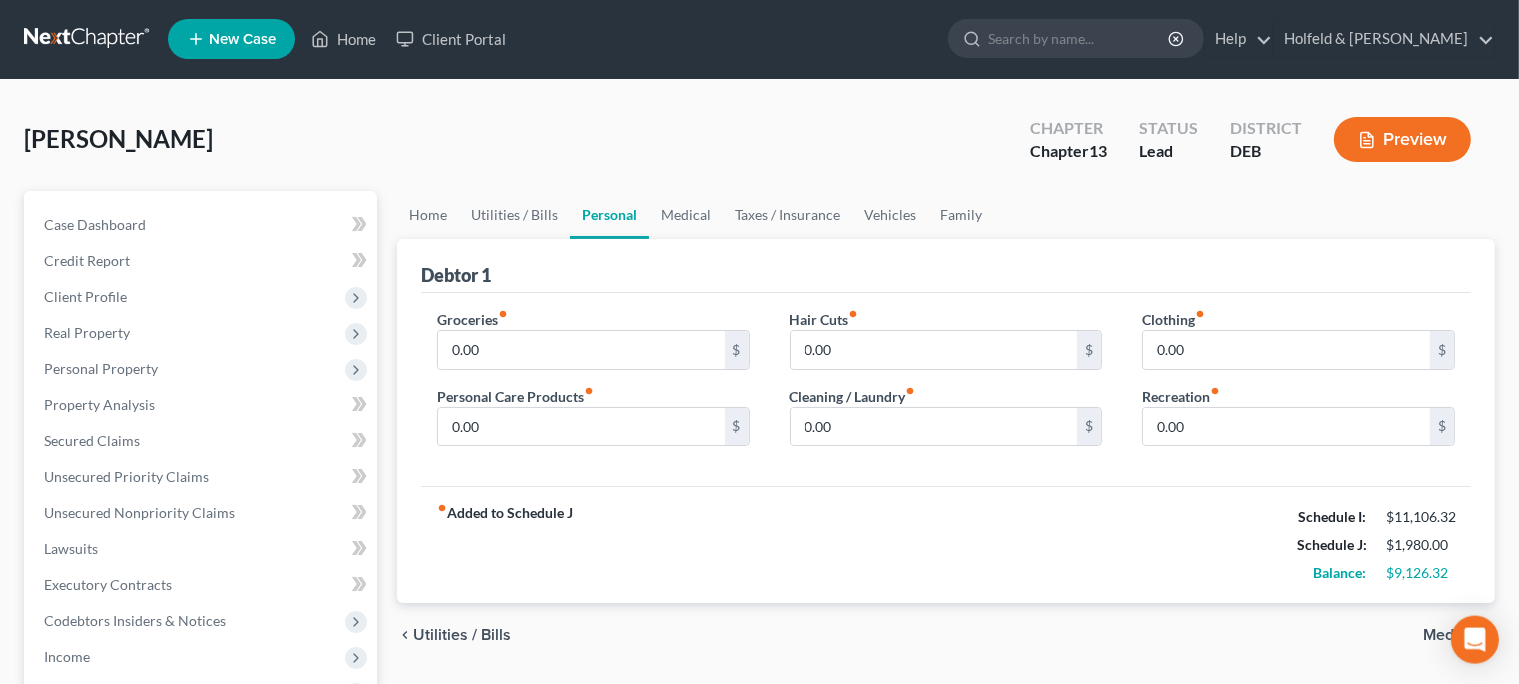 scroll, scrollTop: 0, scrollLeft: 0, axis: both 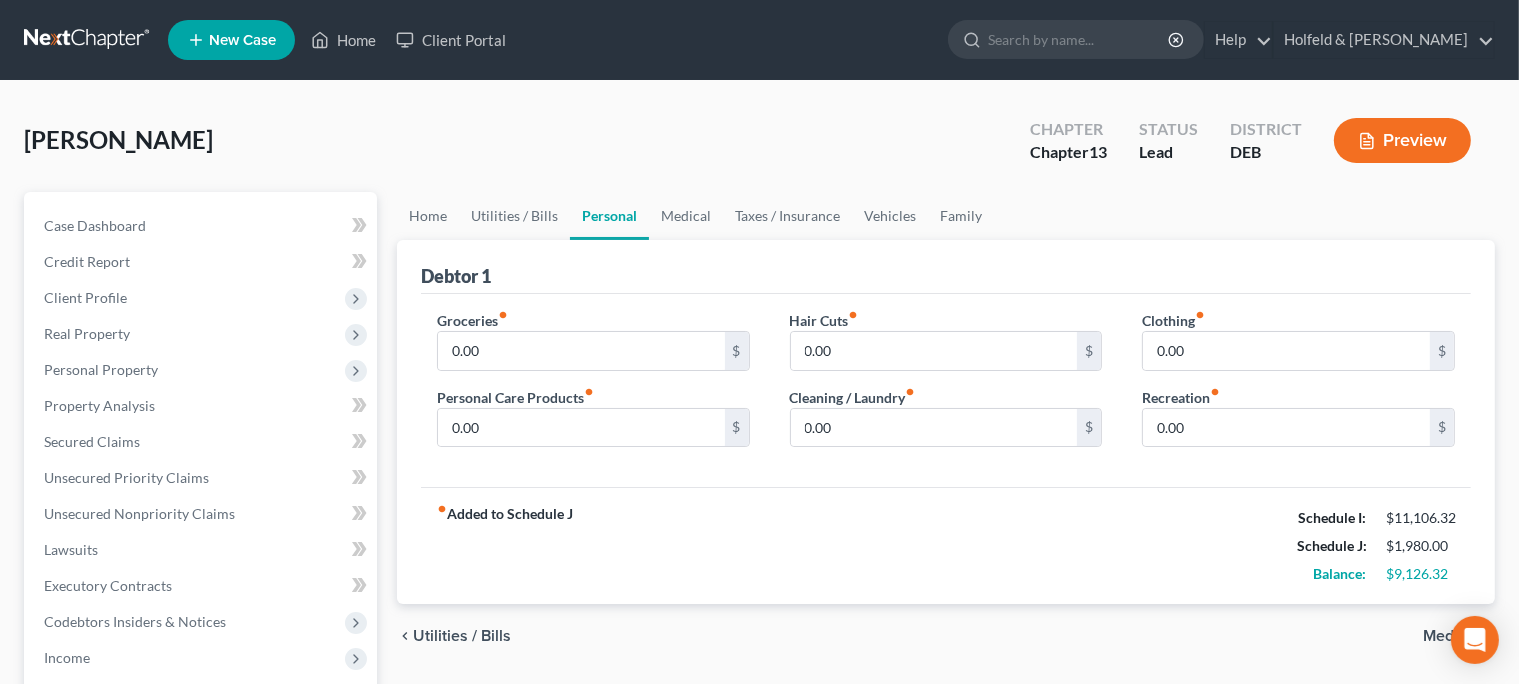 click on "Groceries  fiber_manual_record 0.00 $" at bounding box center [593, 340] 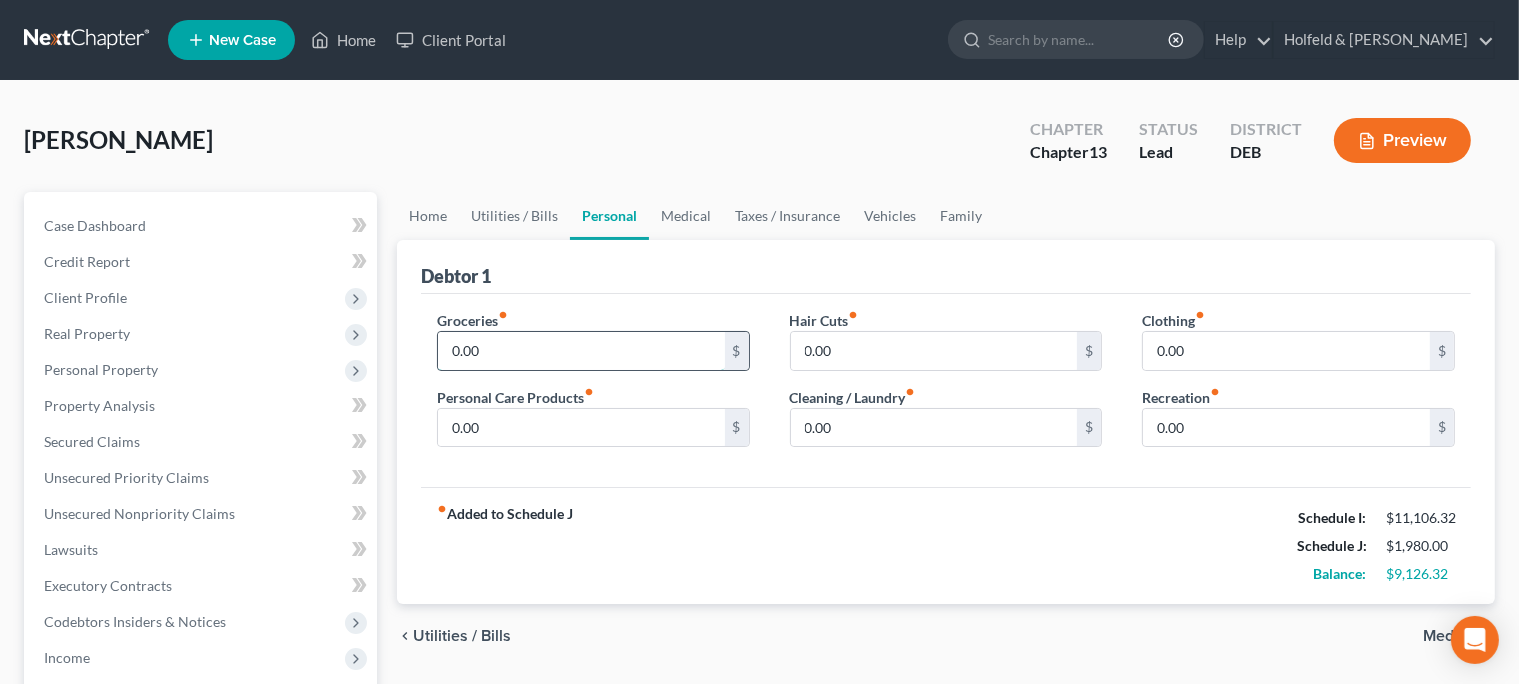 click on "0.00" at bounding box center [581, 351] 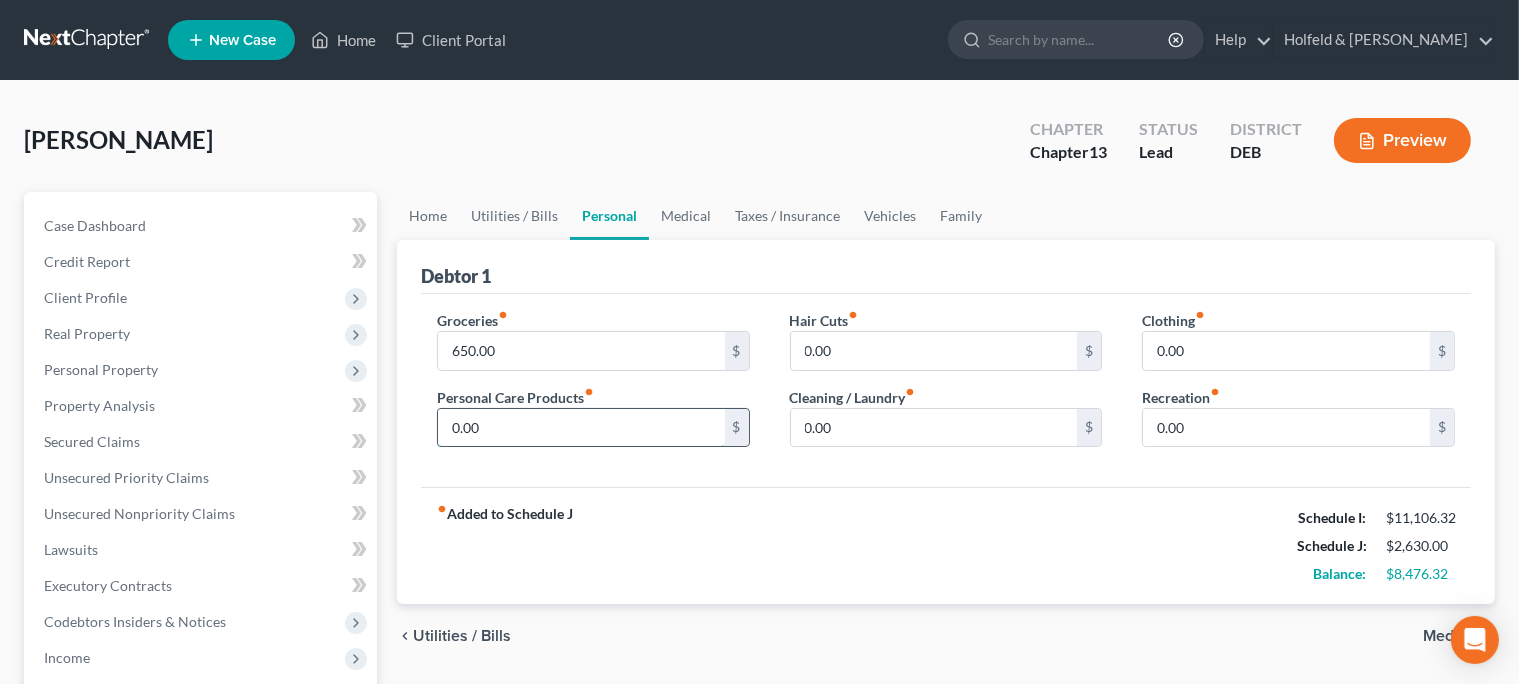 click on "0.00" at bounding box center (581, 428) 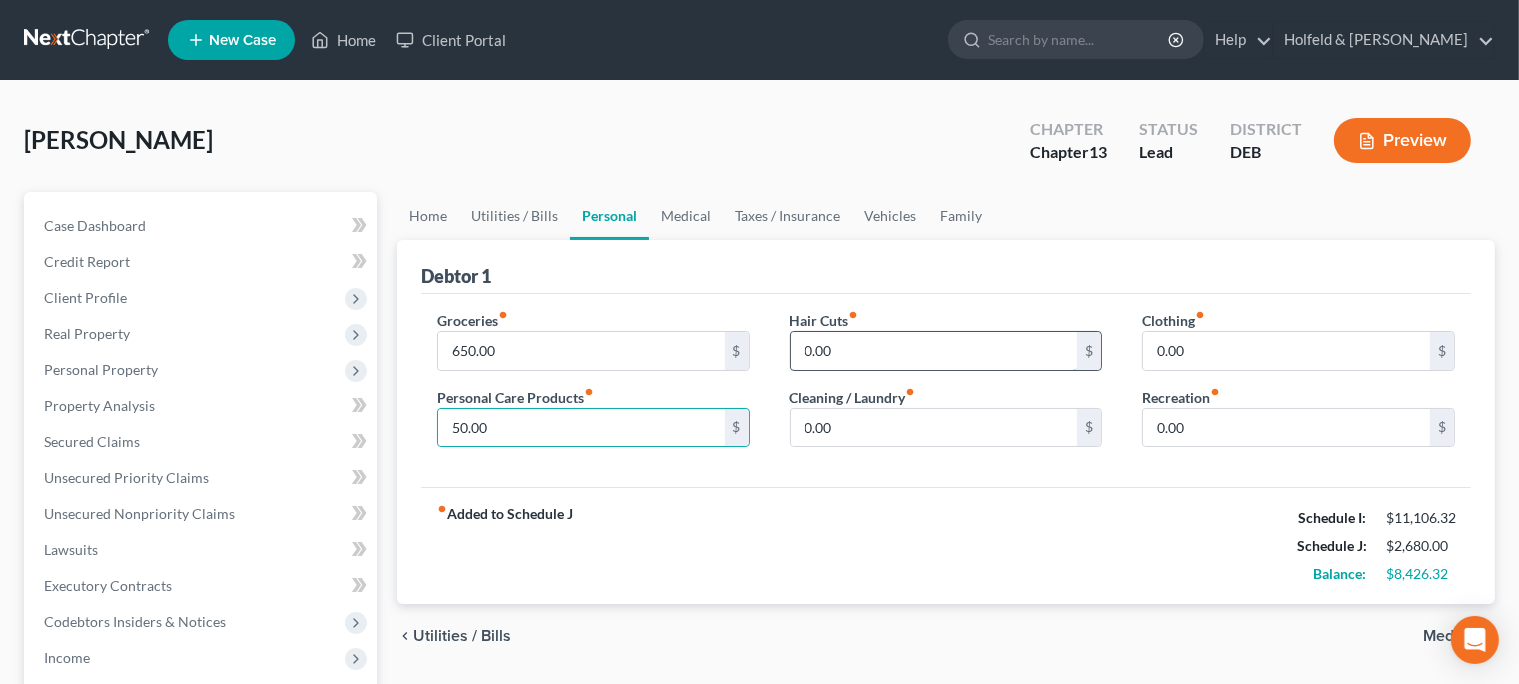 click on "0.00" at bounding box center [934, 351] 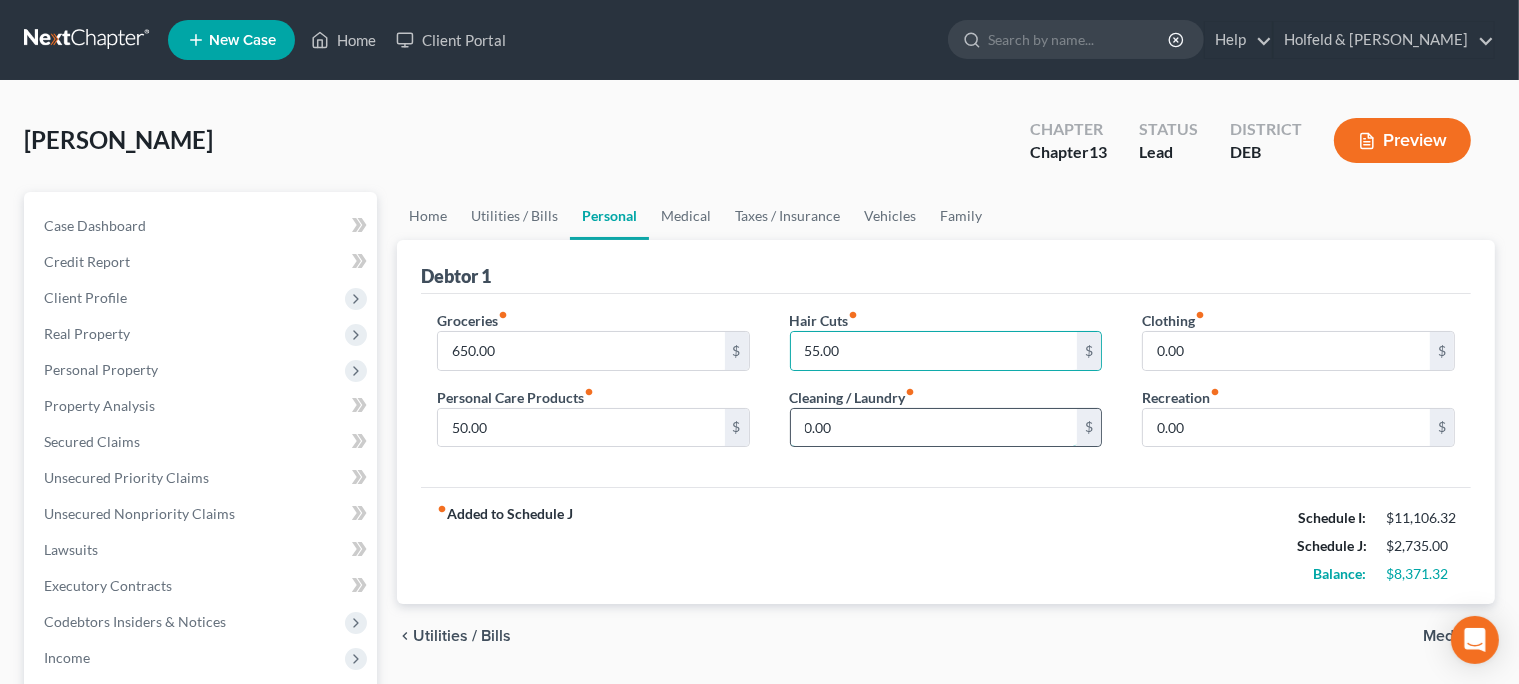 click on "0.00" at bounding box center [934, 428] 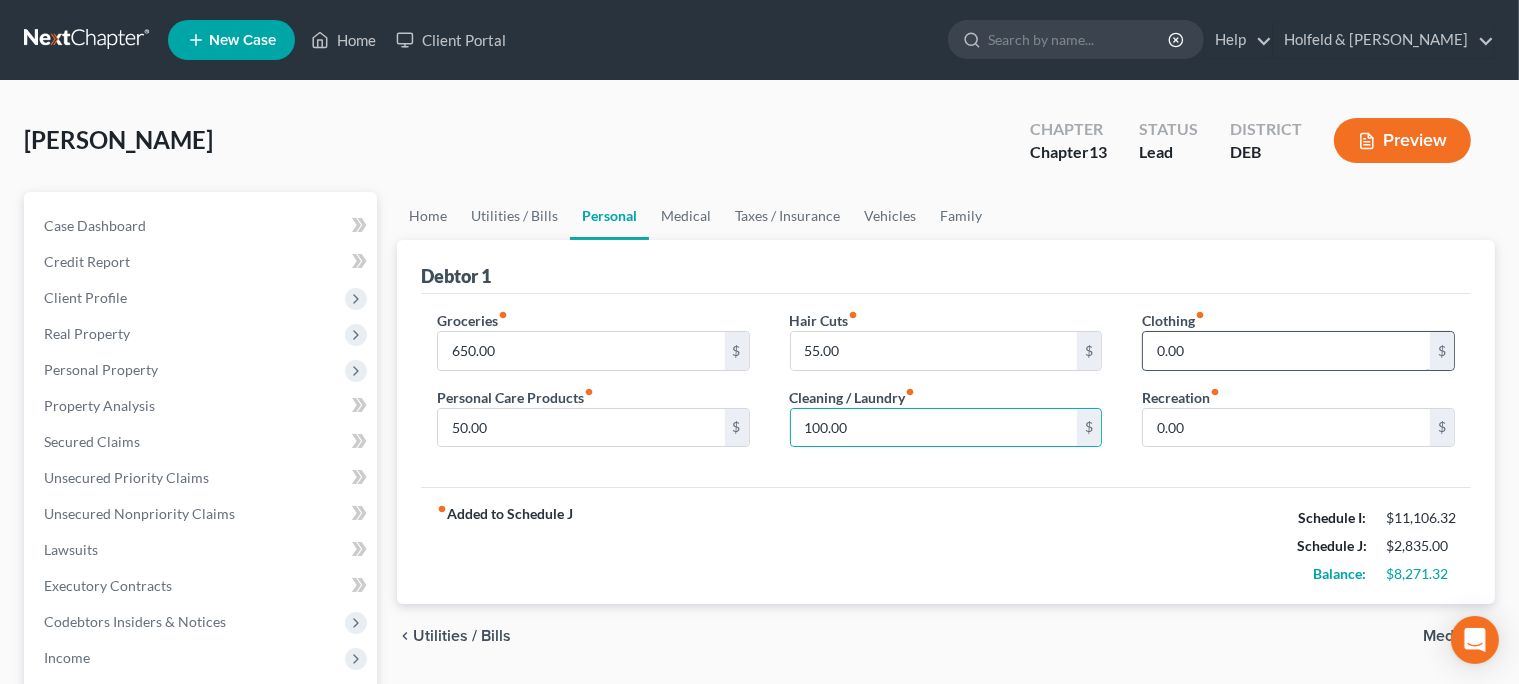 click on "0.00" at bounding box center (1286, 351) 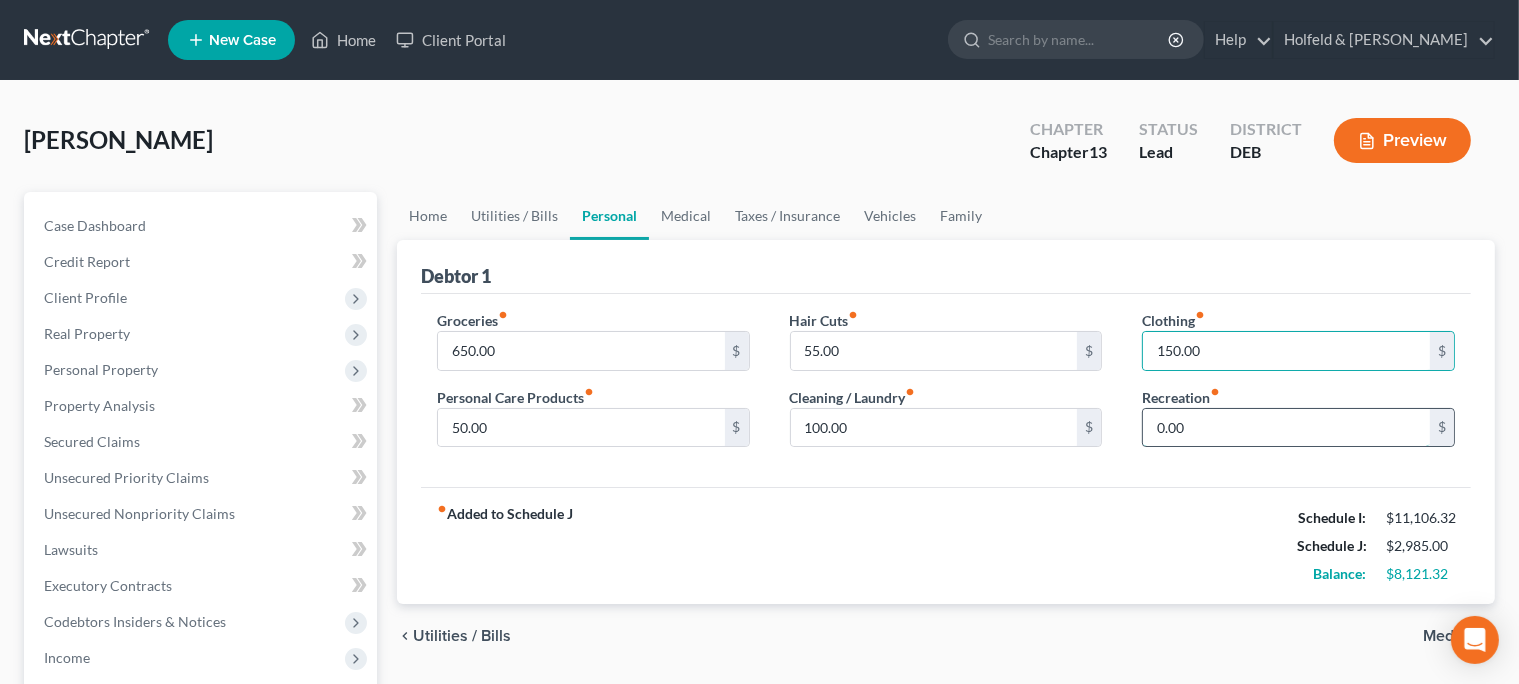 click on "0.00" at bounding box center [1286, 428] 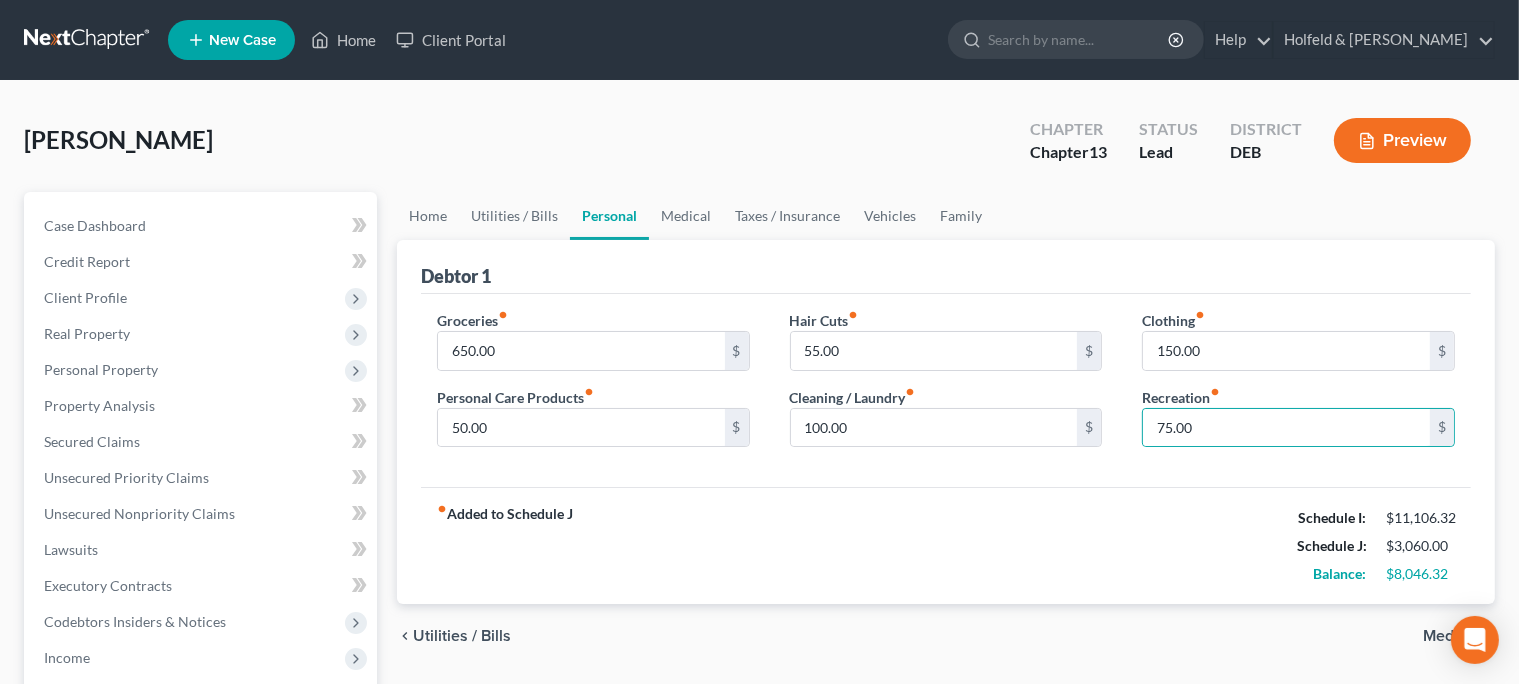 click on "Medical" at bounding box center (1451, 636) 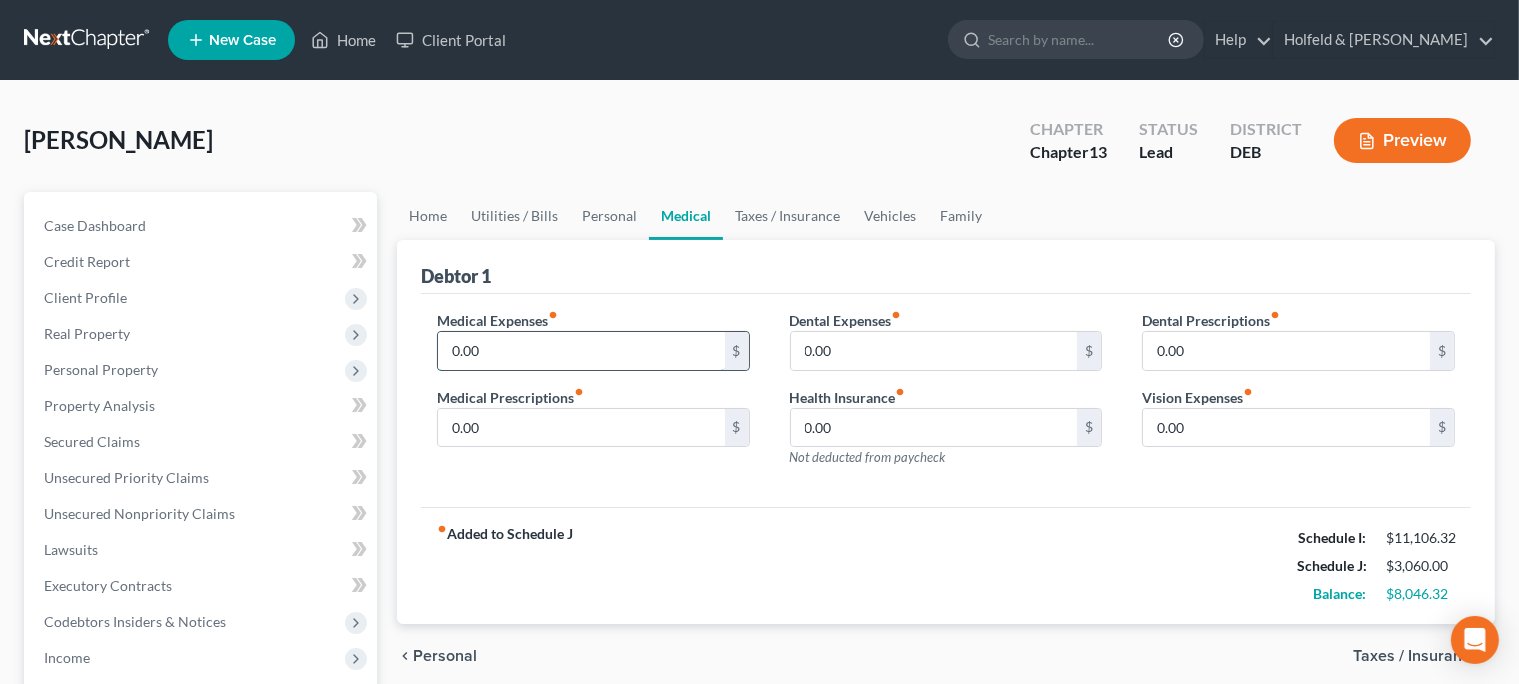 click on "0.00" at bounding box center [581, 351] 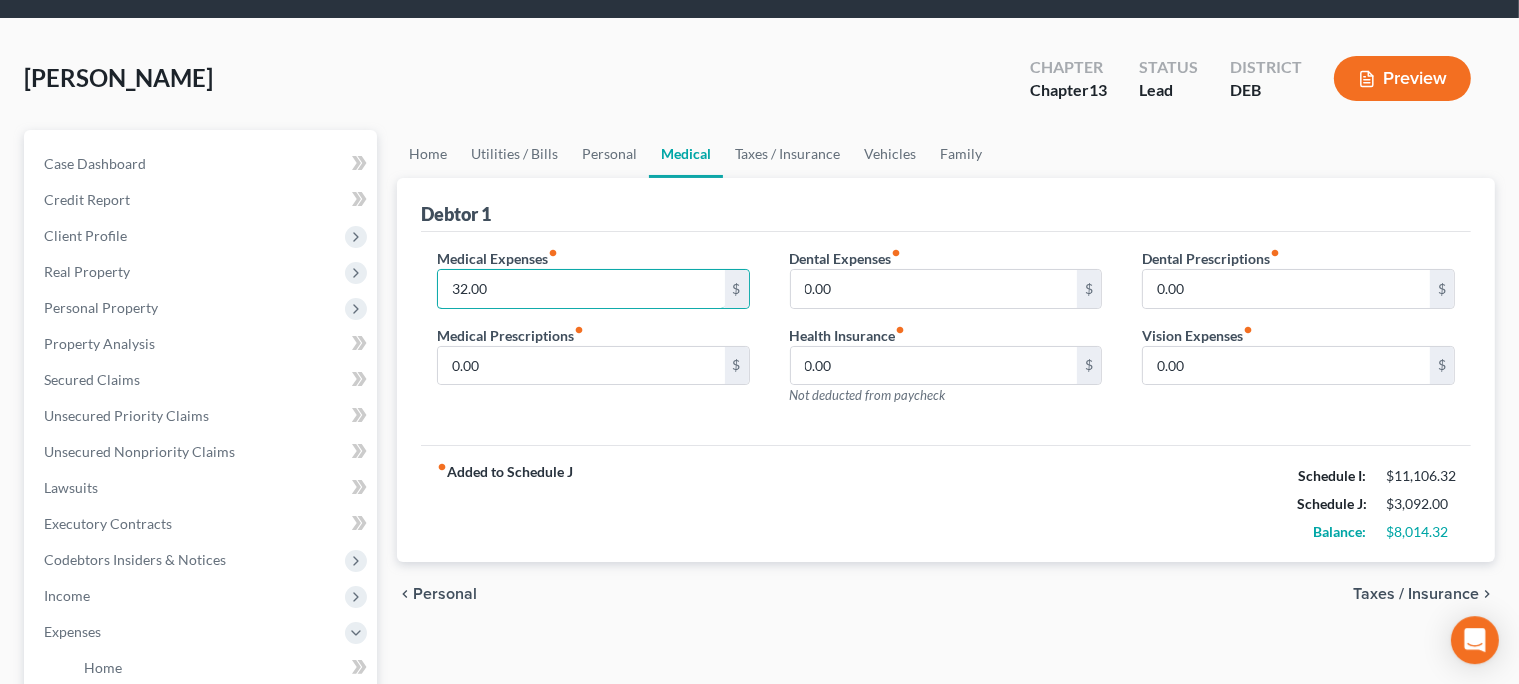 scroll, scrollTop: 86, scrollLeft: 0, axis: vertical 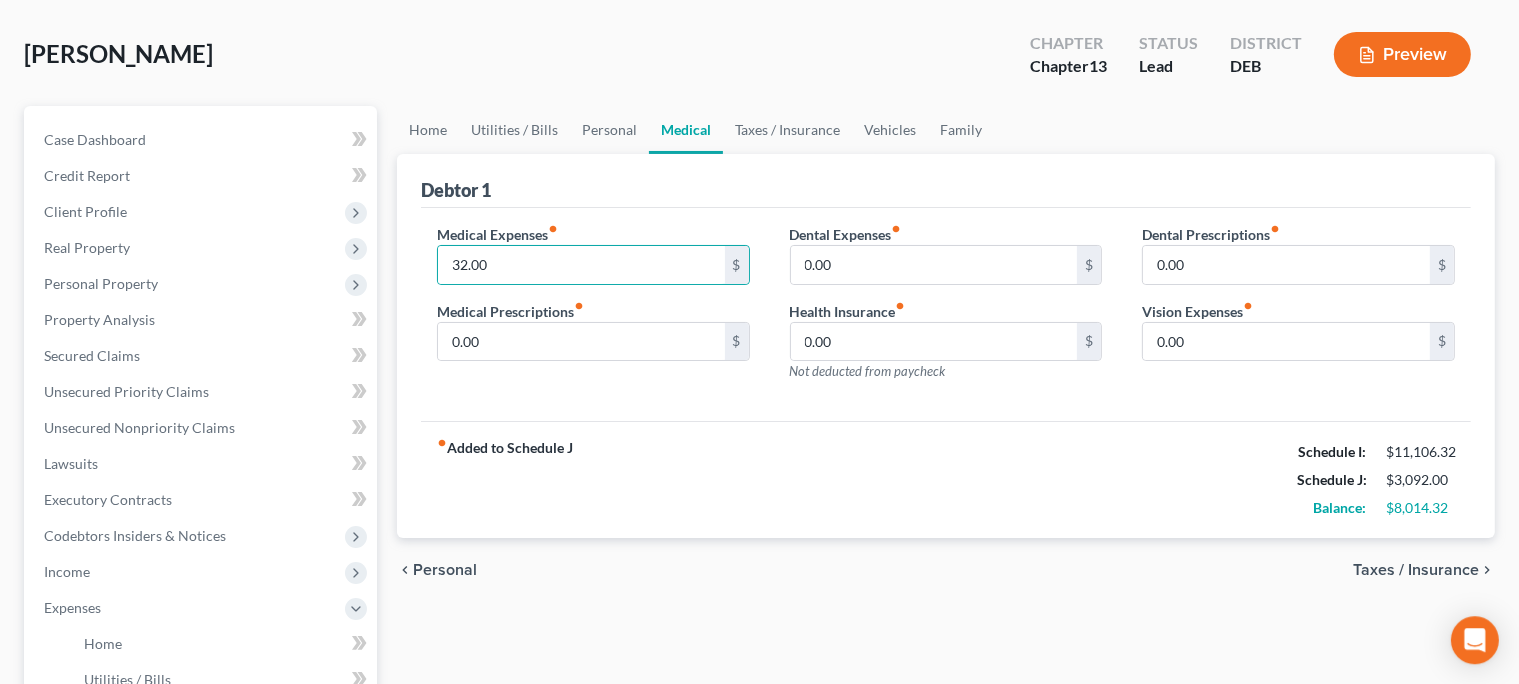 click on "Taxes / Insurance" at bounding box center (1416, 570) 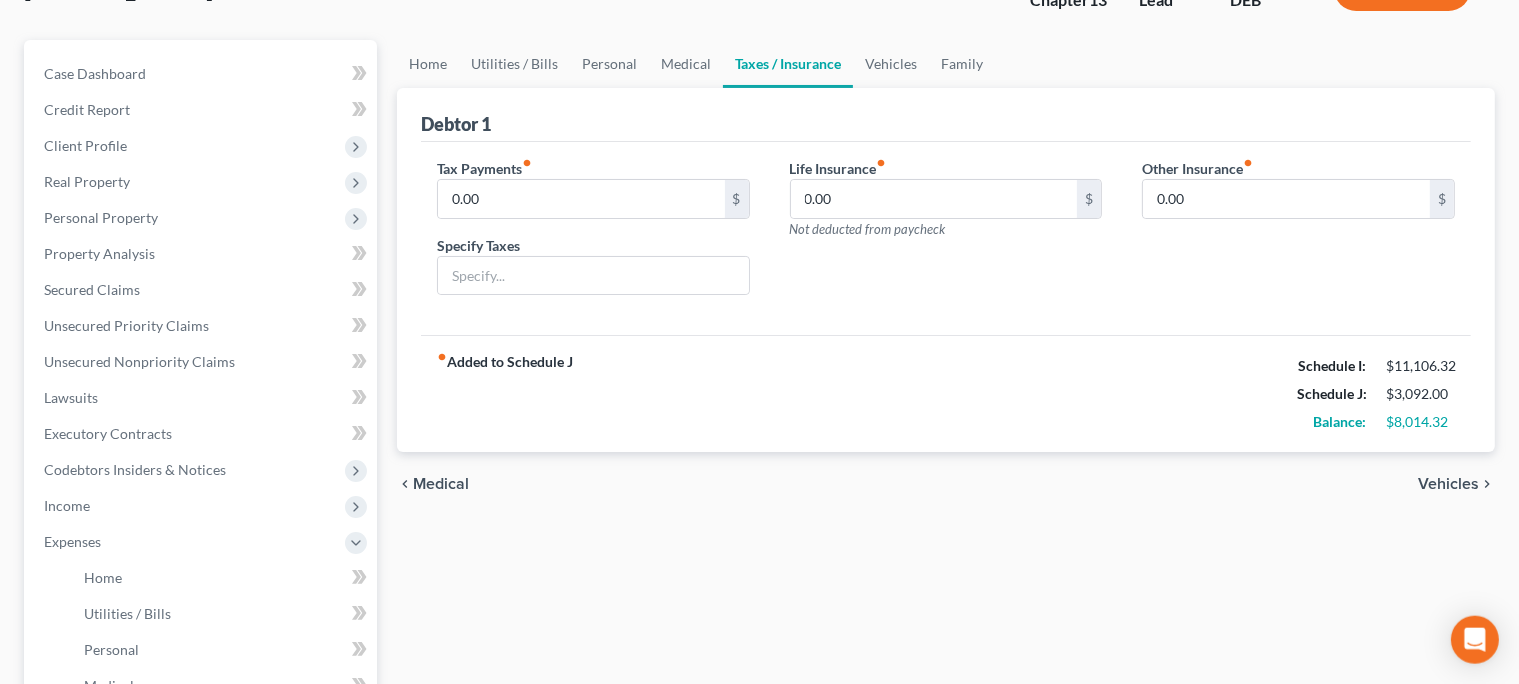 scroll, scrollTop: 202, scrollLeft: 0, axis: vertical 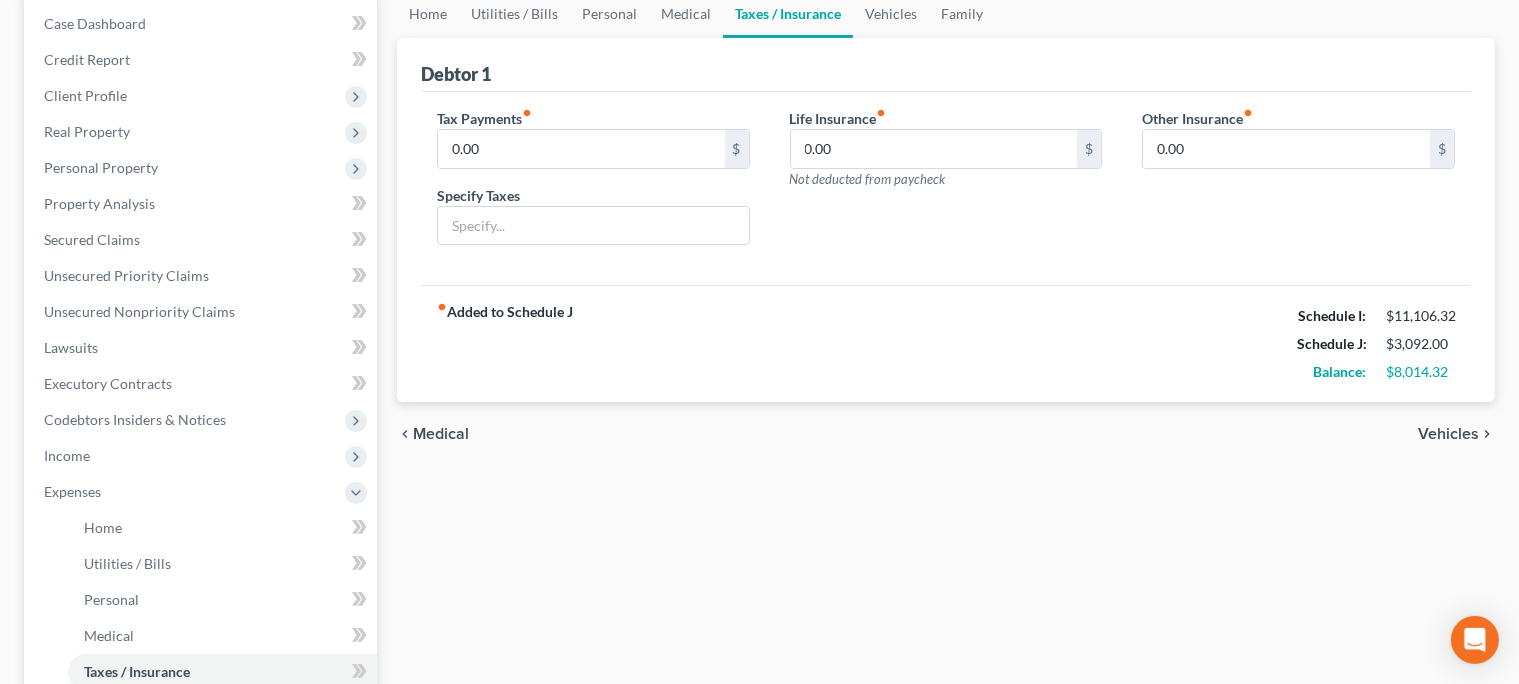 click on "Vehicles" at bounding box center [1448, 434] 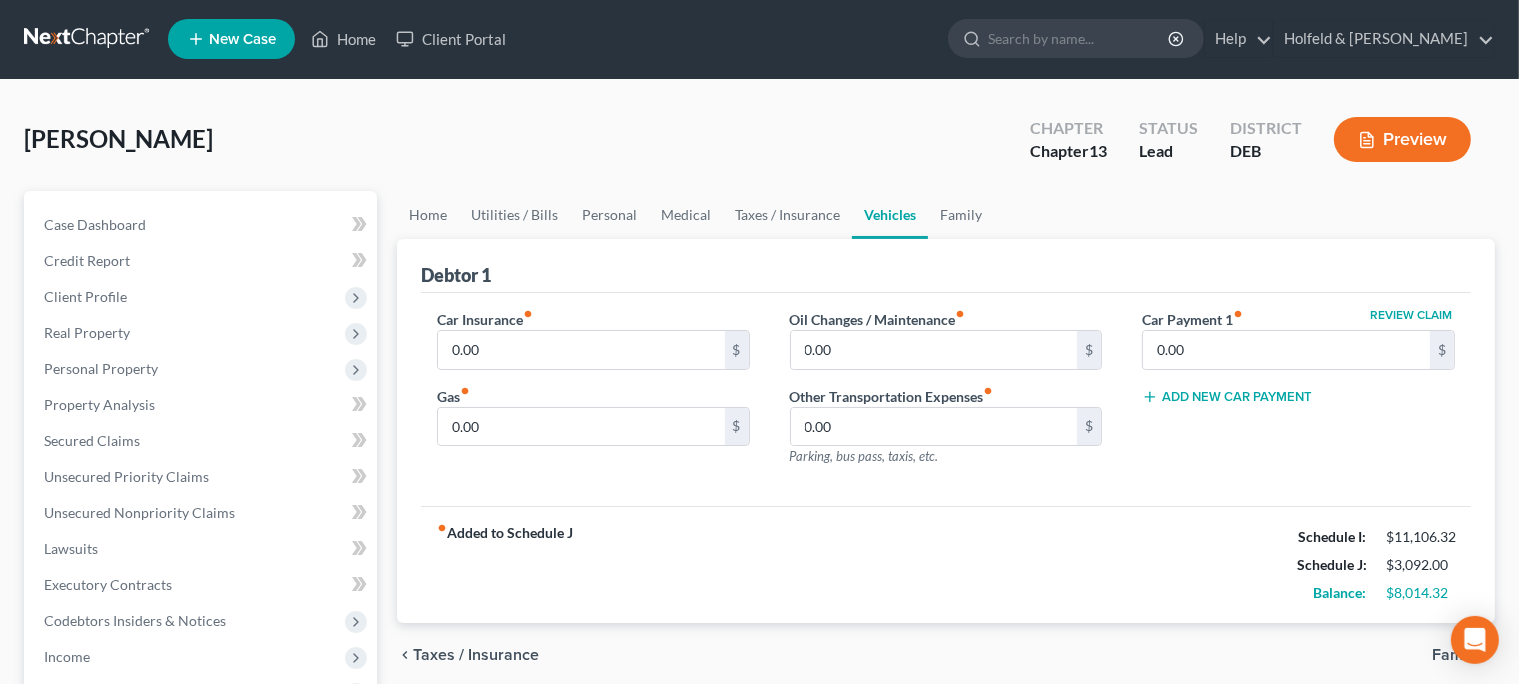 scroll, scrollTop: 0, scrollLeft: 0, axis: both 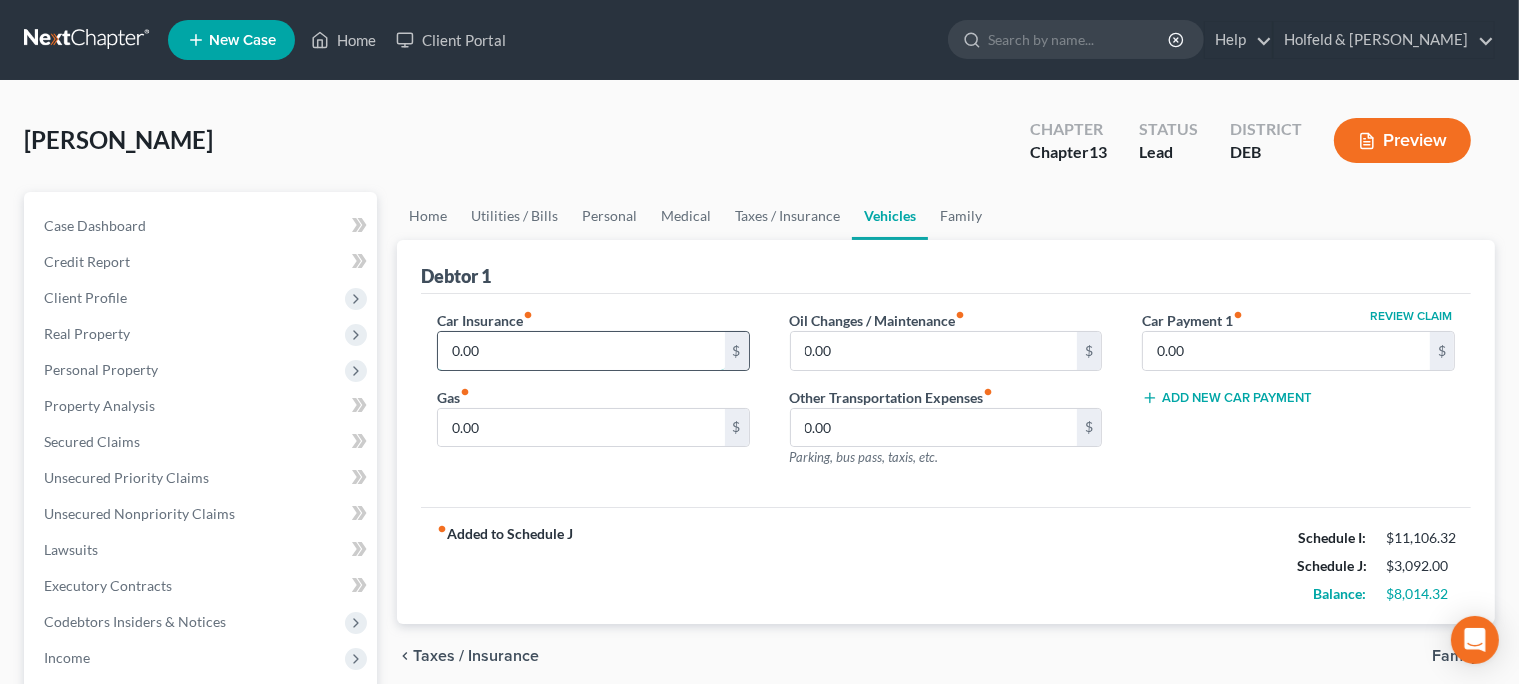 click on "0.00" at bounding box center [581, 351] 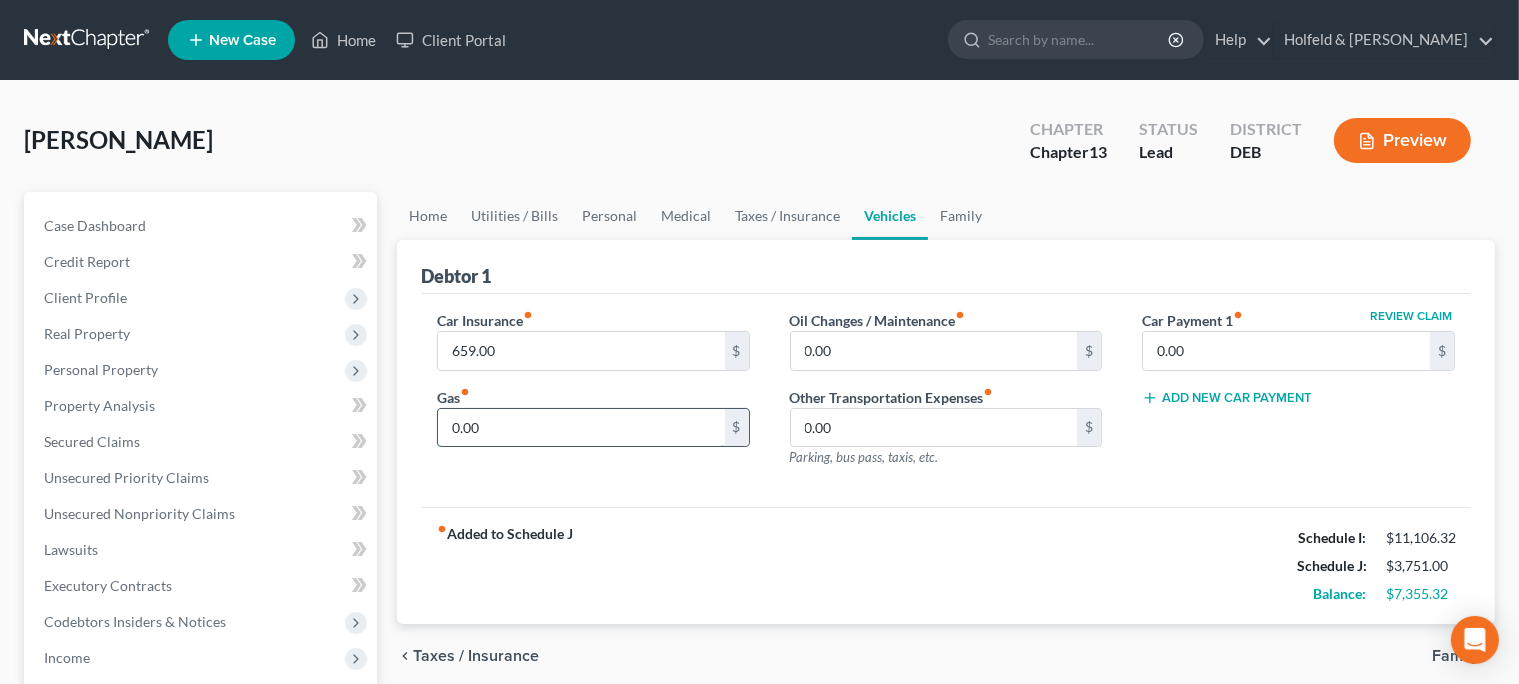 click on "0.00" at bounding box center [581, 428] 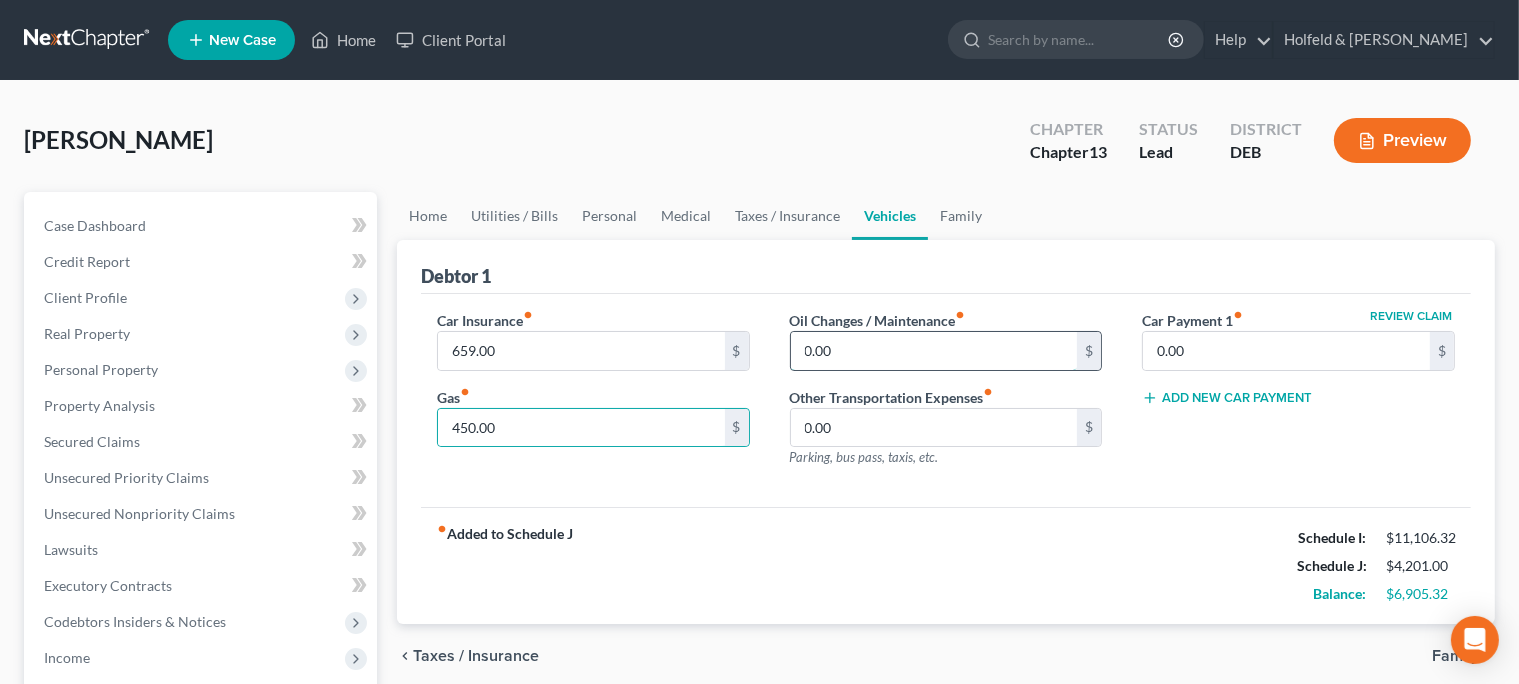 click on "0.00" at bounding box center (934, 351) 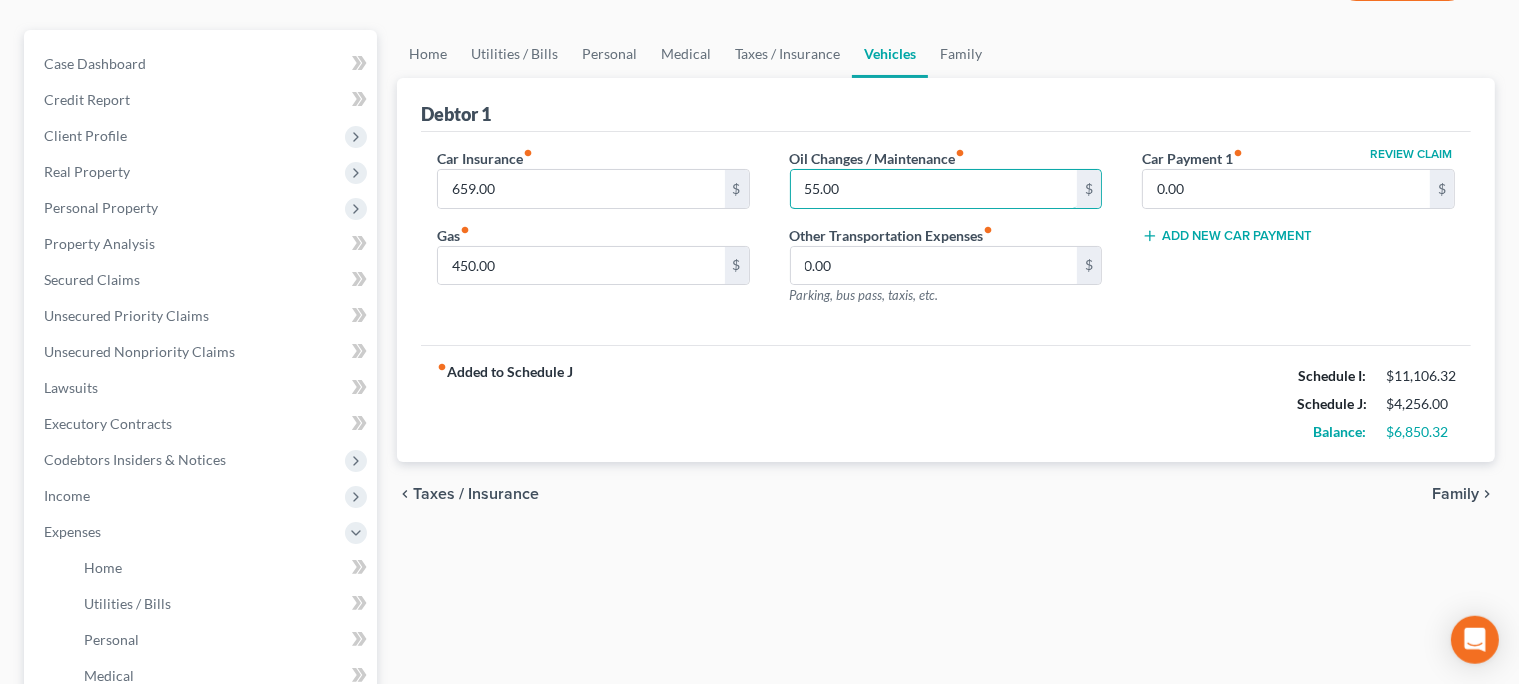 scroll, scrollTop: 197, scrollLeft: 0, axis: vertical 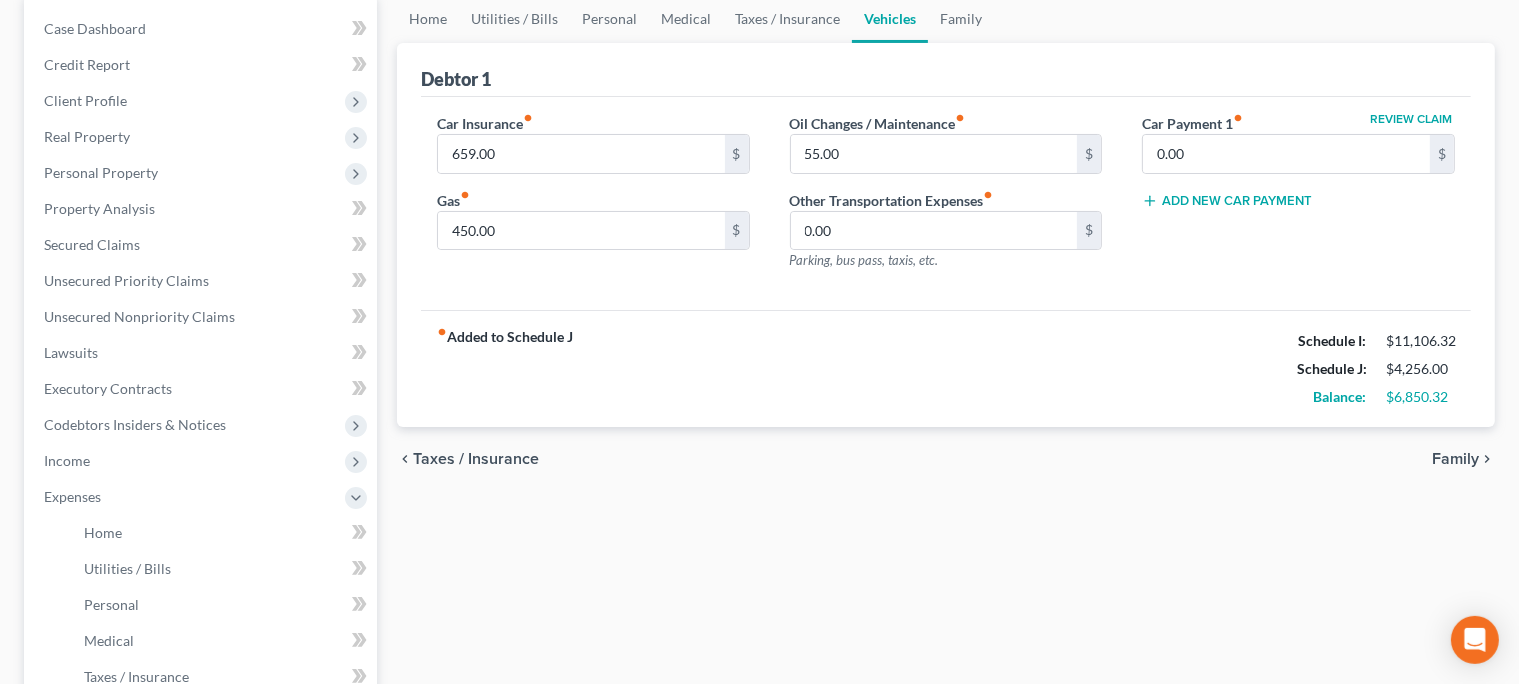 click on "Family" at bounding box center (1455, 459) 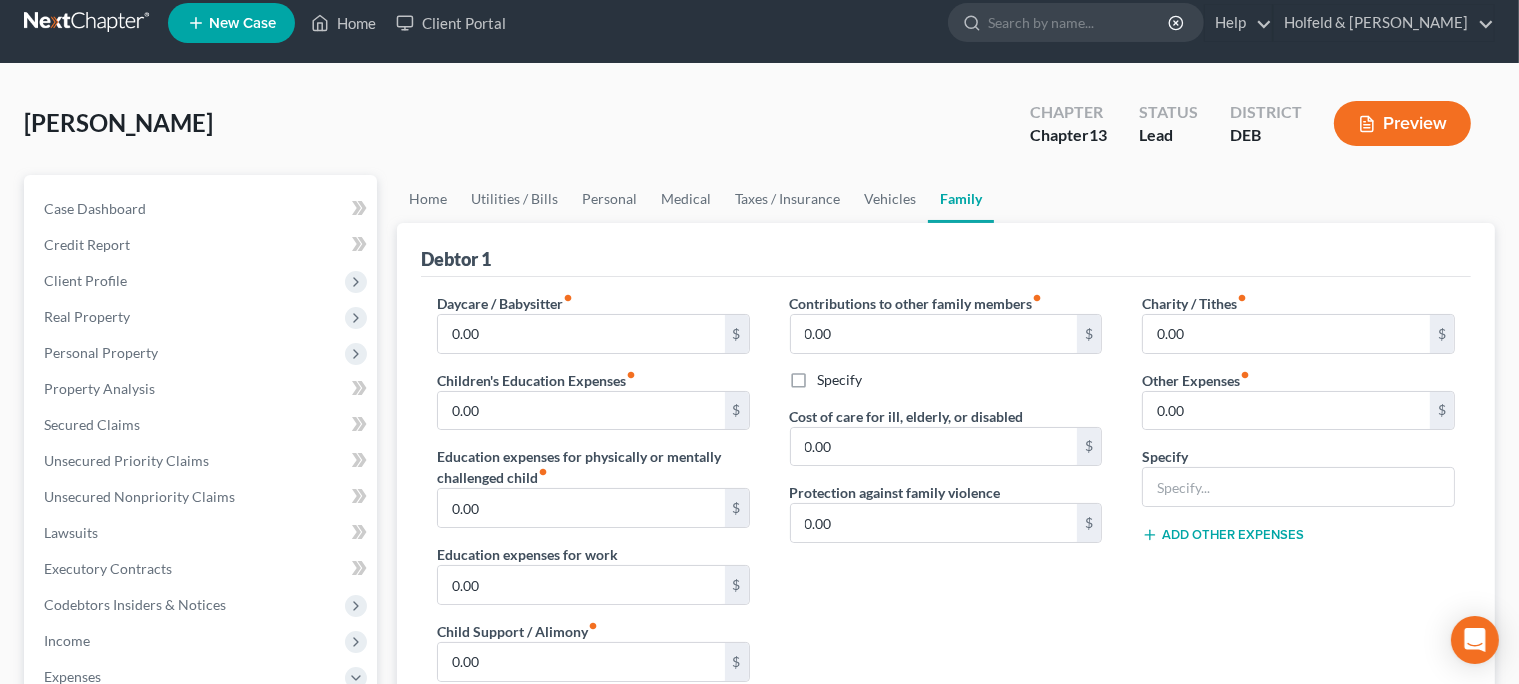 scroll, scrollTop: 19, scrollLeft: 0, axis: vertical 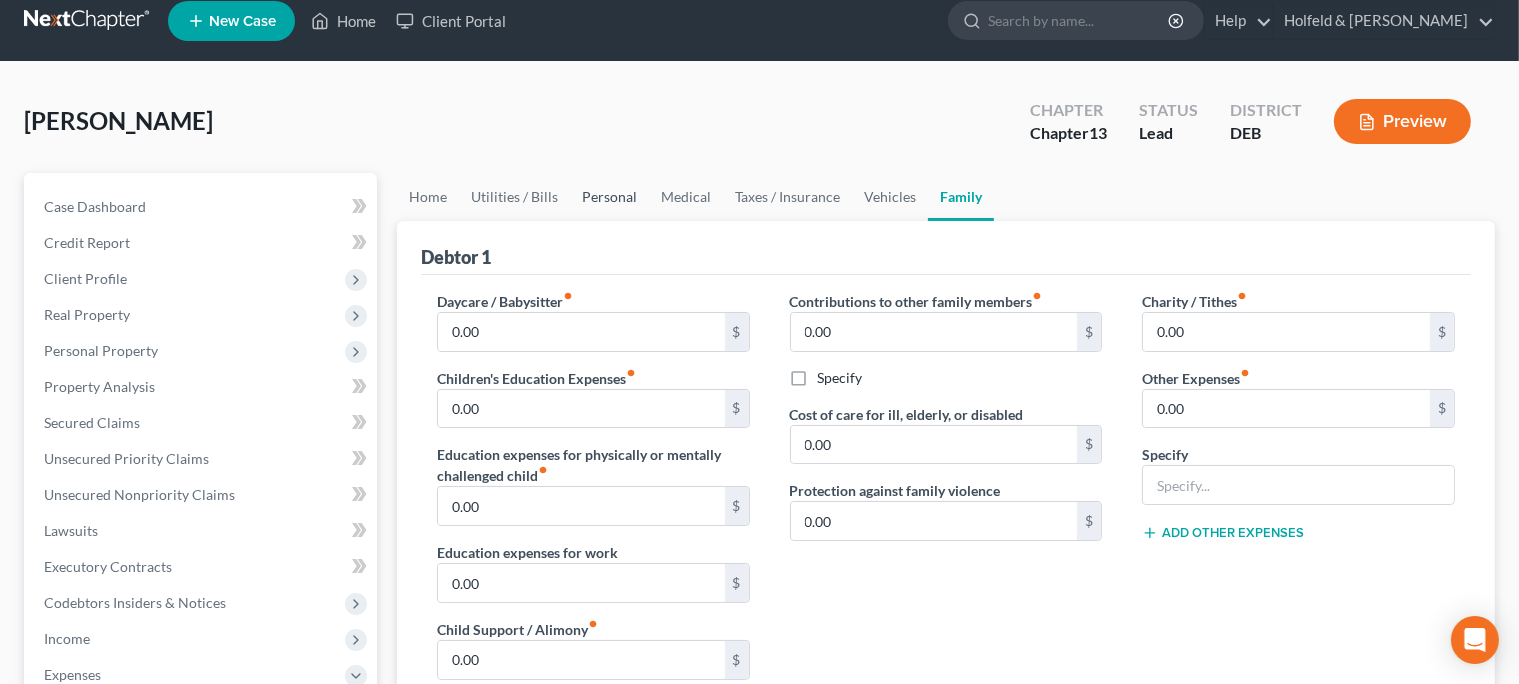 click on "Personal" at bounding box center [609, 197] 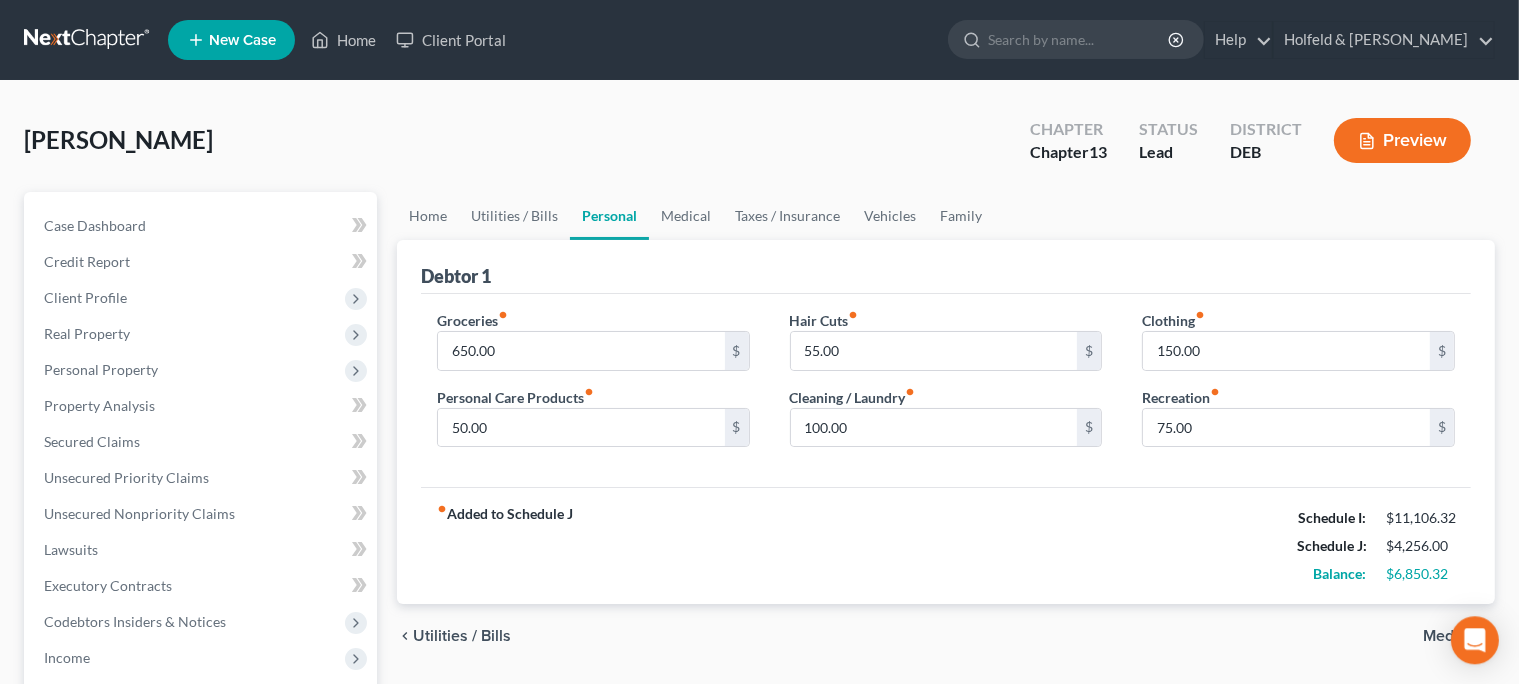 scroll, scrollTop: 0, scrollLeft: 0, axis: both 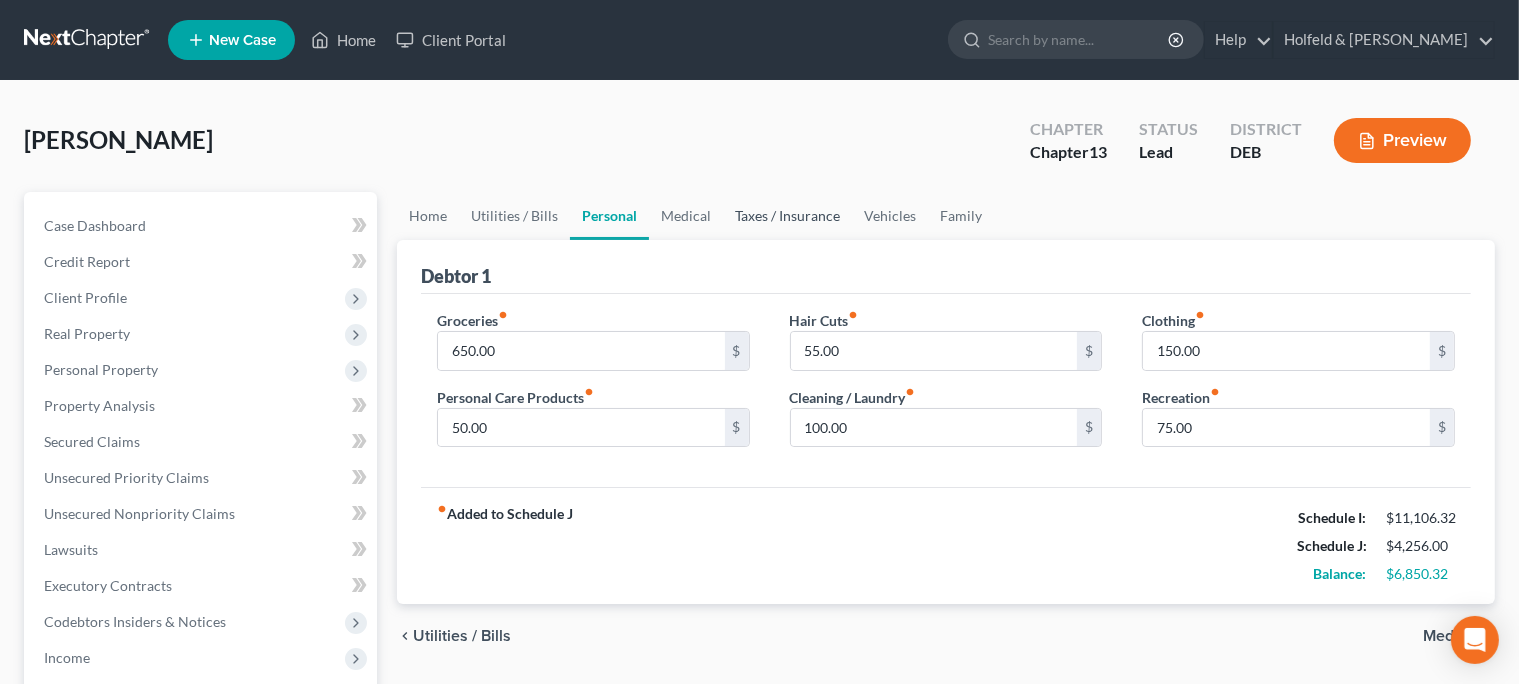 click on "Taxes / Insurance" at bounding box center (787, 216) 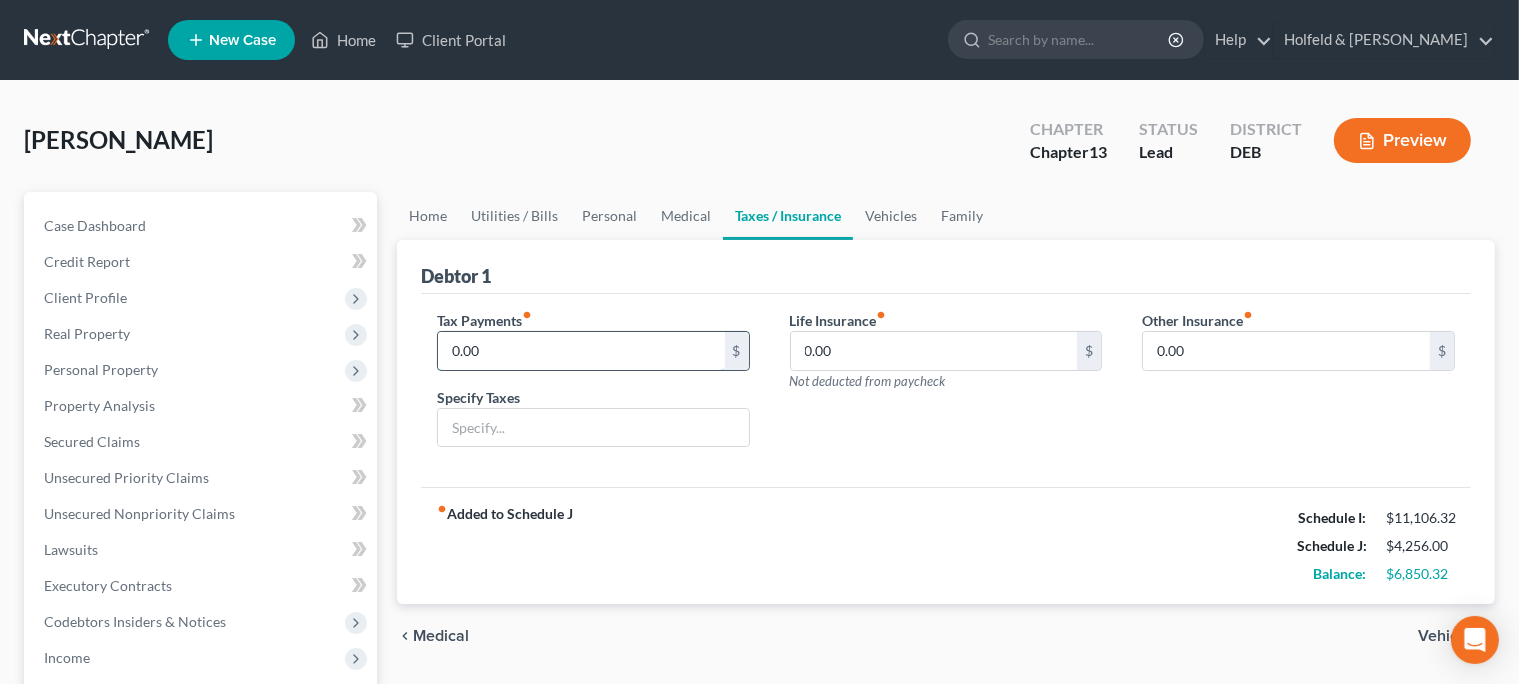 click on "0.00" at bounding box center [581, 351] 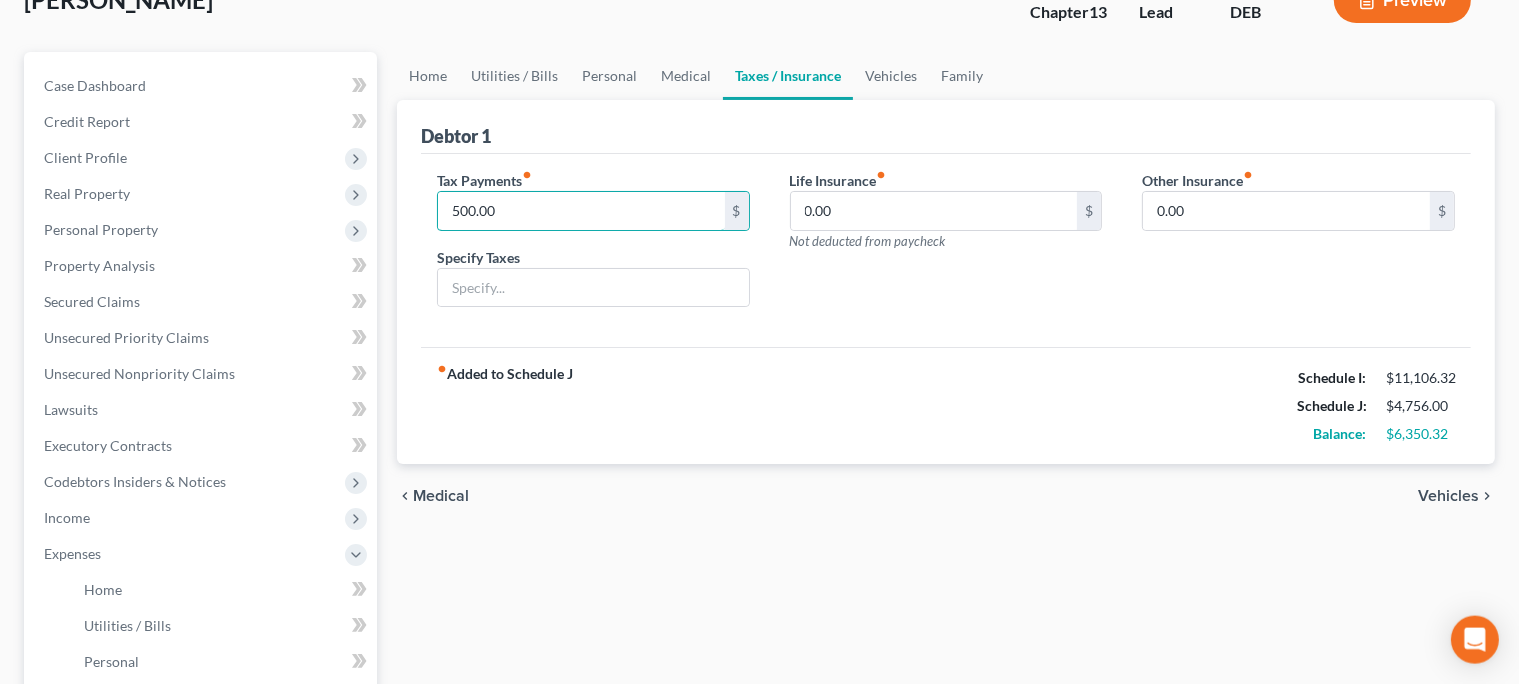 scroll, scrollTop: 207, scrollLeft: 0, axis: vertical 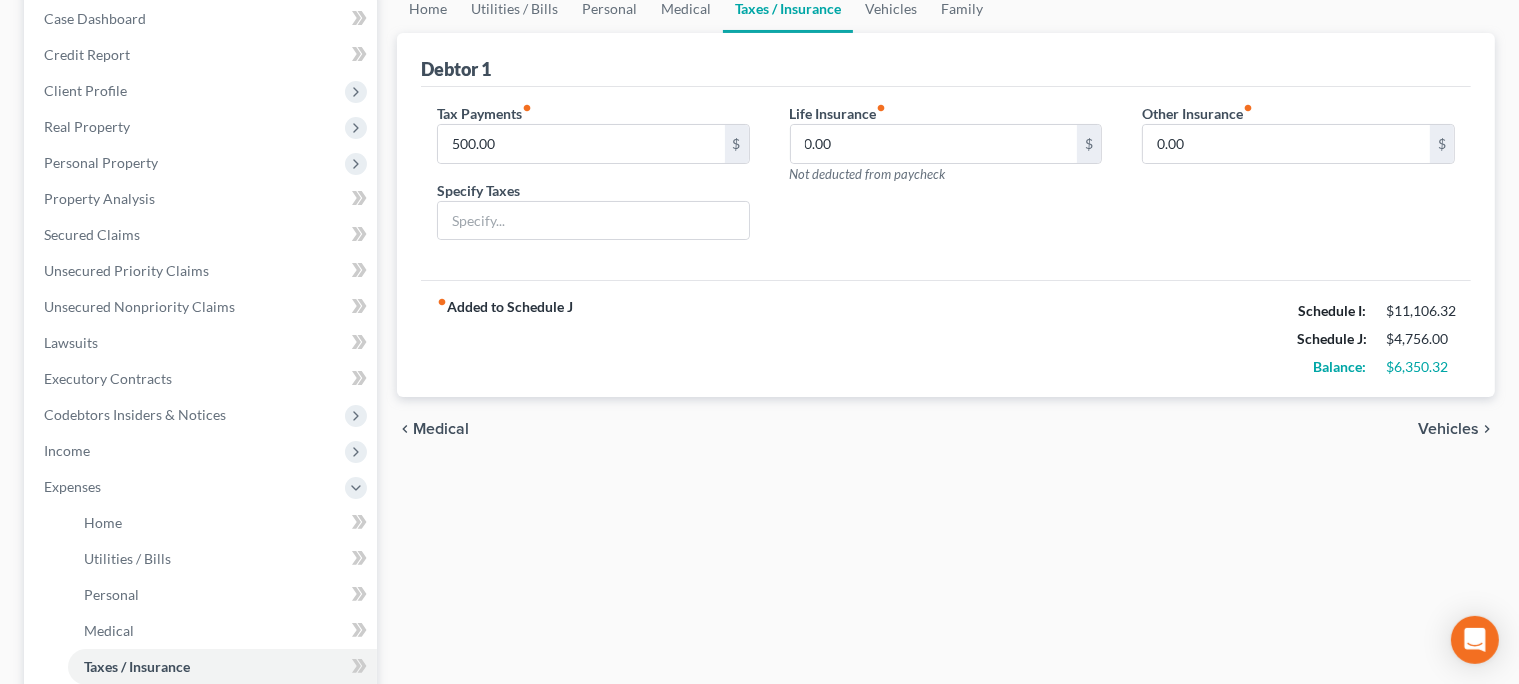 click on "Vehicles" at bounding box center (1448, 429) 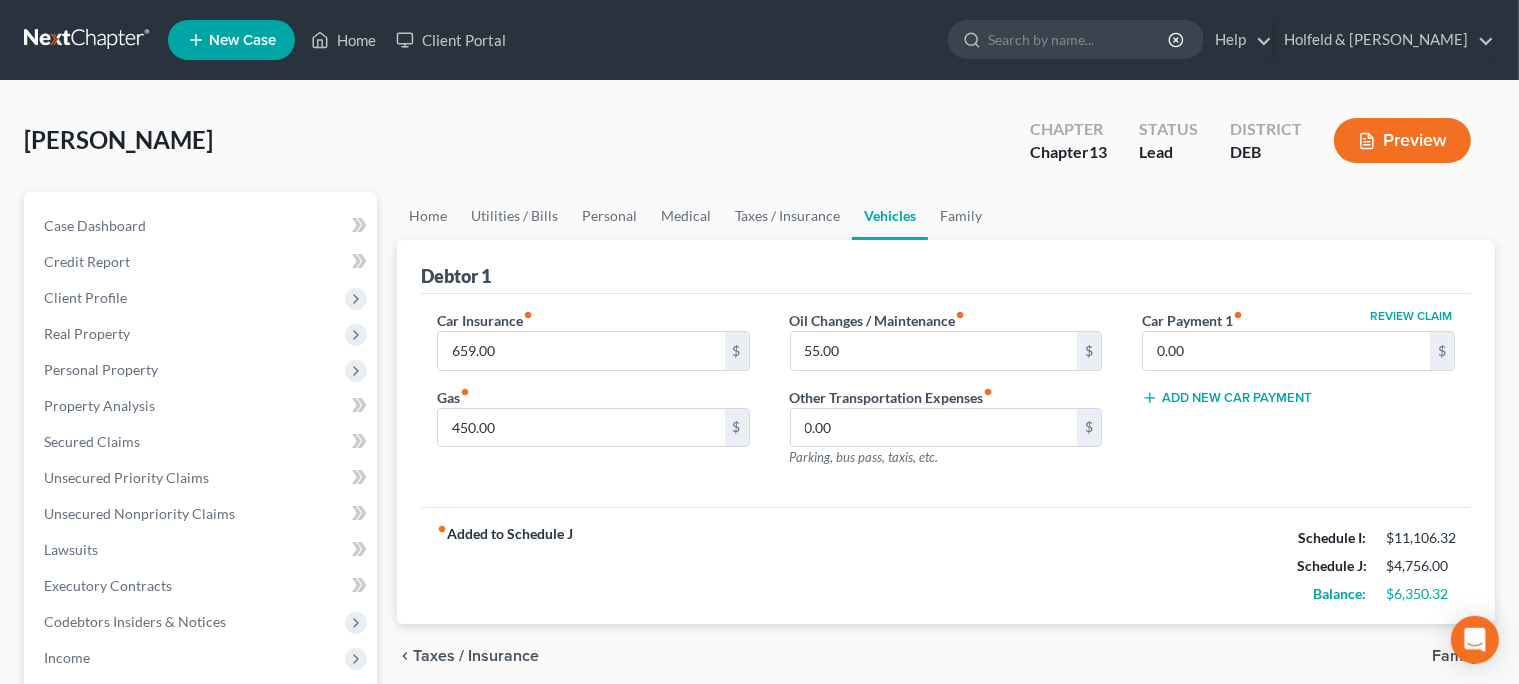 scroll, scrollTop: 0, scrollLeft: 0, axis: both 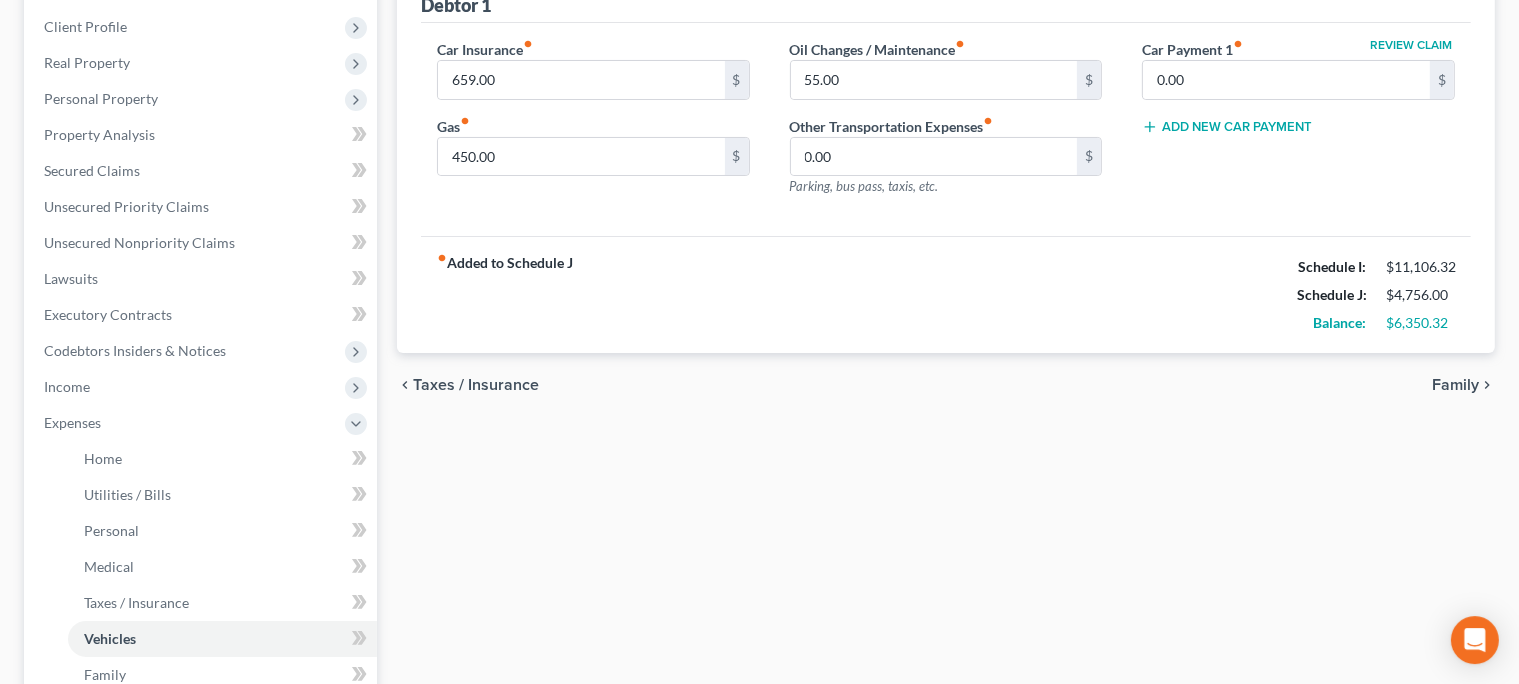 click on "Family" at bounding box center (1455, 385) 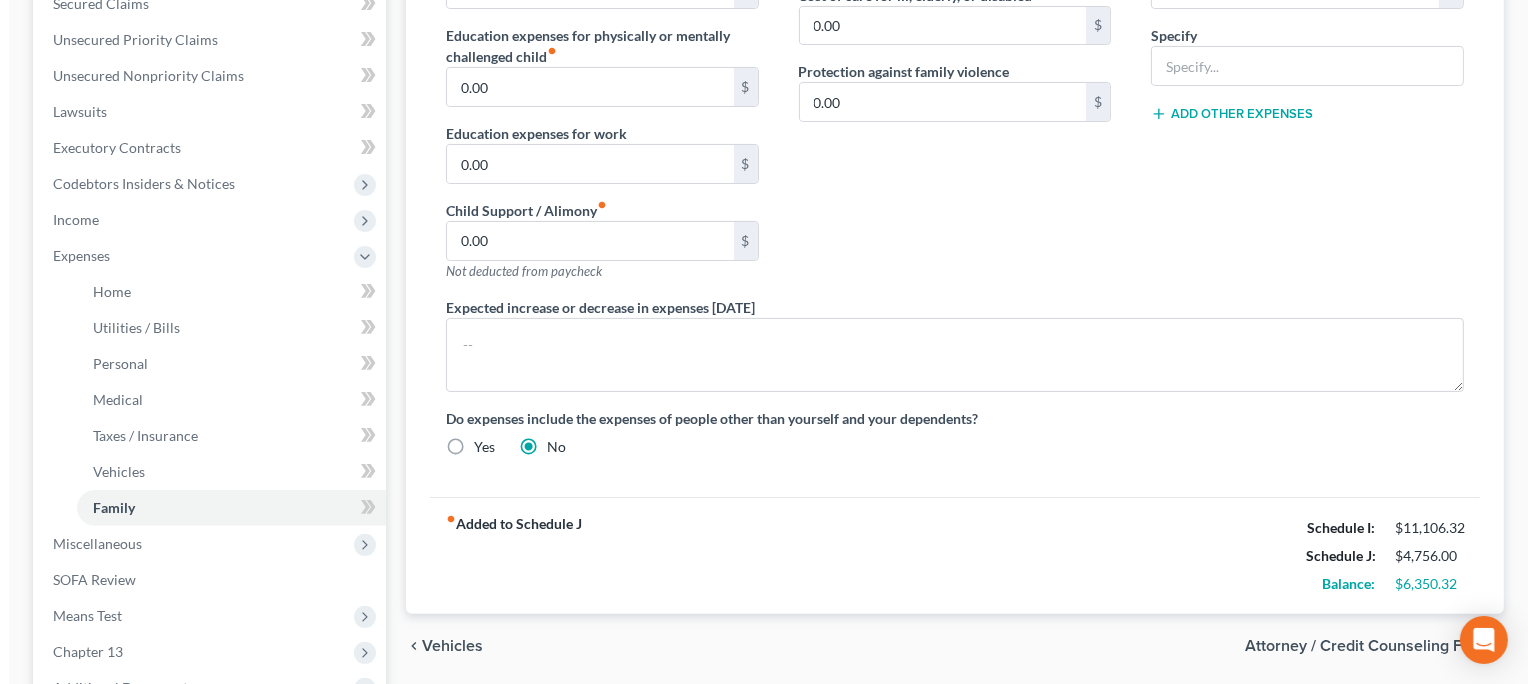 scroll, scrollTop: 560, scrollLeft: 0, axis: vertical 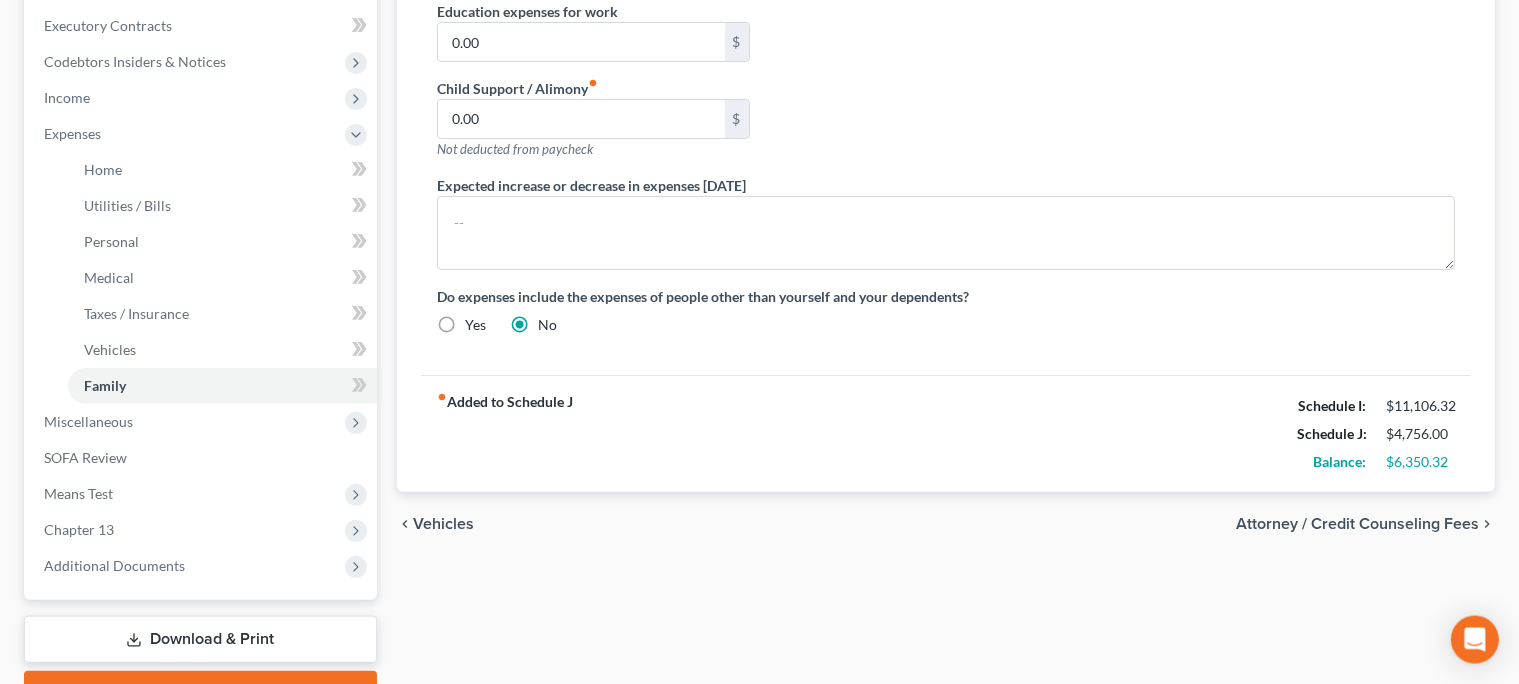 click on "Attorney / Credit Counseling Fees" at bounding box center [1357, 524] 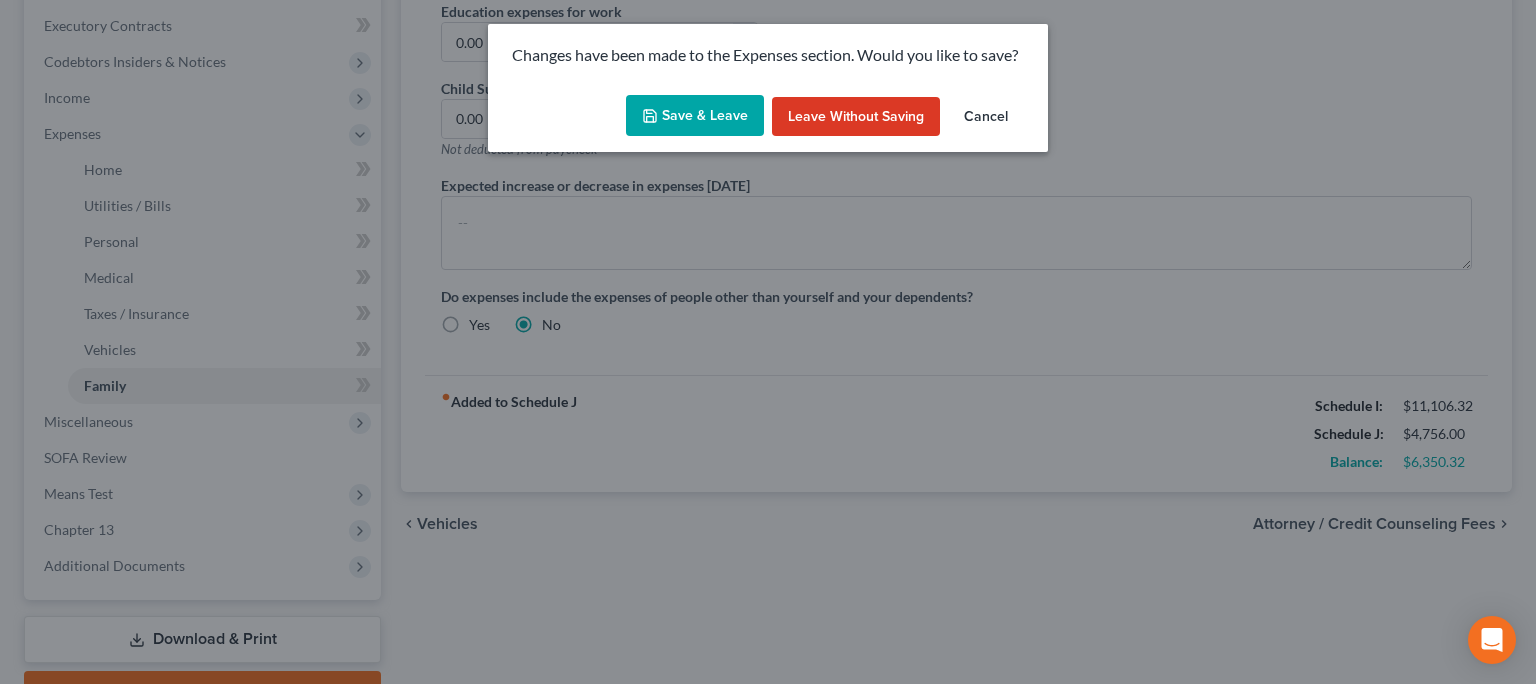 click on "Save & Leave" at bounding box center (695, 116) 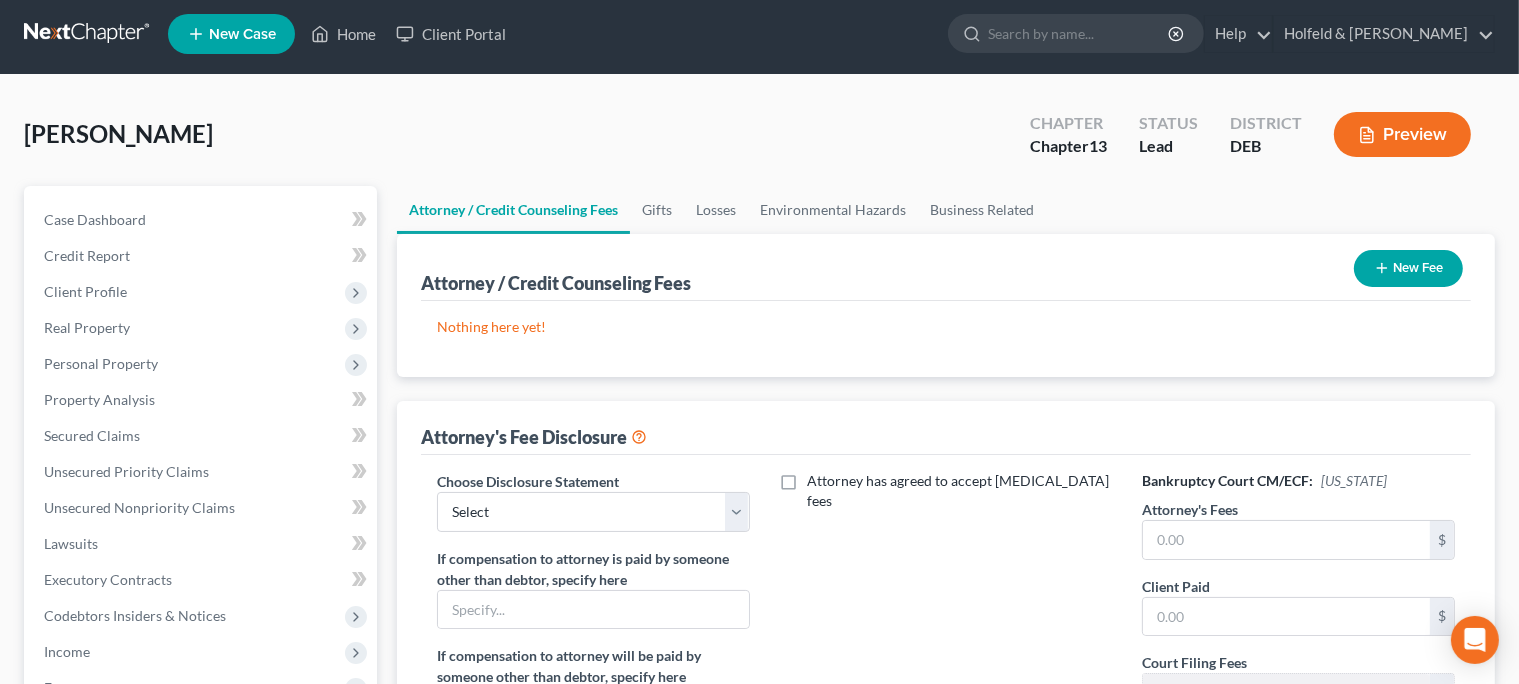 scroll, scrollTop: 0, scrollLeft: 0, axis: both 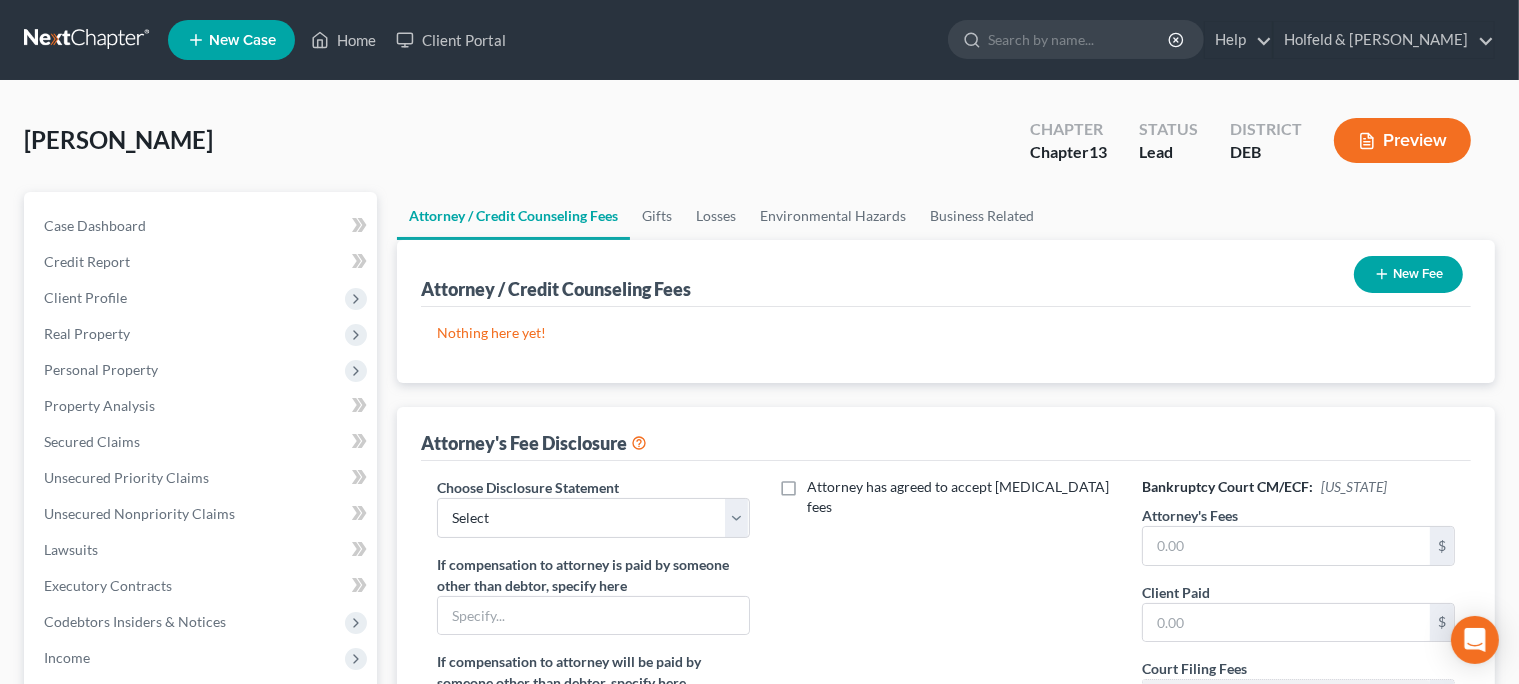 click on "New Fee" at bounding box center [1408, 274] 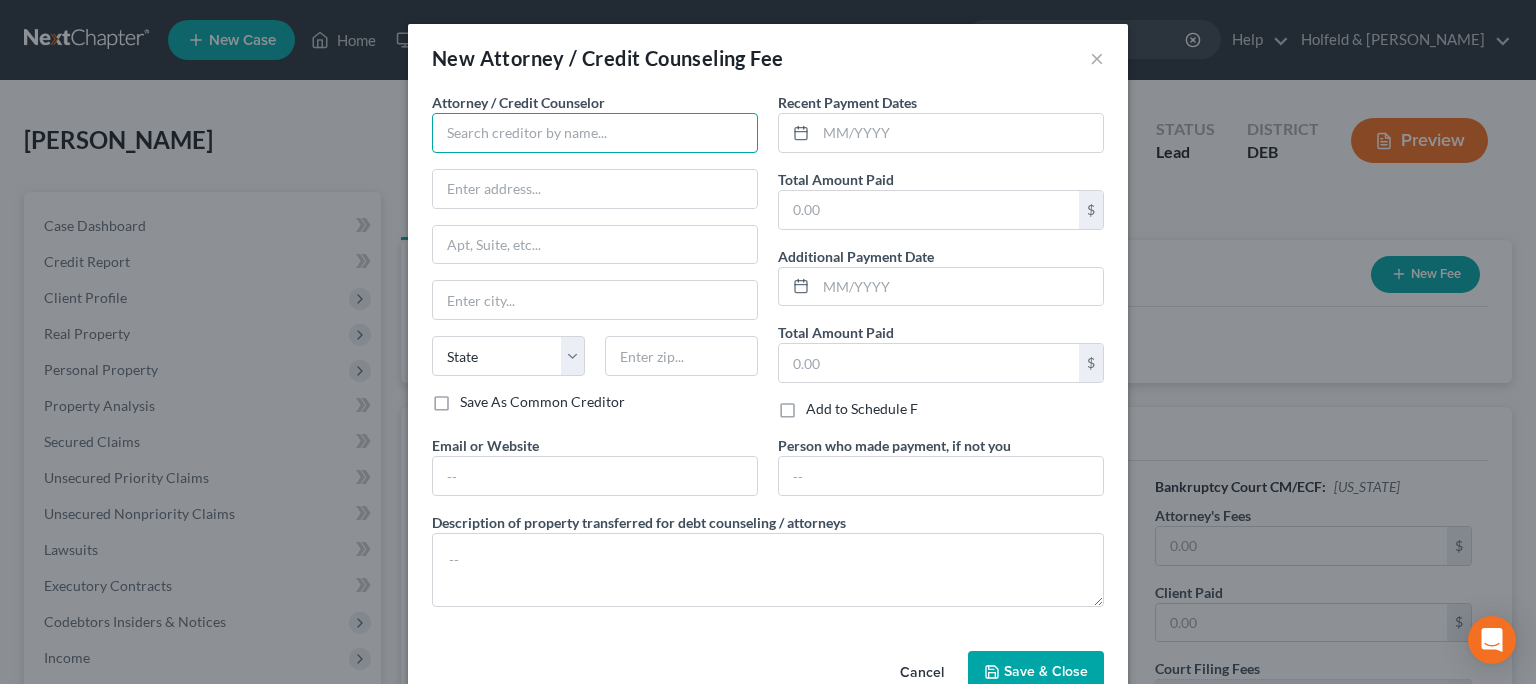 click at bounding box center [595, 133] 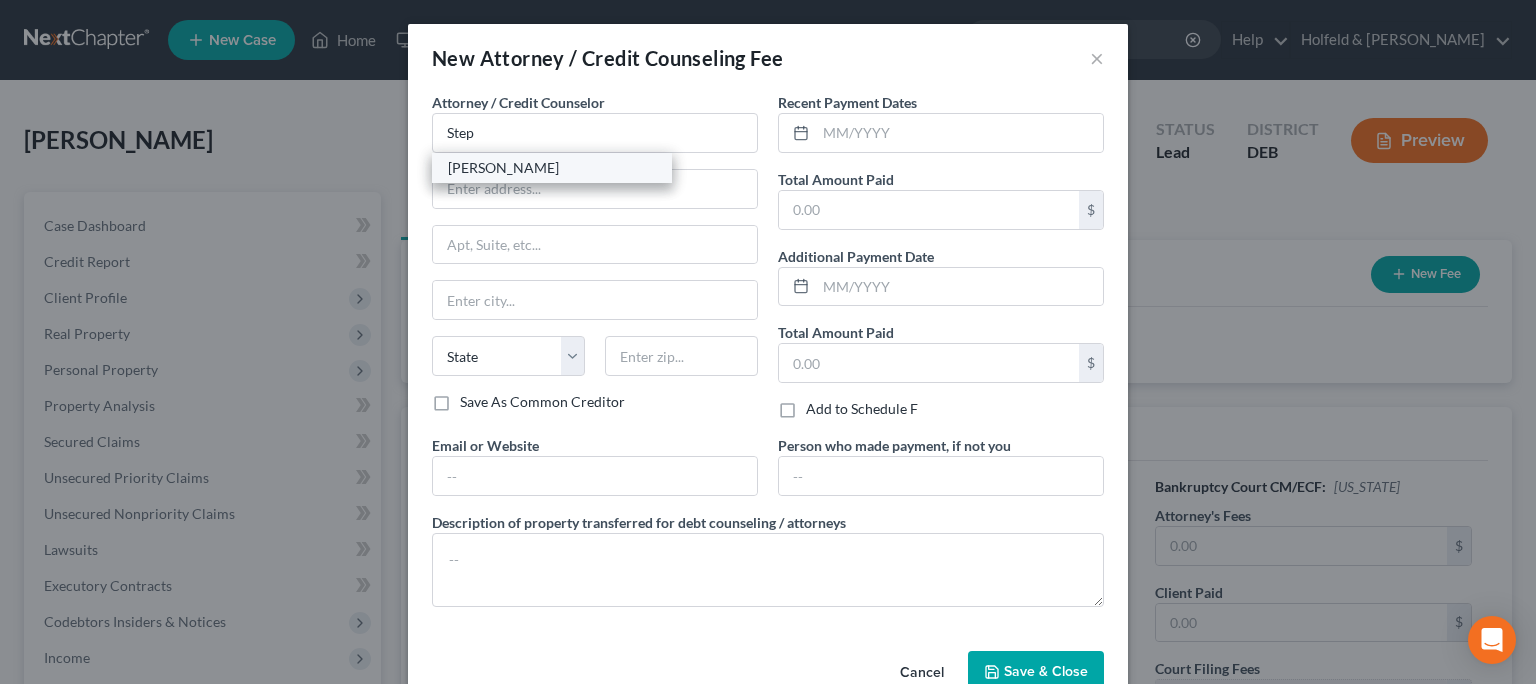 click on "[PERSON_NAME]" at bounding box center [552, 168] 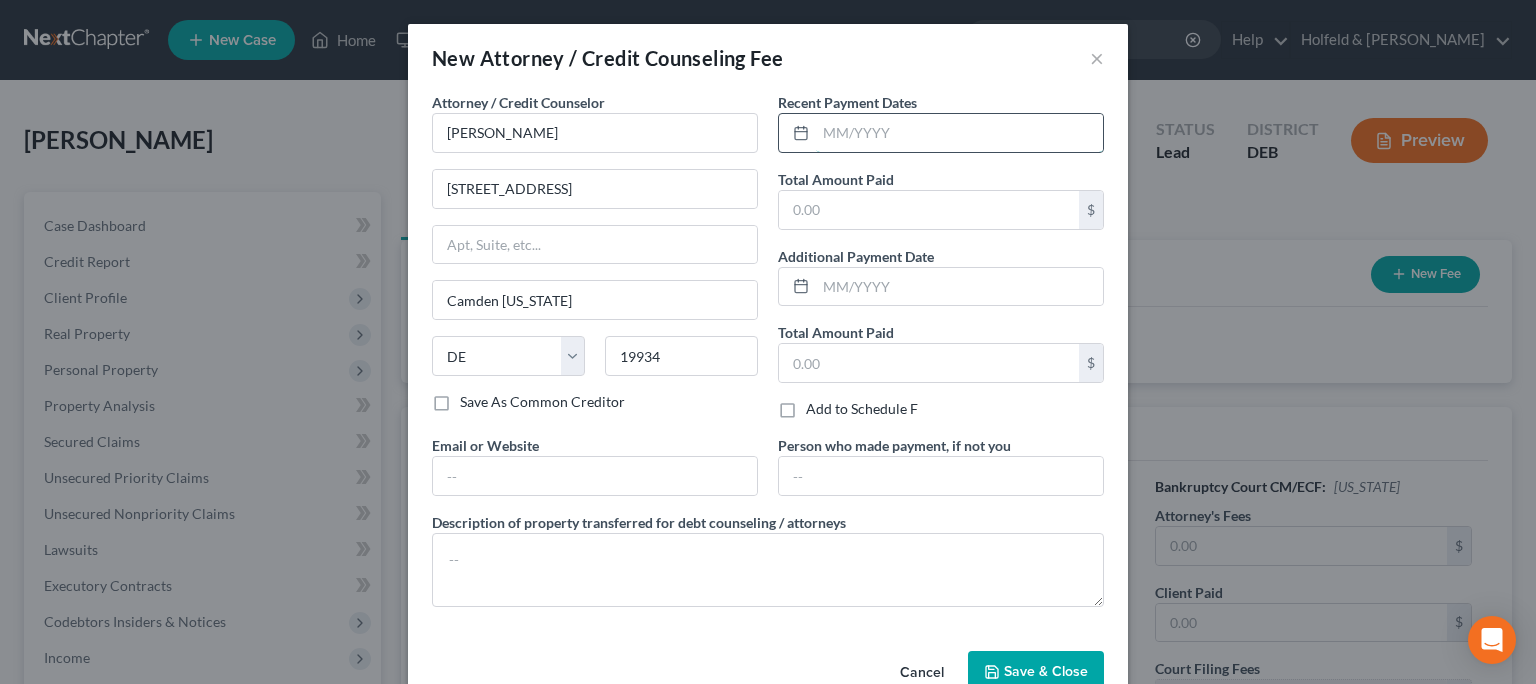 click at bounding box center (959, 133) 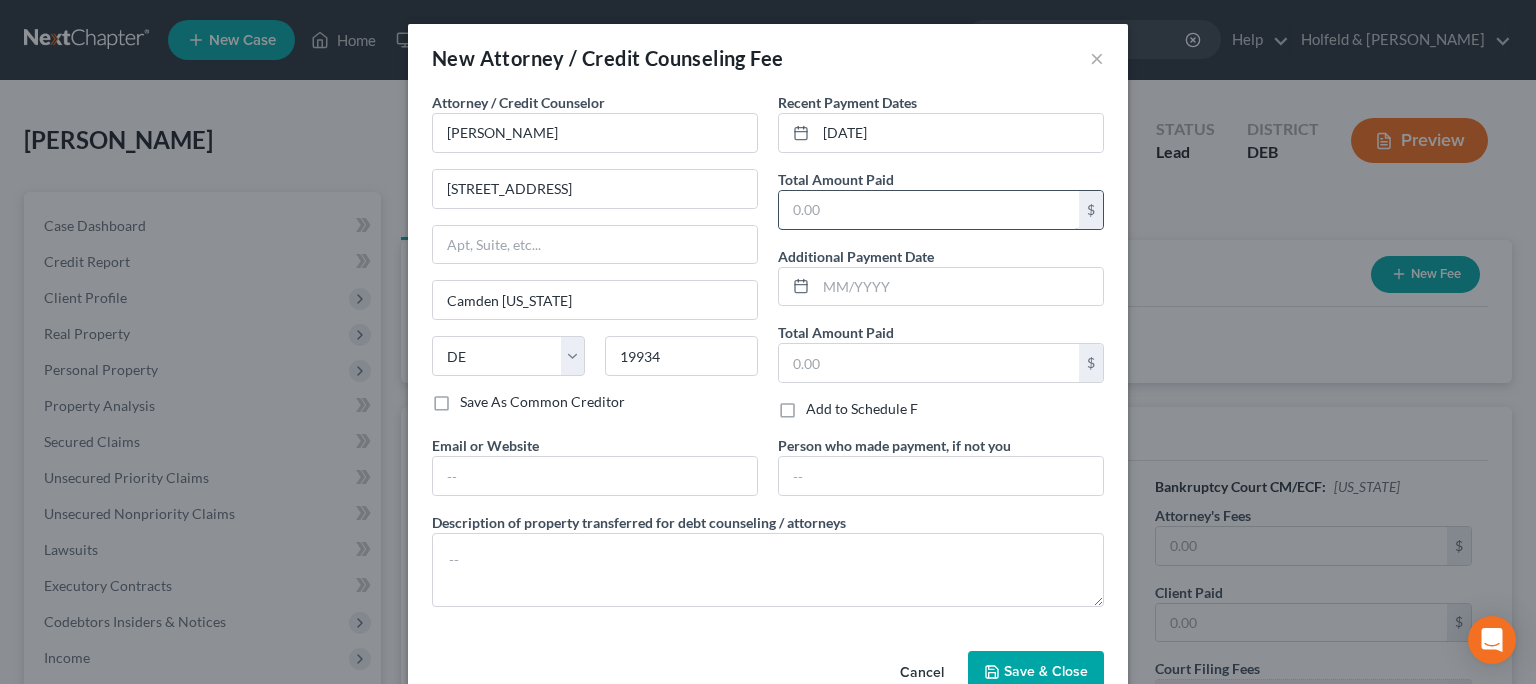 click at bounding box center (929, 210) 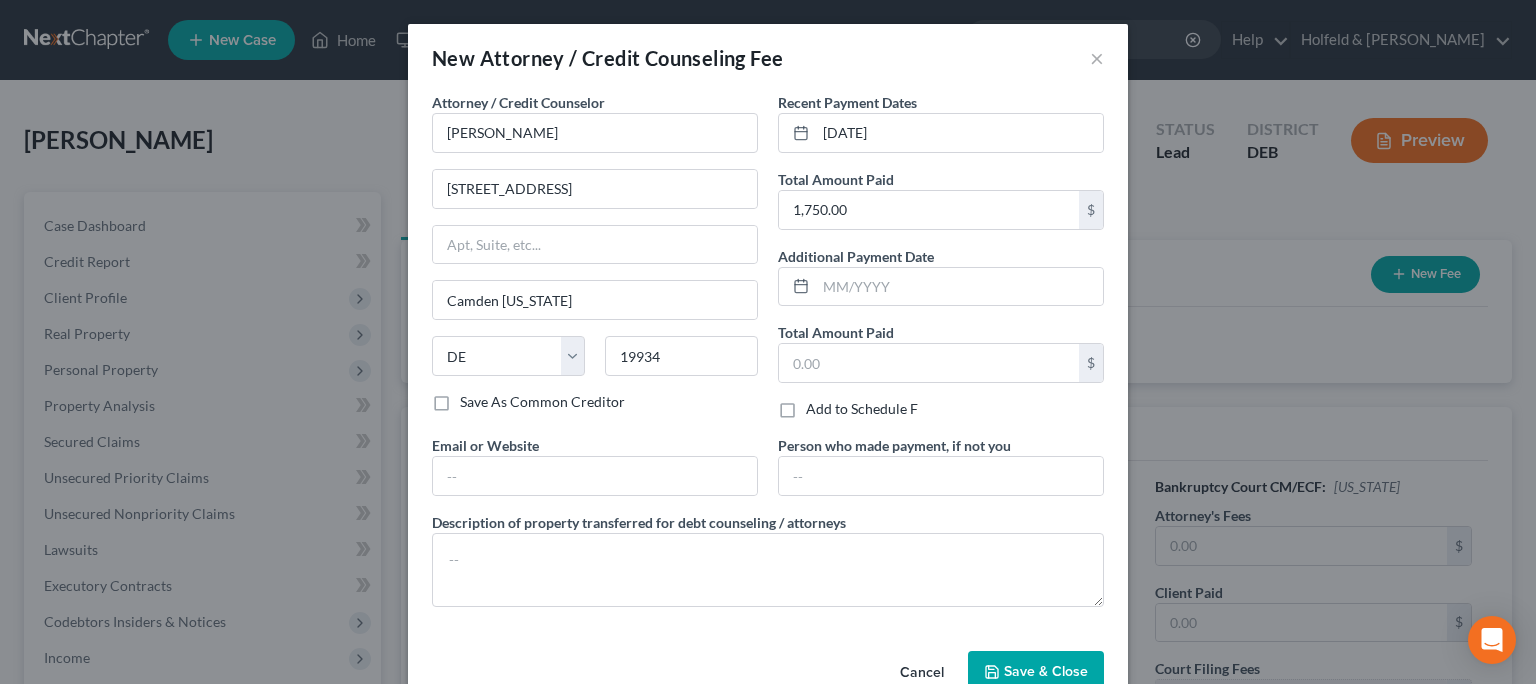 click on "Save & Close" at bounding box center (1046, 671) 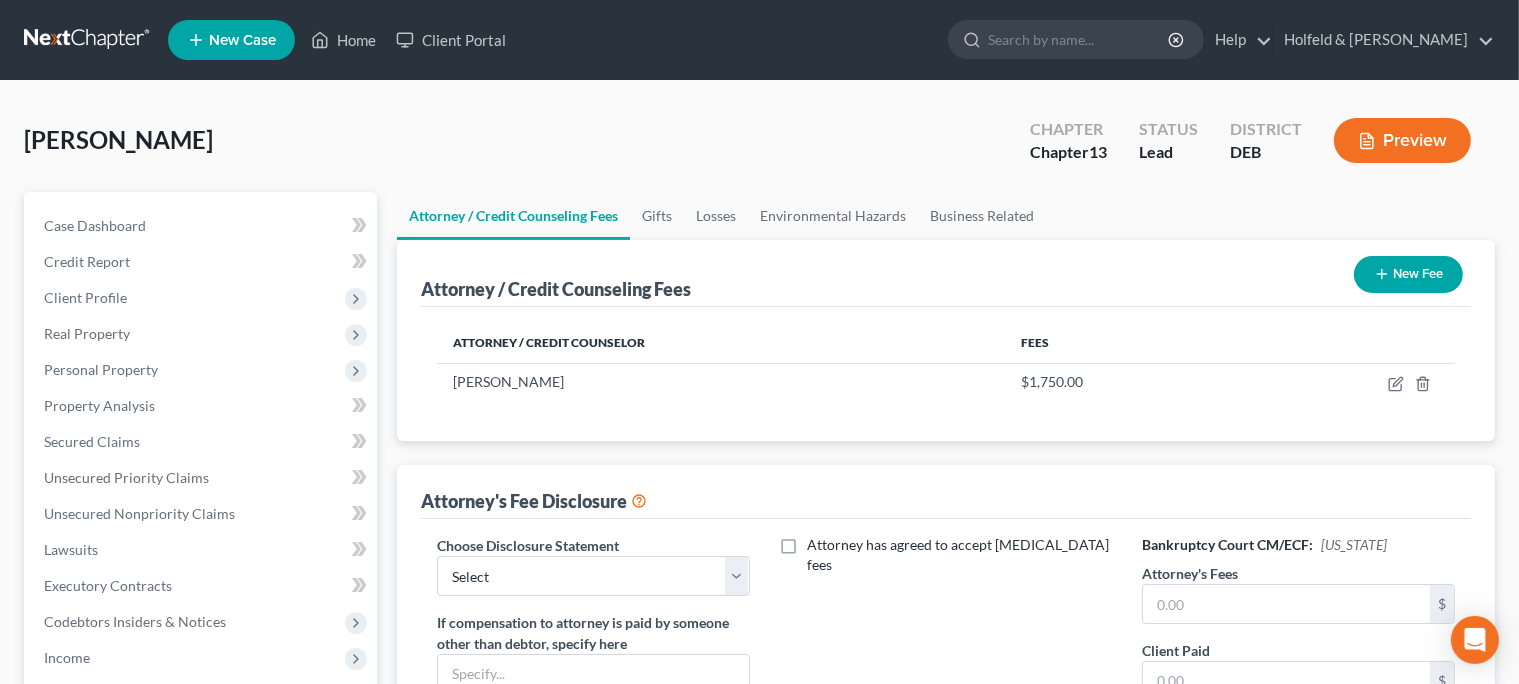 click on "New Fee" at bounding box center (1408, 274) 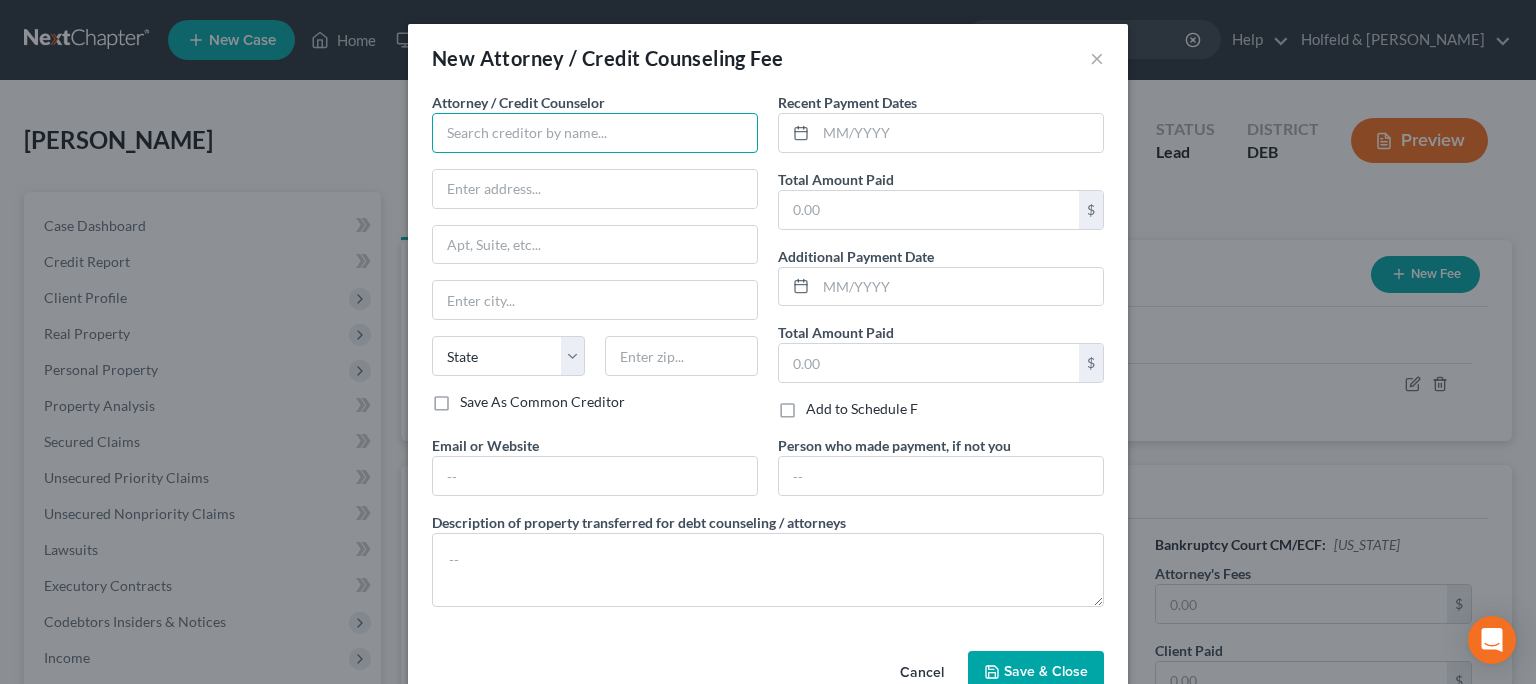 click at bounding box center (595, 133) 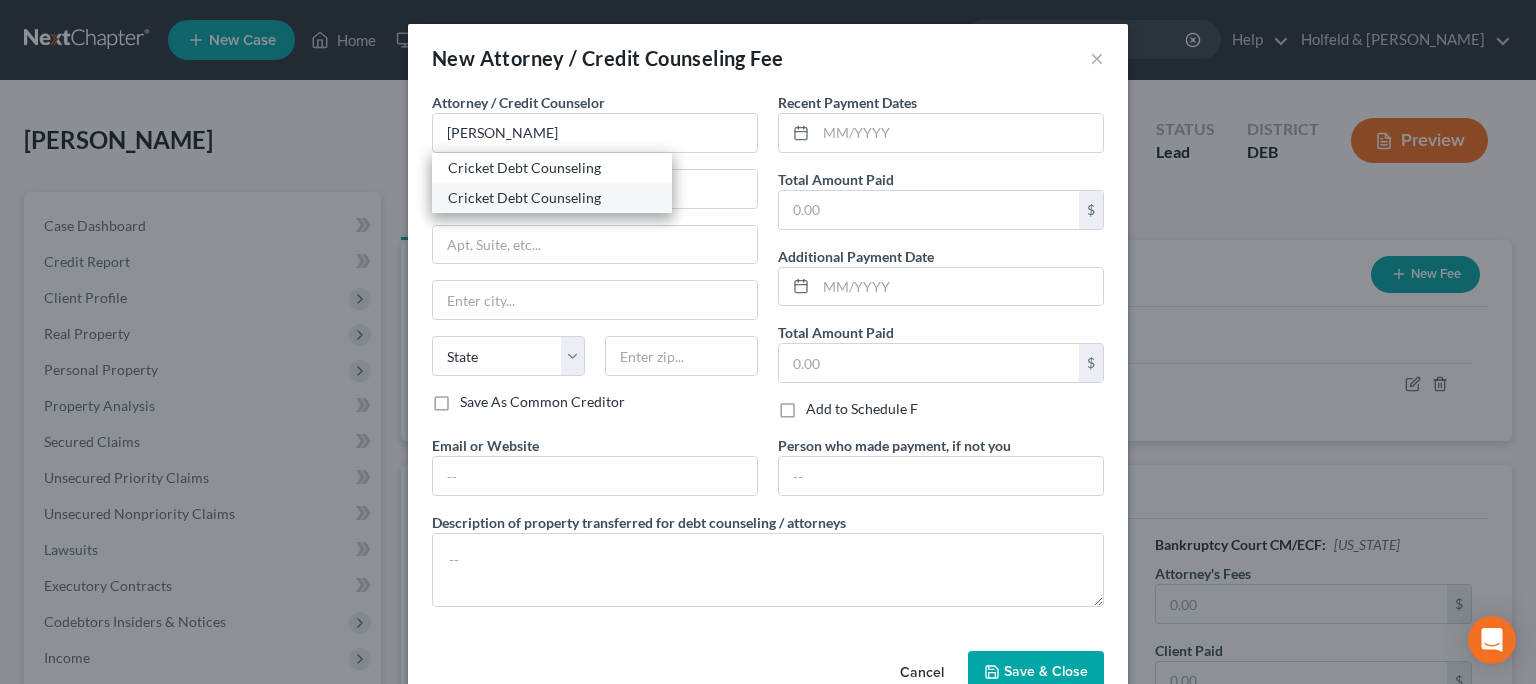 click on "Cricket Debt Counseling" at bounding box center [552, 198] 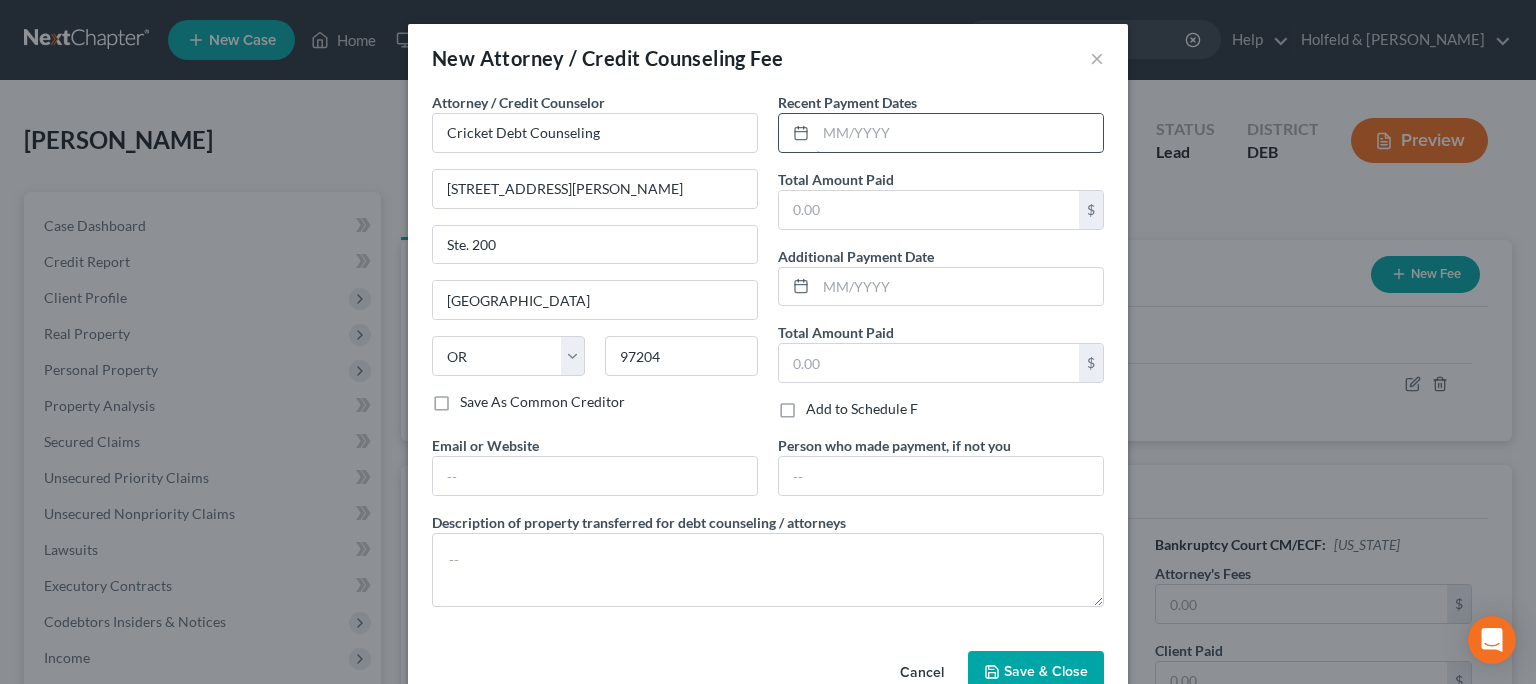 click at bounding box center [959, 133] 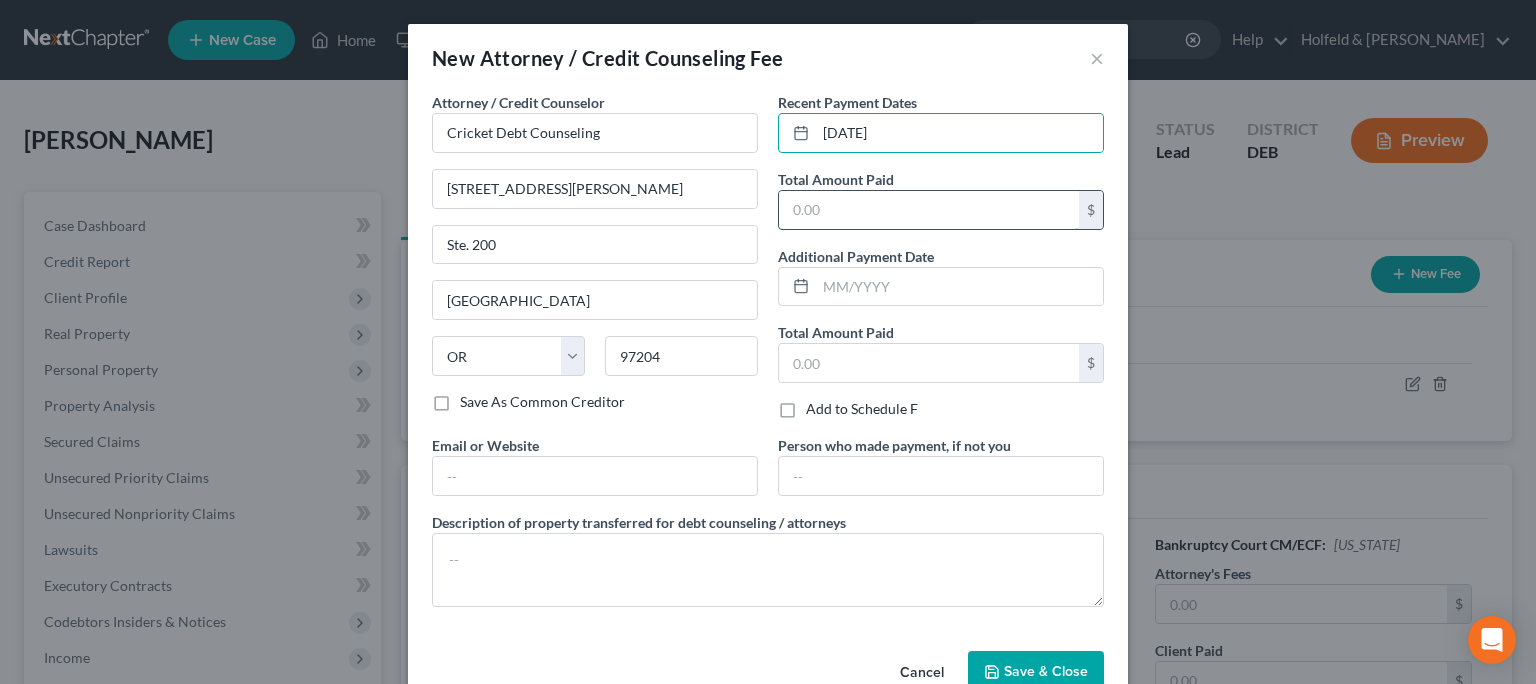 click at bounding box center (929, 210) 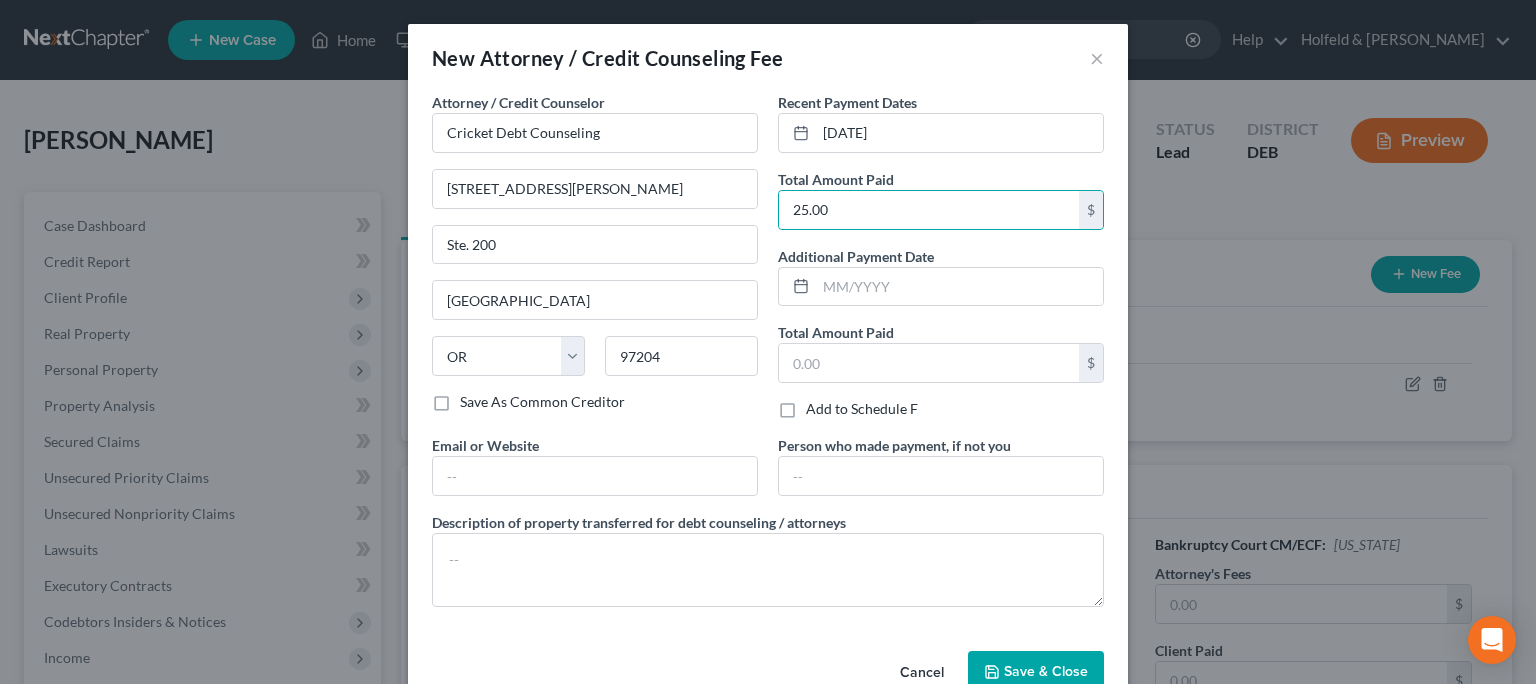 click on "Save & Close" at bounding box center (1036, 672) 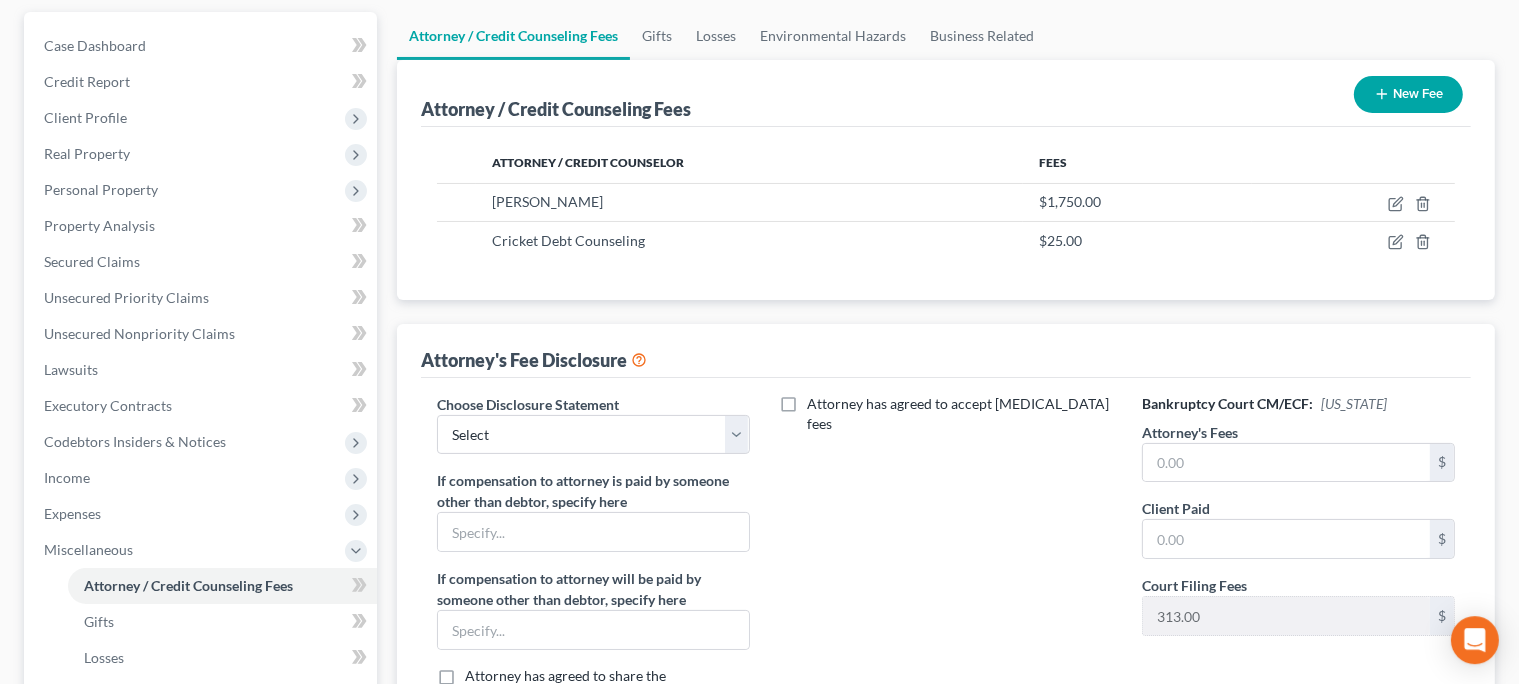 scroll, scrollTop: 196, scrollLeft: 0, axis: vertical 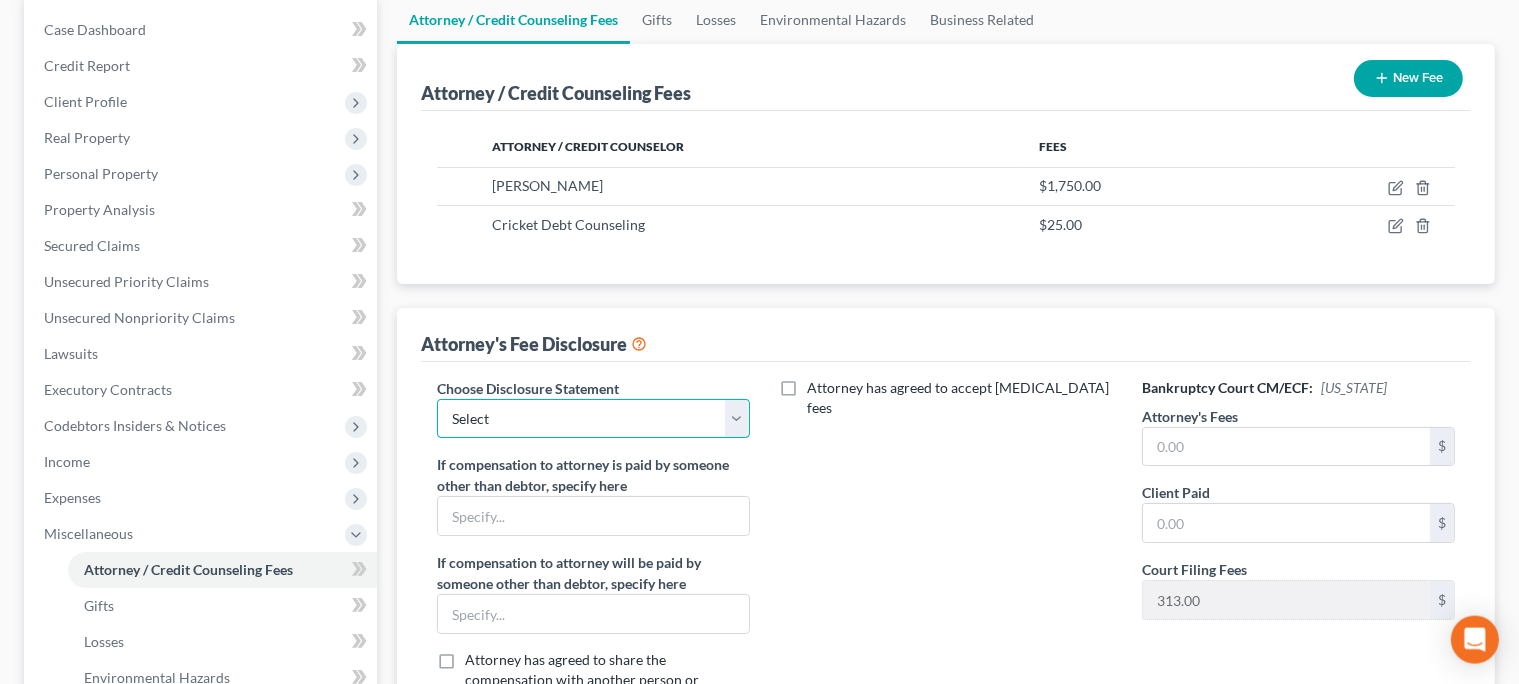click on "Select Holfeld & [PERSON_NAME]" at bounding box center (593, 419) 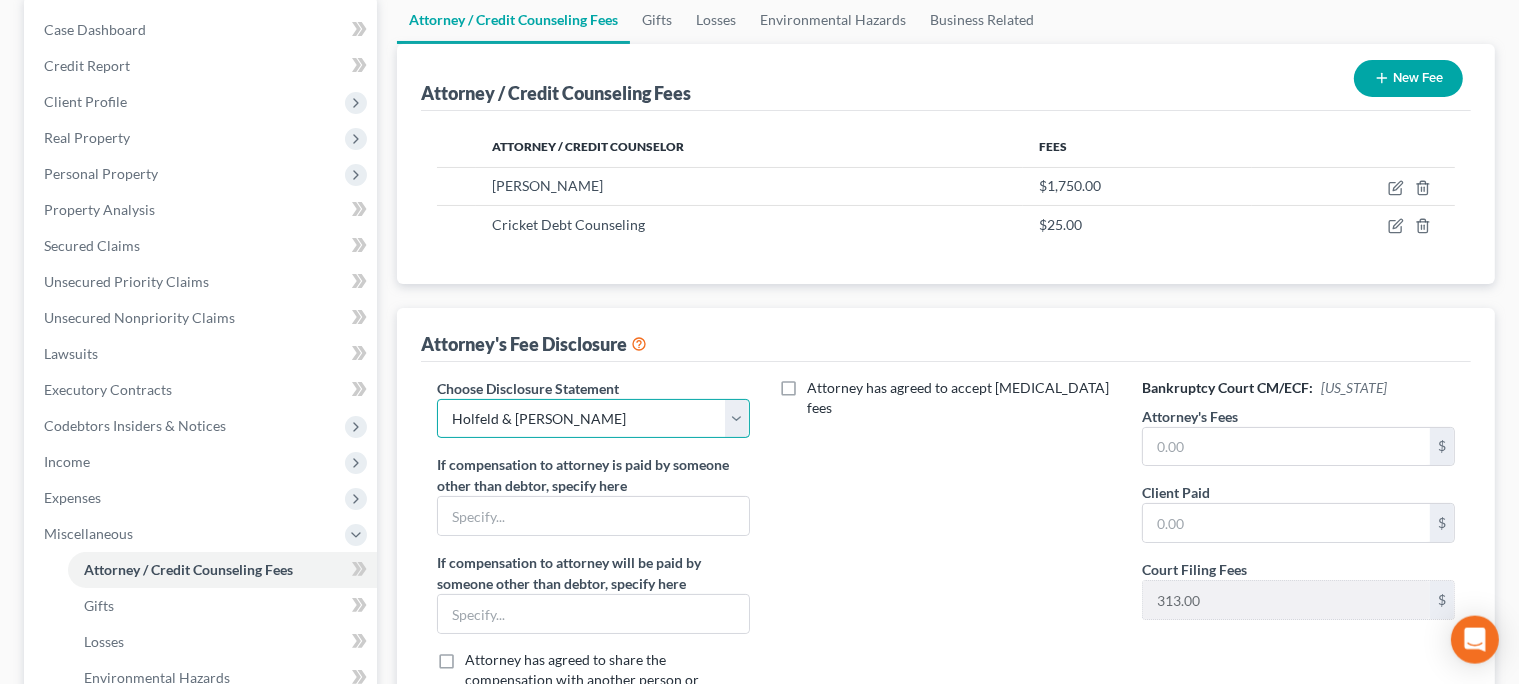 click on "Holfeld & [PERSON_NAME]" at bounding box center [0, 0] 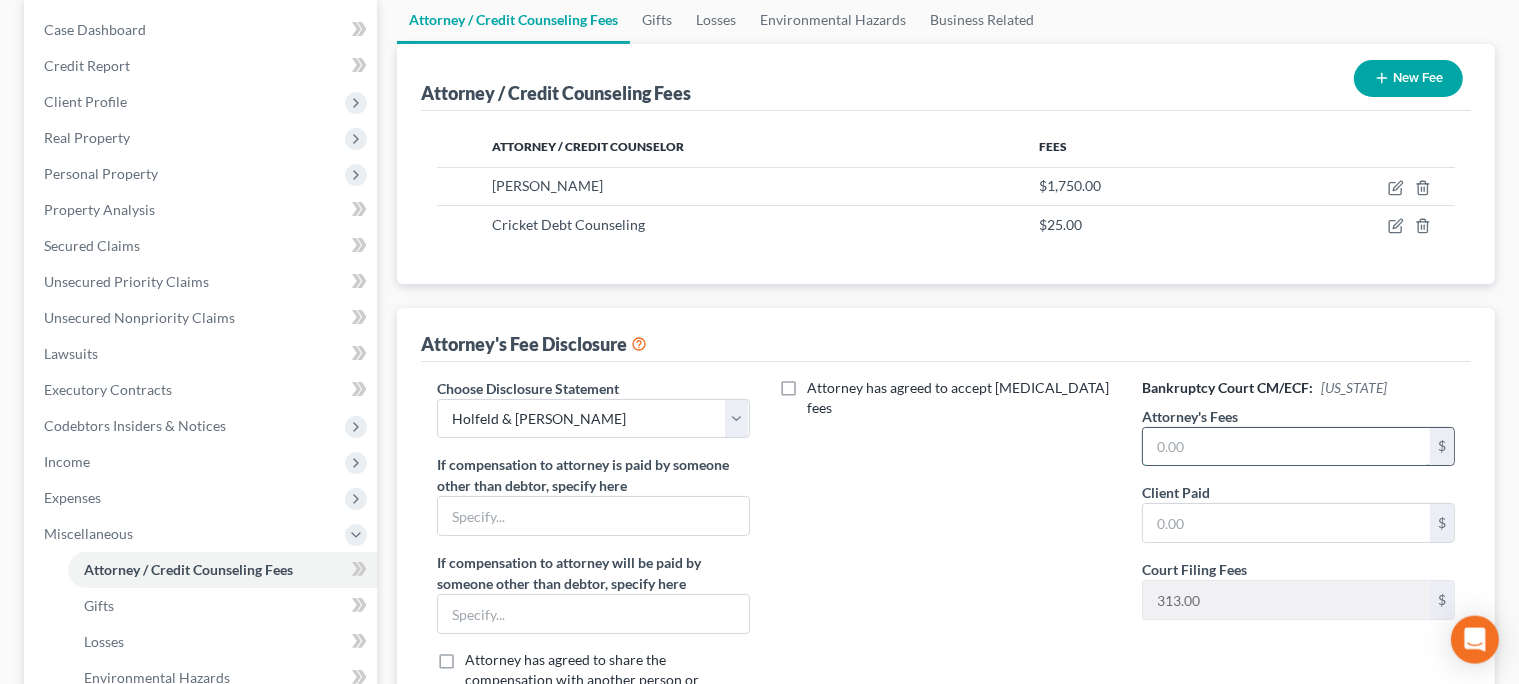 click at bounding box center (1286, 447) 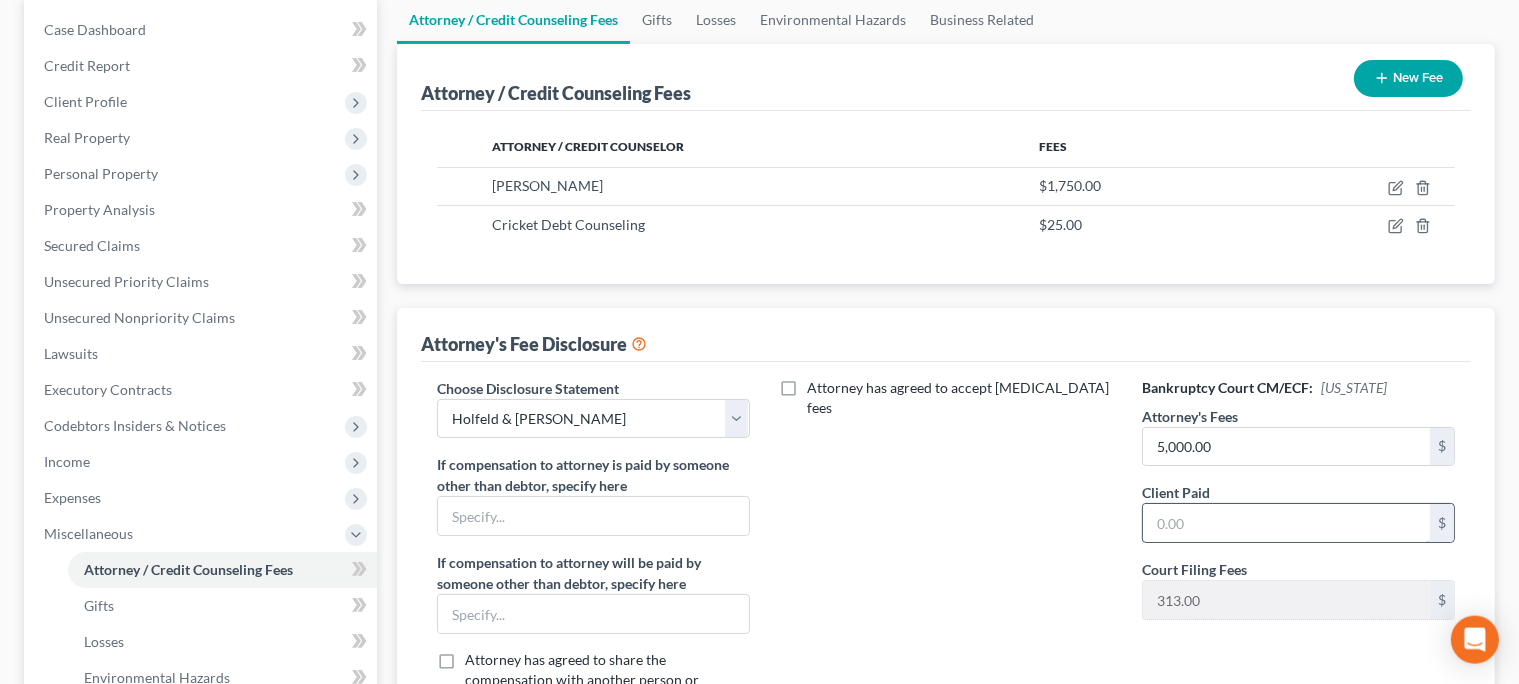 click at bounding box center (1286, 523) 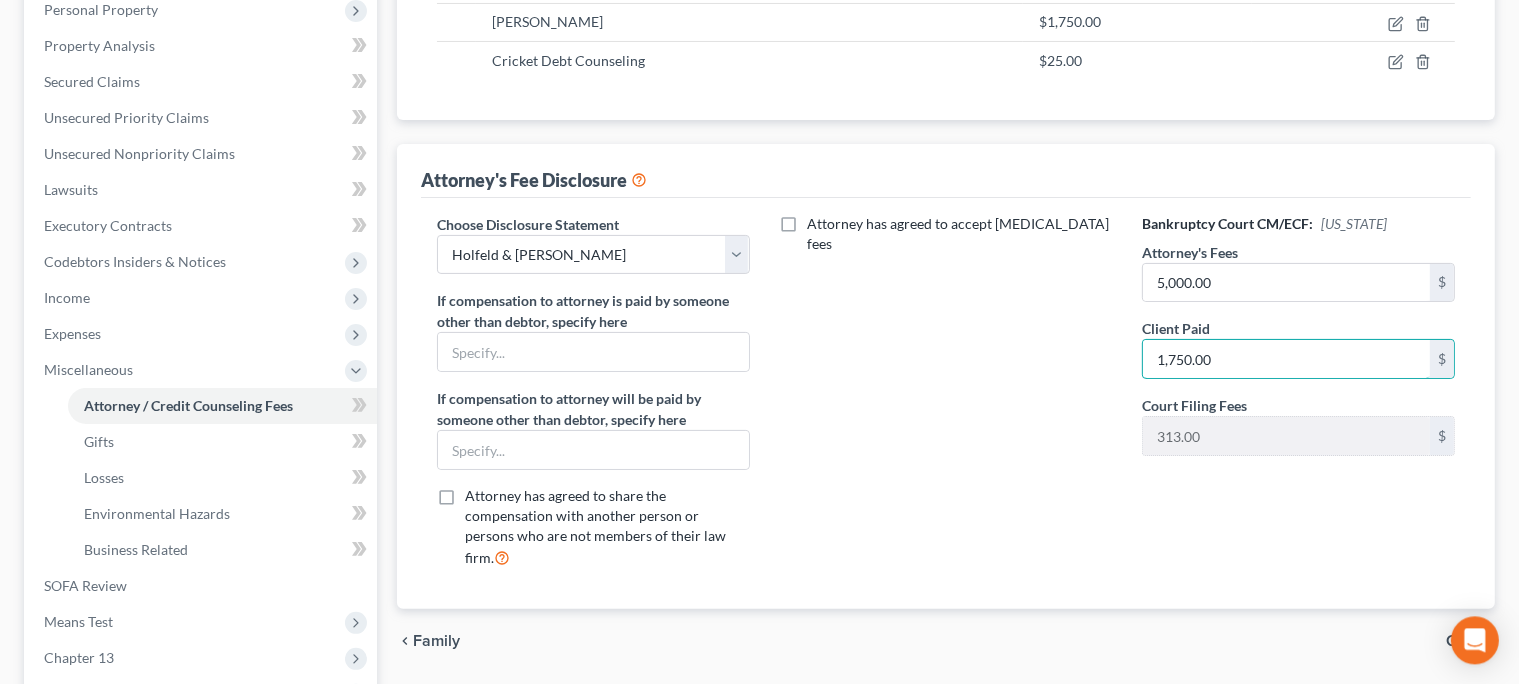 scroll, scrollTop: 526, scrollLeft: 0, axis: vertical 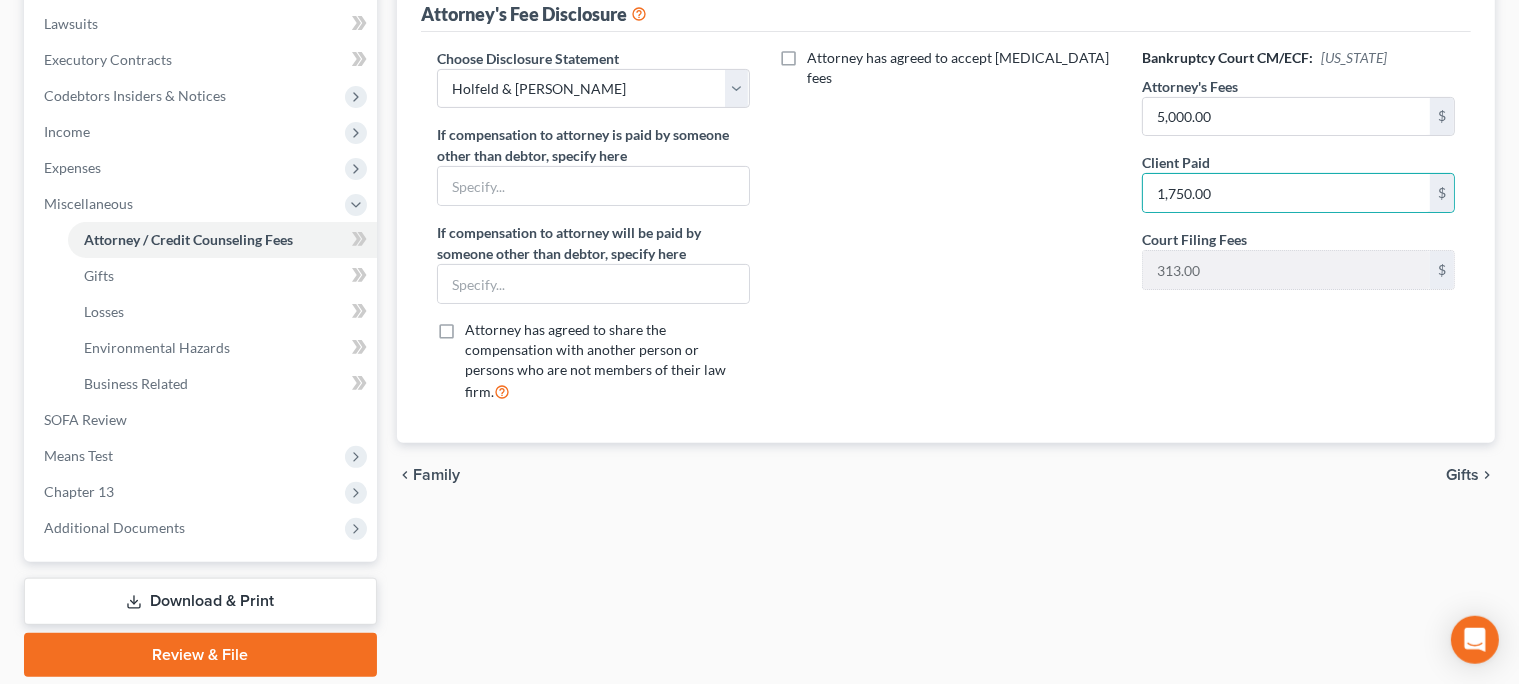 click on "Gifts" at bounding box center (1462, 475) 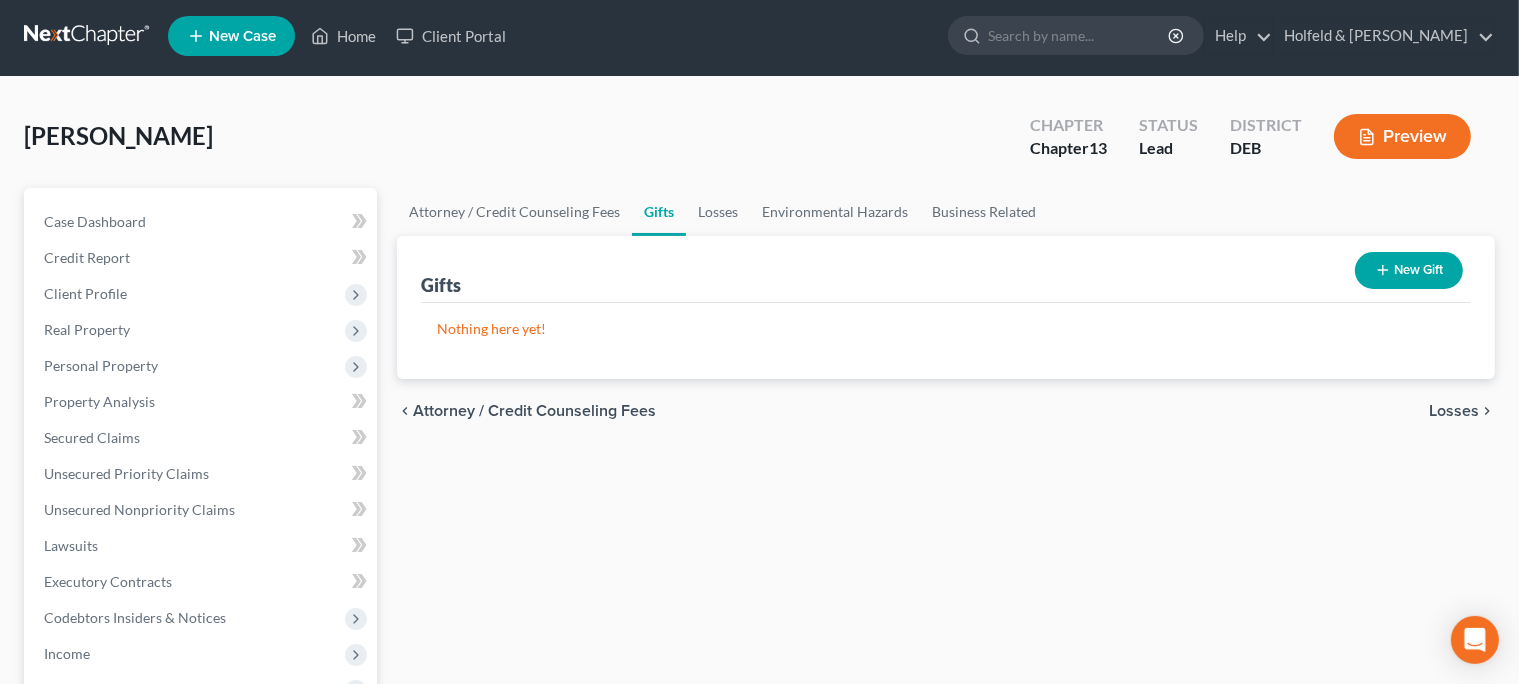 scroll, scrollTop: 0, scrollLeft: 0, axis: both 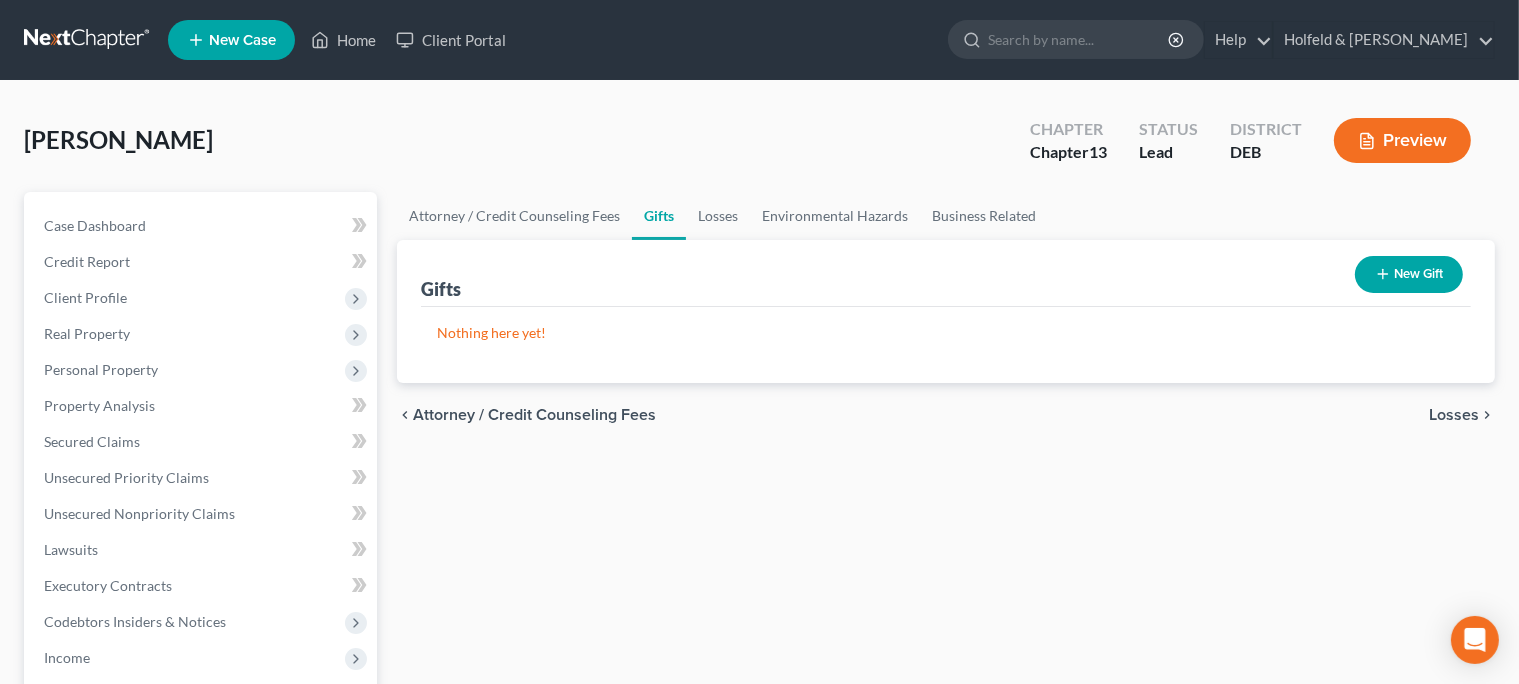click on "Losses" at bounding box center (1454, 415) 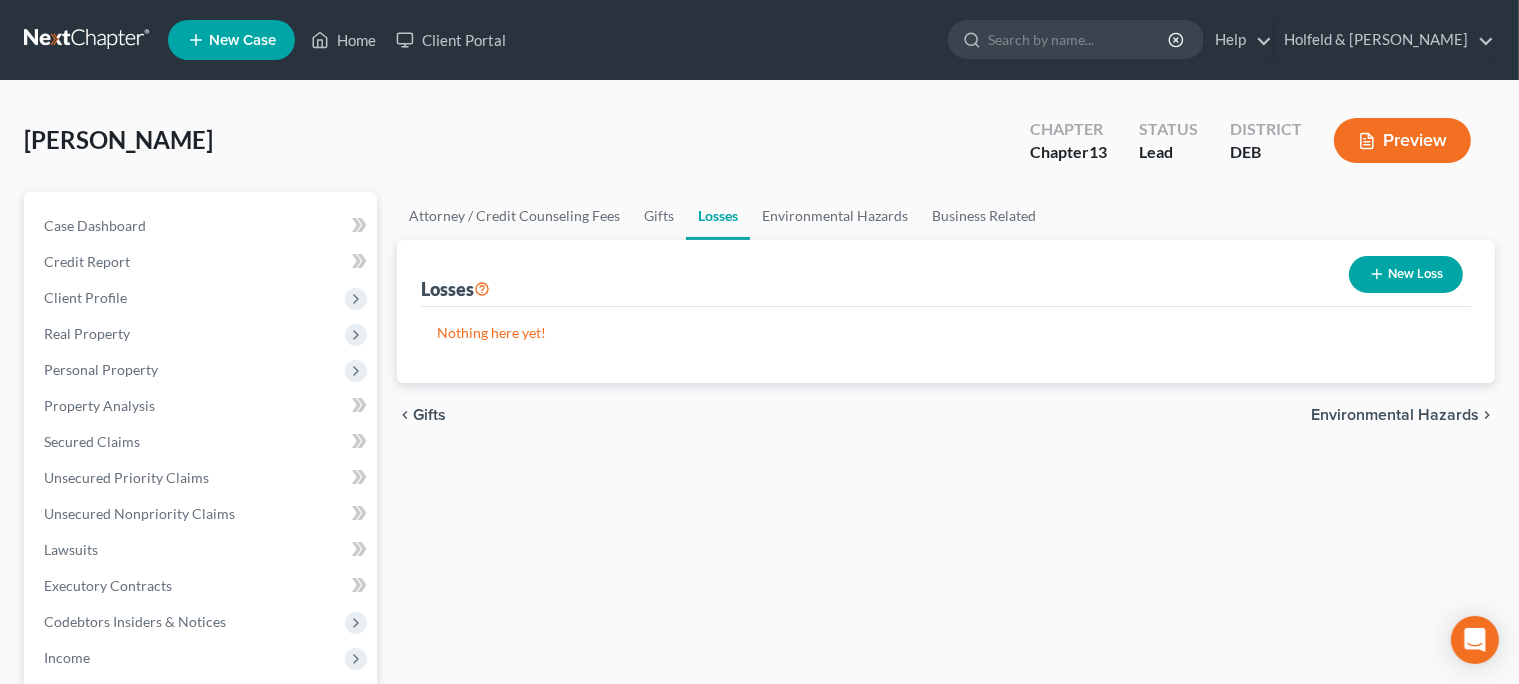click on "Environmental Hazards" at bounding box center (1395, 415) 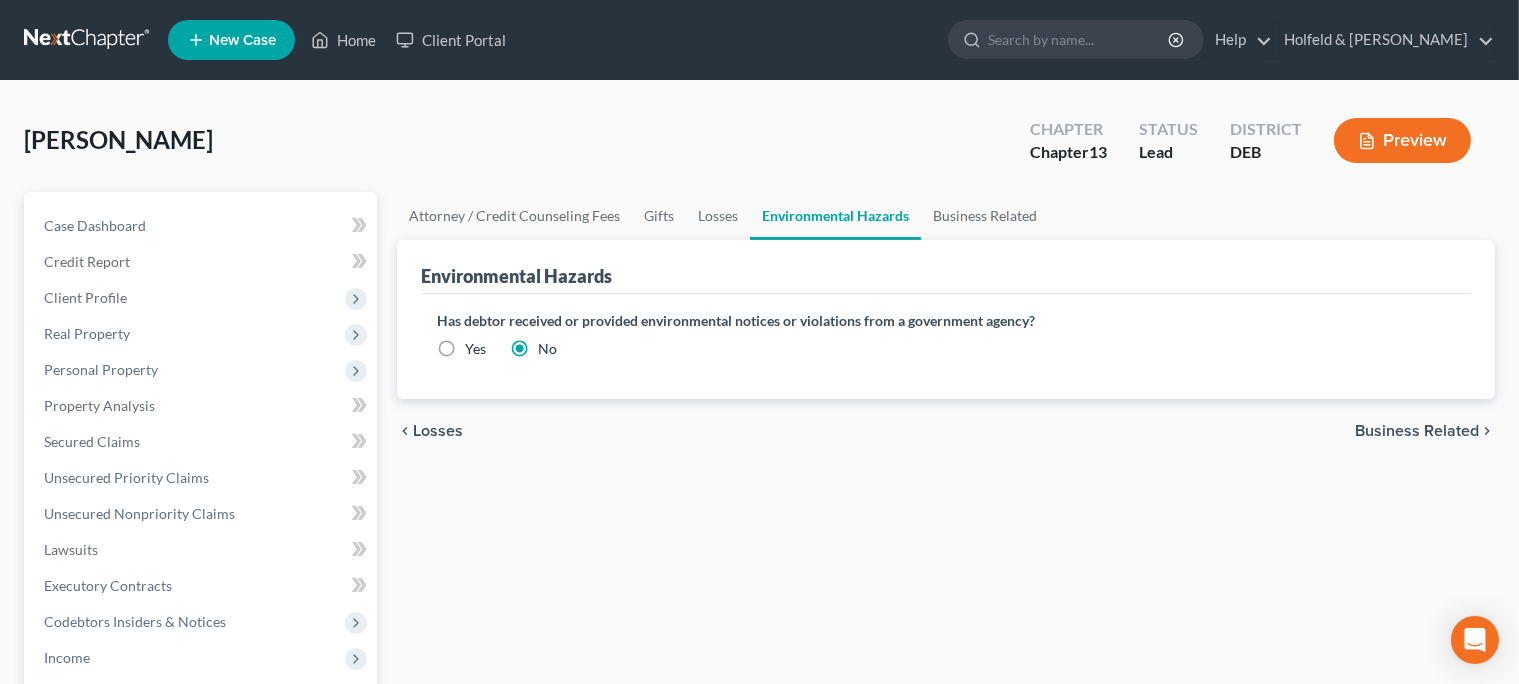 click on "Business Related" at bounding box center (1417, 431) 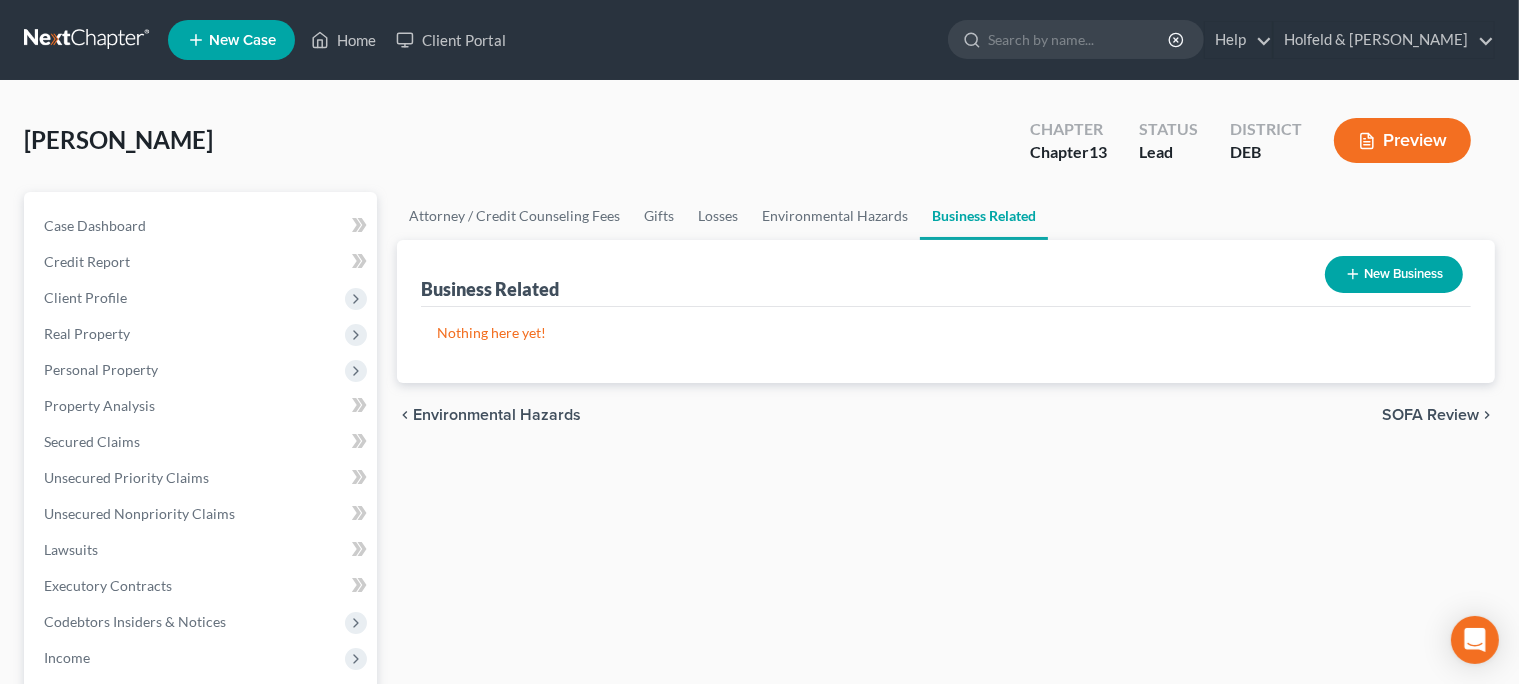 click on "SOFA Review" at bounding box center [1430, 415] 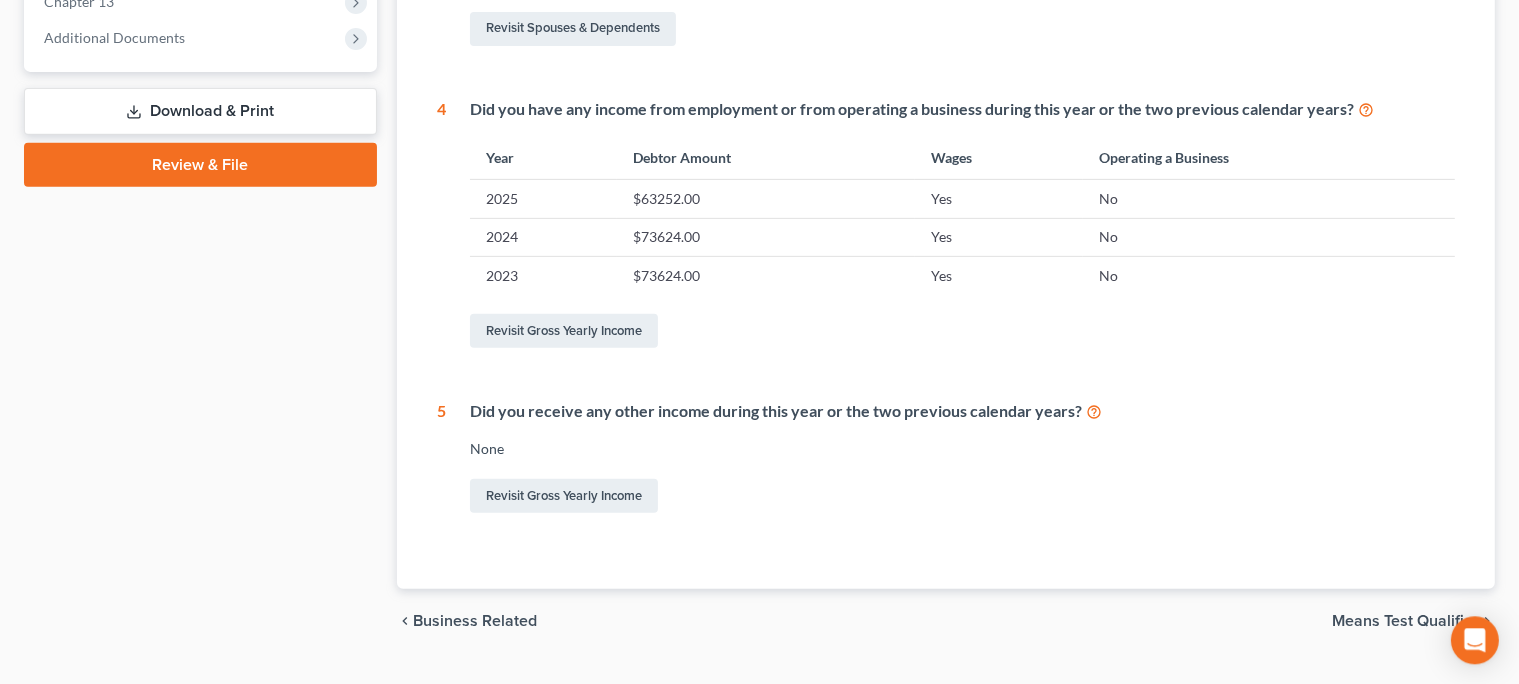 scroll, scrollTop: 879, scrollLeft: 0, axis: vertical 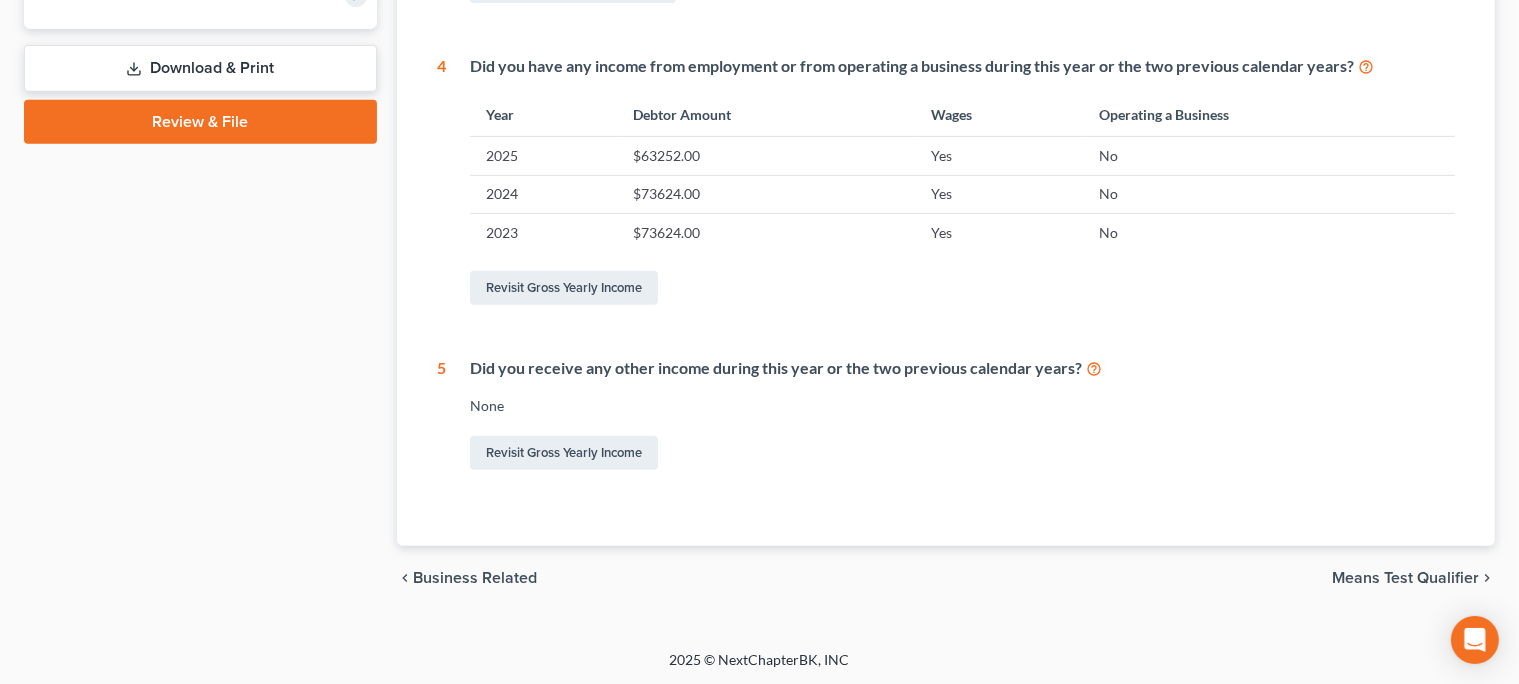 click on "Means Test Qualifier" at bounding box center (1405, 578) 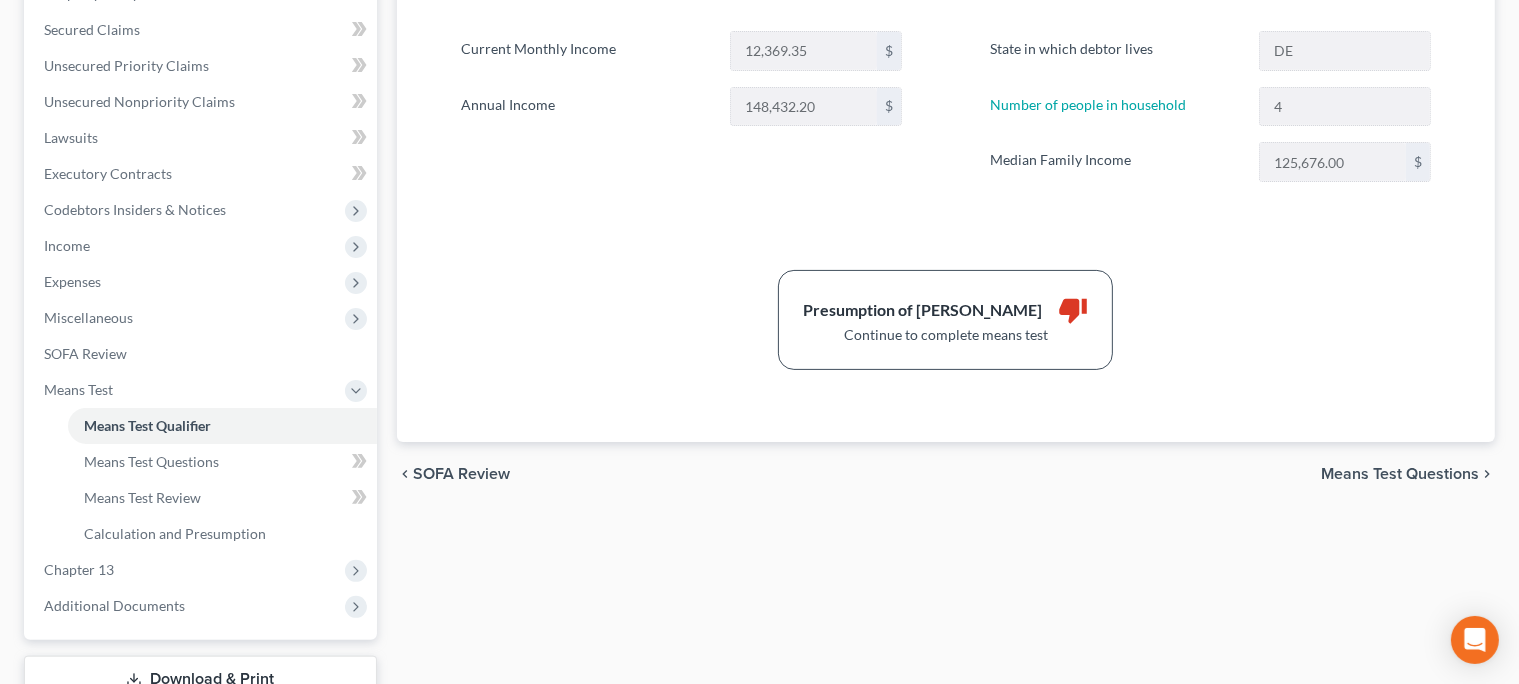 click on "Means Test Questions" at bounding box center [1400, 474] 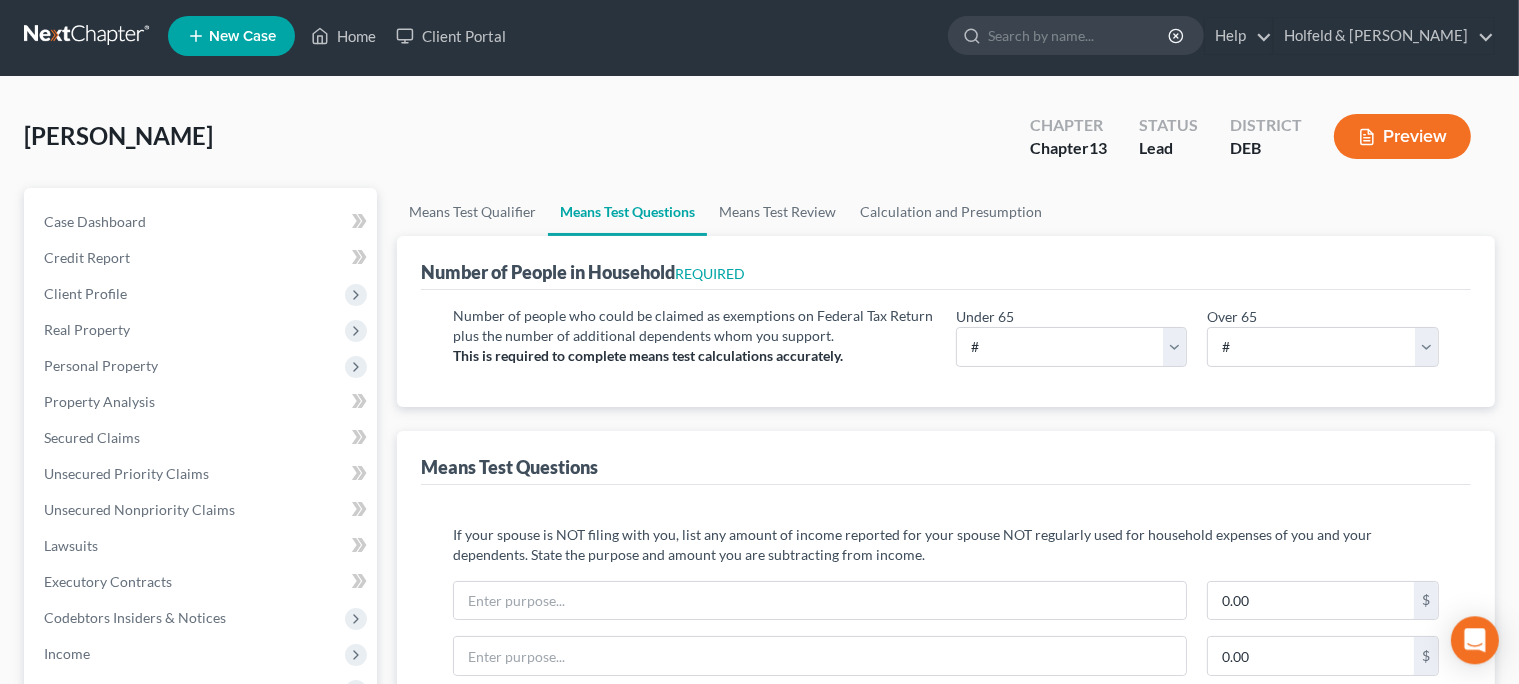 scroll, scrollTop: 0, scrollLeft: 0, axis: both 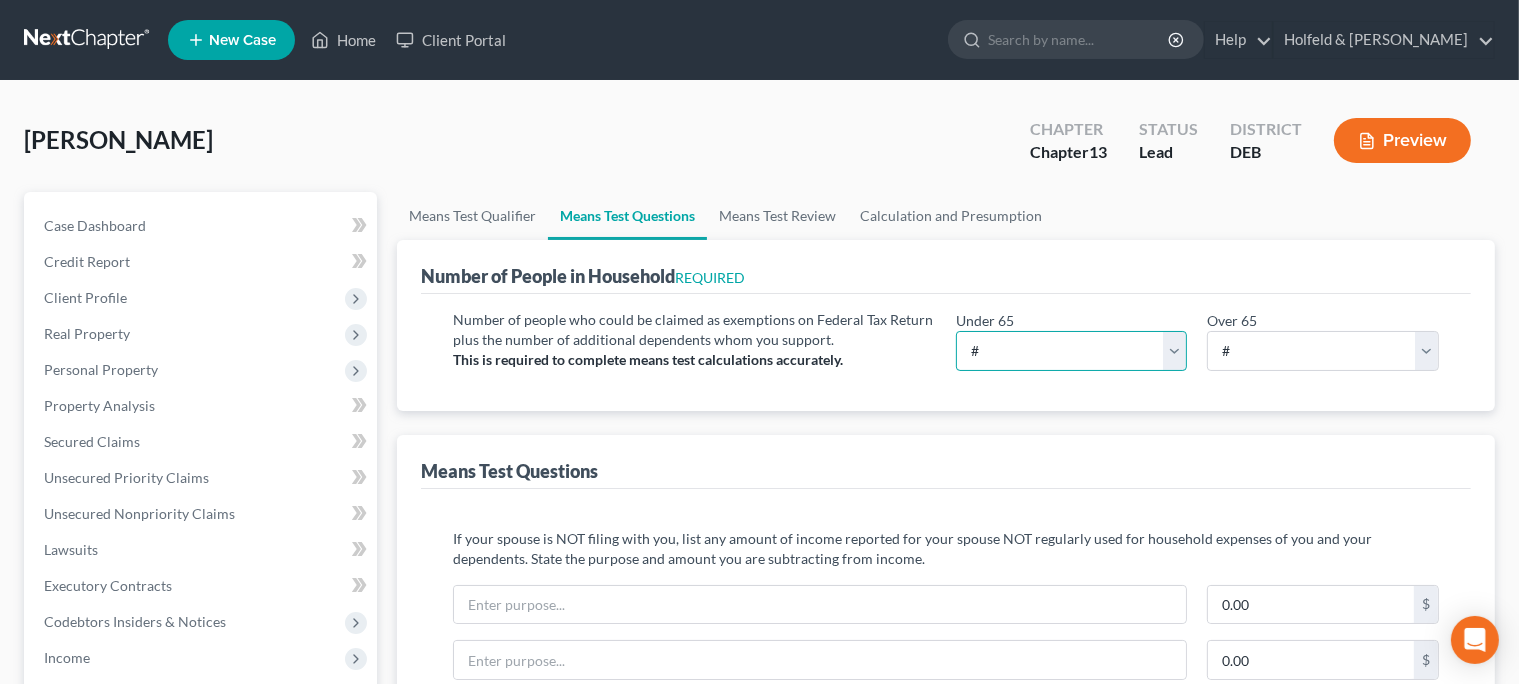 click on "# 0 1 2 3 4 5 6 7 8 9 10" at bounding box center [1072, 351] 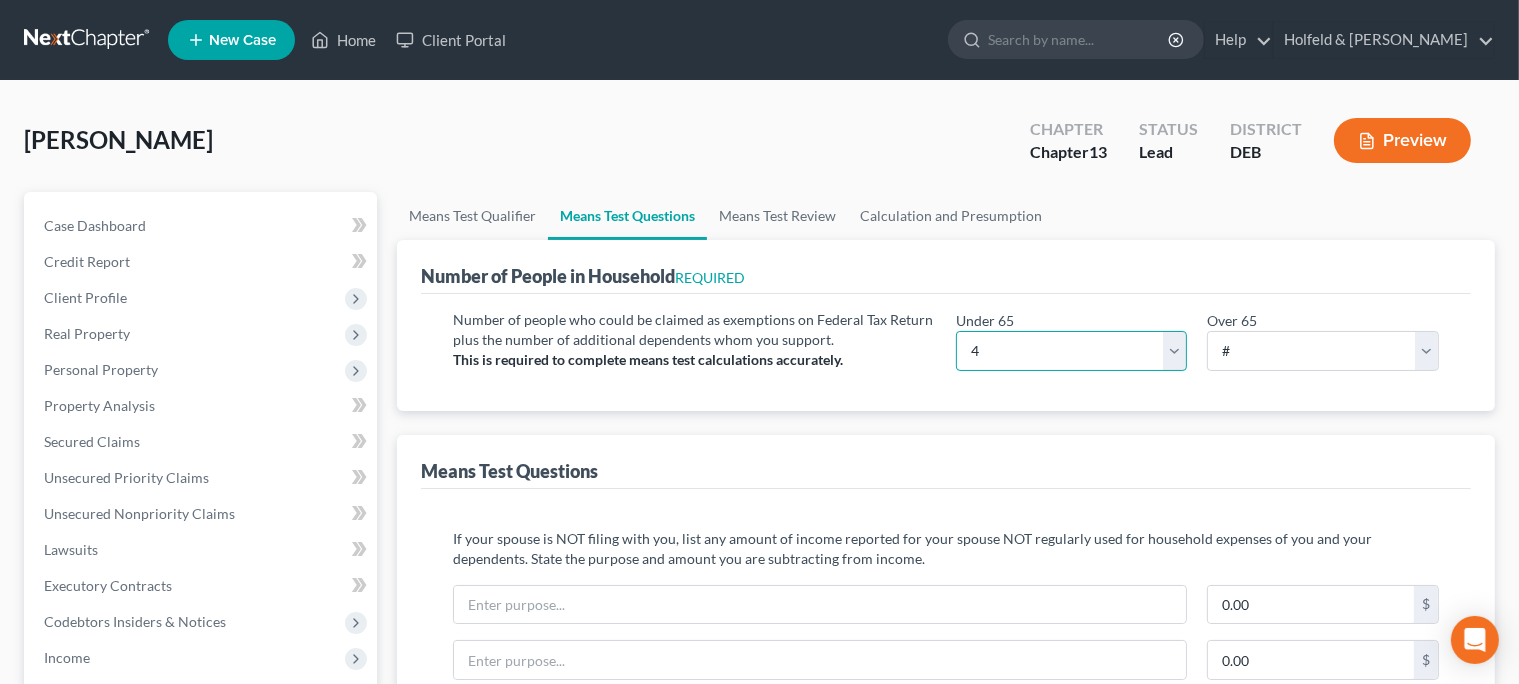 click on "4" at bounding box center (0, 0) 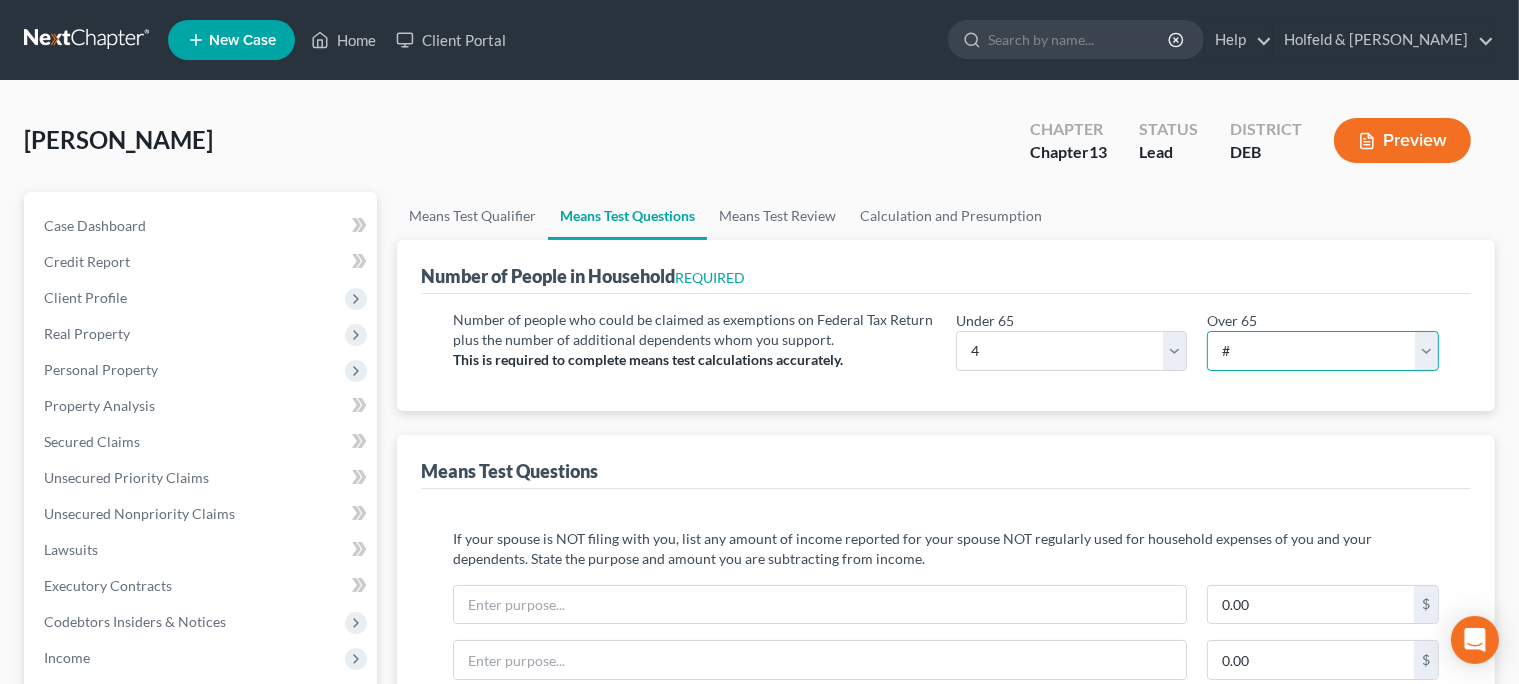 click on "# 0 1 2 3 4 5 6 7 8 9 10" at bounding box center [1323, 351] 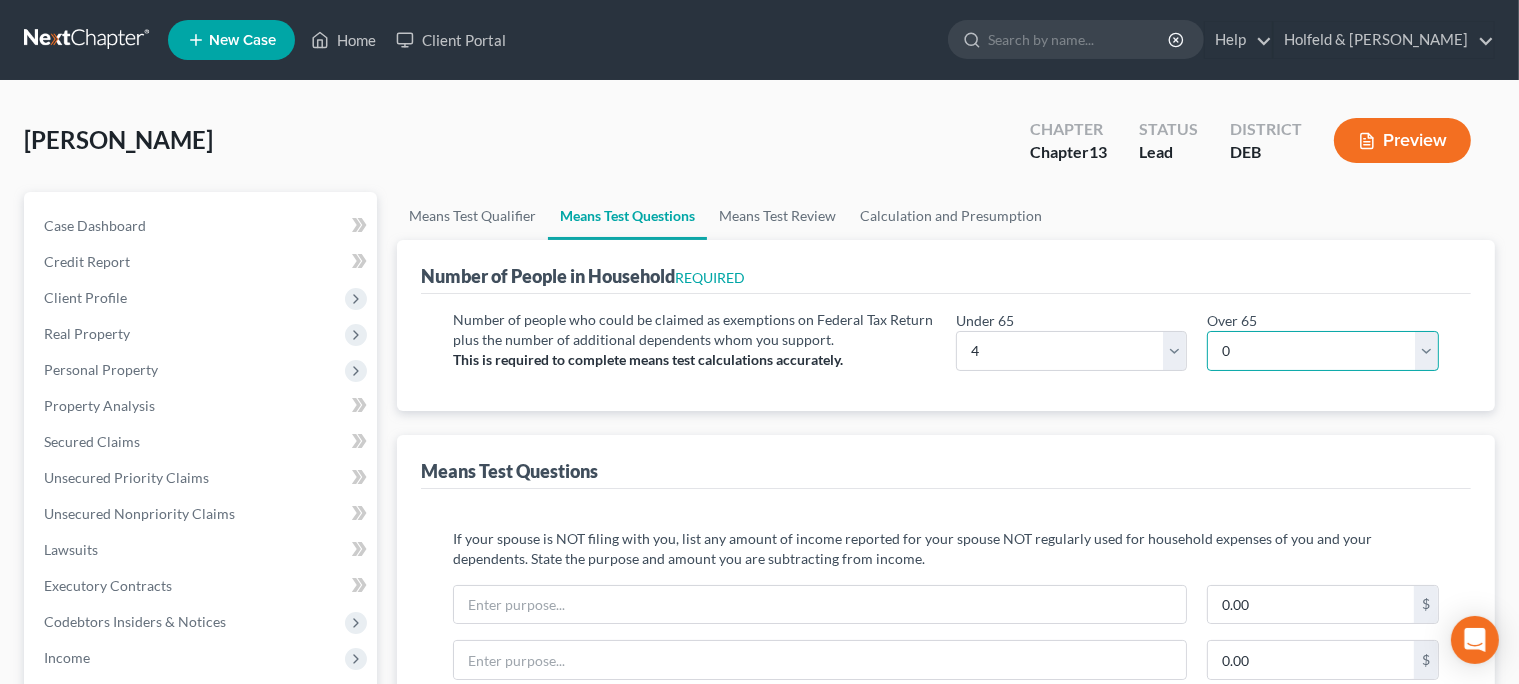 click on "0" at bounding box center (0, 0) 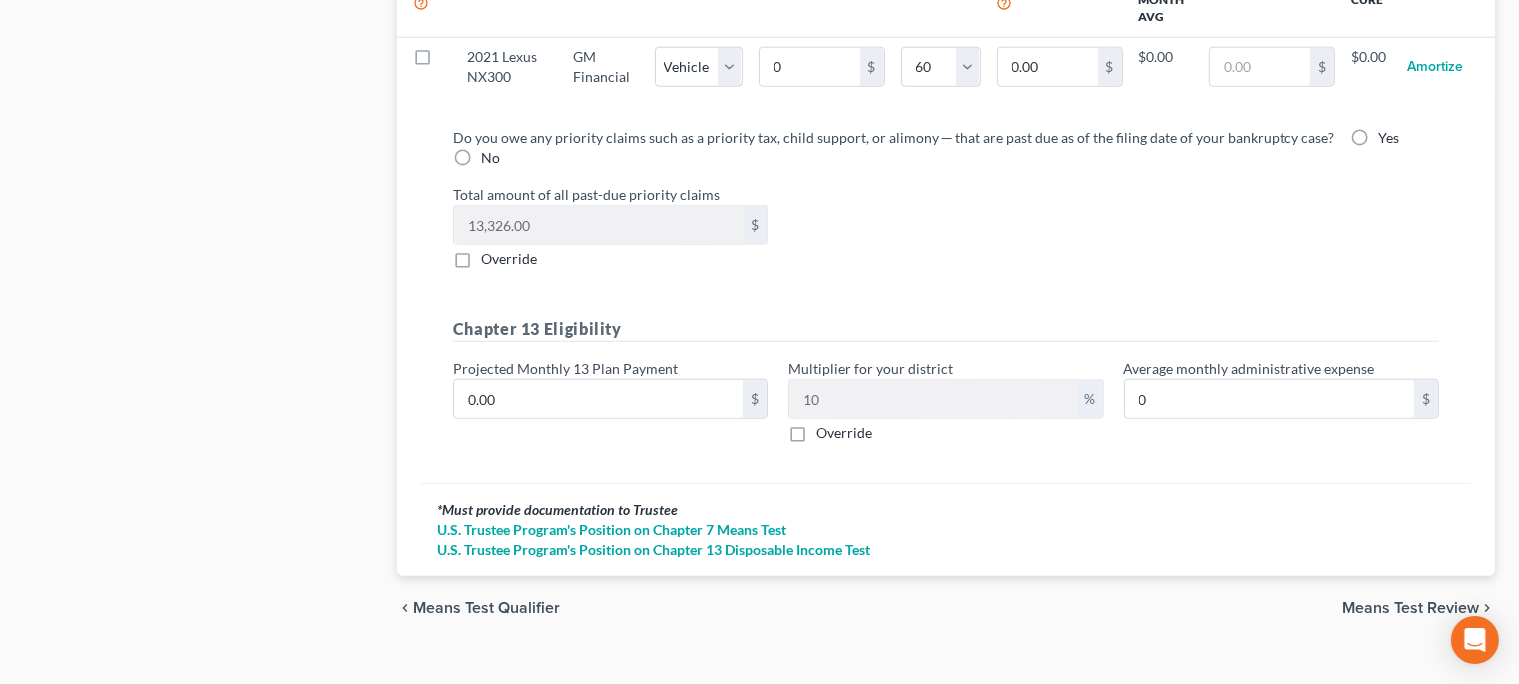 scroll, scrollTop: 2160, scrollLeft: 0, axis: vertical 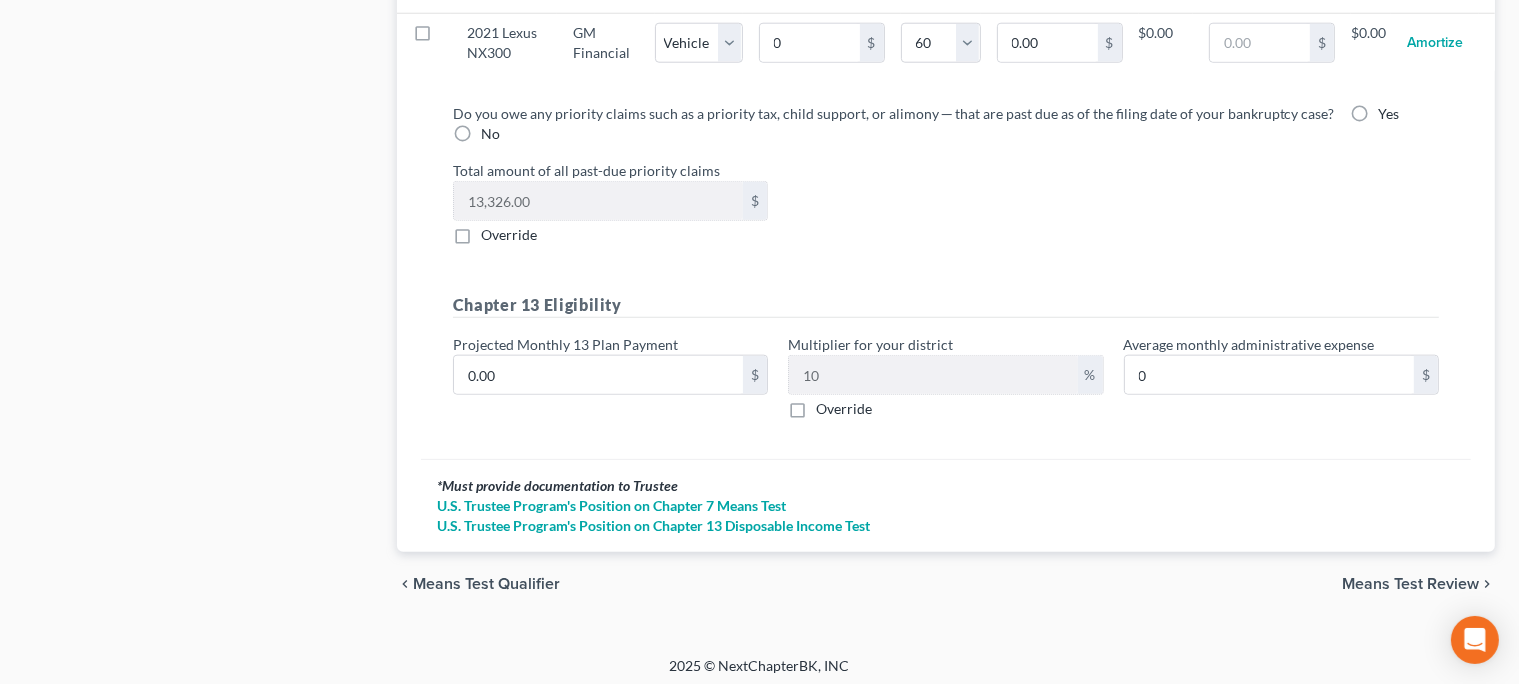 click on "Means Test Review" at bounding box center (1410, 584) 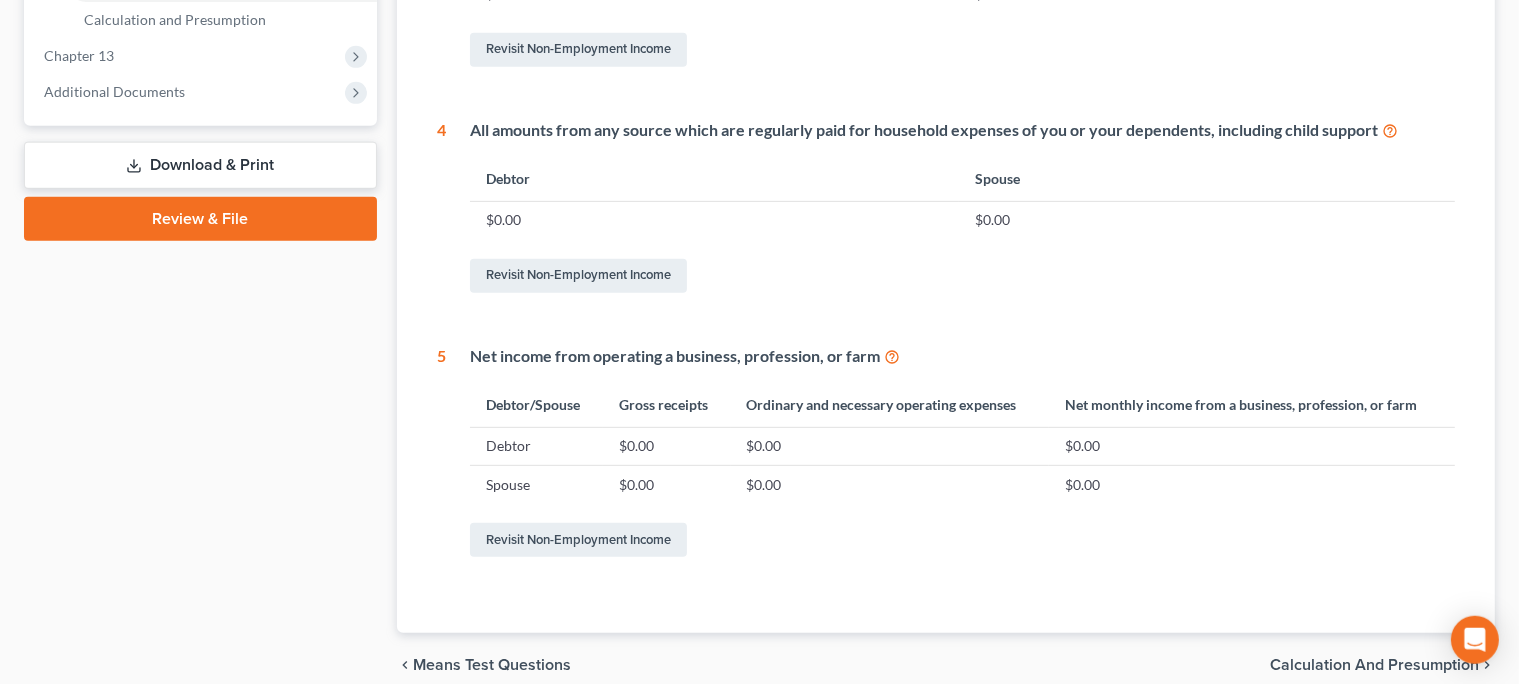 scroll, scrollTop: 1013, scrollLeft: 0, axis: vertical 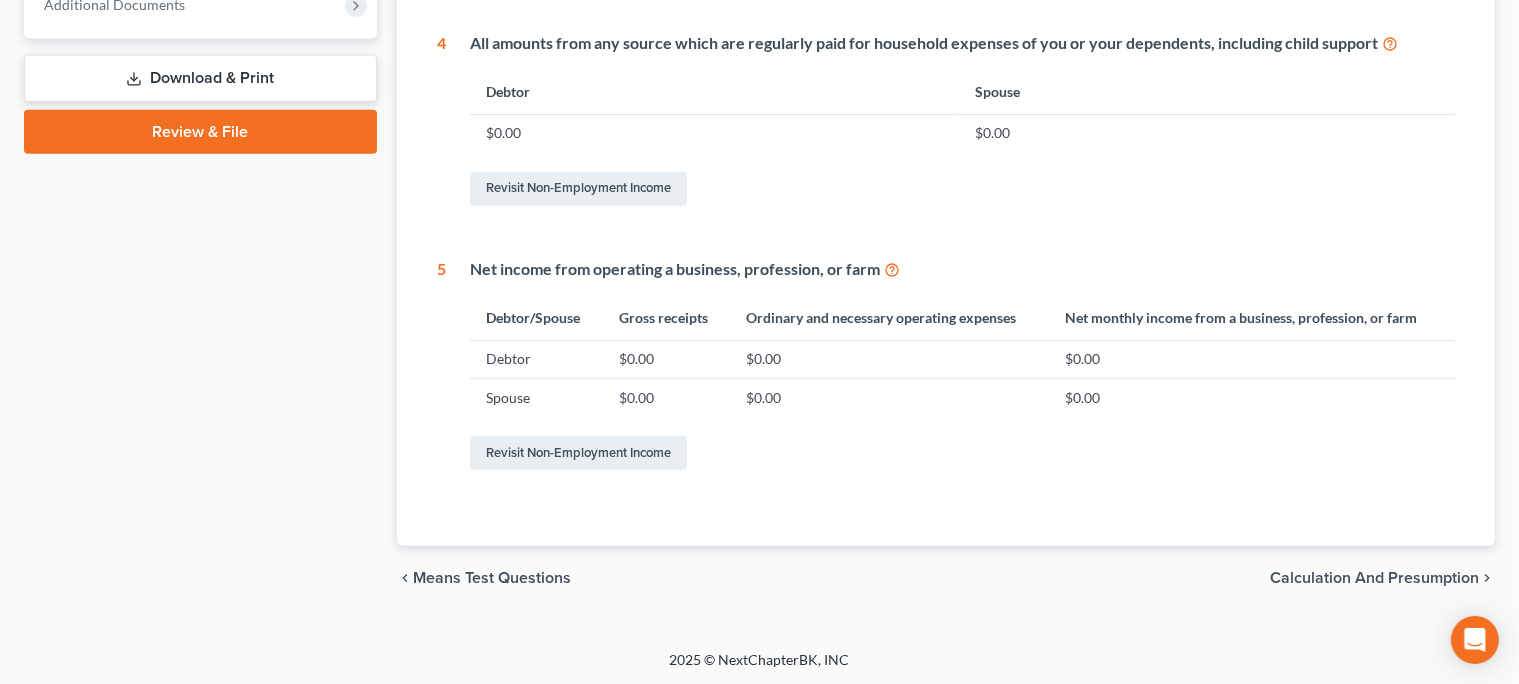 click on "Calculation and Presumption" at bounding box center [1374, 578] 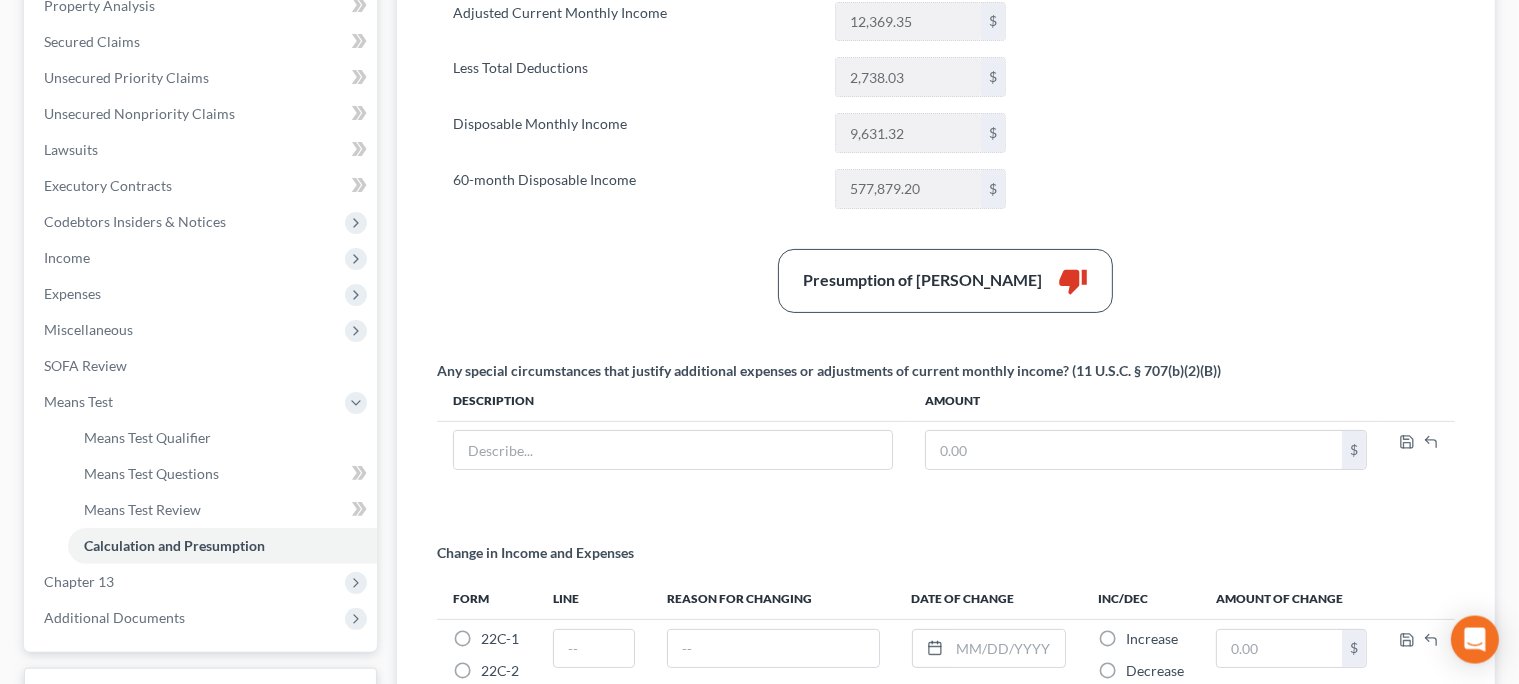 scroll, scrollTop: 560, scrollLeft: 0, axis: vertical 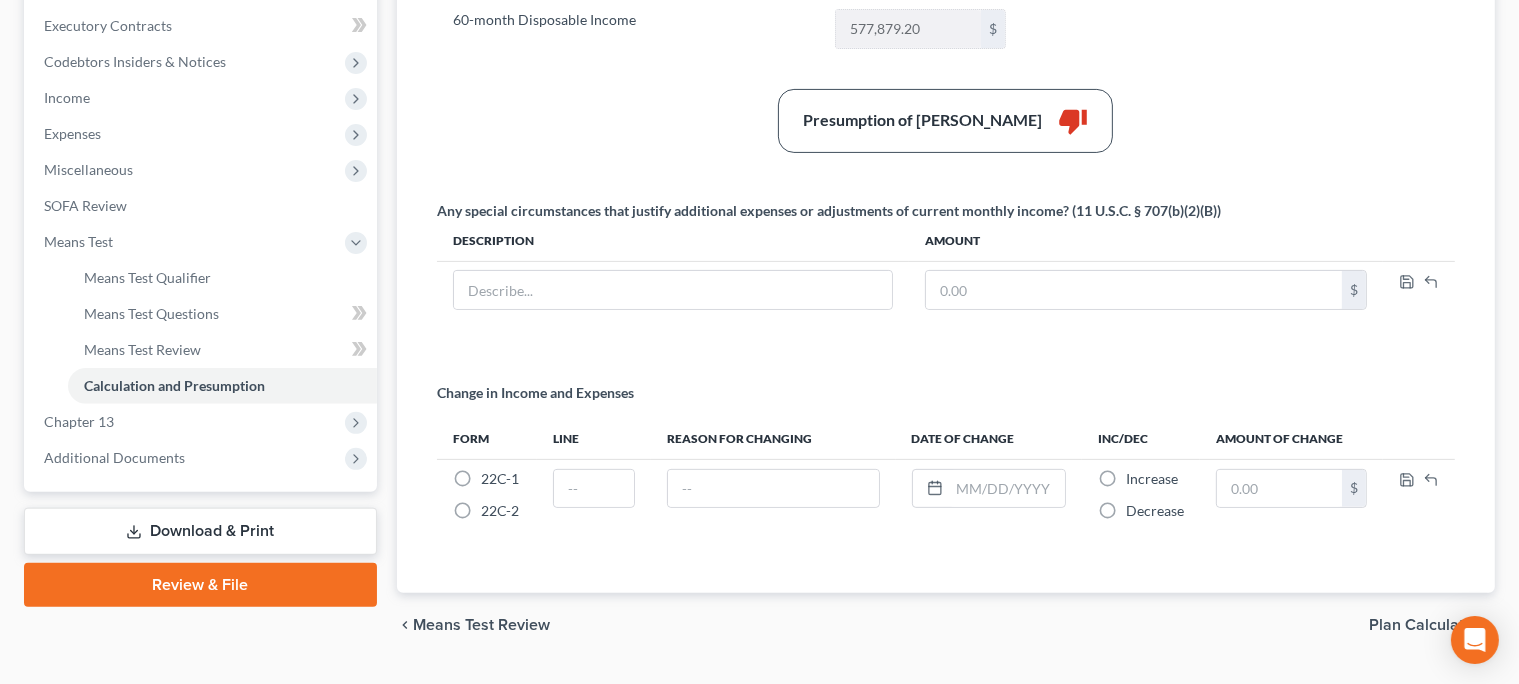click on "Plan Calculator" at bounding box center (1424, 625) 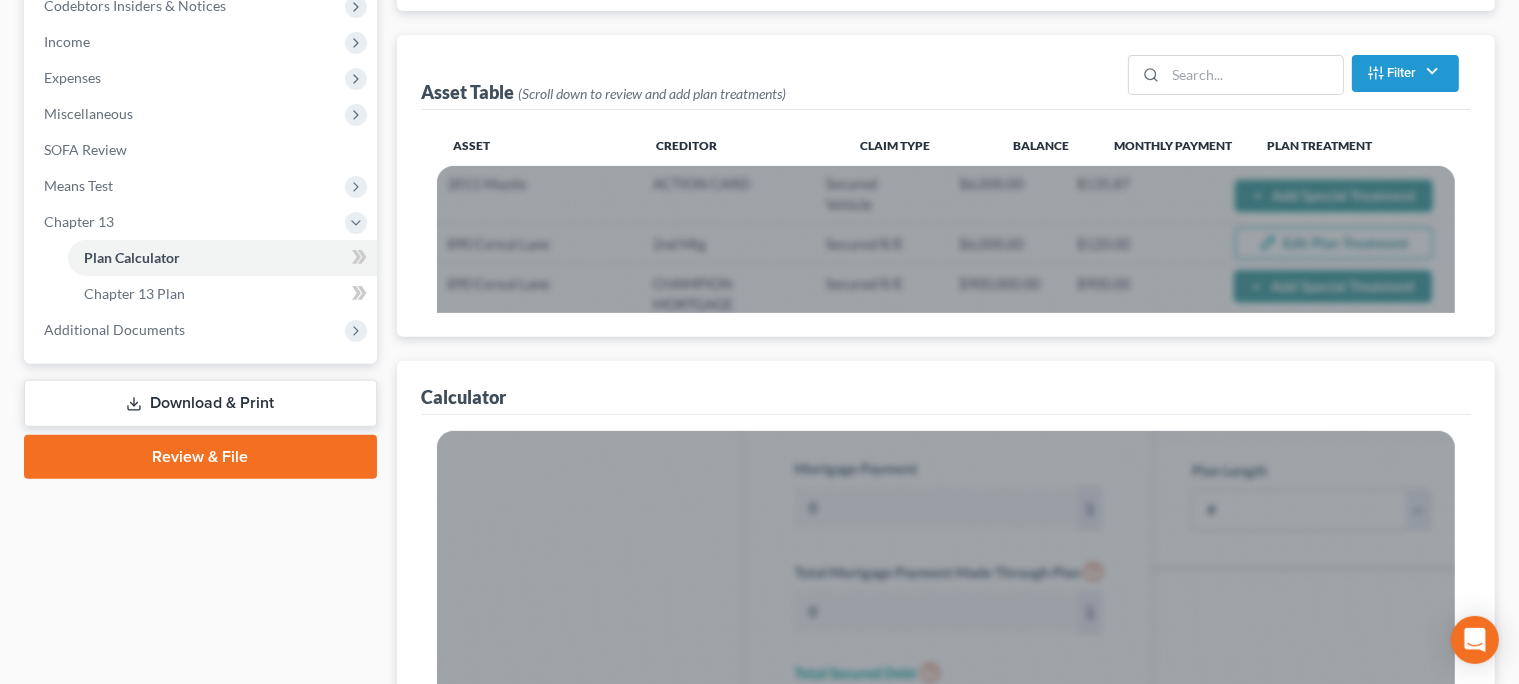 scroll, scrollTop: 619, scrollLeft: 0, axis: vertical 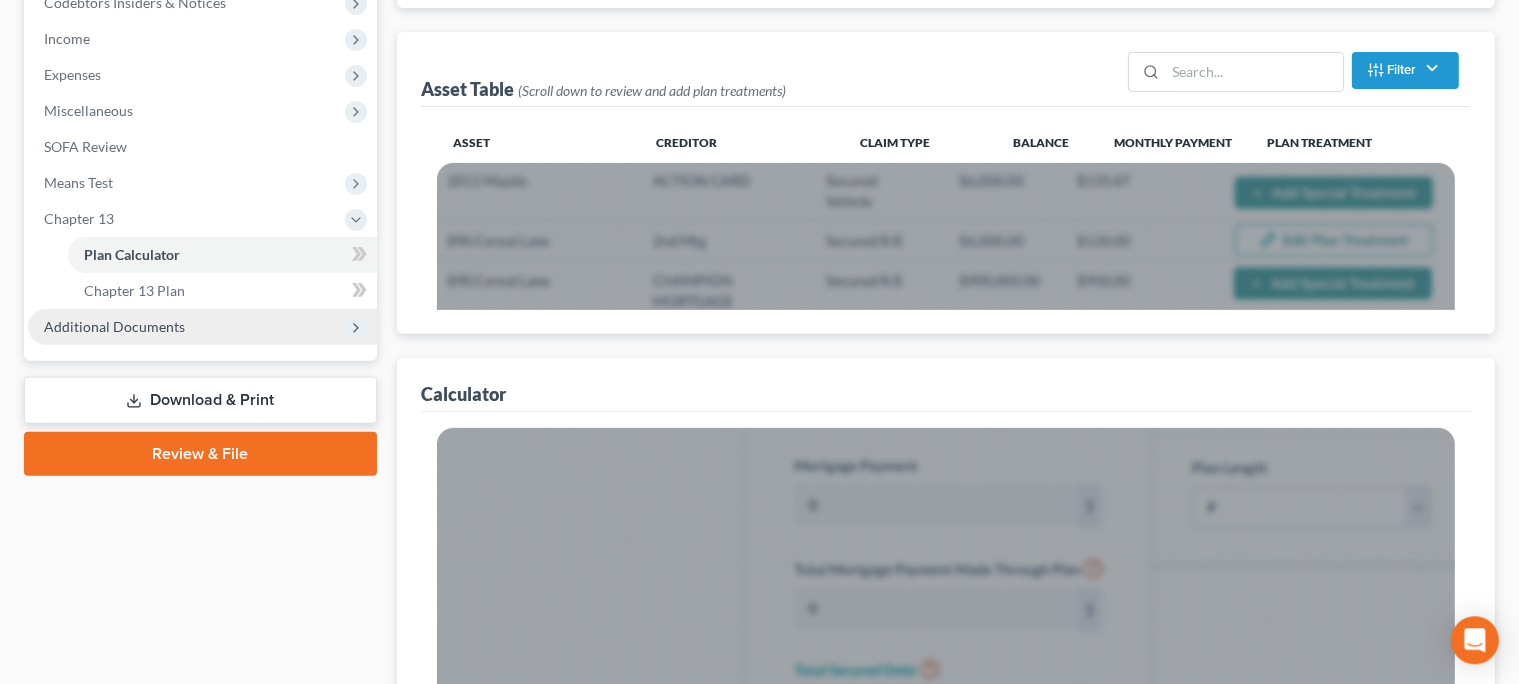 click on "Additional Documents" at bounding box center [202, 327] 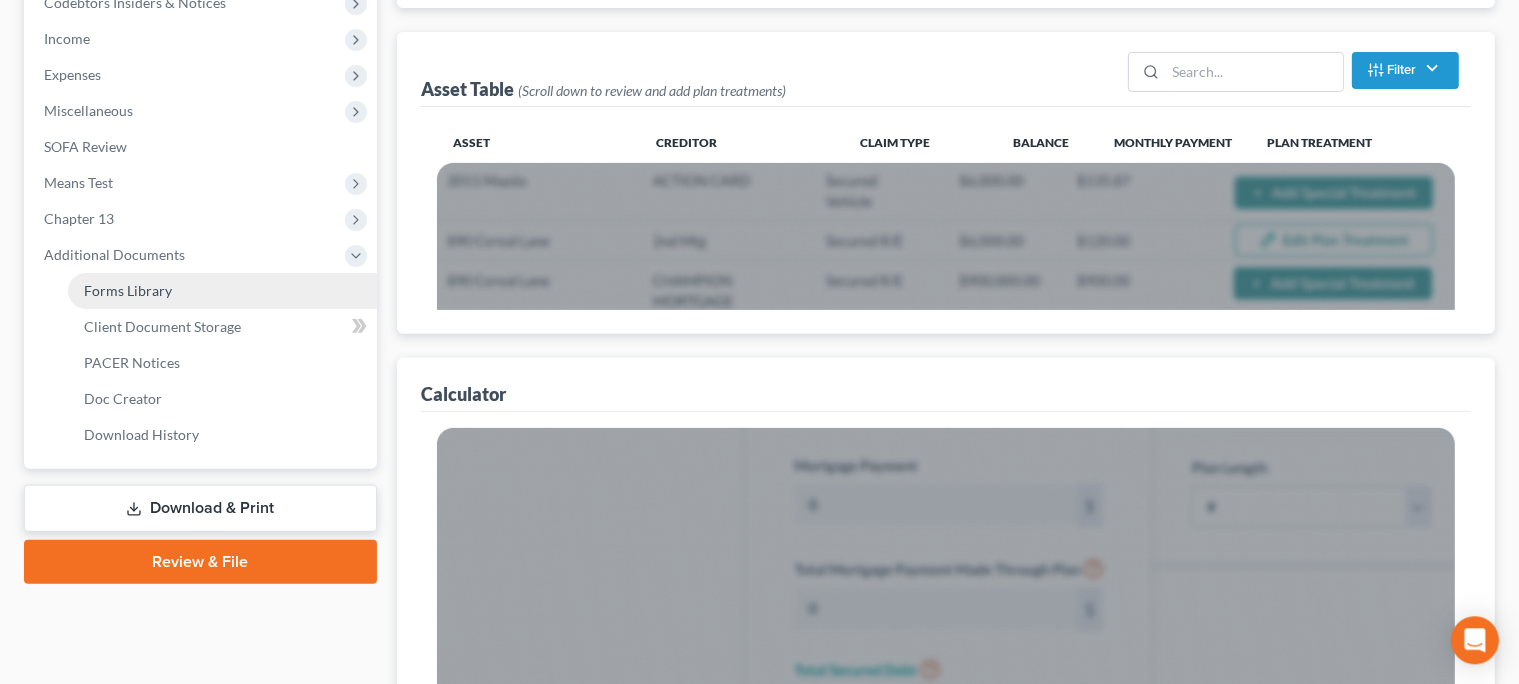 click on "Forms Library" at bounding box center [222, 291] 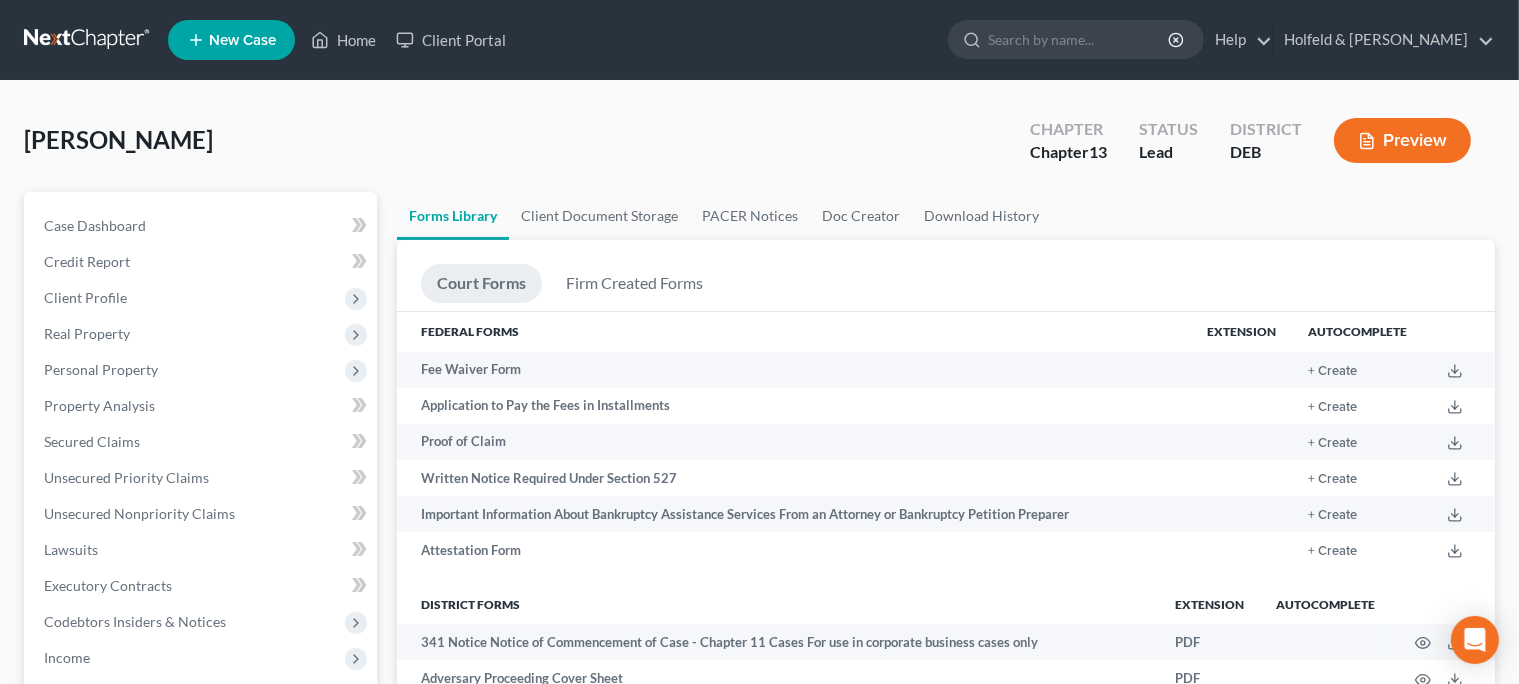 scroll, scrollTop: 112, scrollLeft: 0, axis: vertical 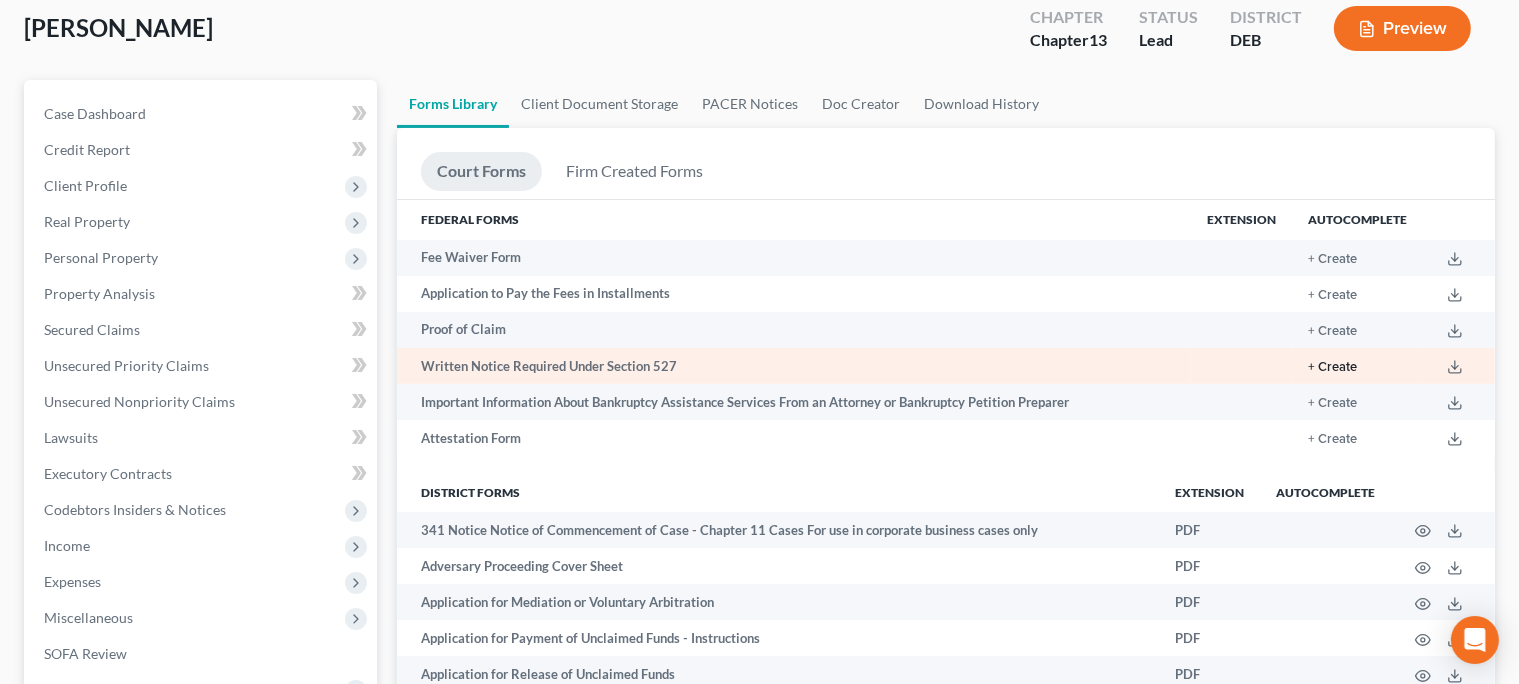 click on "+ Create" at bounding box center [1332, 367] 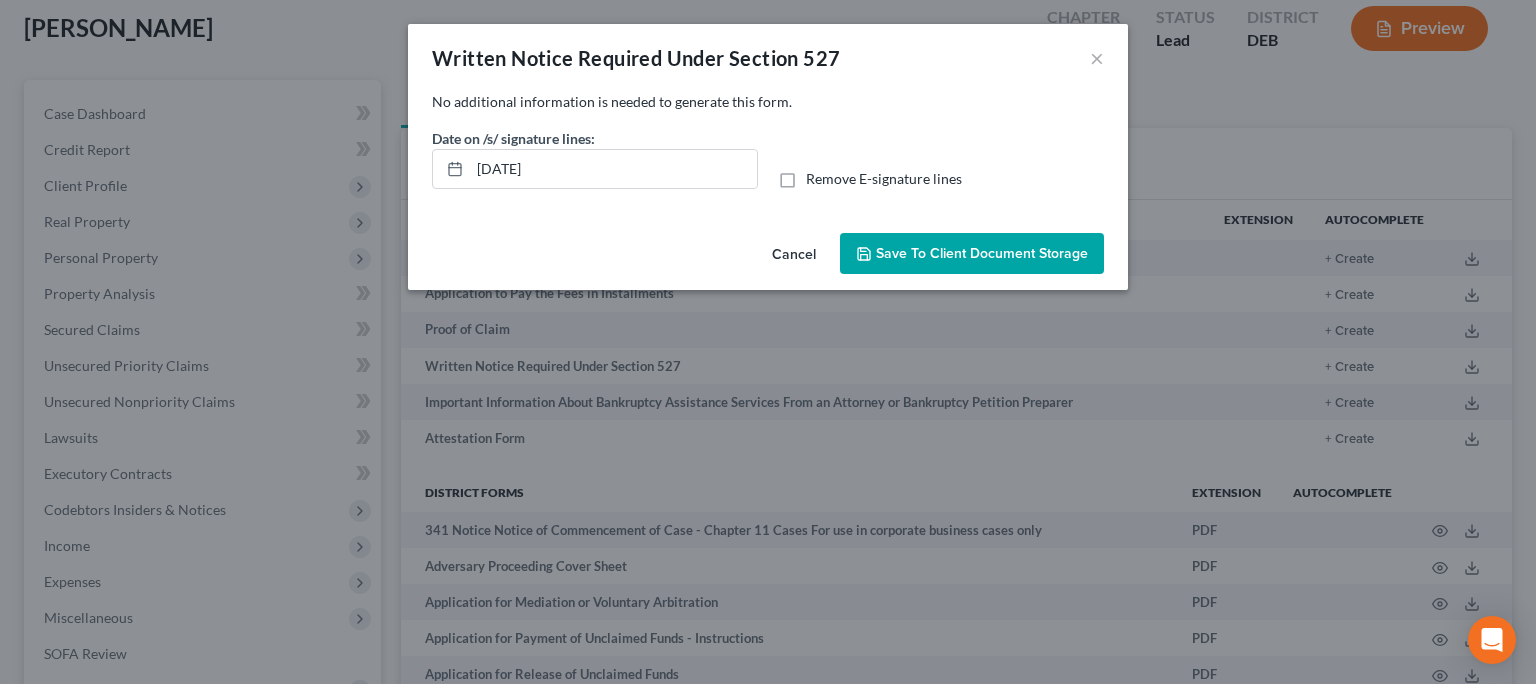 click on "Save to Client Document Storage" at bounding box center [982, 253] 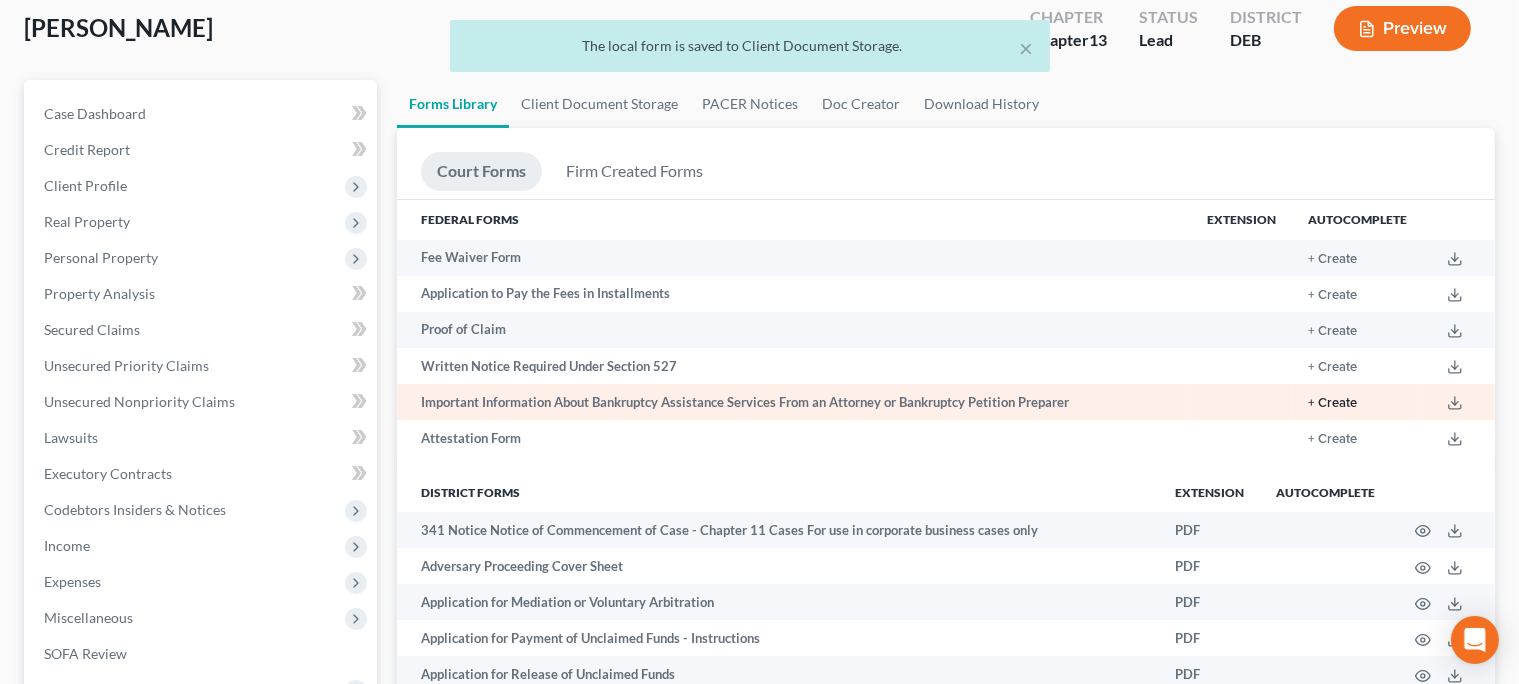 click on "+ Create" at bounding box center [1332, 403] 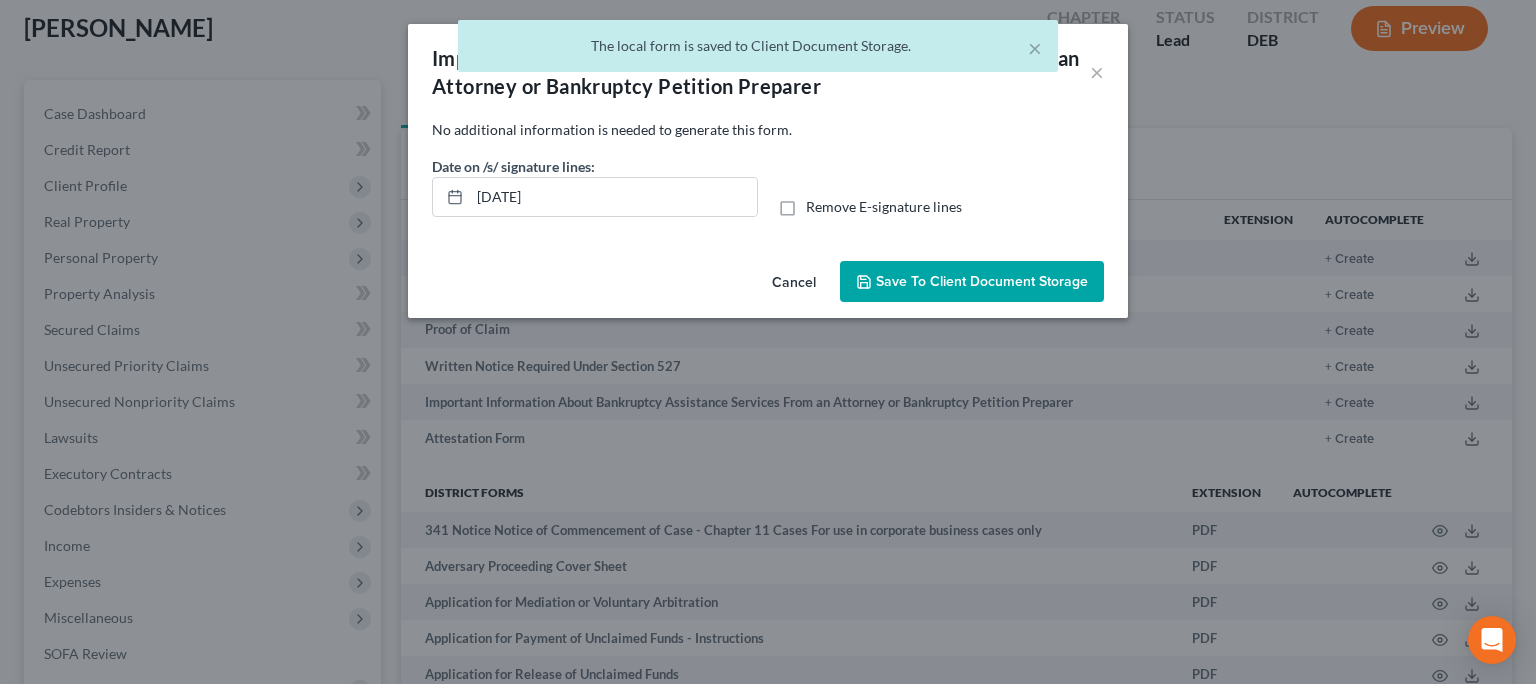 click on "Save to Client Document Storage" at bounding box center (982, 281) 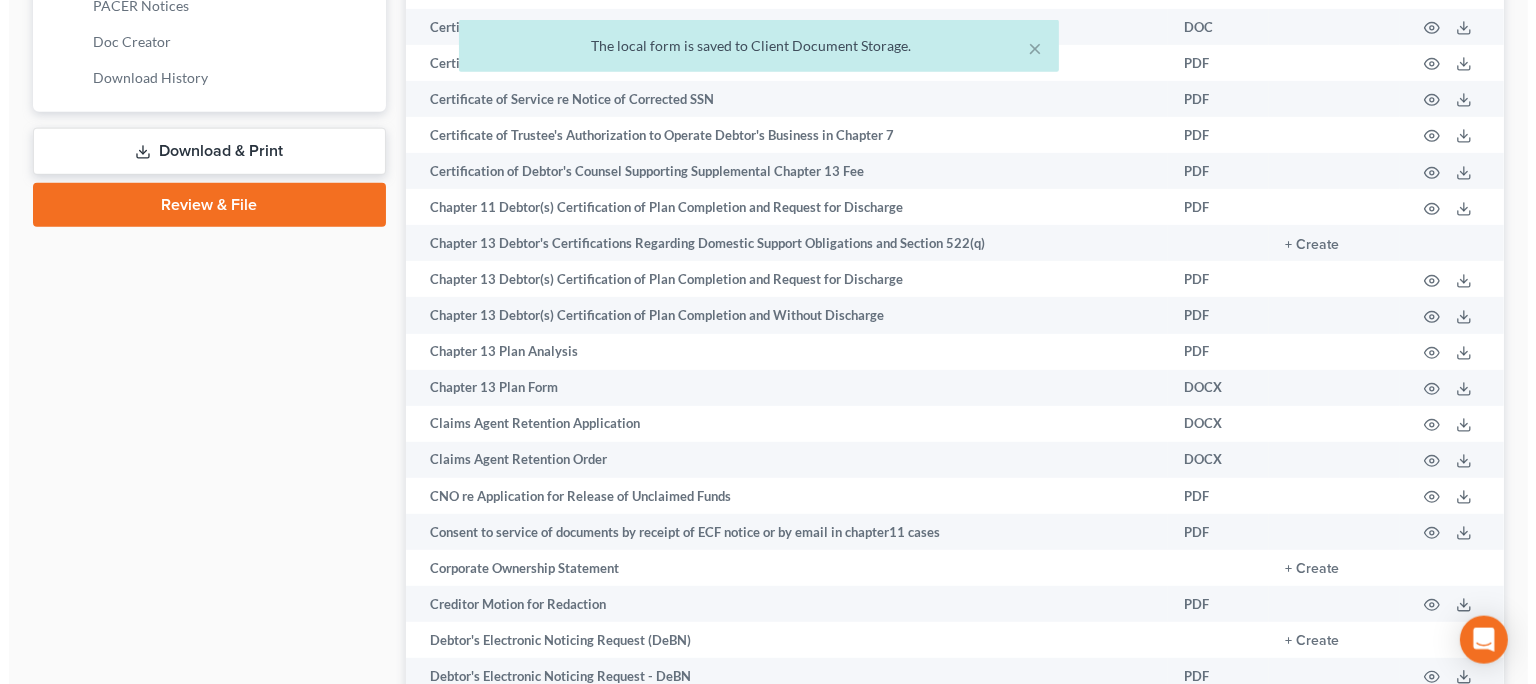 scroll, scrollTop: 980, scrollLeft: 0, axis: vertical 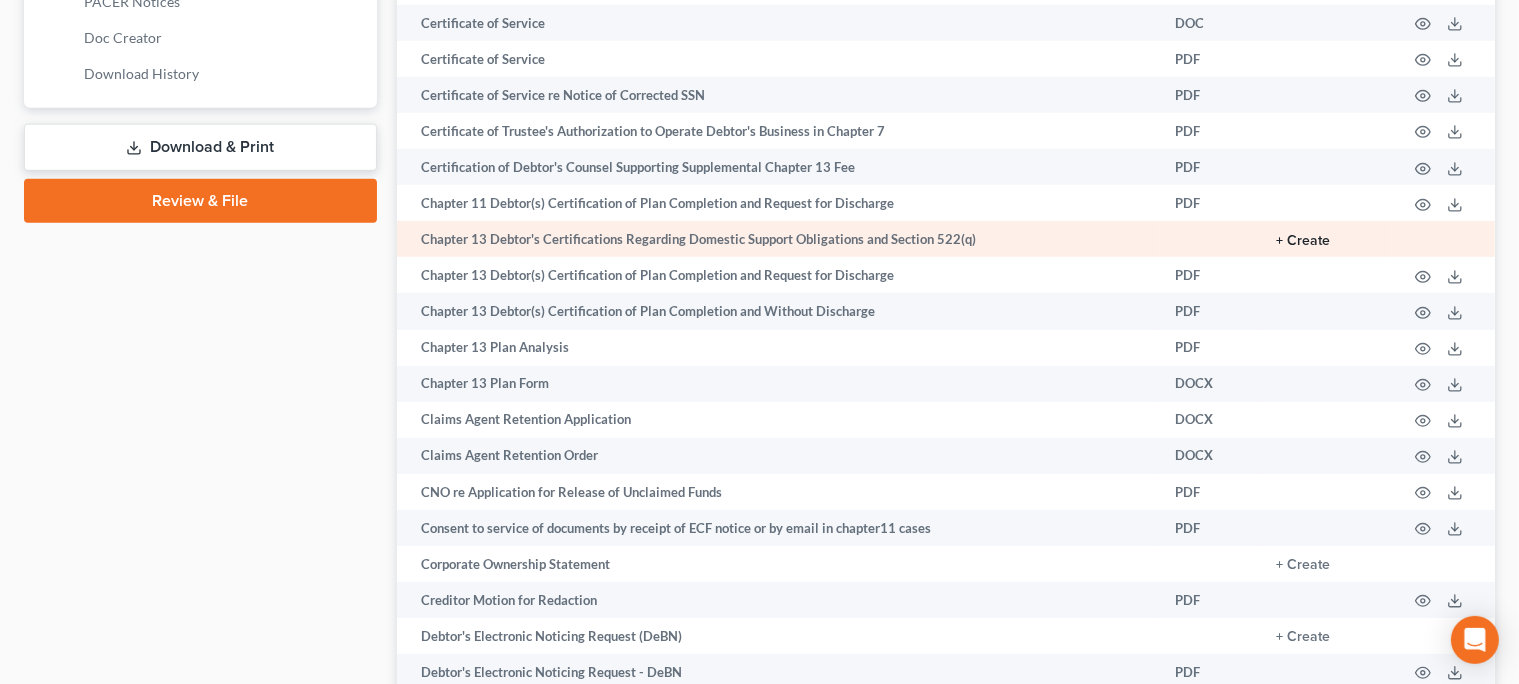 click on "+ Create" at bounding box center [1303, 241] 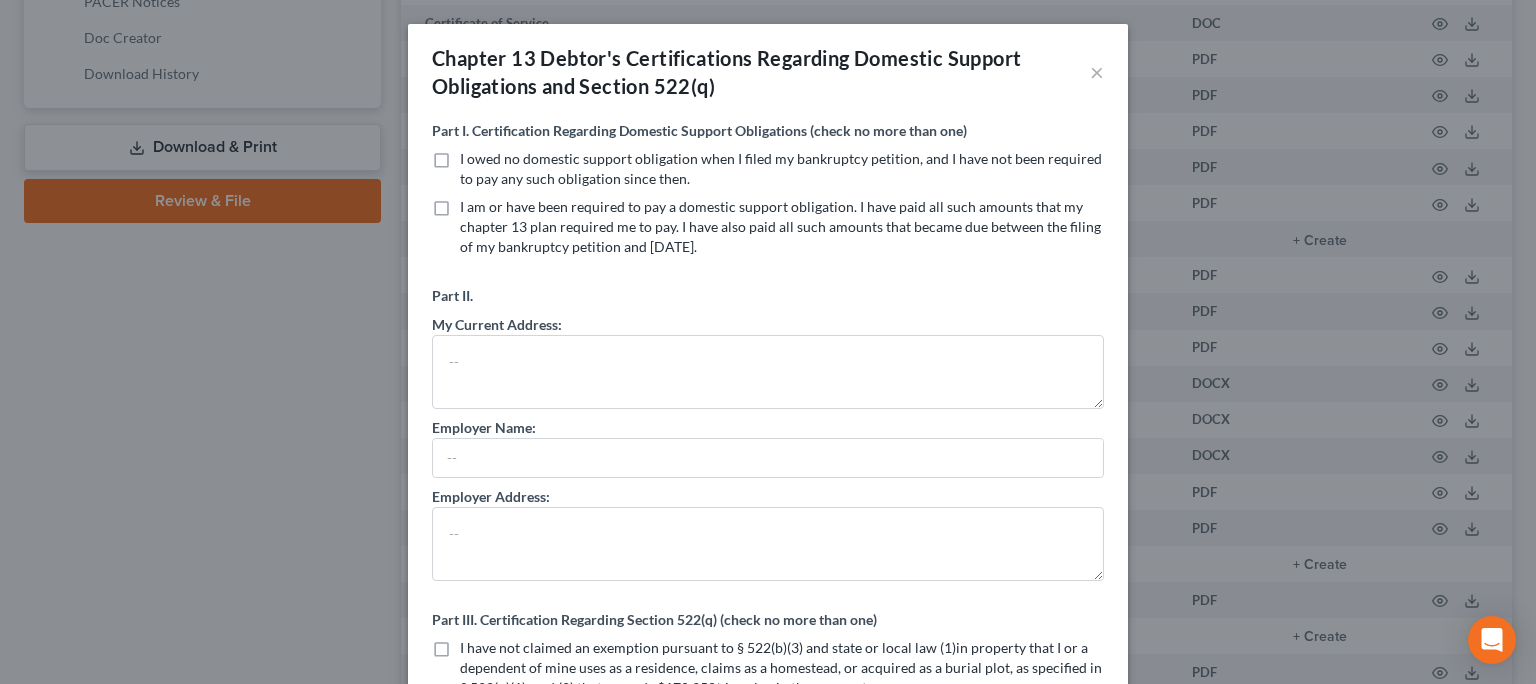 click on "I owed no domestic support obligation when I filed my bankruptcy petition, and I have not been required to pay any such obligation since then." at bounding box center (782, 169) 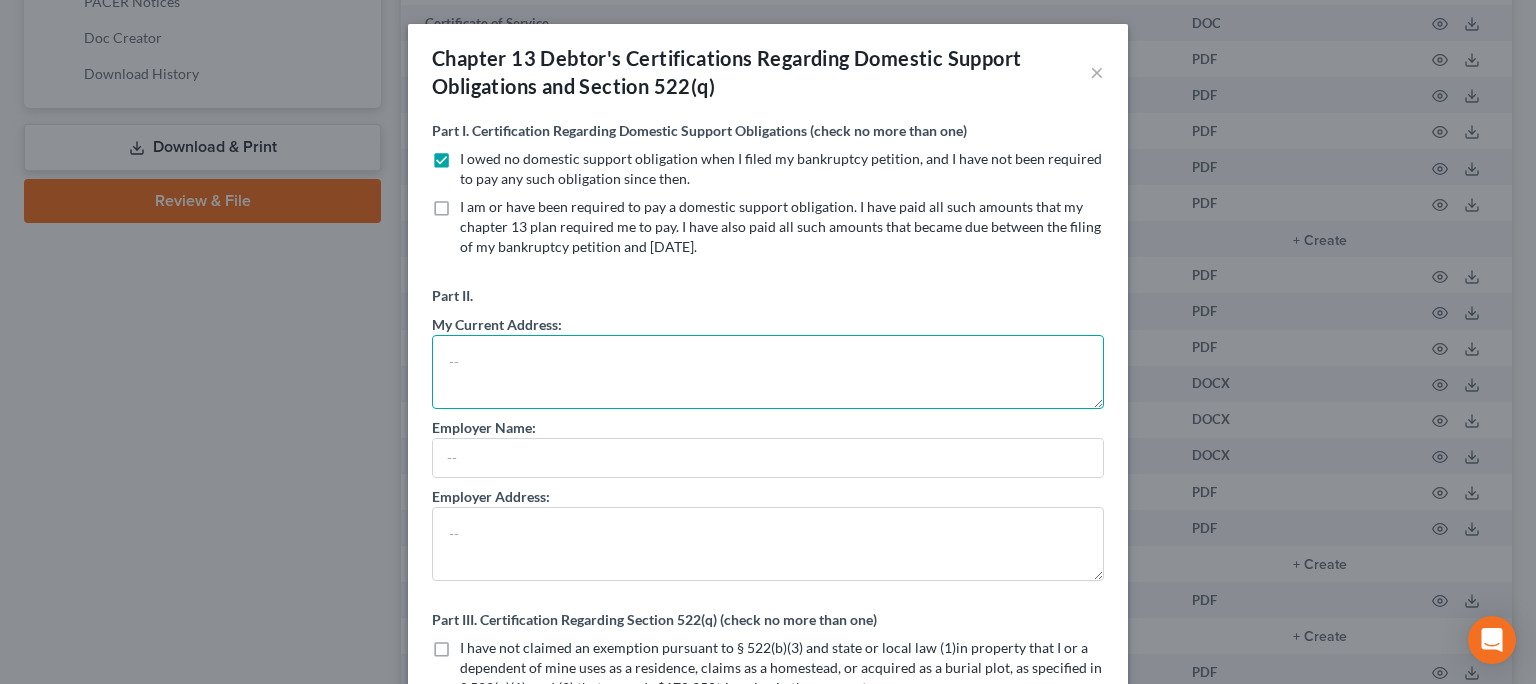click at bounding box center [768, 372] 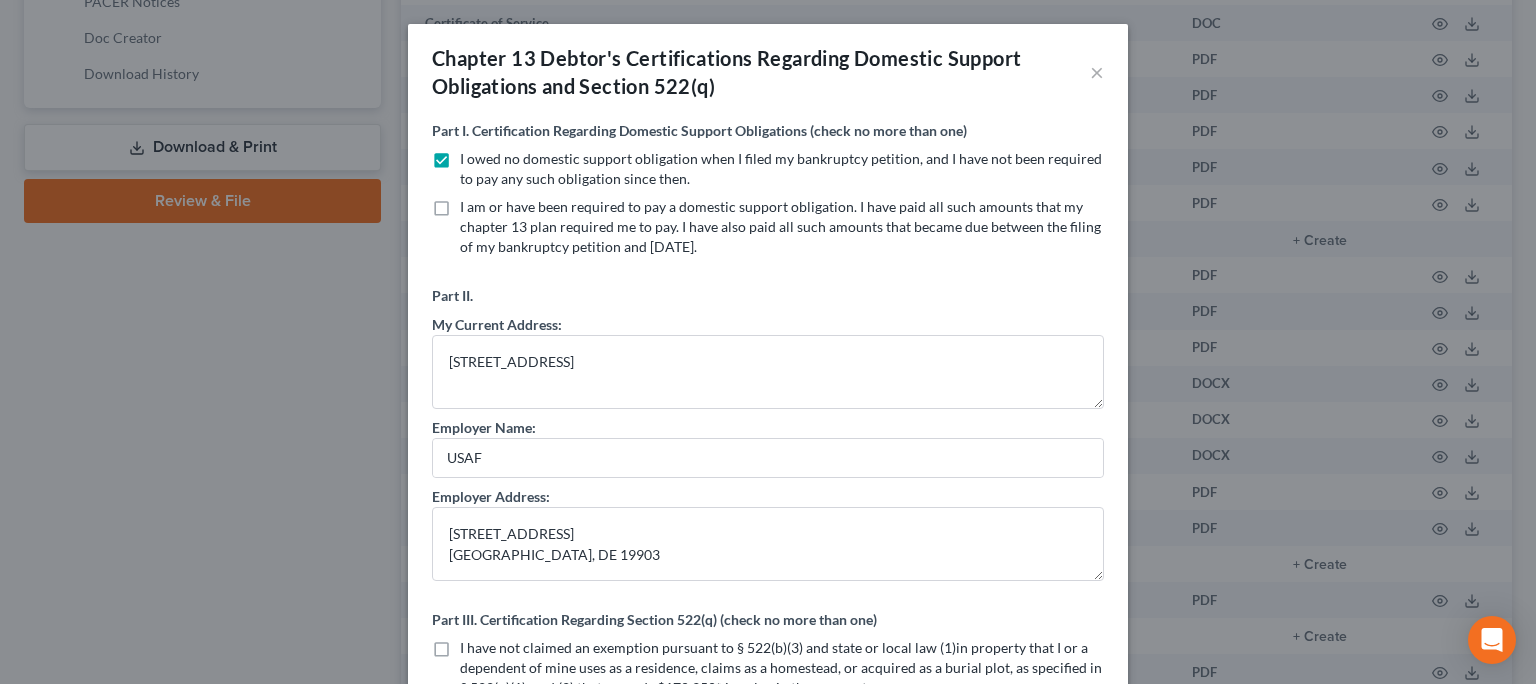 click on "I have not claimed an exemption pursuant to § 522(b)(3) and state or local law (1)in property that I or a dependent of mine uses as a residence, claims as a homestead, or acquired as a burial plot, as specified in § 522(p)(1), and (2) that exceeds $170,350* in value in the aggregate." at bounding box center [782, 668] 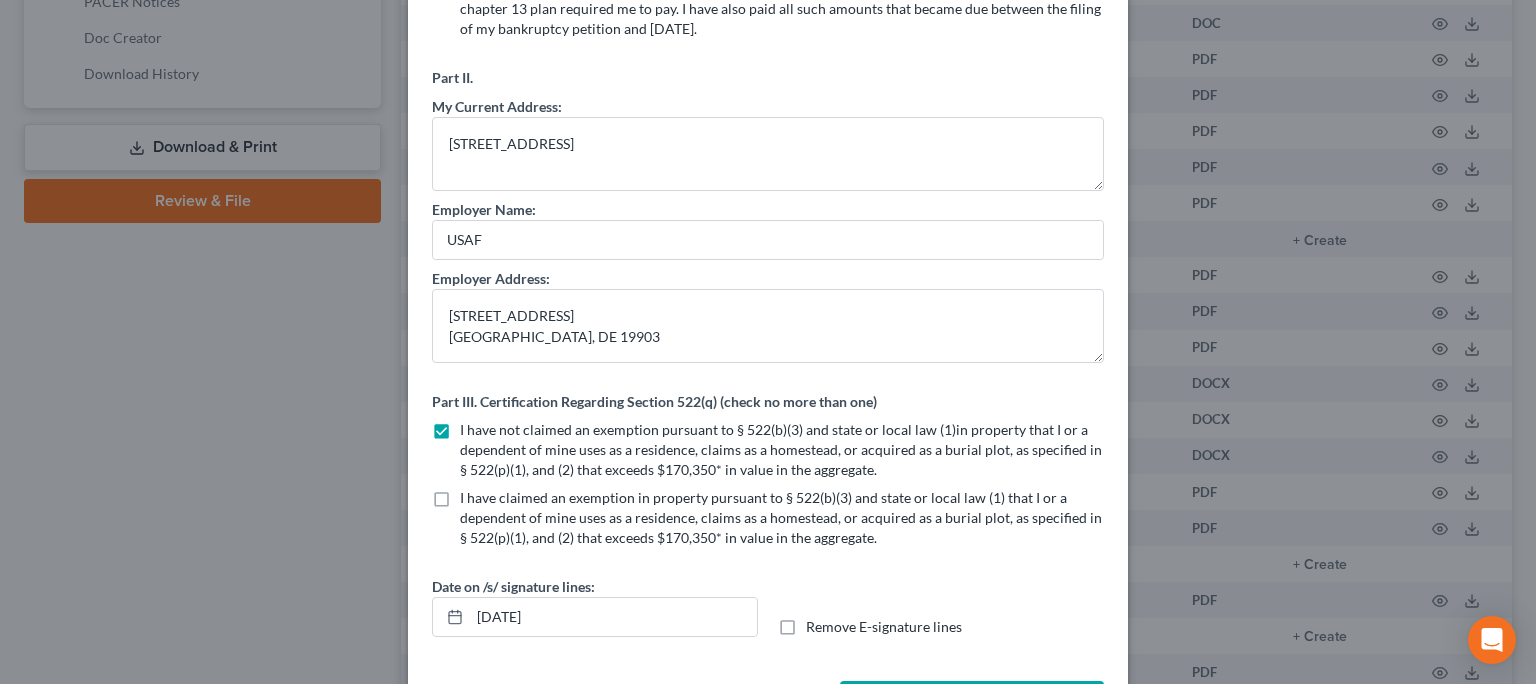 scroll, scrollTop: 230, scrollLeft: 0, axis: vertical 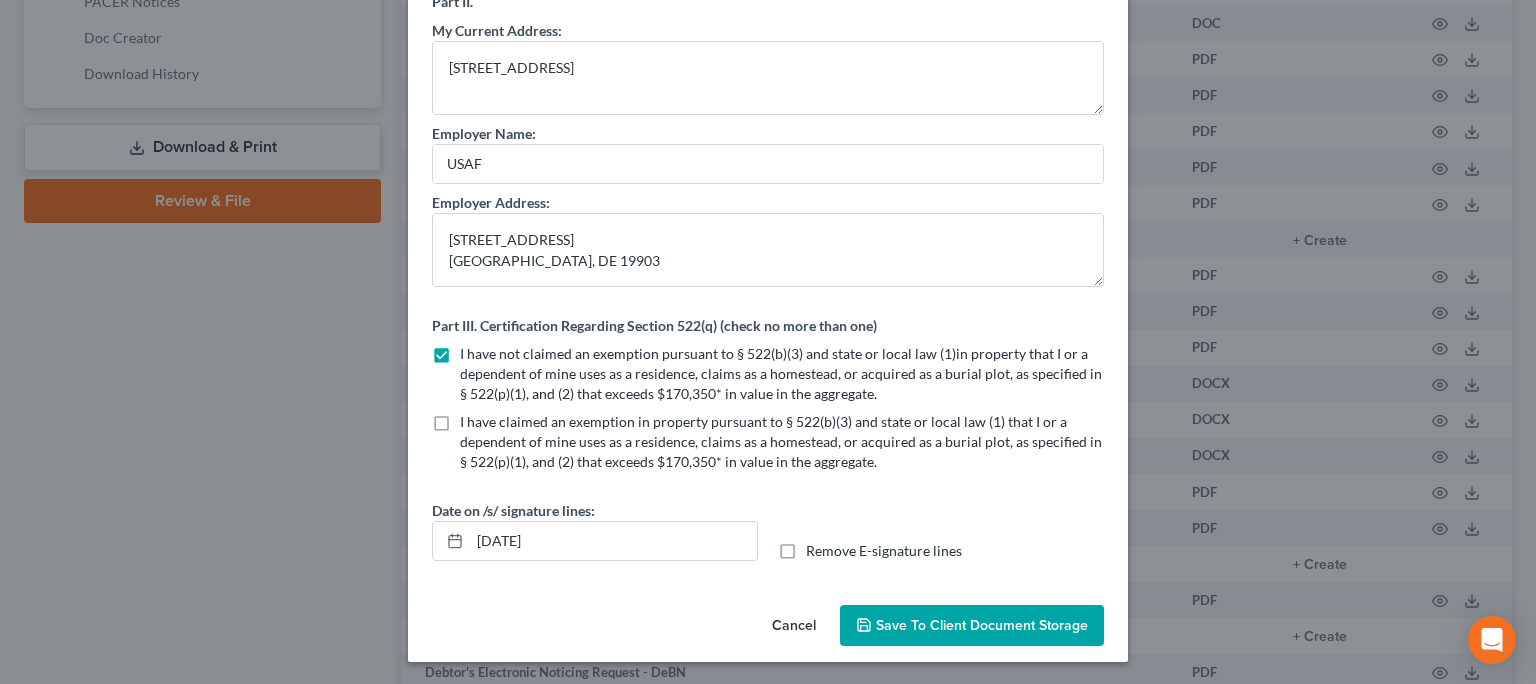 click on "Save to Client Document Storage" at bounding box center [972, 626] 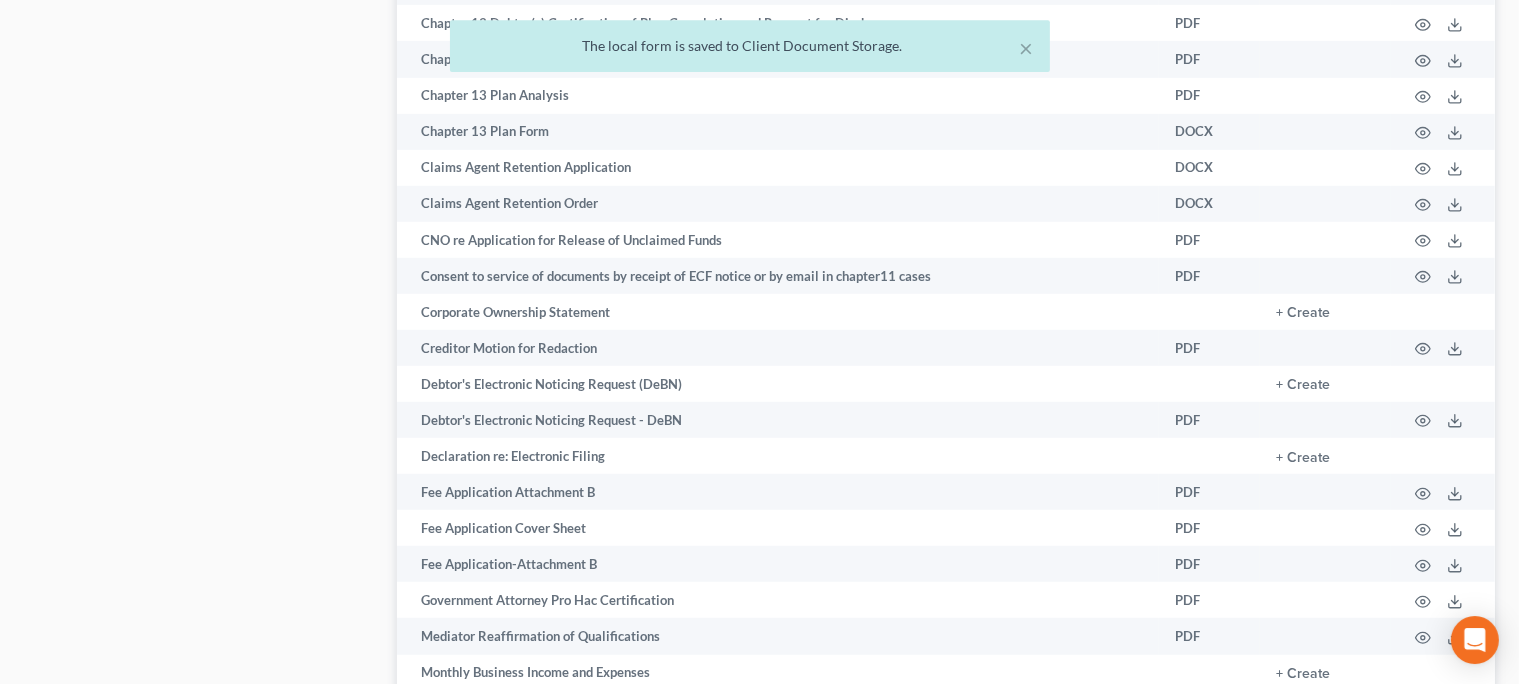 scroll, scrollTop: 1266, scrollLeft: 0, axis: vertical 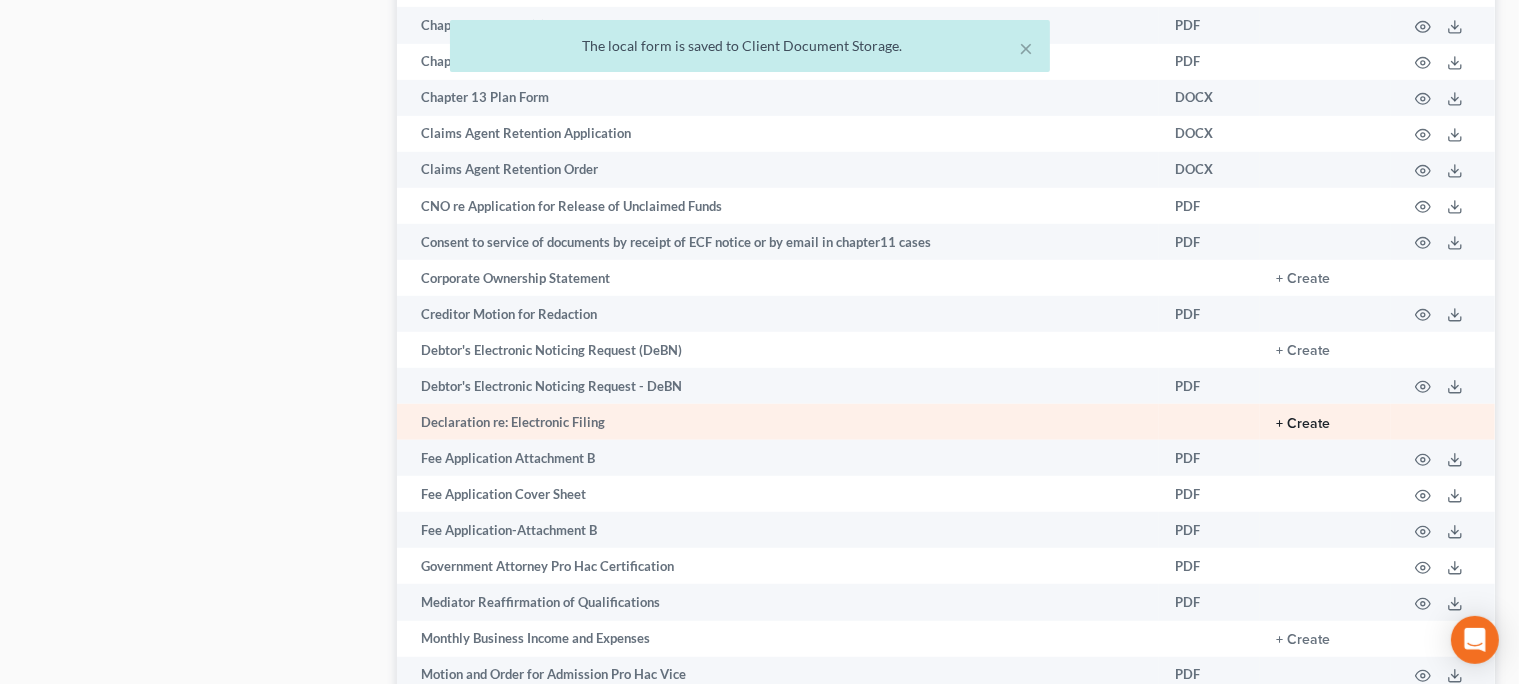 click on "+ Create" at bounding box center (1303, 424) 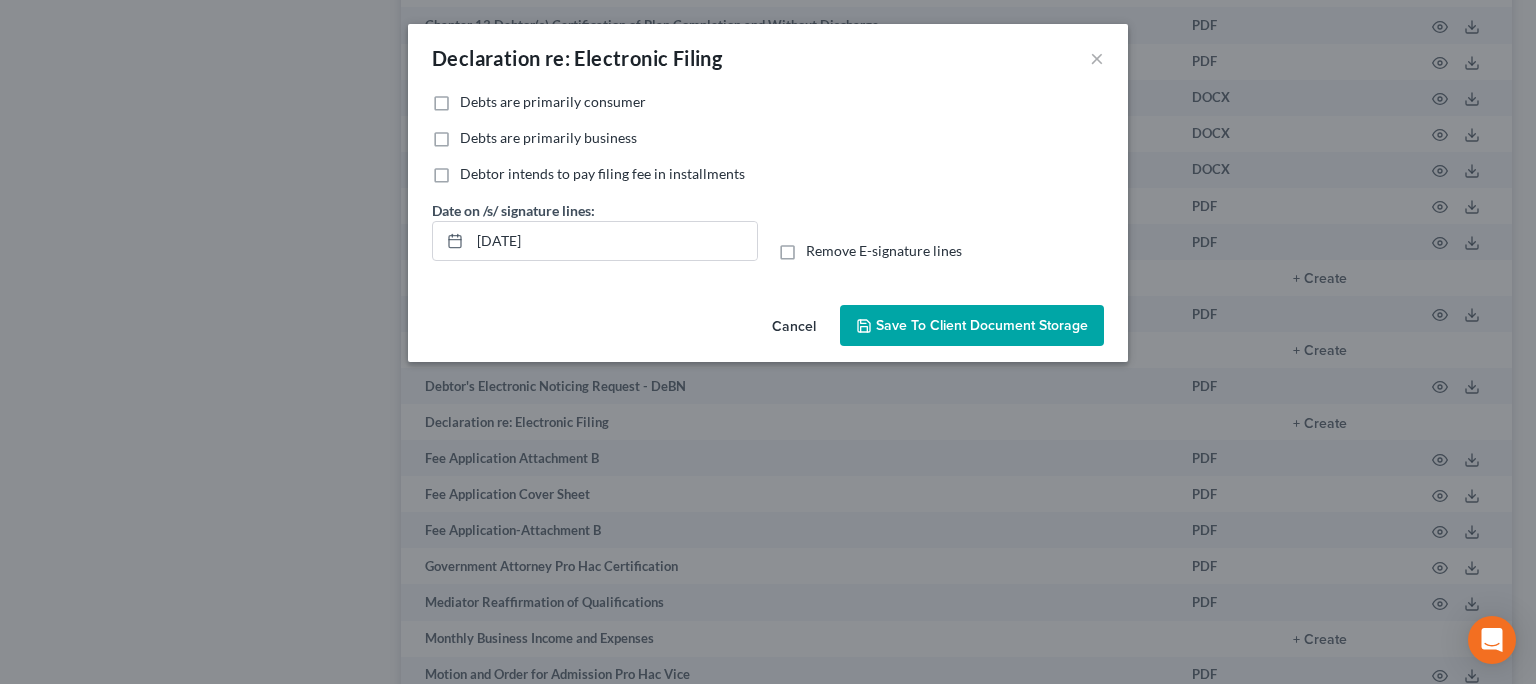 click on "Save to Client Document Storage" at bounding box center [982, 325] 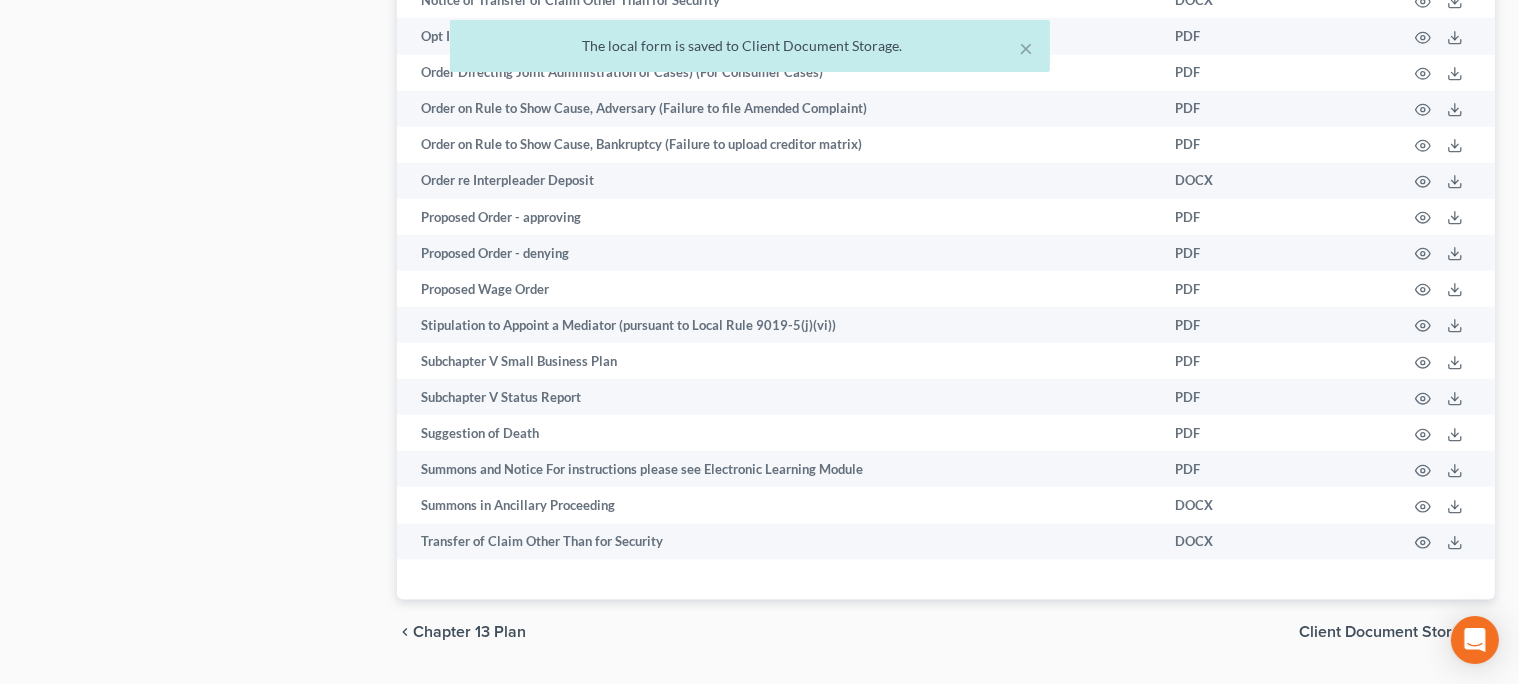 scroll, scrollTop: 2424, scrollLeft: 0, axis: vertical 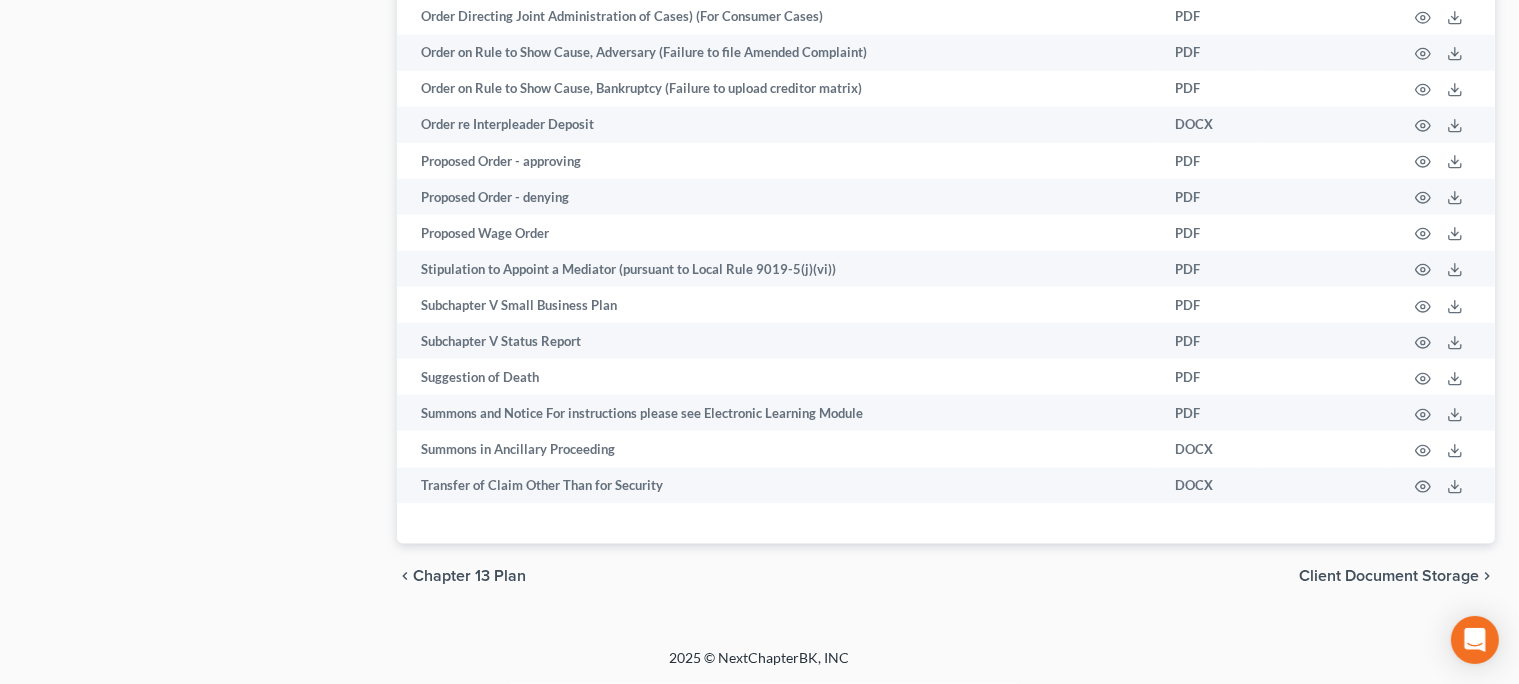 drag, startPoint x: 1517, startPoint y: 576, endPoint x: 1535, endPoint y: 489, distance: 88.84256 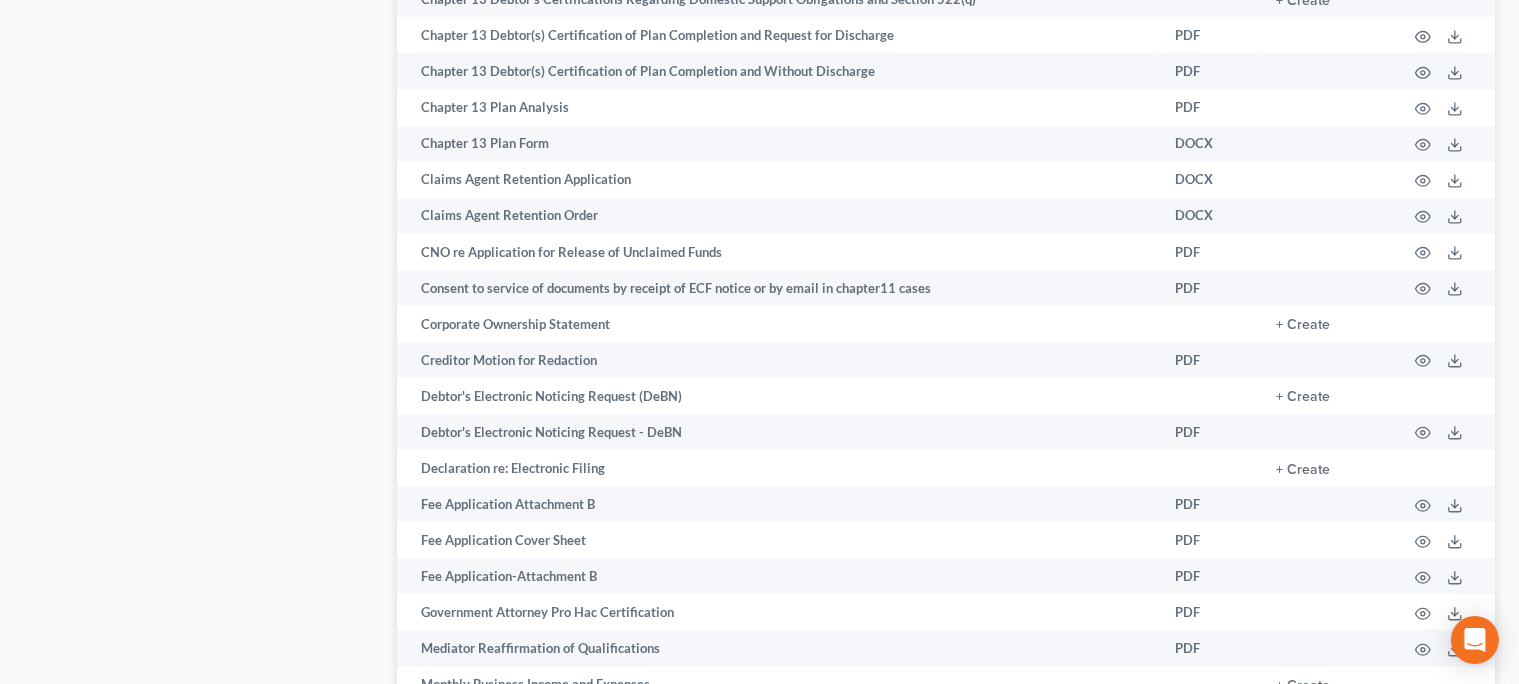 scroll, scrollTop: 1076, scrollLeft: 0, axis: vertical 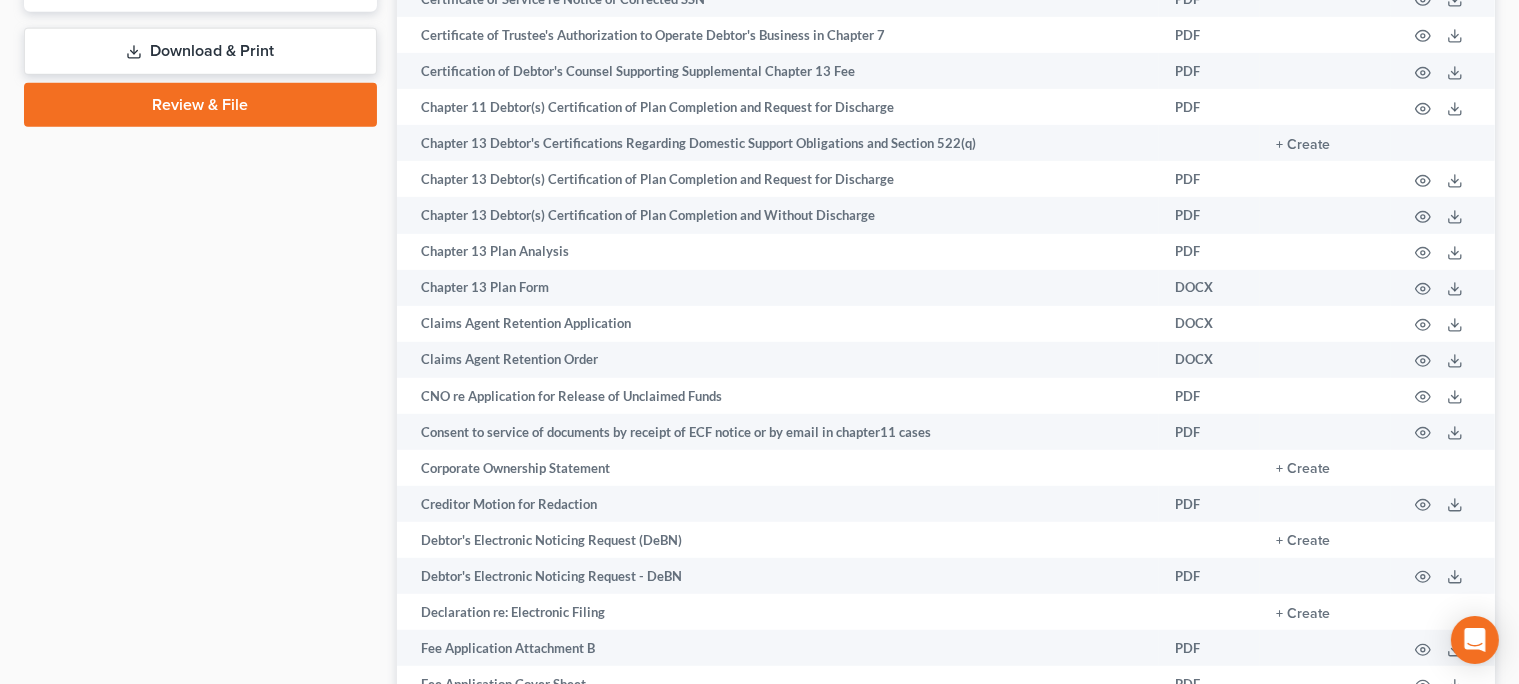 click on "Download & Print" at bounding box center (200, 51) 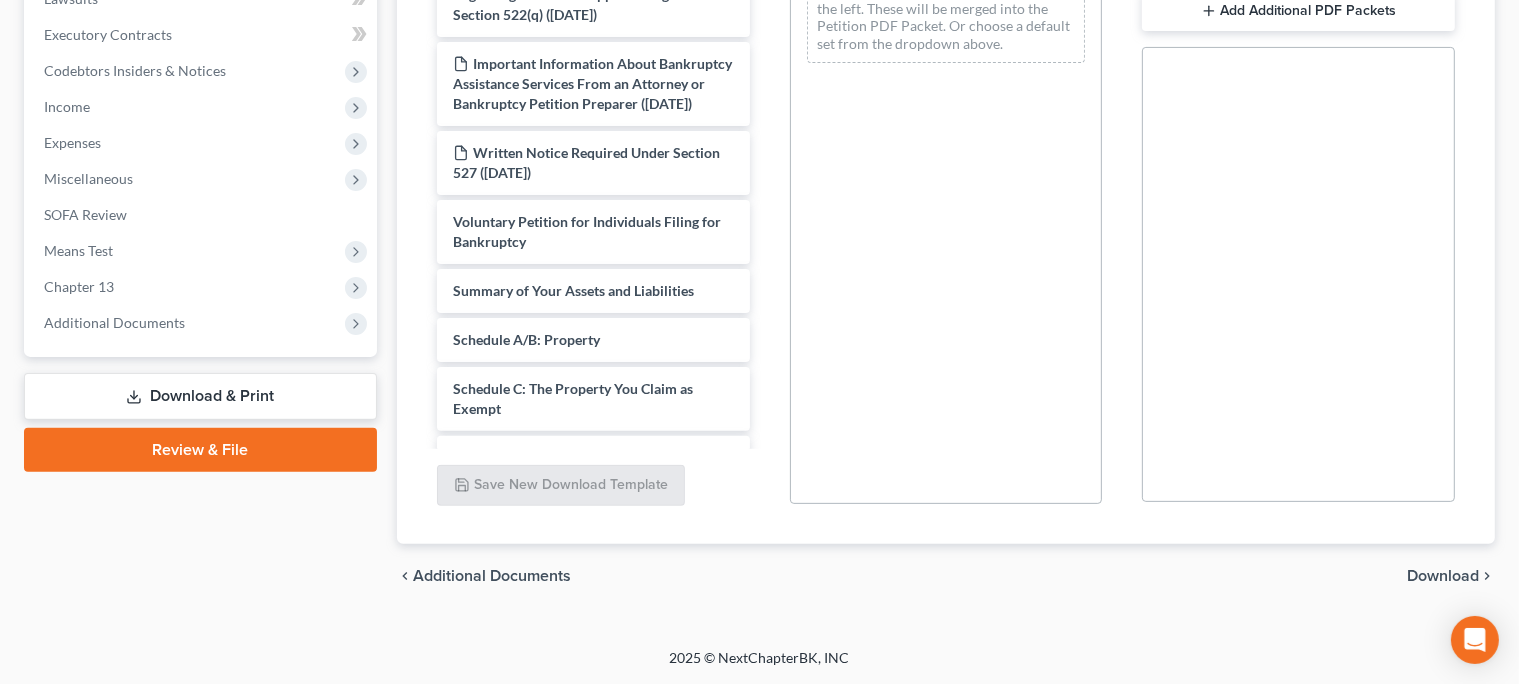 scroll, scrollTop: 549, scrollLeft: 0, axis: vertical 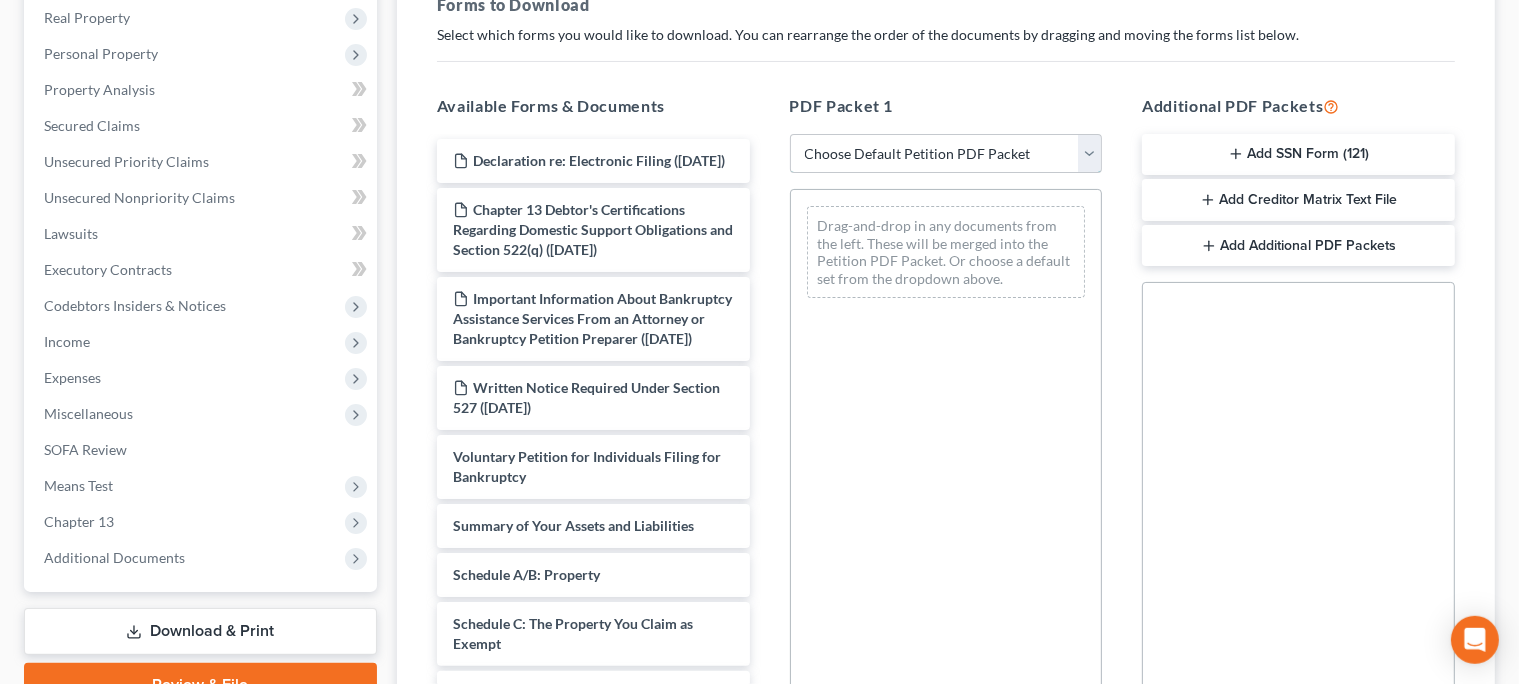 click on "Choose Default Petition PDF Packet Complete Bankruptcy Petition (all forms and schedules) Emergency Filing Forms (Petition and Creditor List Only) Amended Forms Signature Pages Only Supplemental Post Petition (Sch. I & J) Supplemental Post Petition (Sch. I) Supplemental Post Petition (Sch. J) Master Form Master Petition Complete Chapter 13 Petition" at bounding box center [946, 154] 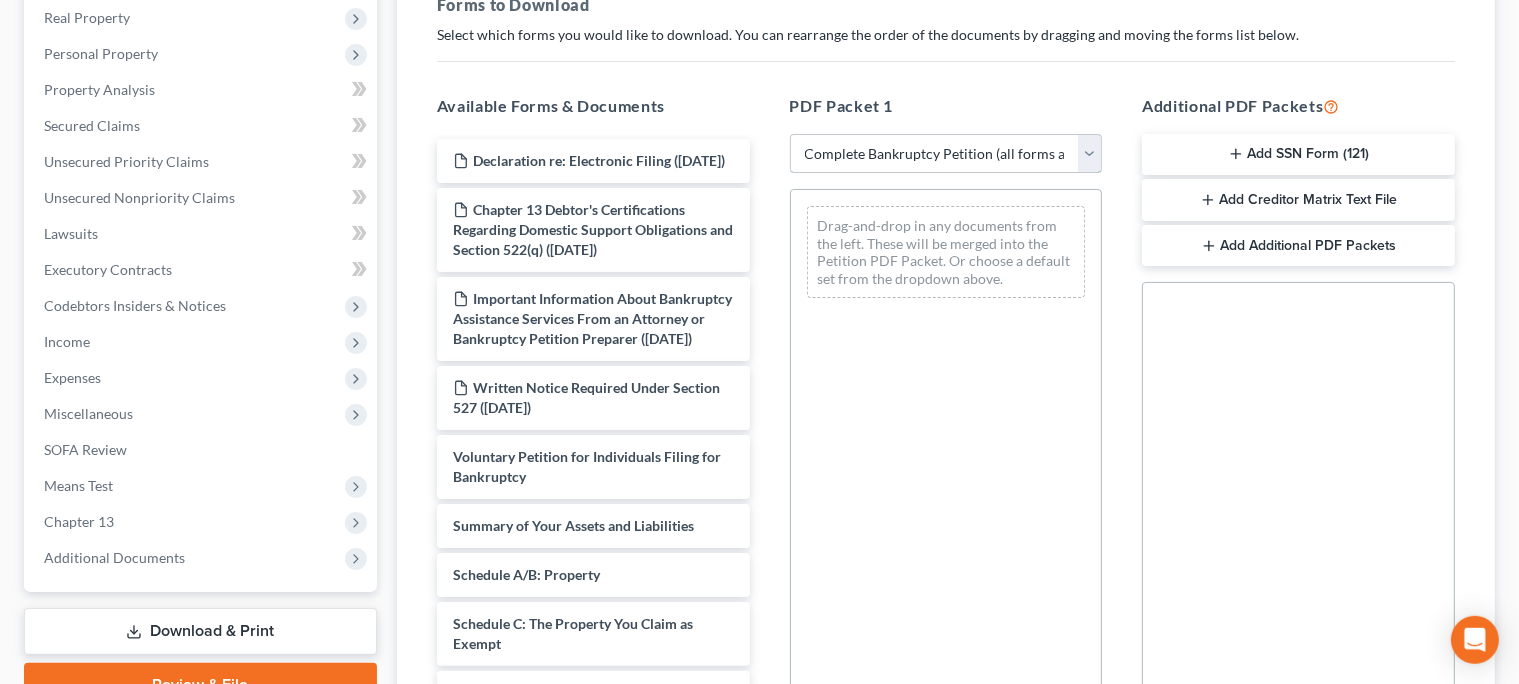 click on "Complete Bankruptcy Petition (all forms and schedules)" at bounding box center (0, 0) 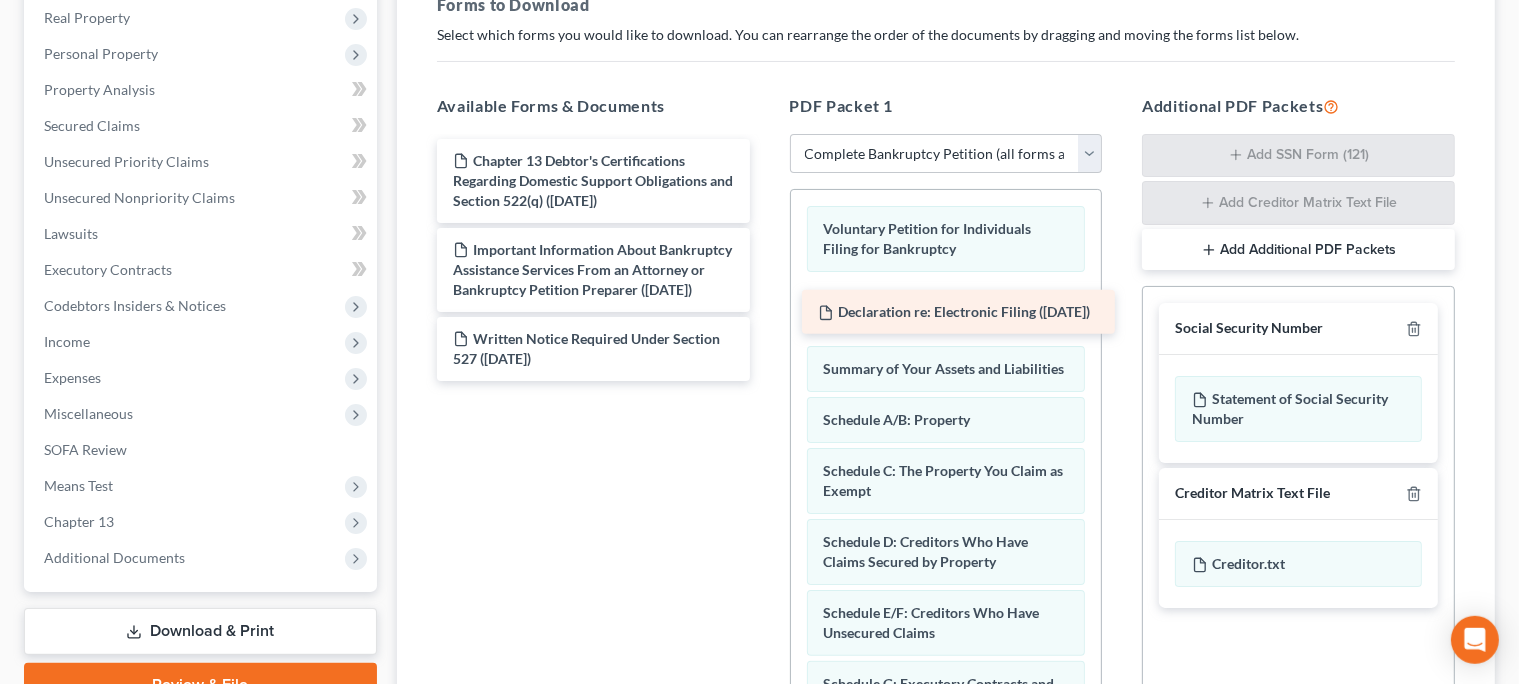 drag, startPoint x: 652, startPoint y: 170, endPoint x: 1011, endPoint y: 311, distance: 385.69678 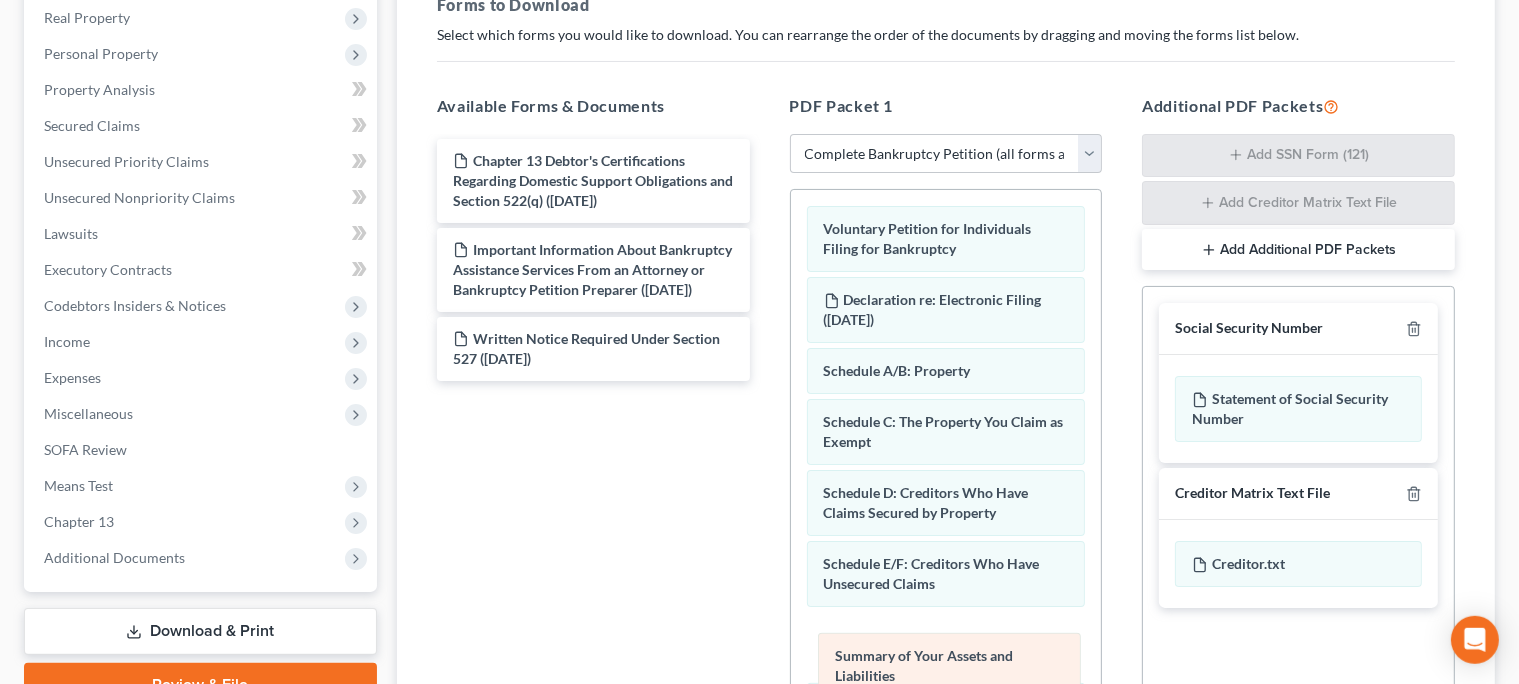 drag, startPoint x: 978, startPoint y: 368, endPoint x: 987, endPoint y: 651, distance: 283.14307 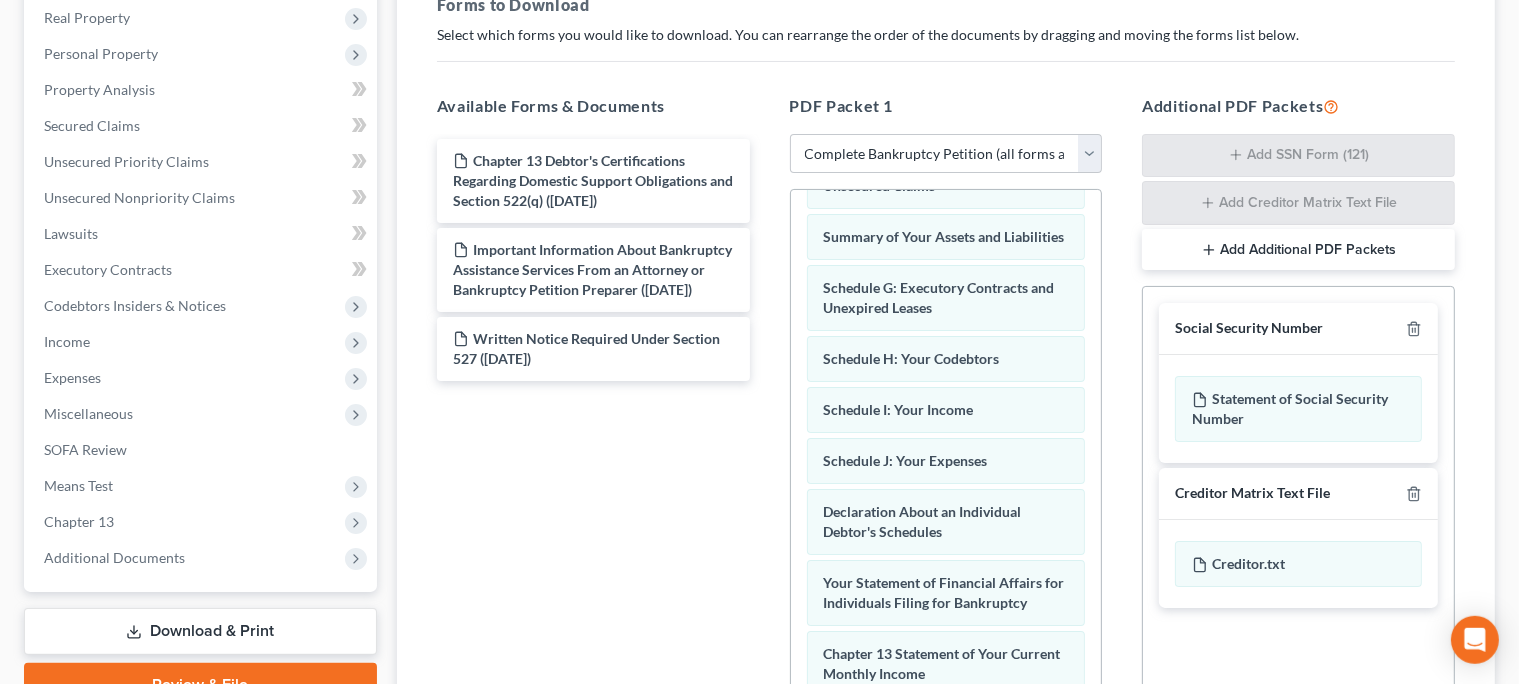 scroll, scrollTop: 401, scrollLeft: 0, axis: vertical 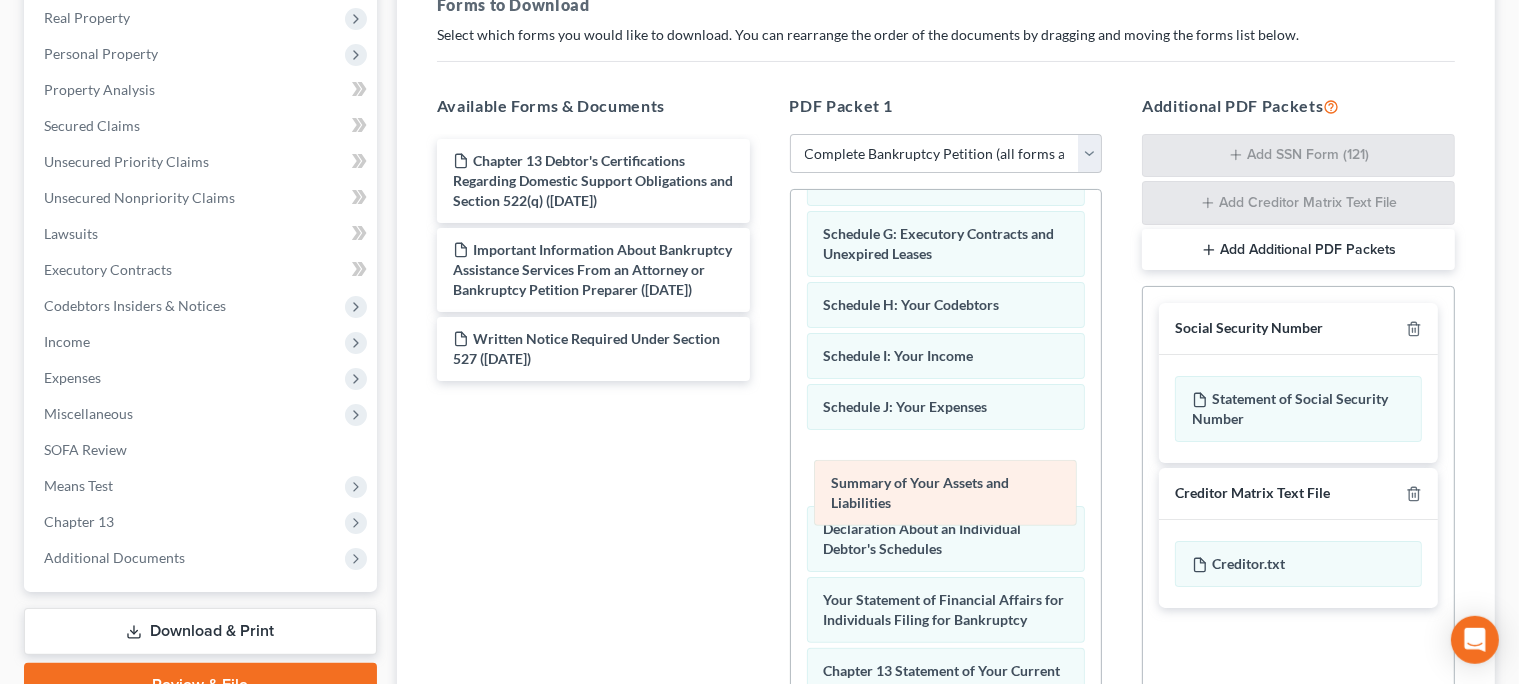 drag, startPoint x: 984, startPoint y: 232, endPoint x: 989, endPoint y: 479, distance: 247.0506 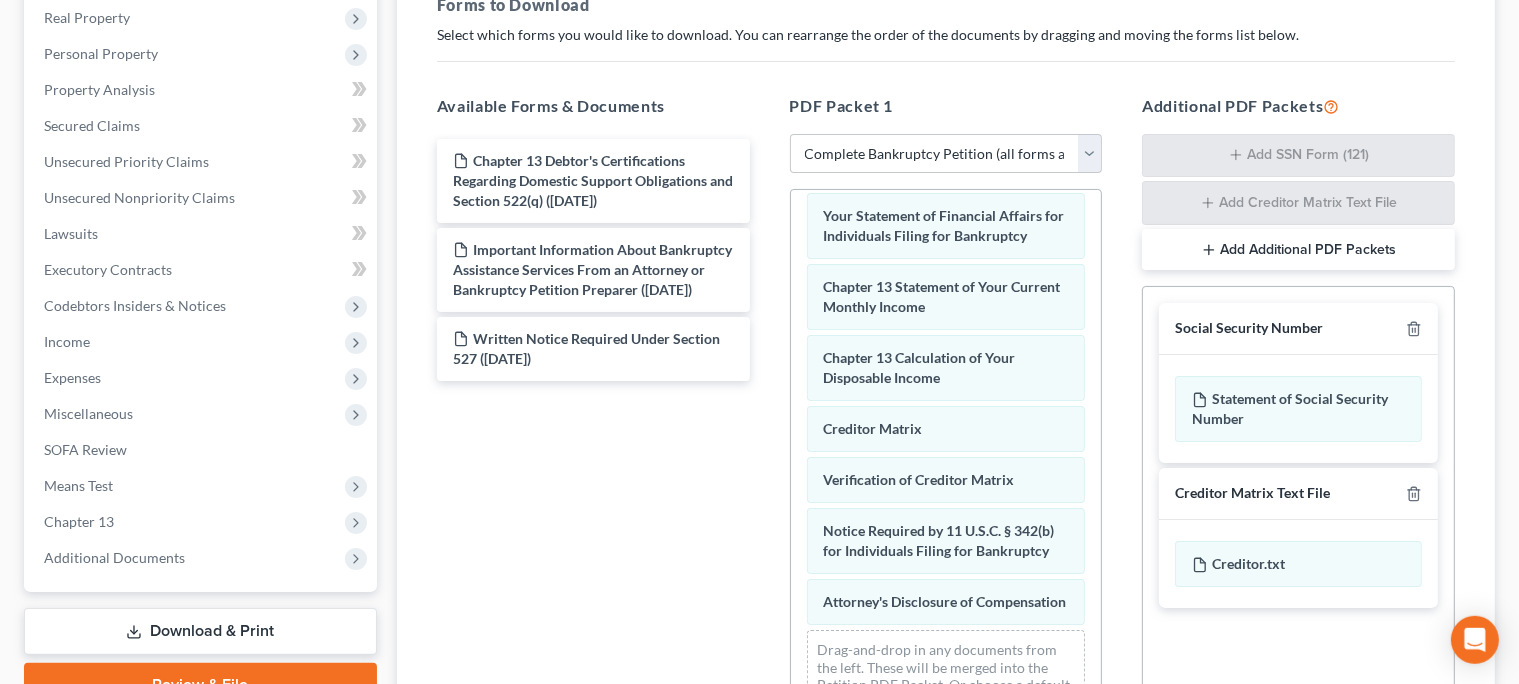 scroll, scrollTop: 817, scrollLeft: 0, axis: vertical 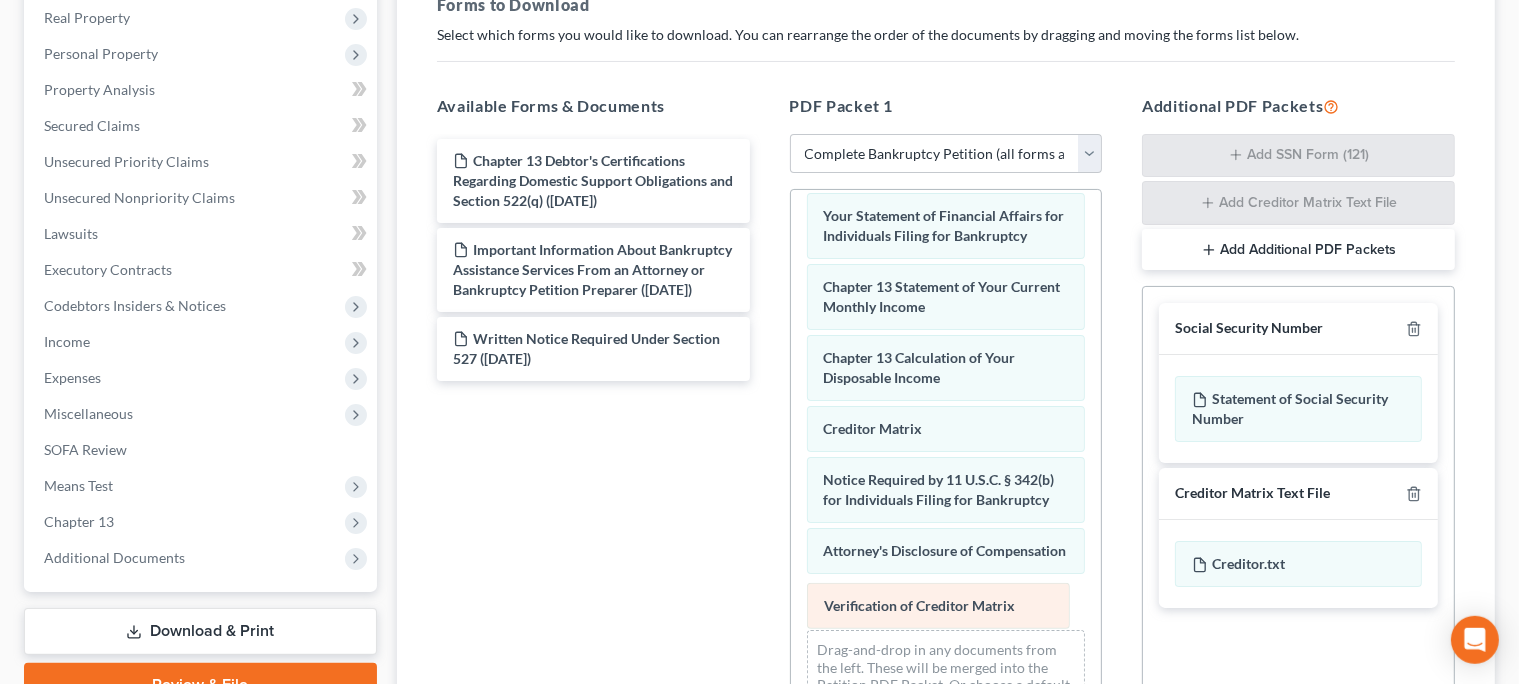 drag, startPoint x: 964, startPoint y: 446, endPoint x: 965, endPoint y: 613, distance: 167.00299 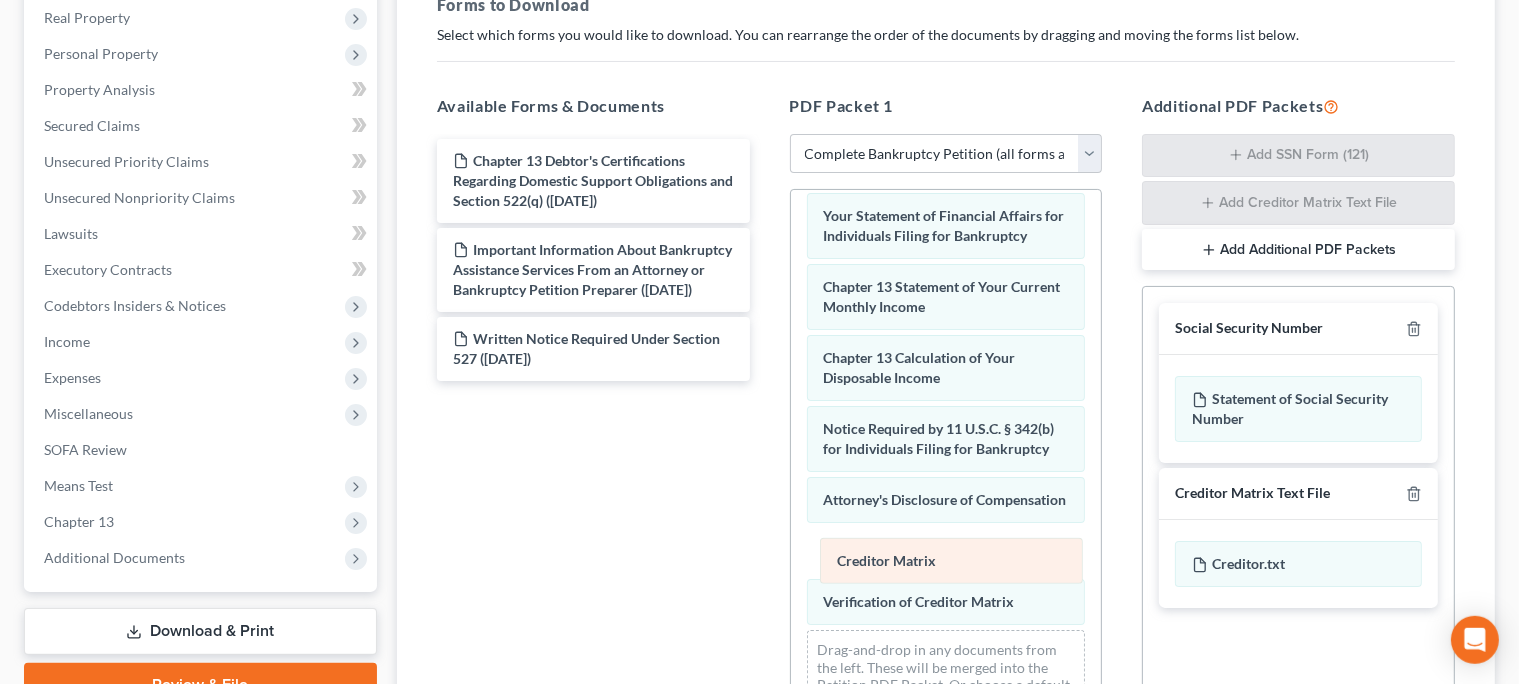 drag, startPoint x: 949, startPoint y: 388, endPoint x: 963, endPoint y: 557, distance: 169.57889 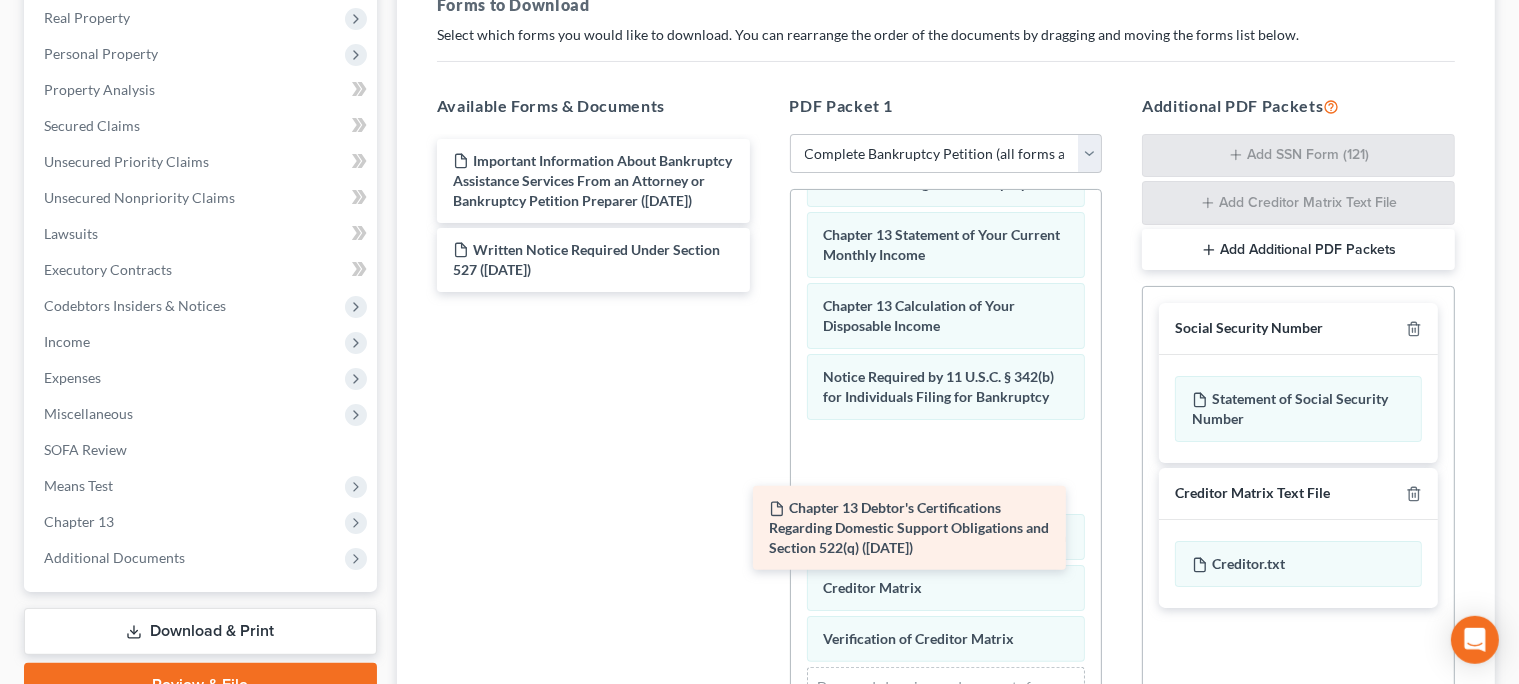 drag, startPoint x: 648, startPoint y: 195, endPoint x: 972, endPoint y: 523, distance: 461.0423 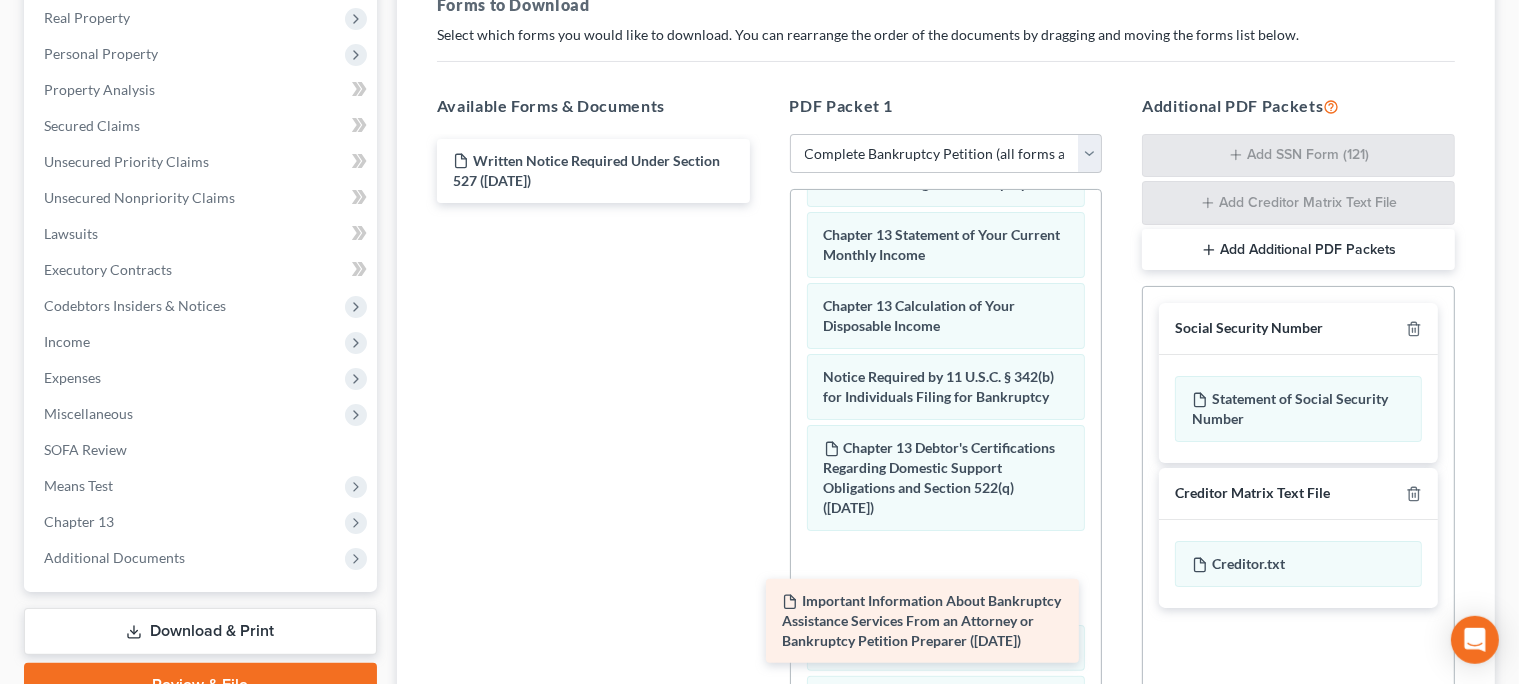 drag, startPoint x: 673, startPoint y: 187, endPoint x: 1002, endPoint y: 627, distance: 549.4006 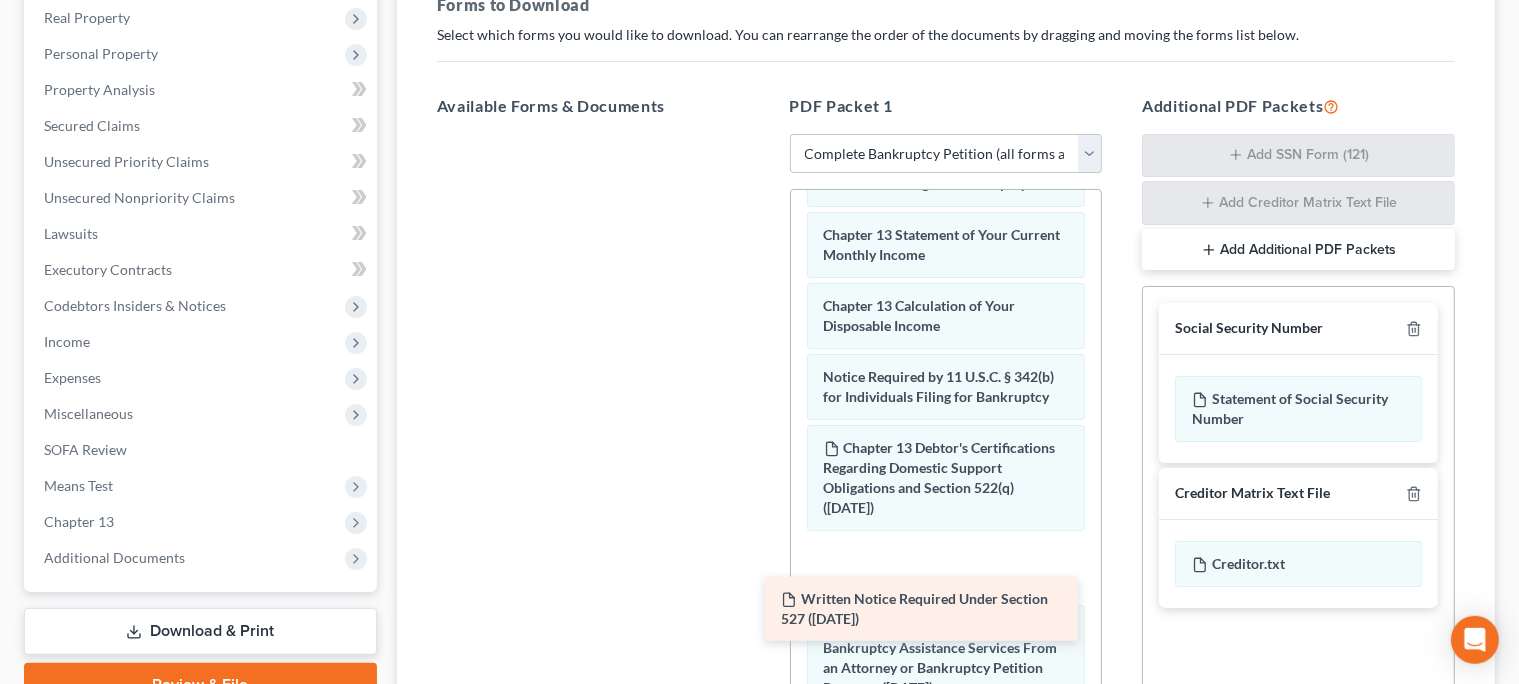 drag, startPoint x: 646, startPoint y: 177, endPoint x: 974, endPoint y: 616, distance: 548.0009 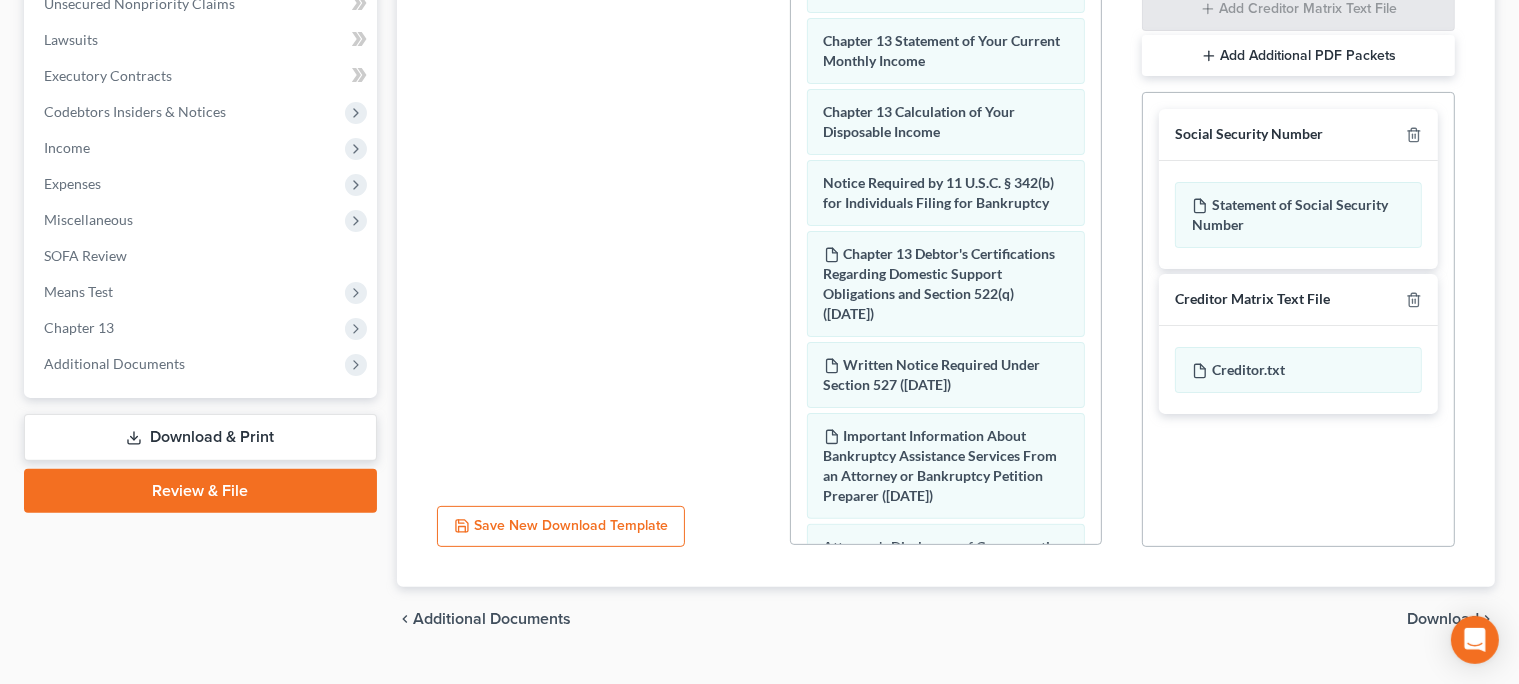 scroll, scrollTop: 551, scrollLeft: 0, axis: vertical 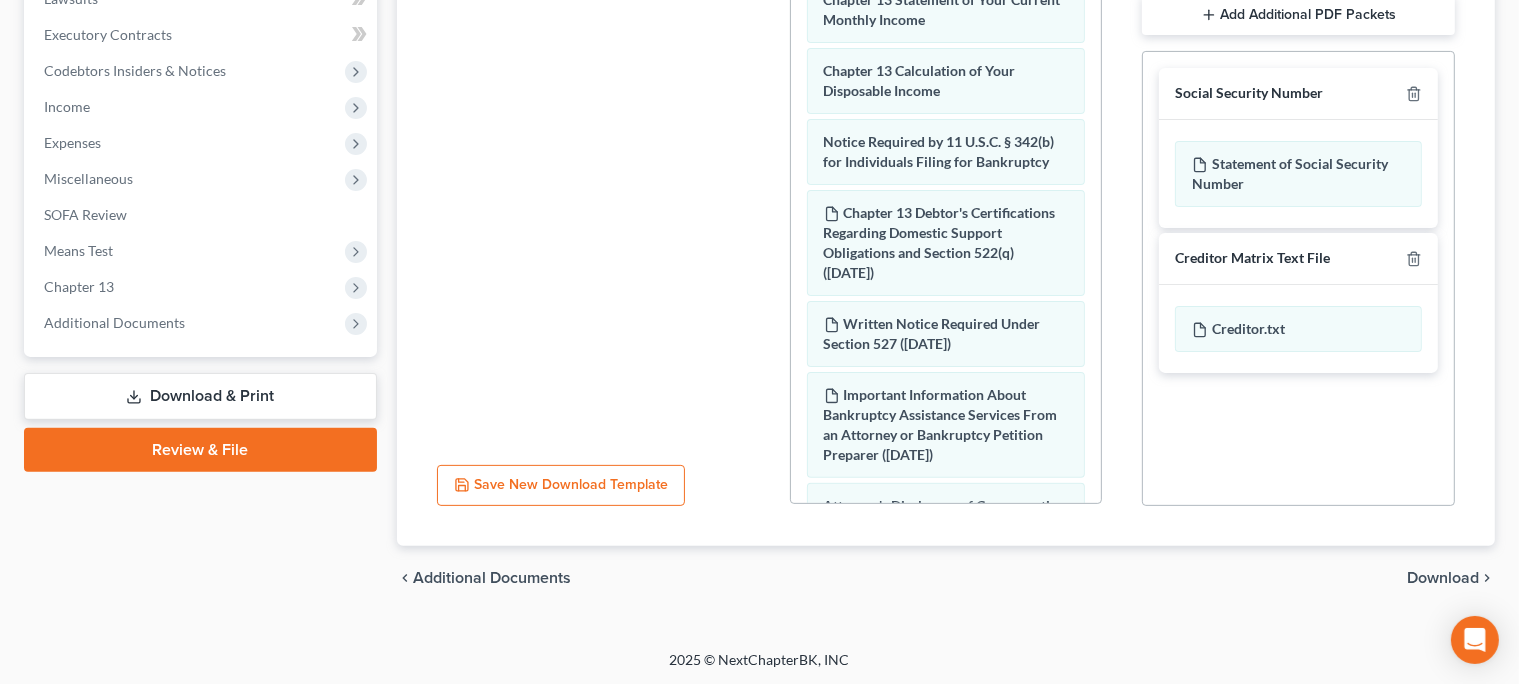 click on "Download" at bounding box center [1443, 578] 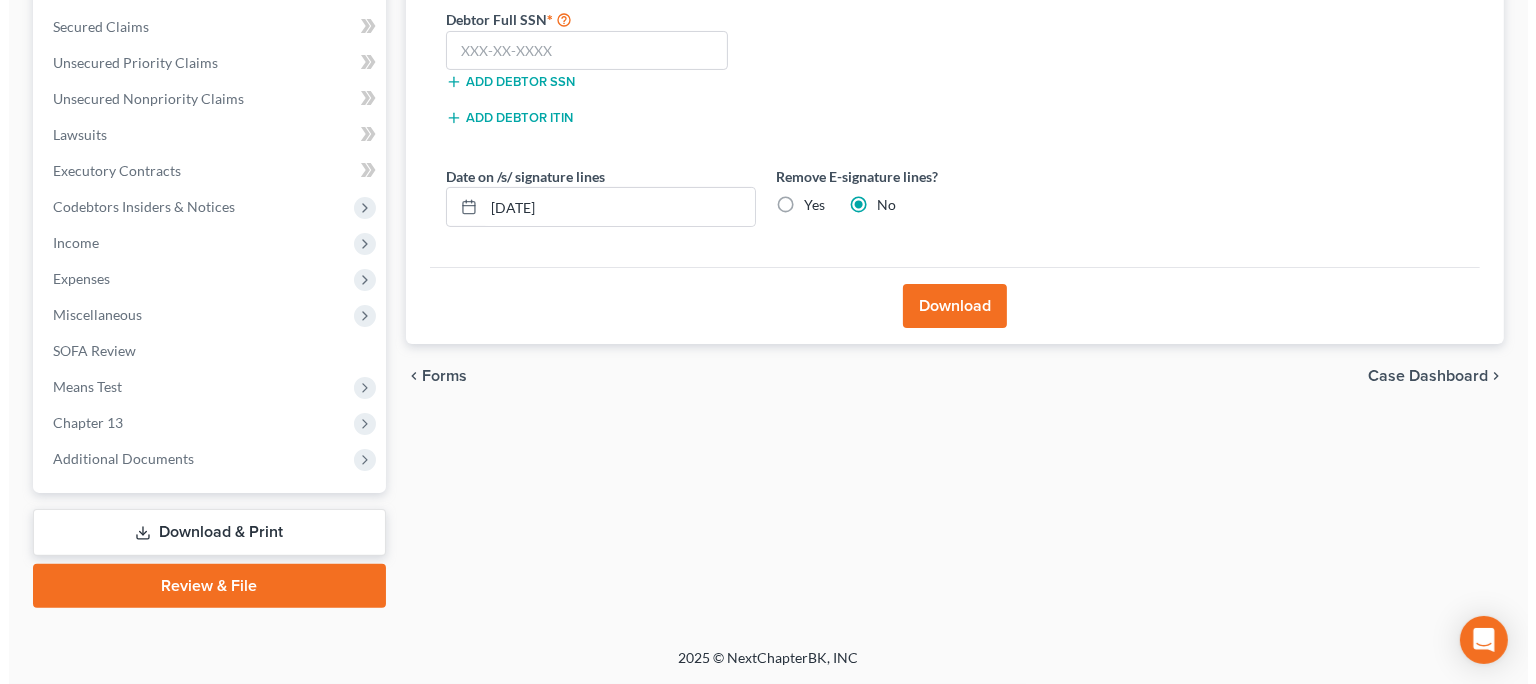 scroll, scrollTop: 412, scrollLeft: 0, axis: vertical 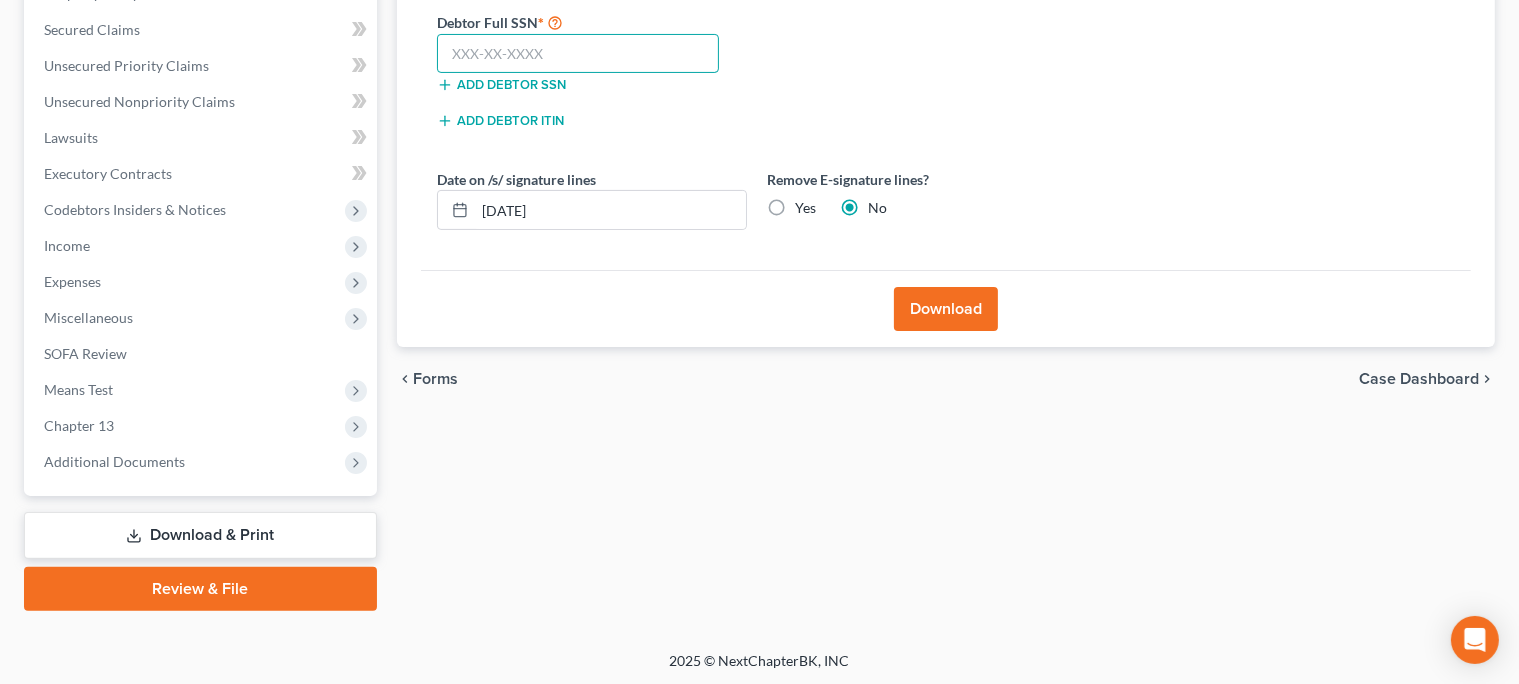 click at bounding box center [578, 54] 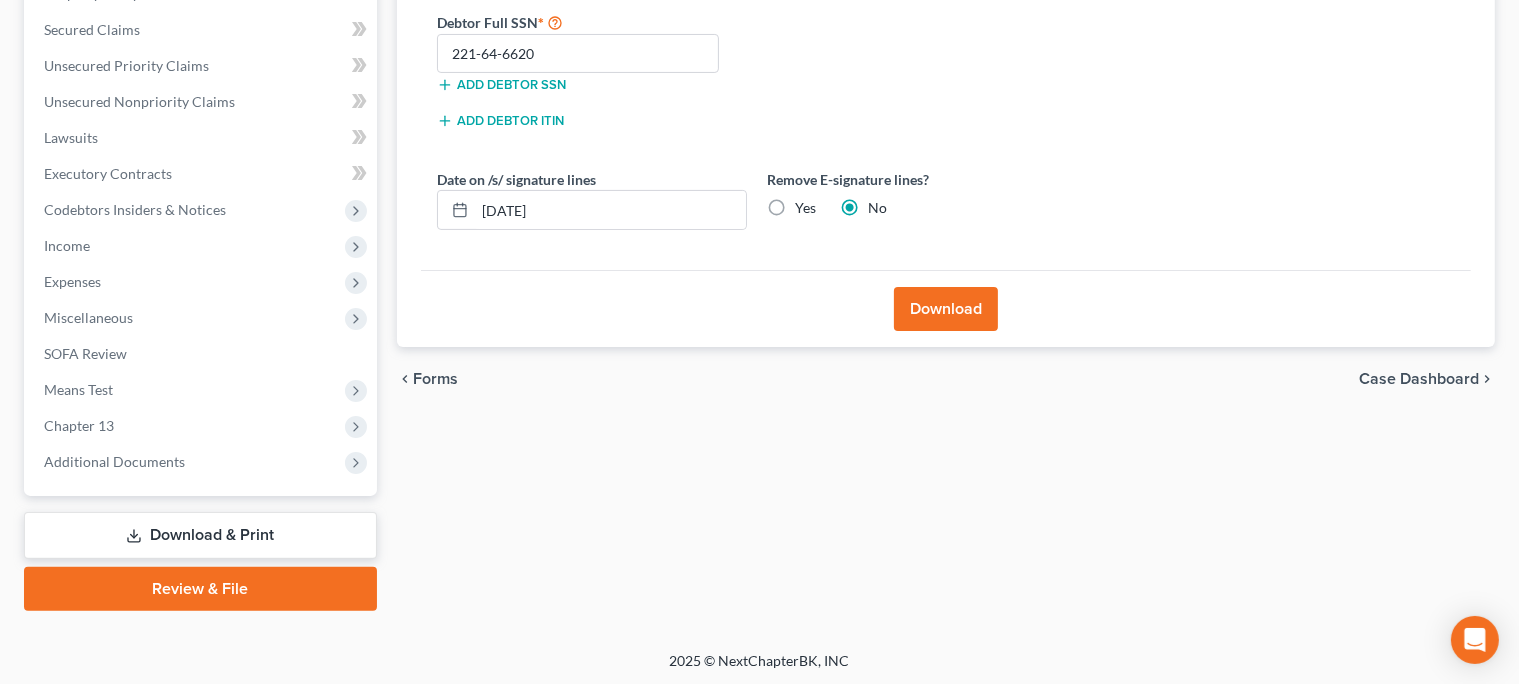 click on "Download" at bounding box center (946, 309) 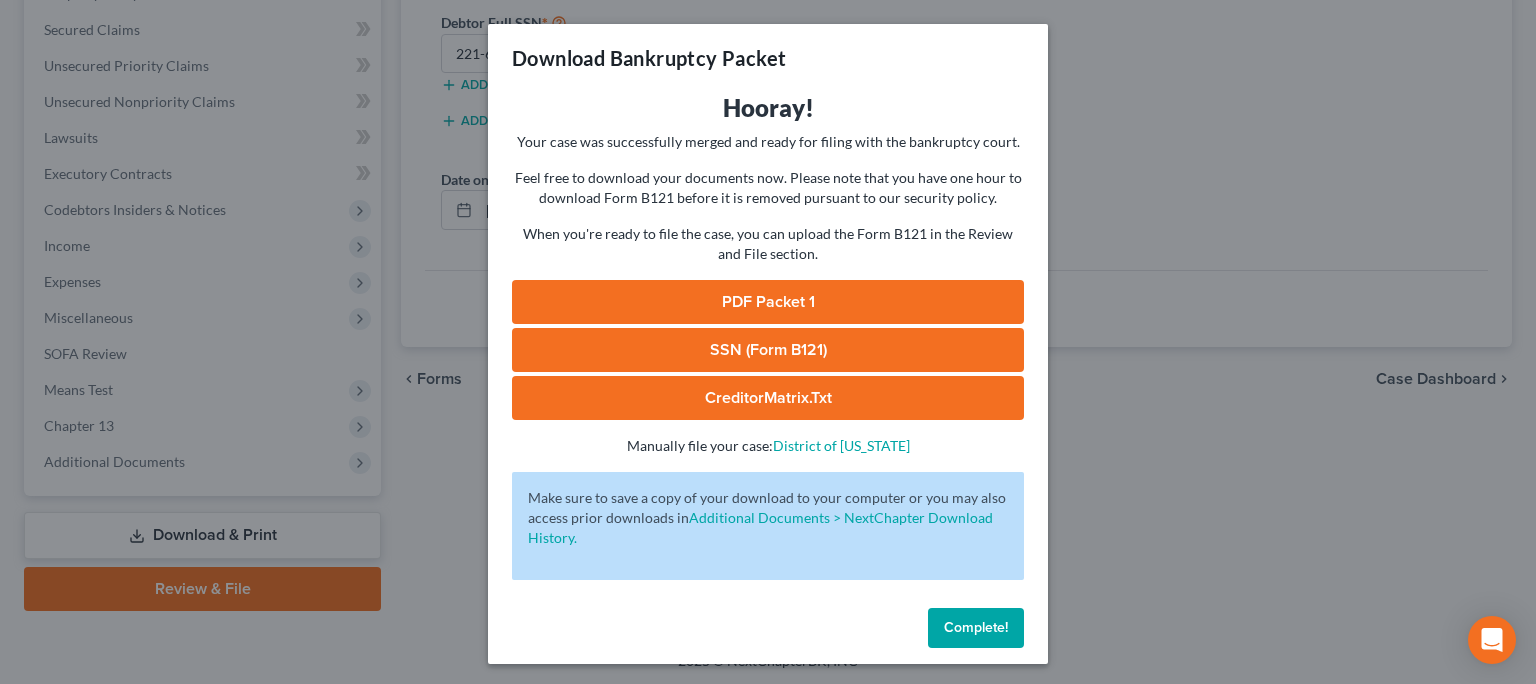 click on "PDF Packet 1" at bounding box center (768, 302) 